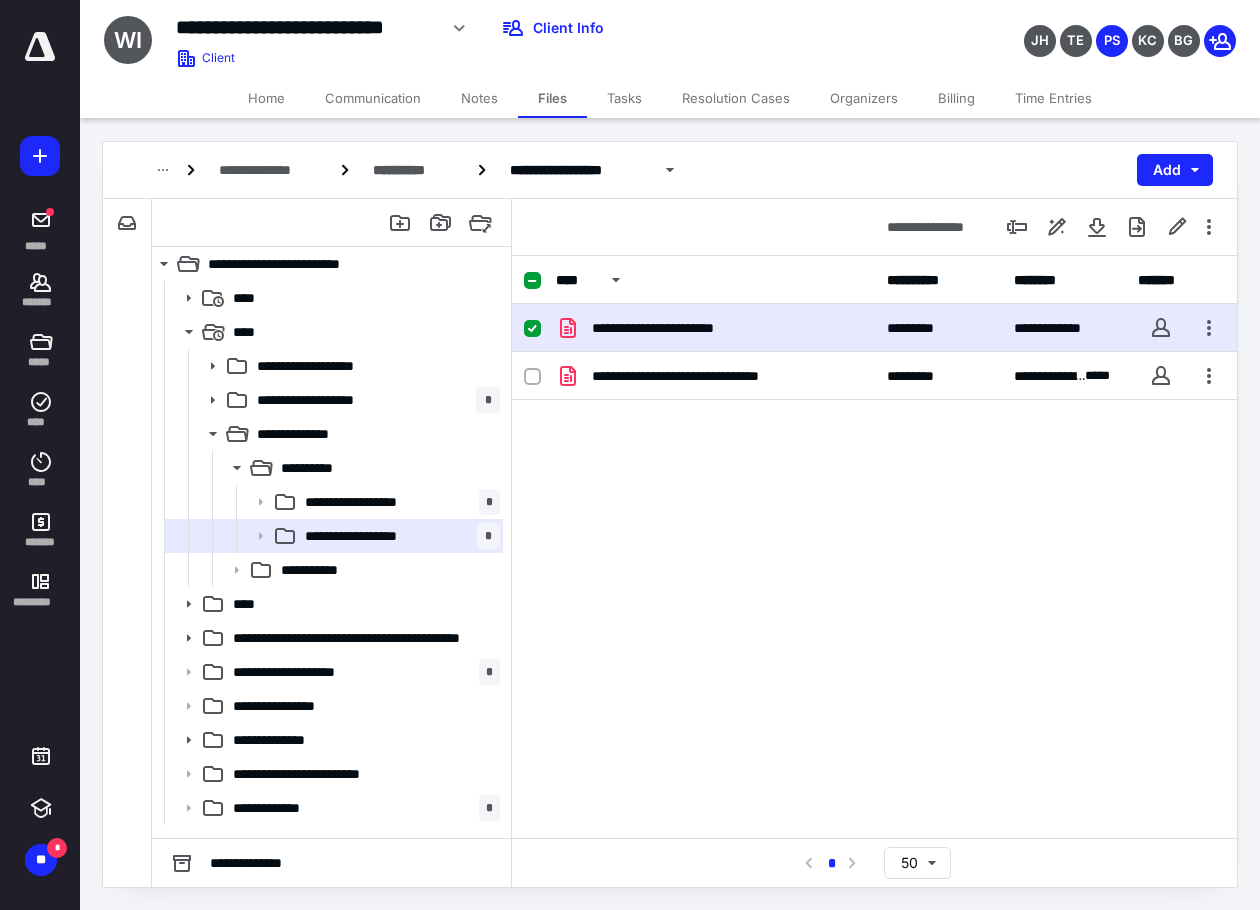 scroll, scrollTop: 0, scrollLeft: 0, axis: both 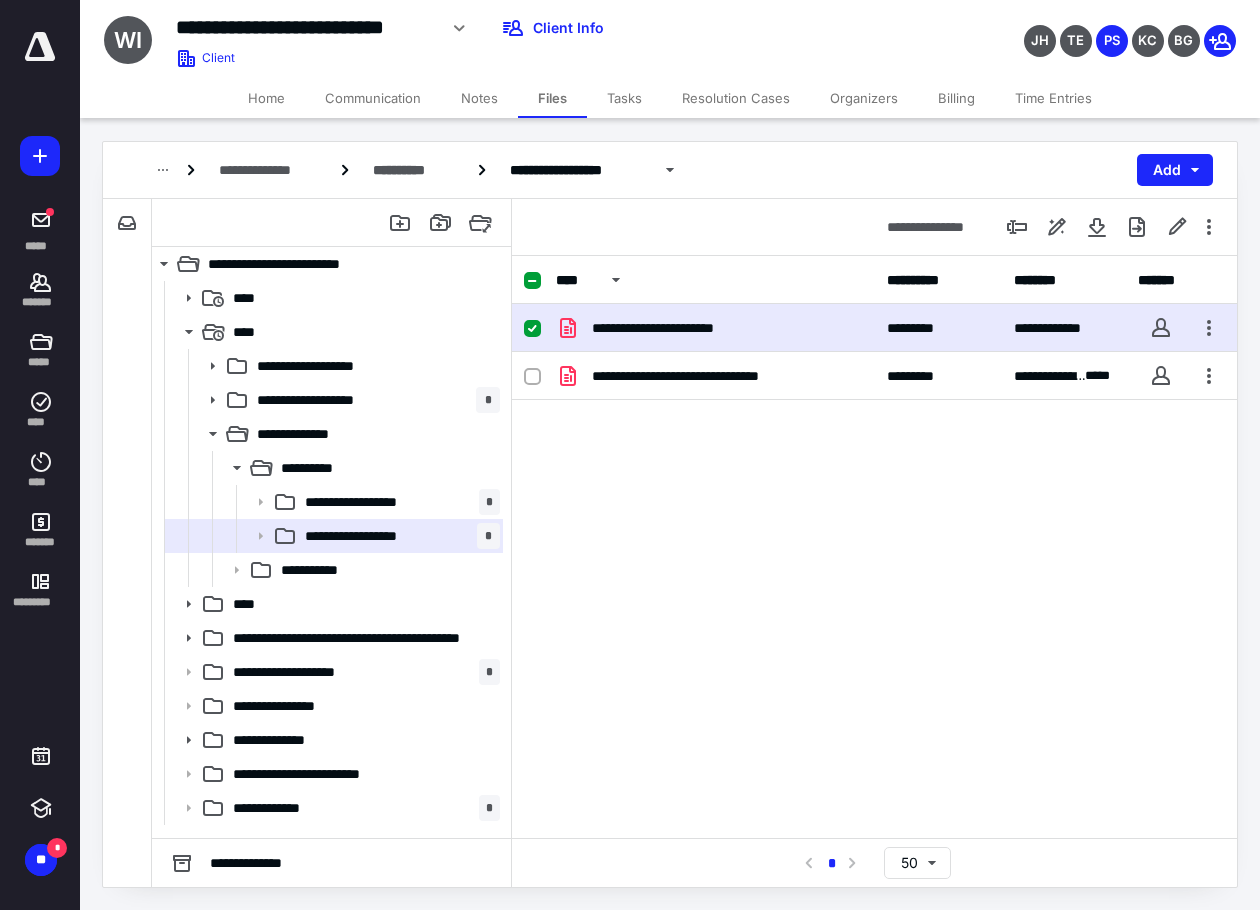 click on "JH TE PS KC BG" at bounding box center (1052, 28) 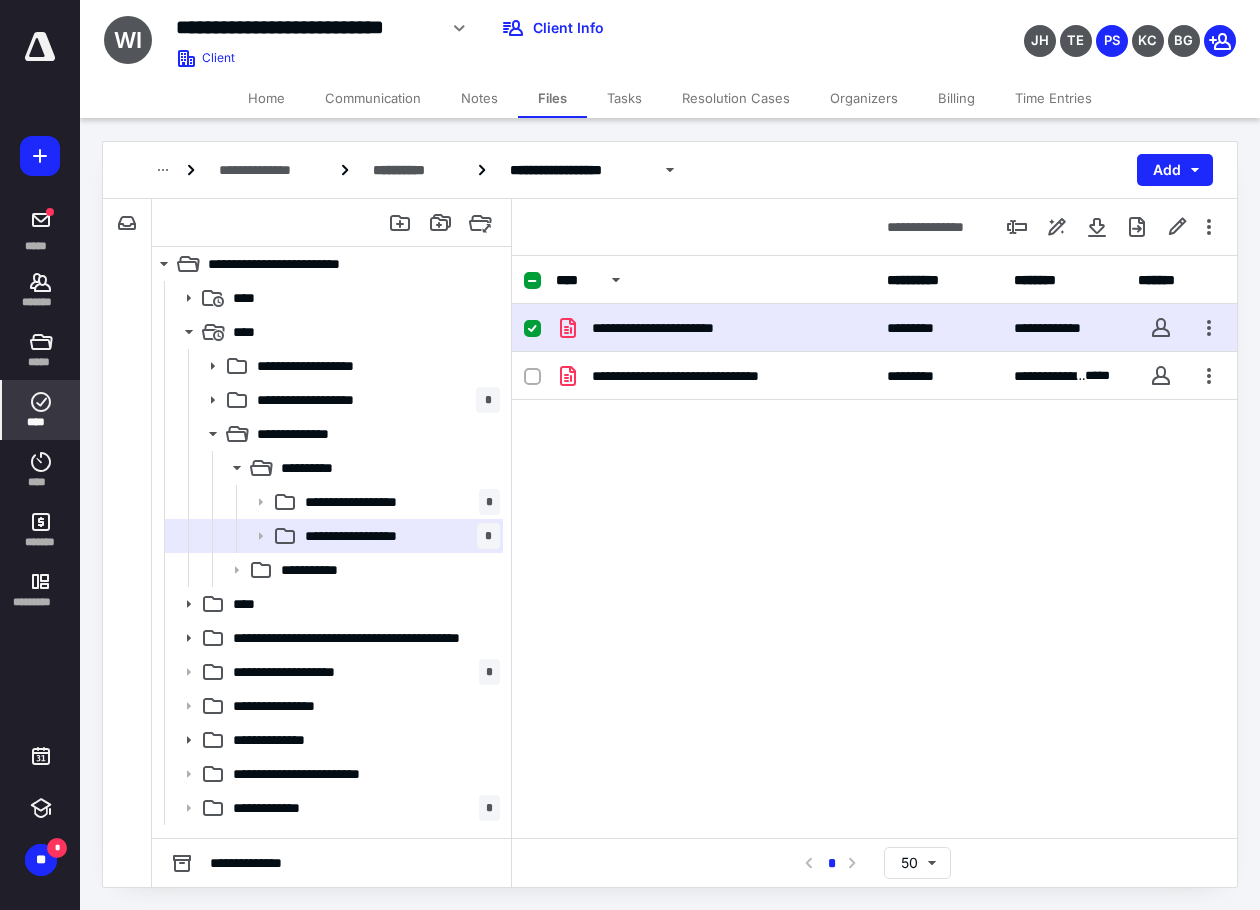 click on "****" at bounding box center [41, 410] 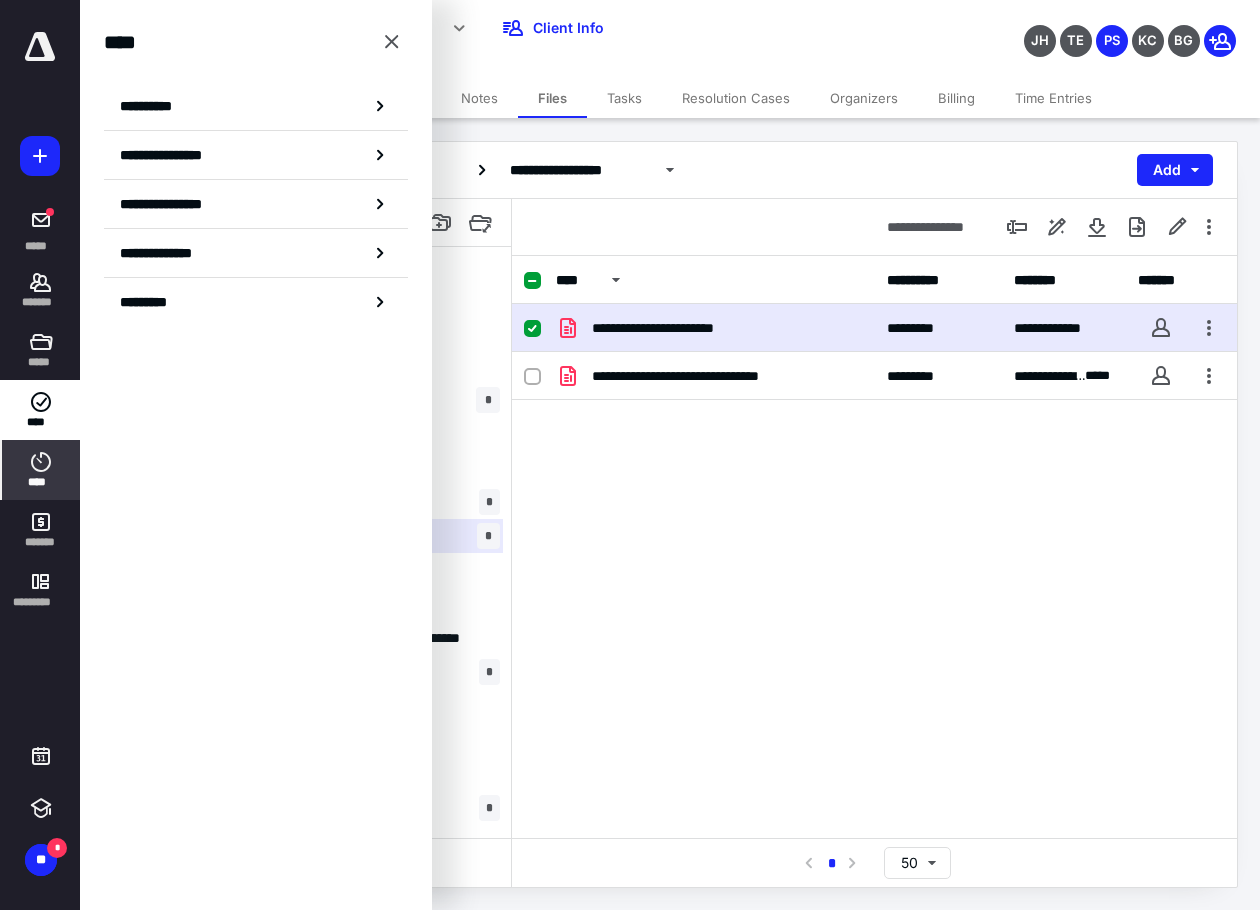 click on "****" at bounding box center (41, 470) 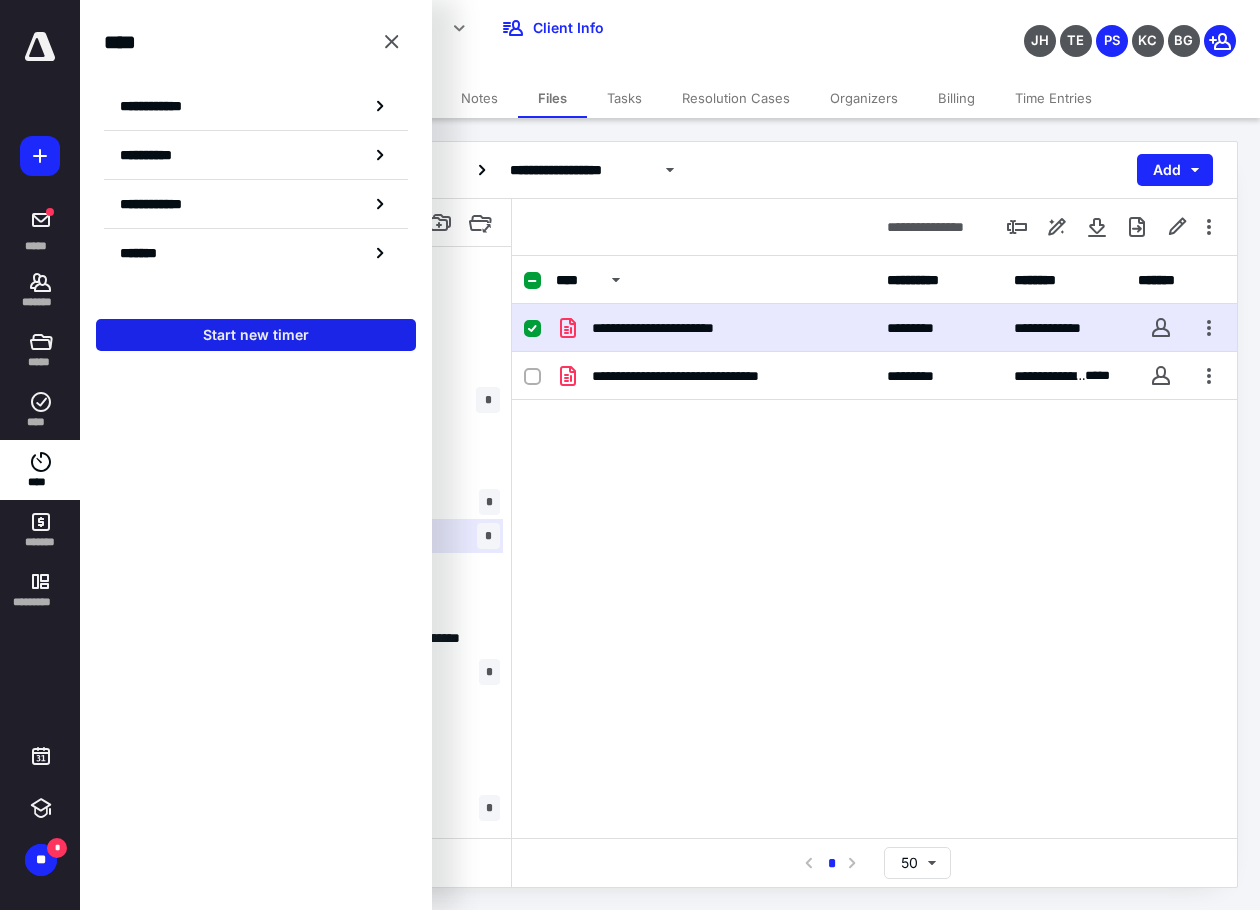 click on "Start new timer" at bounding box center [256, 335] 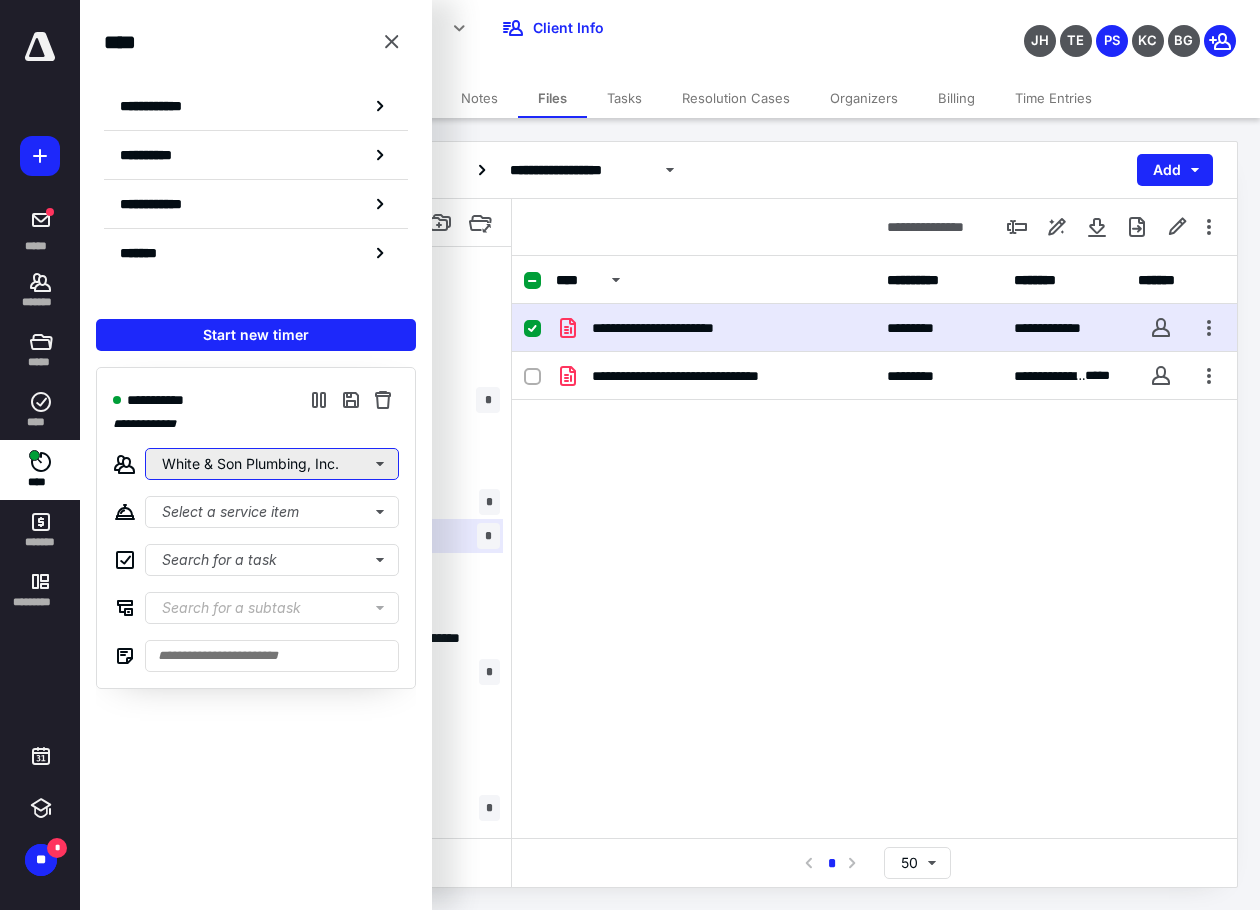 click on "White & Son Plumbing, Inc." at bounding box center (272, 464) 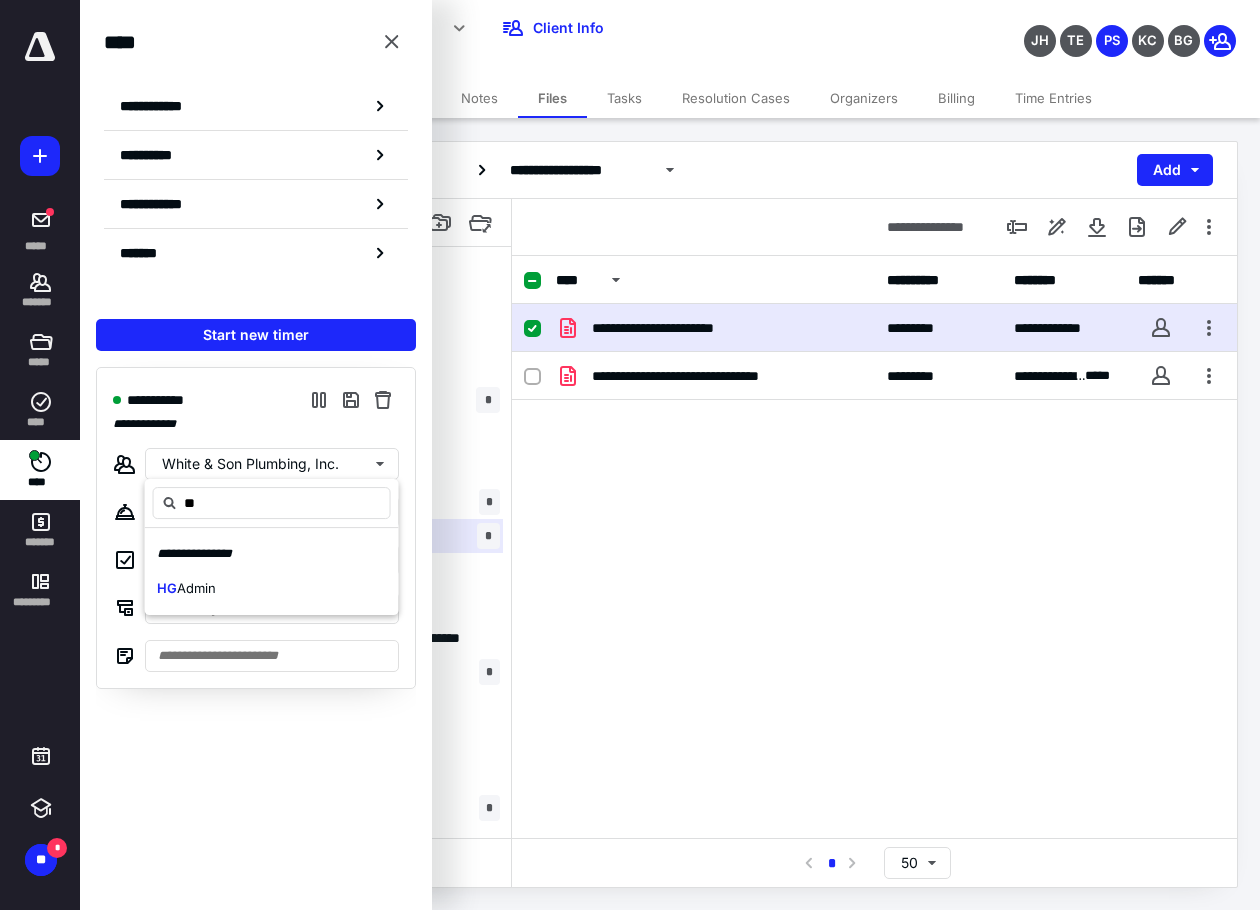 click on "**********" at bounding box center [203, 553] 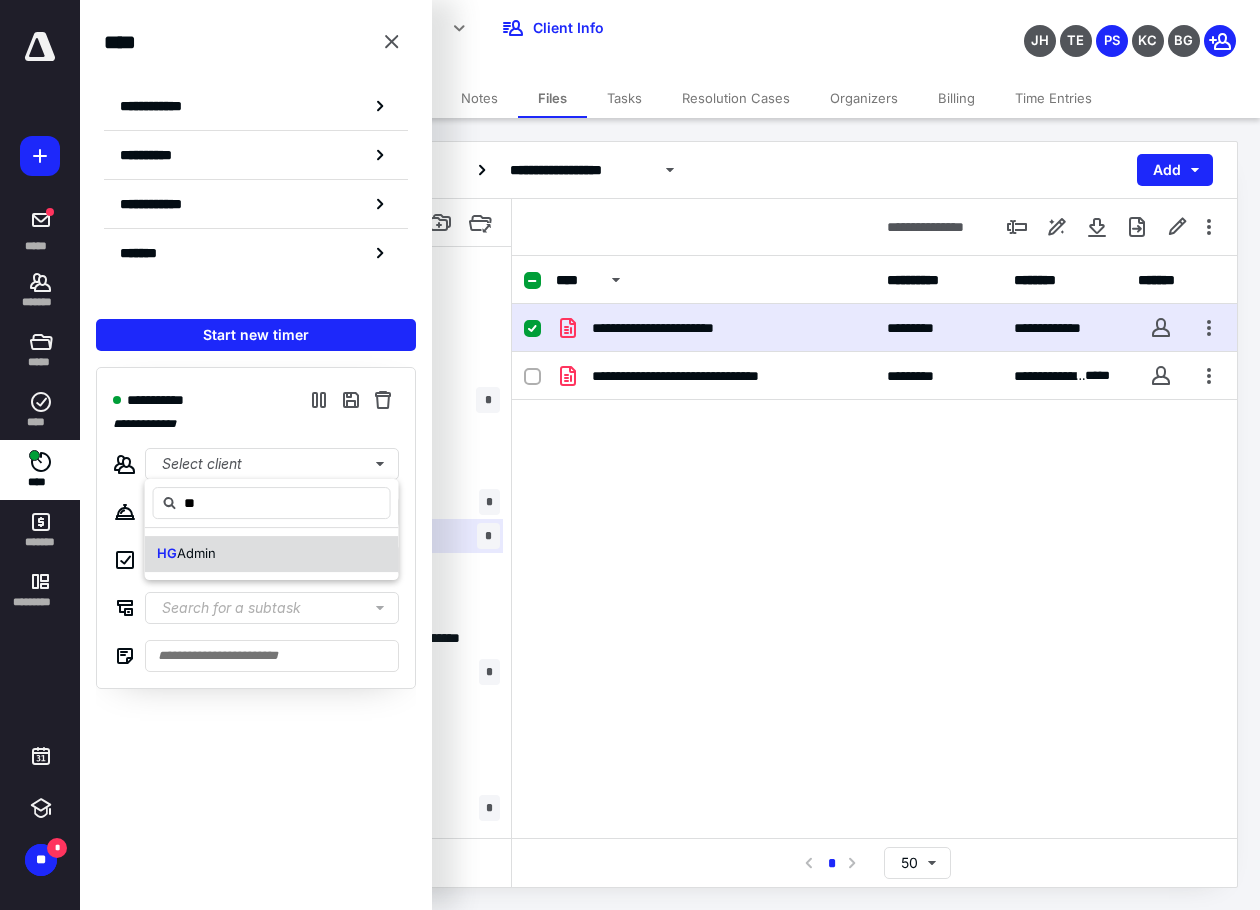 click on "HG  Admin" at bounding box center (272, 554) 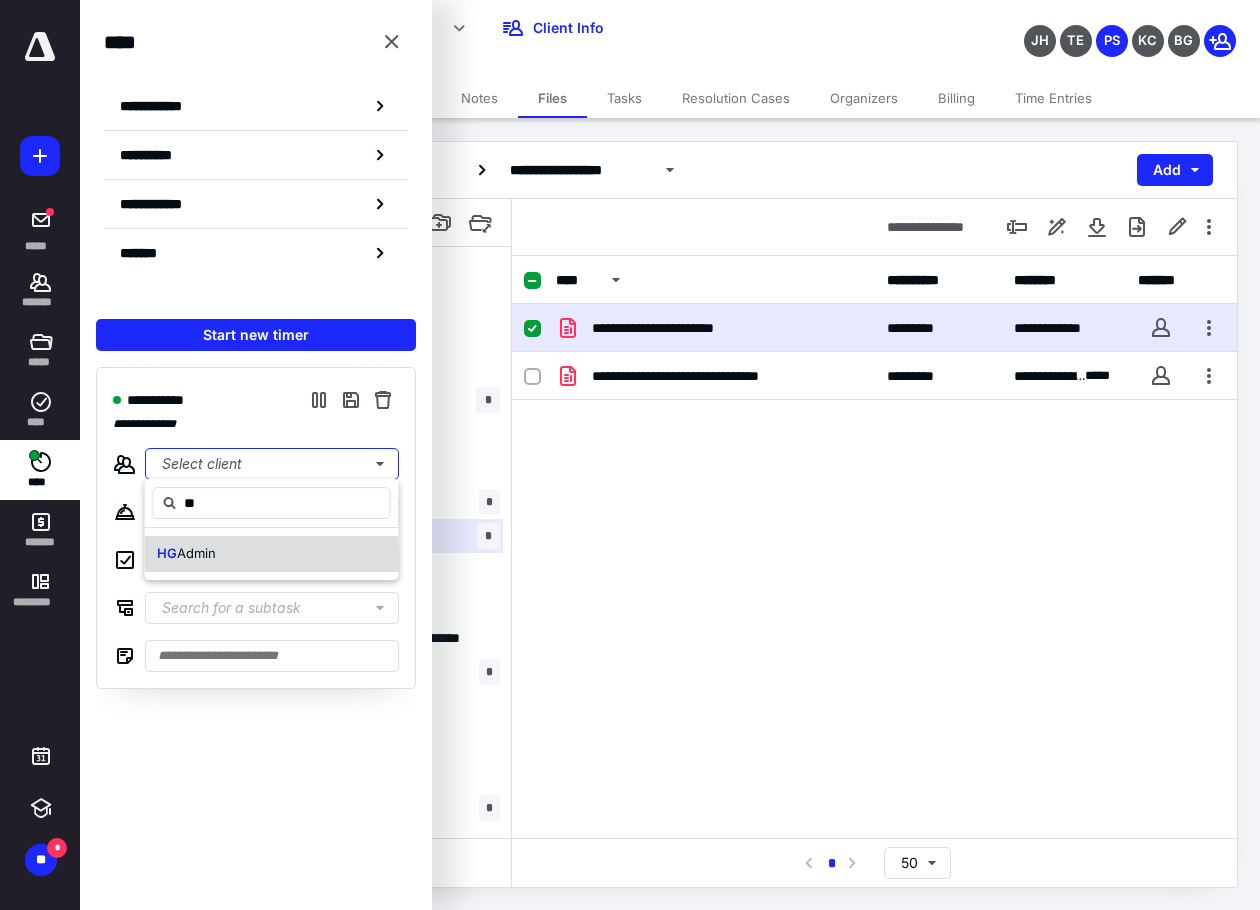 type 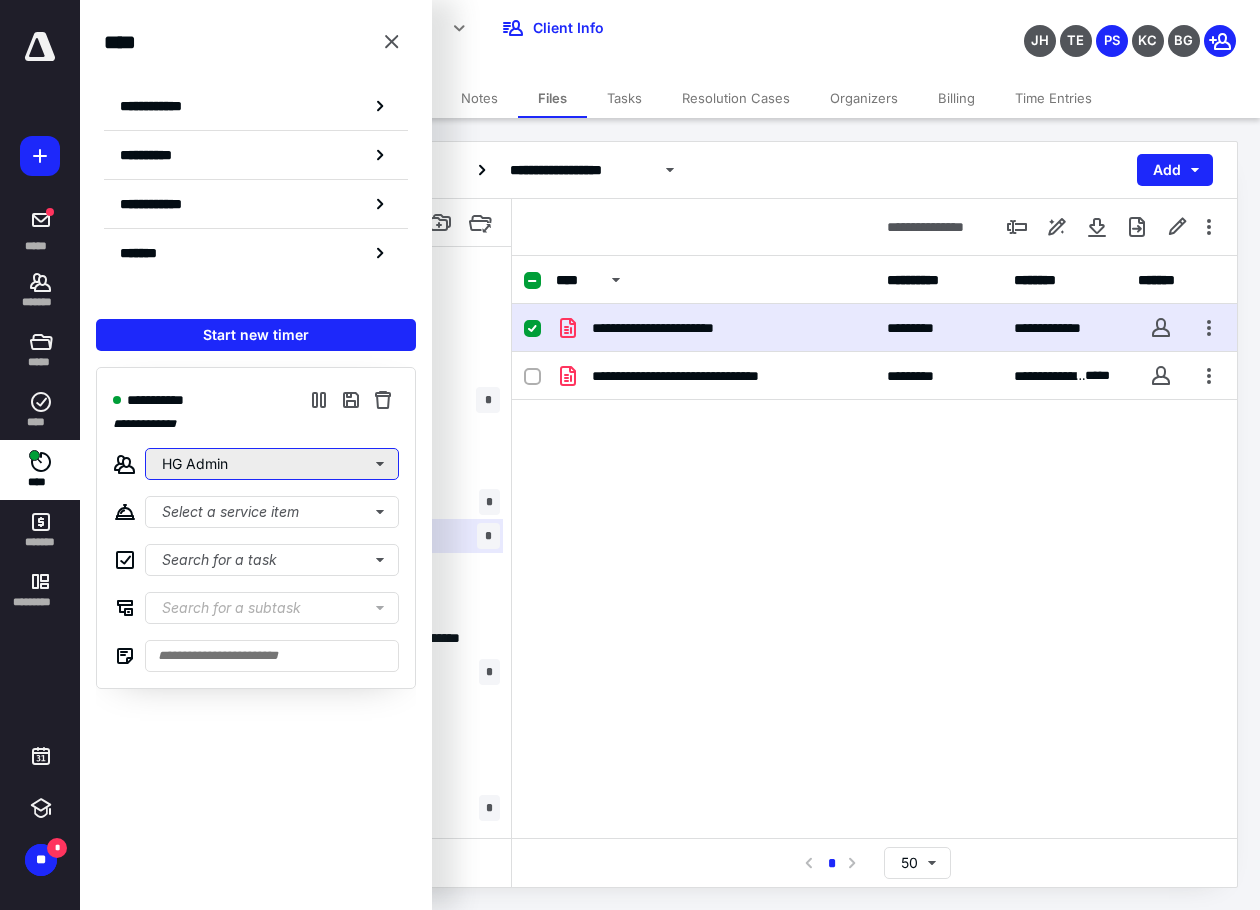 click on "HG Admin" at bounding box center (272, 464) 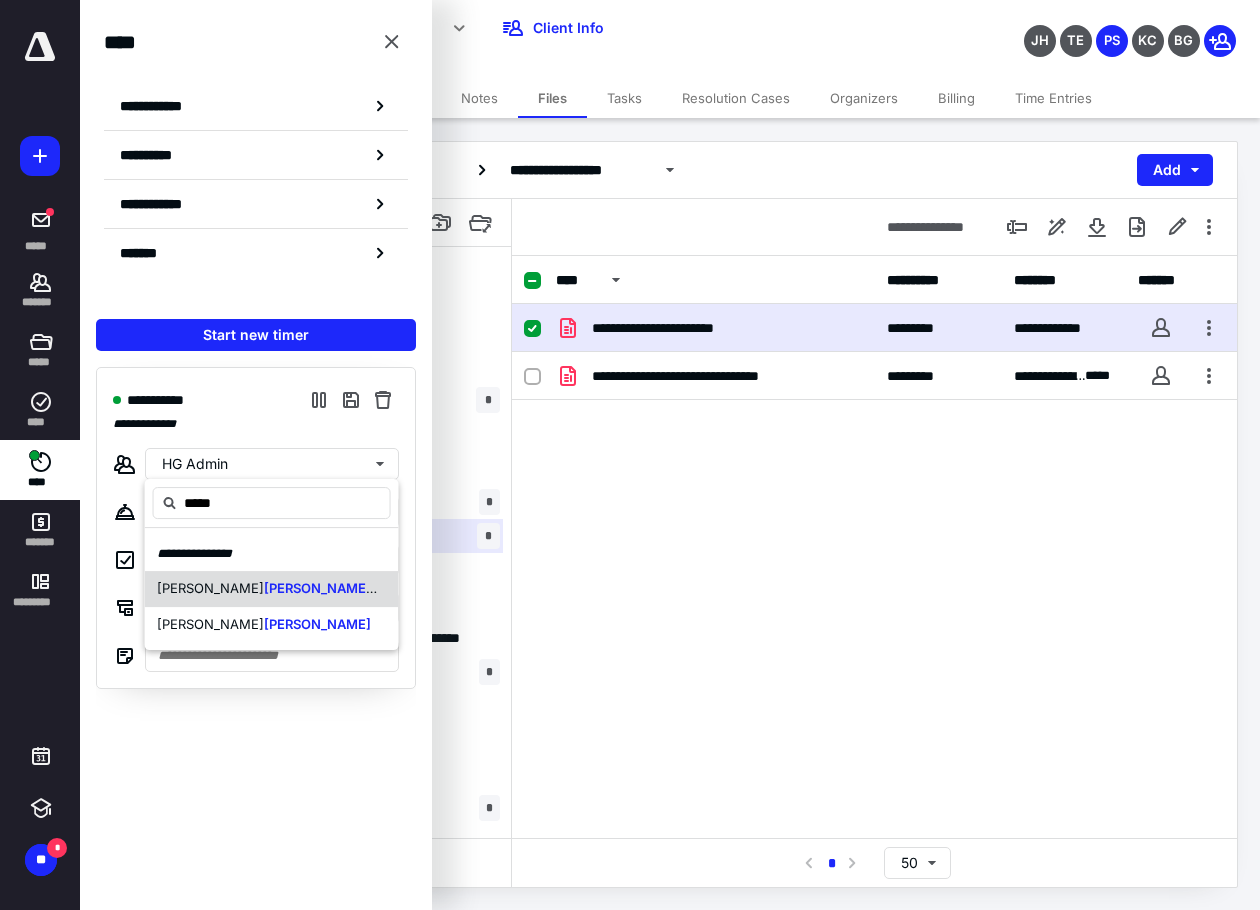 click on "Erion" at bounding box center (320, 589) 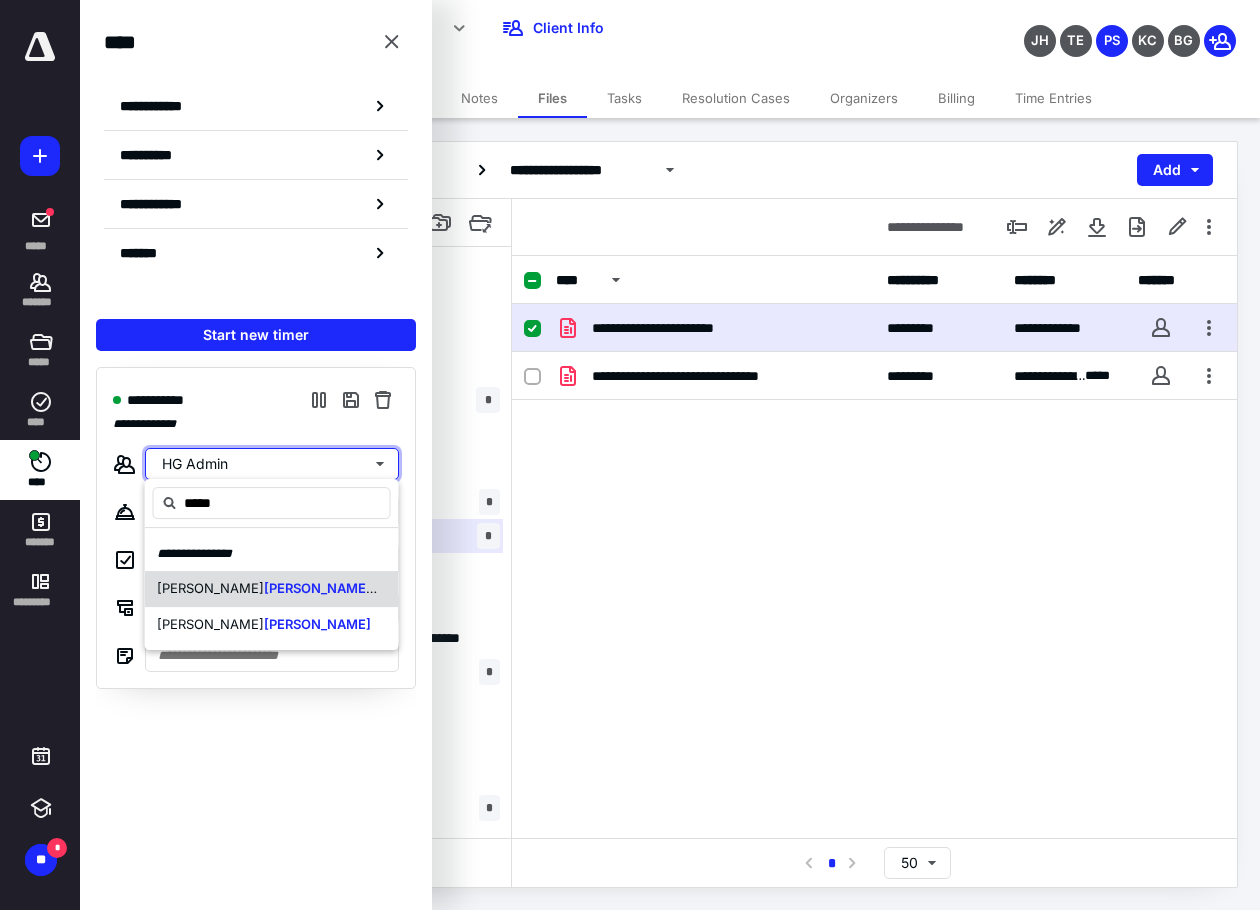 type 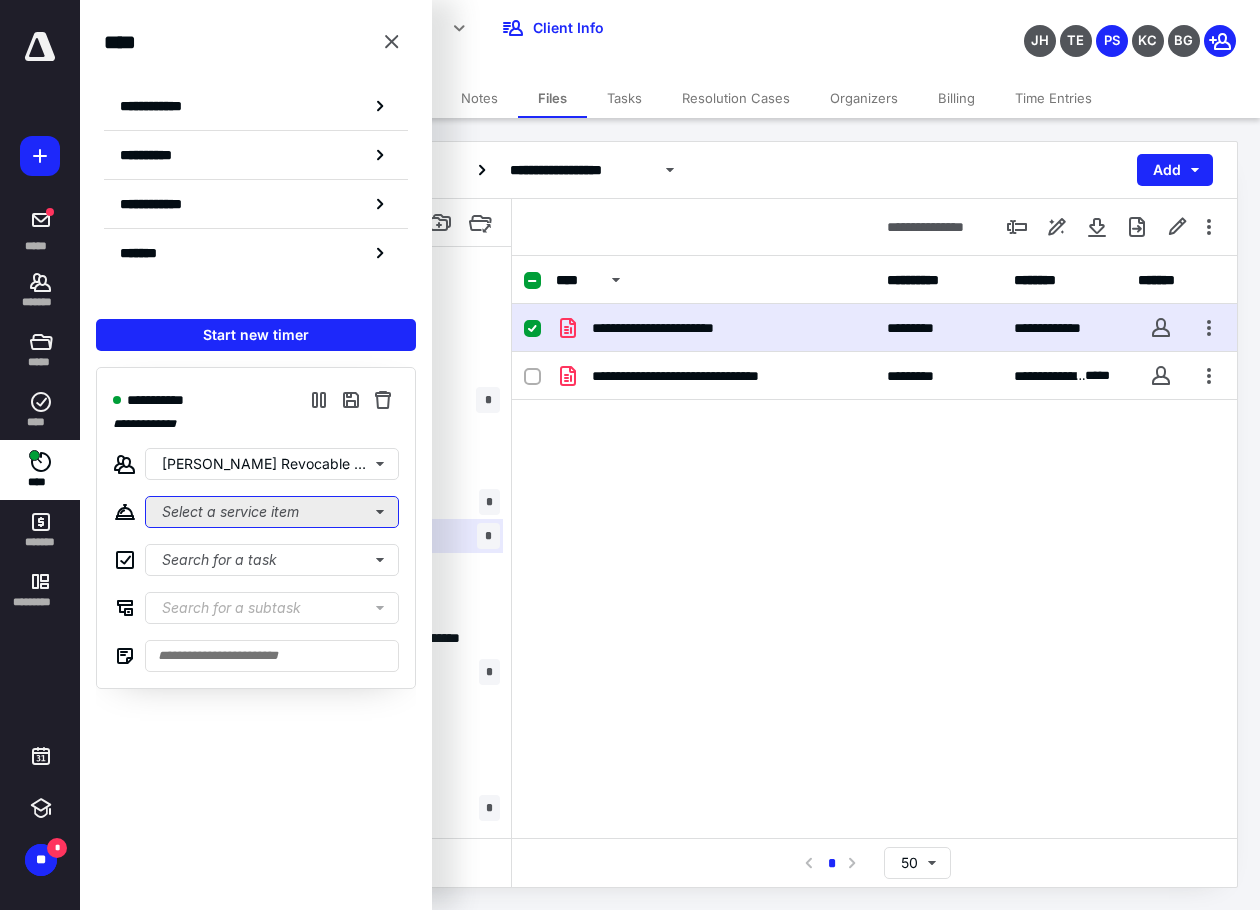 click on "Select a service item" at bounding box center (272, 512) 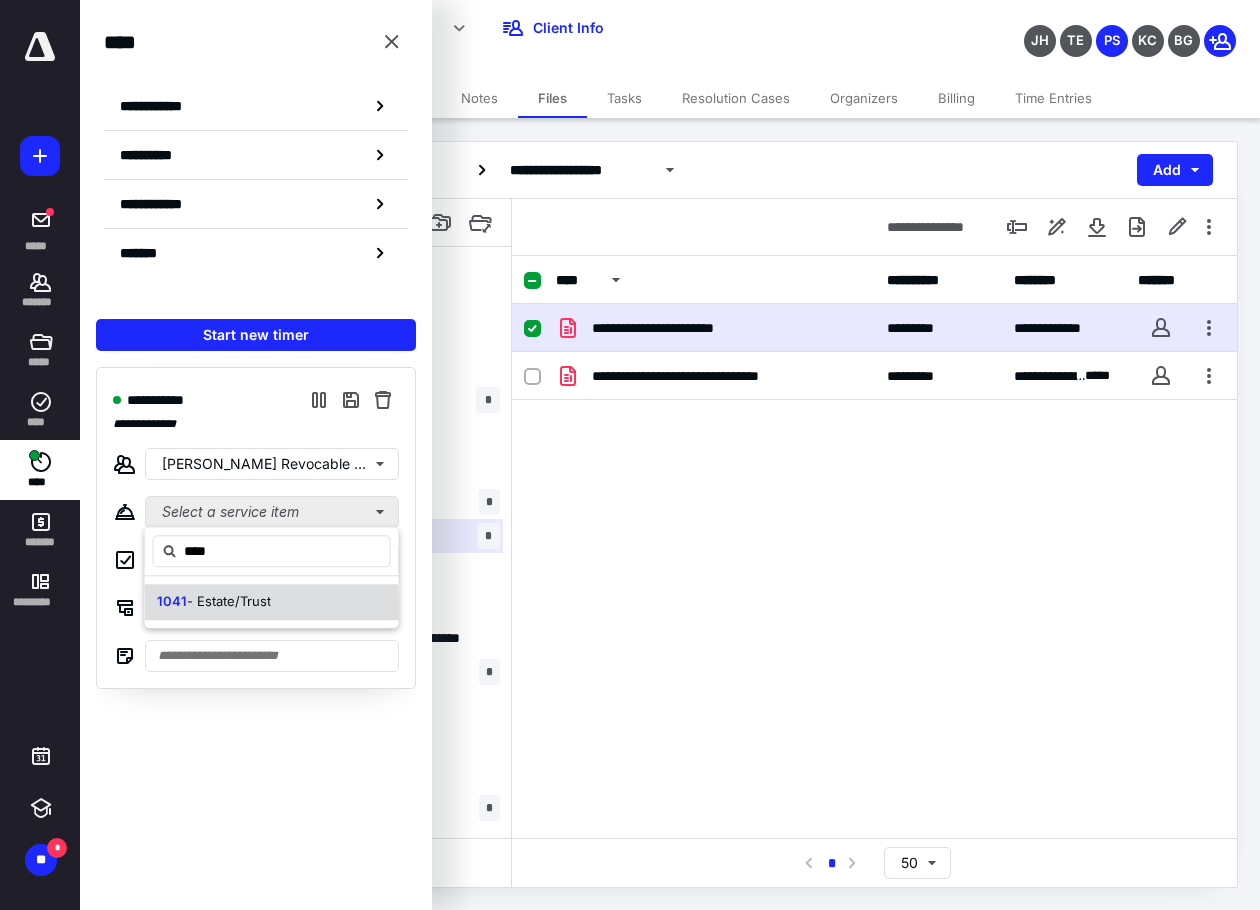 type on "****" 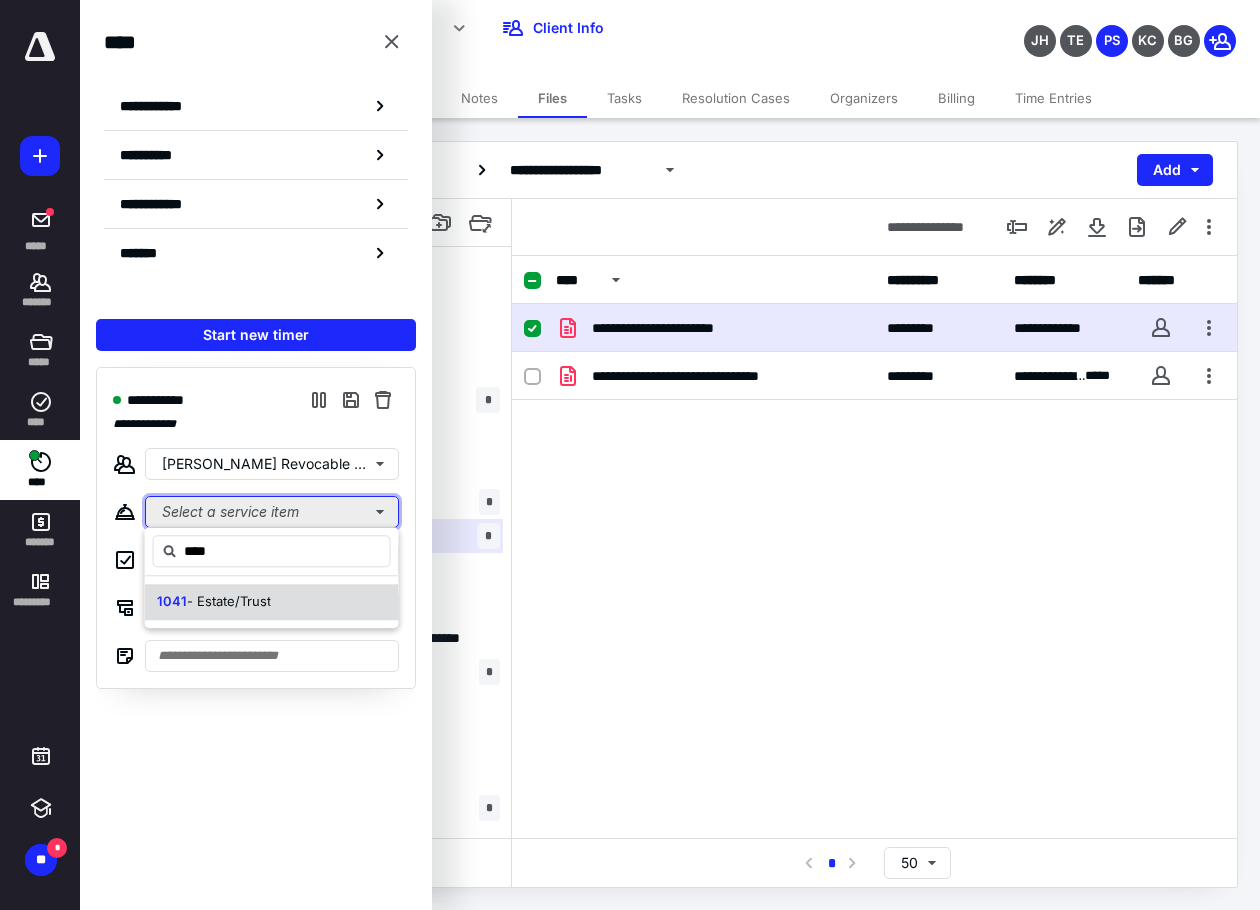 type 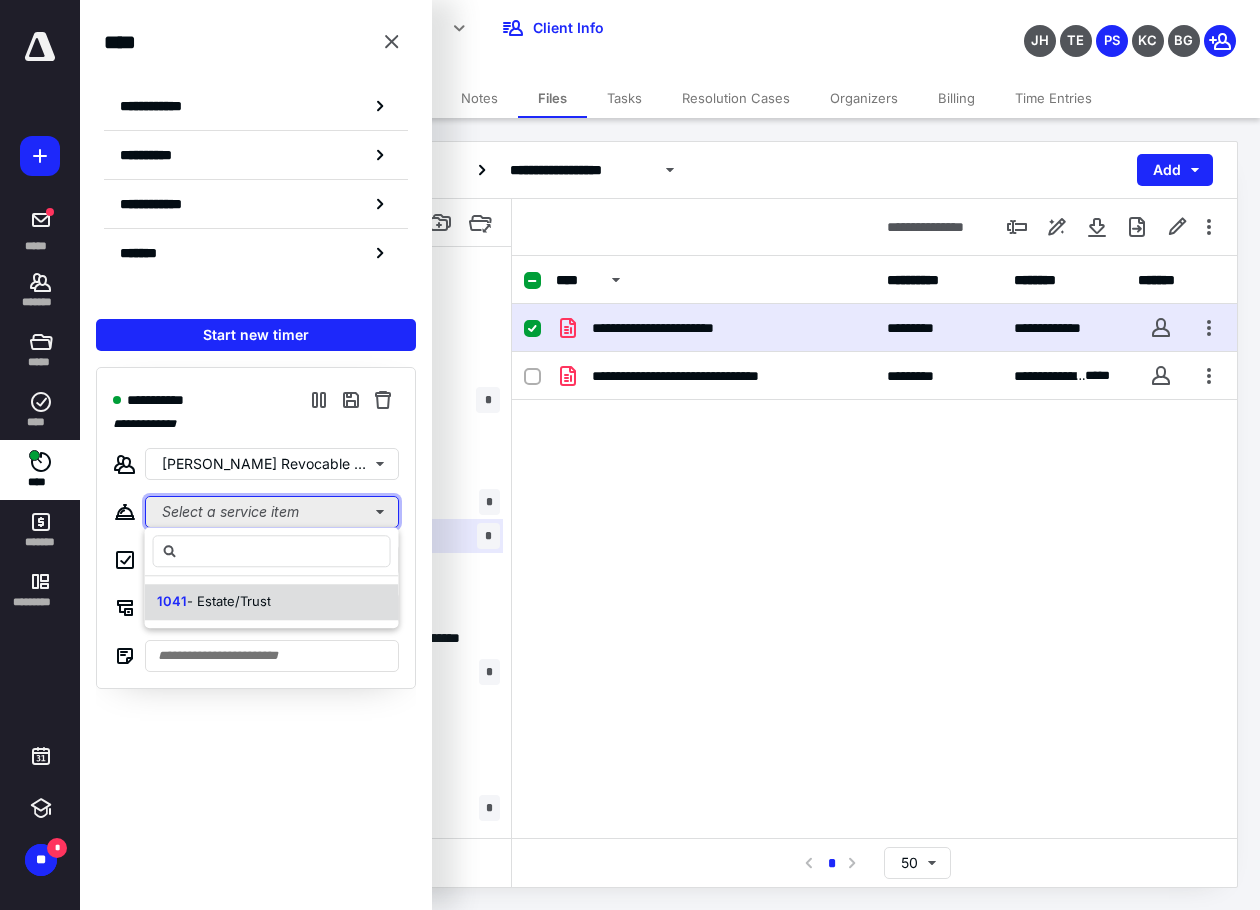 type 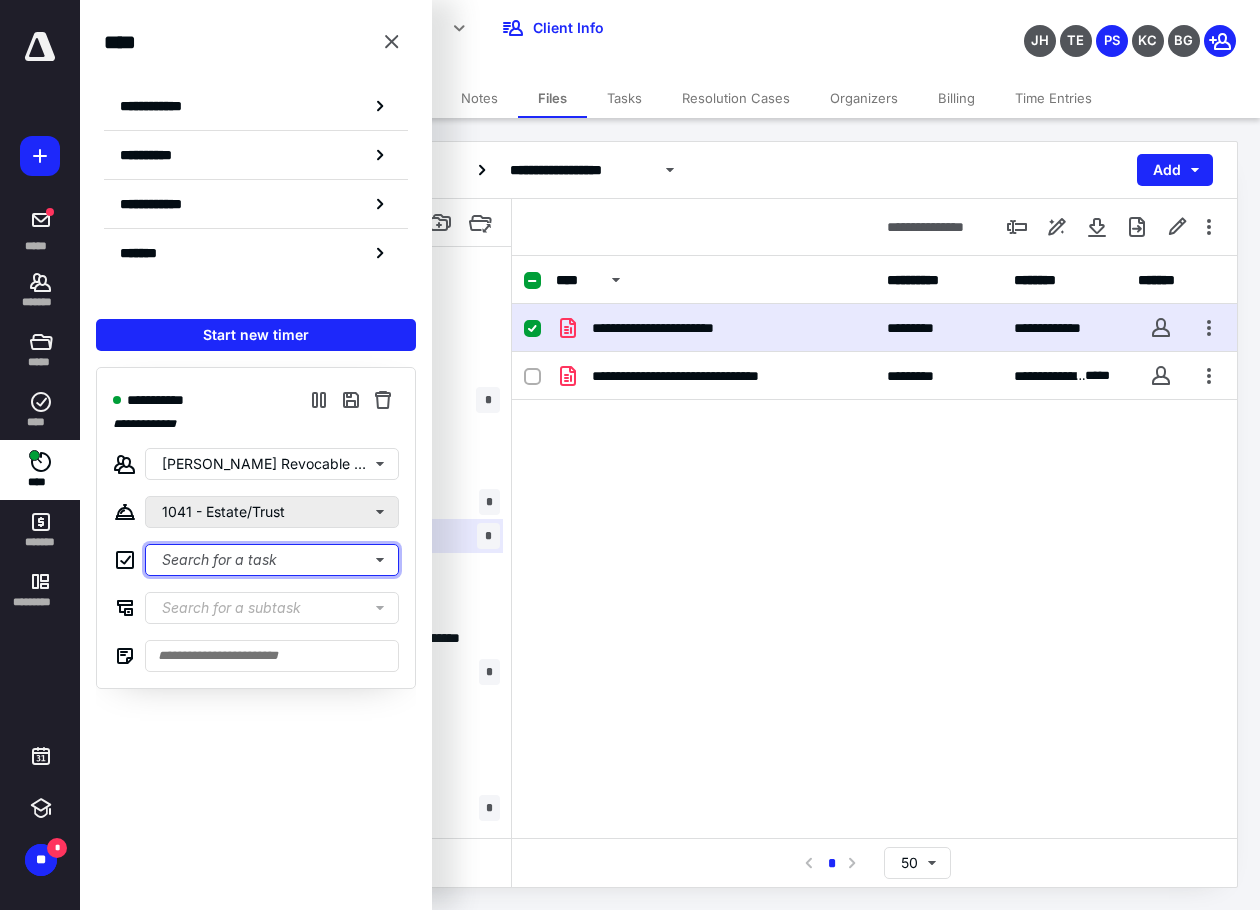 type 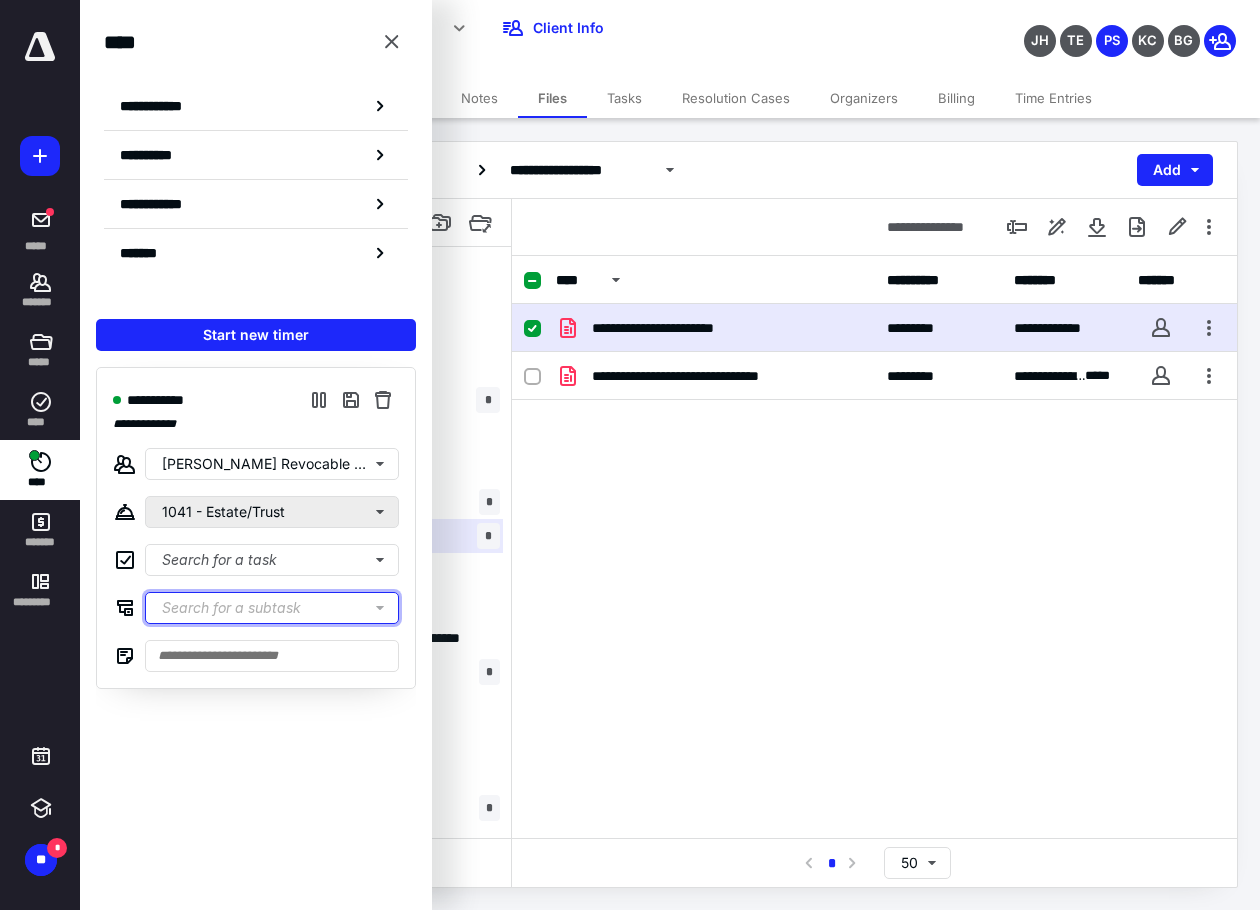 type 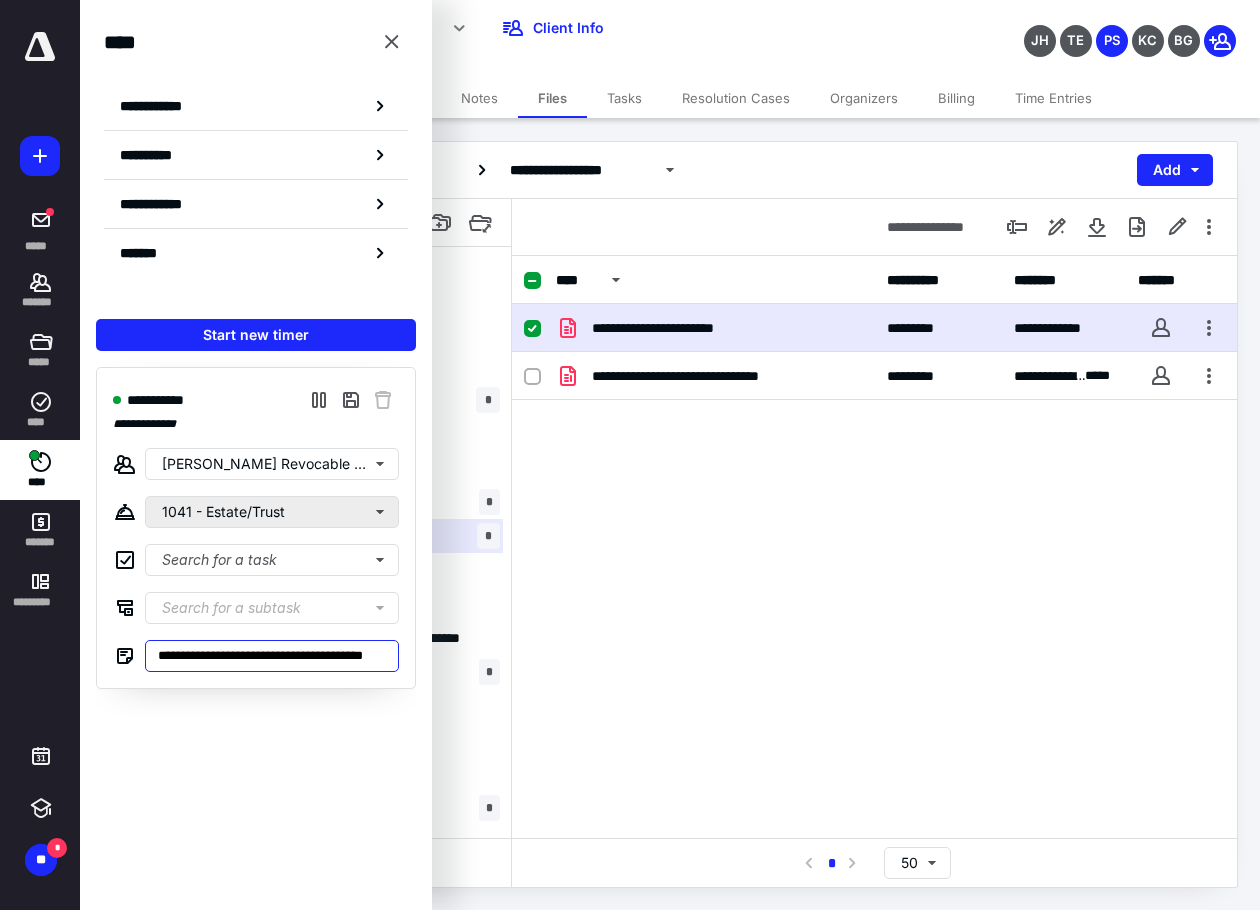 scroll, scrollTop: 0, scrollLeft: 7, axis: horizontal 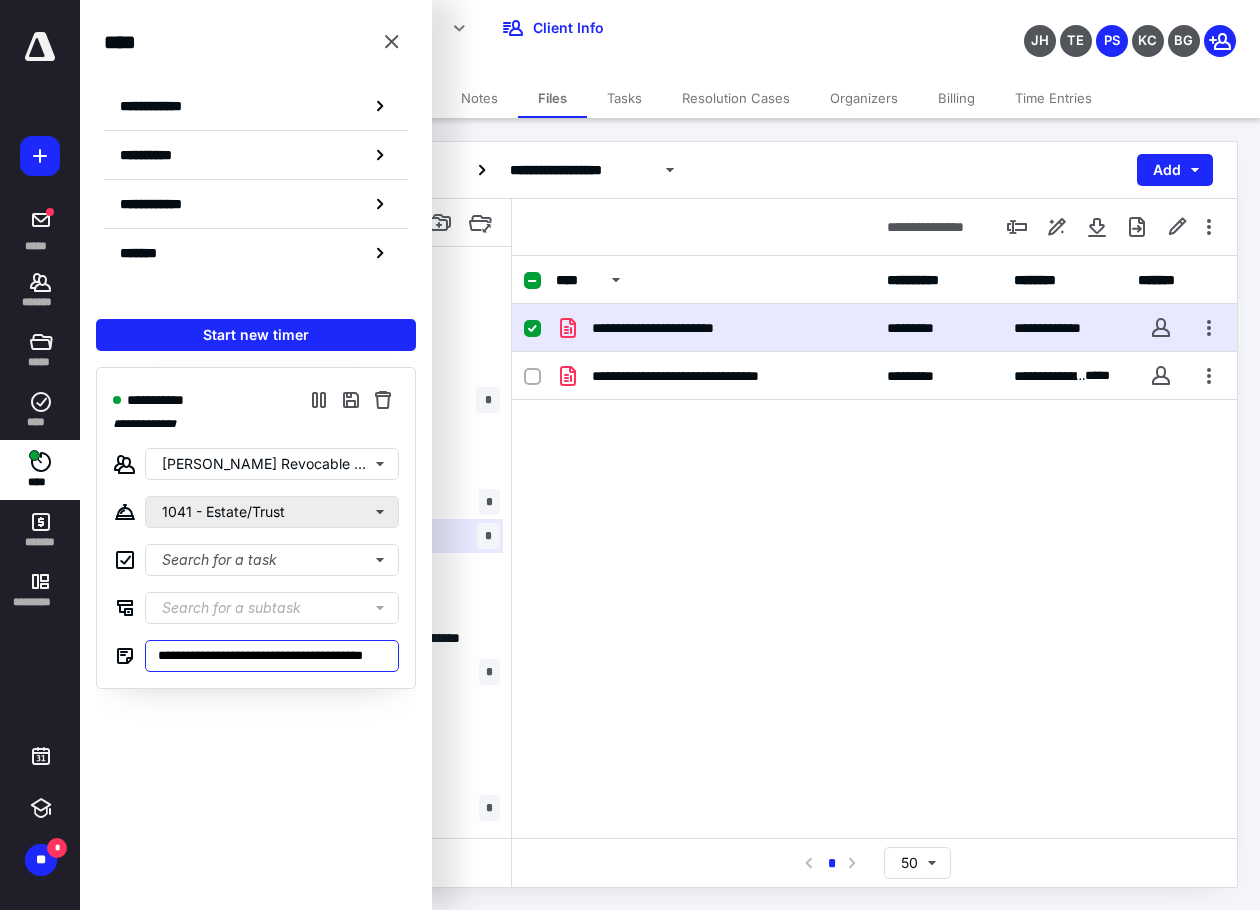 type on "**********" 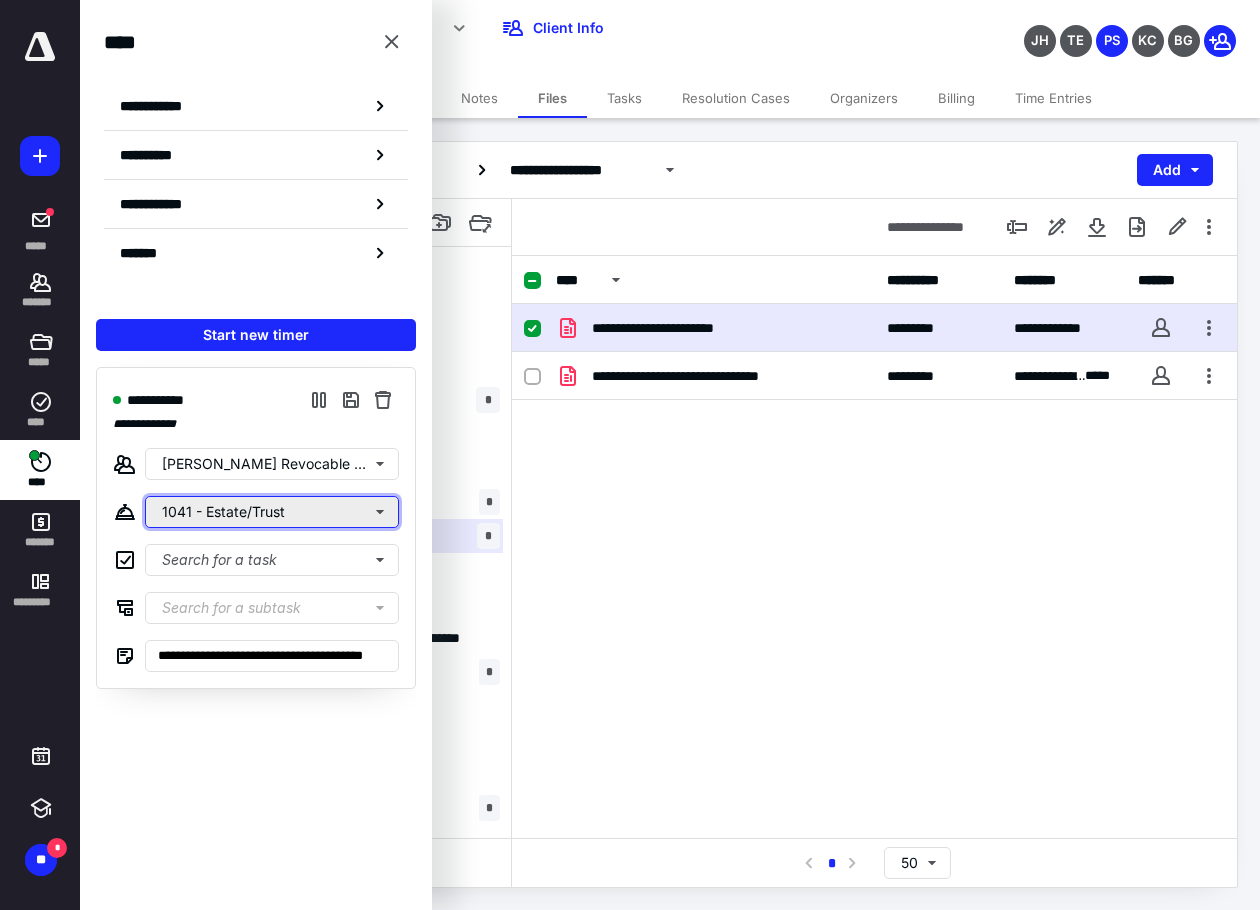 click on "1041 - Estate/Trust" at bounding box center [272, 512] 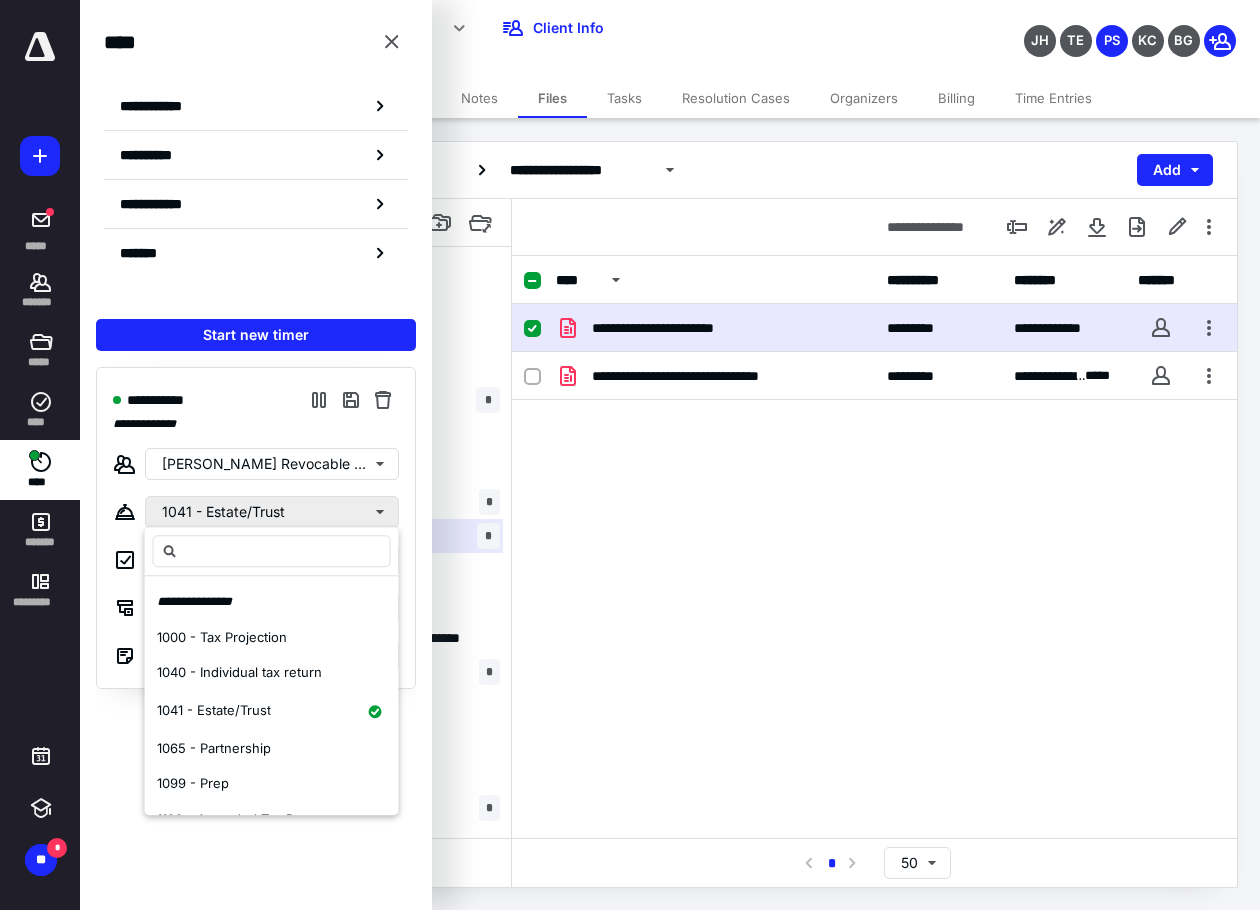 scroll, scrollTop: 0, scrollLeft: 0, axis: both 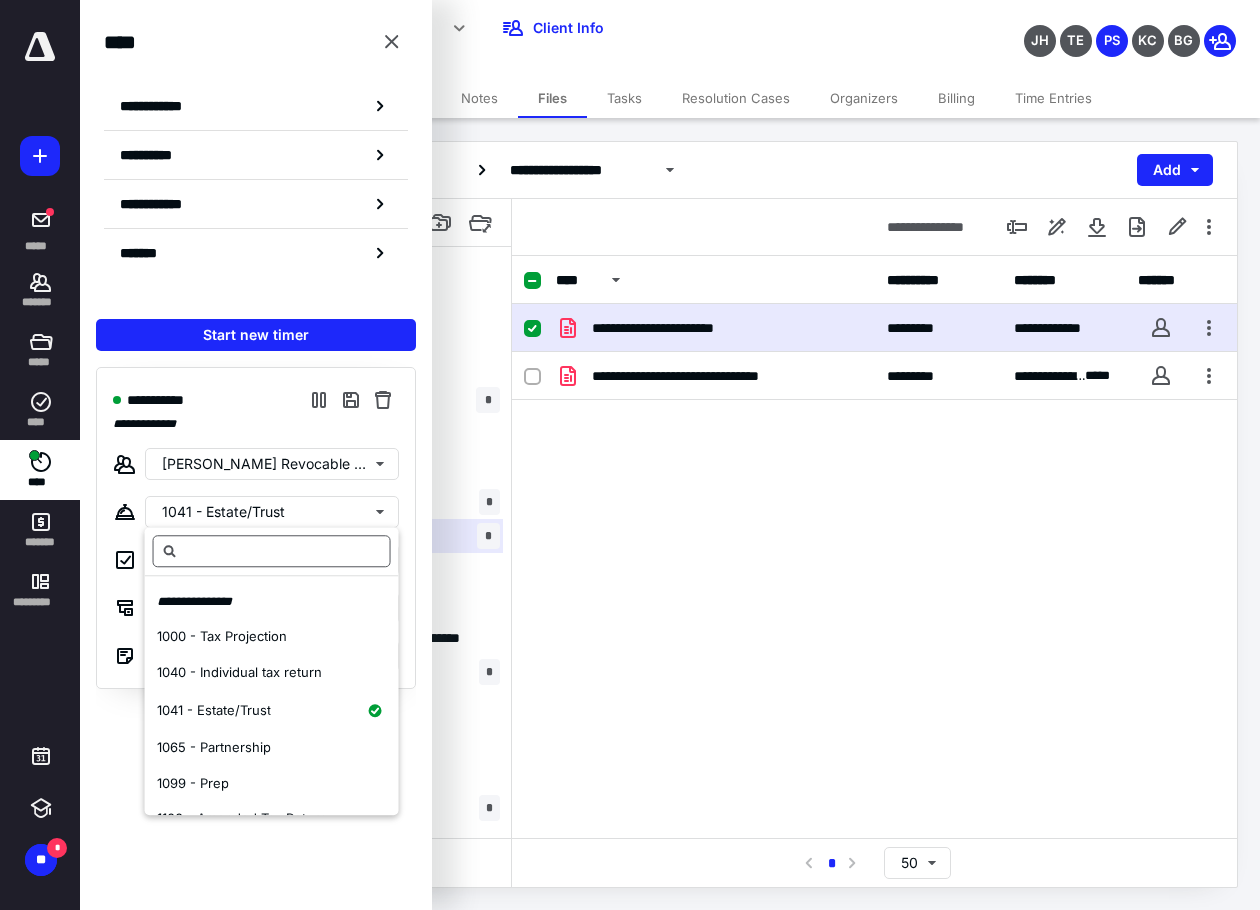 click at bounding box center (272, 551) 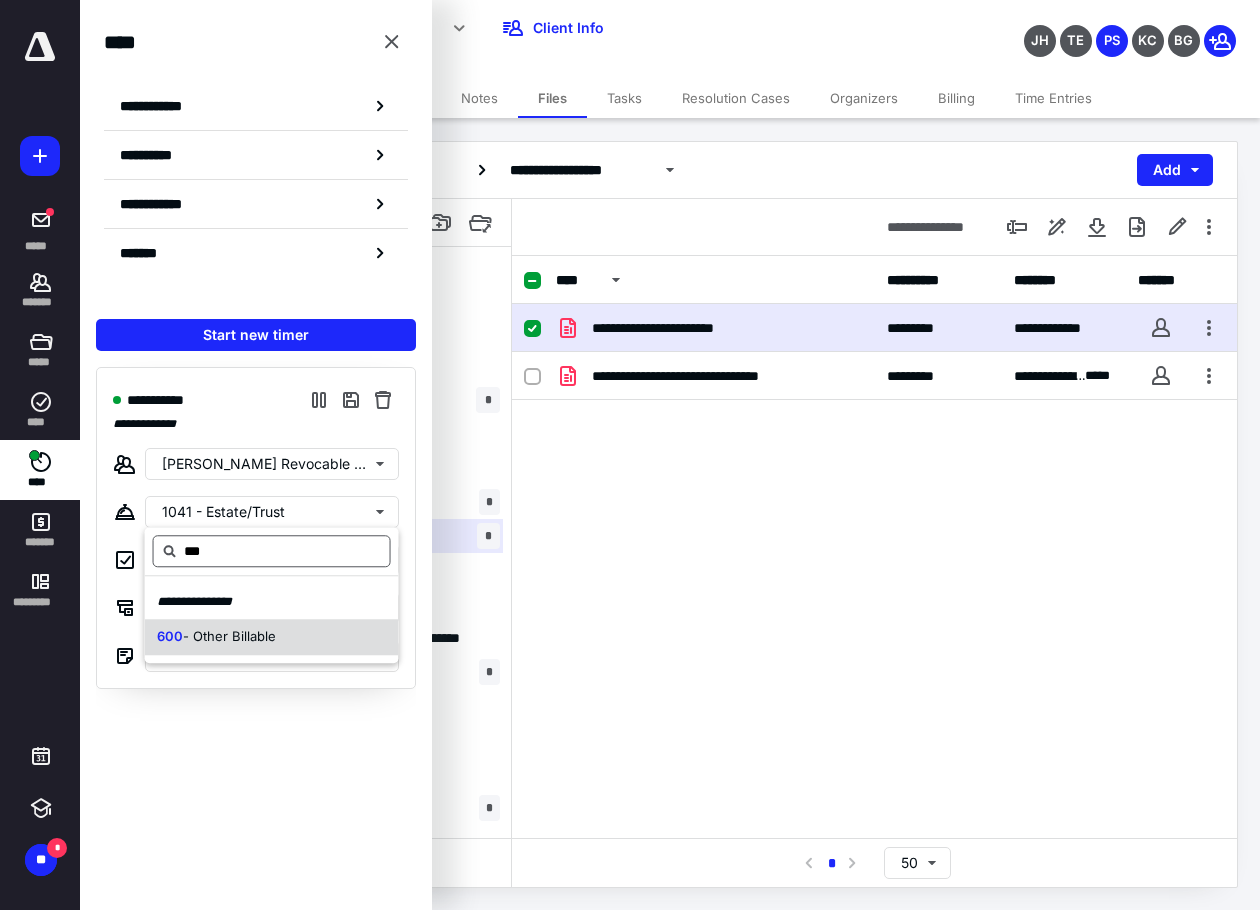 type on "***" 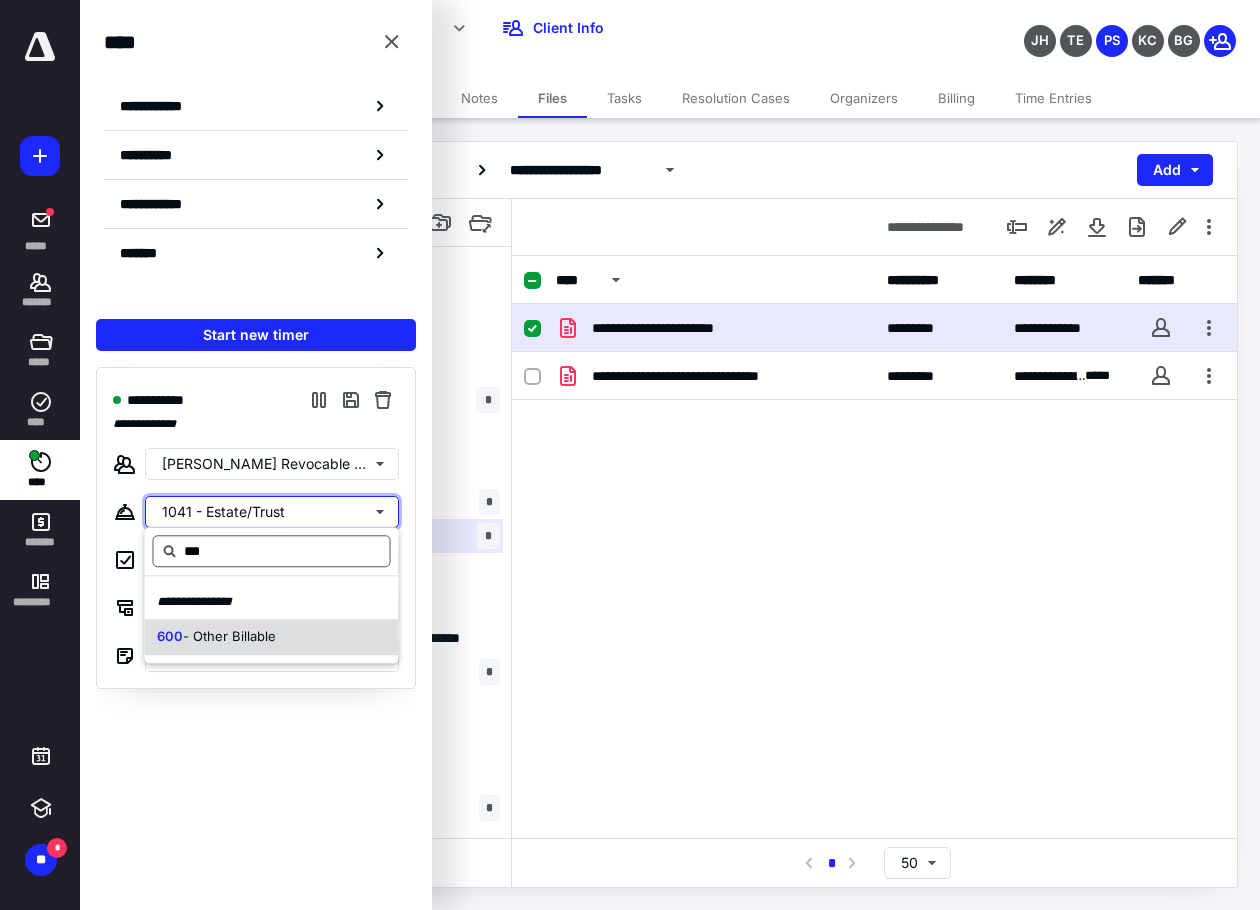 type 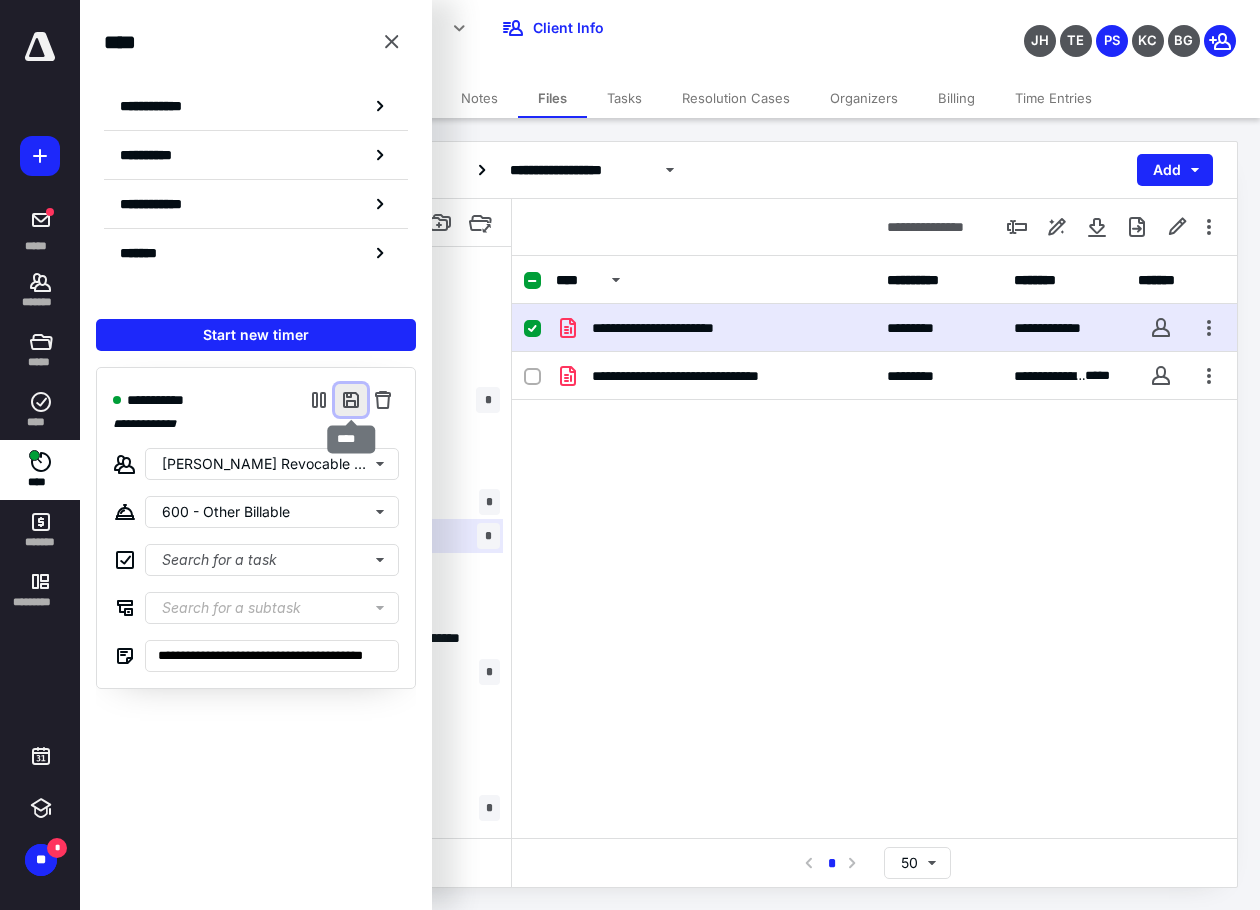 click at bounding box center (351, 400) 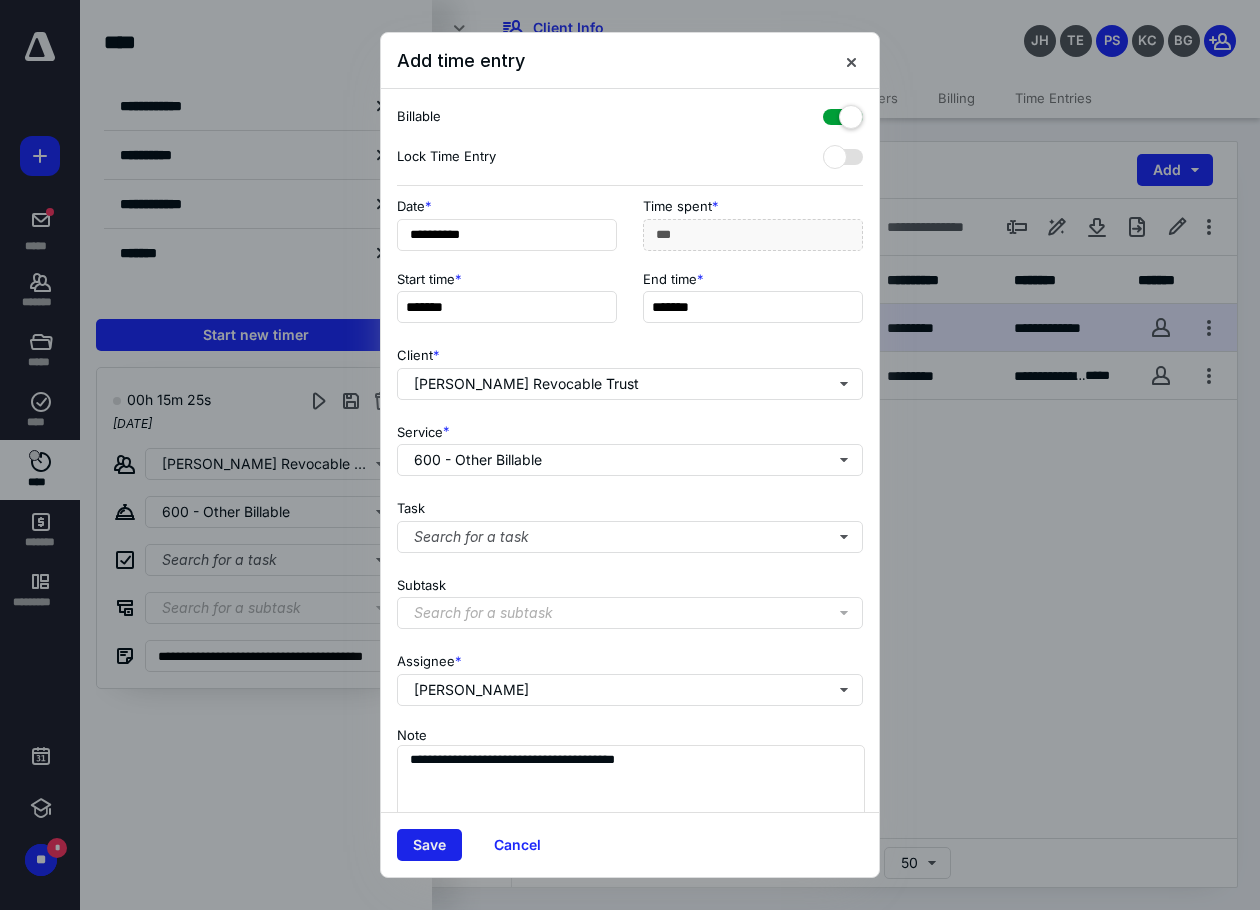 click on "Save" at bounding box center (429, 845) 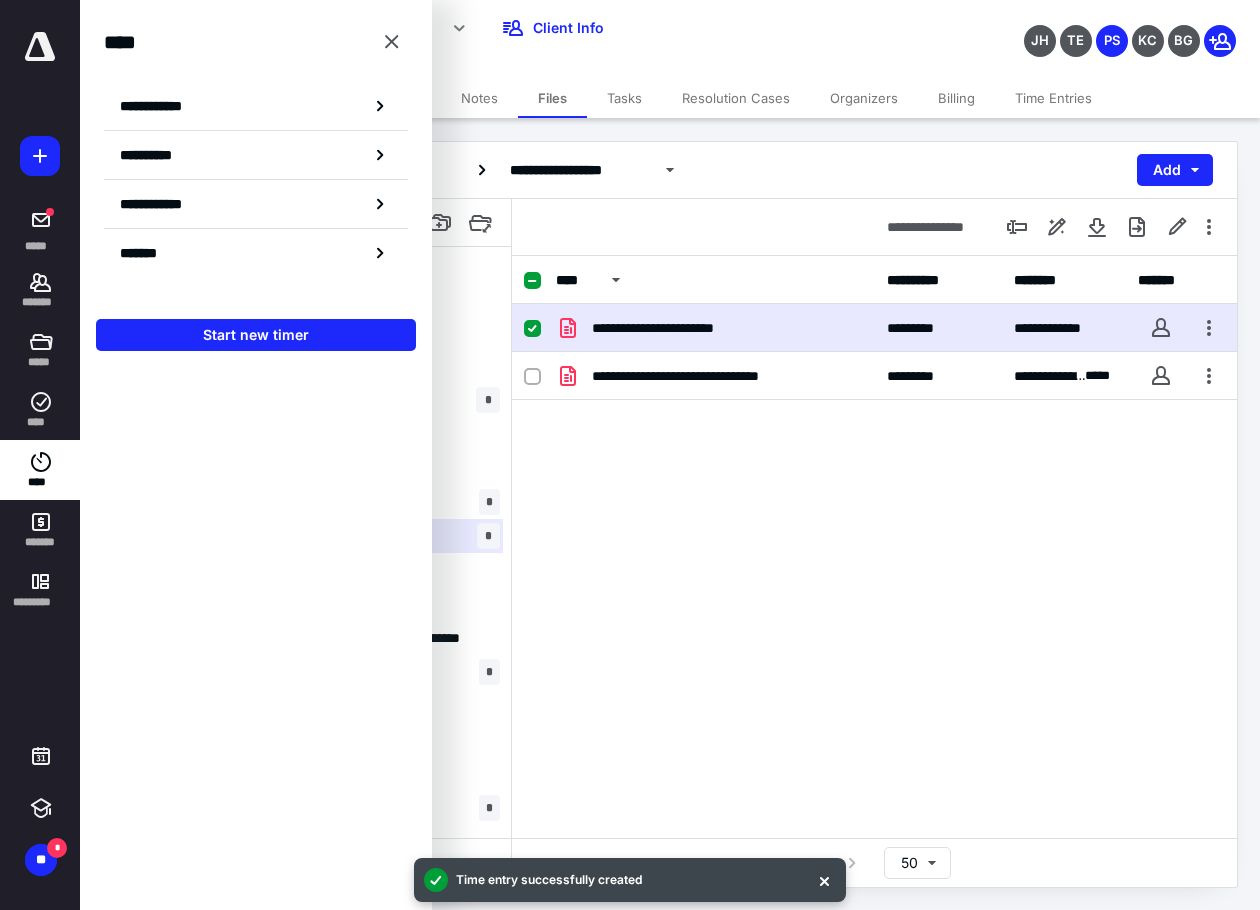 click on "**********" at bounding box center [874, 547] 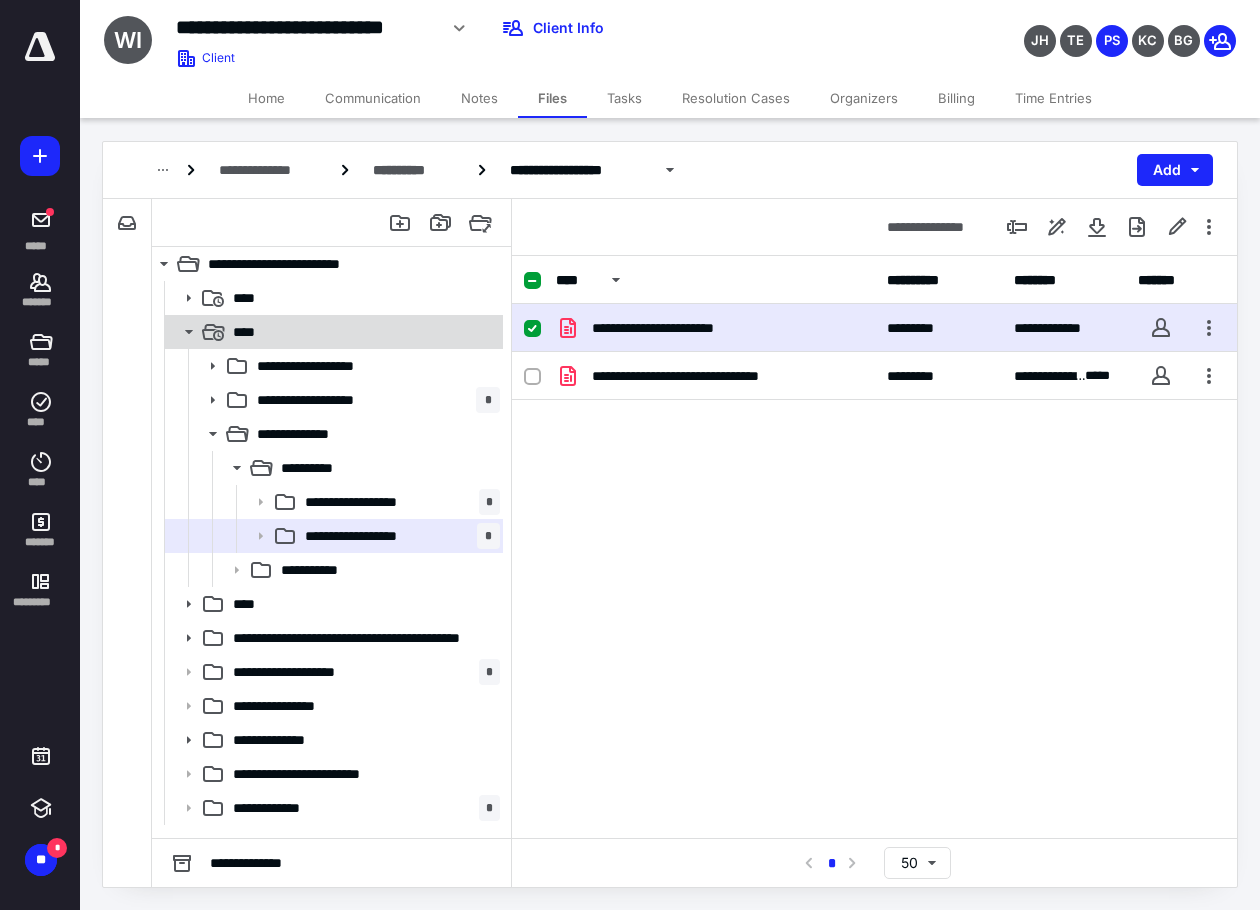 click 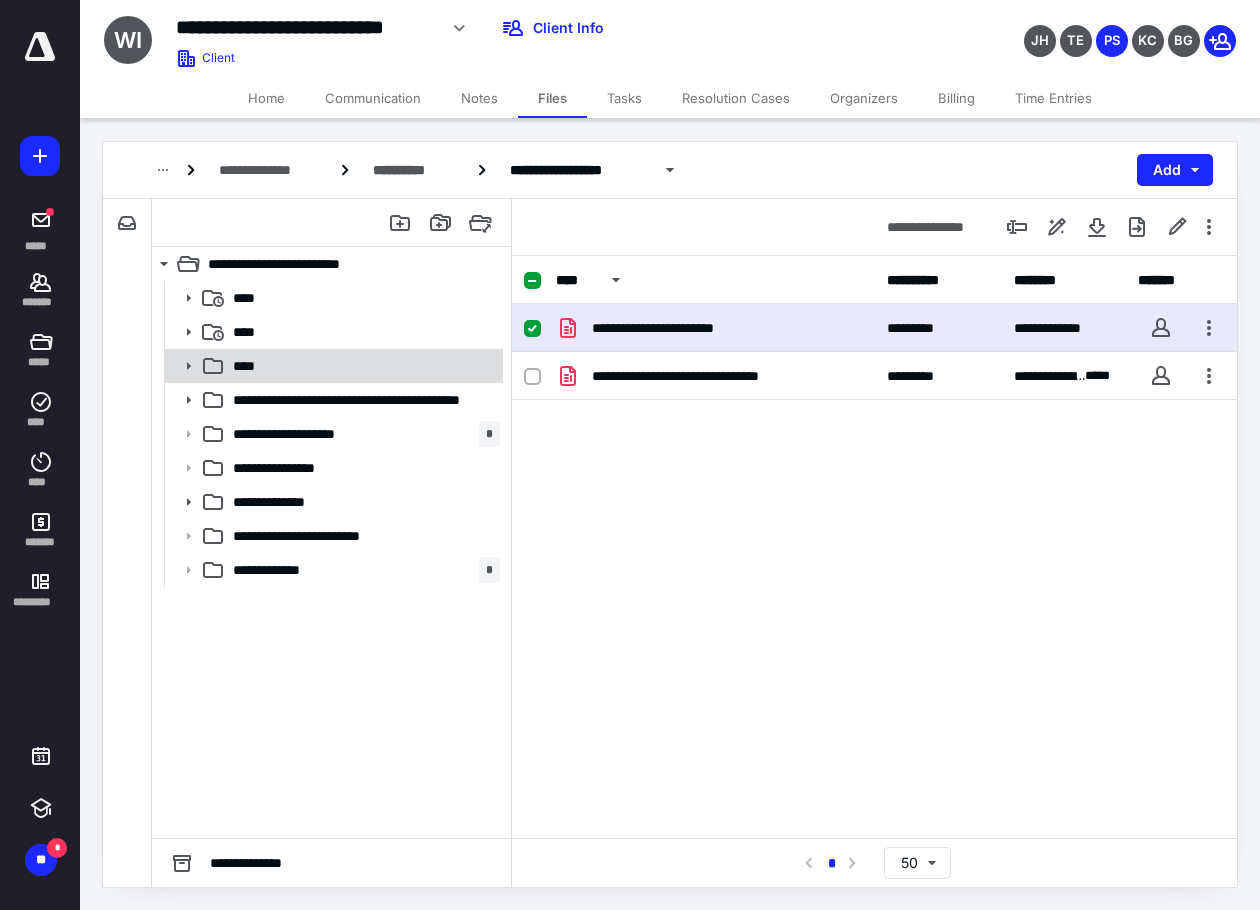 click 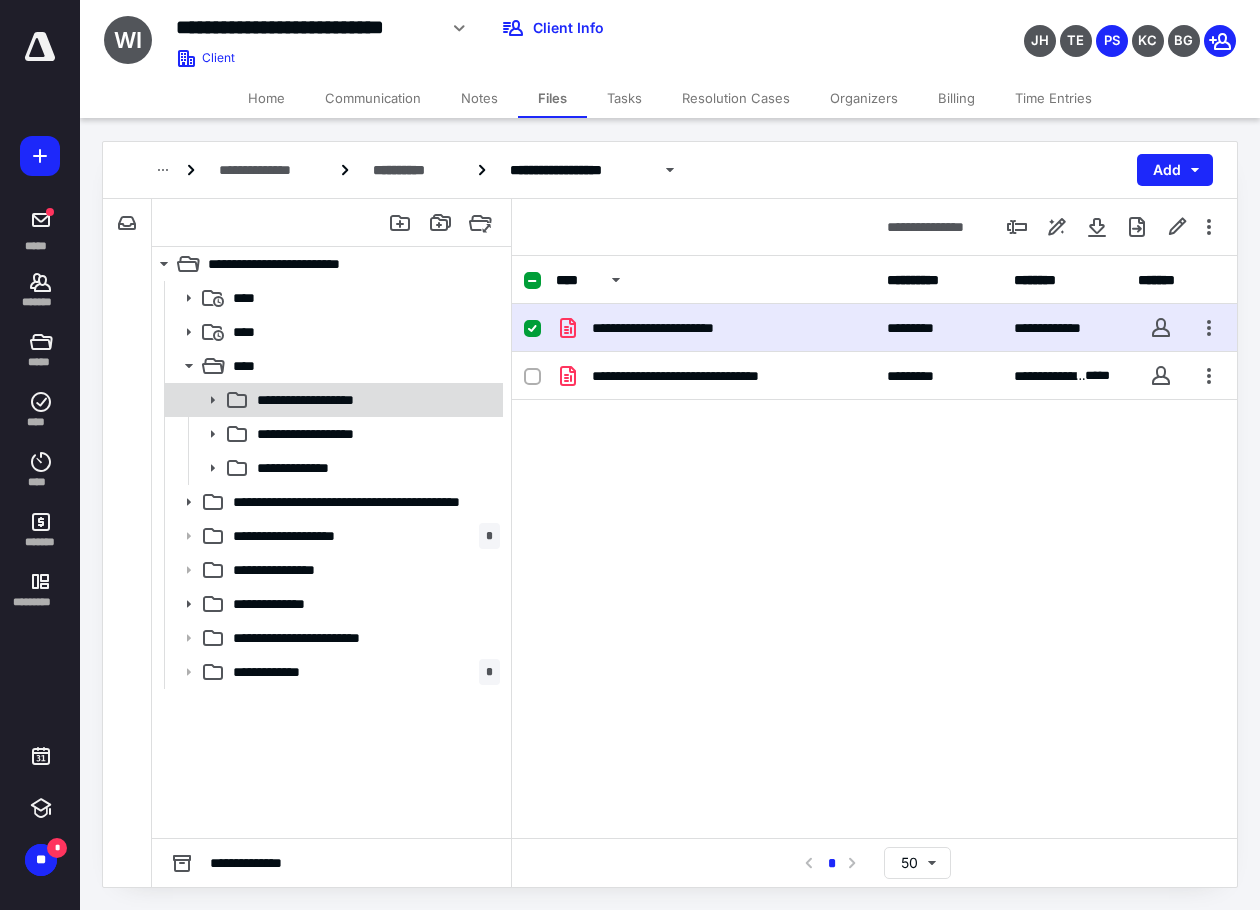 click 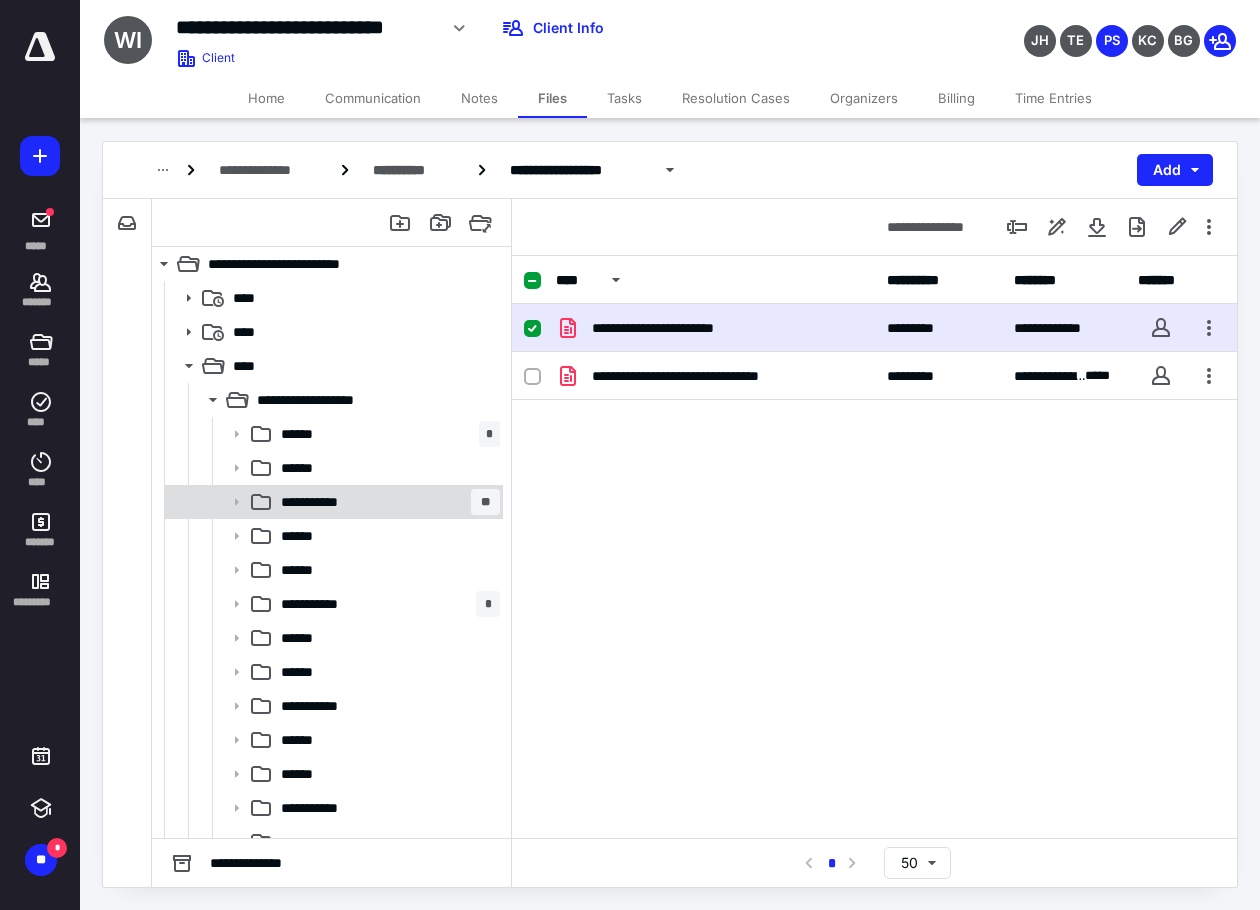 click on "**********" at bounding box center (320, 502) 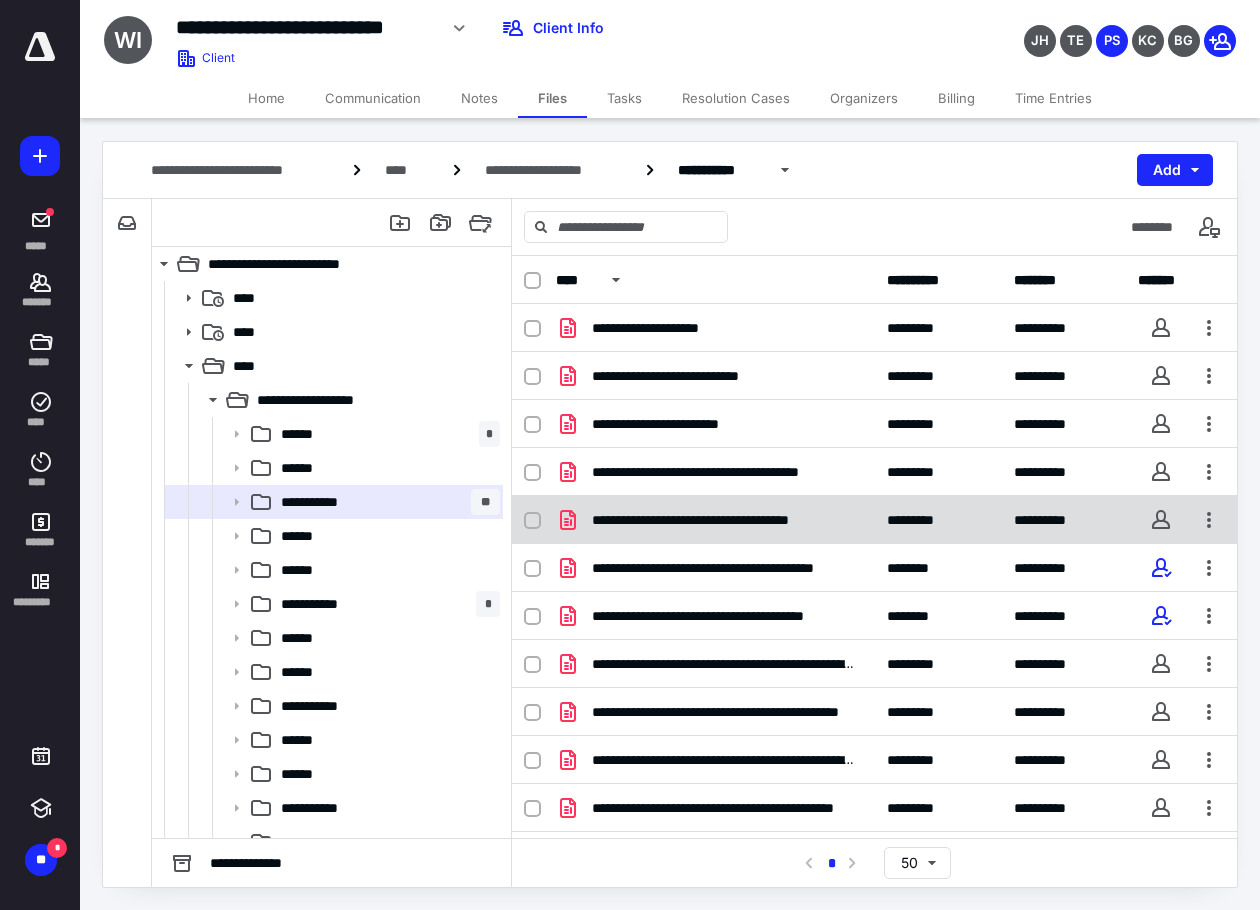 click on "**********" at bounding box center [715, 520] 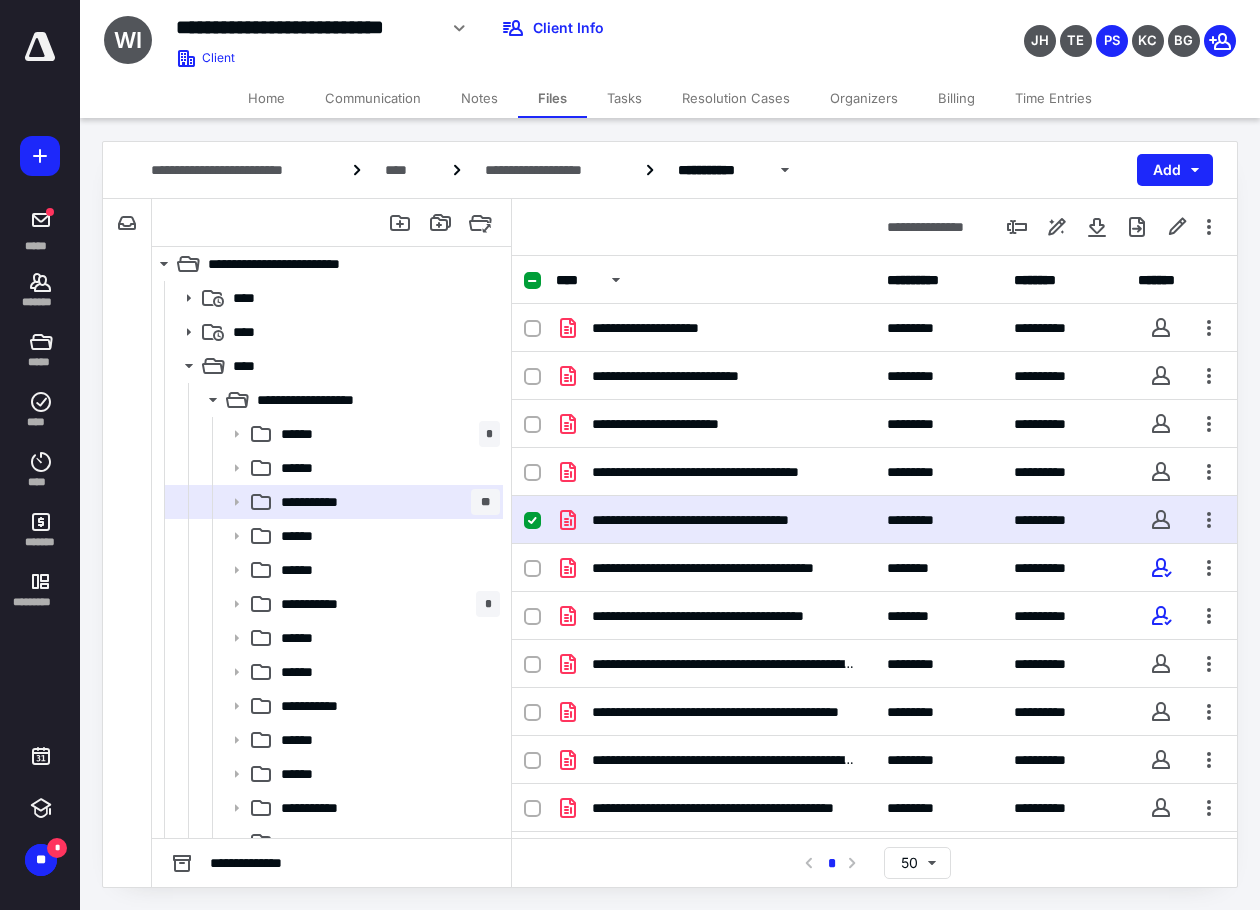 click on "**********" at bounding box center [715, 520] 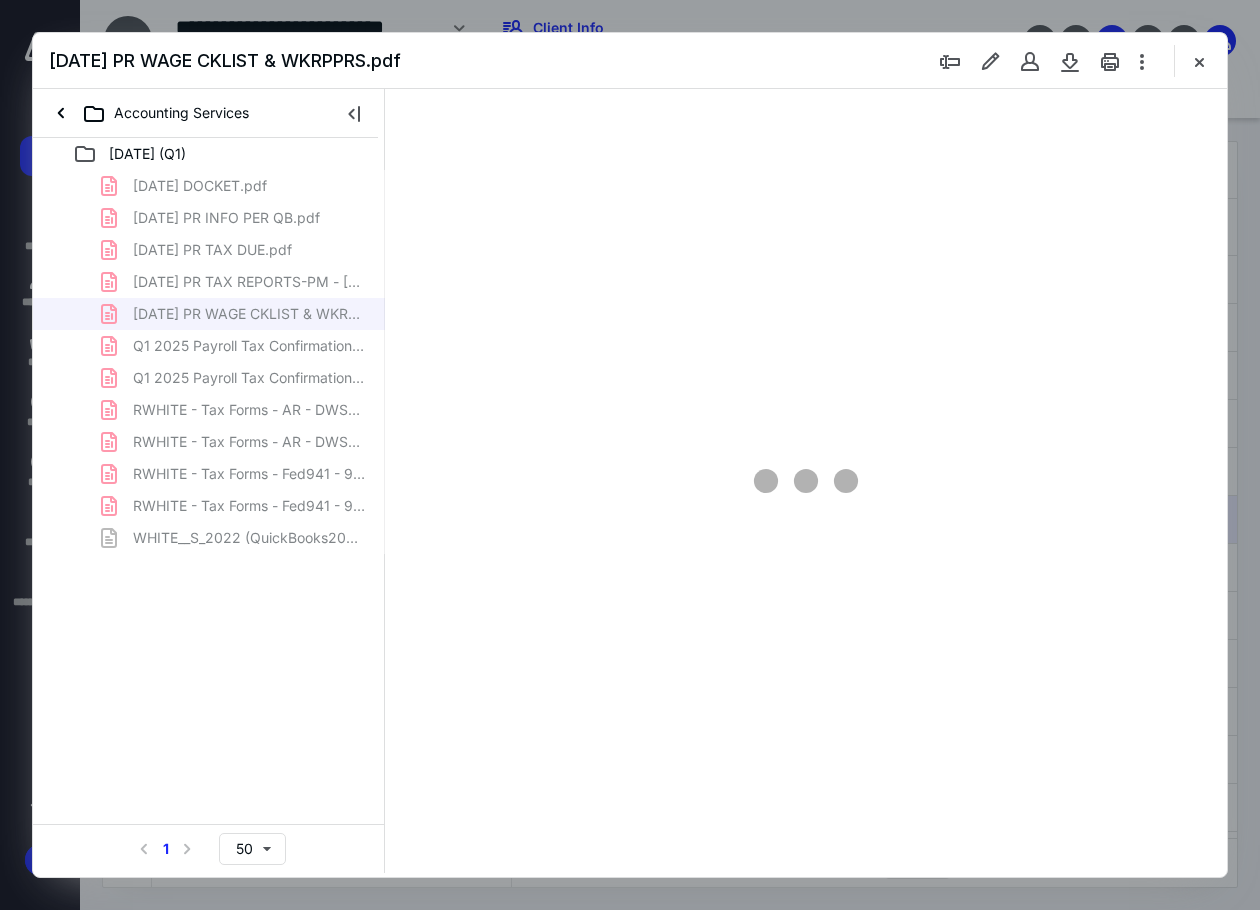 scroll, scrollTop: 0, scrollLeft: 0, axis: both 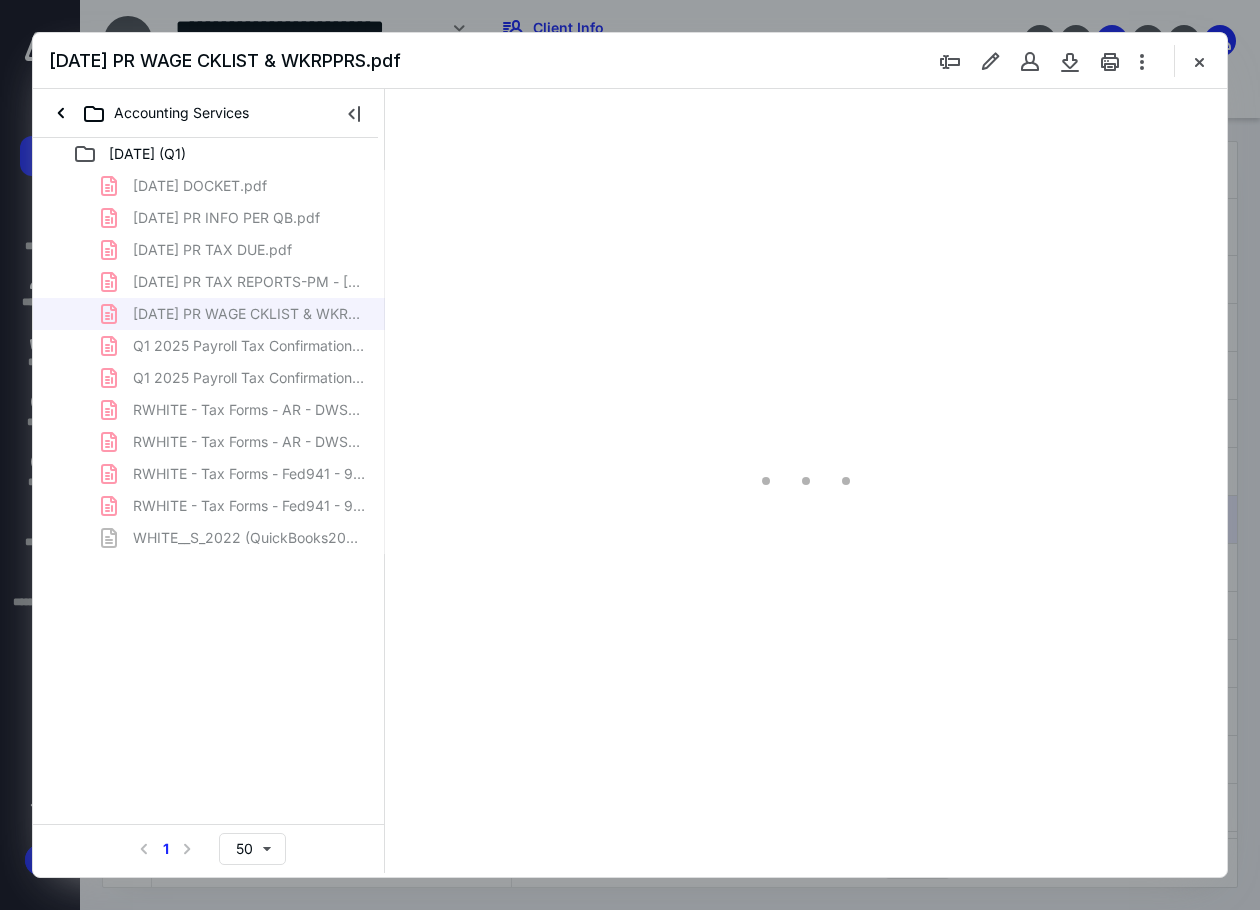 type on "135" 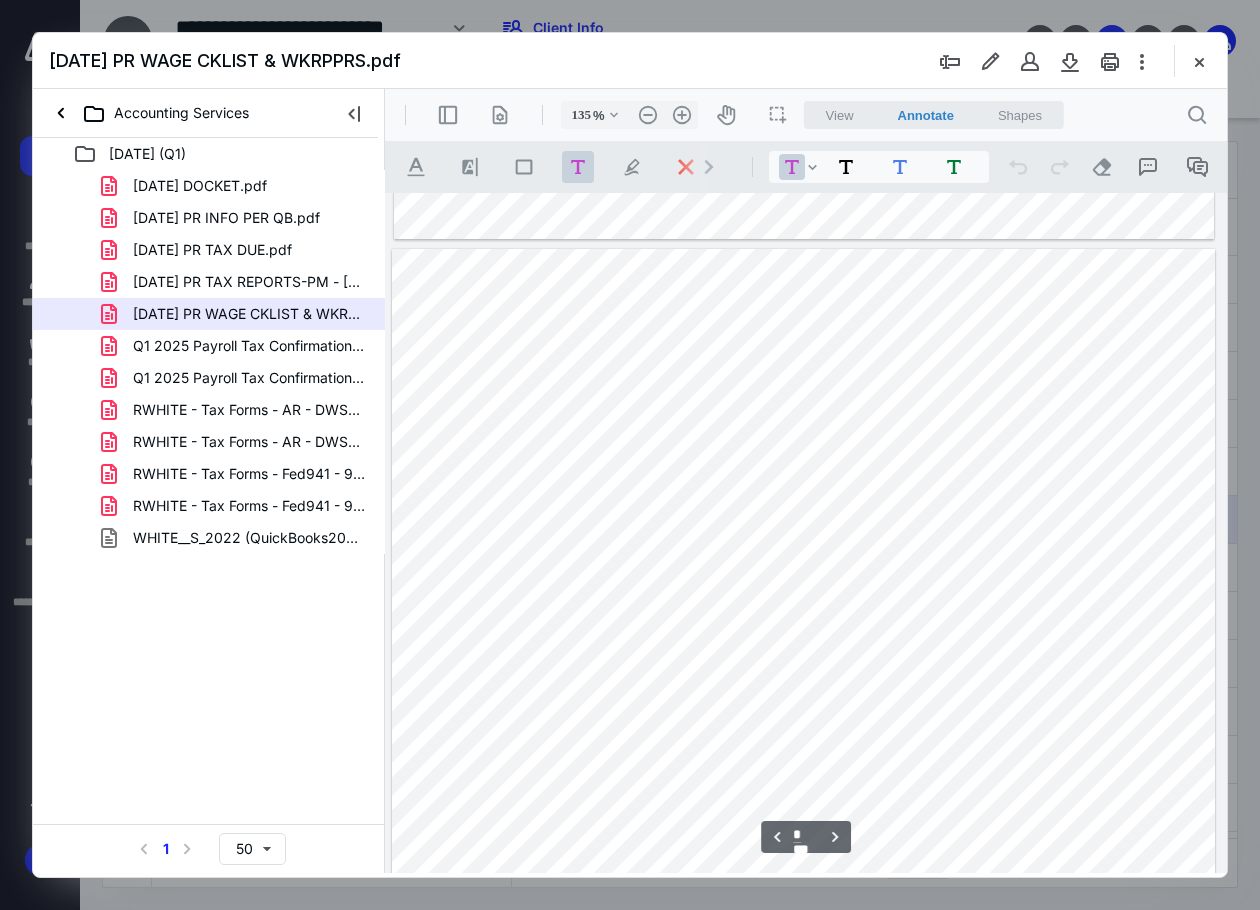 scroll, scrollTop: 1409, scrollLeft: 0, axis: vertical 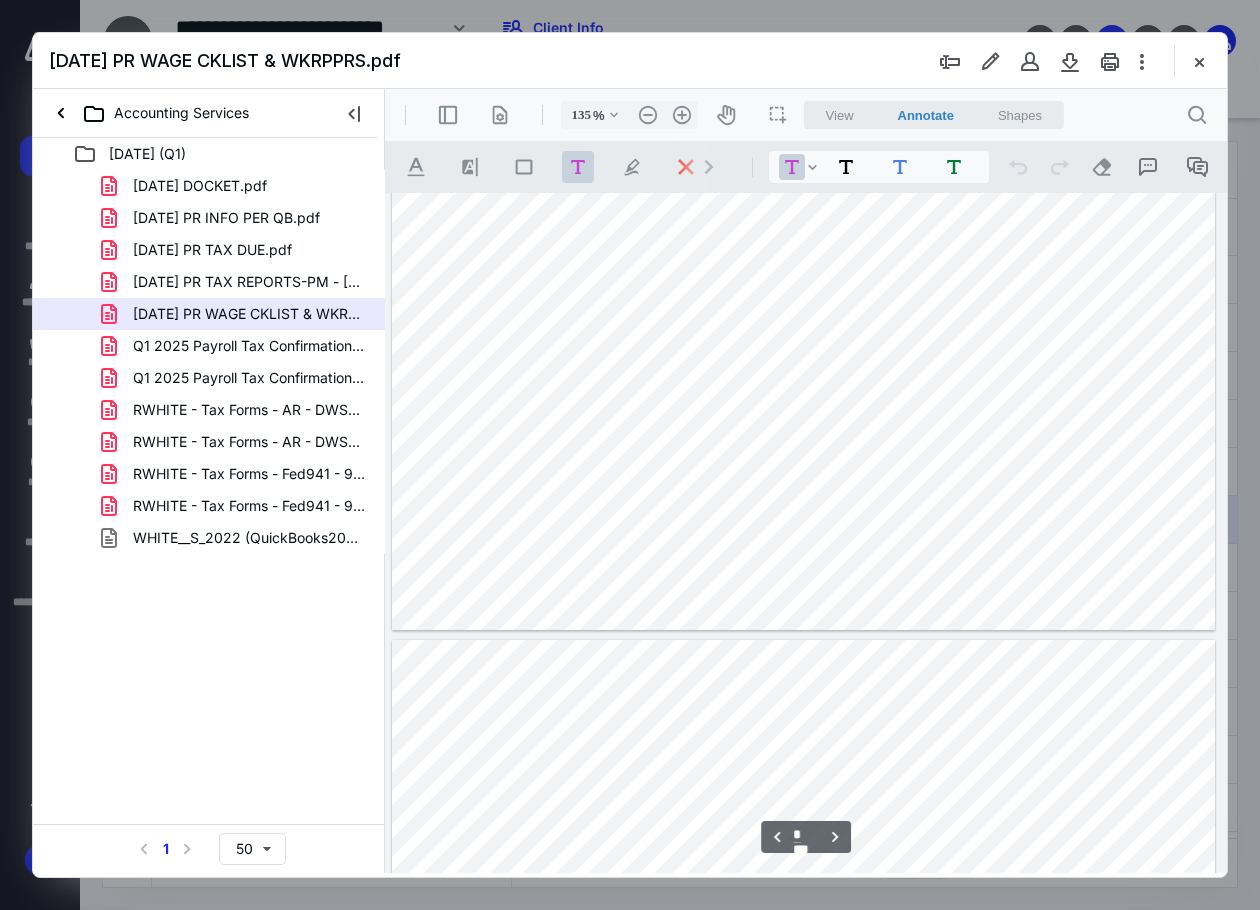 type on "*" 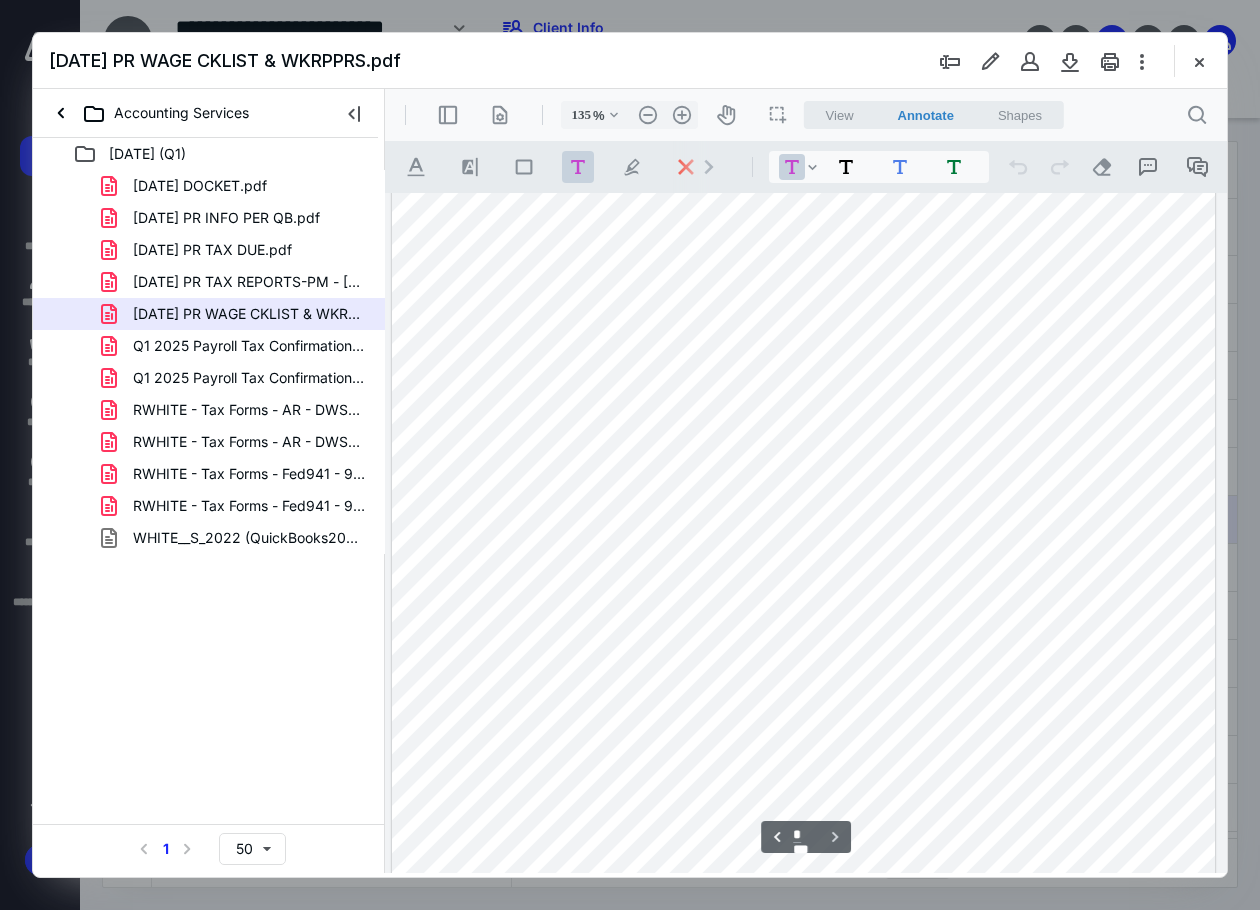 scroll, scrollTop: 4419, scrollLeft: 0, axis: vertical 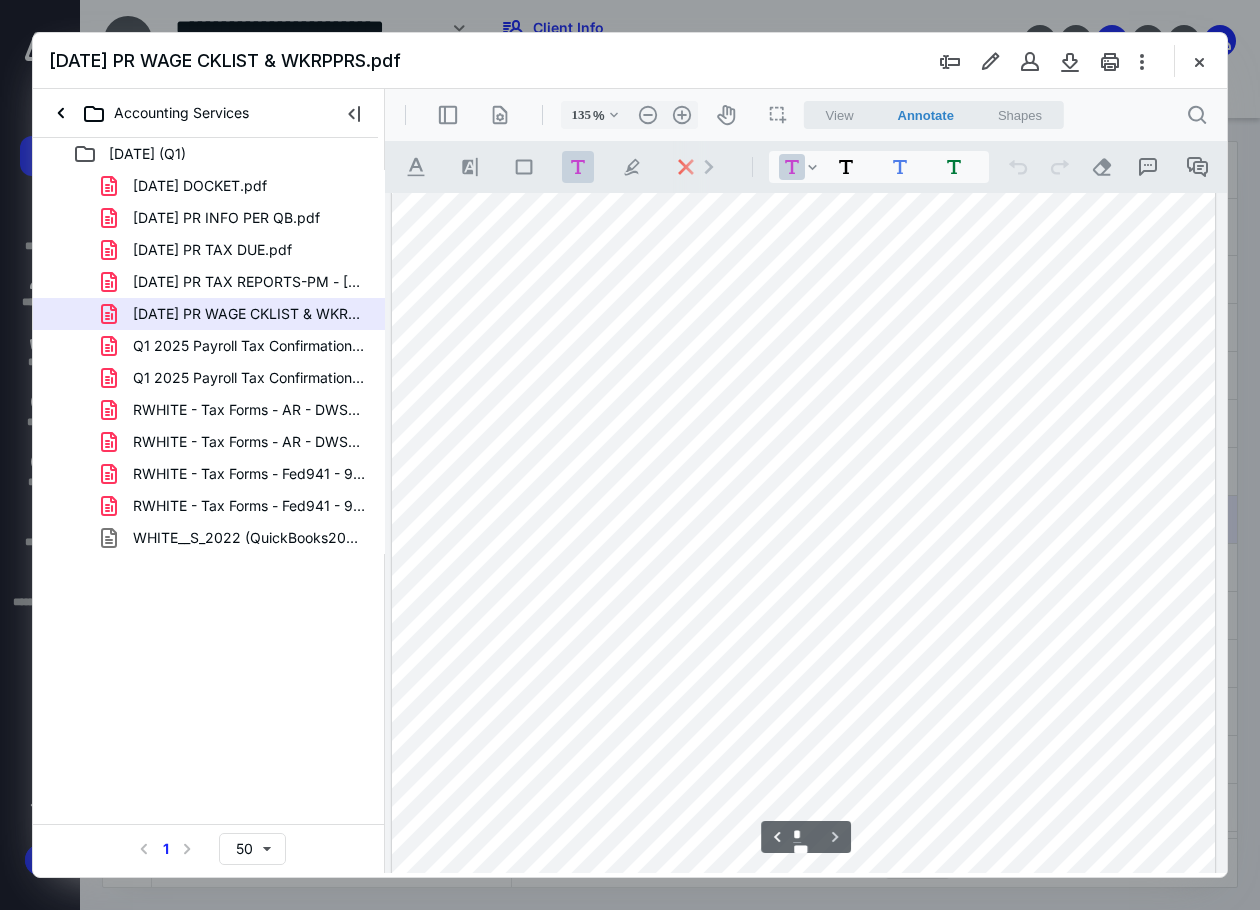 click on "2025.03.31 PR INFO PER QB.pdf" at bounding box center (226, 218) 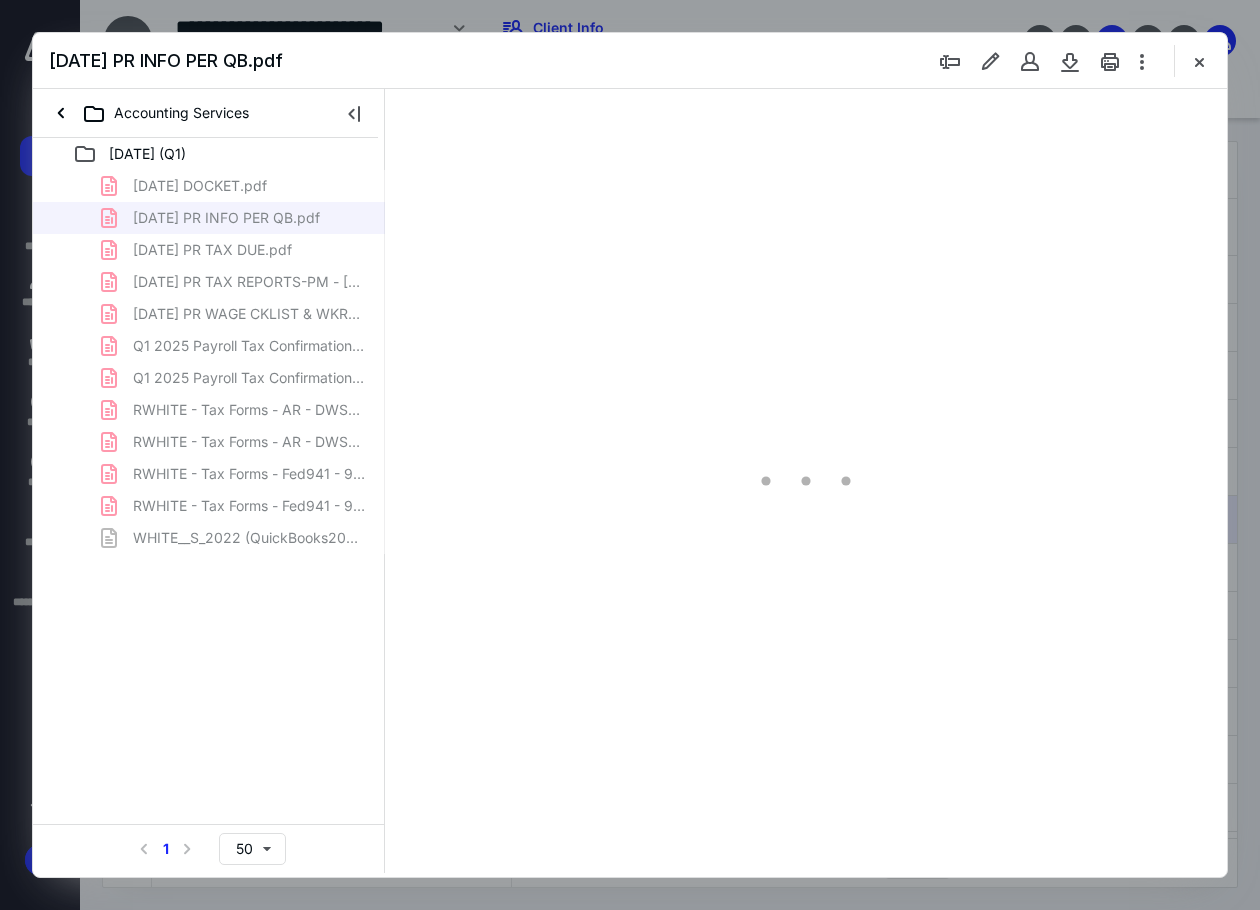 scroll, scrollTop: 0, scrollLeft: 0, axis: both 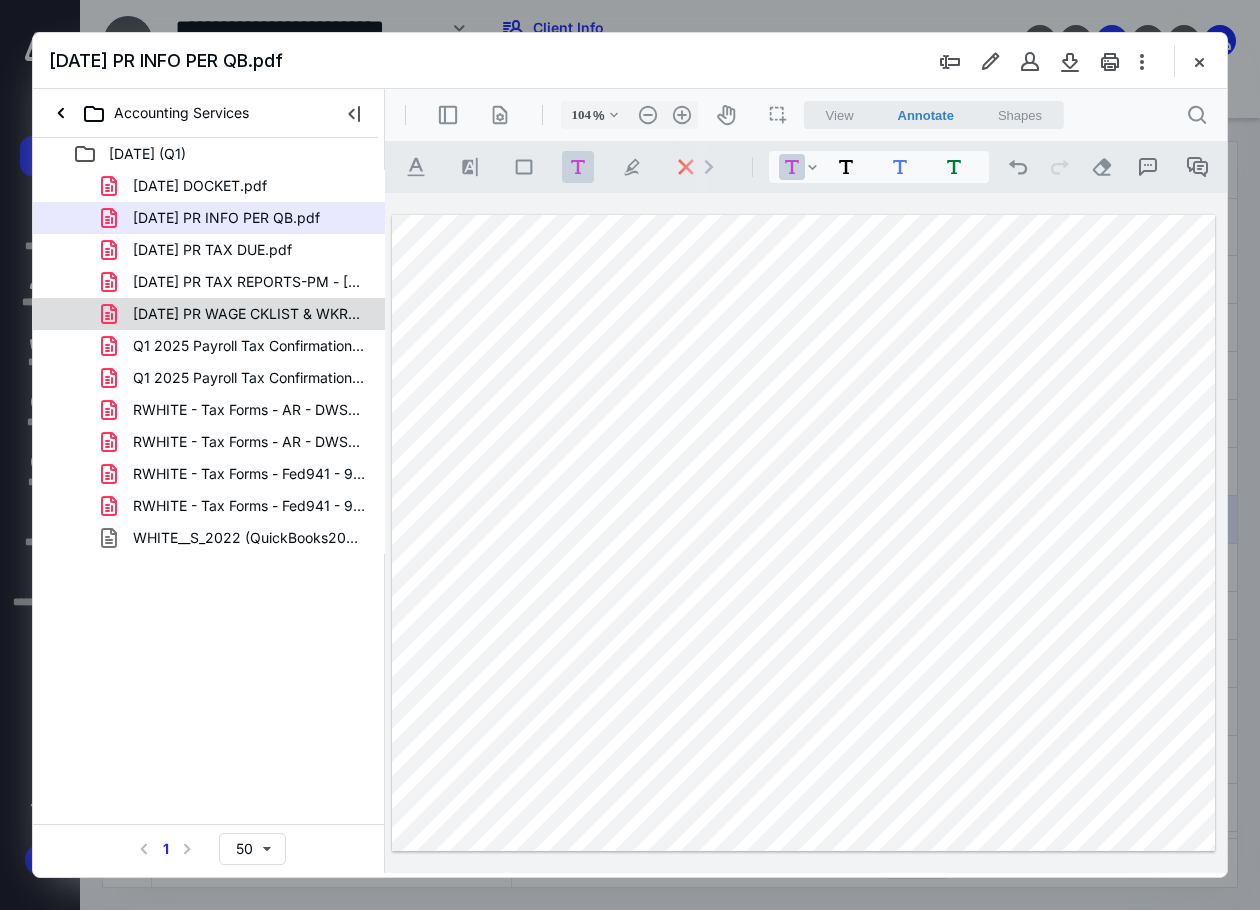 click on "2025.03.31 PR WAGE CKLIST & WKRPPRS.pdf" at bounding box center [249, 314] 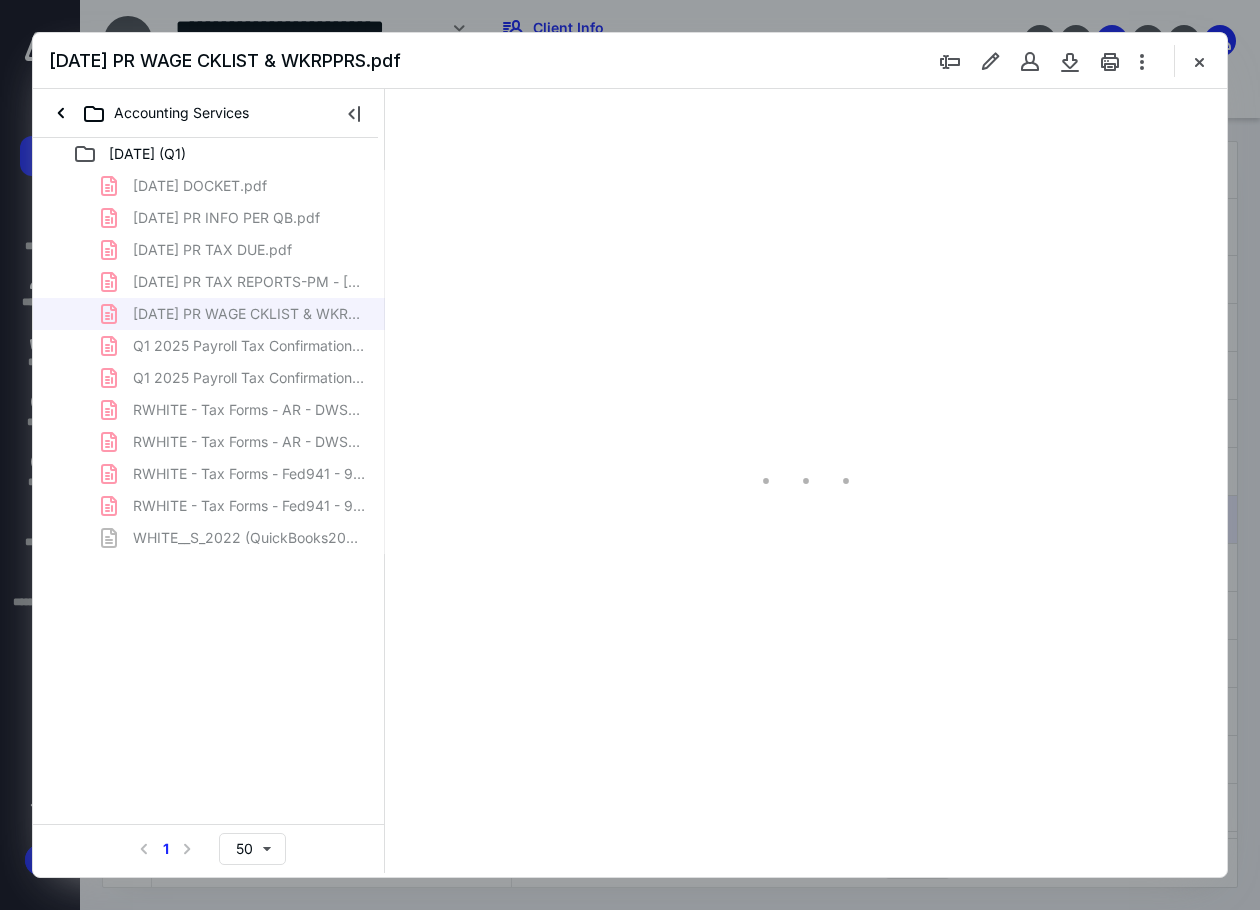 type on "135" 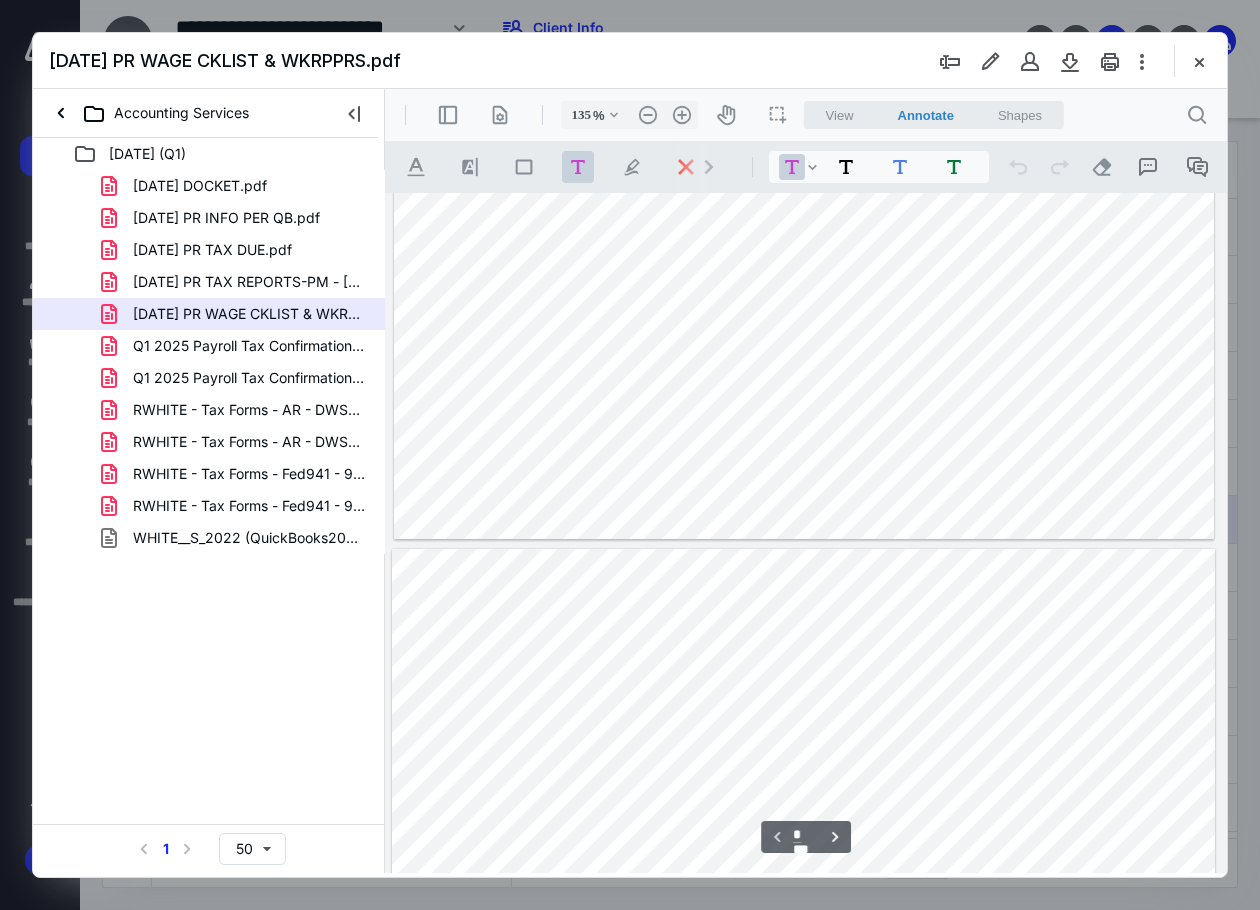 type on "*" 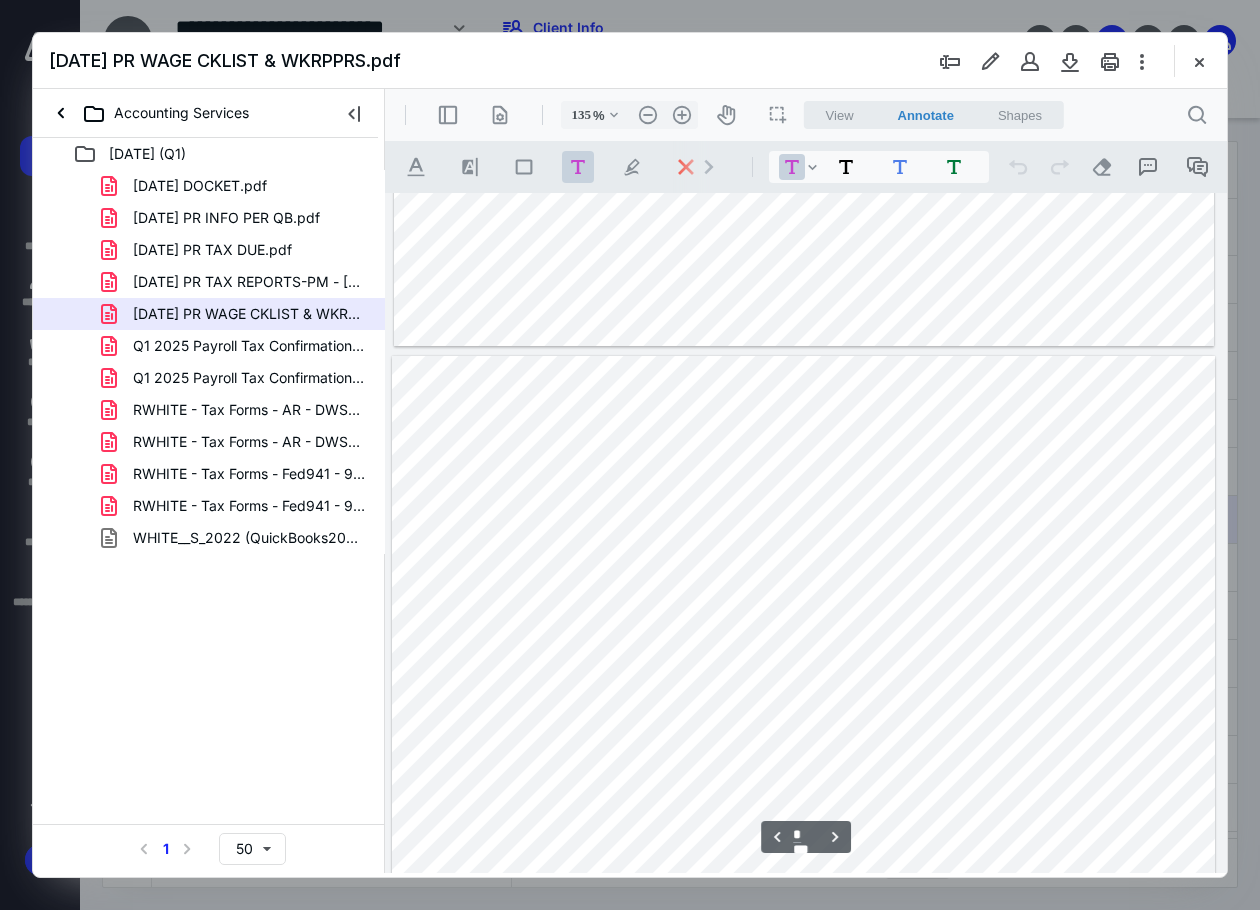 scroll, scrollTop: 1009, scrollLeft: 0, axis: vertical 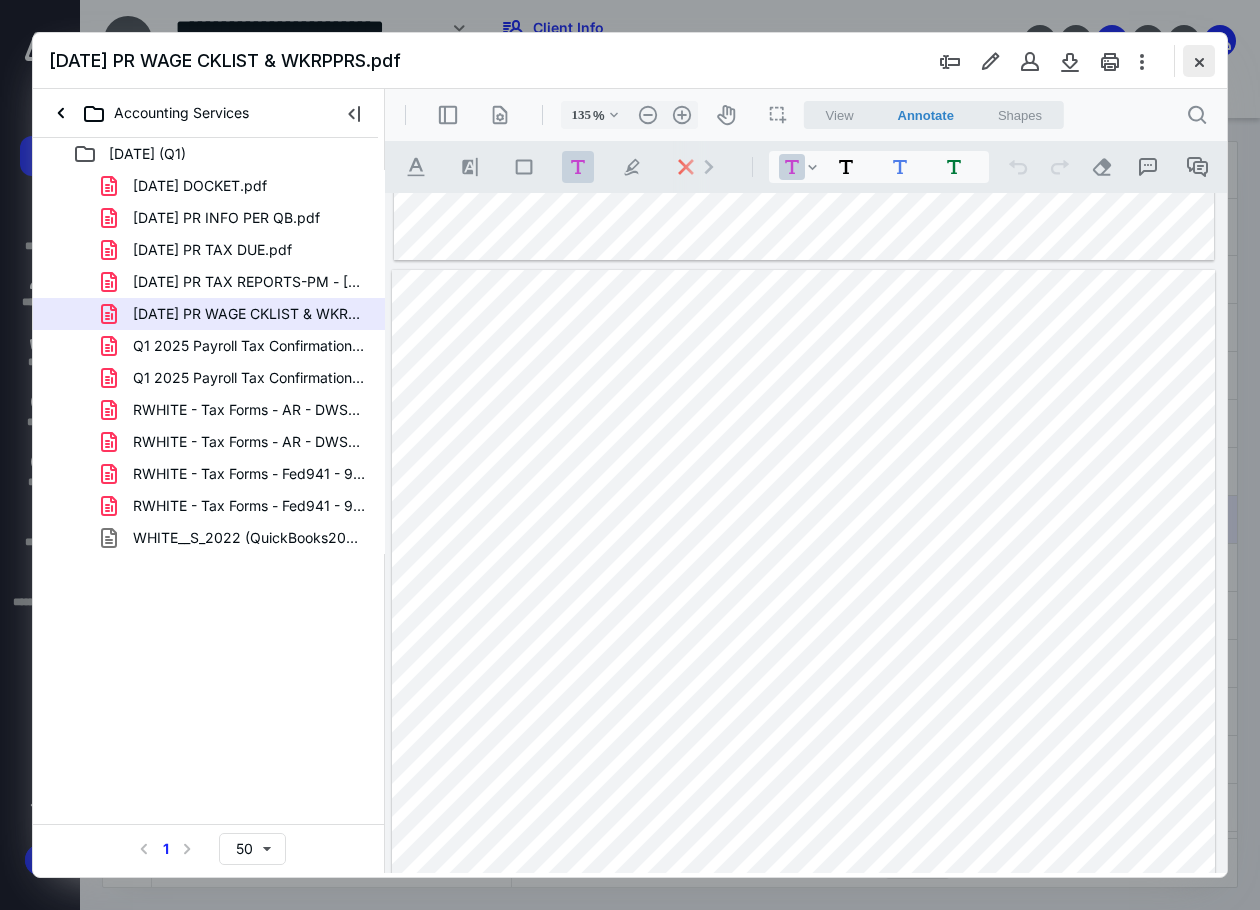 click at bounding box center (1199, 61) 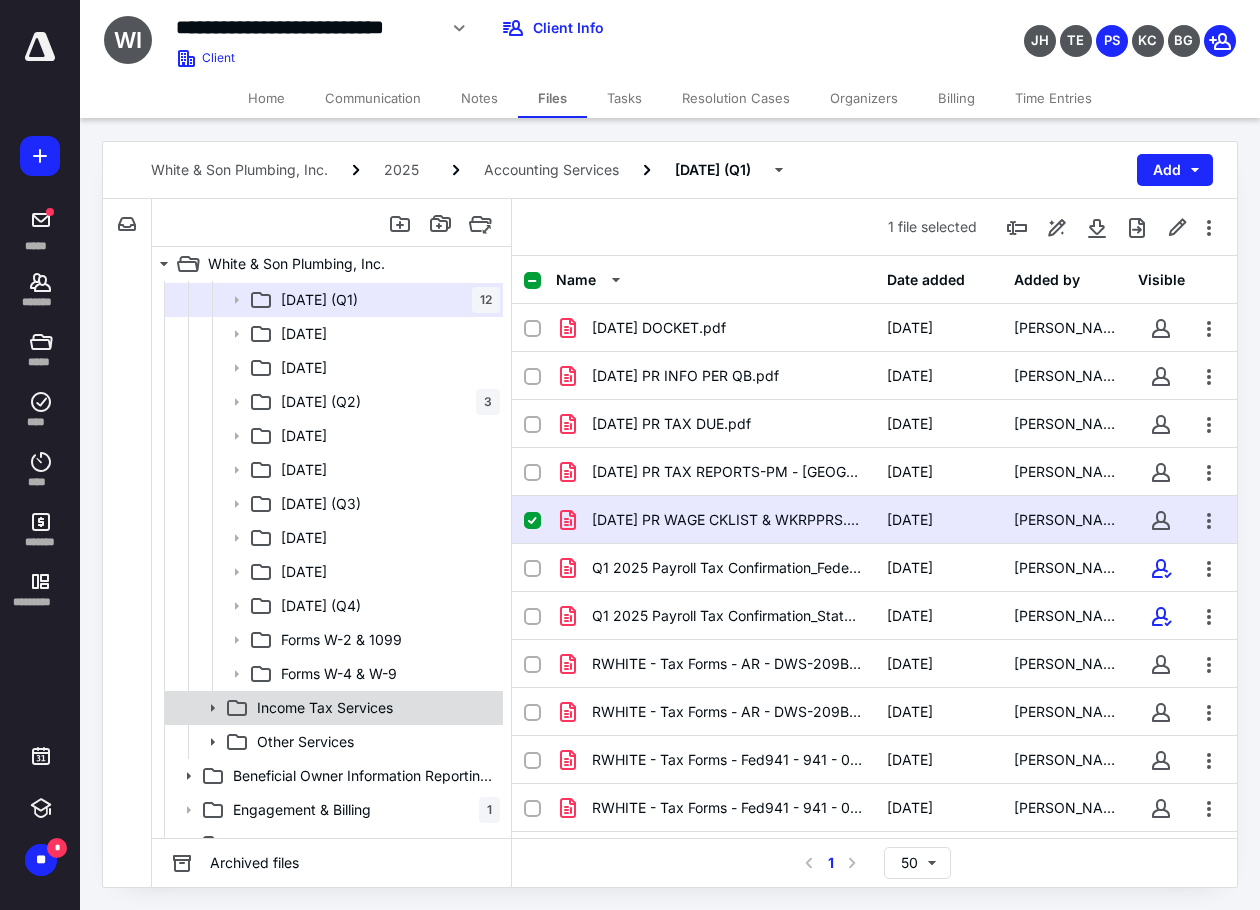 scroll, scrollTop: 326, scrollLeft: 0, axis: vertical 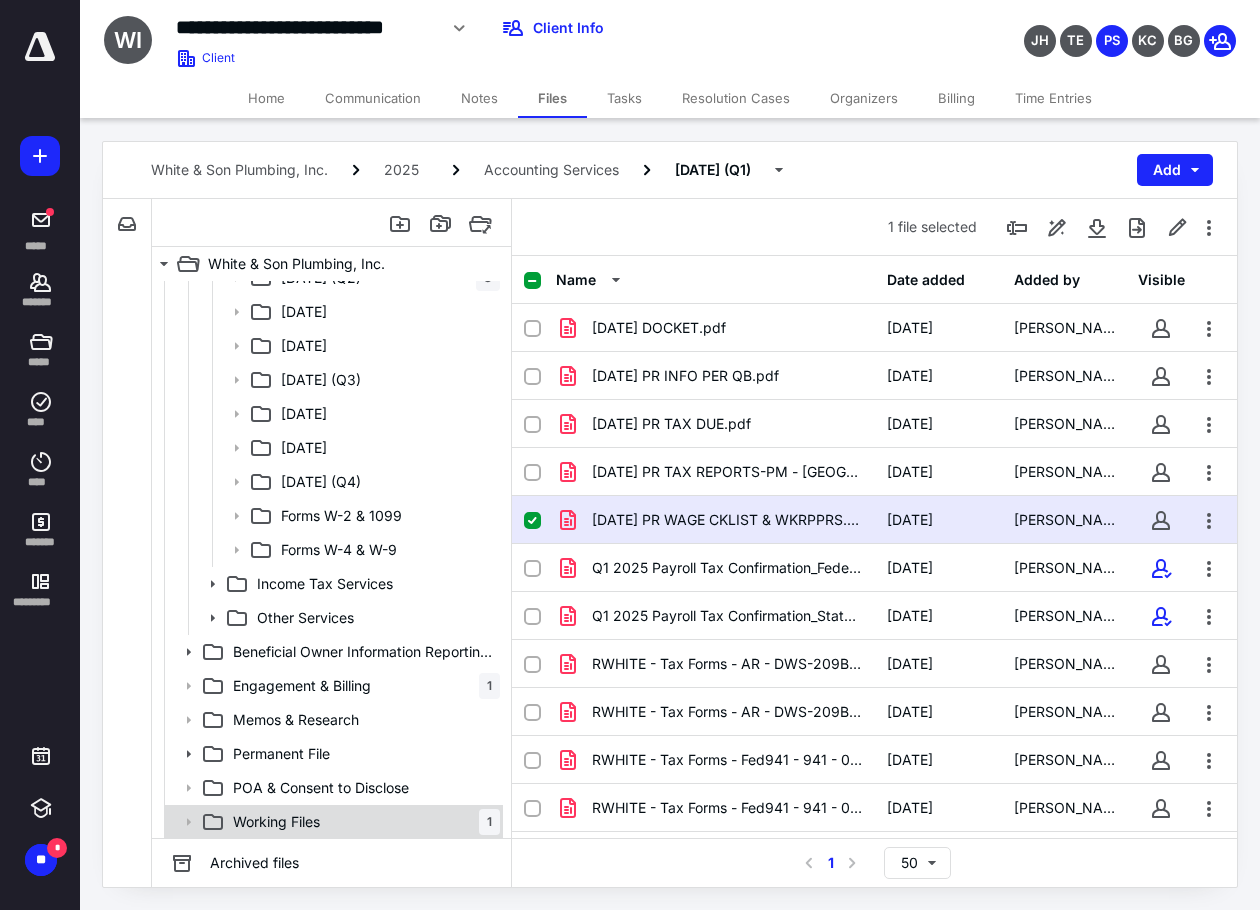 click on "Working Files" at bounding box center (276, 822) 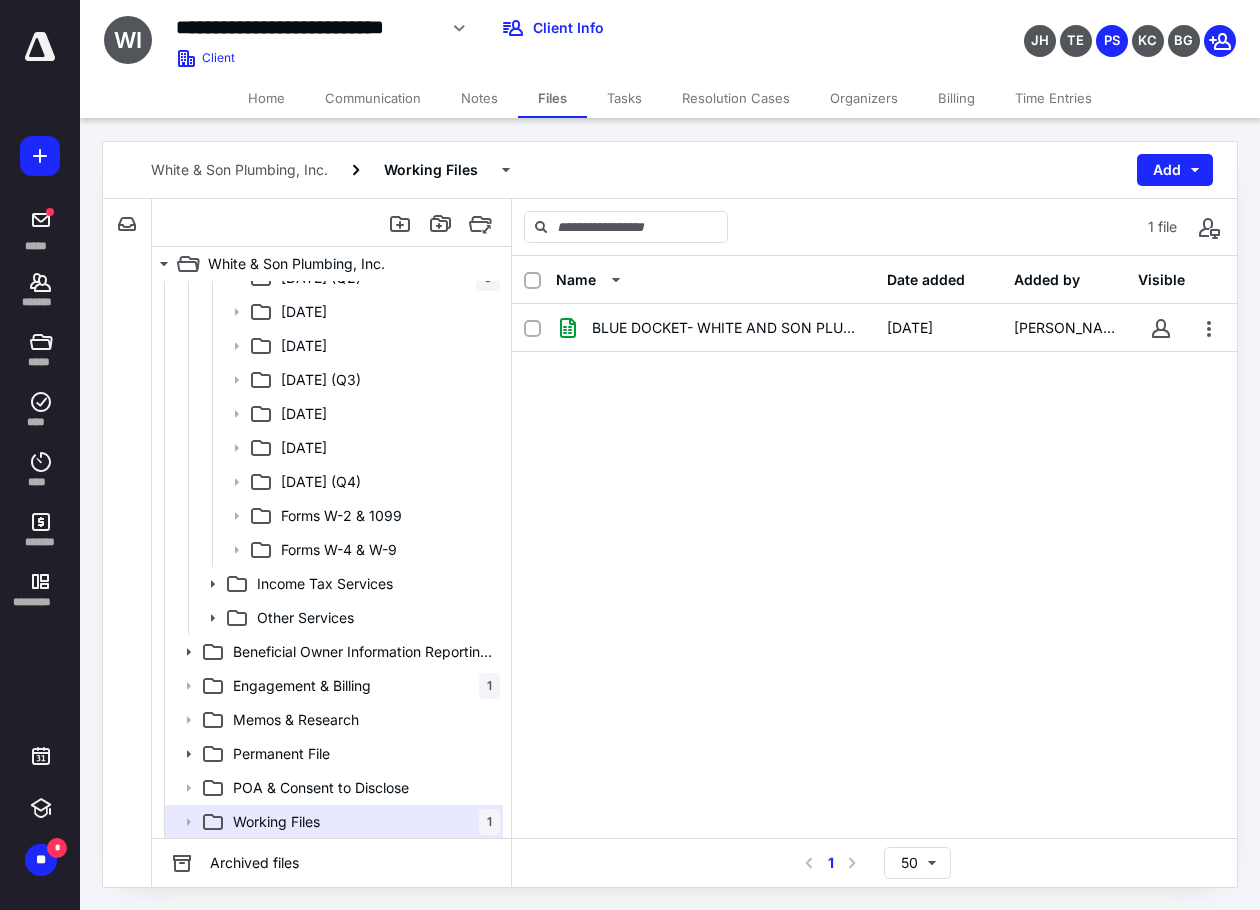 checkbox on "true" 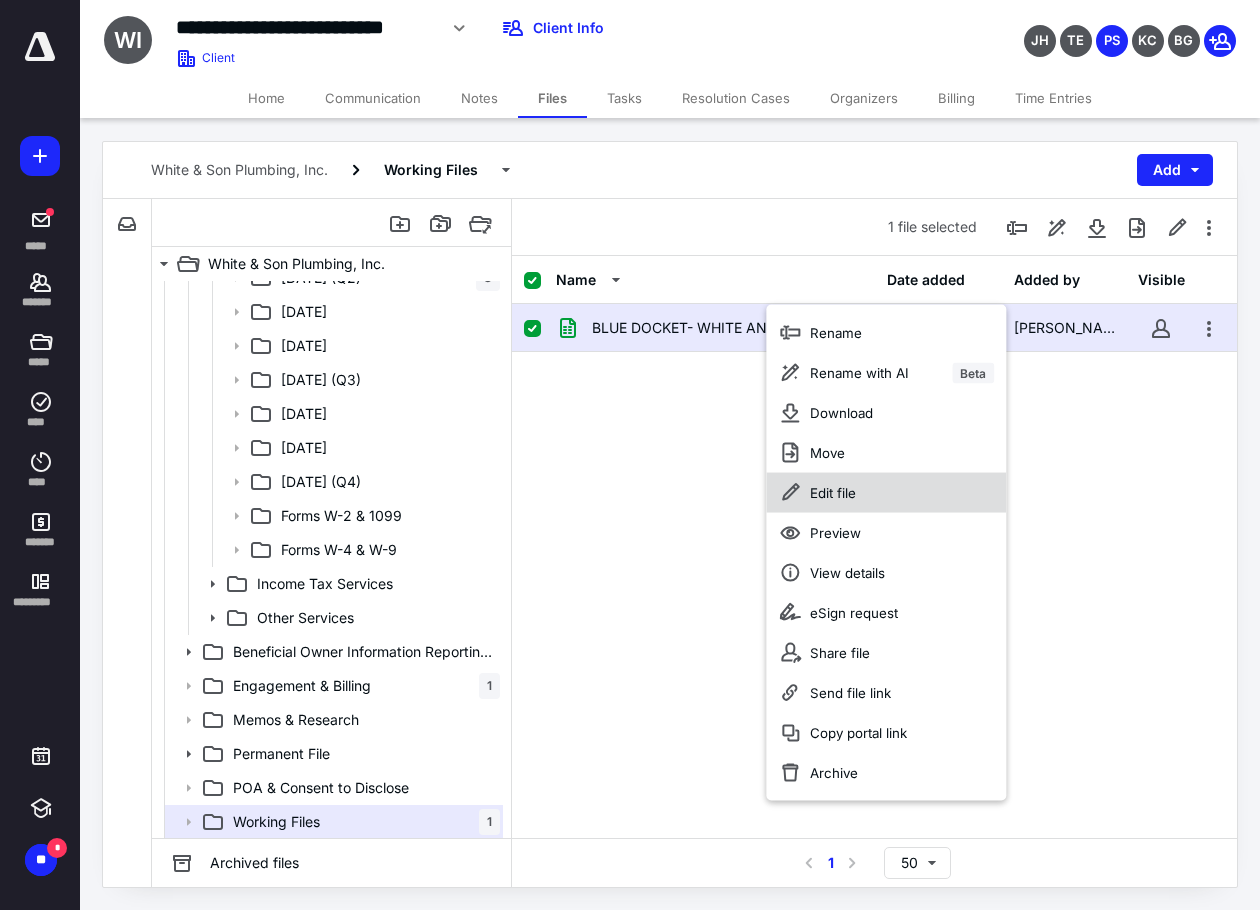 click on "Edit file" at bounding box center [833, 493] 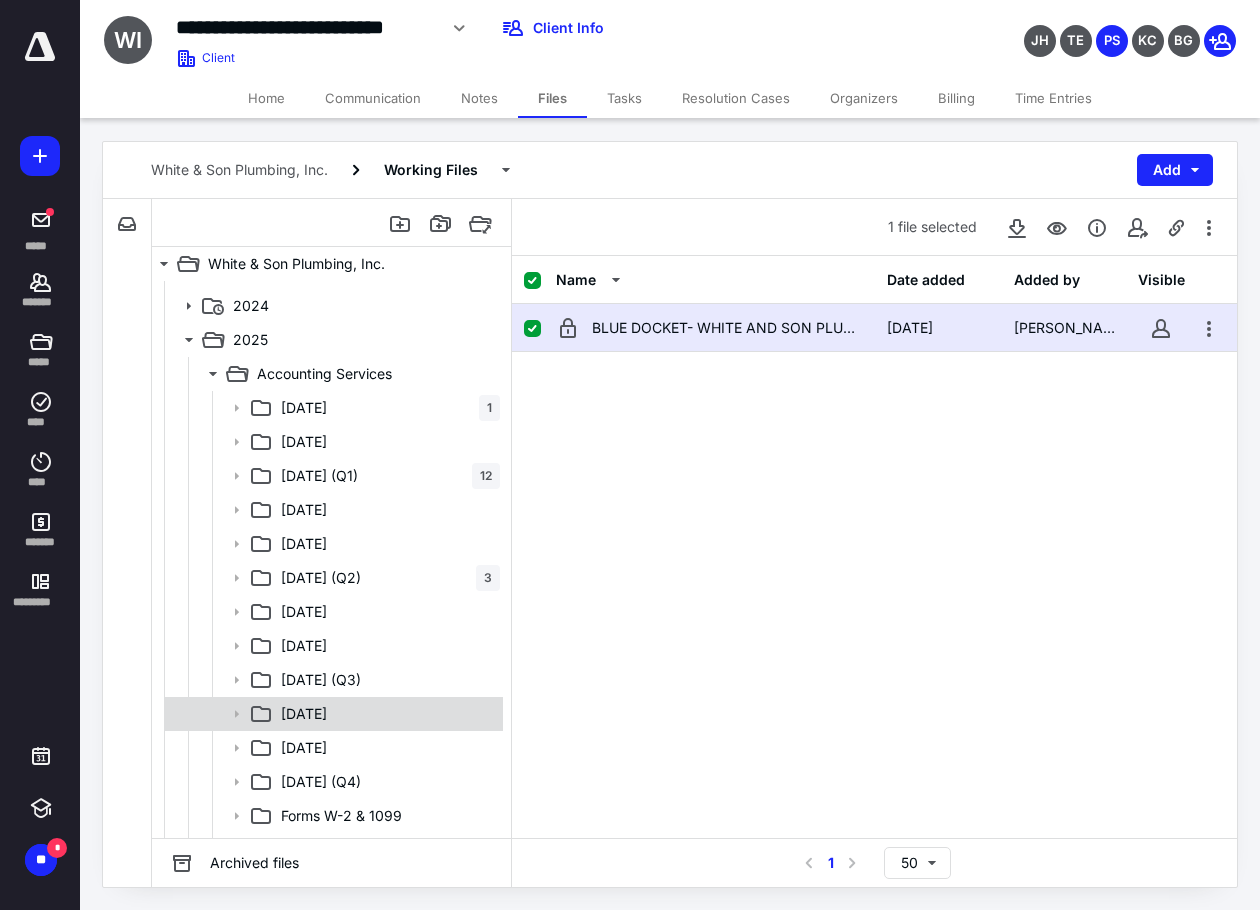 scroll, scrollTop: 0, scrollLeft: 0, axis: both 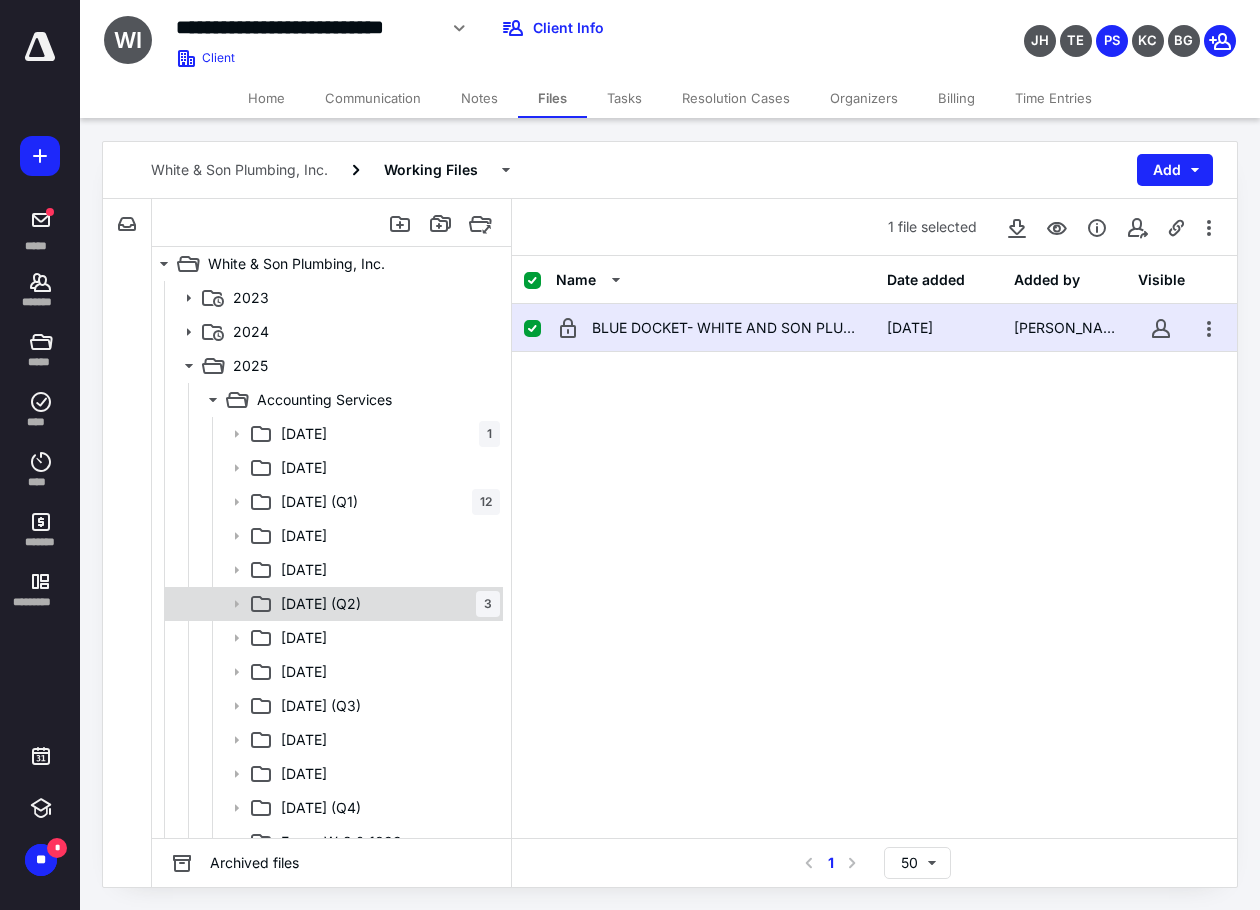 click on "06 Jun (Q2) 3" at bounding box center [386, 604] 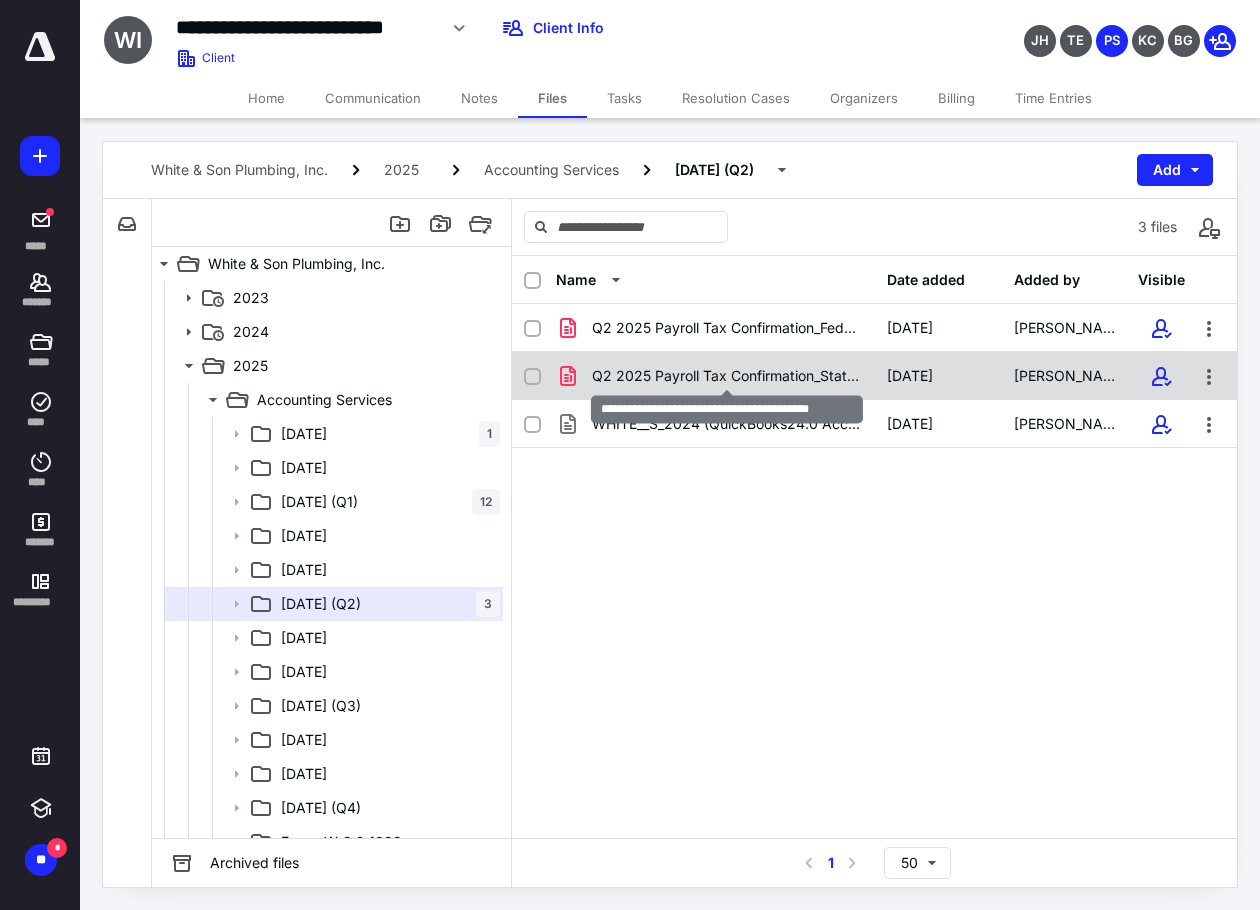 click on "Q2 2025 Payroll Tax Confirmation_State.pdf" at bounding box center (727, 376) 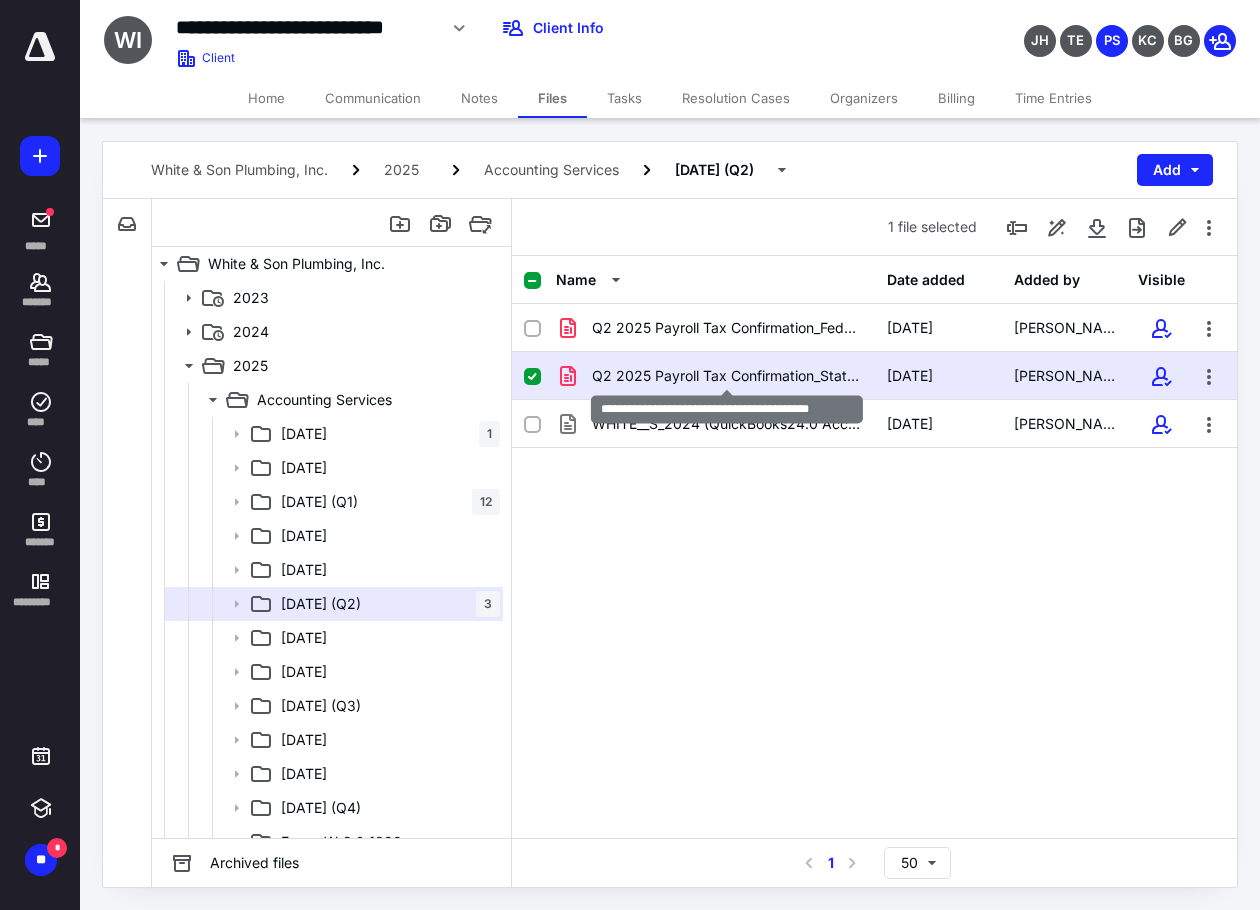 click on "Q2 2025 Payroll Tax Confirmation_State.pdf" at bounding box center (727, 376) 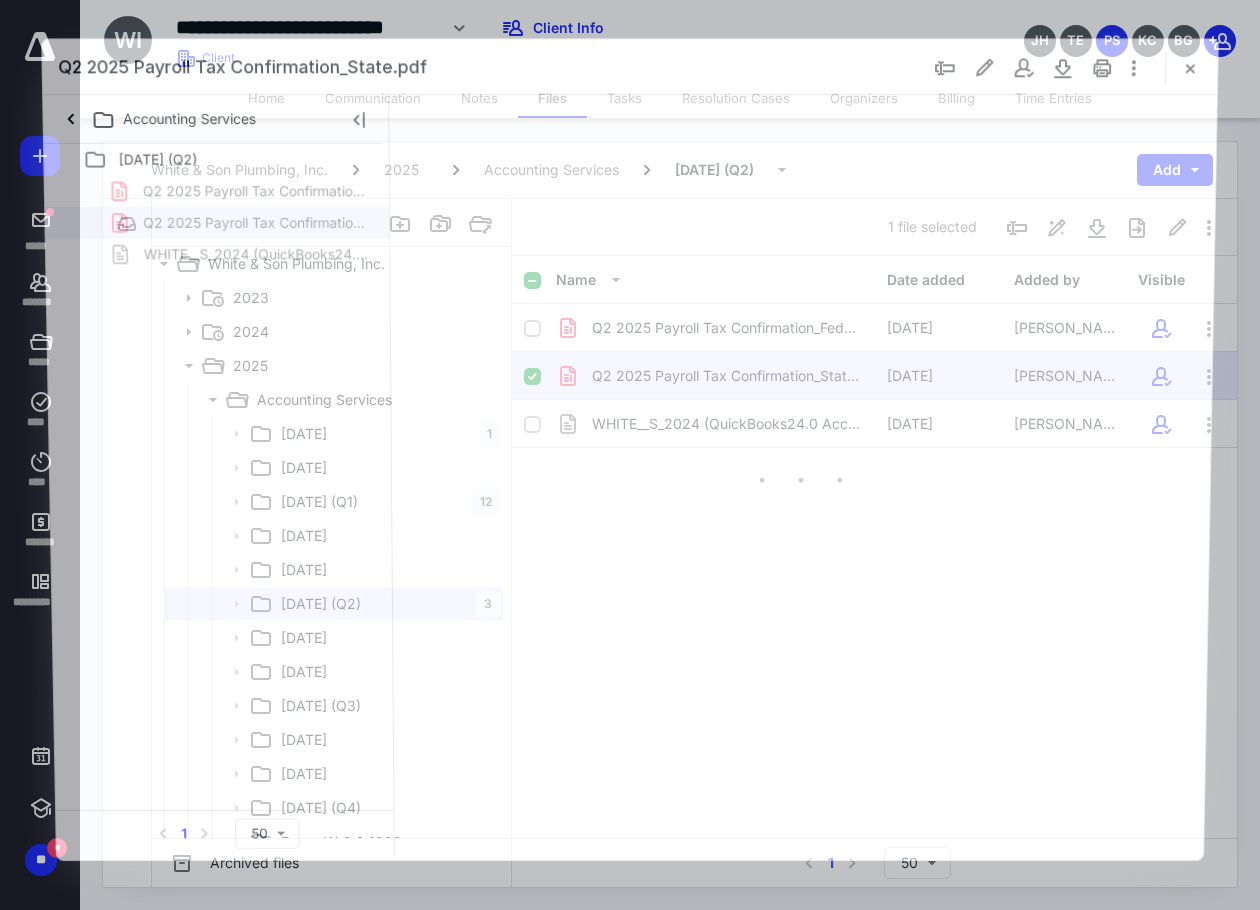 scroll, scrollTop: 0, scrollLeft: 0, axis: both 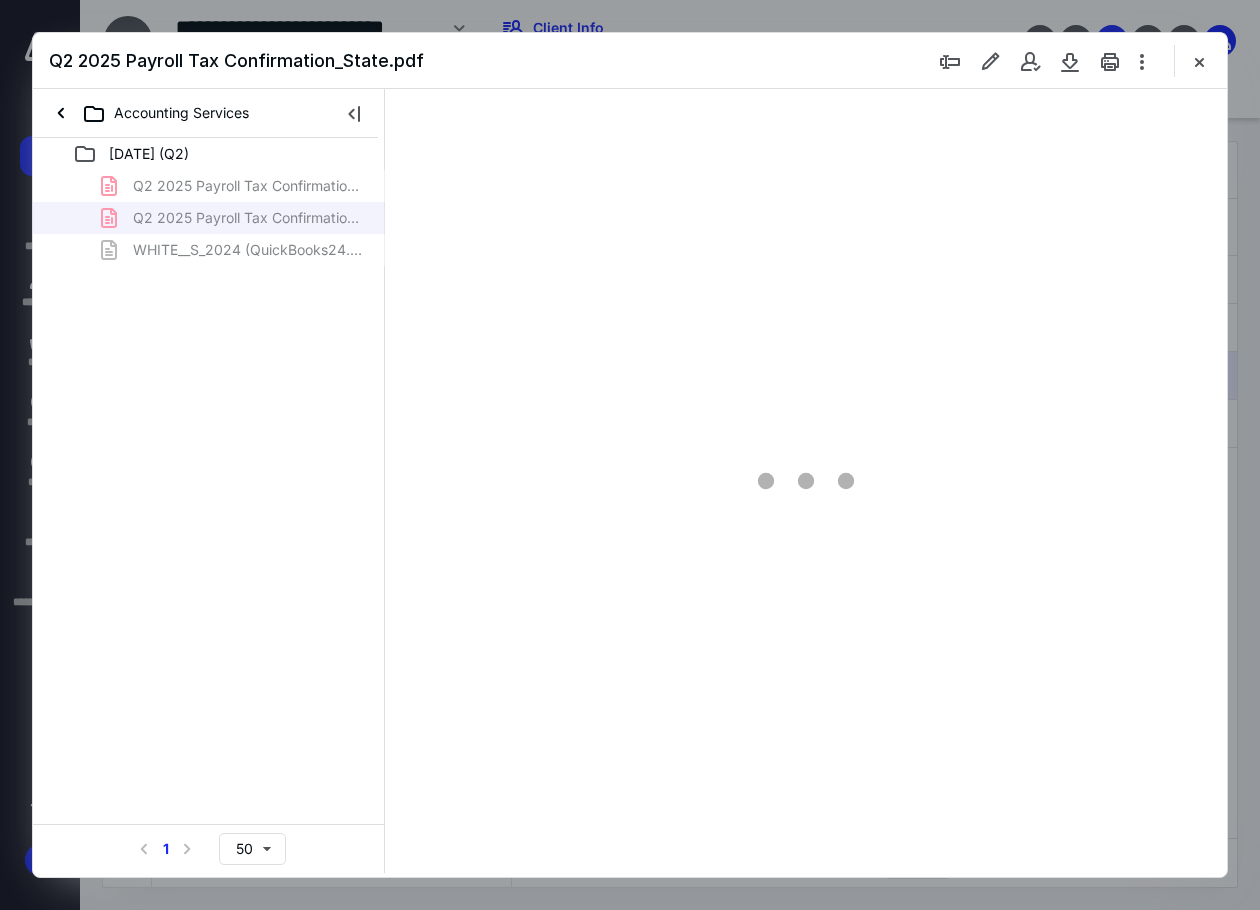 type on "43" 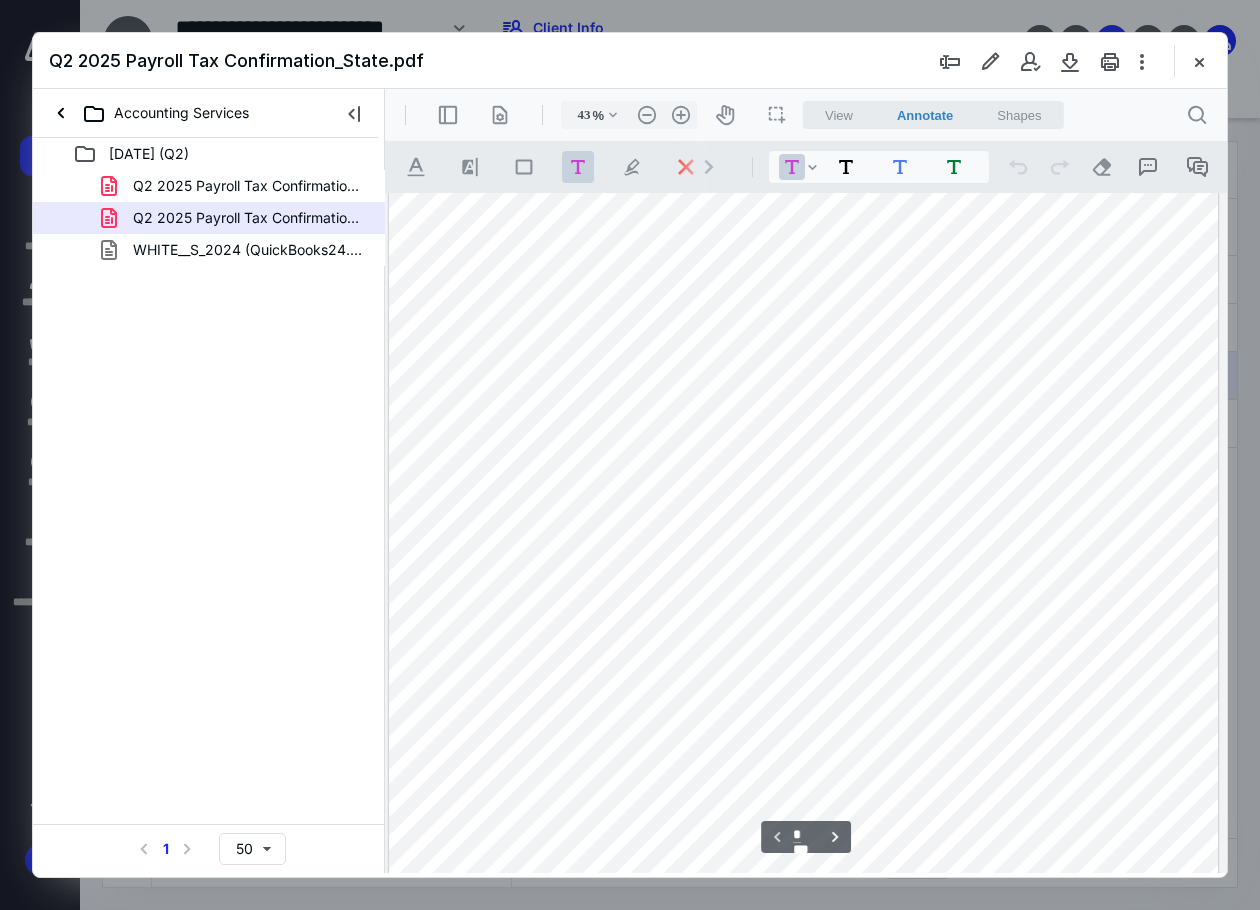 scroll, scrollTop: 0, scrollLeft: 0, axis: both 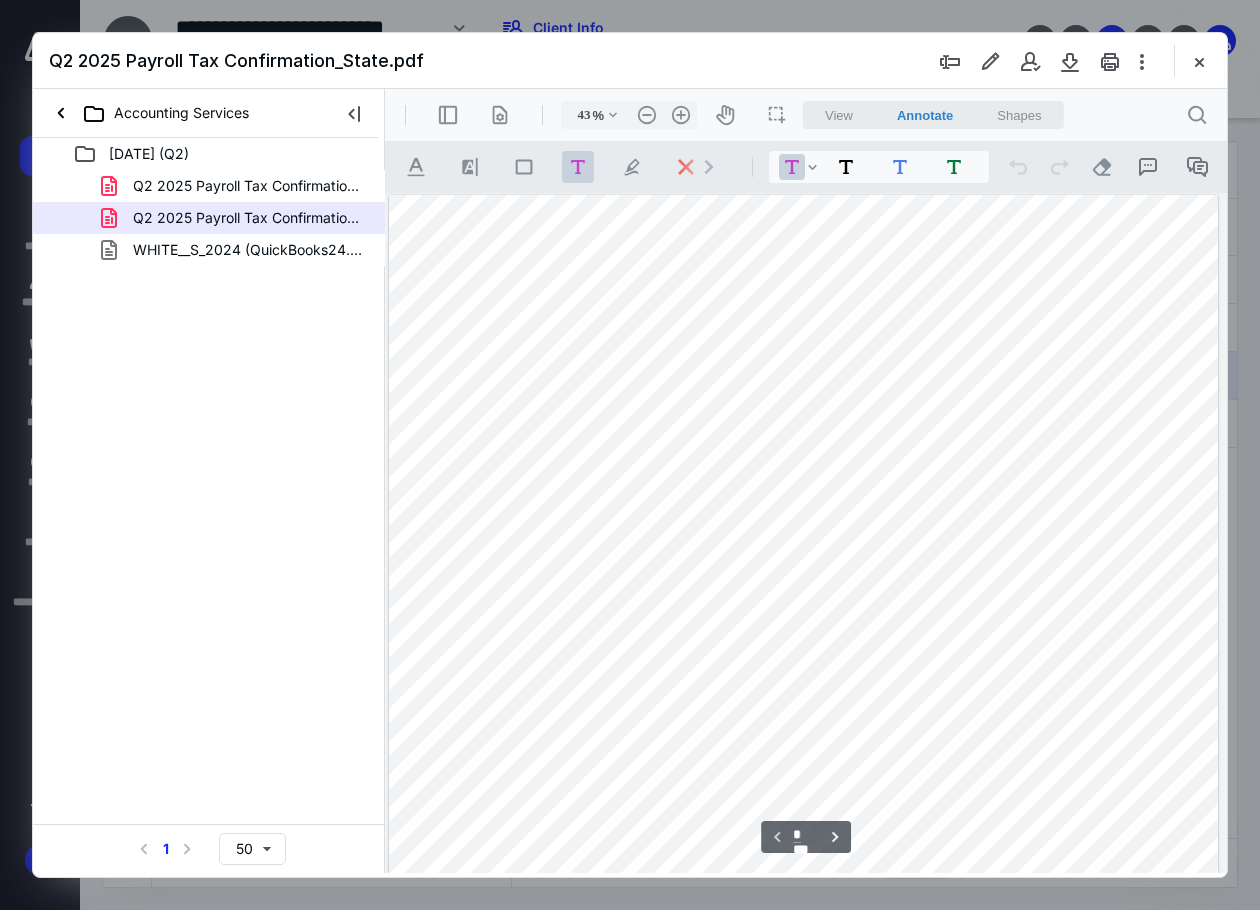 click at bounding box center [803, 736] 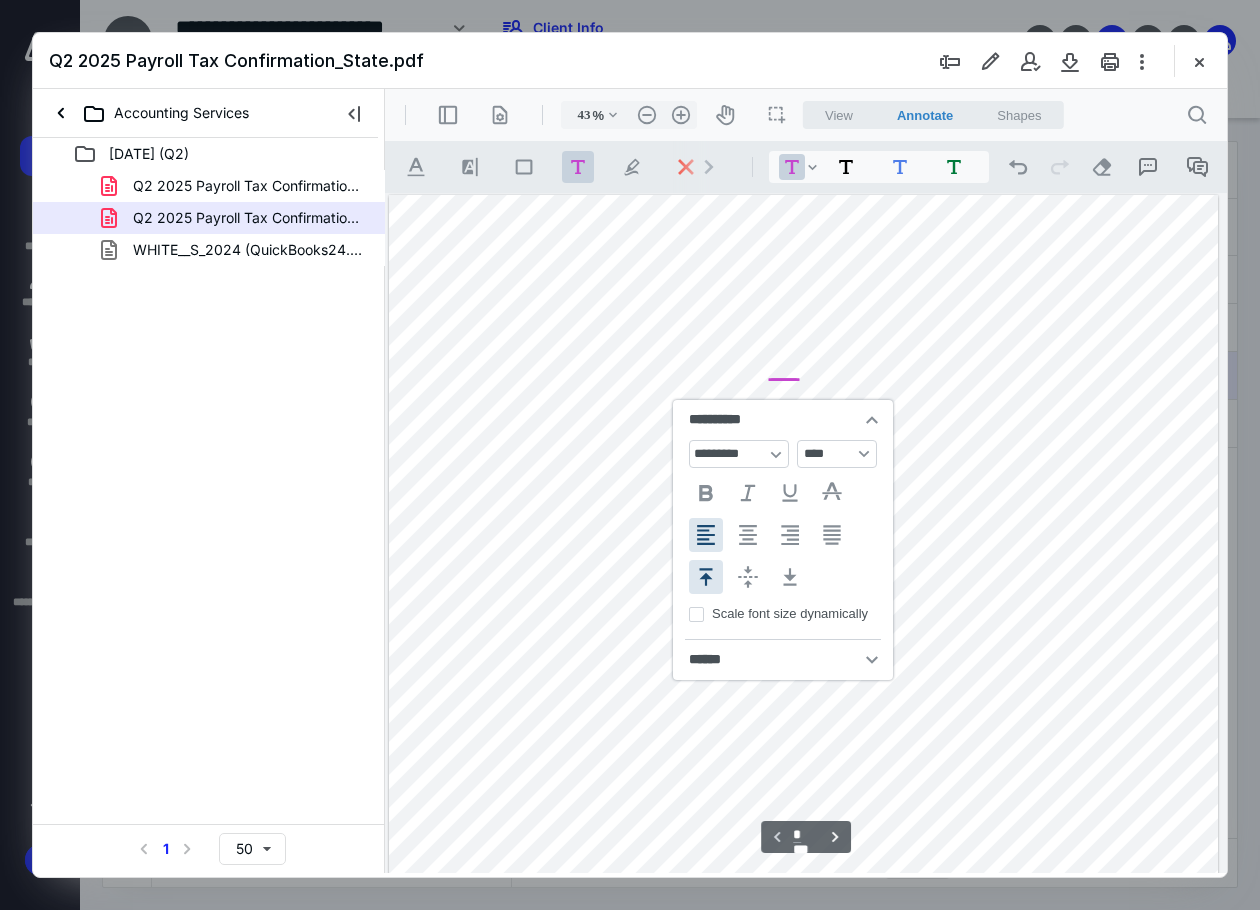 click on "**********" at bounding box center (784, 379) 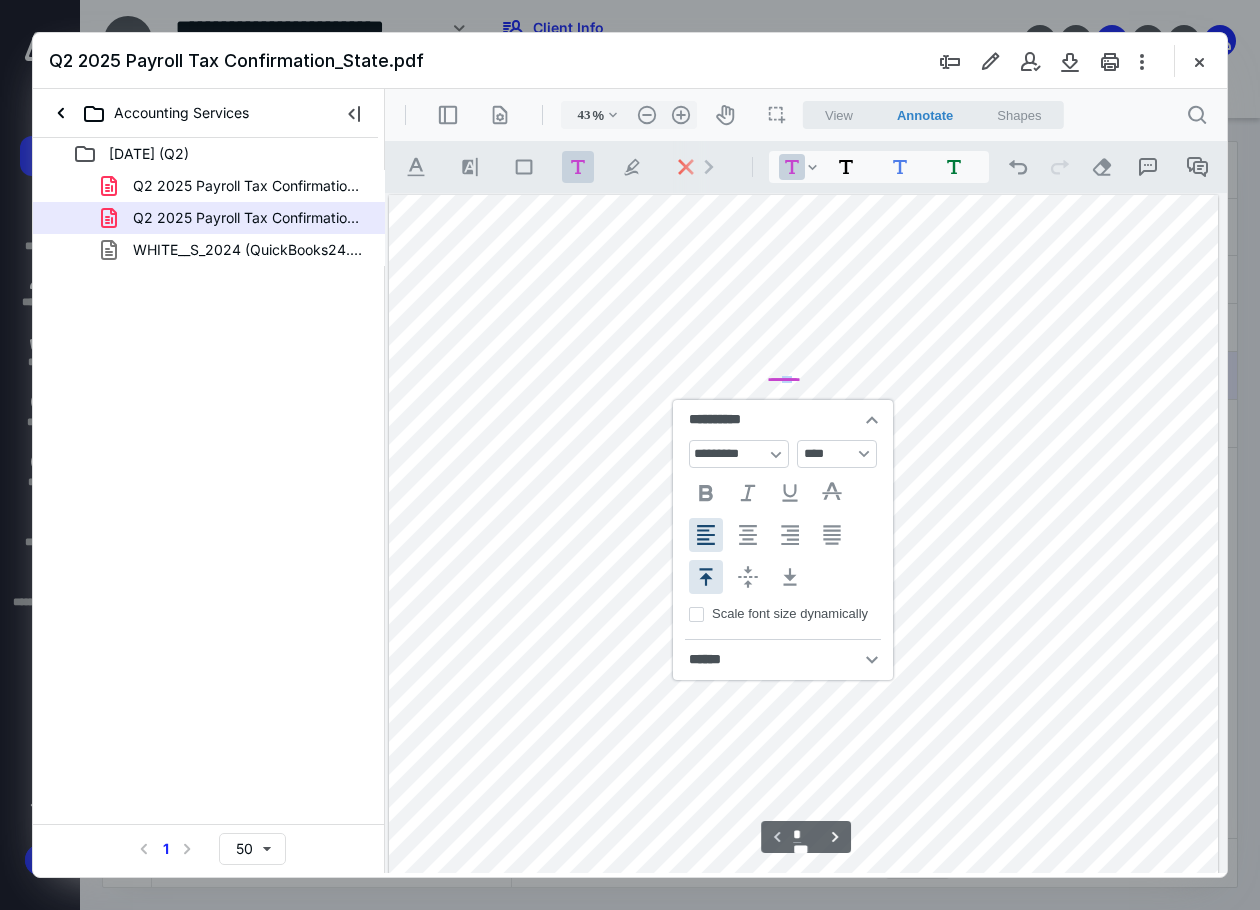 click on "**********" at bounding box center [784, 379] 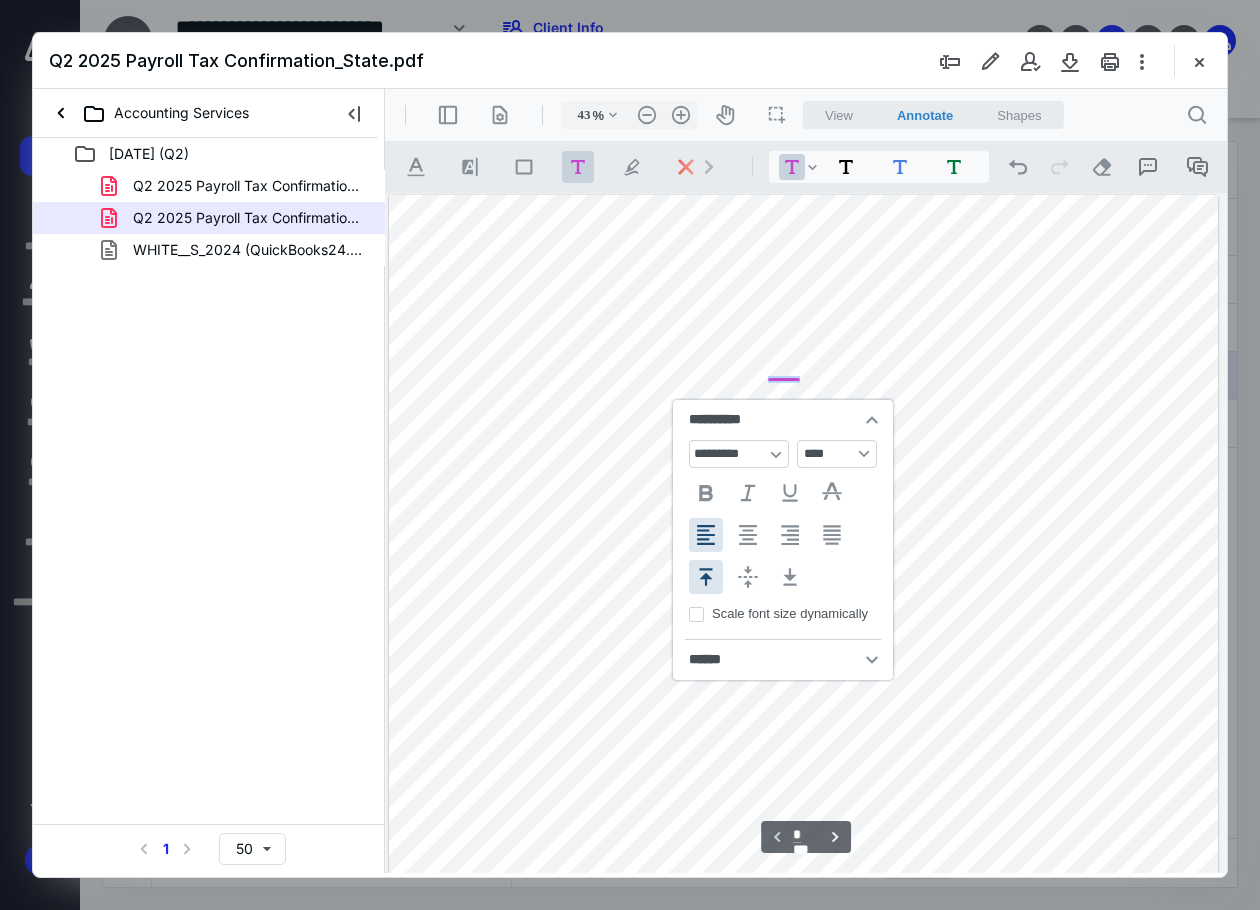 click on "**********" at bounding box center [784, 379] 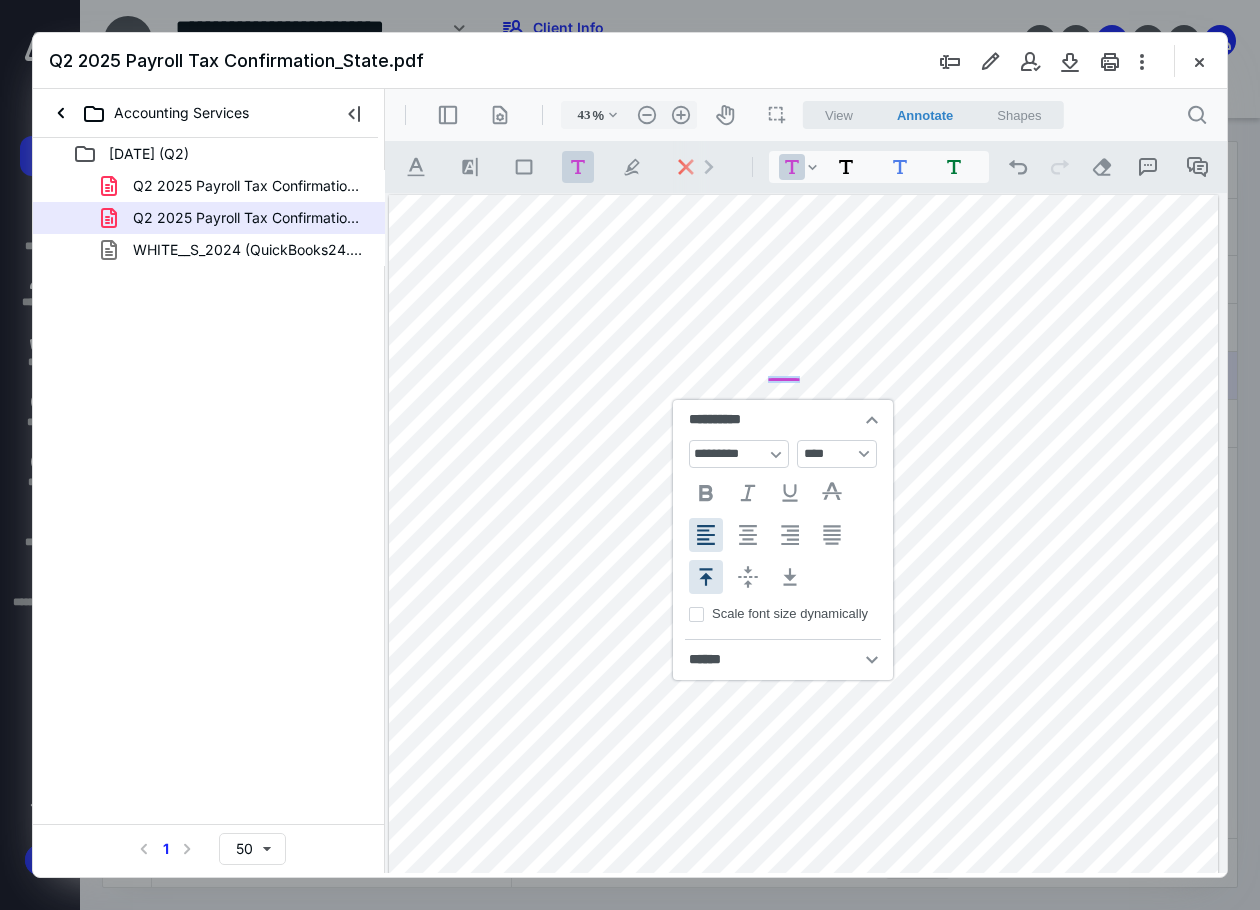 click on "**********" at bounding box center [803, 736] 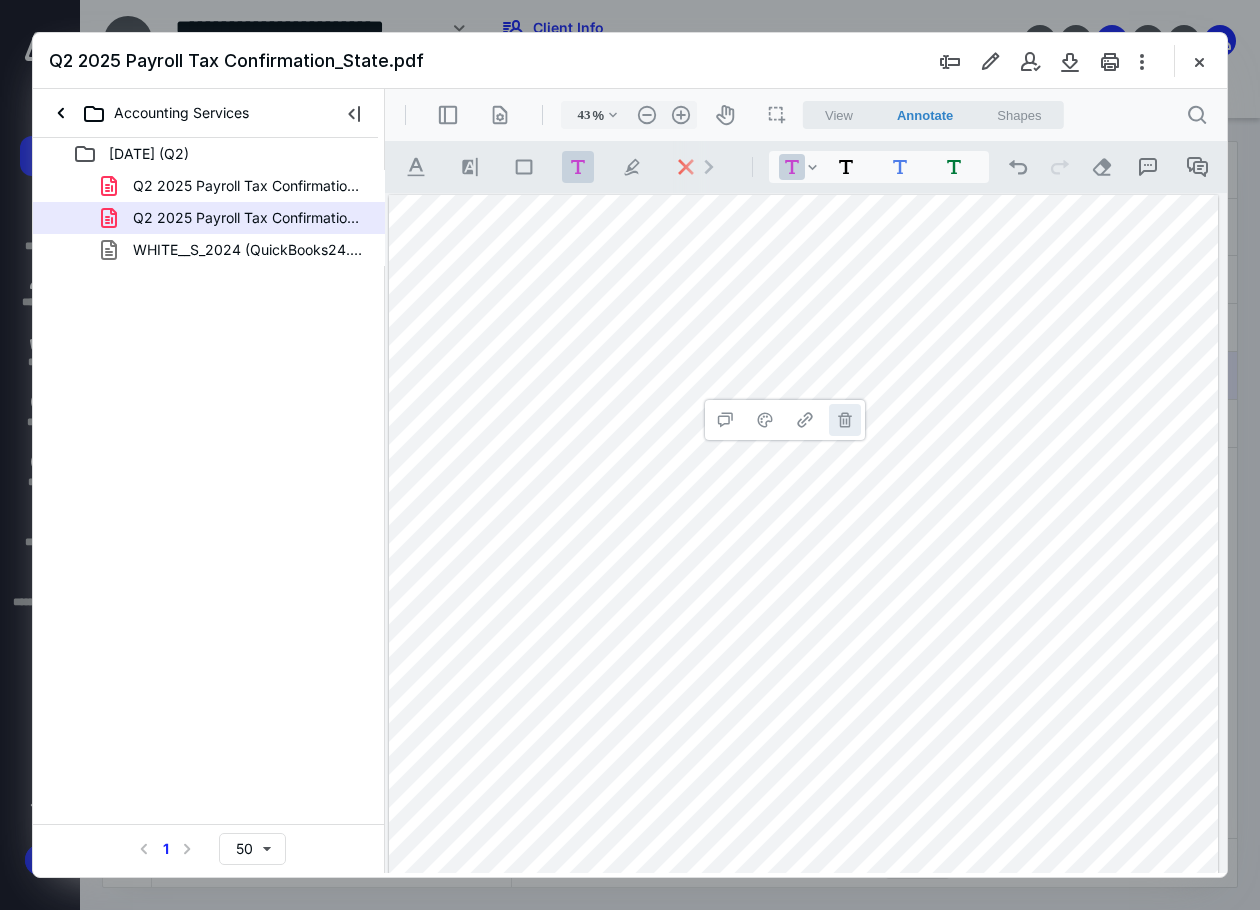 click on "**********" at bounding box center [845, 420] 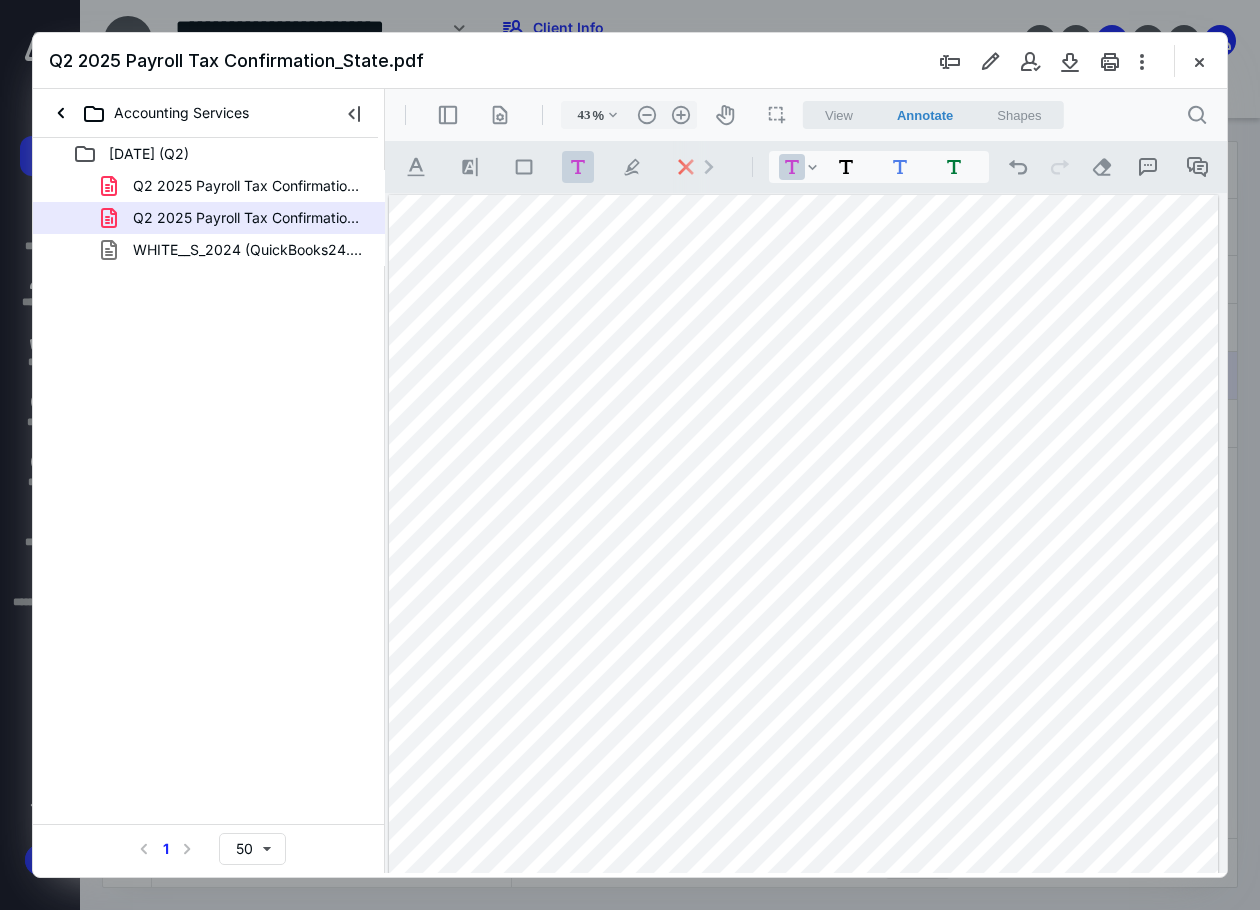 click on ".cls-1{fill:#abb0c4;} icon - chevron - right" at bounding box center [709, 167] 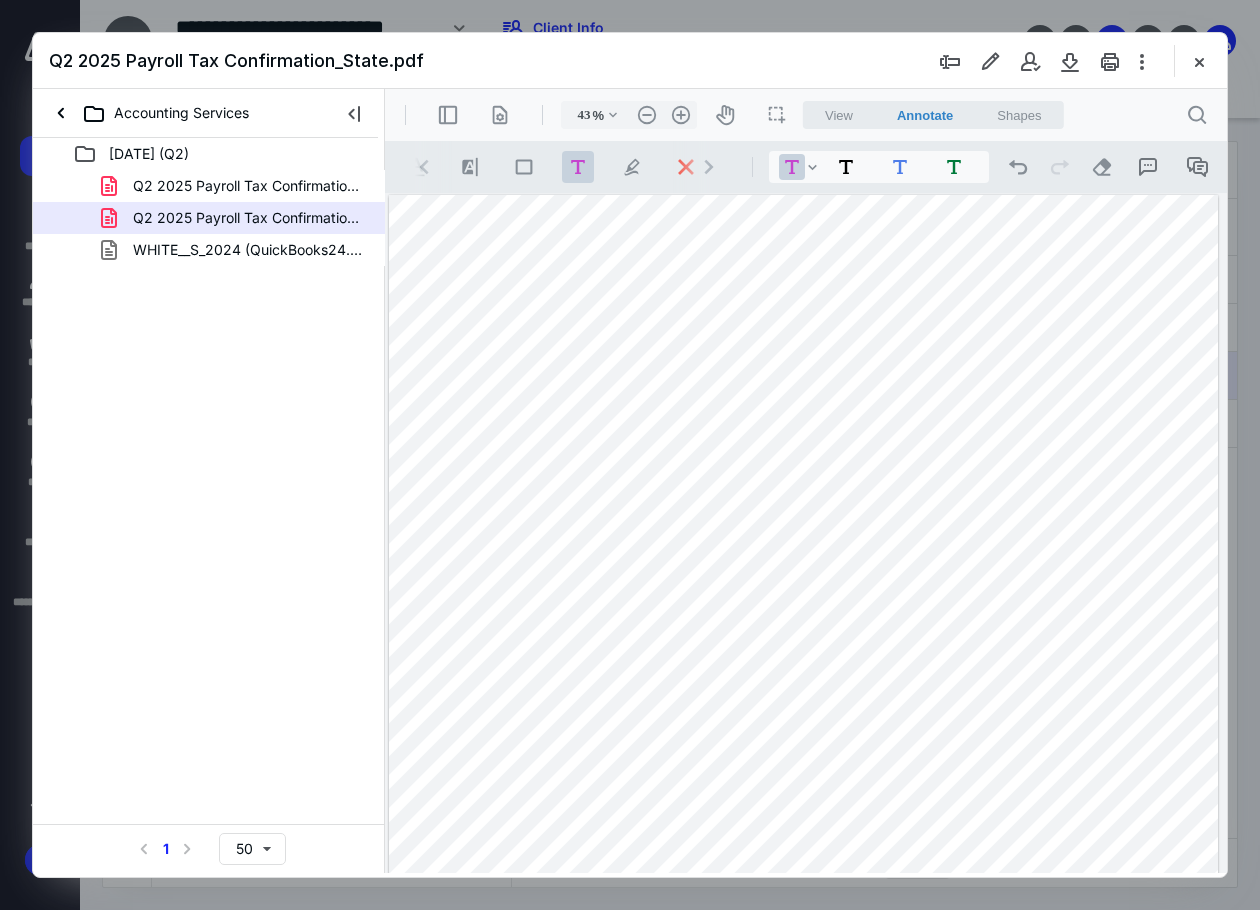 scroll, scrollTop: 0, scrollLeft: 108, axis: horizontal 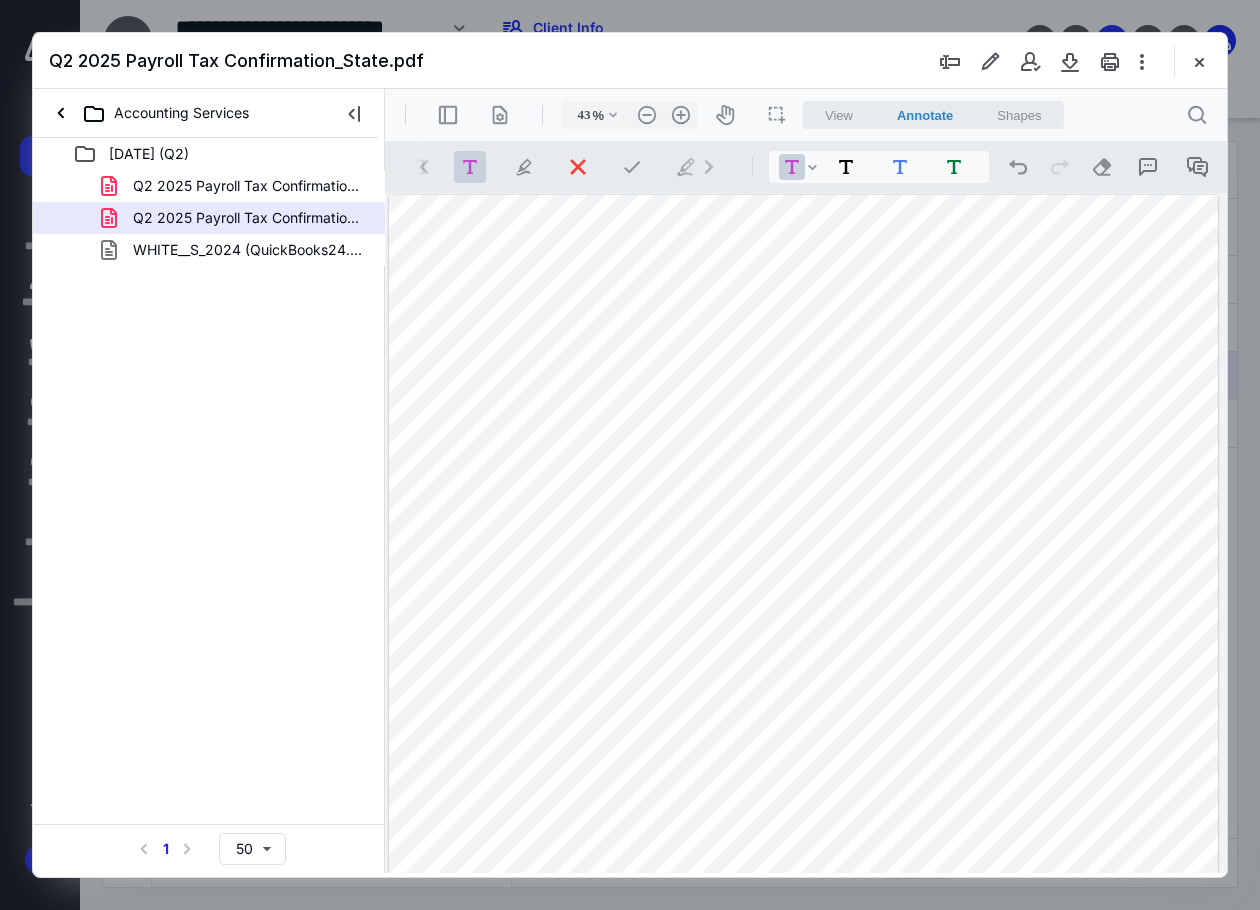 click on ".cls-1{fill:#abb0c4;} icon - tool - text manipulation - underline .cls-1{fill:#8c8c8c;} icon - line - tool - highlight  .st0{fill:#868E96;}  .cls-1{fill:#abb0c4;} icon - tool - text - free text .cls-1{fill:#abb0c4;} icon - tool - pen - highlight .cls-1{fill:#abb0c4;} icon - tool - pen - line .cls-1{fill:#abb0c4;} icon - tool - comment - line .cls-1{fill:#abb0c4;} icon - tool - text manipulation - strikethrough .cls-1{fill:#abb0c4;} icon - tool - image - line  .st0{fill:#868E96;}" at bounding box center (562, 167) 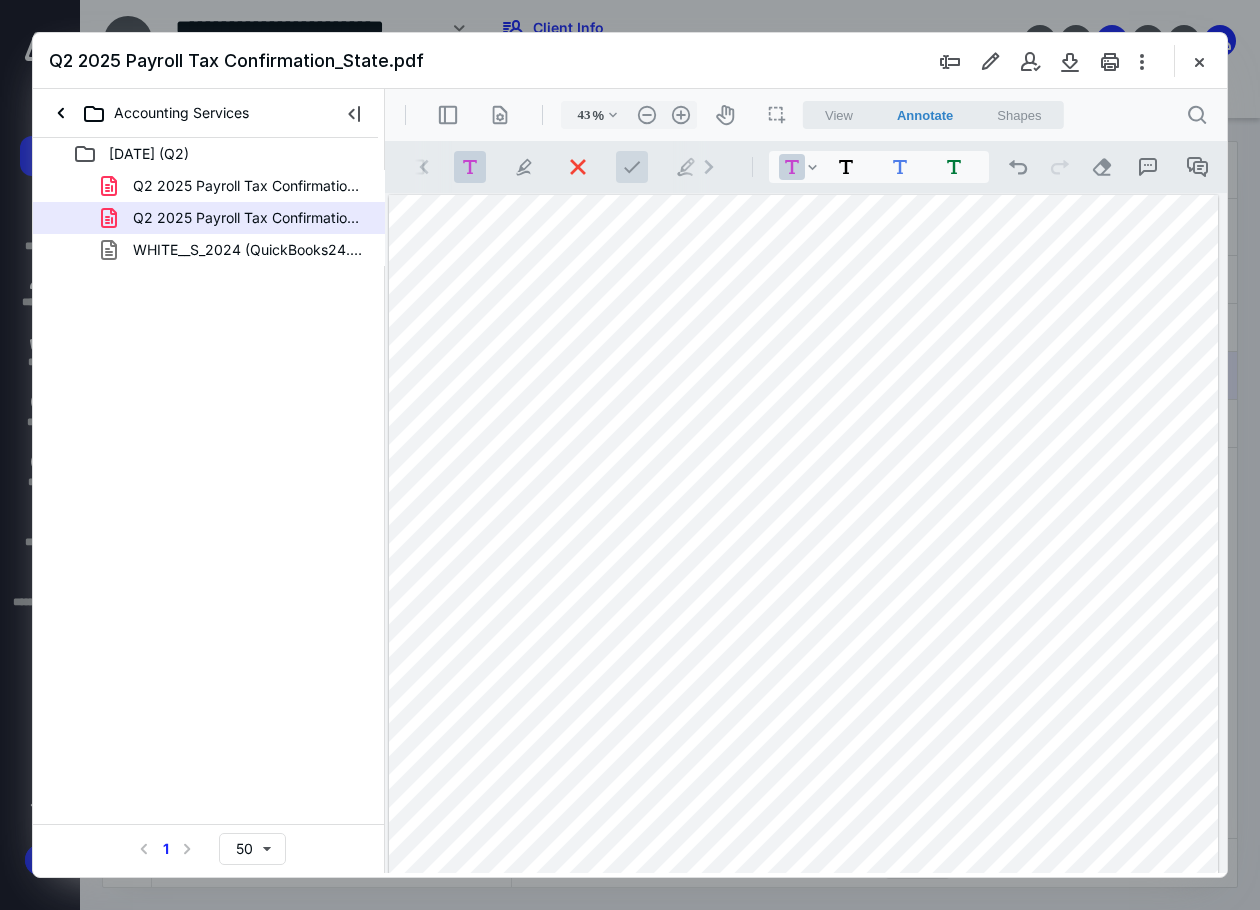 click at bounding box center [632, 167] 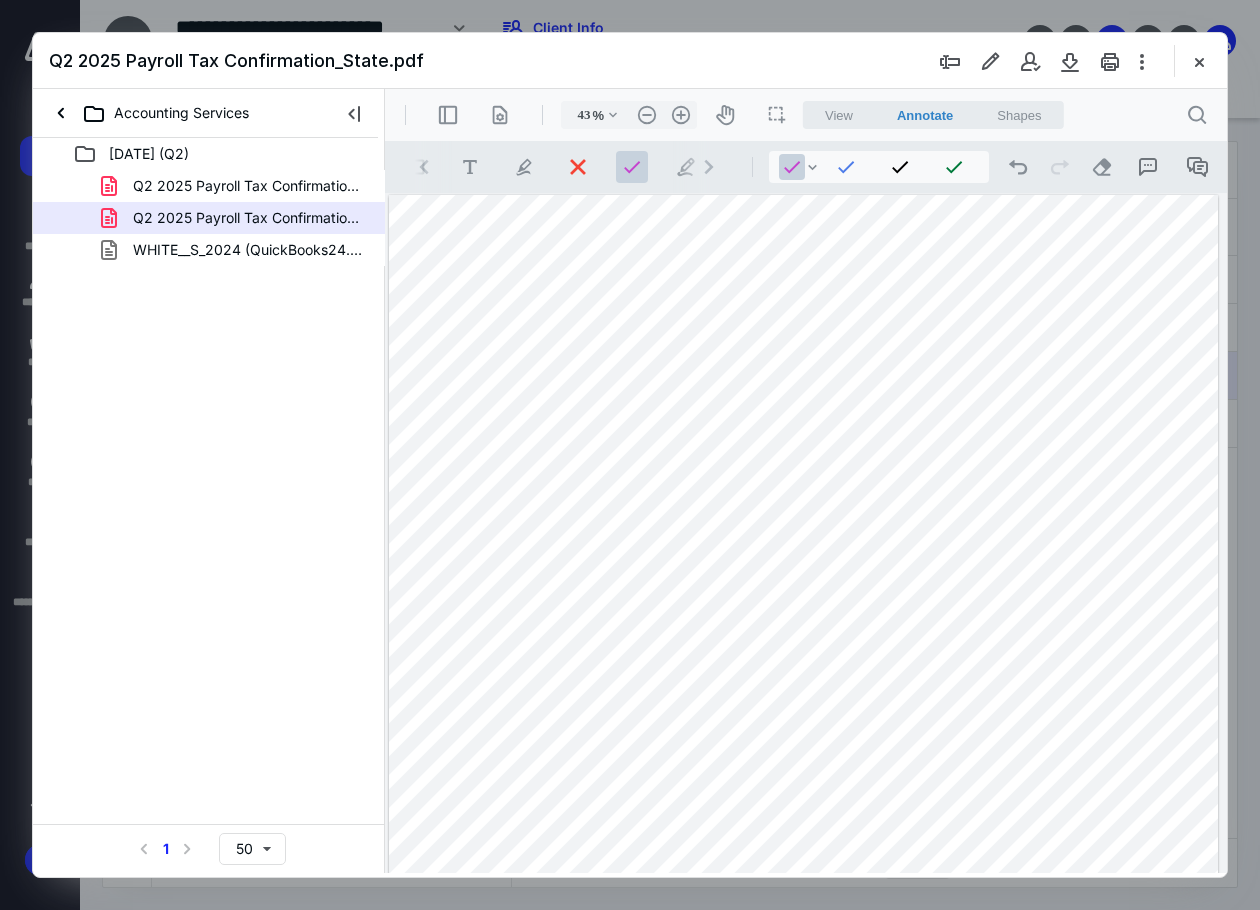 click at bounding box center [803, 736] 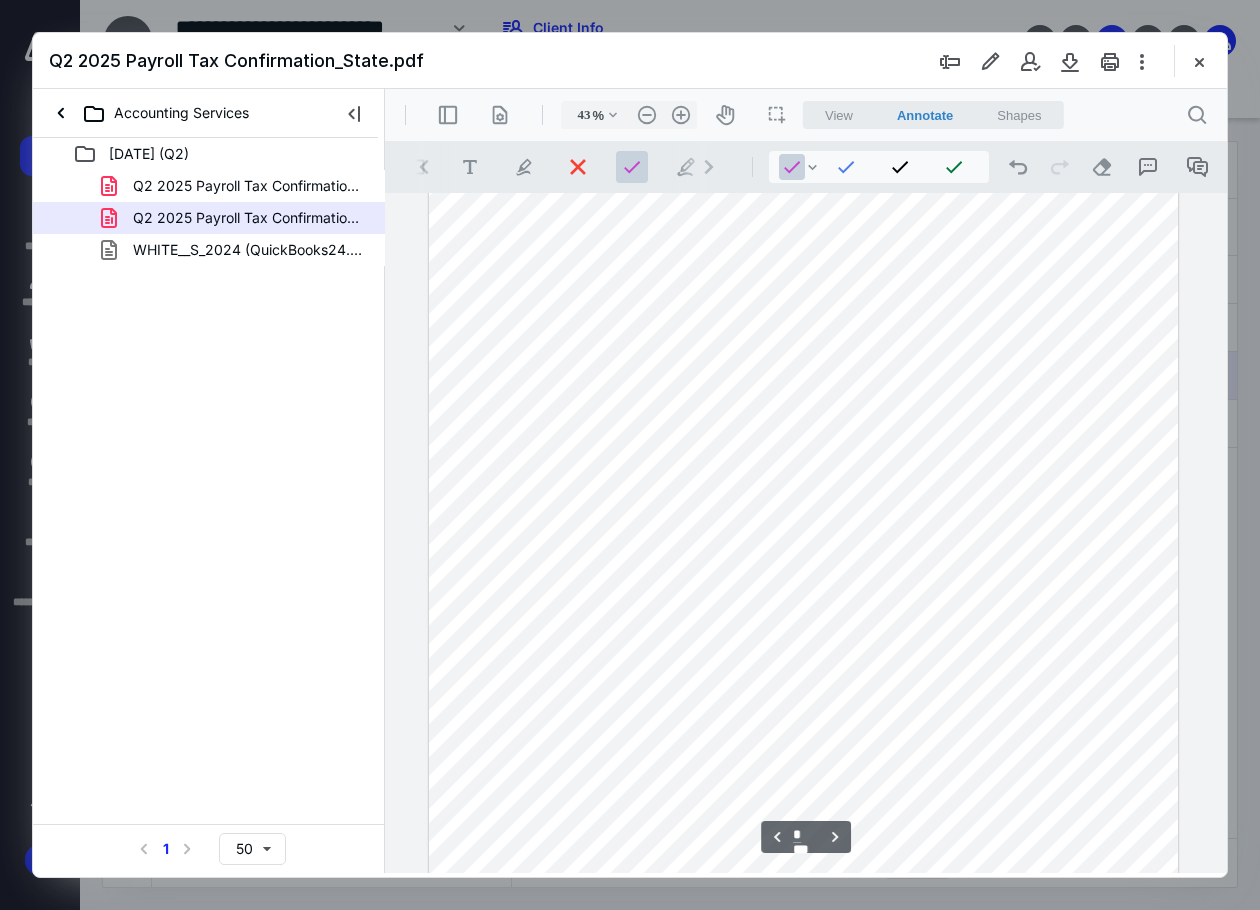 scroll, scrollTop: 1100, scrollLeft: 0, axis: vertical 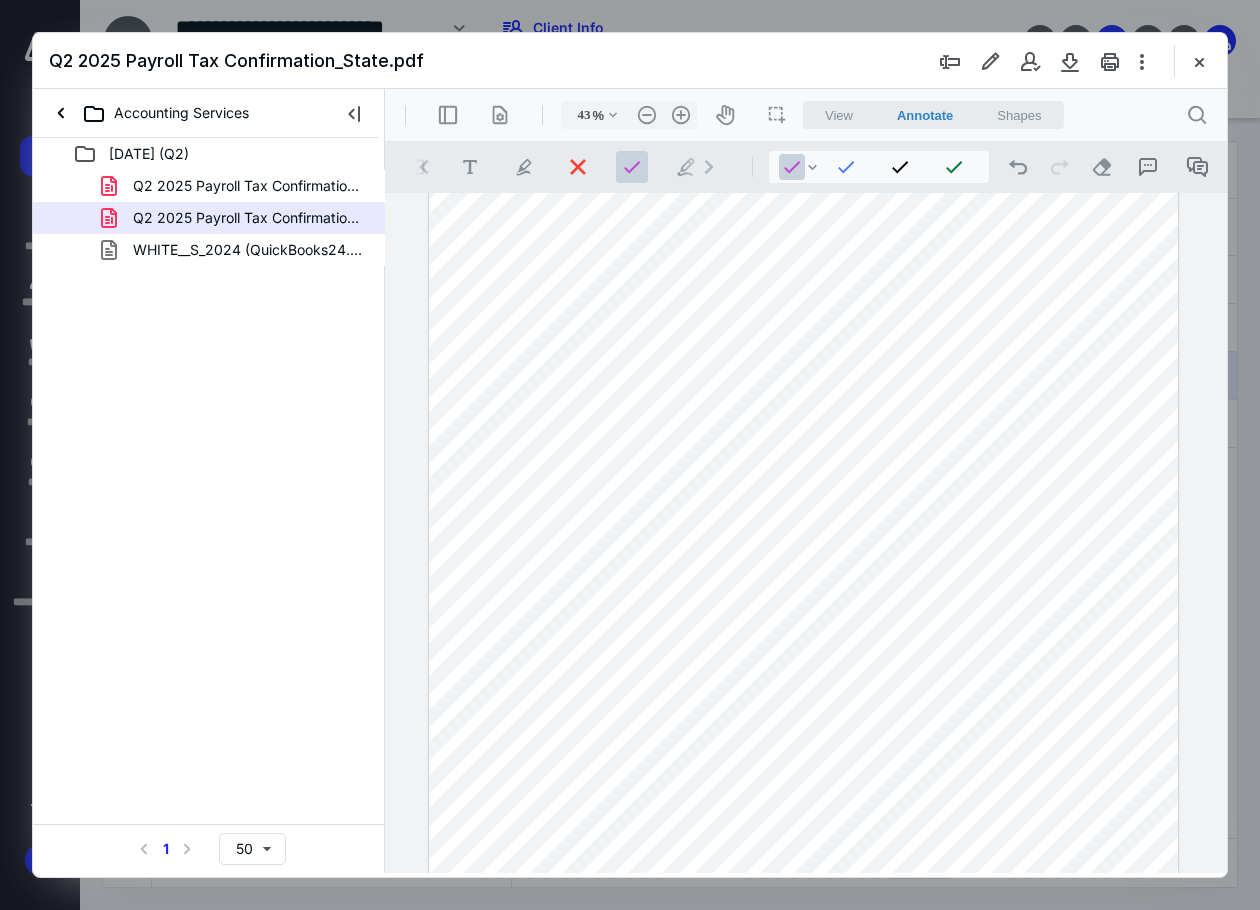 click at bounding box center [804, 672] 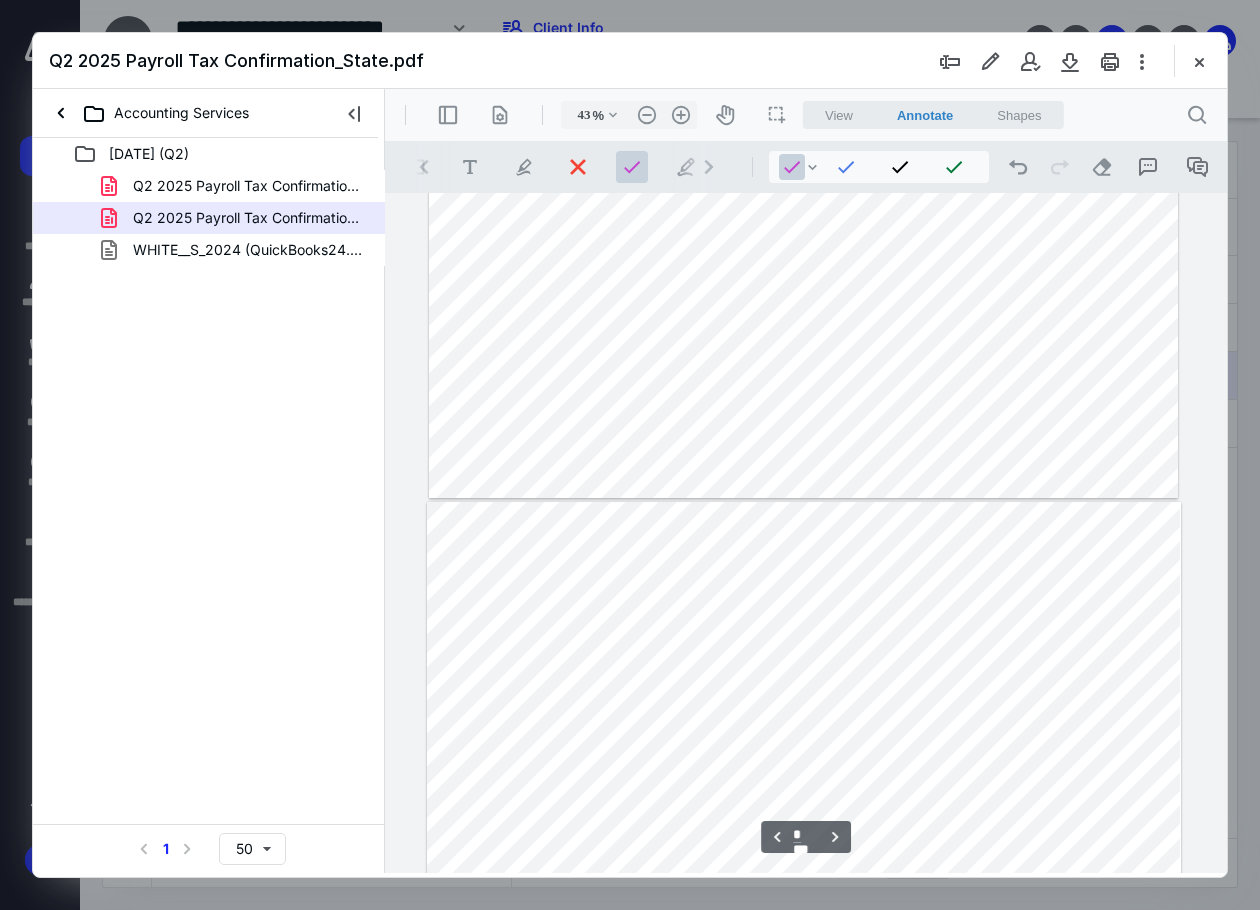 type on "*" 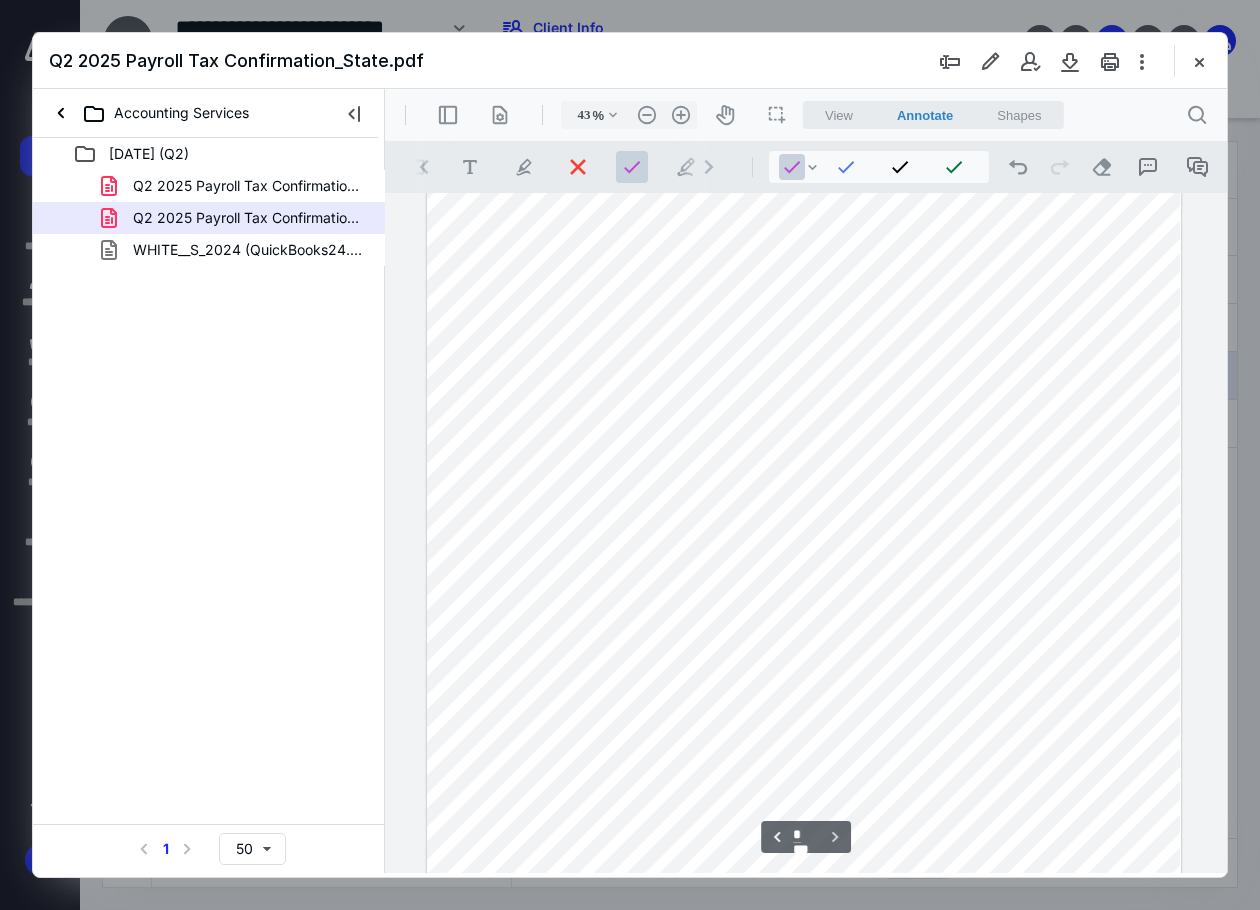 scroll, scrollTop: 2085, scrollLeft: 0, axis: vertical 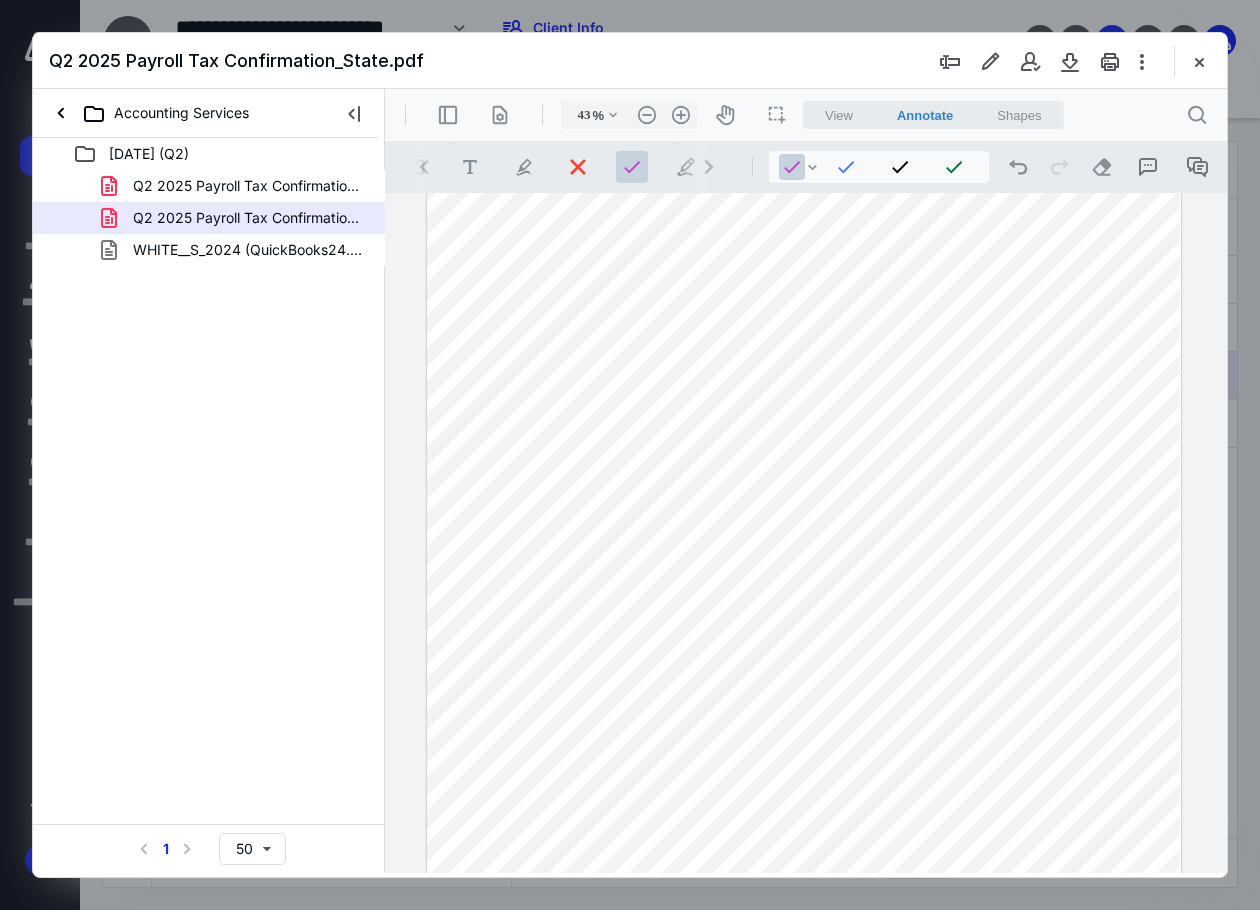 click at bounding box center (804, 675) 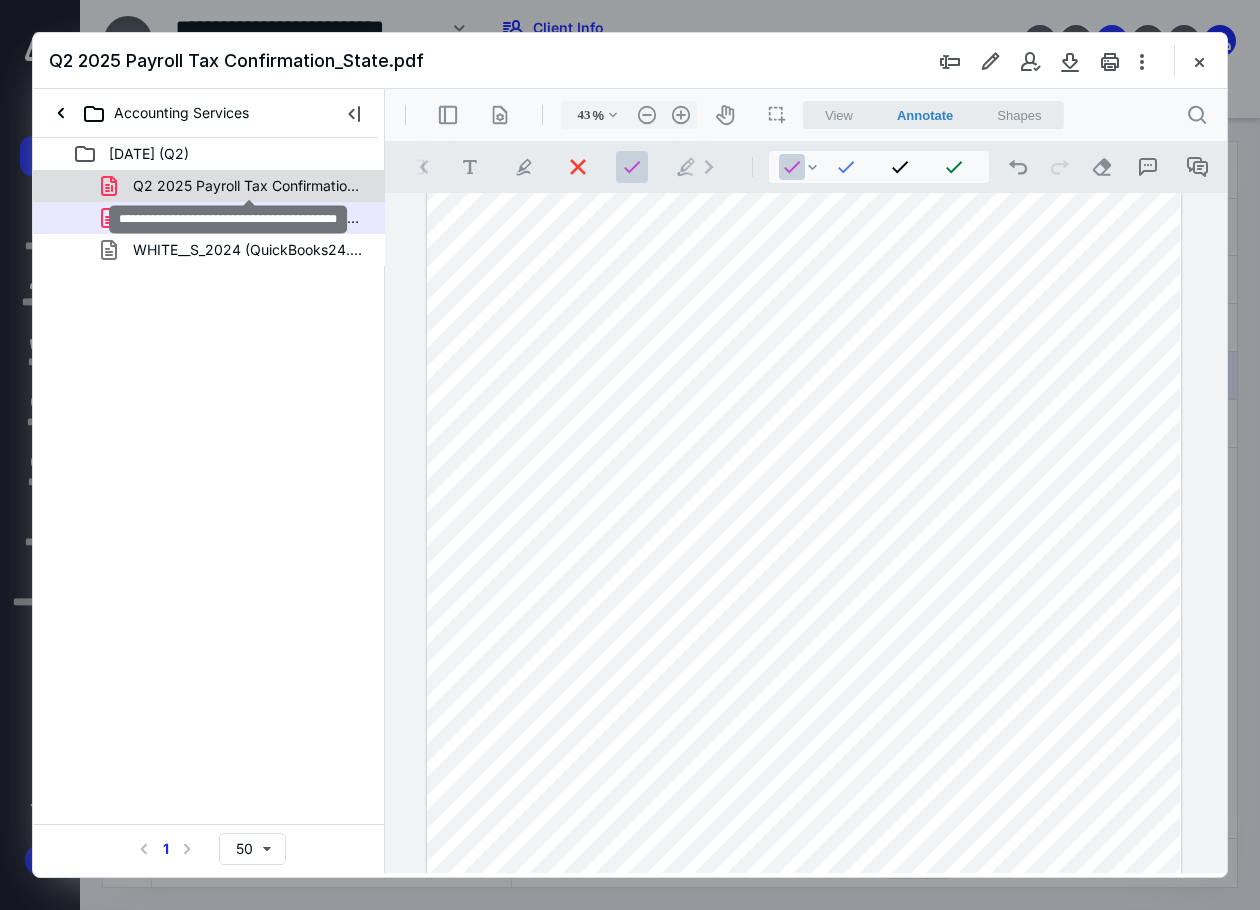 click on "Q2 2025 Payroll Tax Confirmation_Federal.pdf" at bounding box center (249, 186) 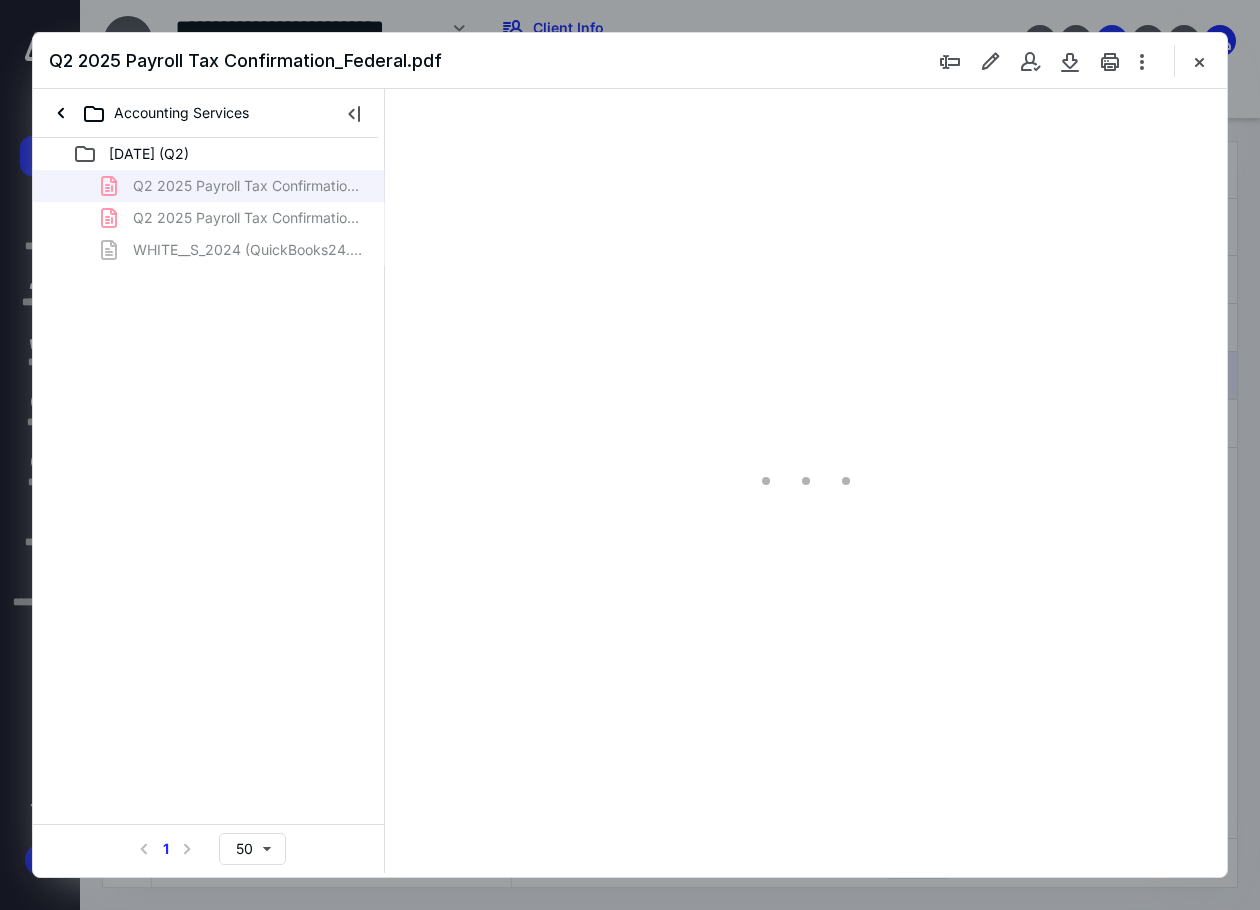type on "48" 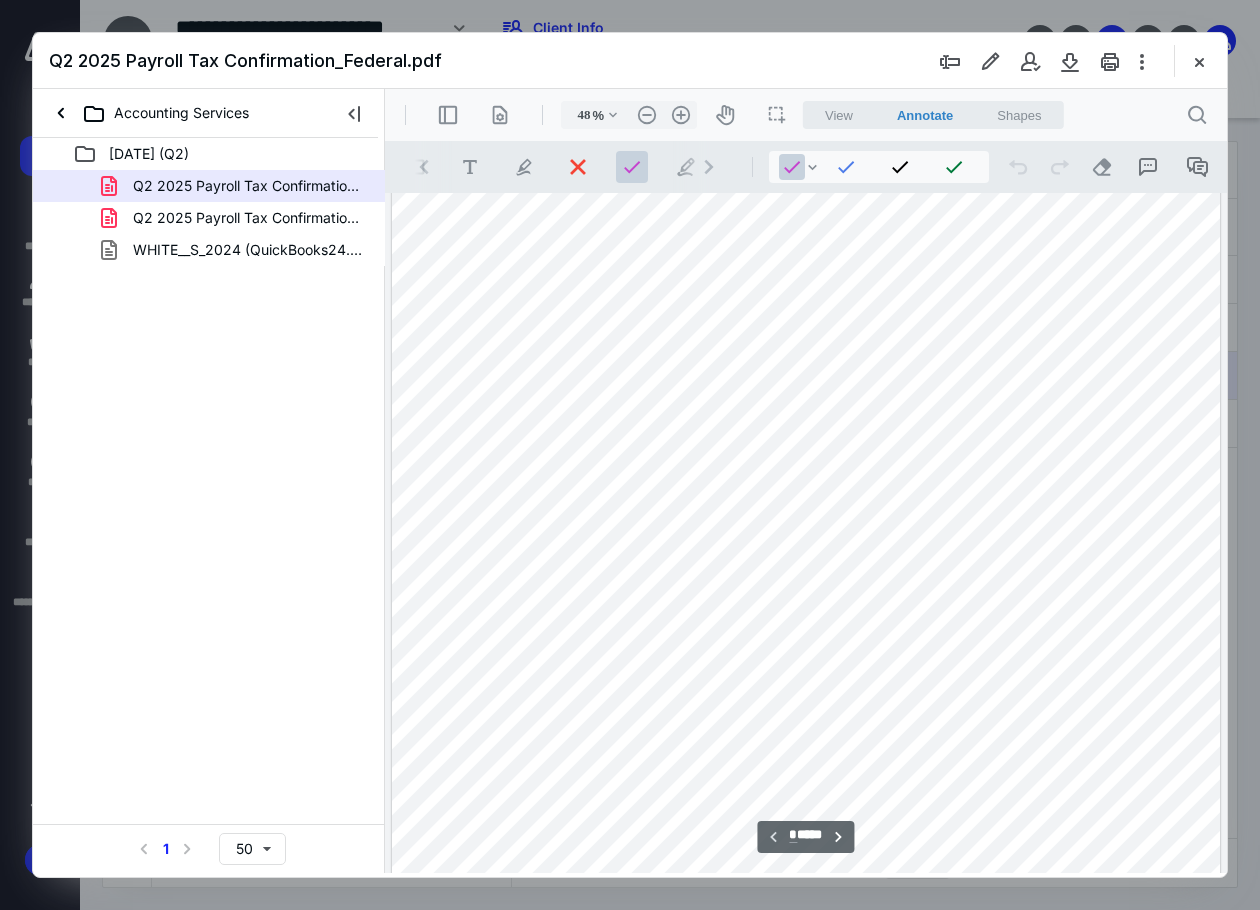 scroll, scrollTop: 106, scrollLeft: 10, axis: both 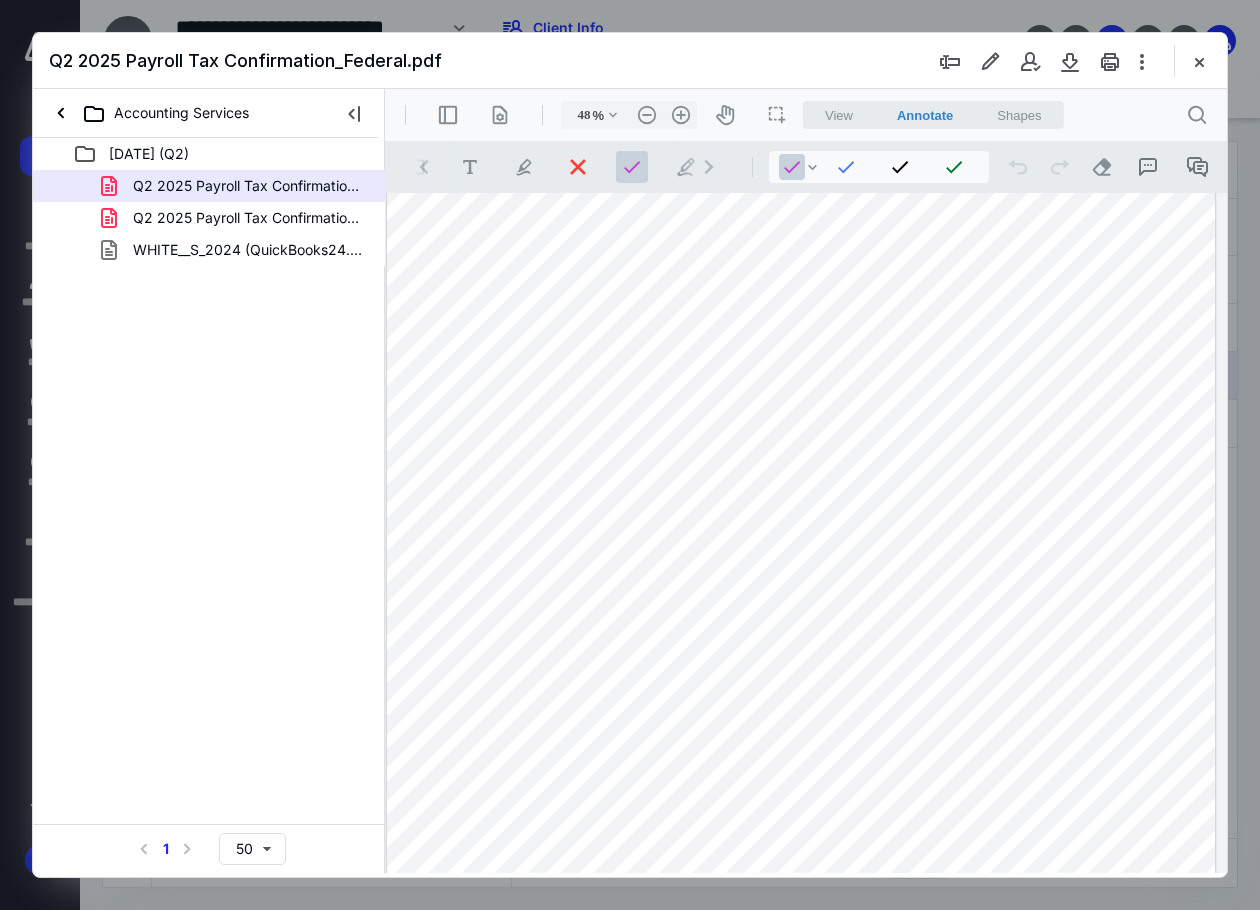 click at bounding box center [801, 645] 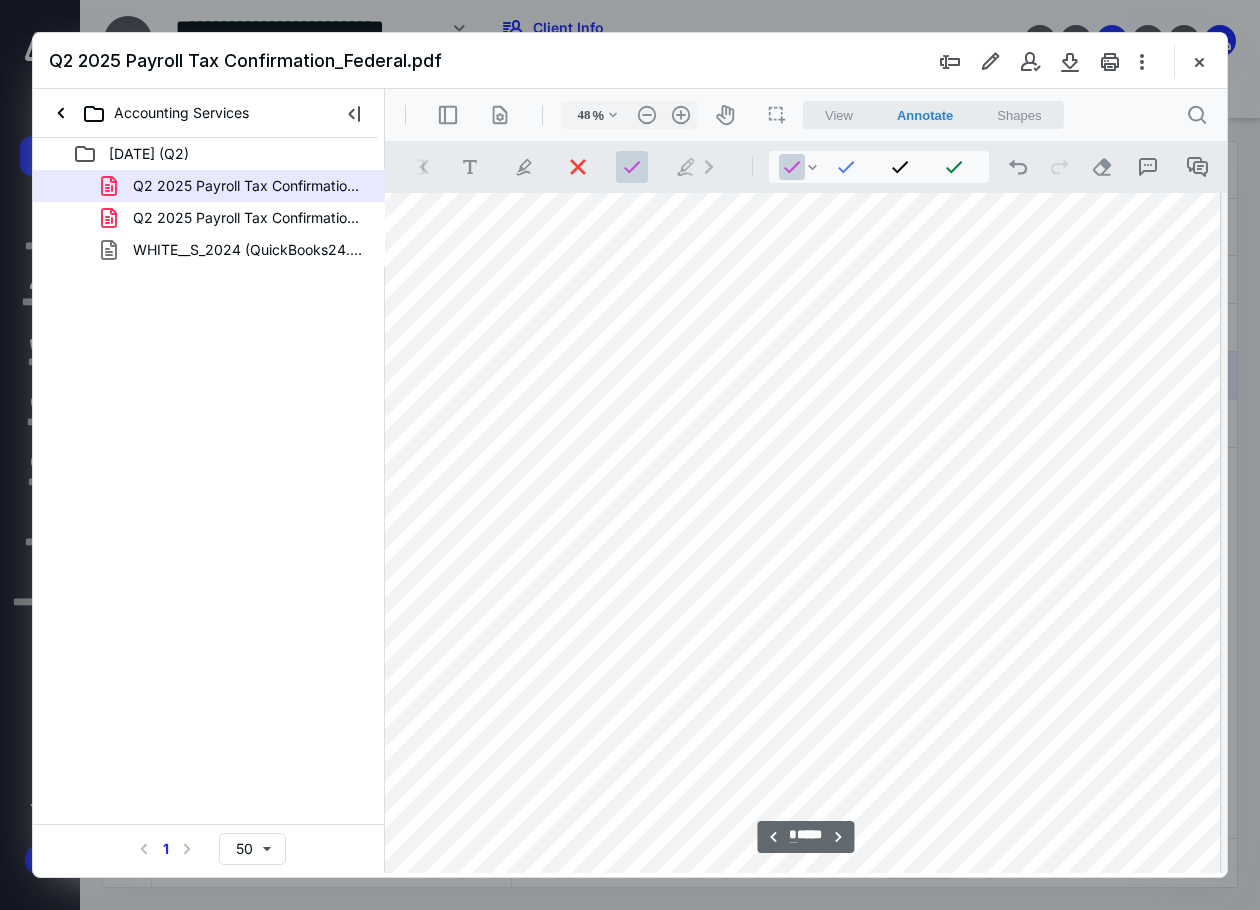 scroll, scrollTop: 1306, scrollLeft: 10, axis: both 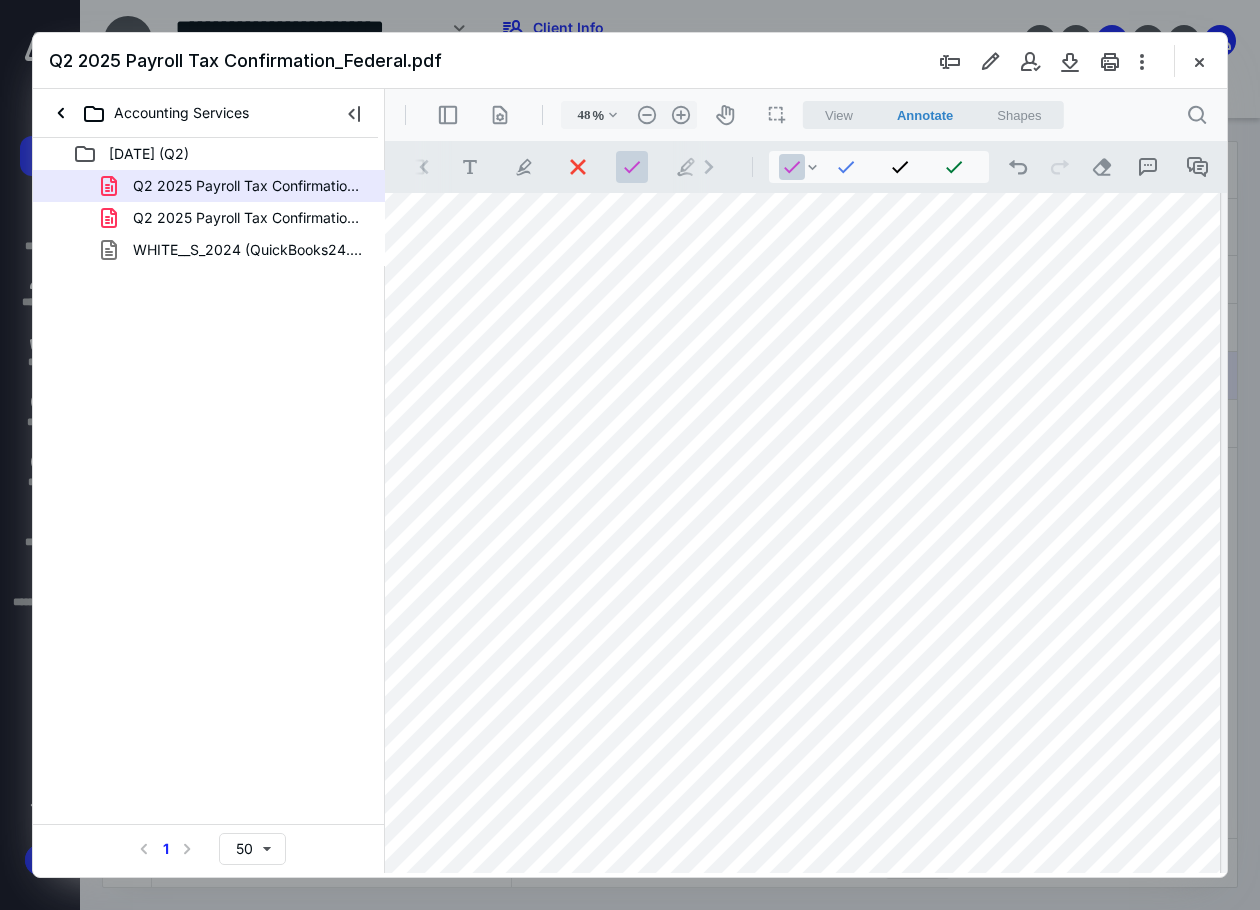 click at bounding box center [801, 560] 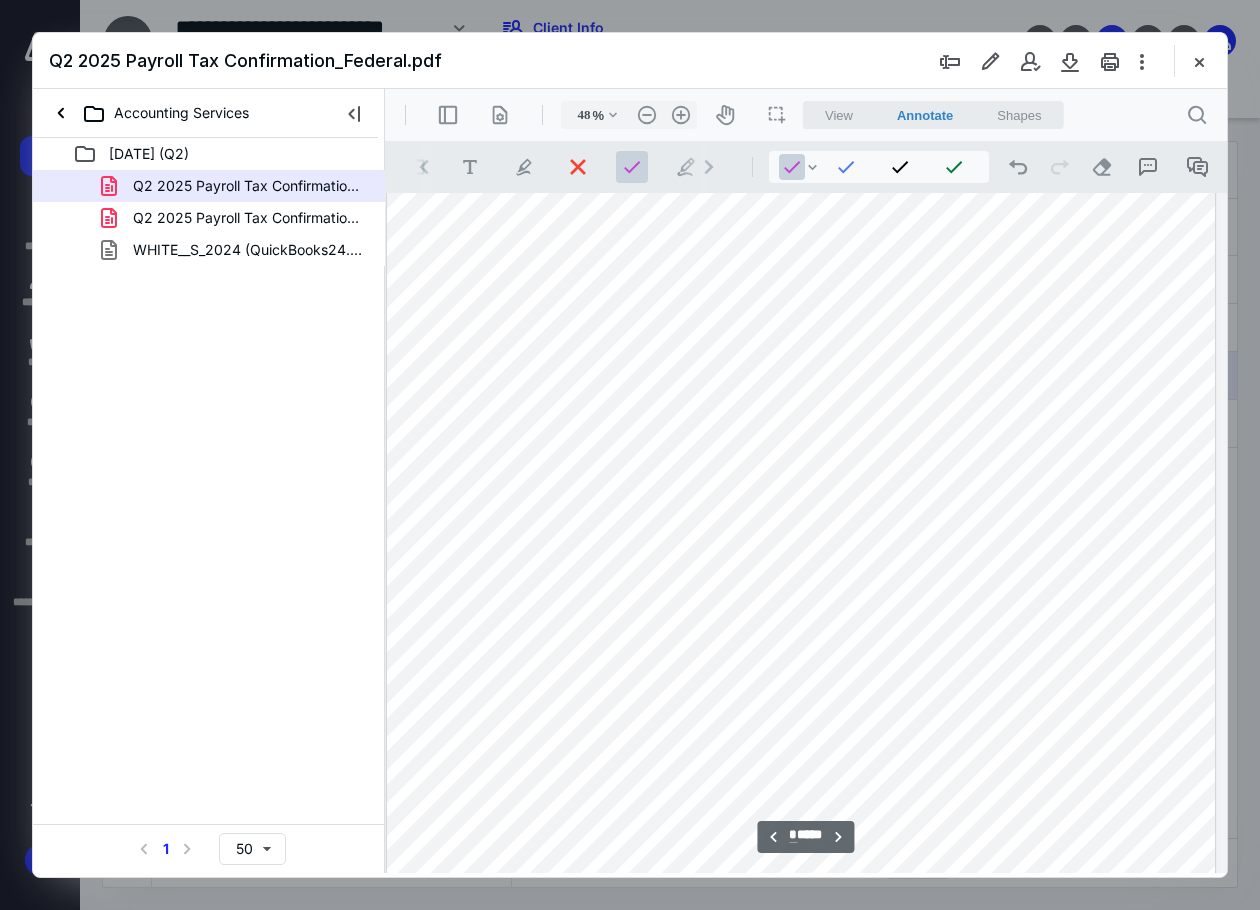 scroll, scrollTop: 2406, scrollLeft: 10, axis: both 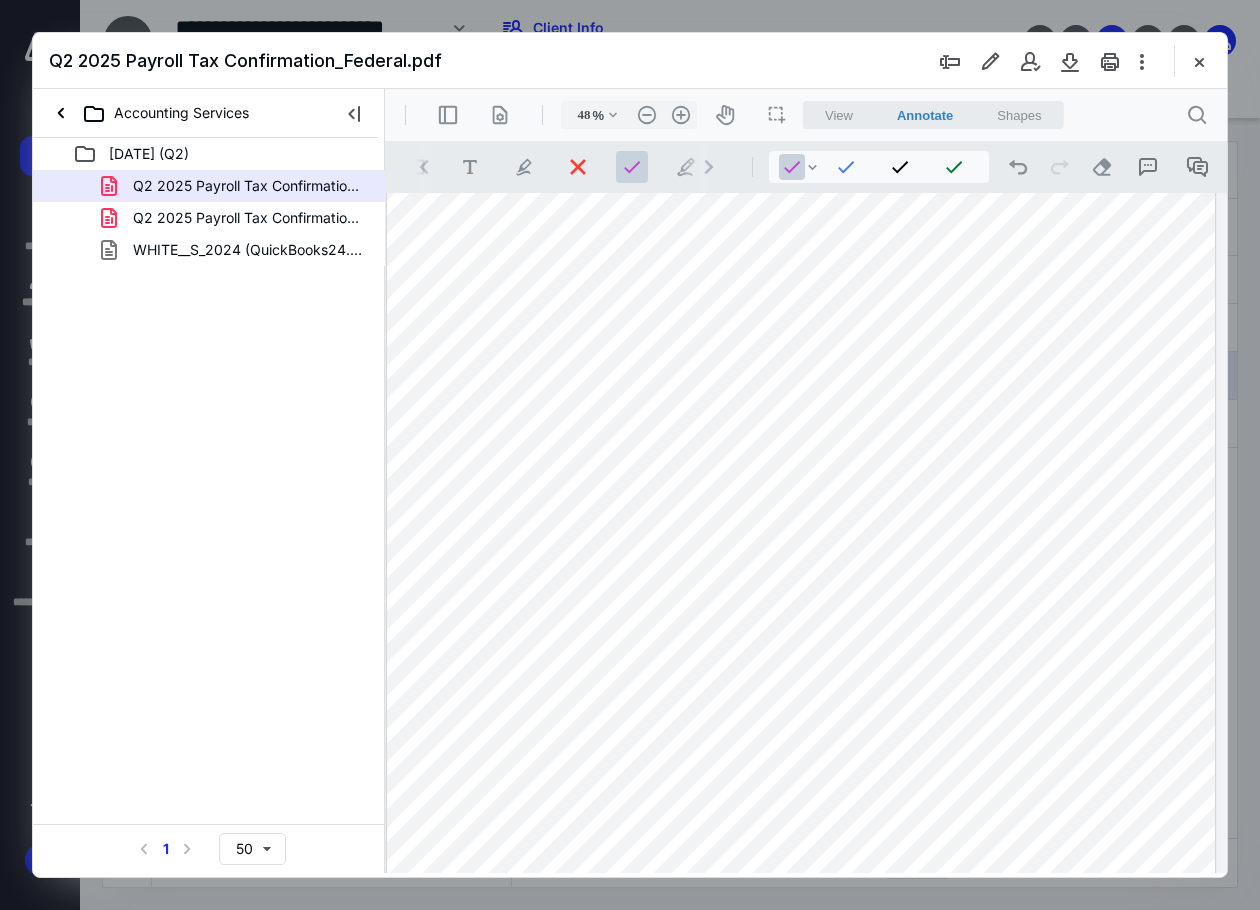 click at bounding box center [801, 571] 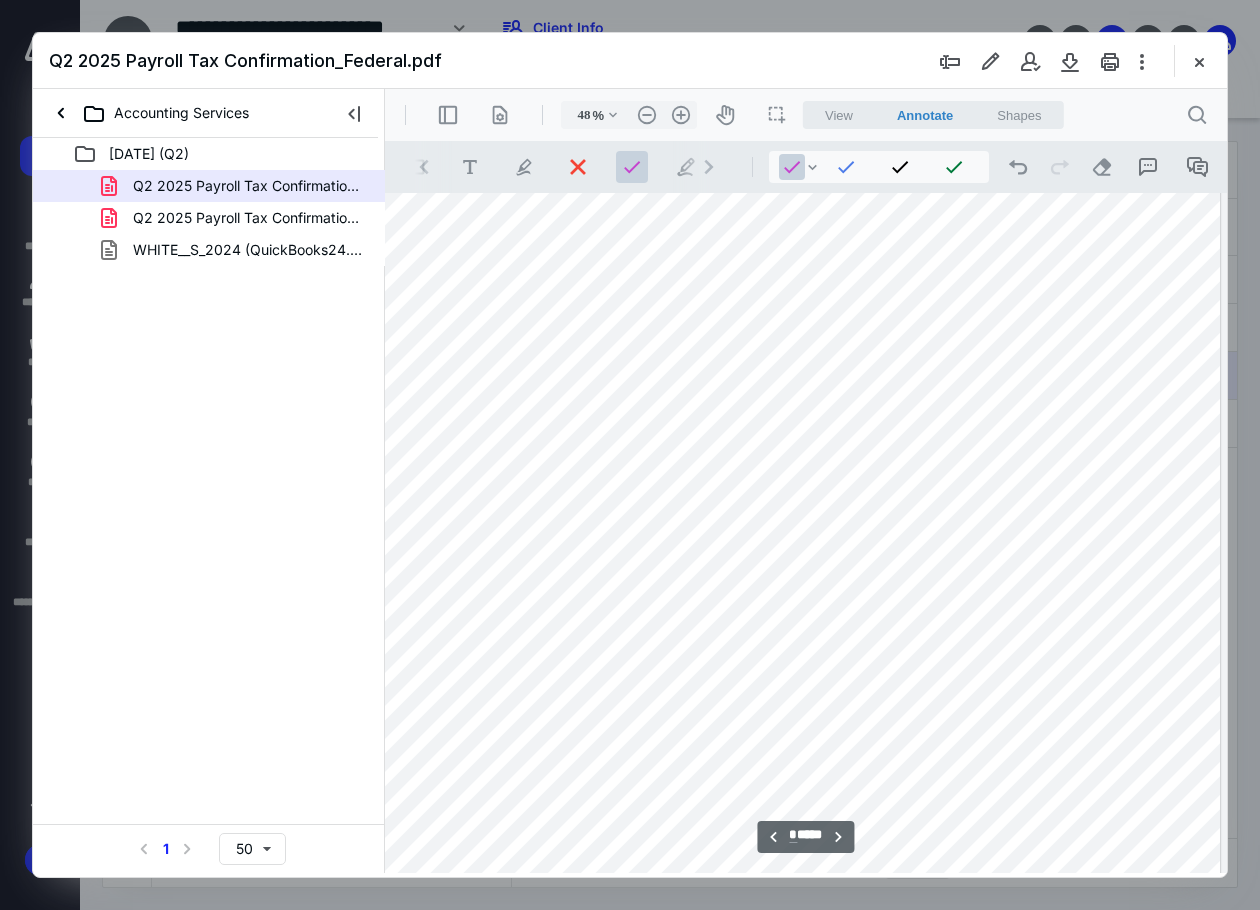 scroll, scrollTop: 3506, scrollLeft: 10, axis: both 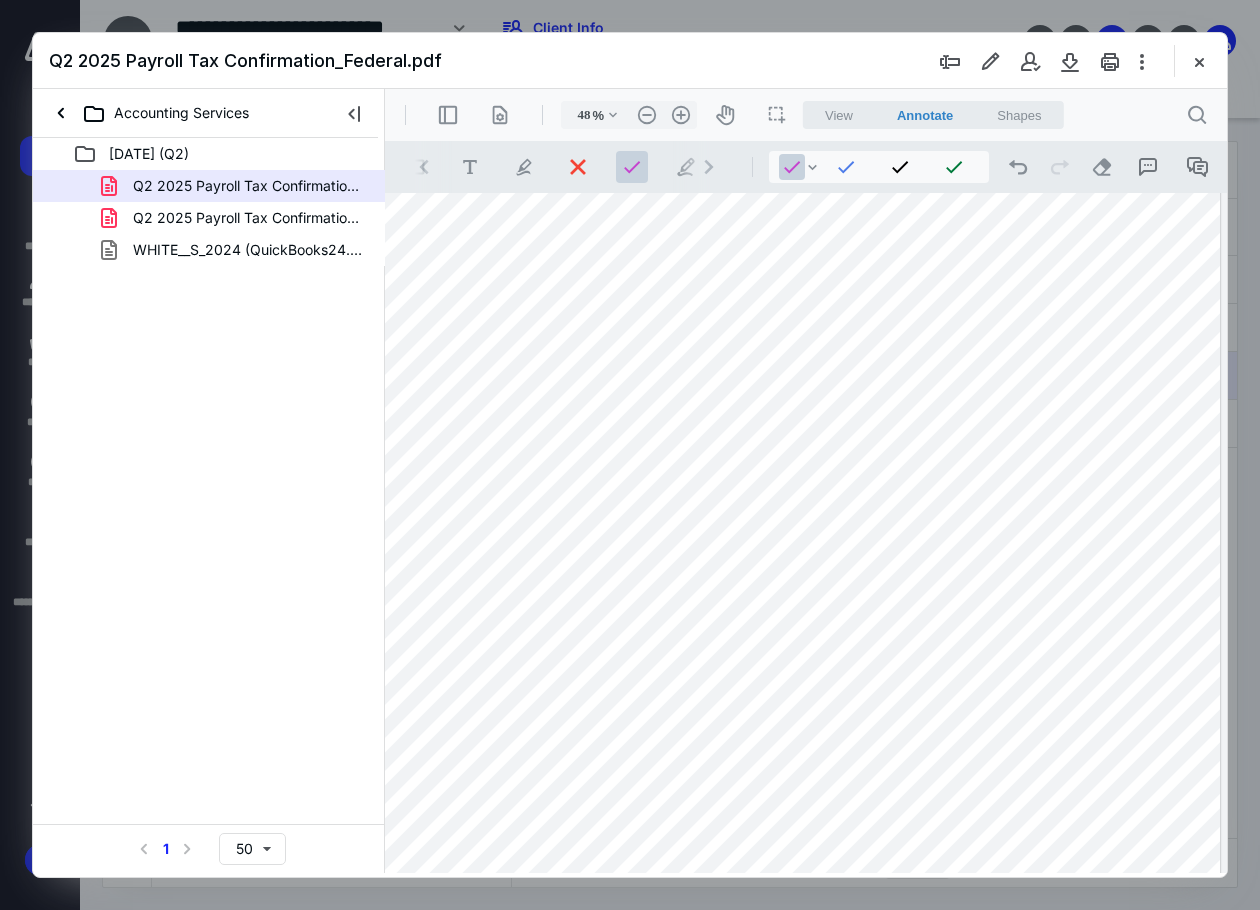 click at bounding box center [801, 583] 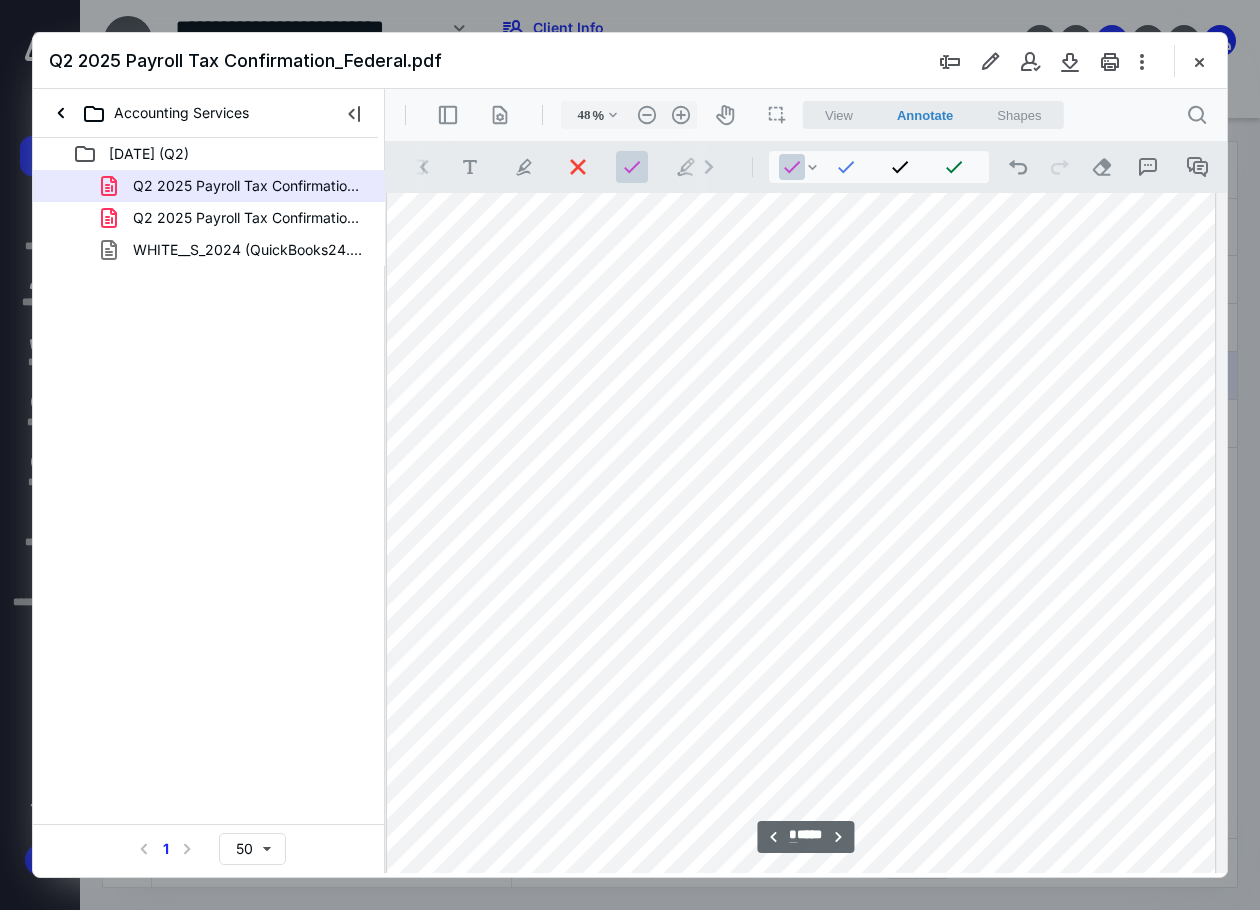 scroll, scrollTop: 4606, scrollLeft: 10, axis: both 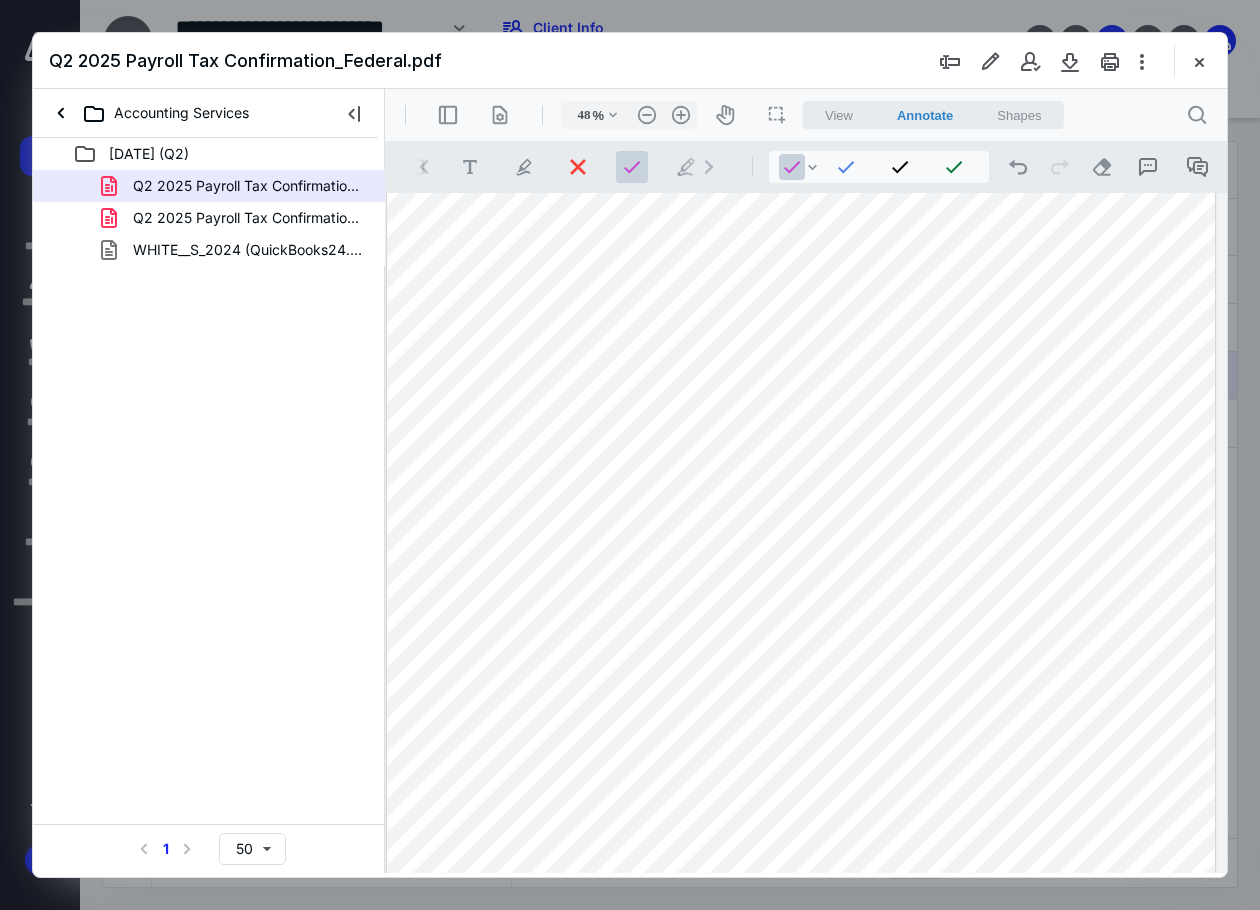 click at bounding box center [801, 583] 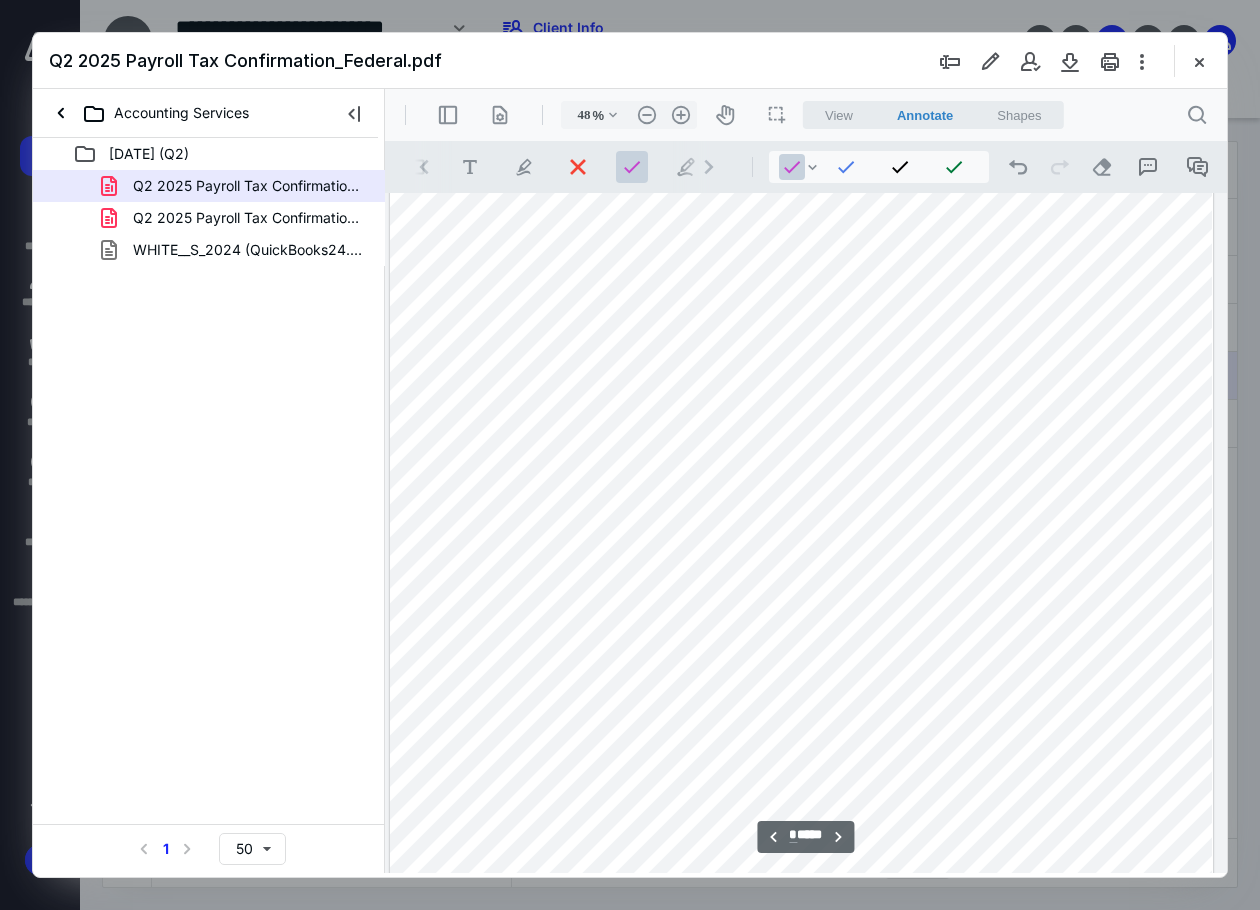 scroll, scrollTop: 5706, scrollLeft: 10, axis: both 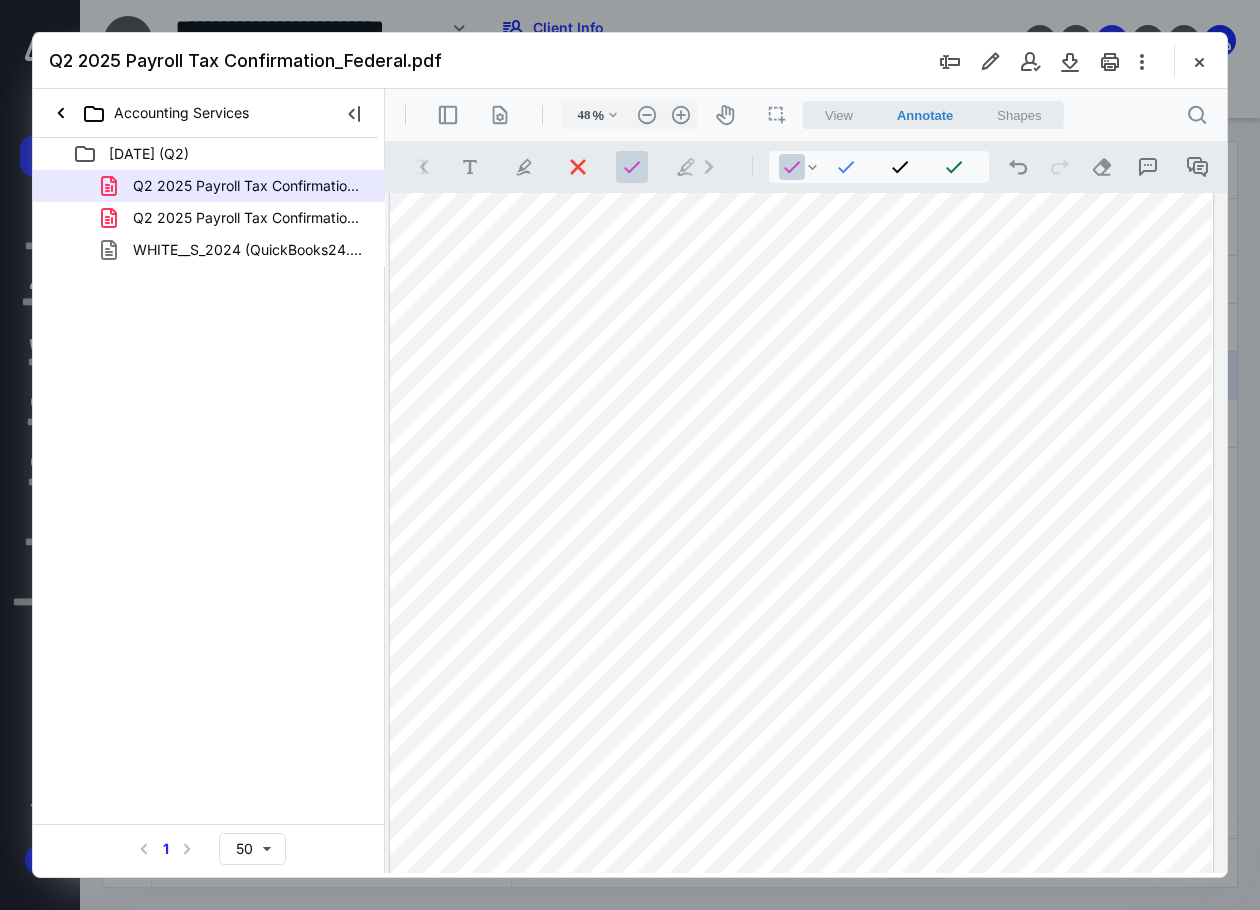 click at bounding box center [801, 566] 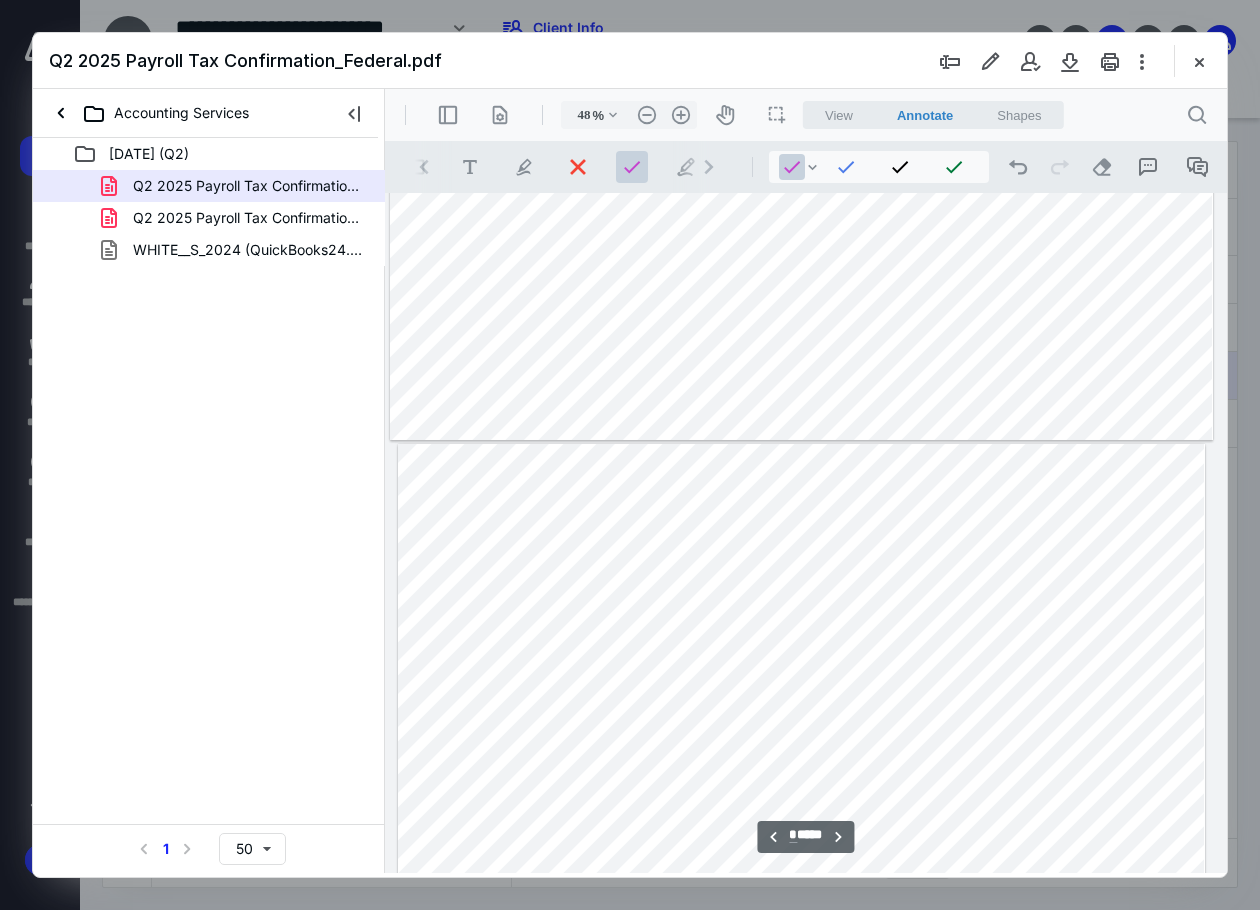 scroll, scrollTop: 6706, scrollLeft: 10, axis: both 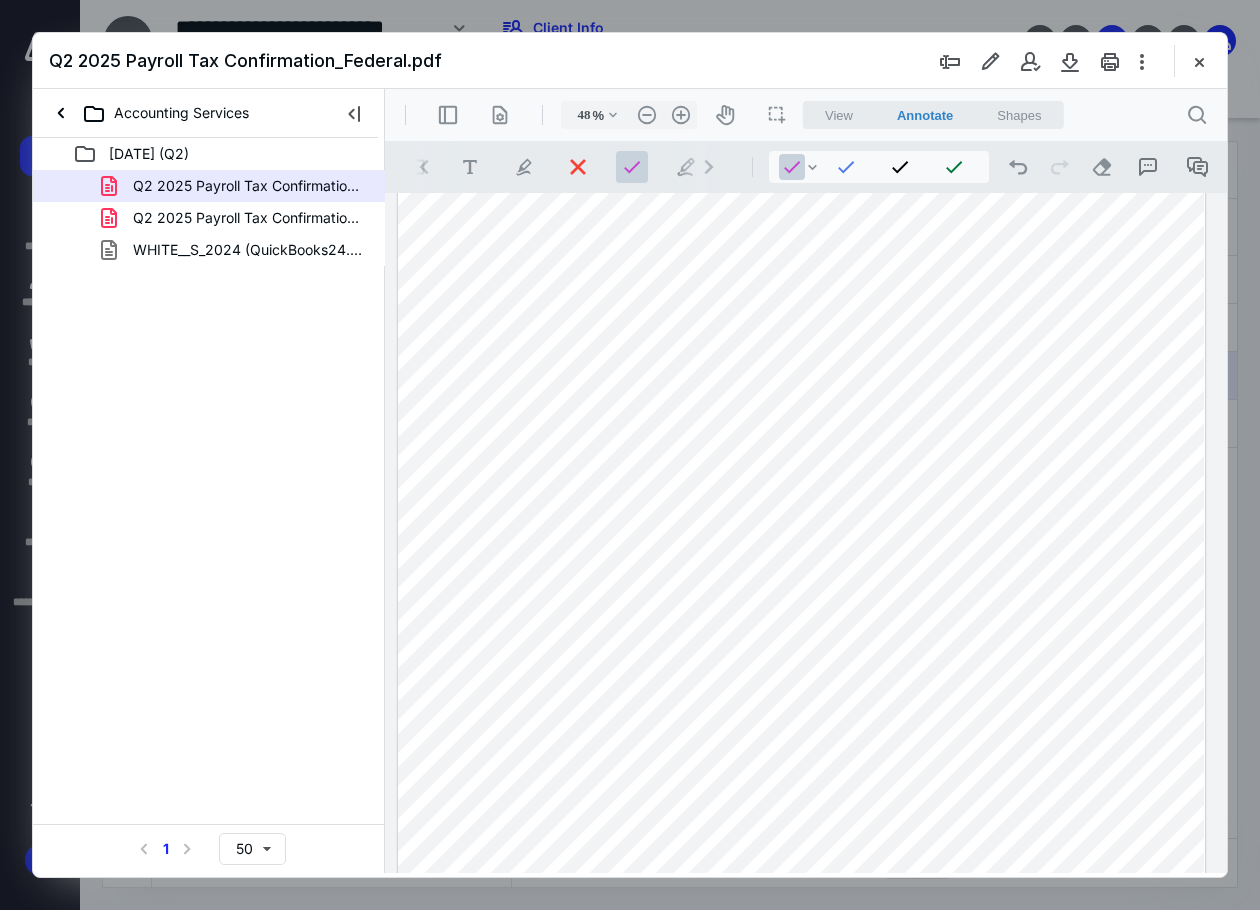 click at bounding box center [802, 635] 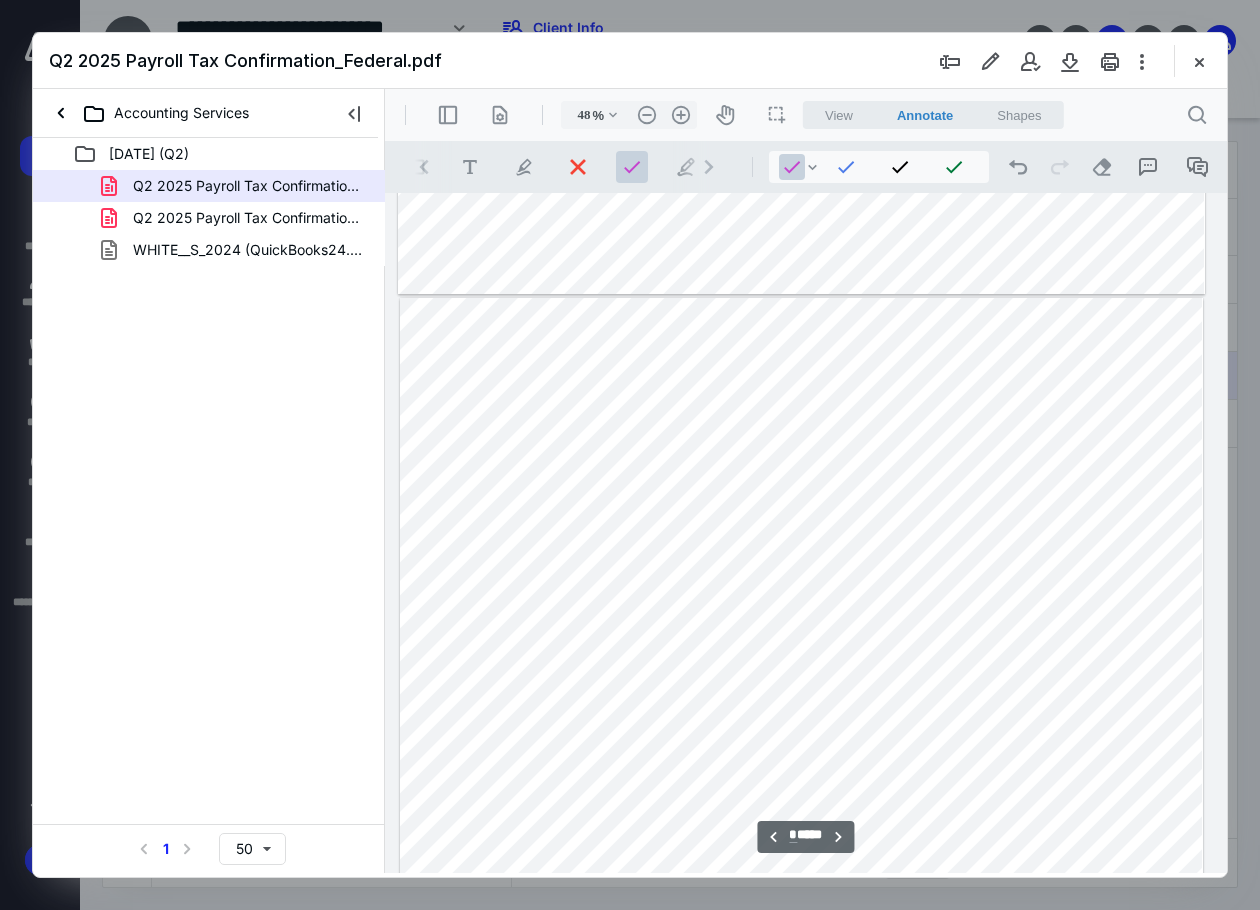 scroll, scrollTop: 7706, scrollLeft: 10, axis: both 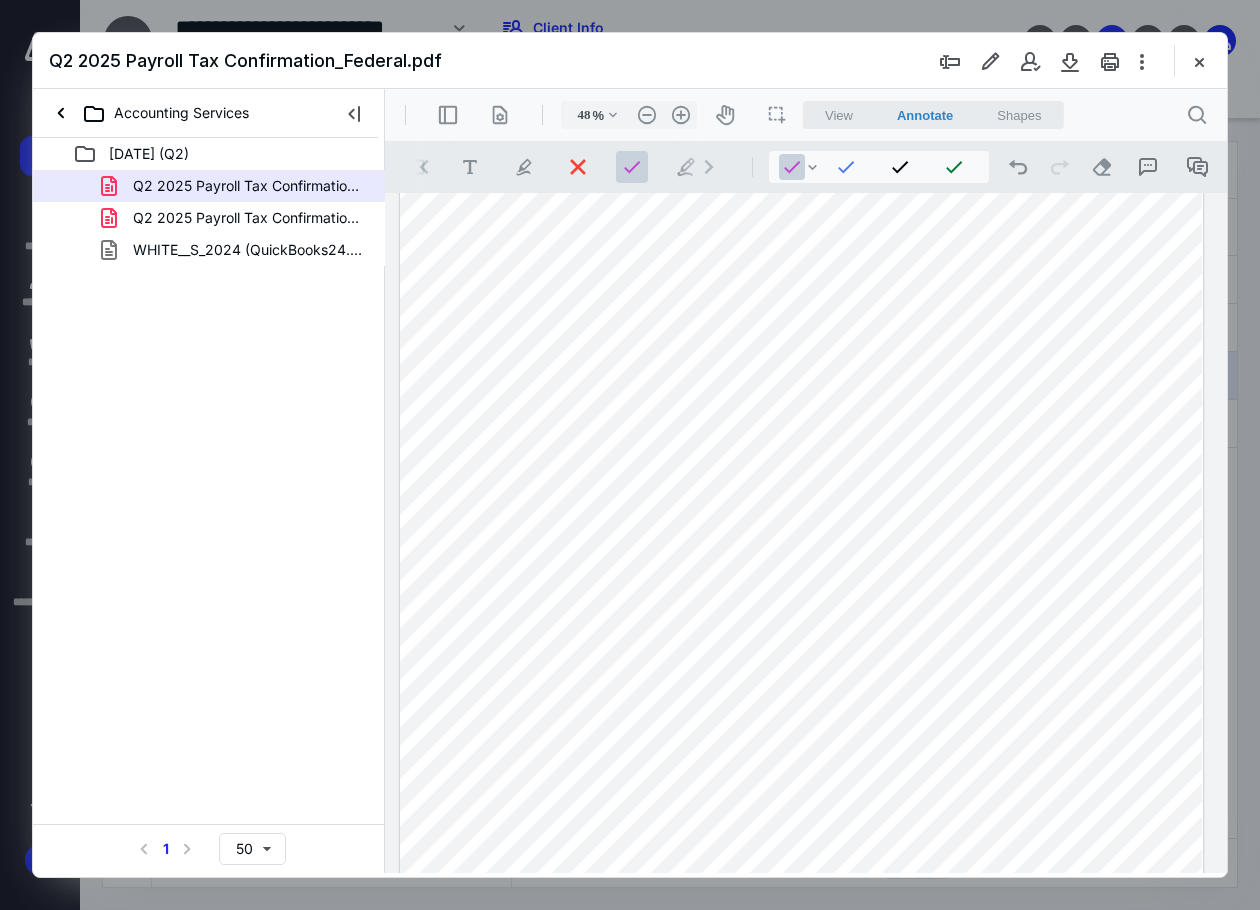 click at bounding box center (801, 691) 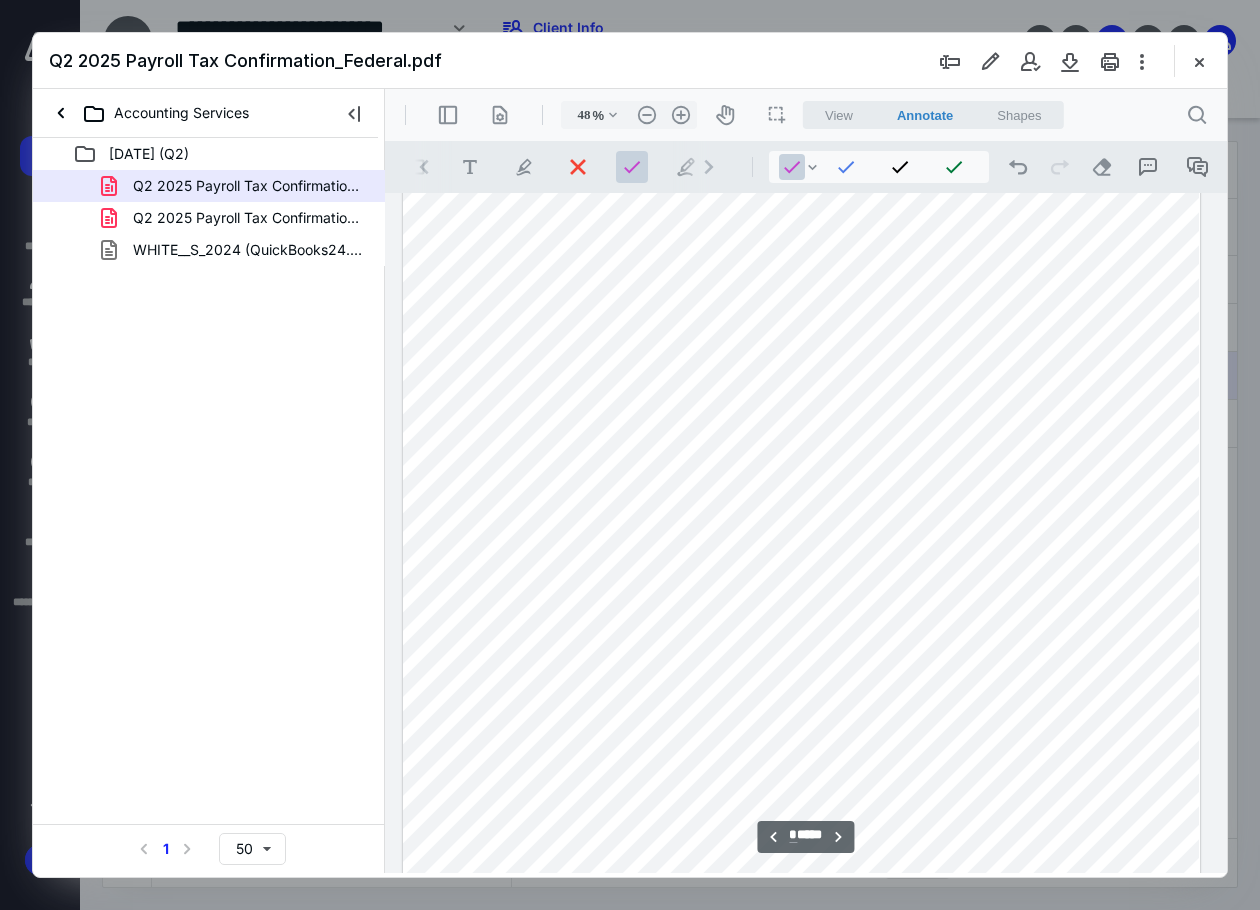 scroll, scrollTop: 8806, scrollLeft: 10, axis: both 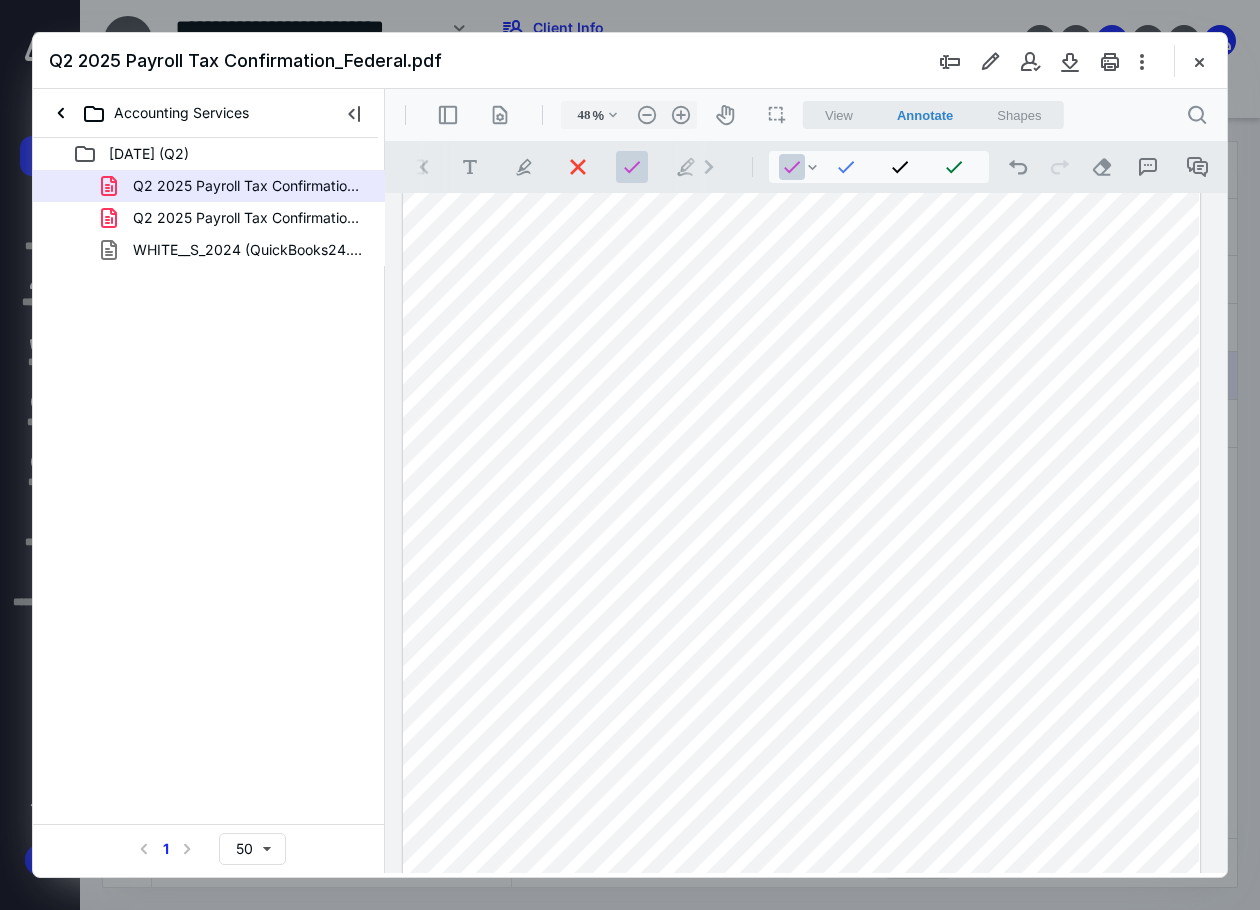 click at bounding box center (802, 641) 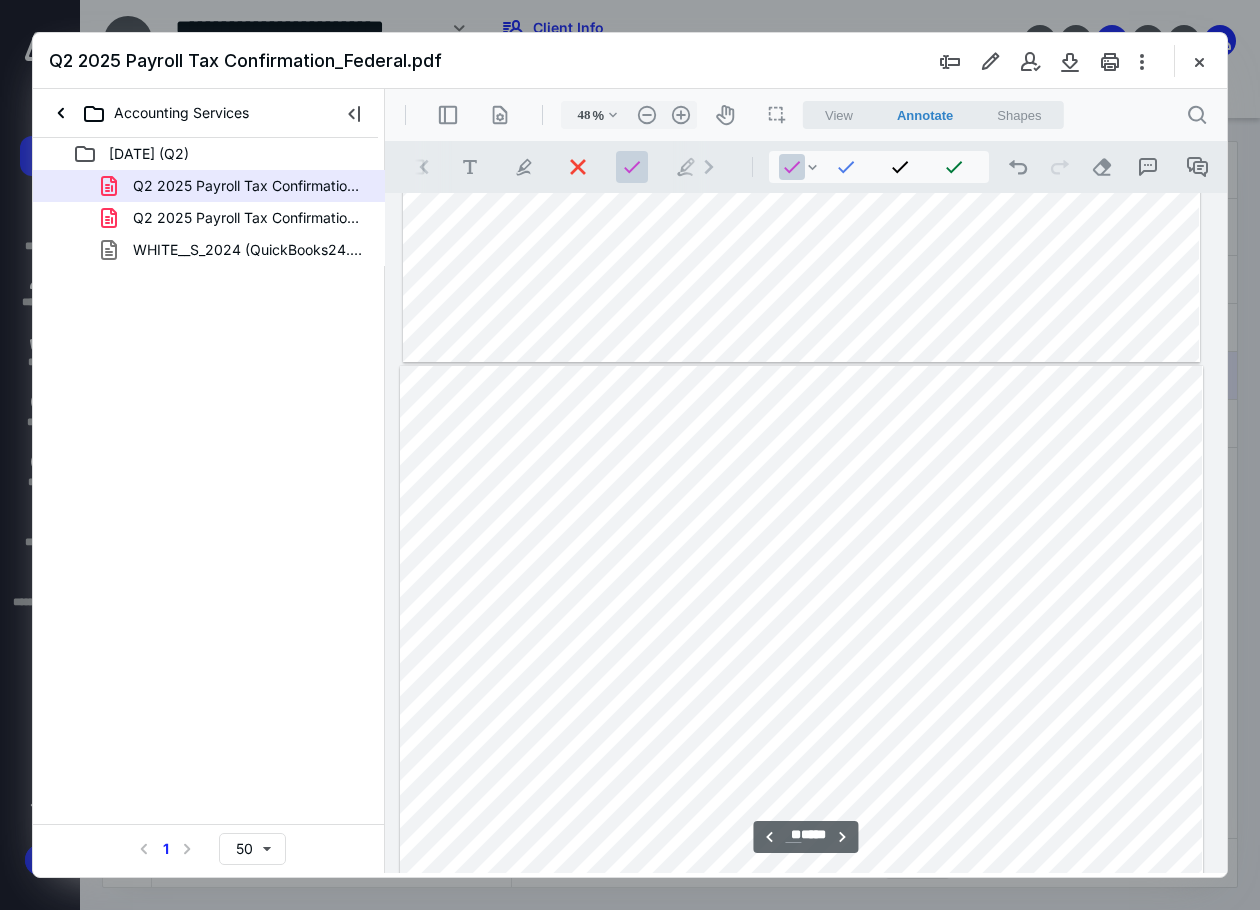 scroll, scrollTop: 9906, scrollLeft: 10, axis: both 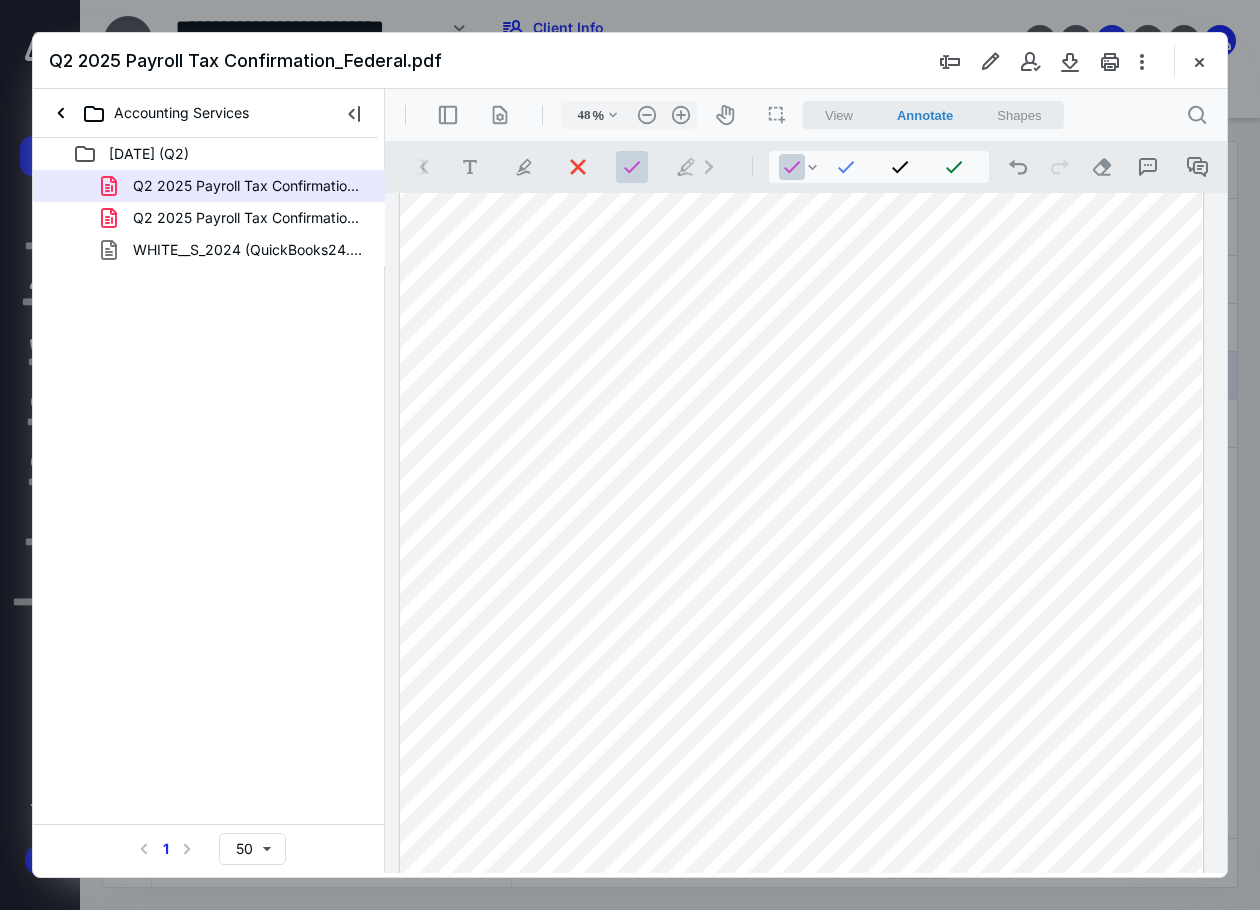 click at bounding box center (801, 581) 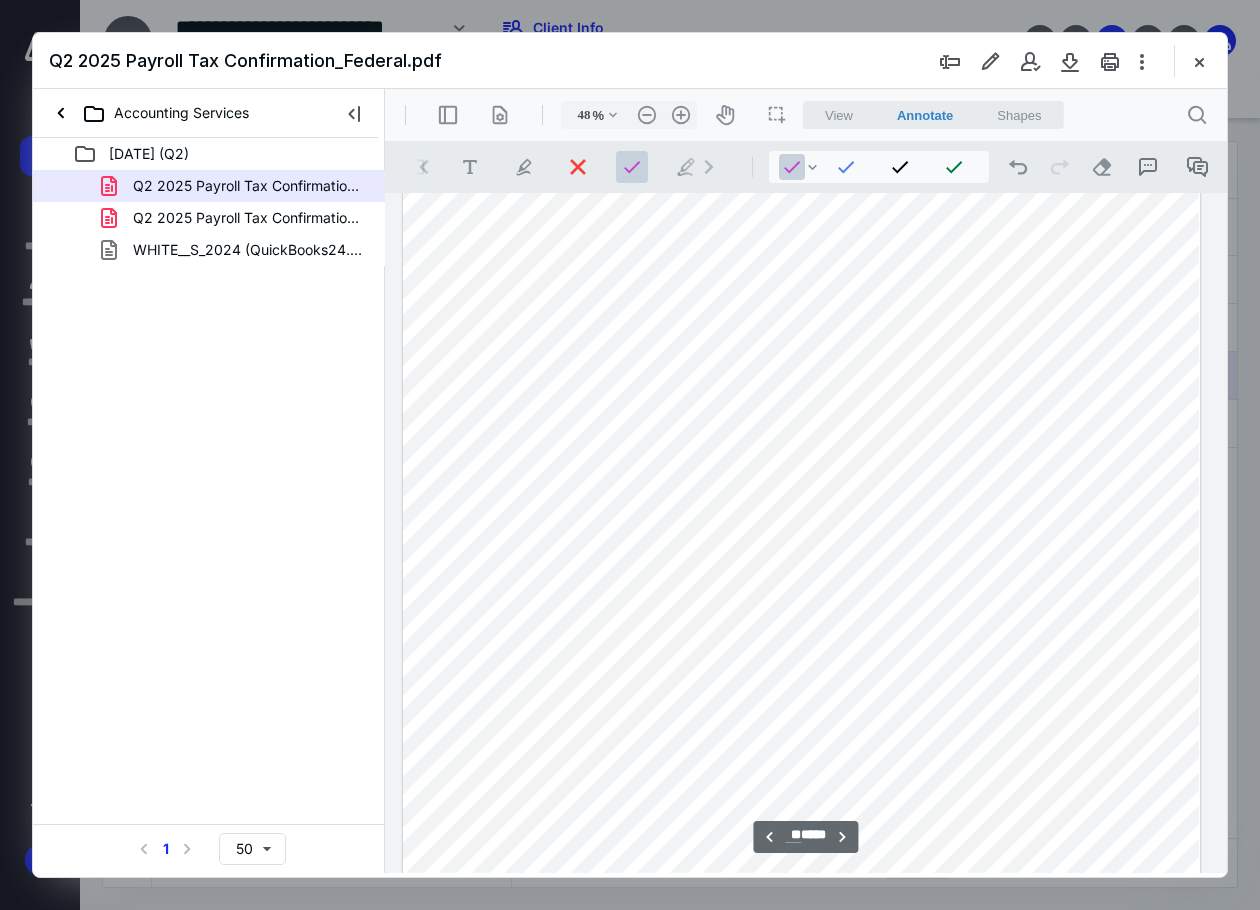 scroll, scrollTop: 10906, scrollLeft: 10, axis: both 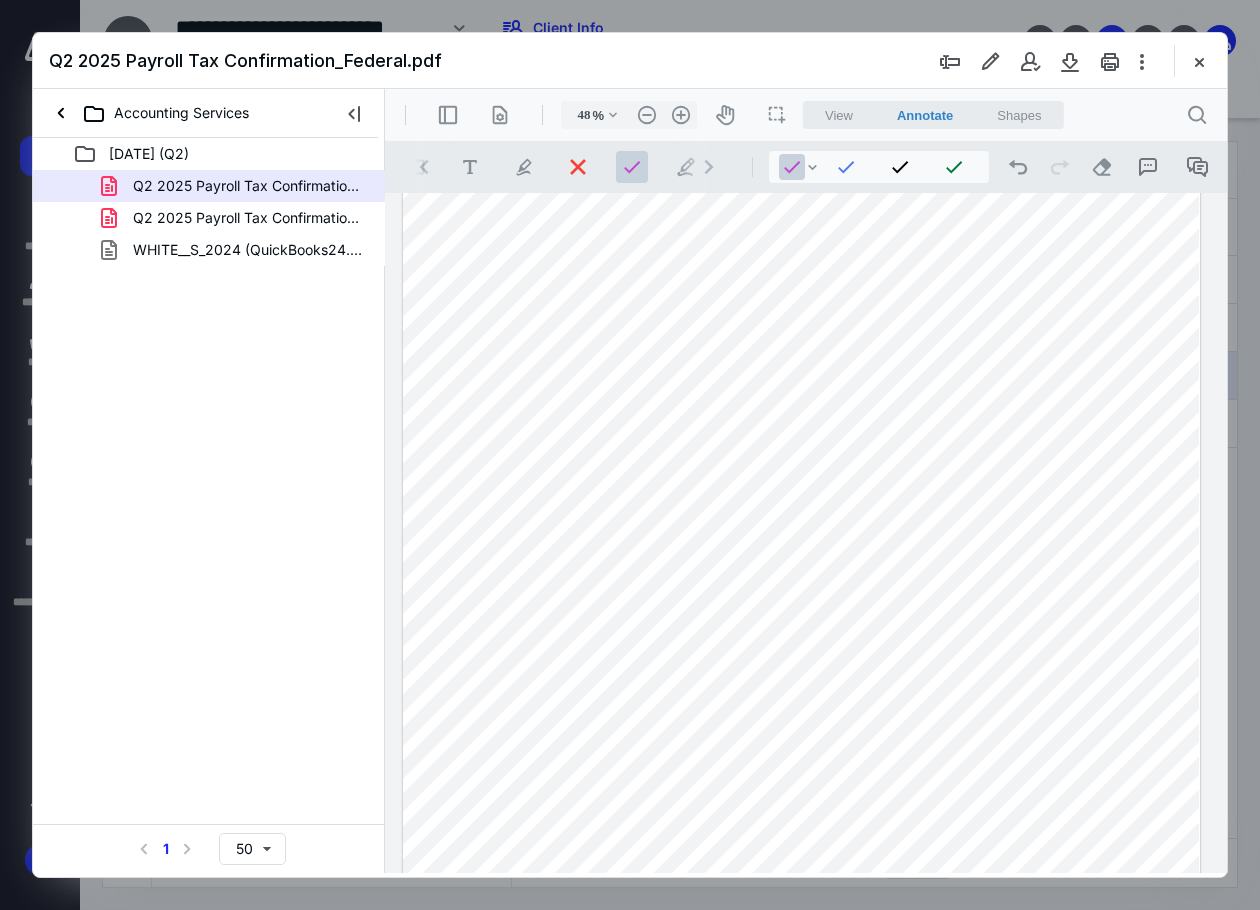 click at bounding box center [802, 617] 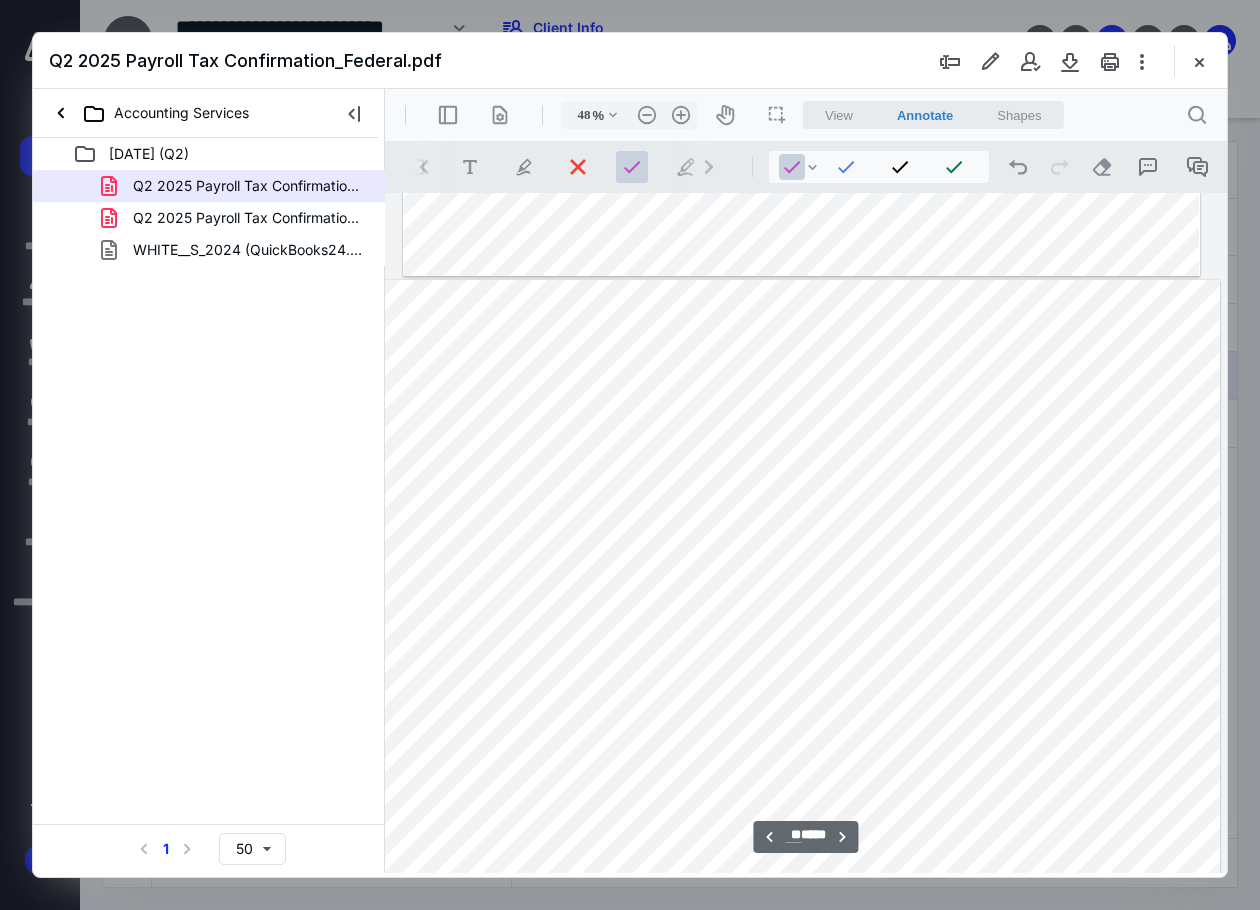 scroll, scrollTop: 11806, scrollLeft: 10, axis: both 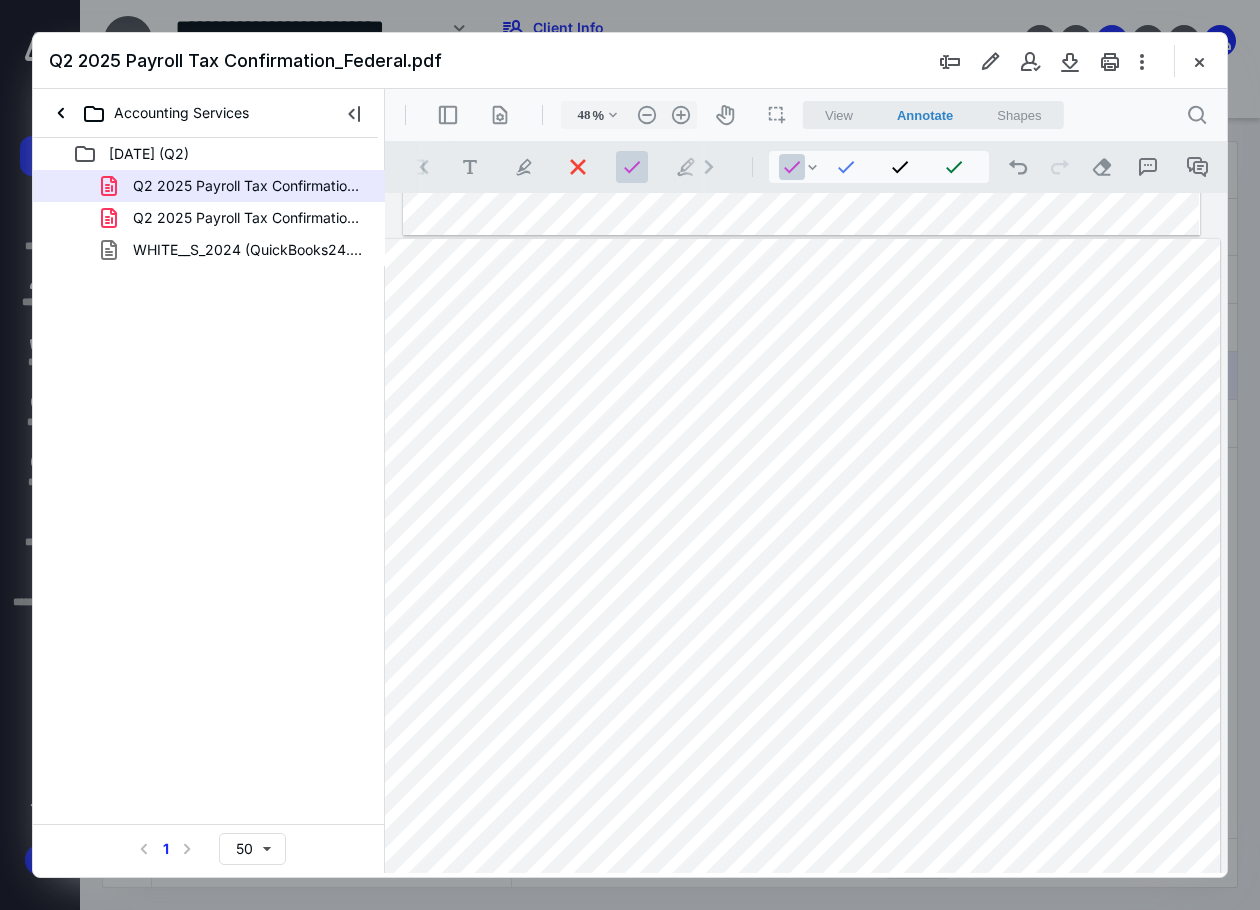 click at bounding box center [801, 787] 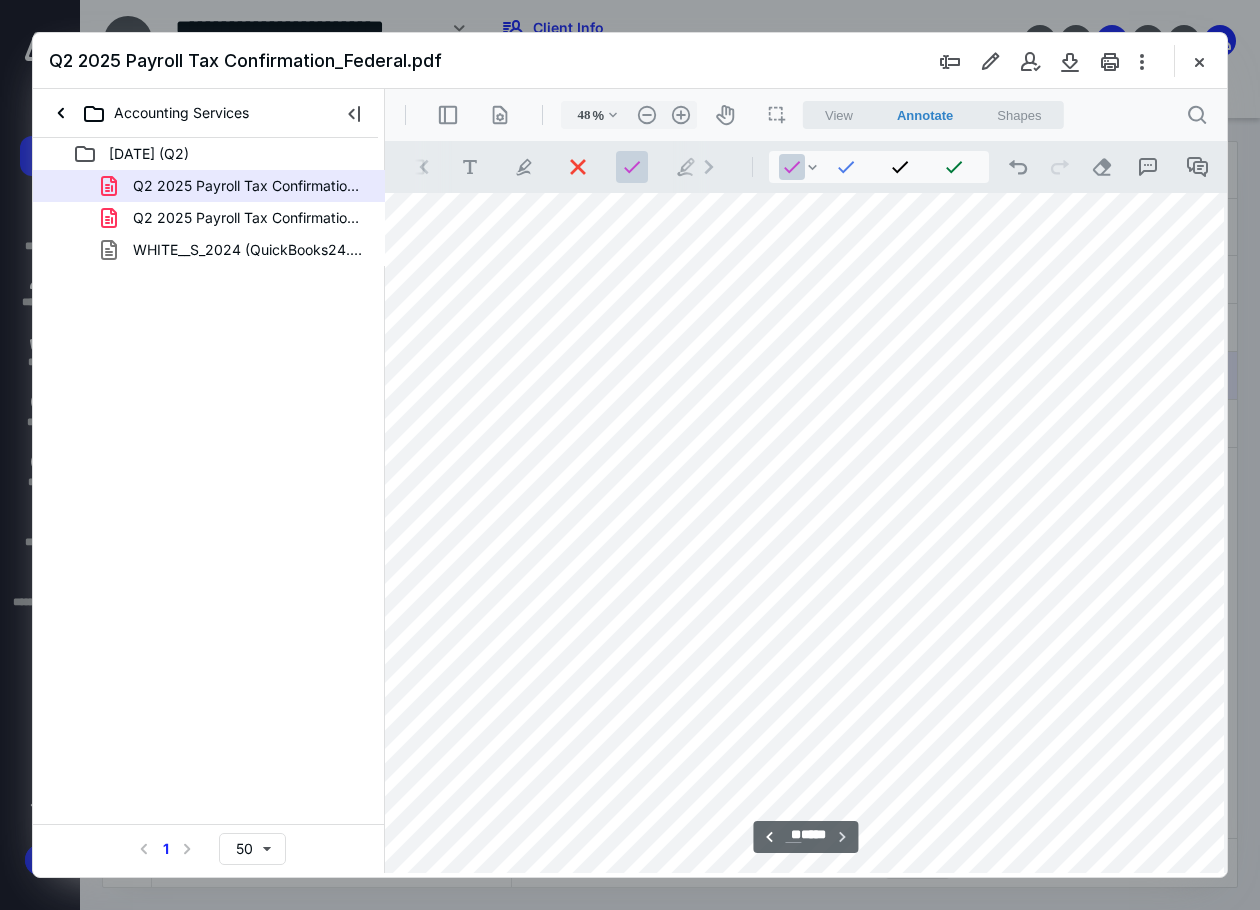 scroll, scrollTop: 13006, scrollLeft: 10, axis: both 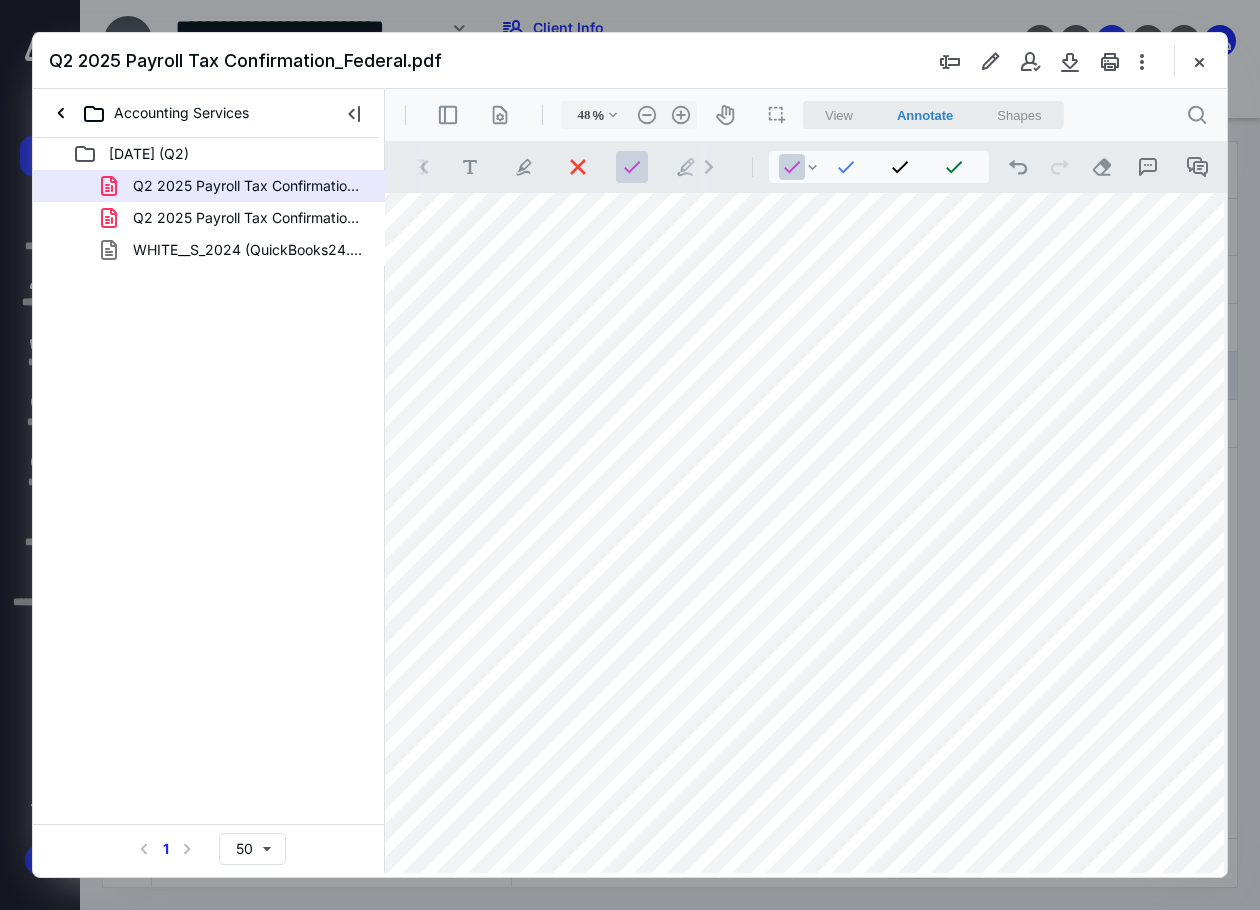 click at bounding box center [801, 693] 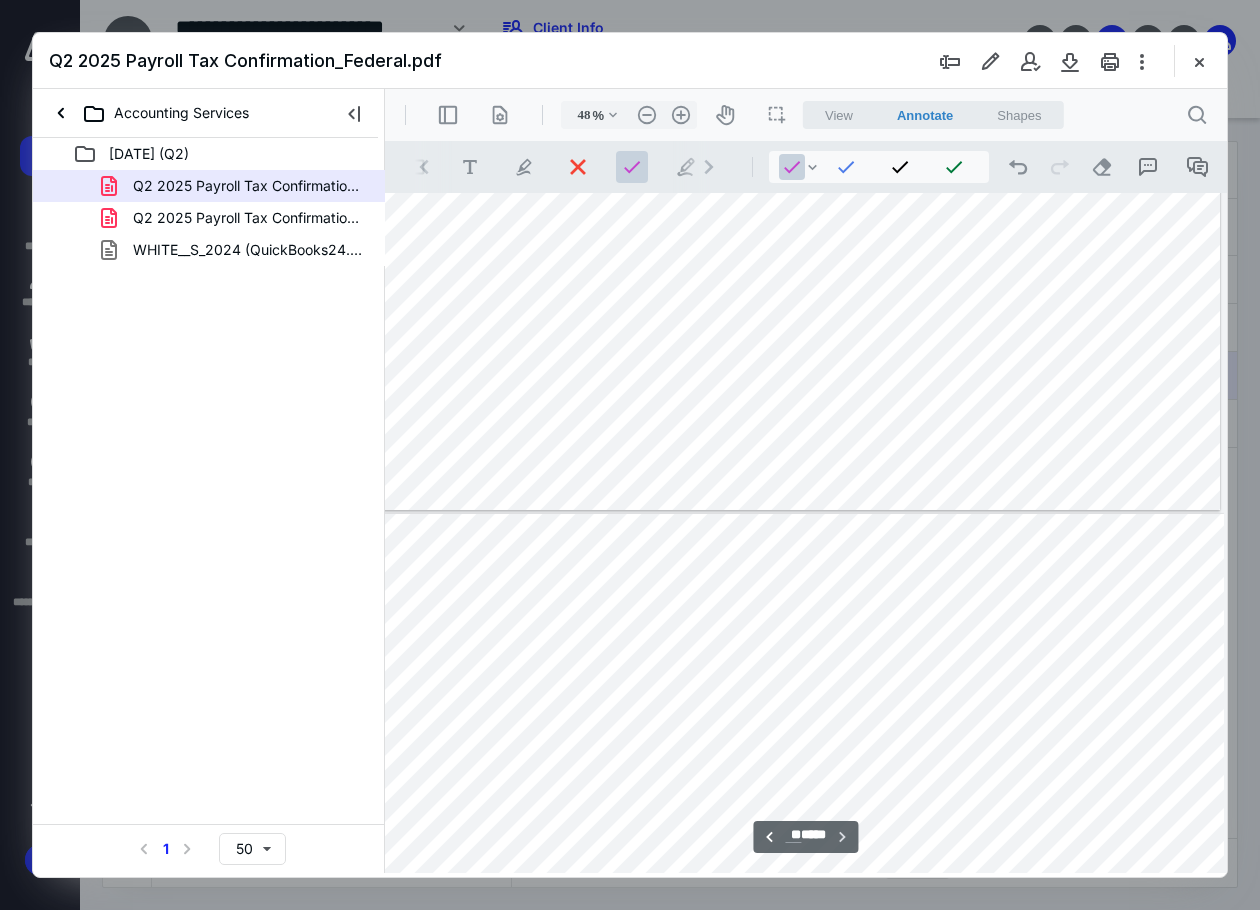 type on "**" 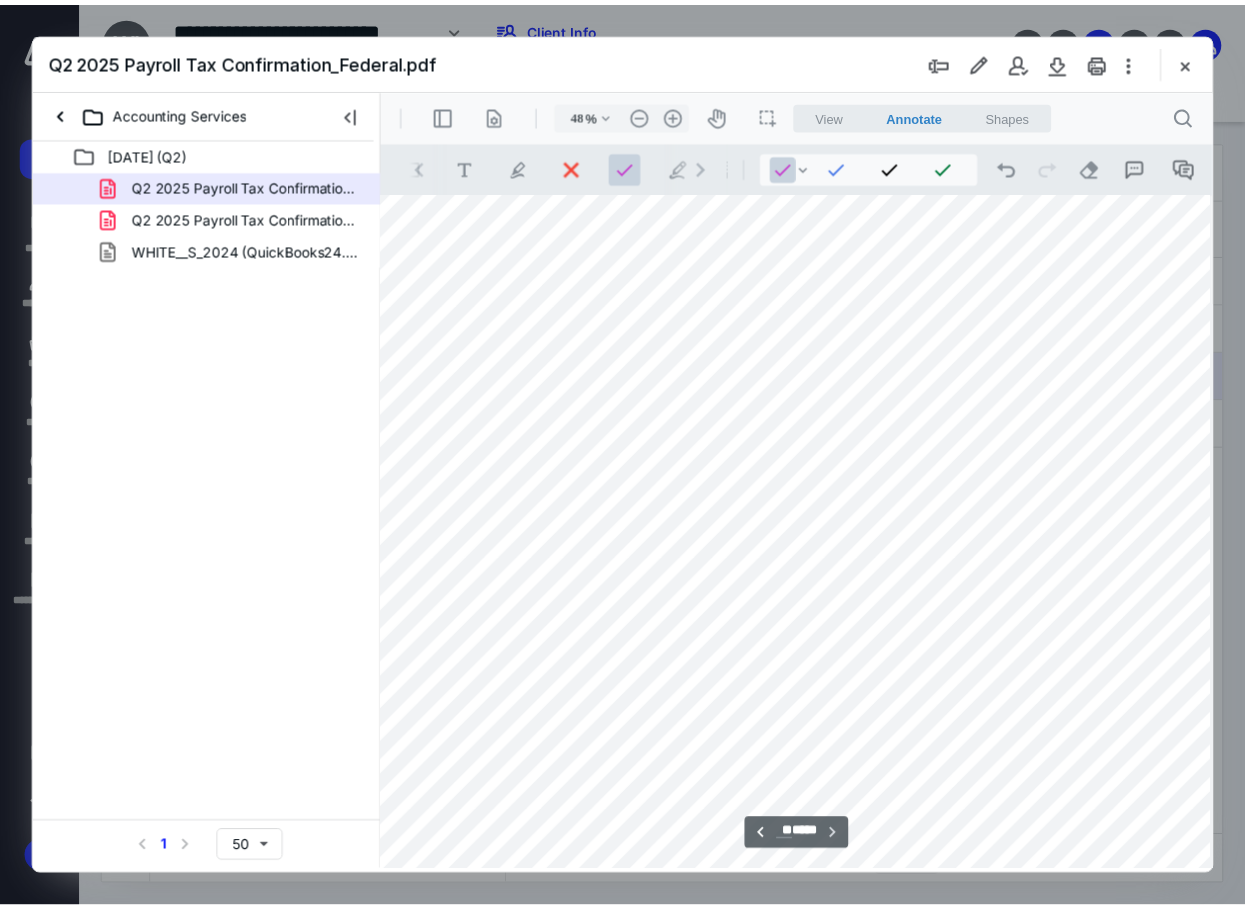 scroll, scrollTop: 13388, scrollLeft: 10, axis: both 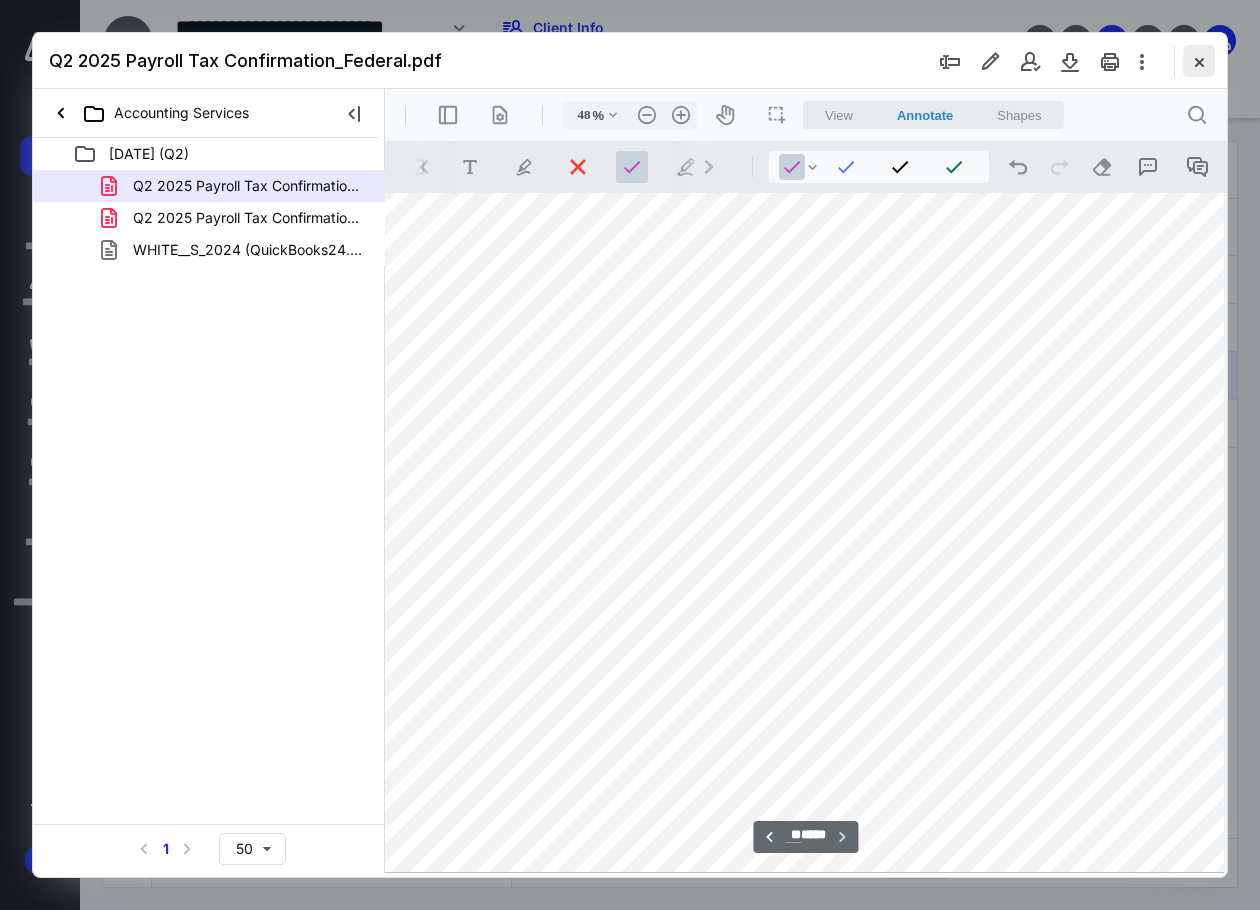 click at bounding box center [1199, 61] 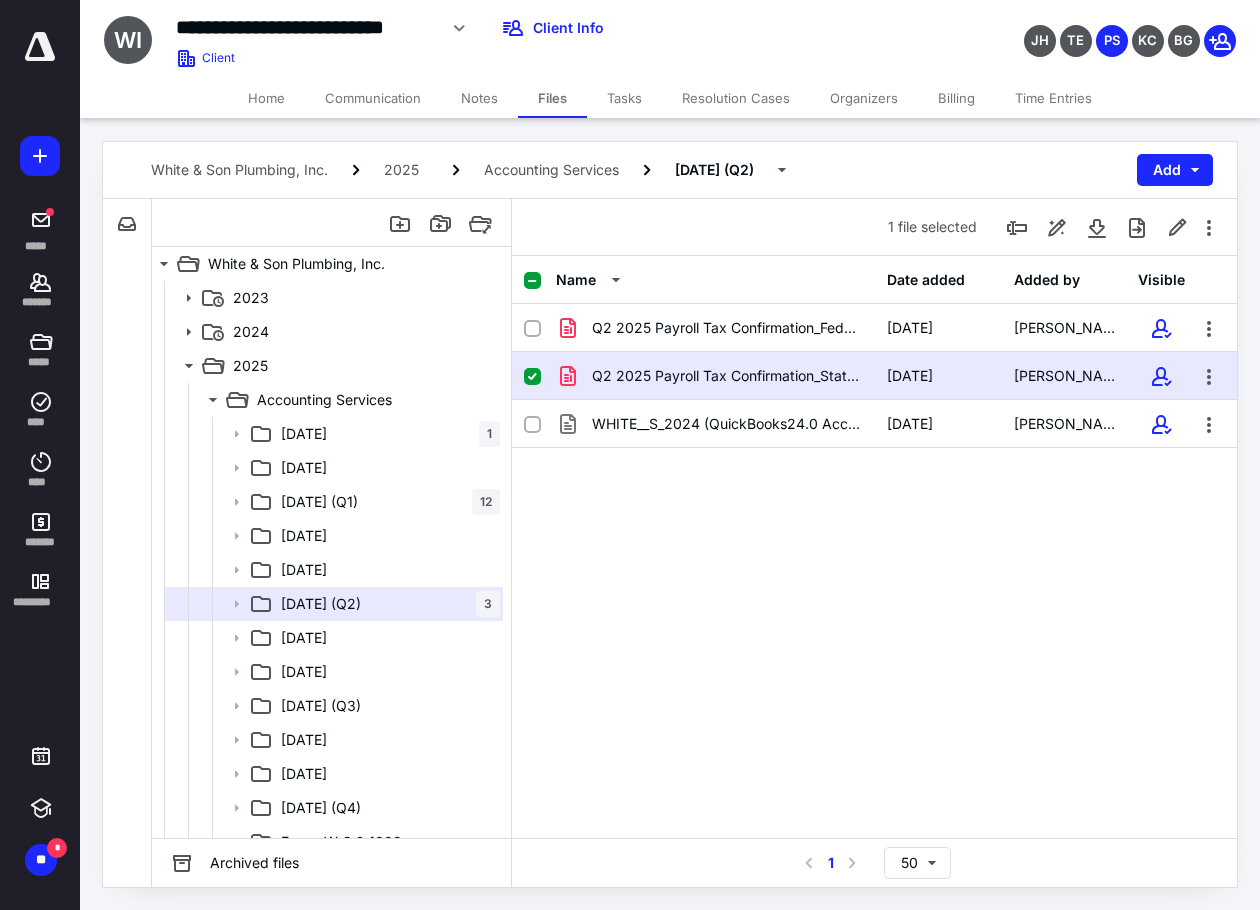 click on "Name Date added Added by Visible Q2 2025 Payroll Tax Confirmation_Federal.pdf 7/8/2025 Todd White Q2 2025 Payroll Tax Confirmation_State.pdf 7/8/2025 Todd White WHITE__S_2024 (QuickBooks24.0 Acct Transfer Jul 08,2025  0.qbx 7/8/2025 Todd White" at bounding box center [874, 547] 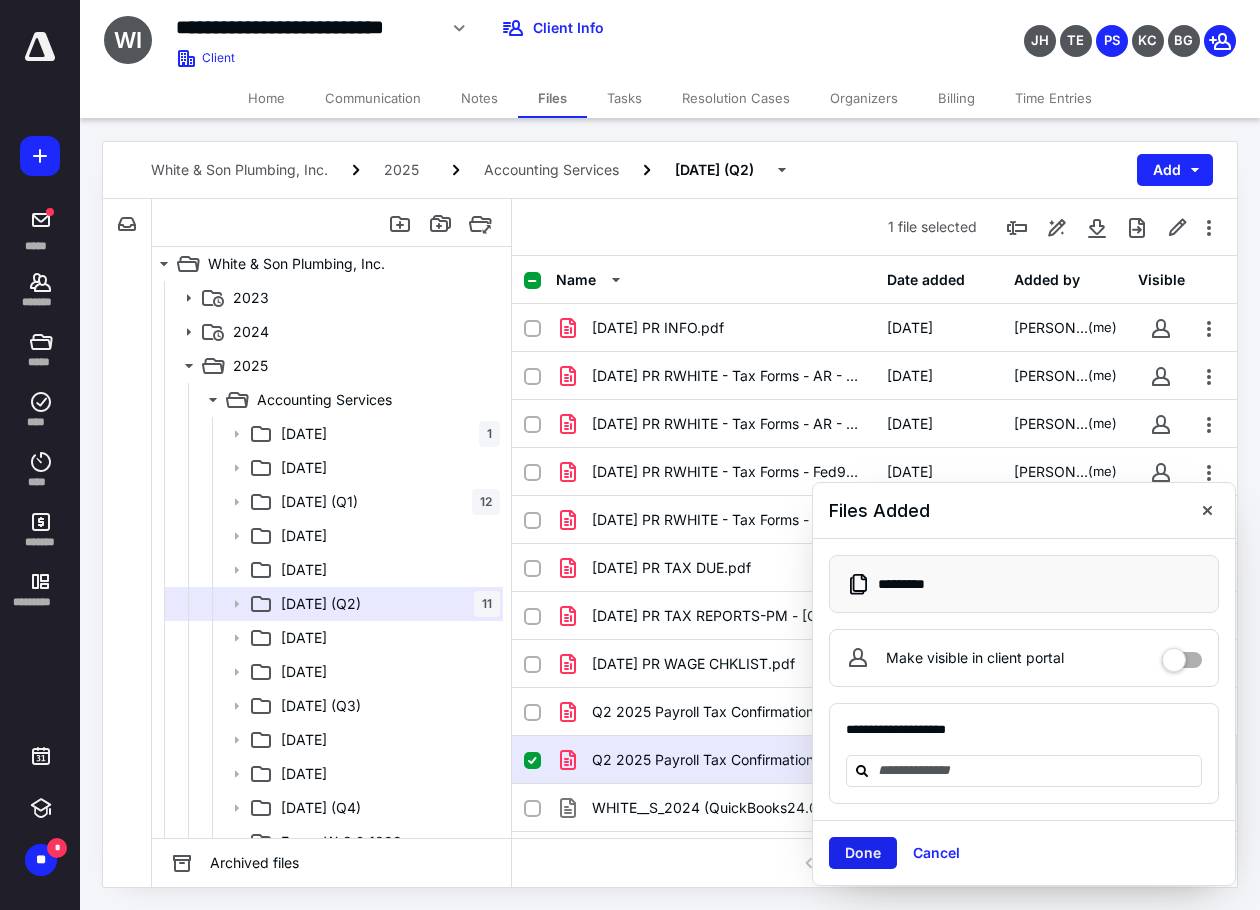 click on "Done" at bounding box center [863, 853] 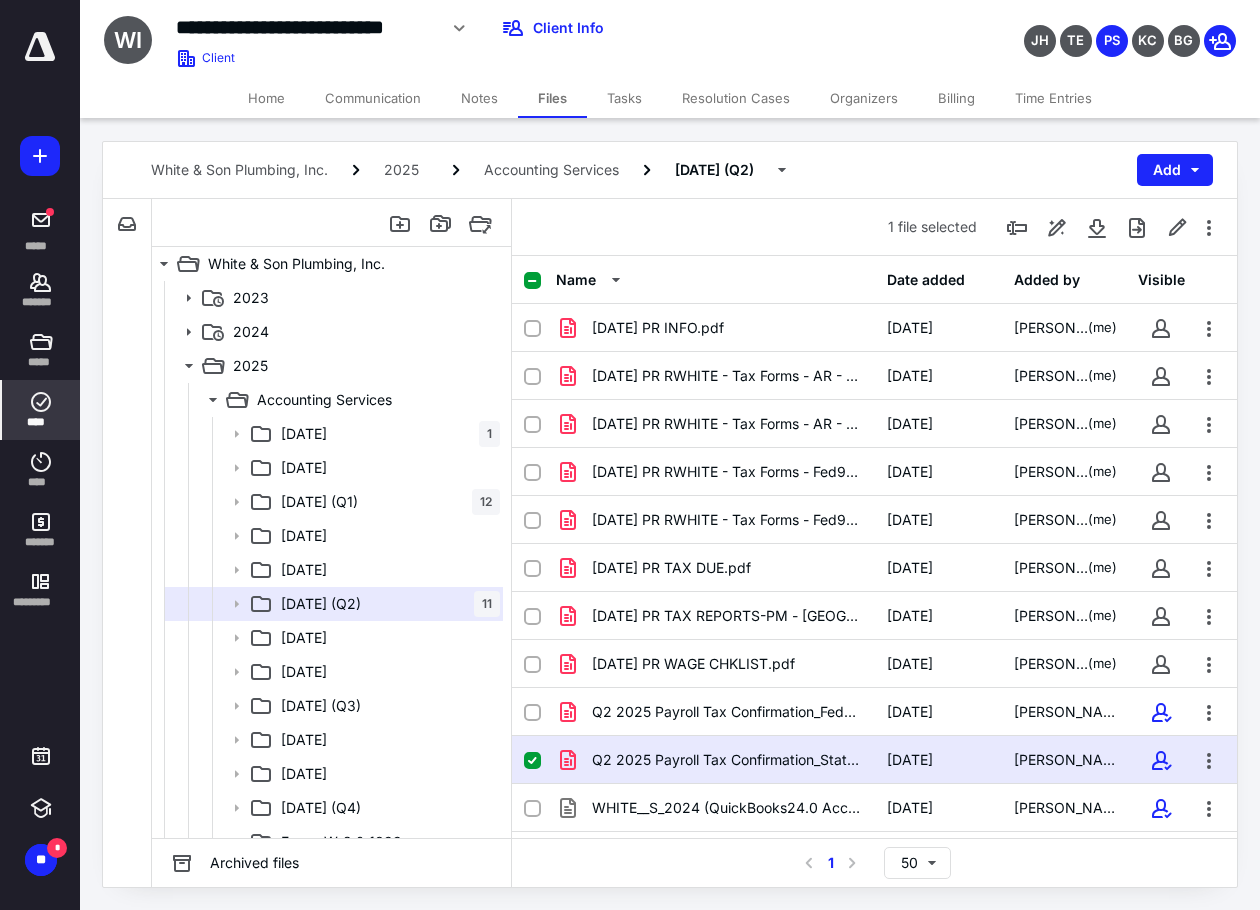 click on "****" at bounding box center [41, 422] 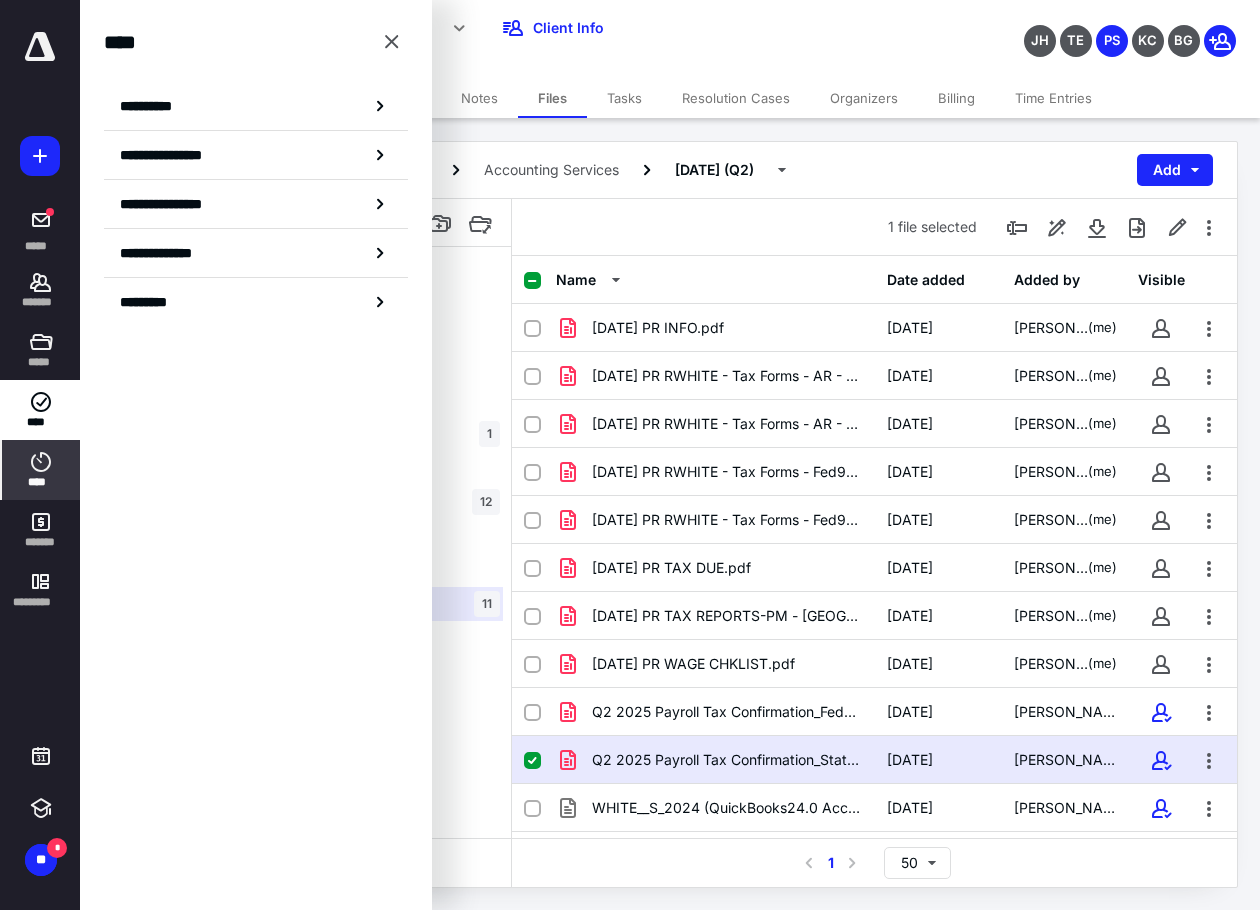 click 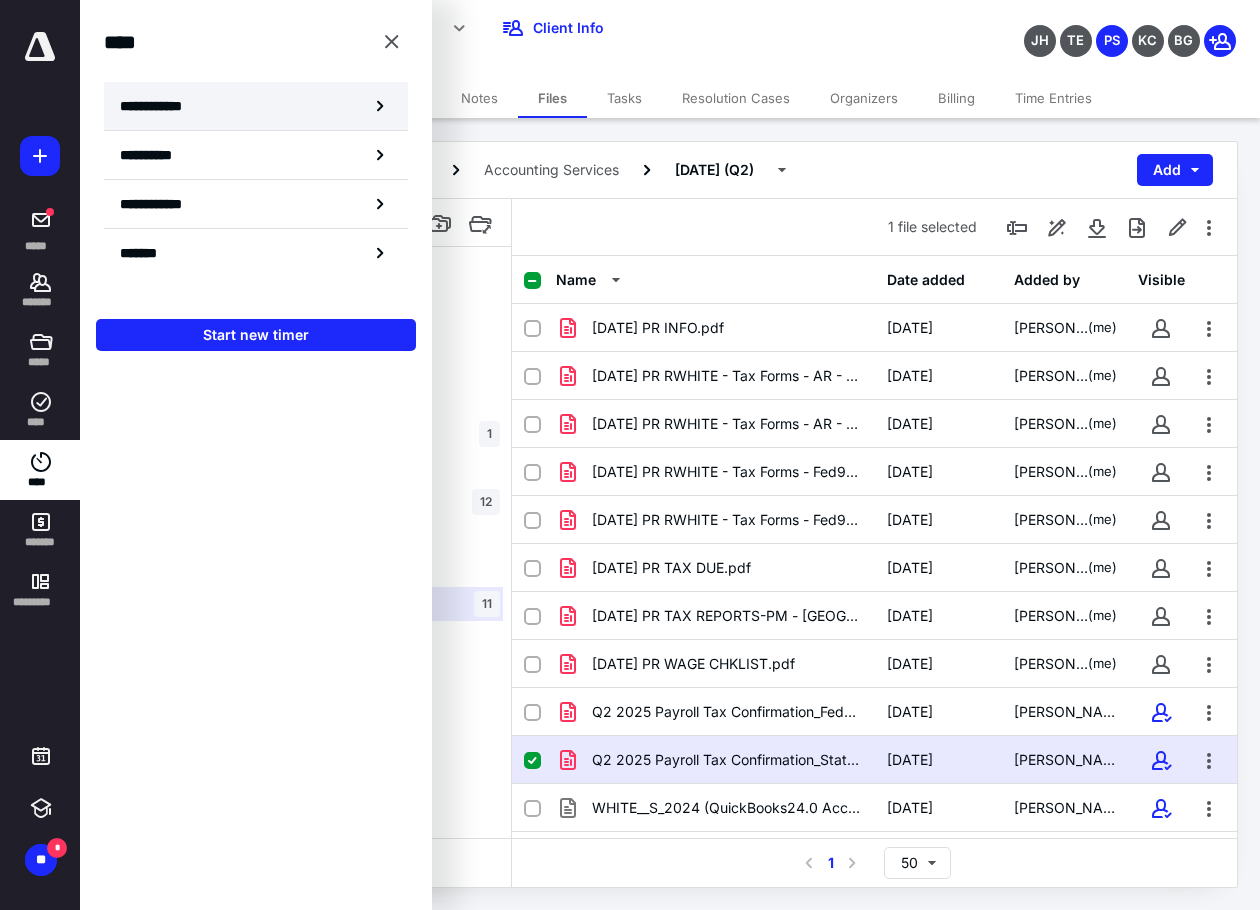 click on "**********" at bounding box center (256, 106) 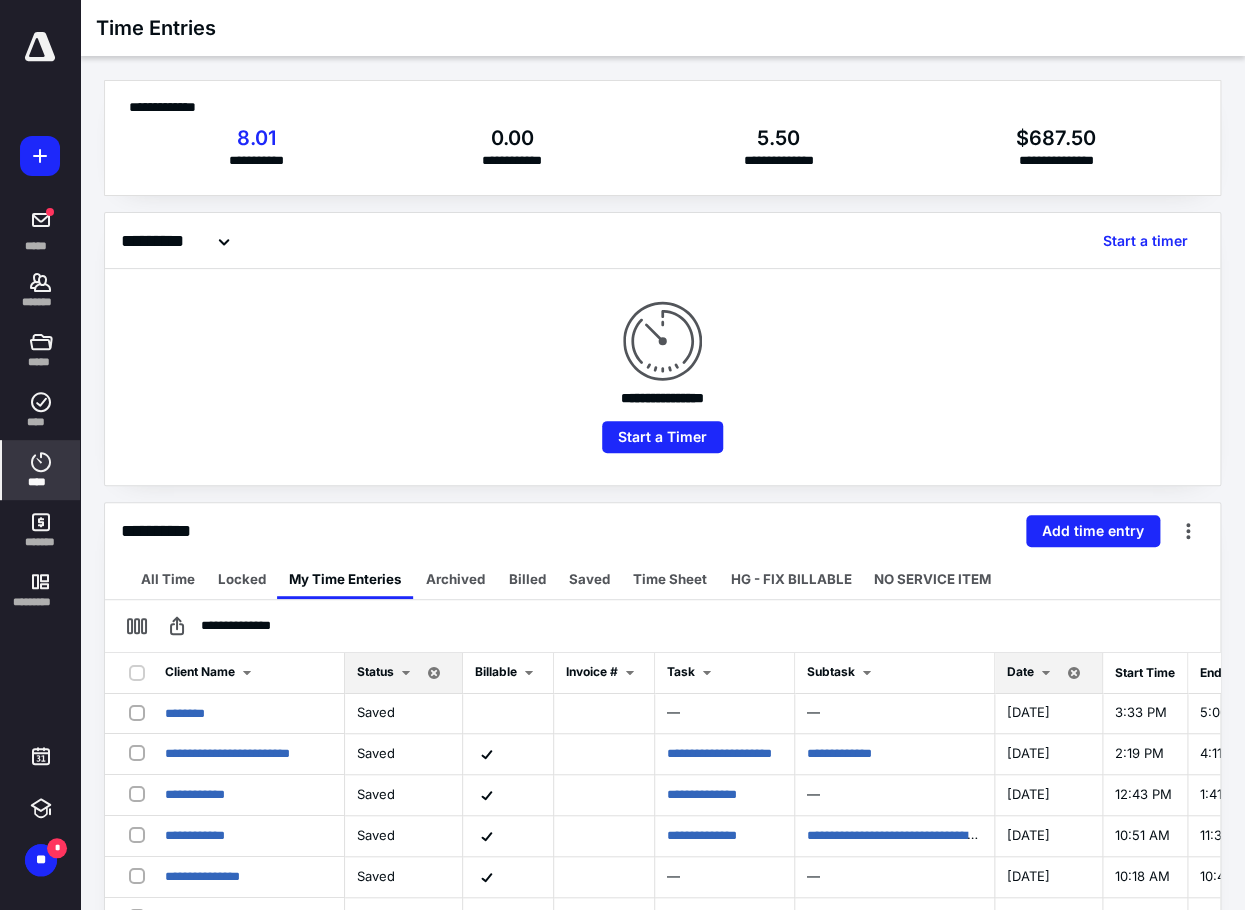 click at bounding box center [1046, 673] 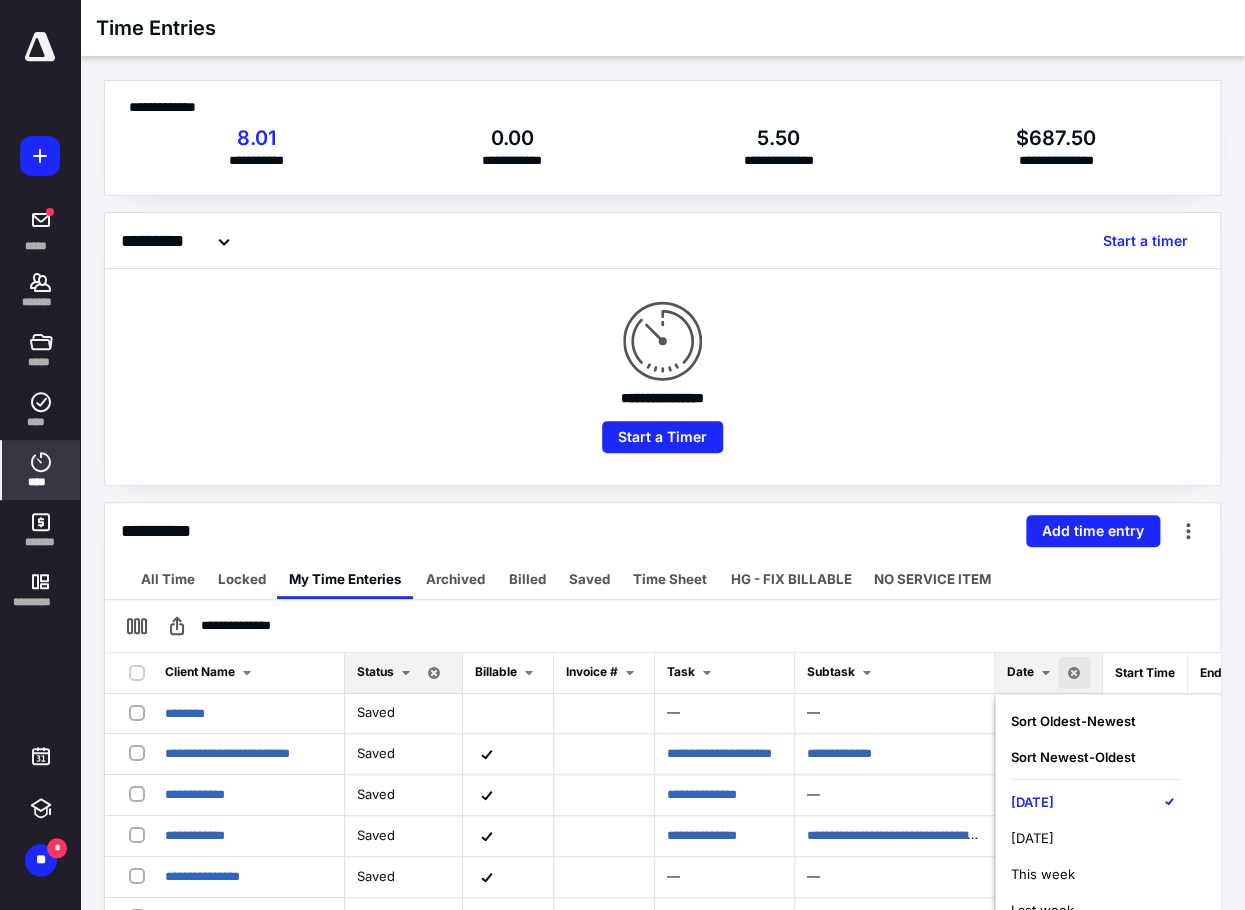 click on "Yesterday" at bounding box center (1095, 838) 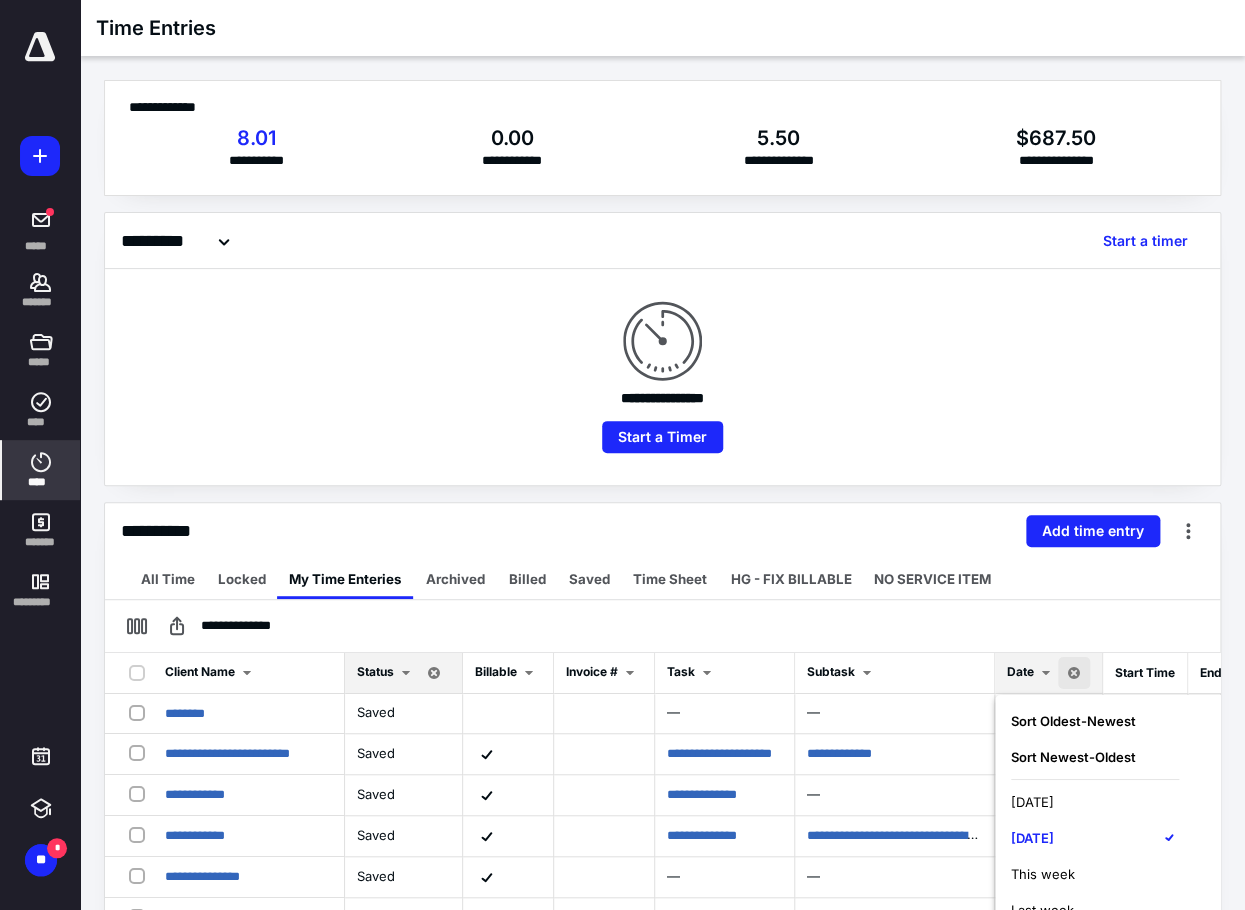 click on "[DATE]" at bounding box center [1095, 802] 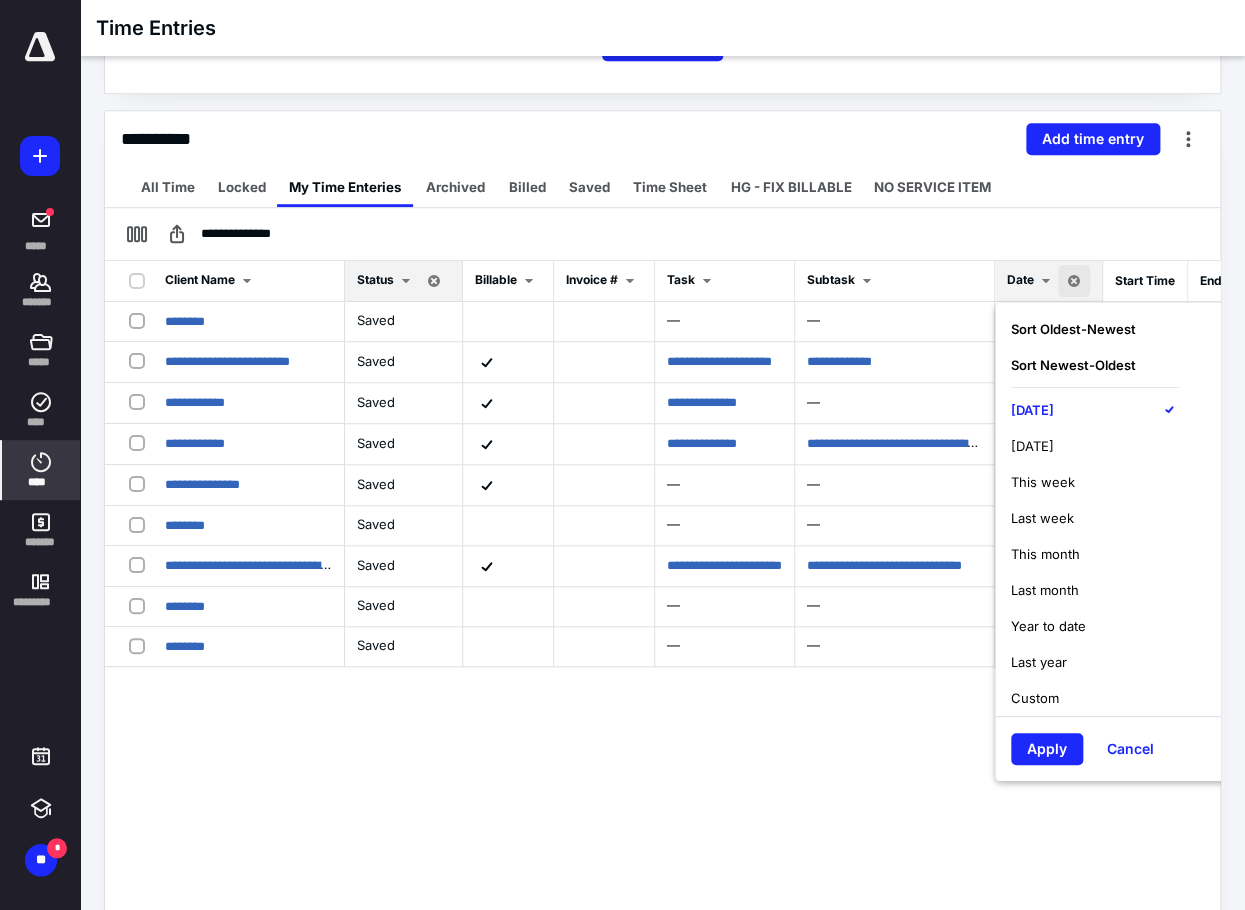 scroll, scrollTop: 400, scrollLeft: 0, axis: vertical 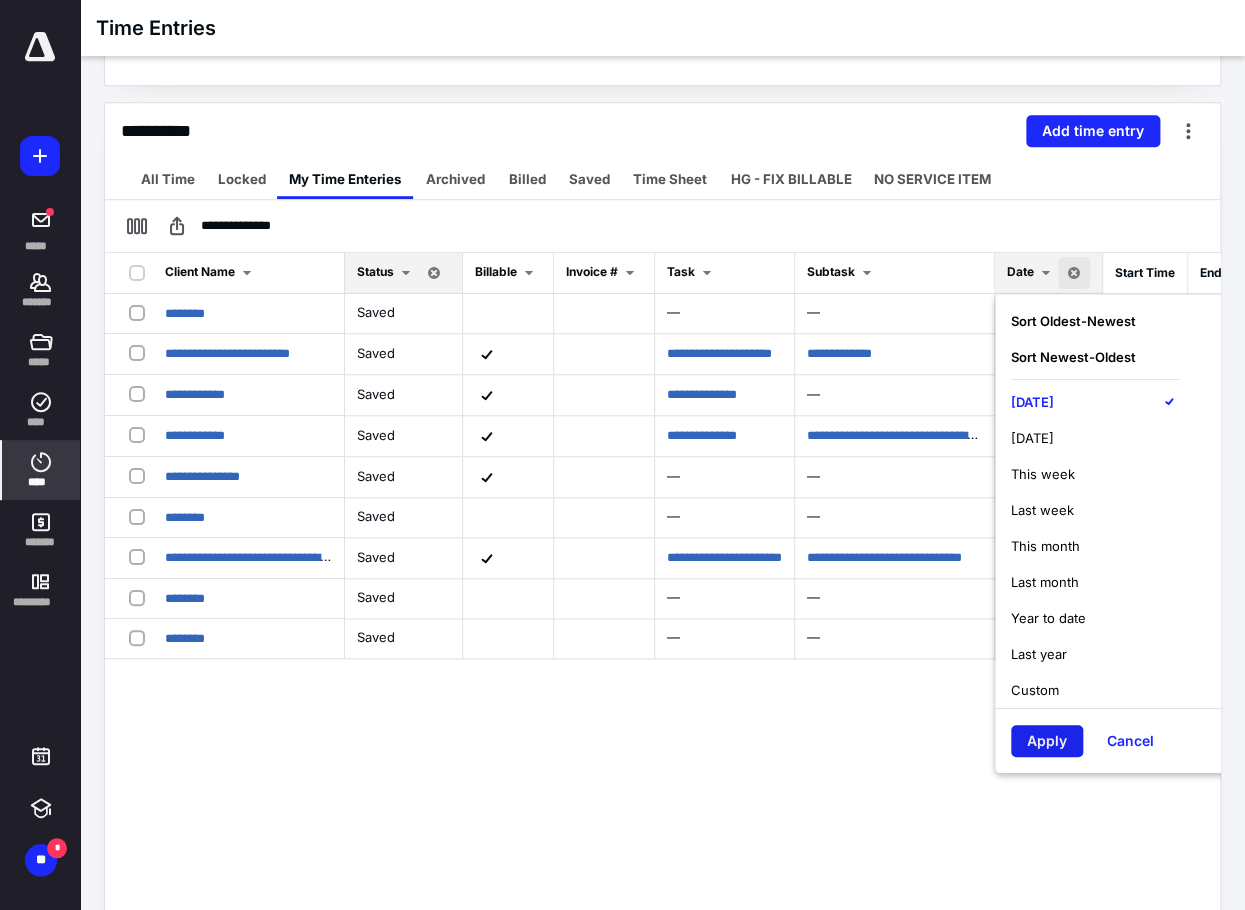 click on "Apply" at bounding box center (1047, 741) 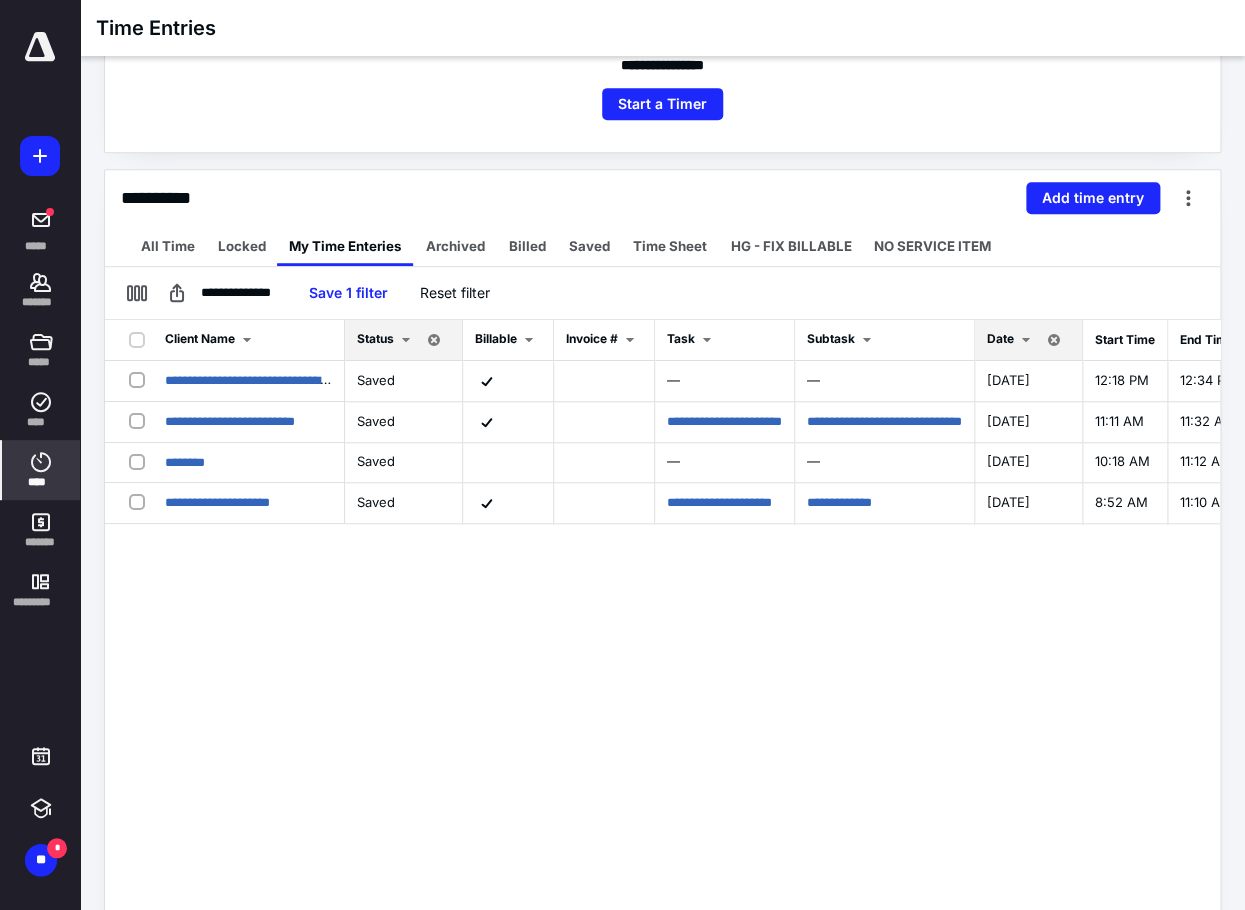scroll, scrollTop: 300, scrollLeft: 0, axis: vertical 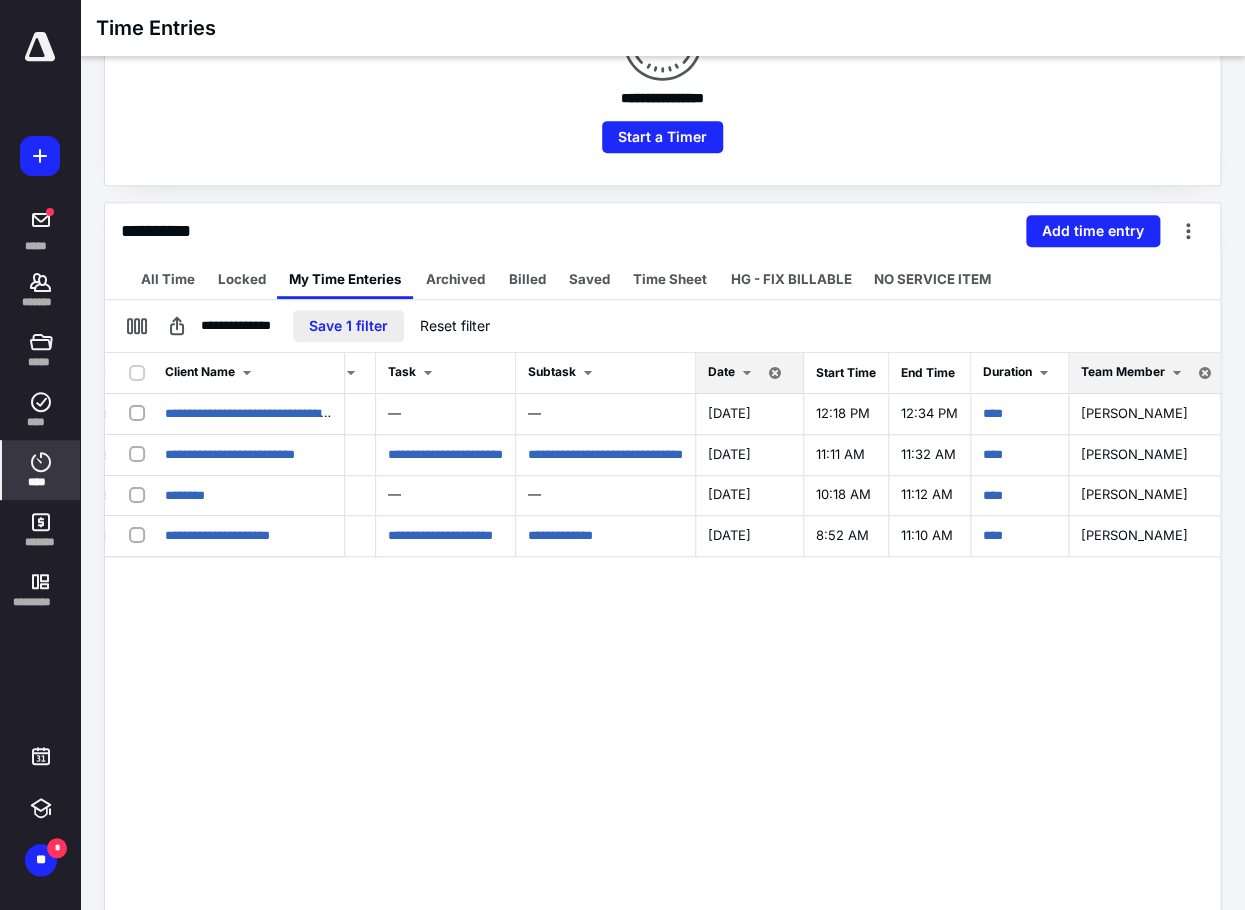click on "Save 1 filter" at bounding box center (348, 326) 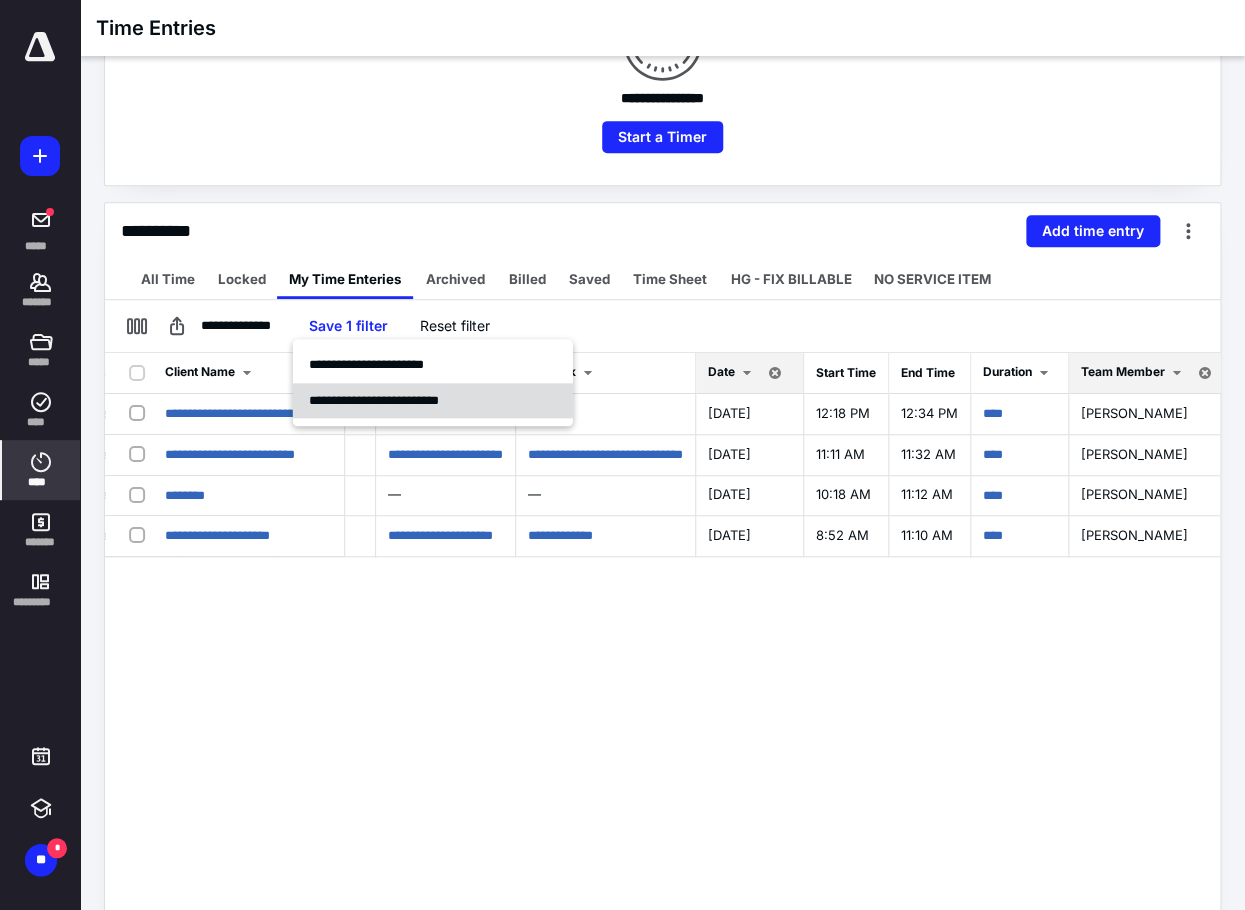 click on "**********" at bounding box center (374, 400) 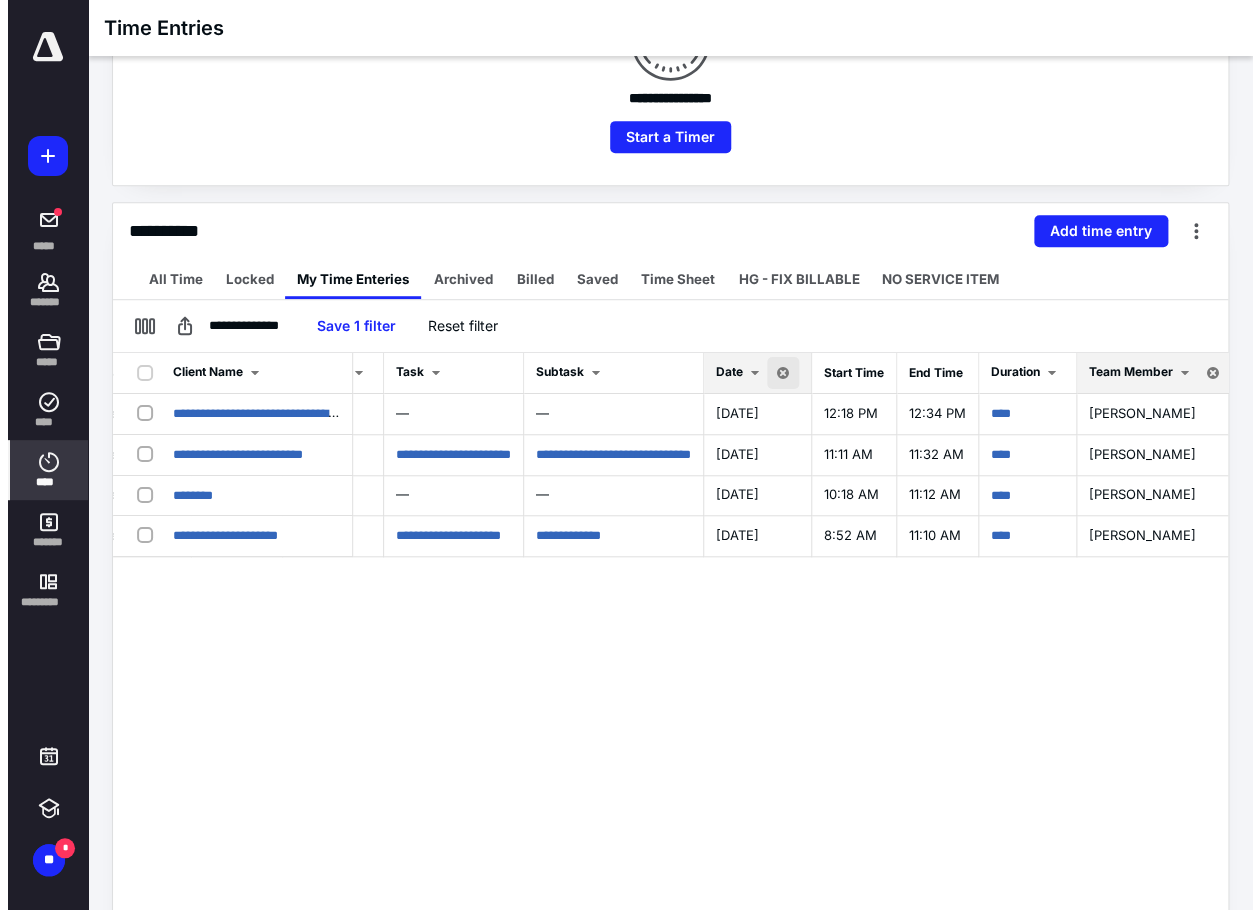 scroll, scrollTop: 0, scrollLeft: 250, axis: horizontal 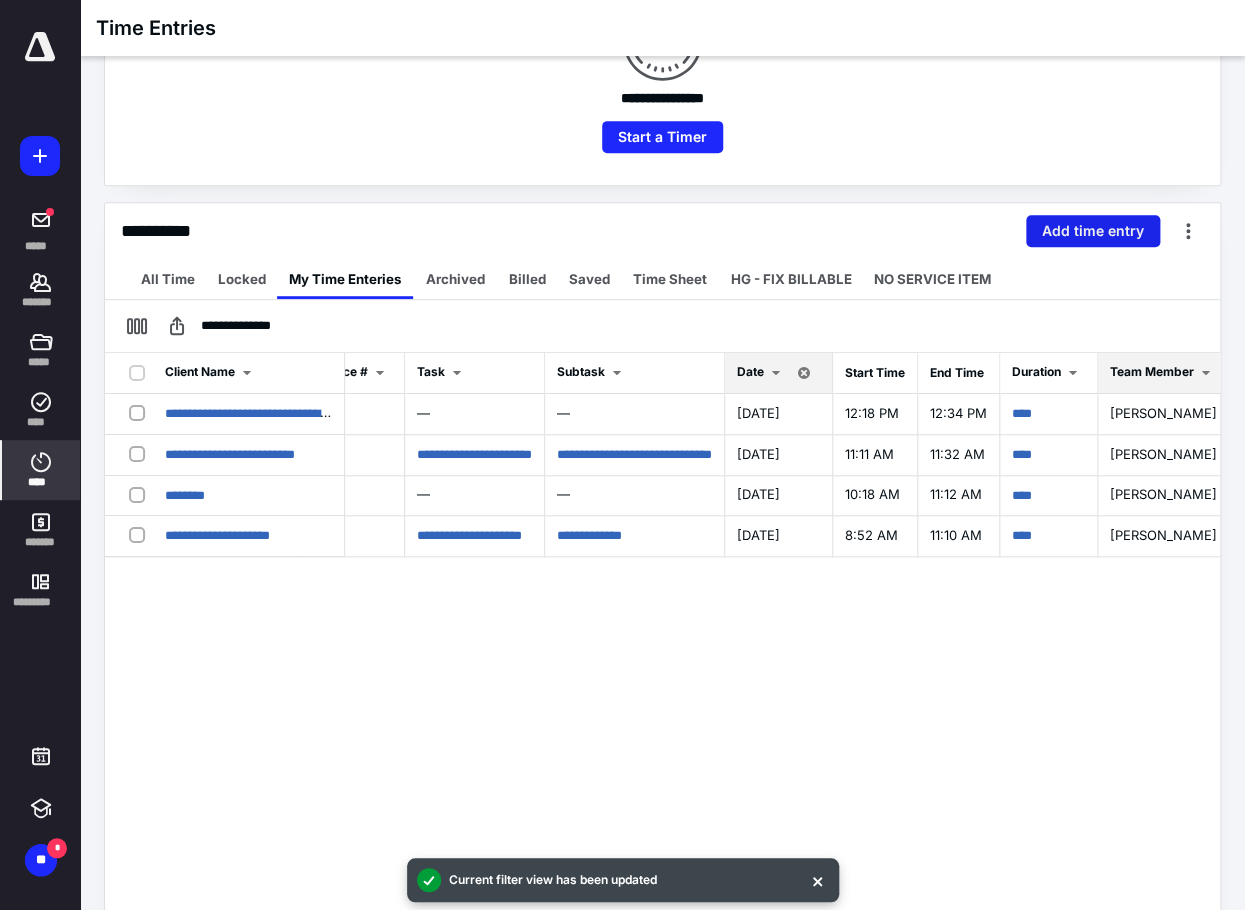 click on "Add time entry" at bounding box center [1093, 231] 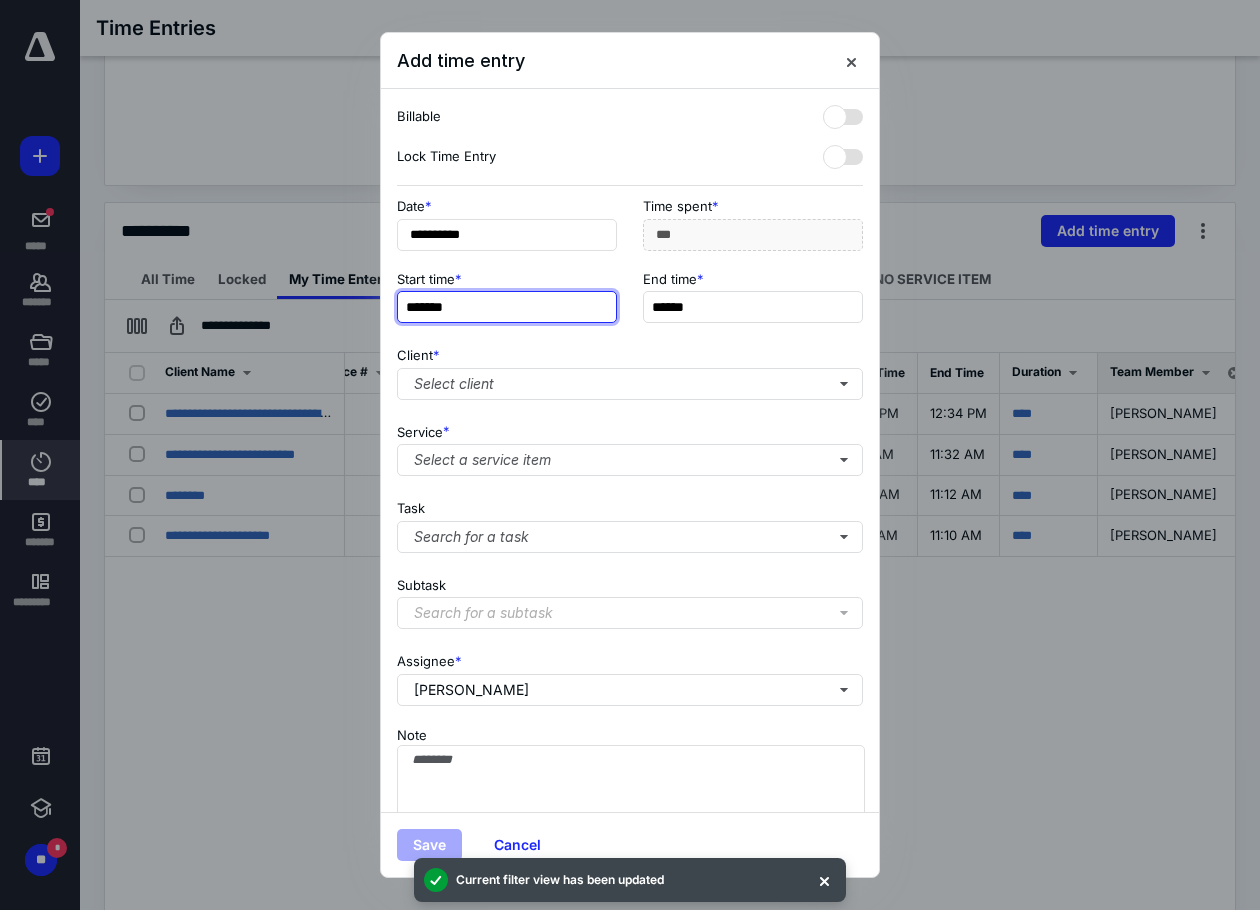 click on "*******" at bounding box center (507, 307) 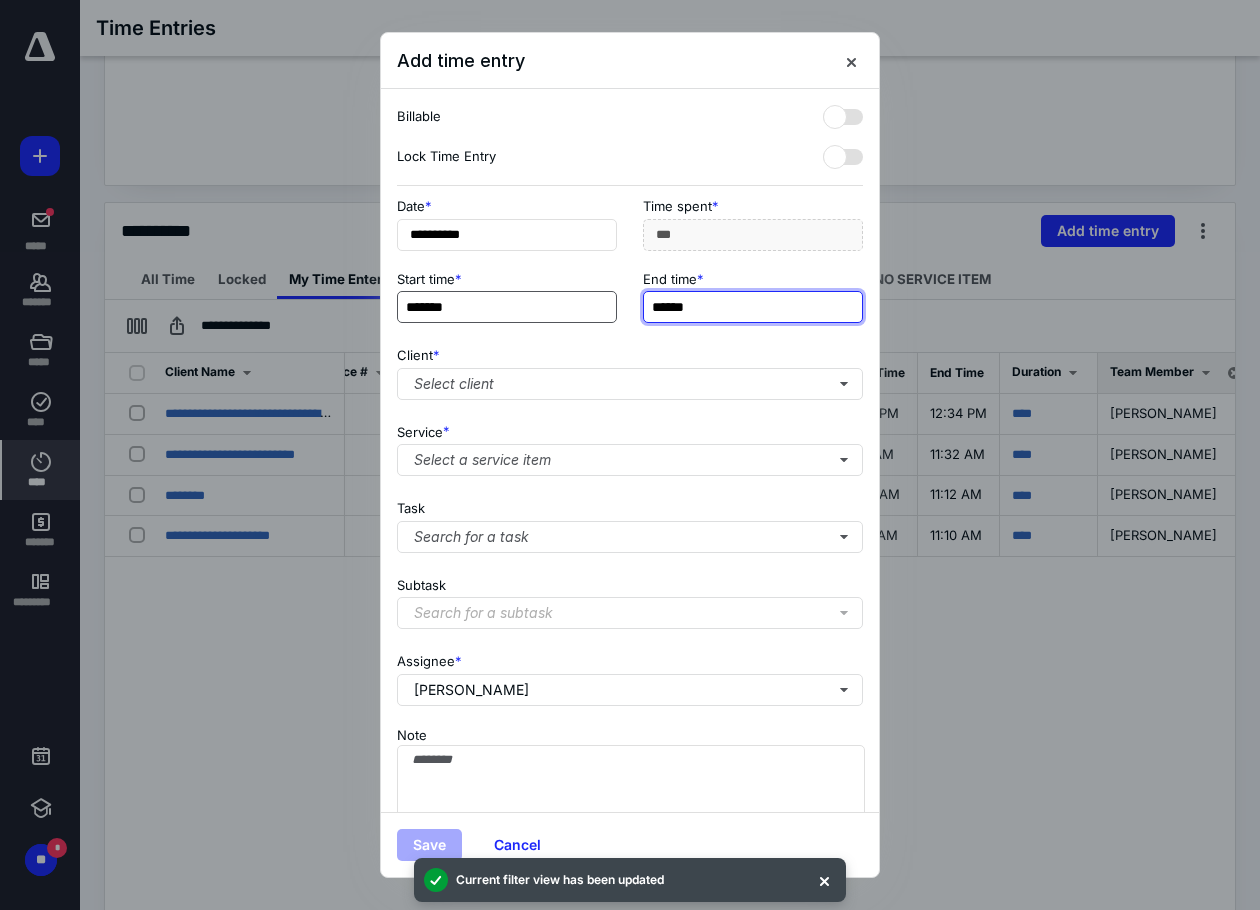 type on "***" 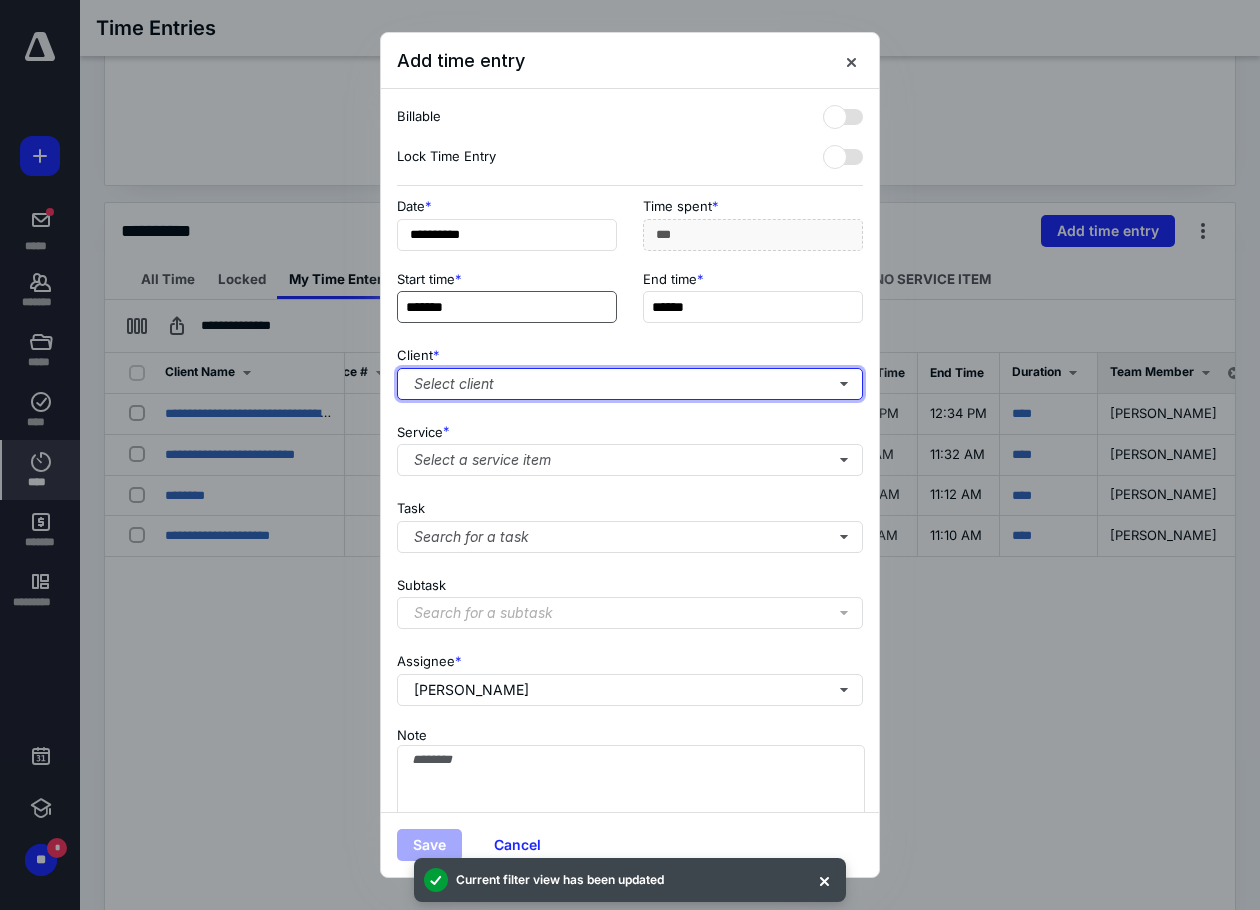 type 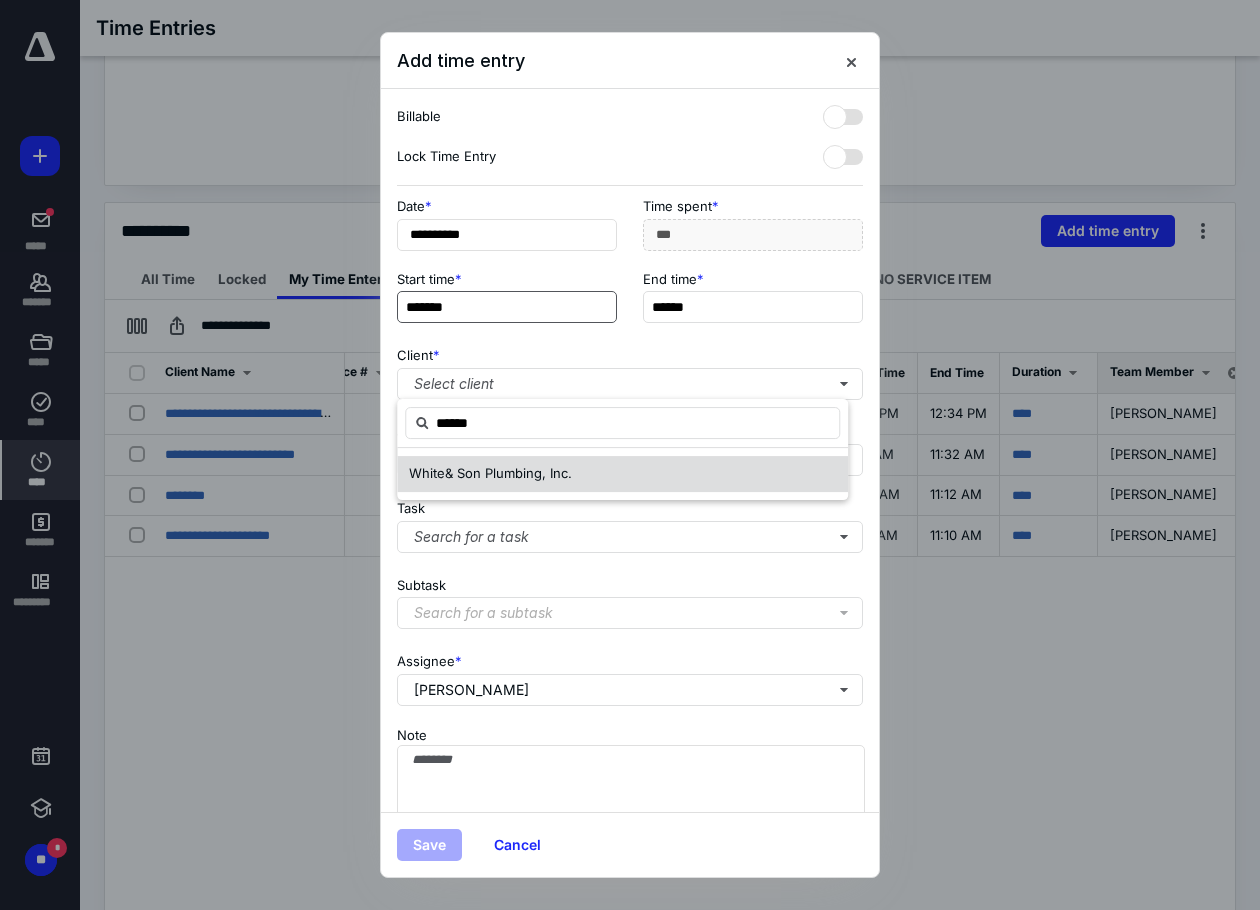 type on "*****" 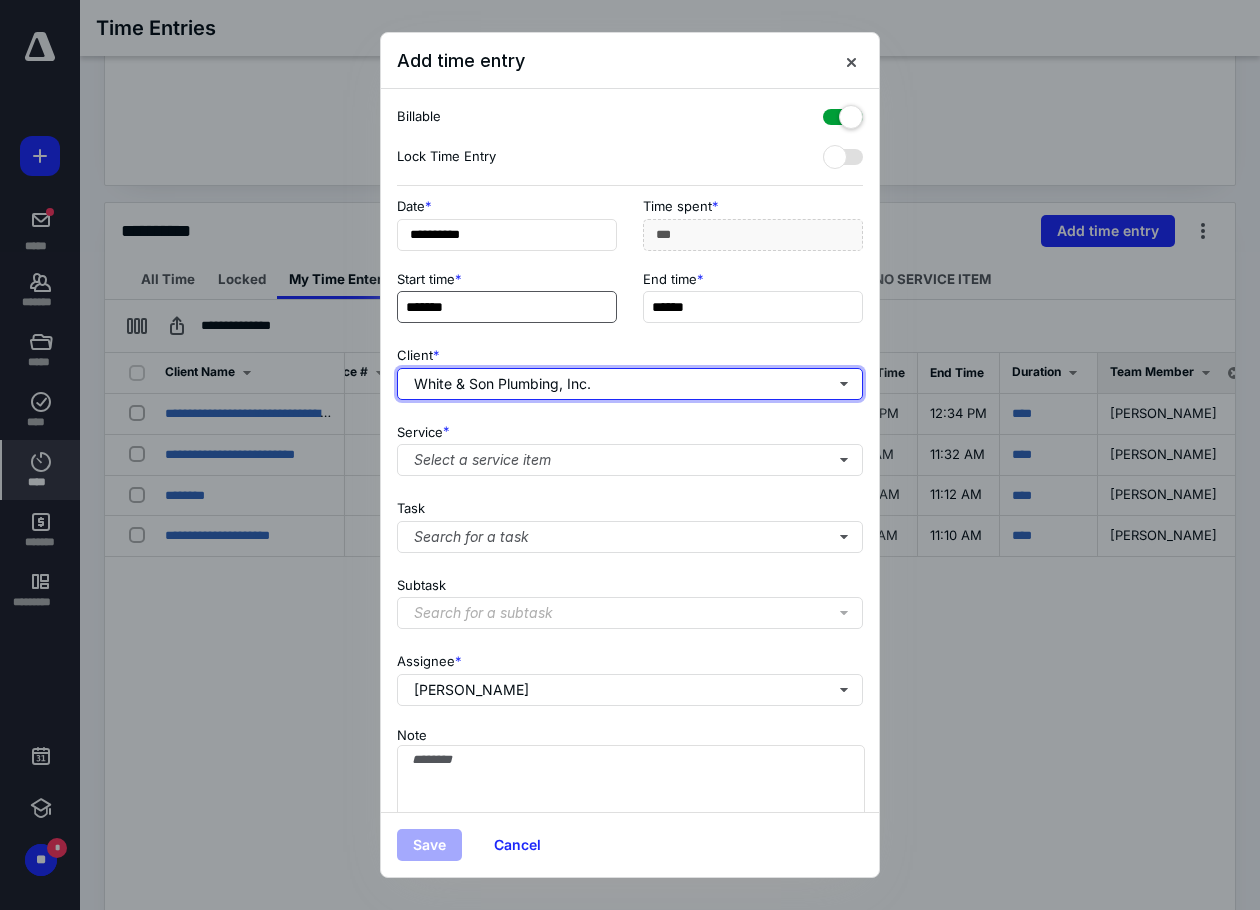 checkbox on "true" 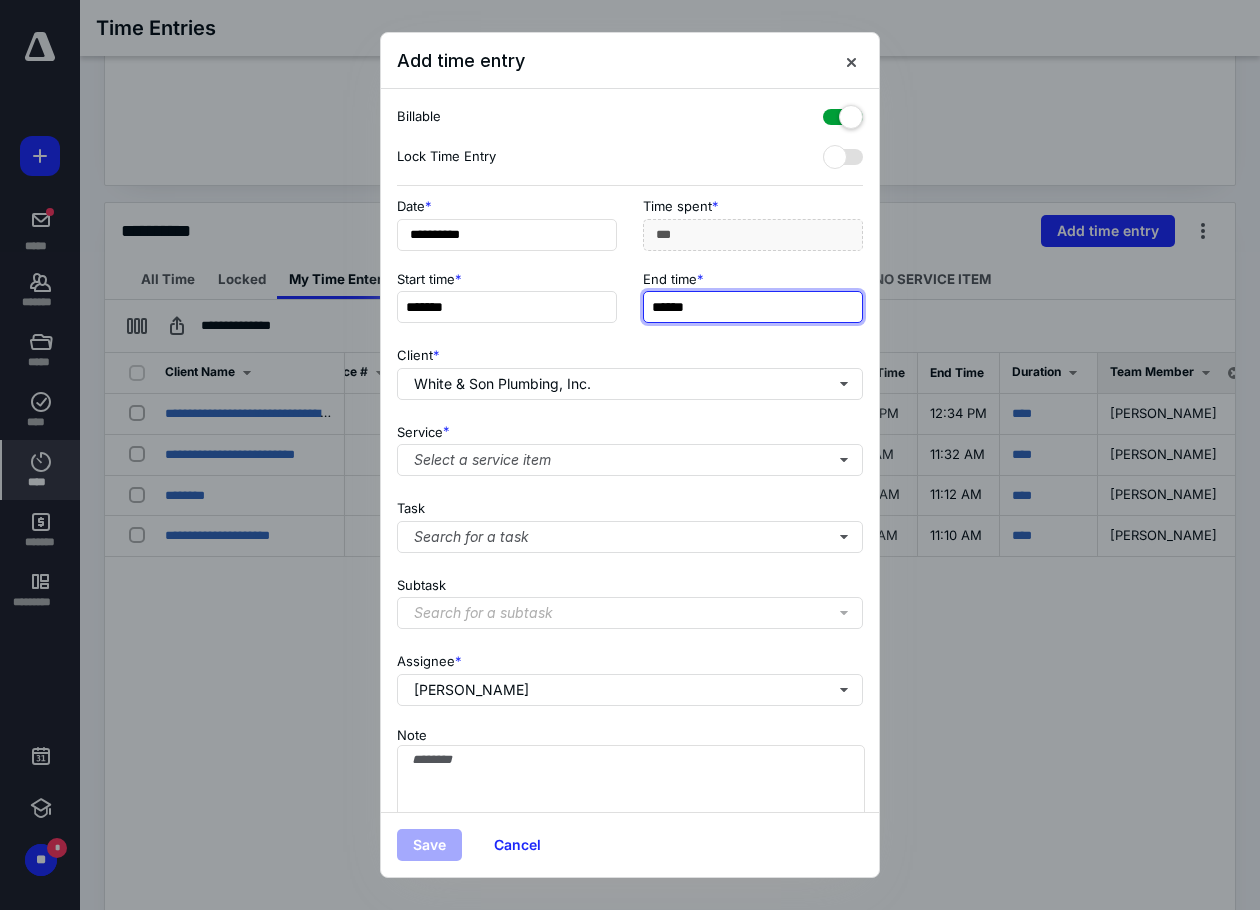 click on "******" at bounding box center [753, 307] 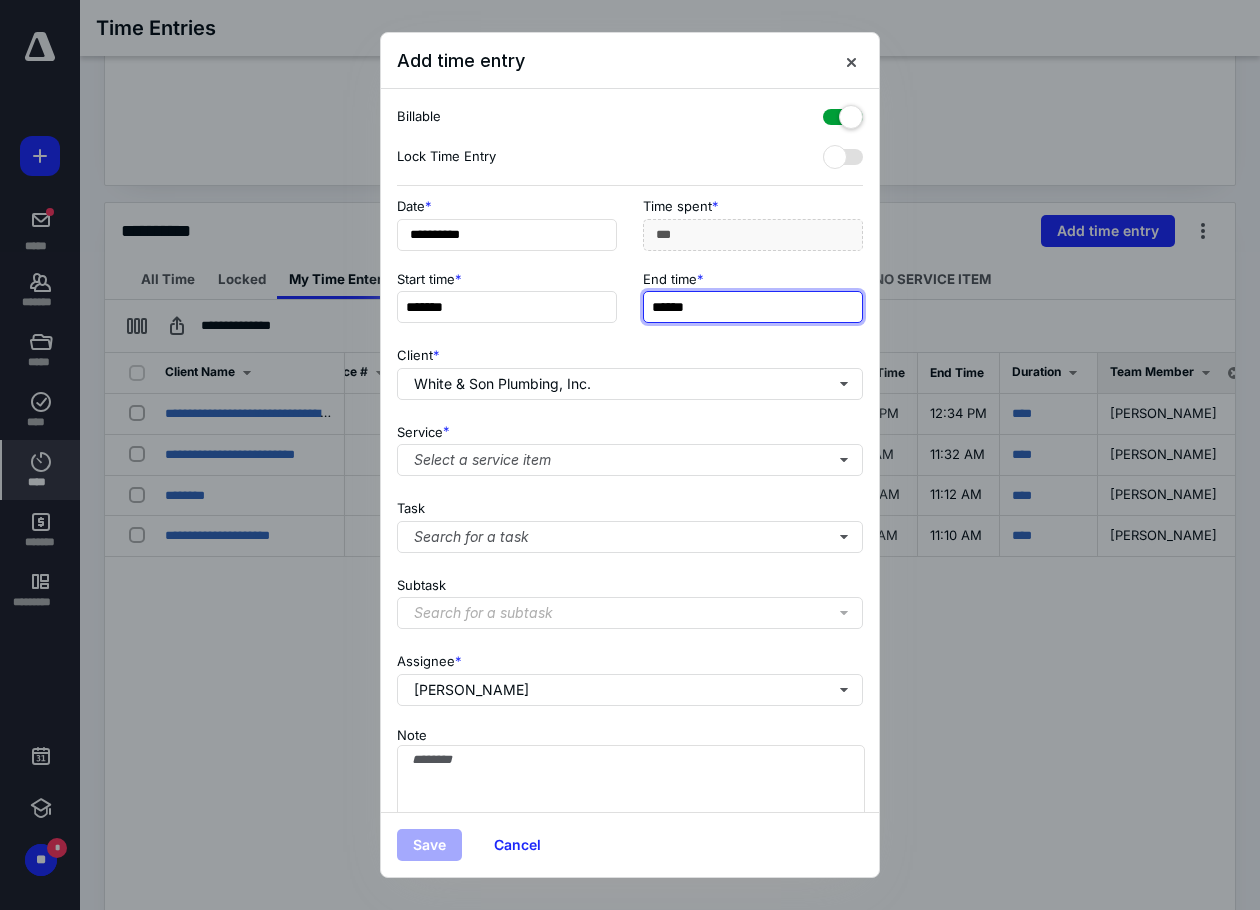 type on "******" 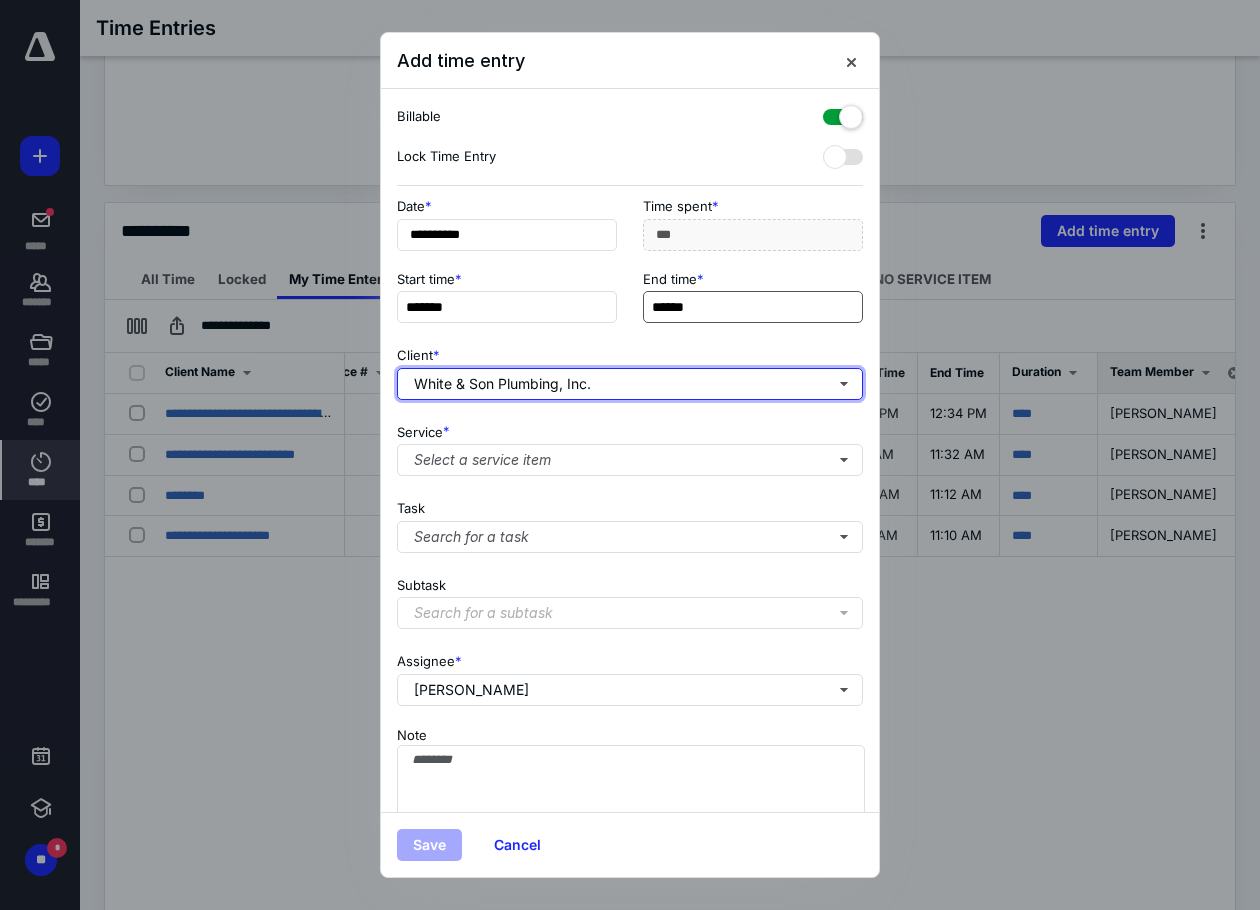 type on "***" 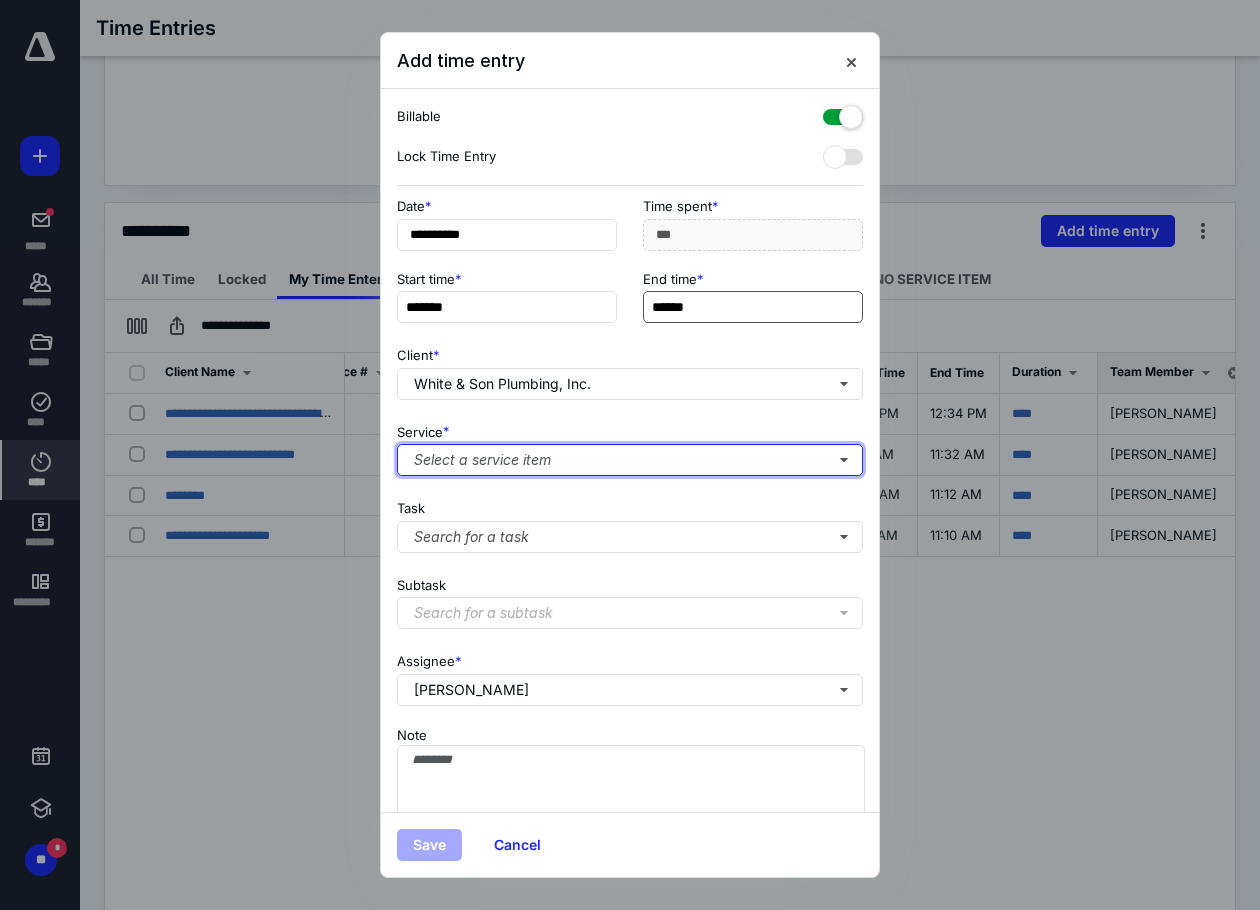 type 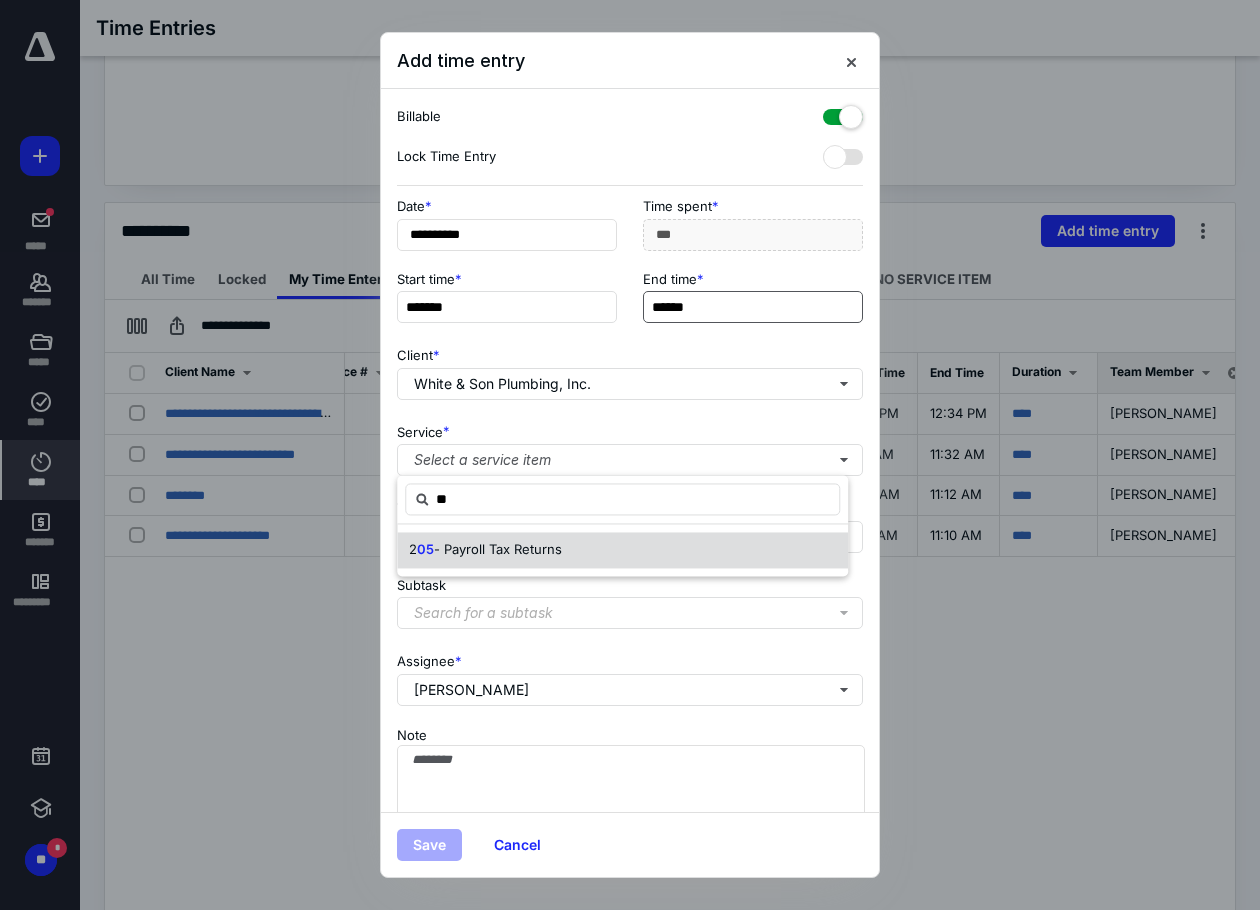 type on "**" 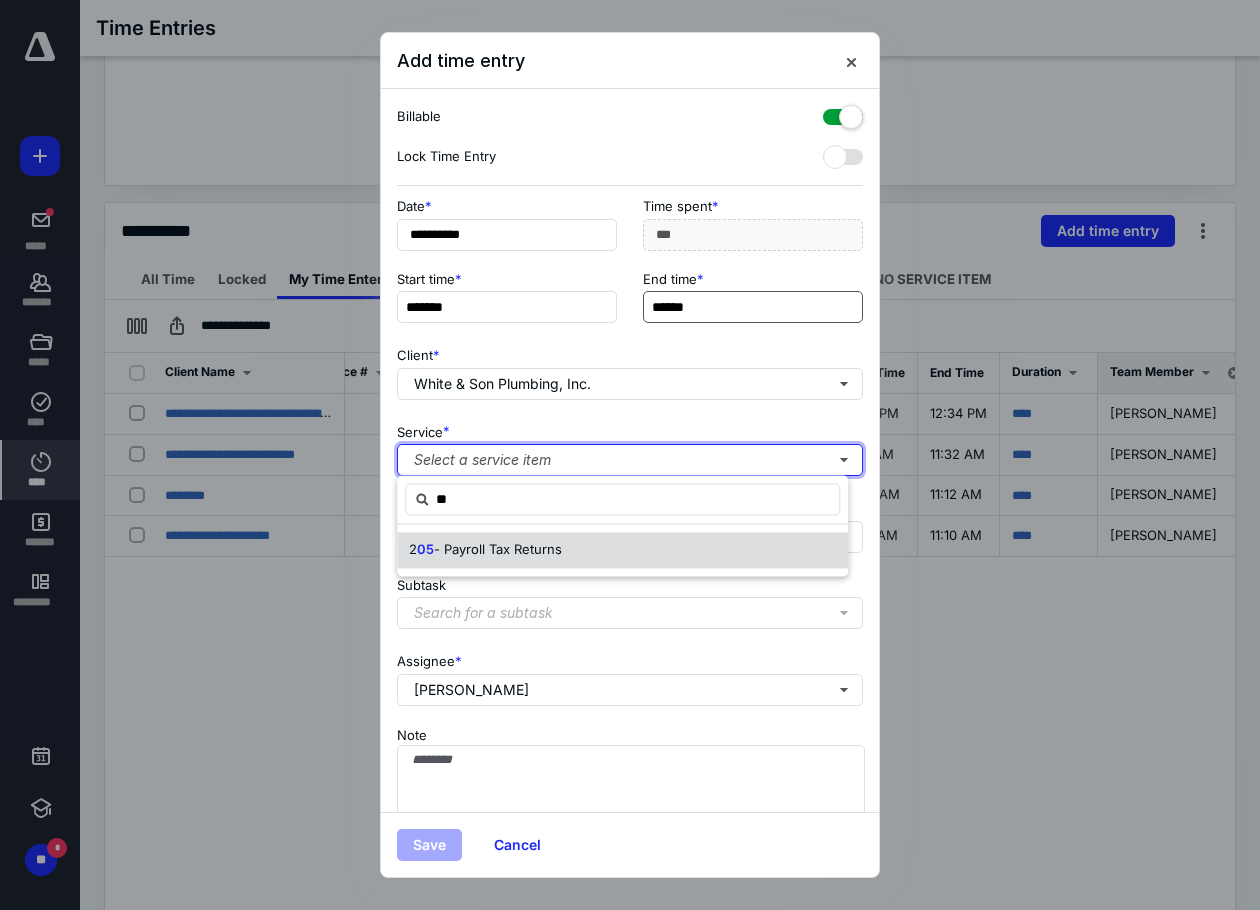 type 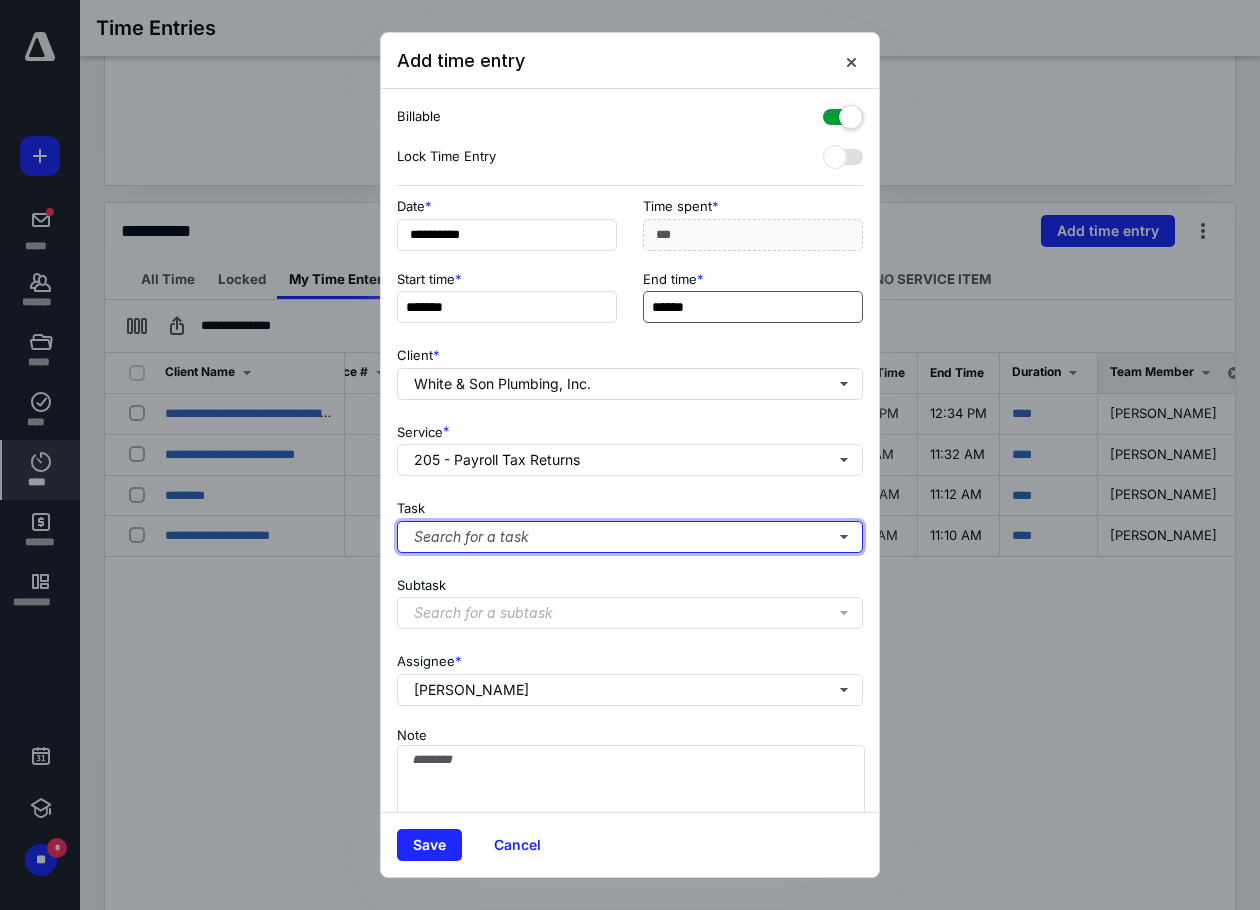 type 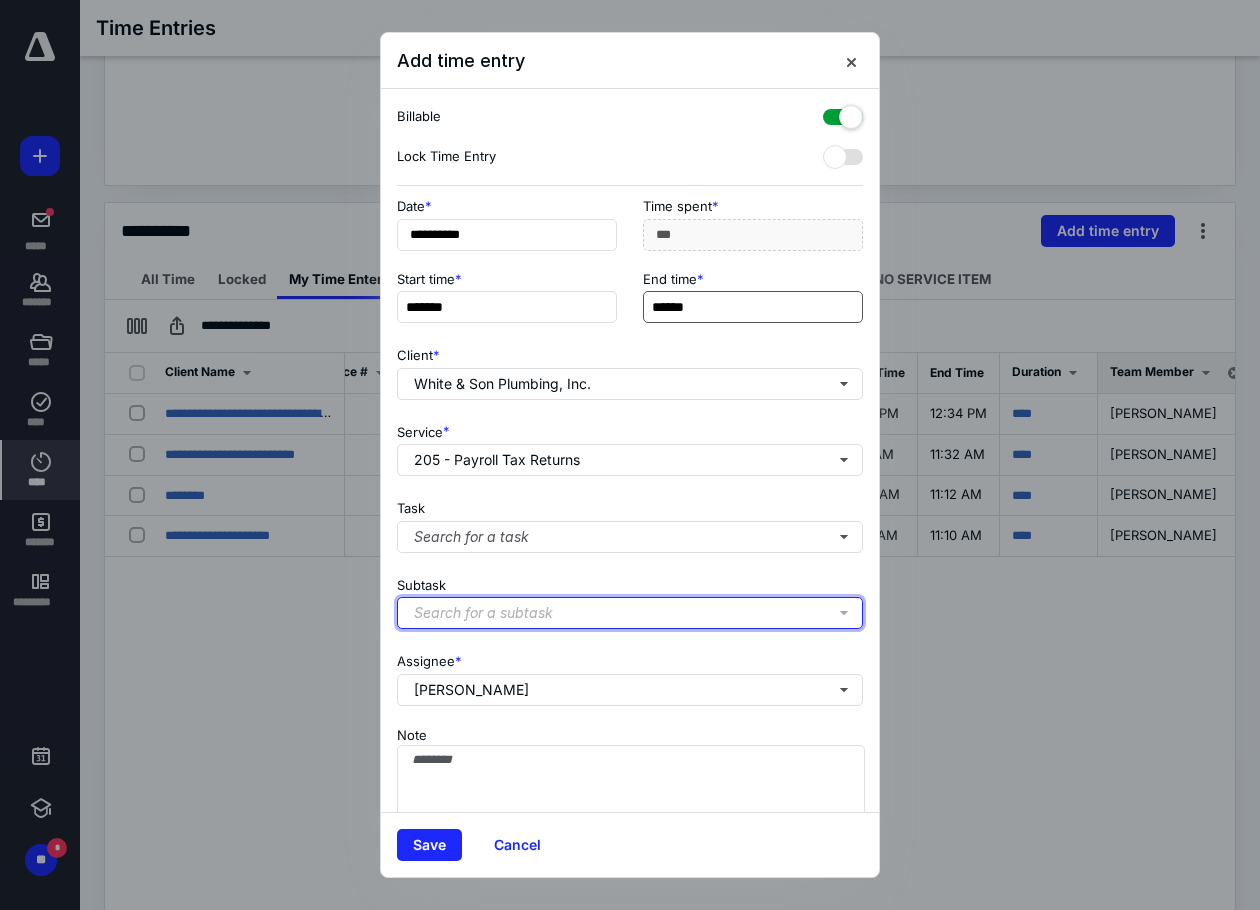 type 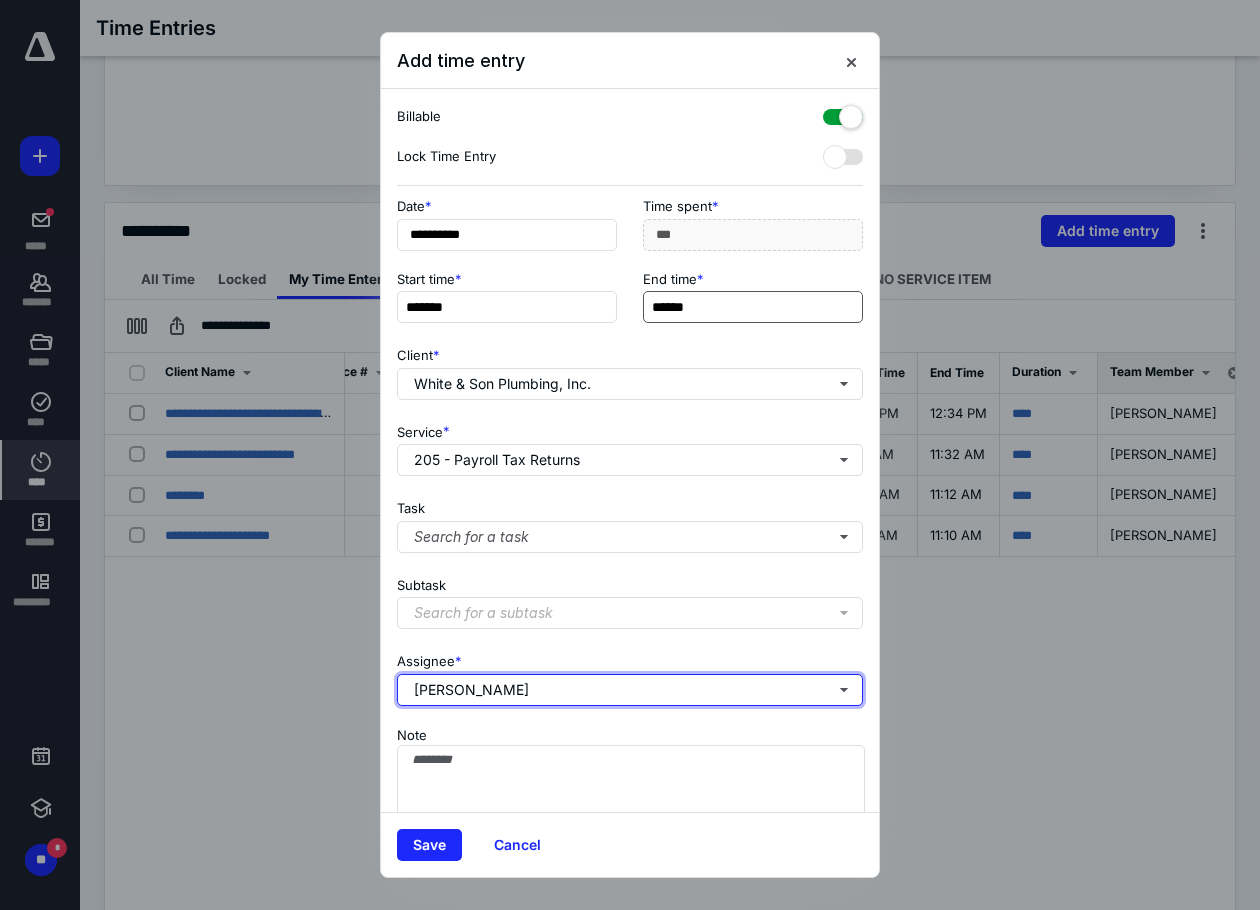 type 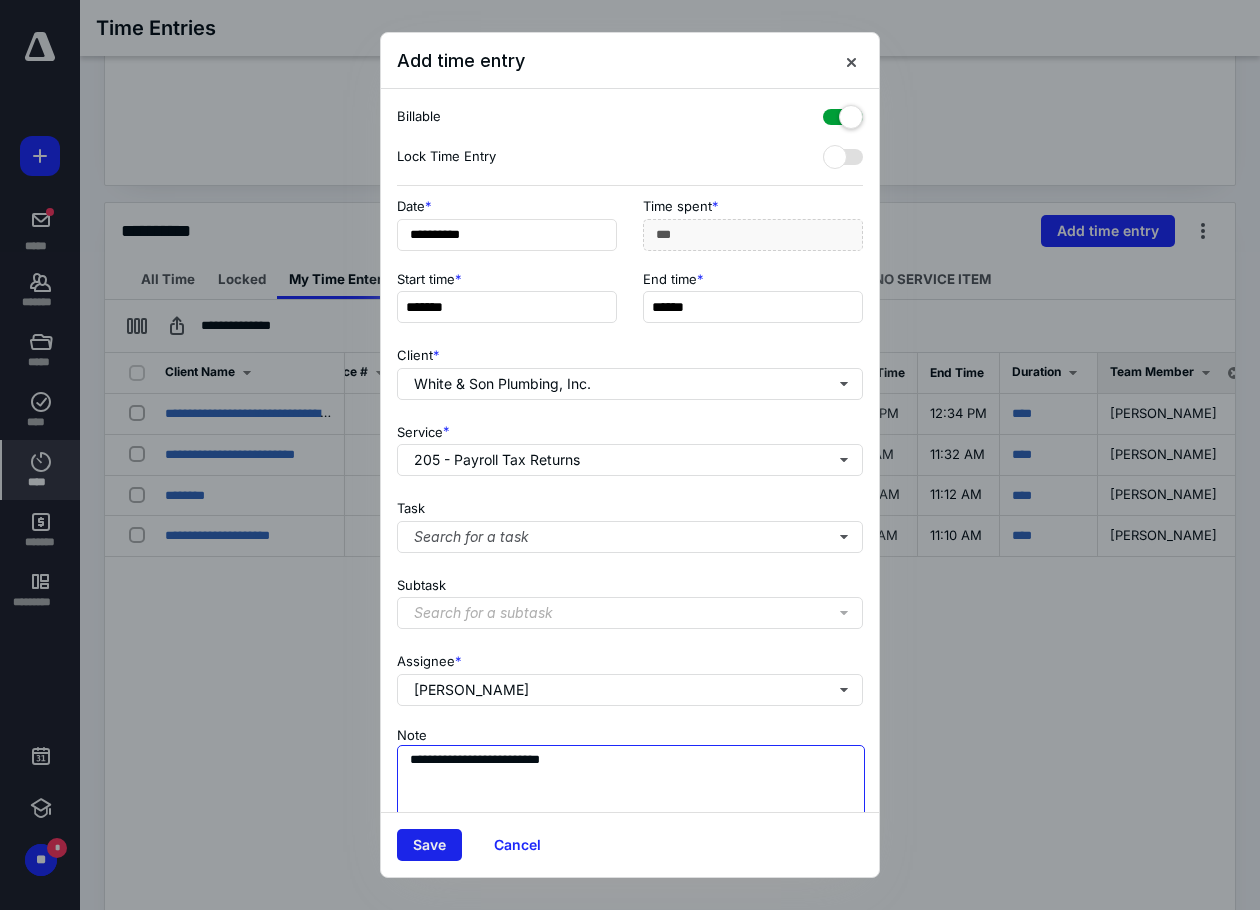 type on "**********" 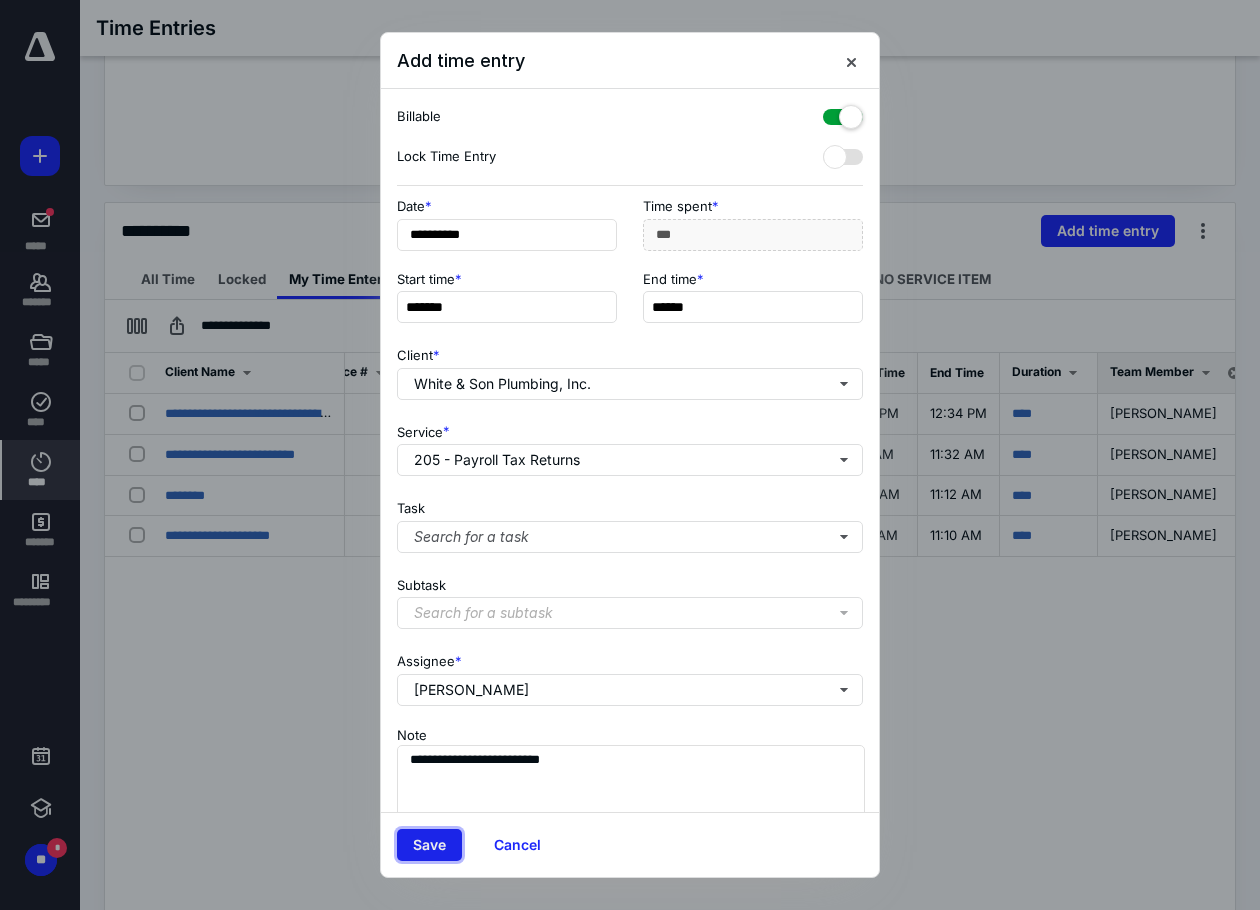click on "Save" at bounding box center [429, 845] 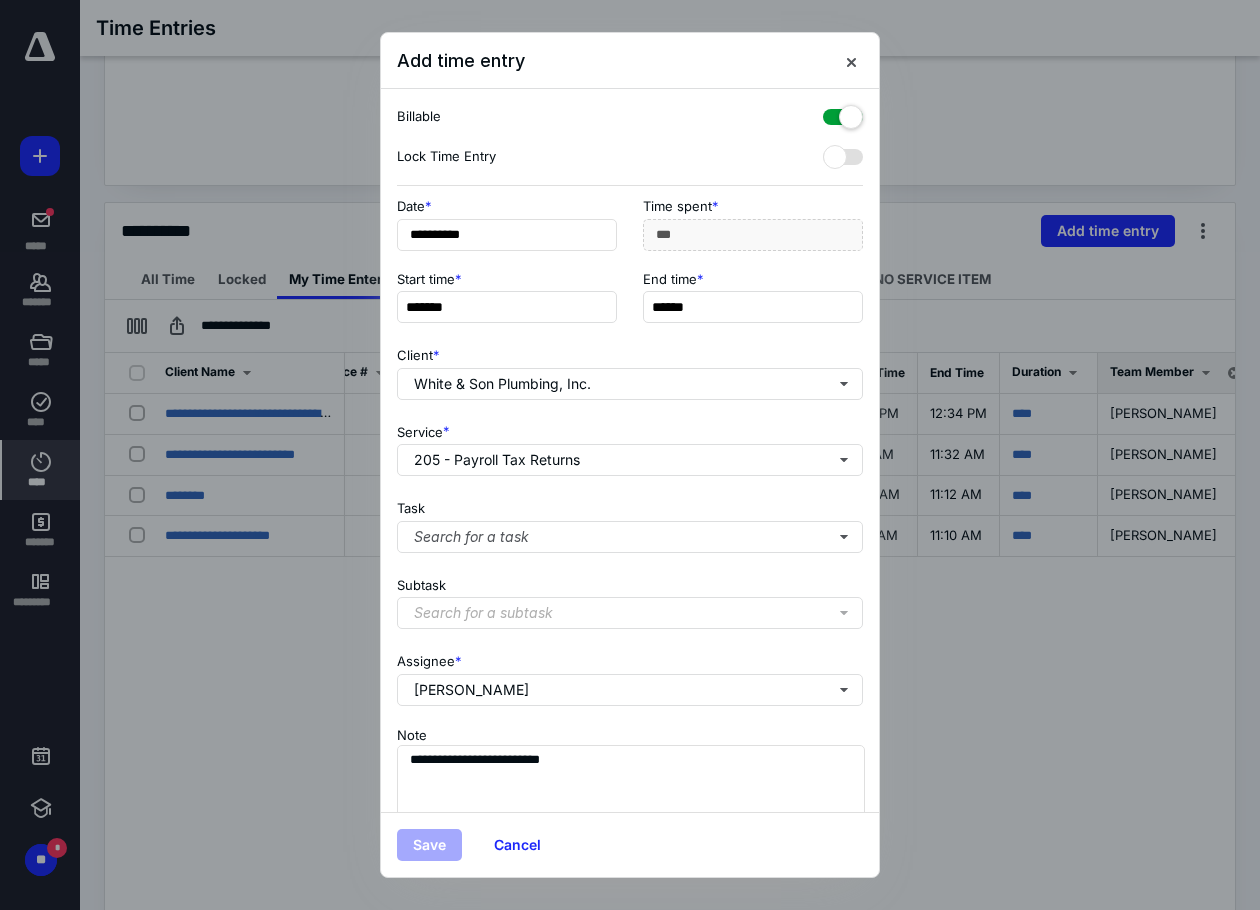 scroll, scrollTop: 0, scrollLeft: 235, axis: horizontal 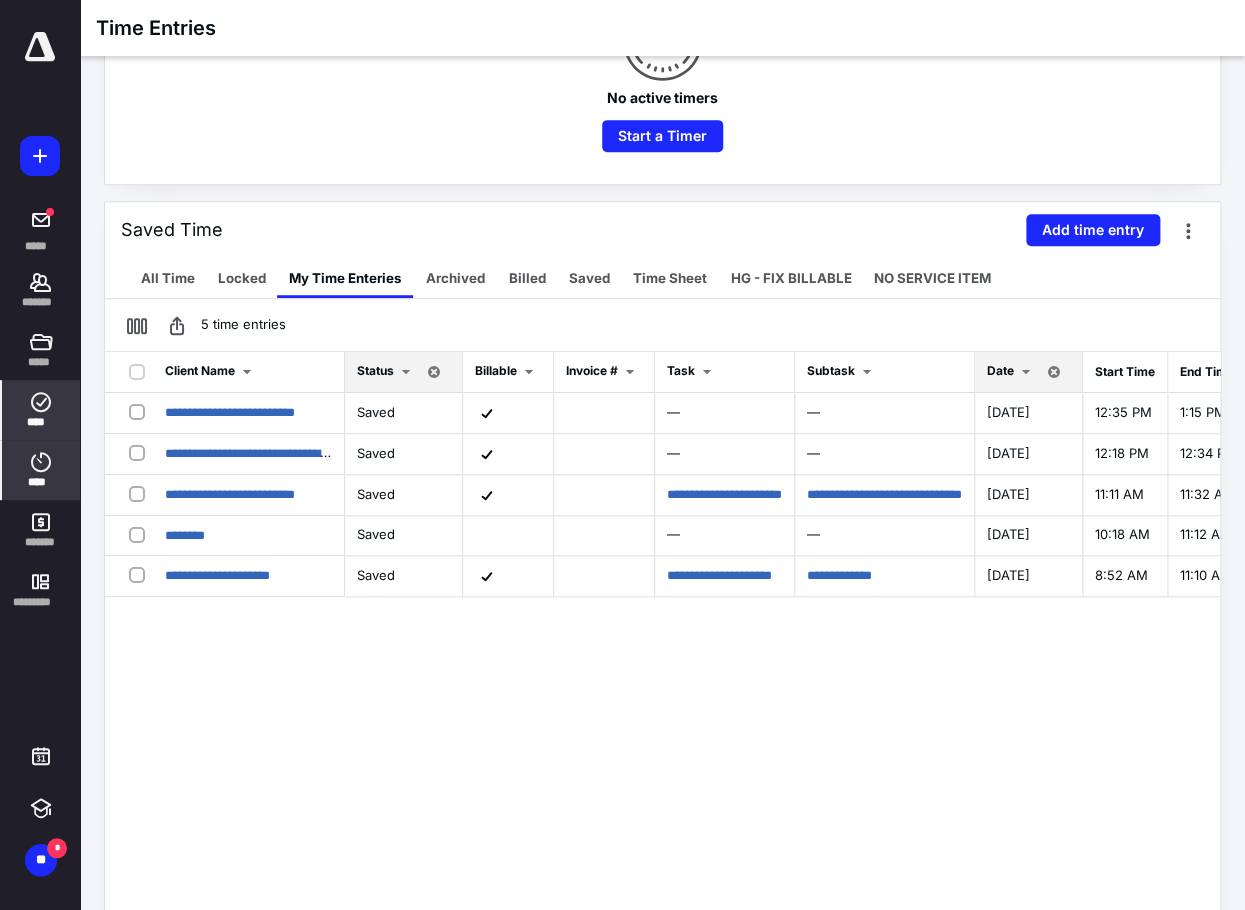 click on "****" at bounding box center [41, 422] 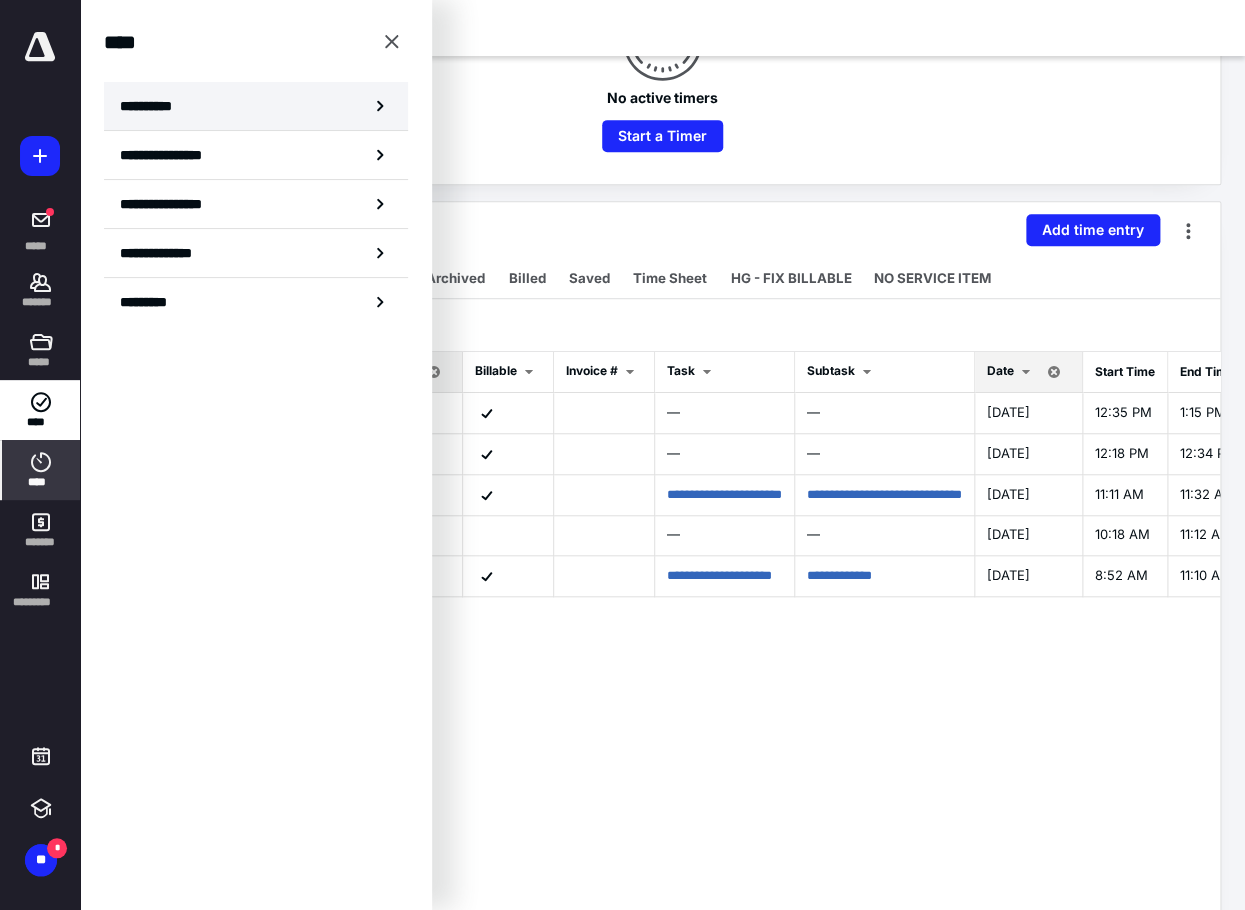 click on "**********" at bounding box center (153, 106) 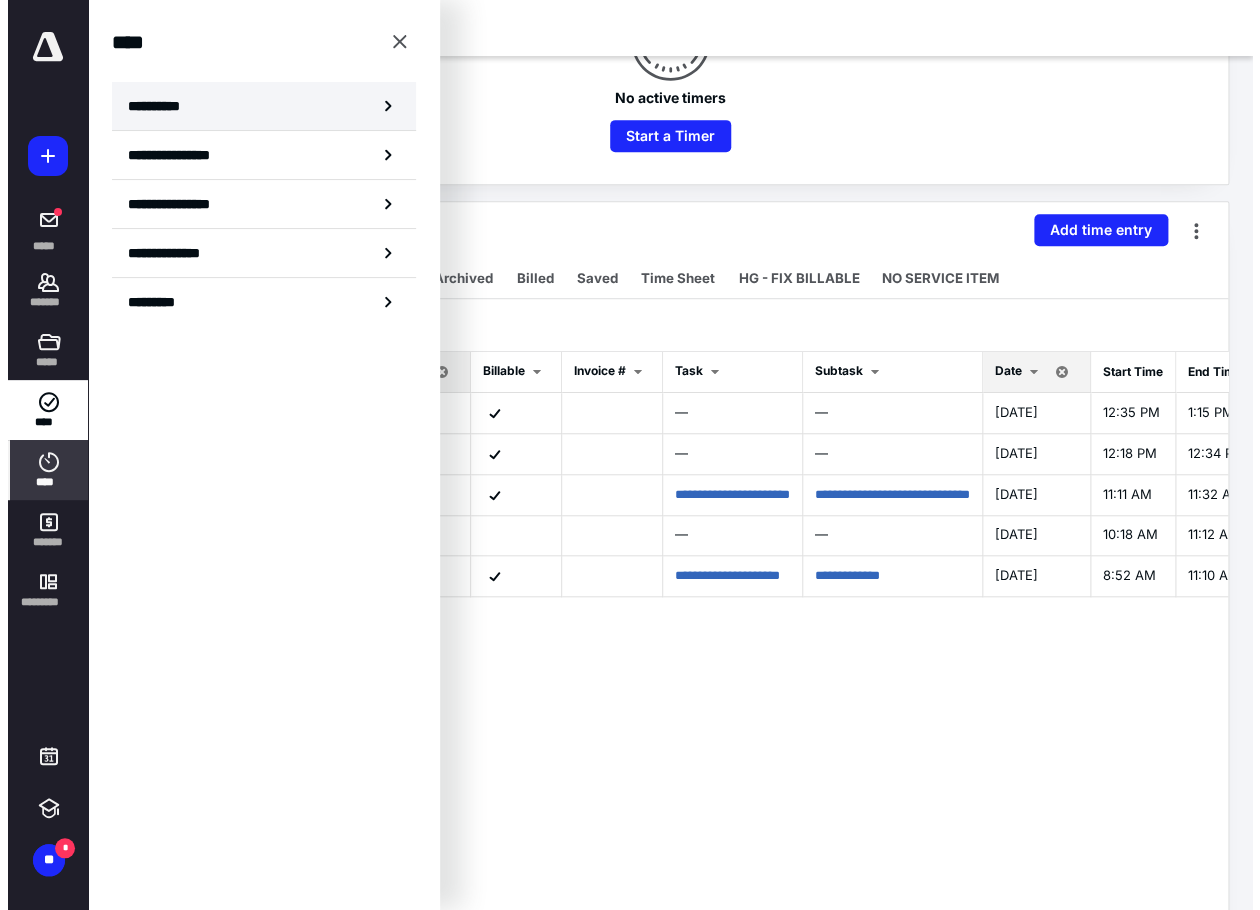 scroll, scrollTop: 0, scrollLeft: 0, axis: both 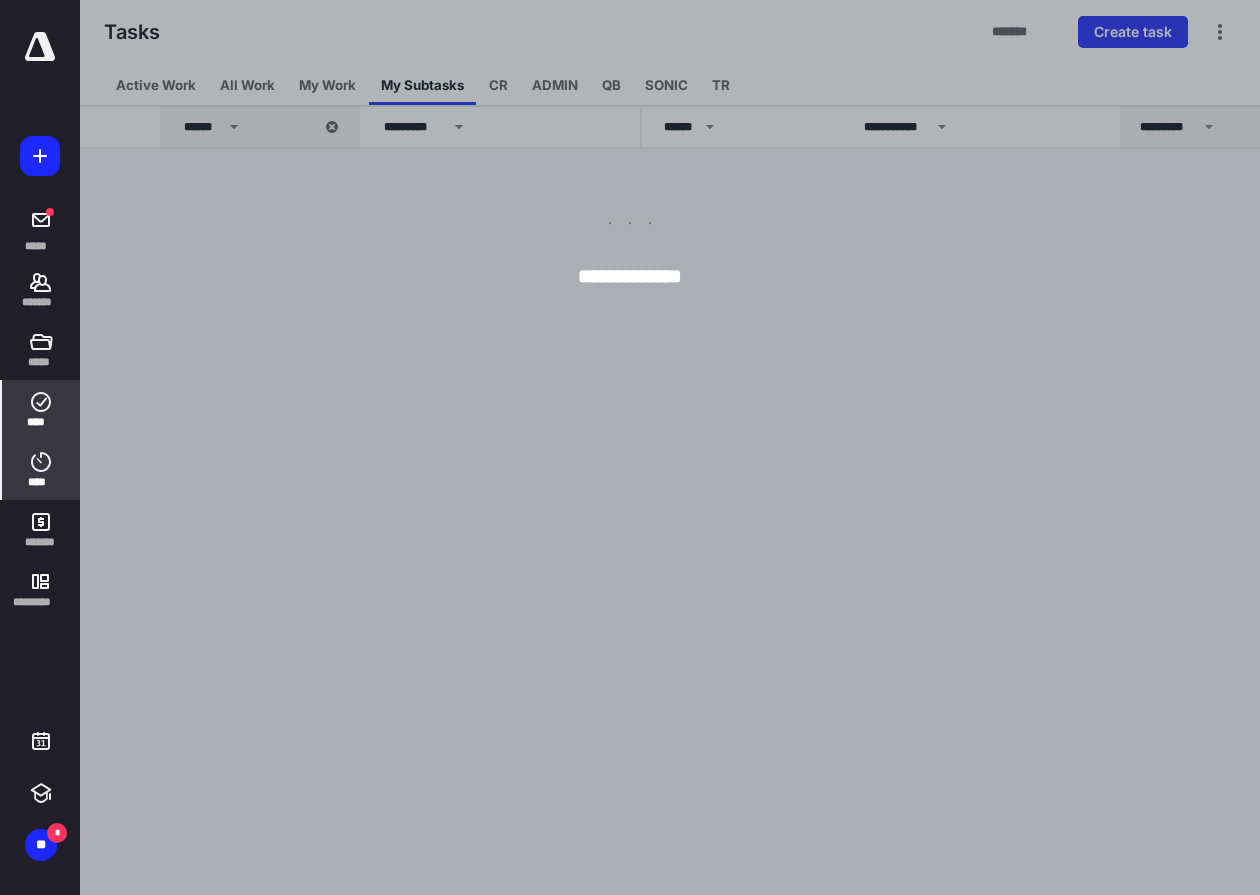 click on "****" at bounding box center [41, 470] 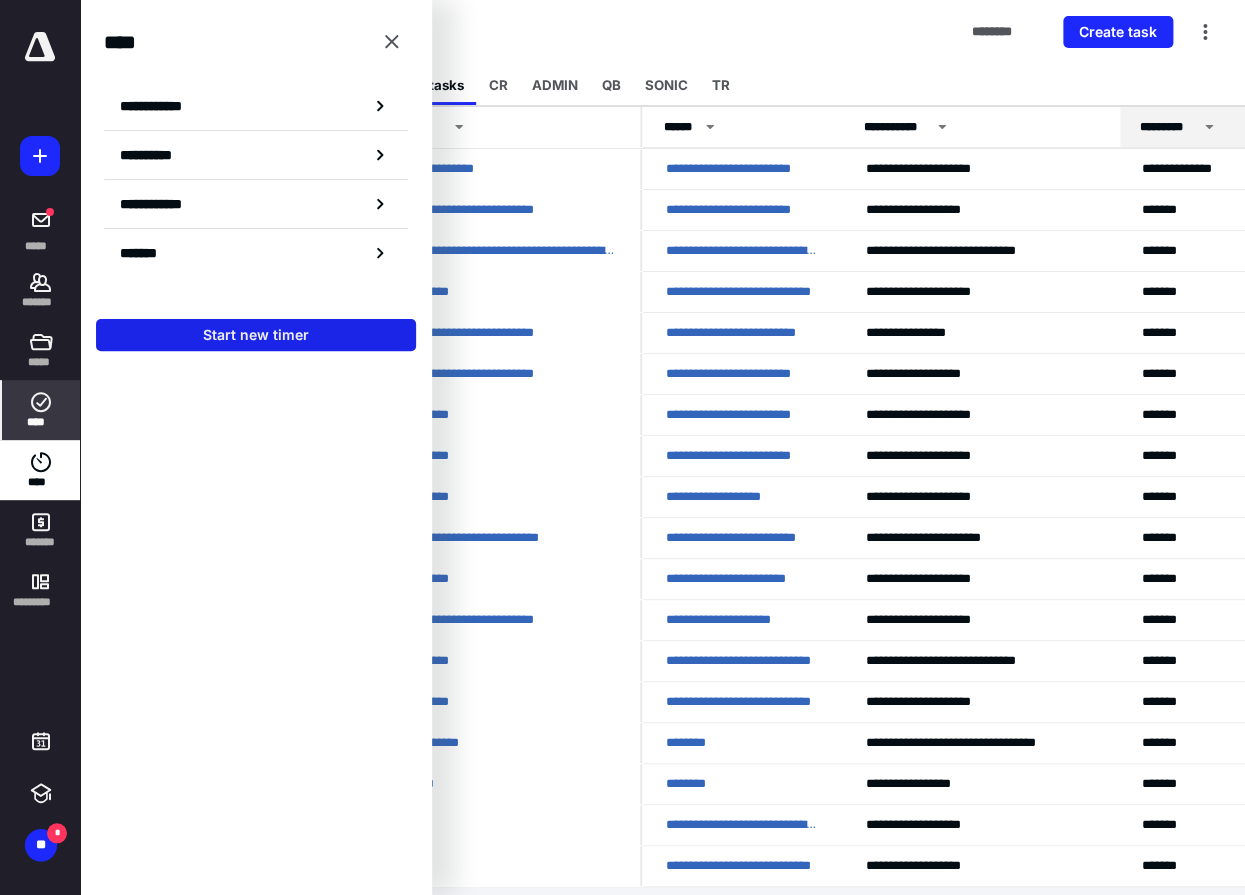 click on "Start new timer" at bounding box center [256, 335] 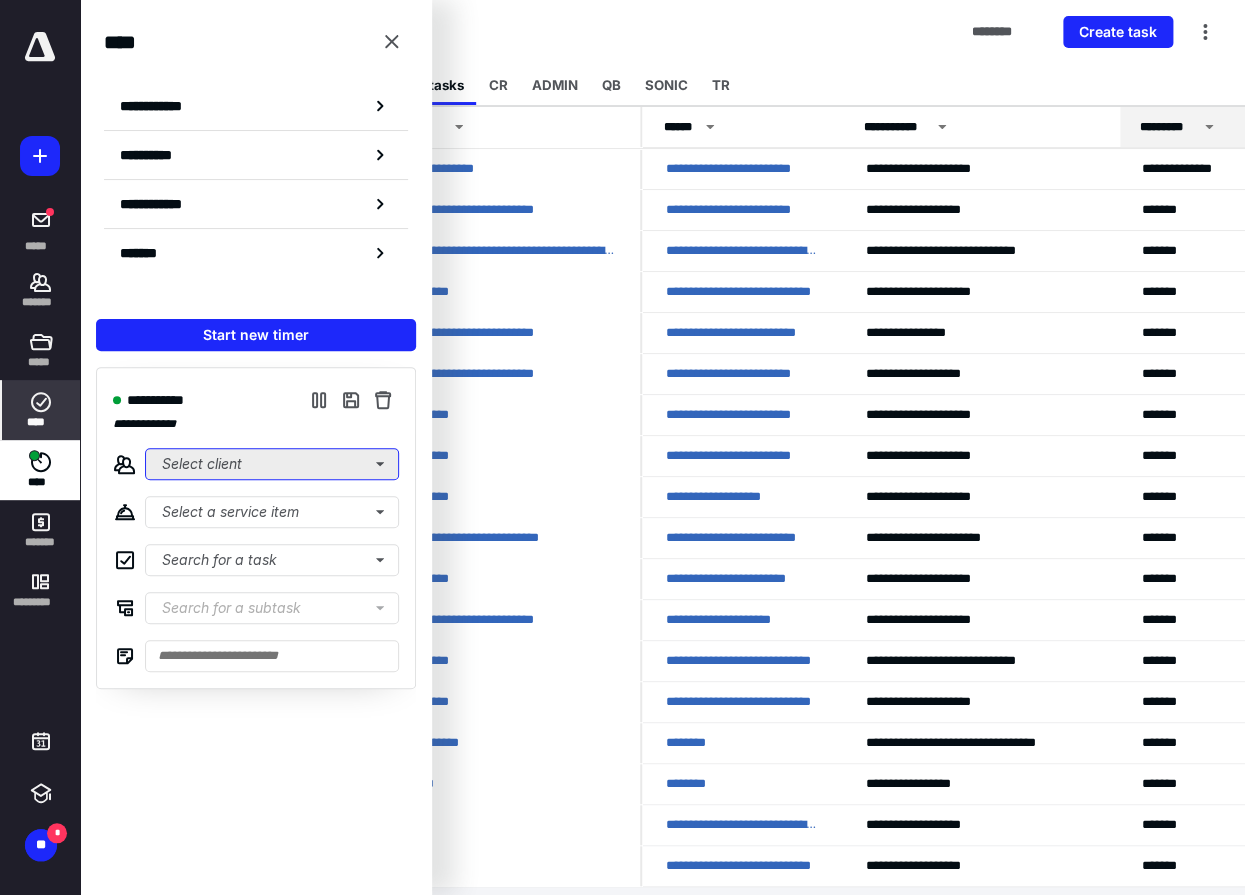 drag, startPoint x: 205, startPoint y: 465, endPoint x: 205, endPoint y: 450, distance: 15 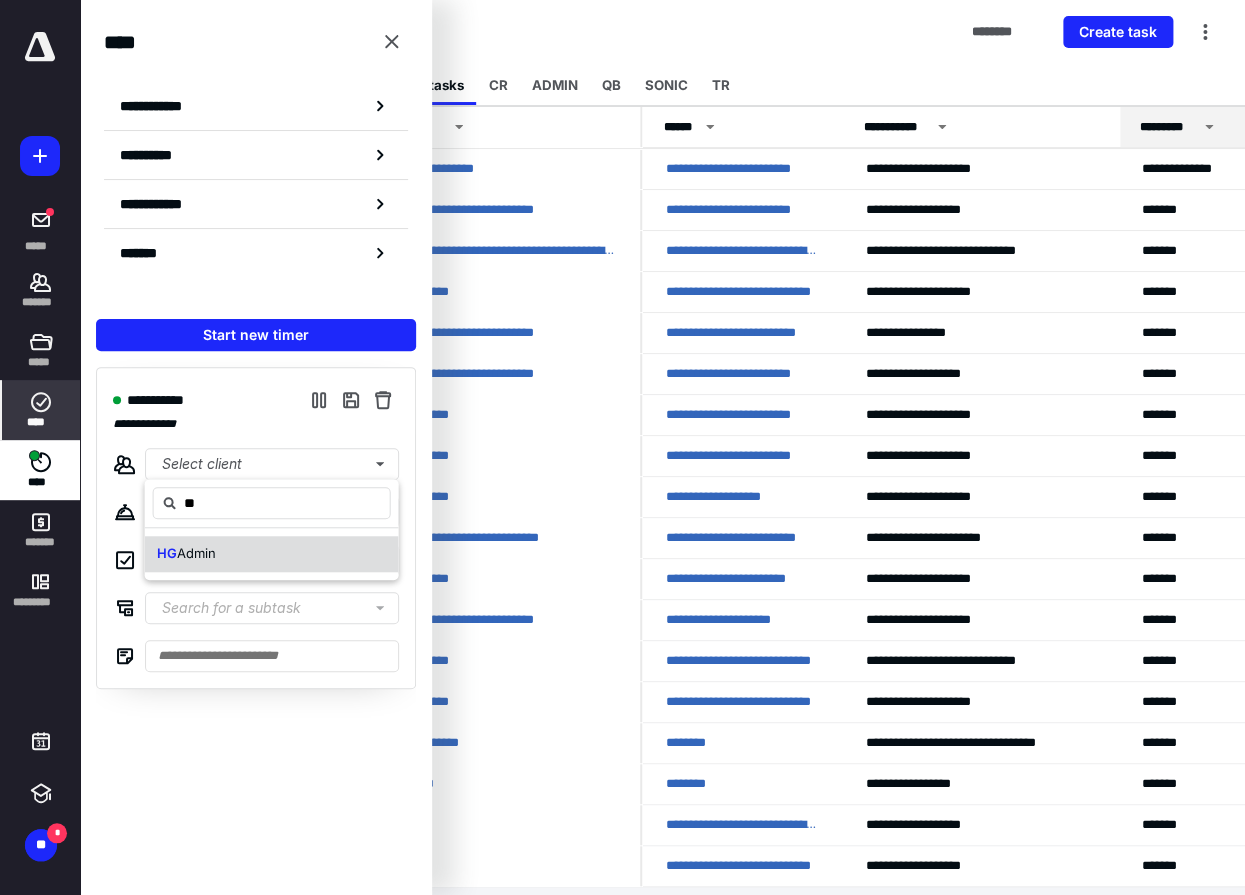 click on "HG  Admin" at bounding box center (272, 554) 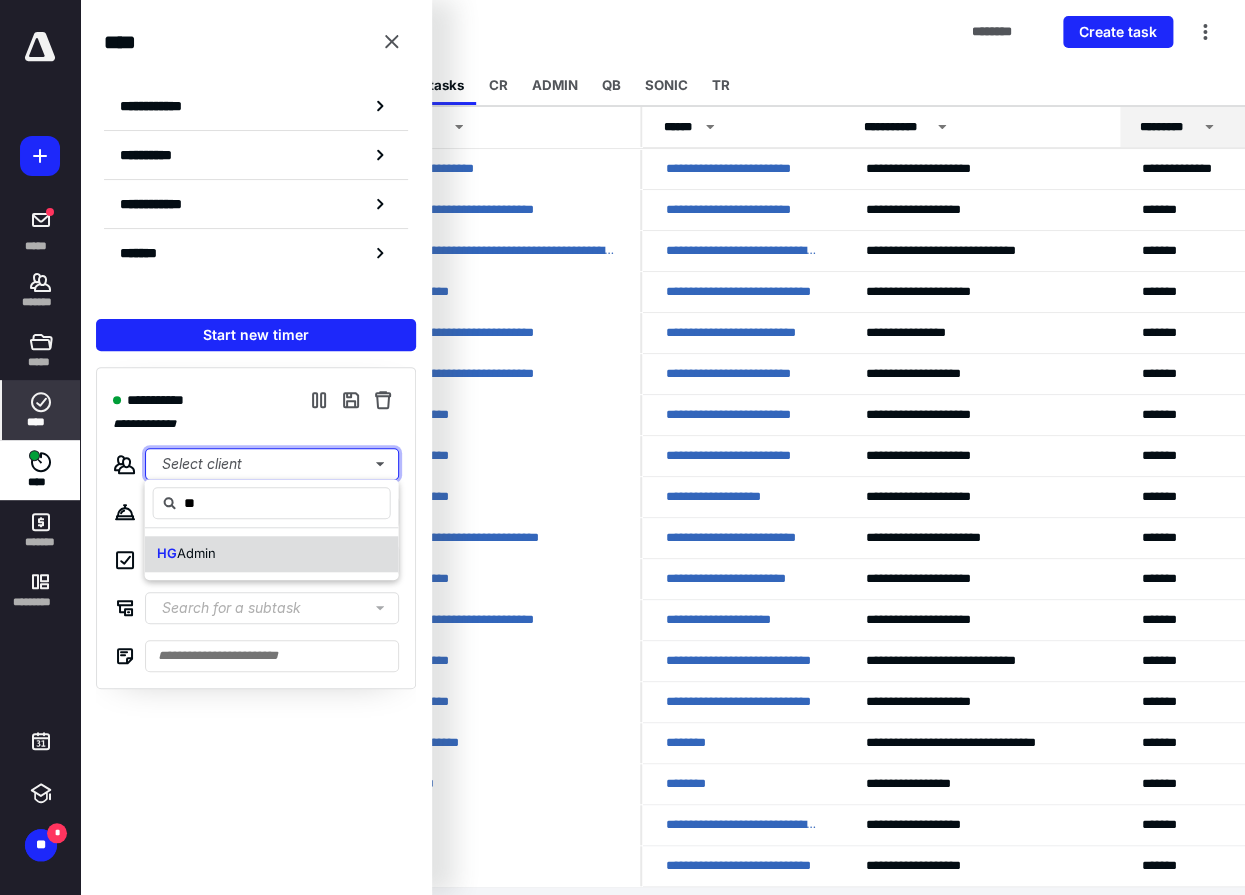 type 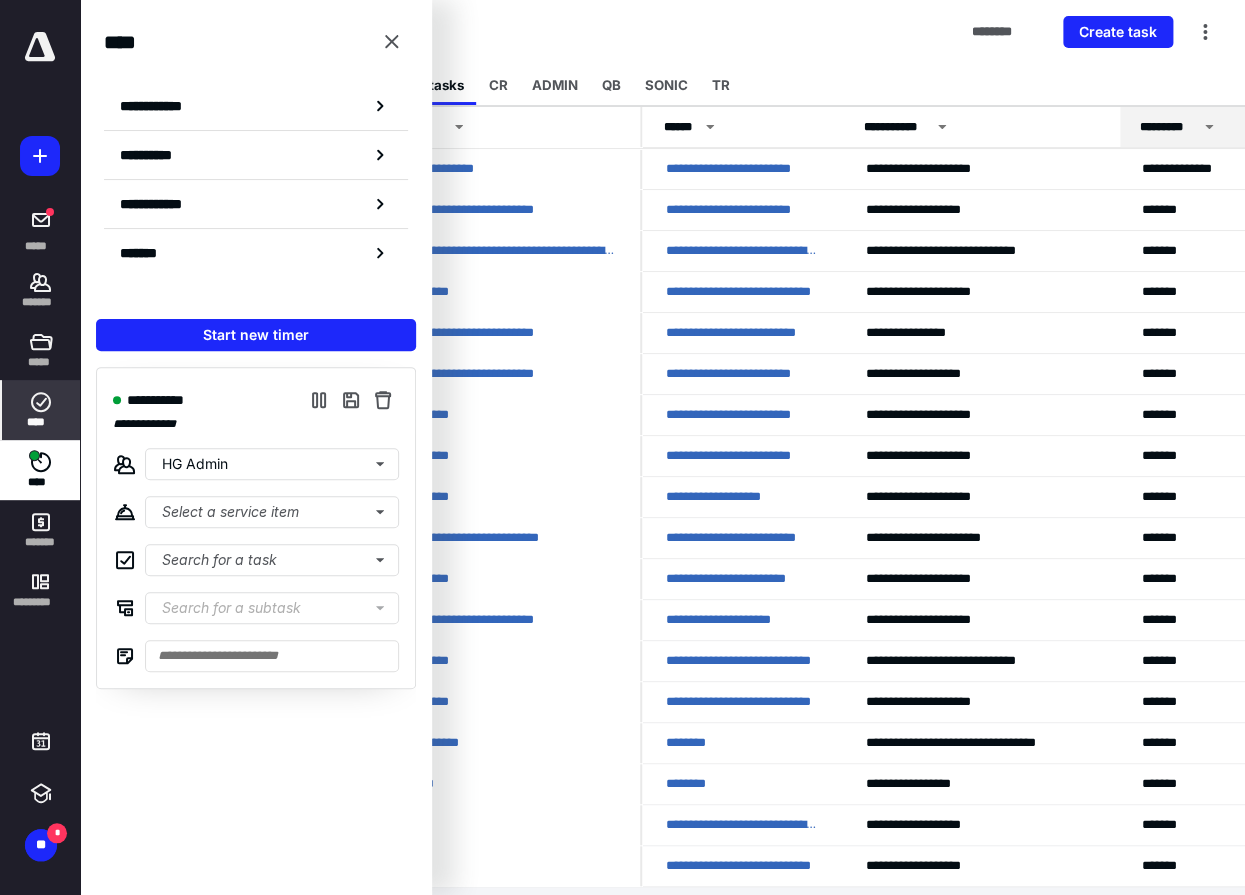 click on "Tasks ******** Create task" at bounding box center [662, 32] 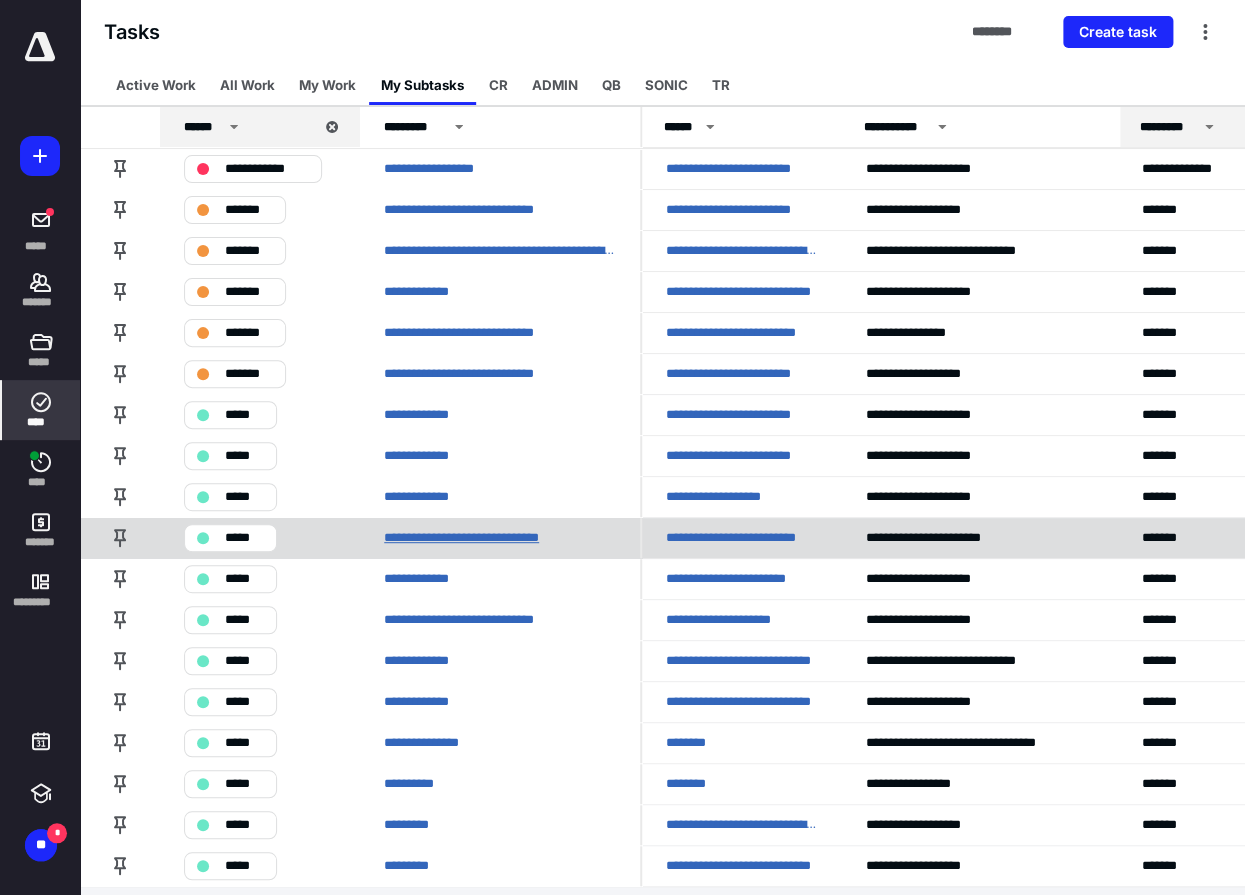 click on "**********" at bounding box center (479, 537) 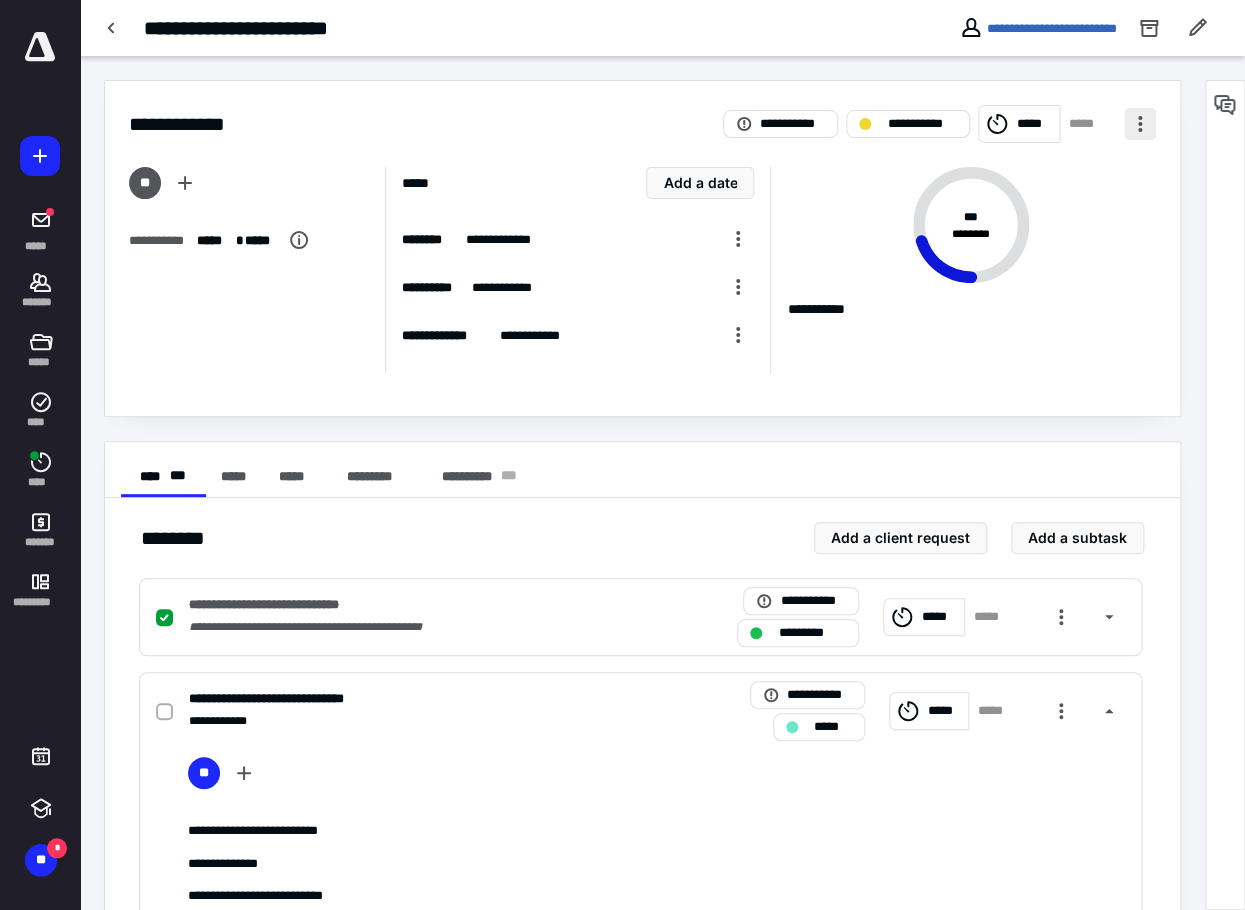 click at bounding box center [1140, 124] 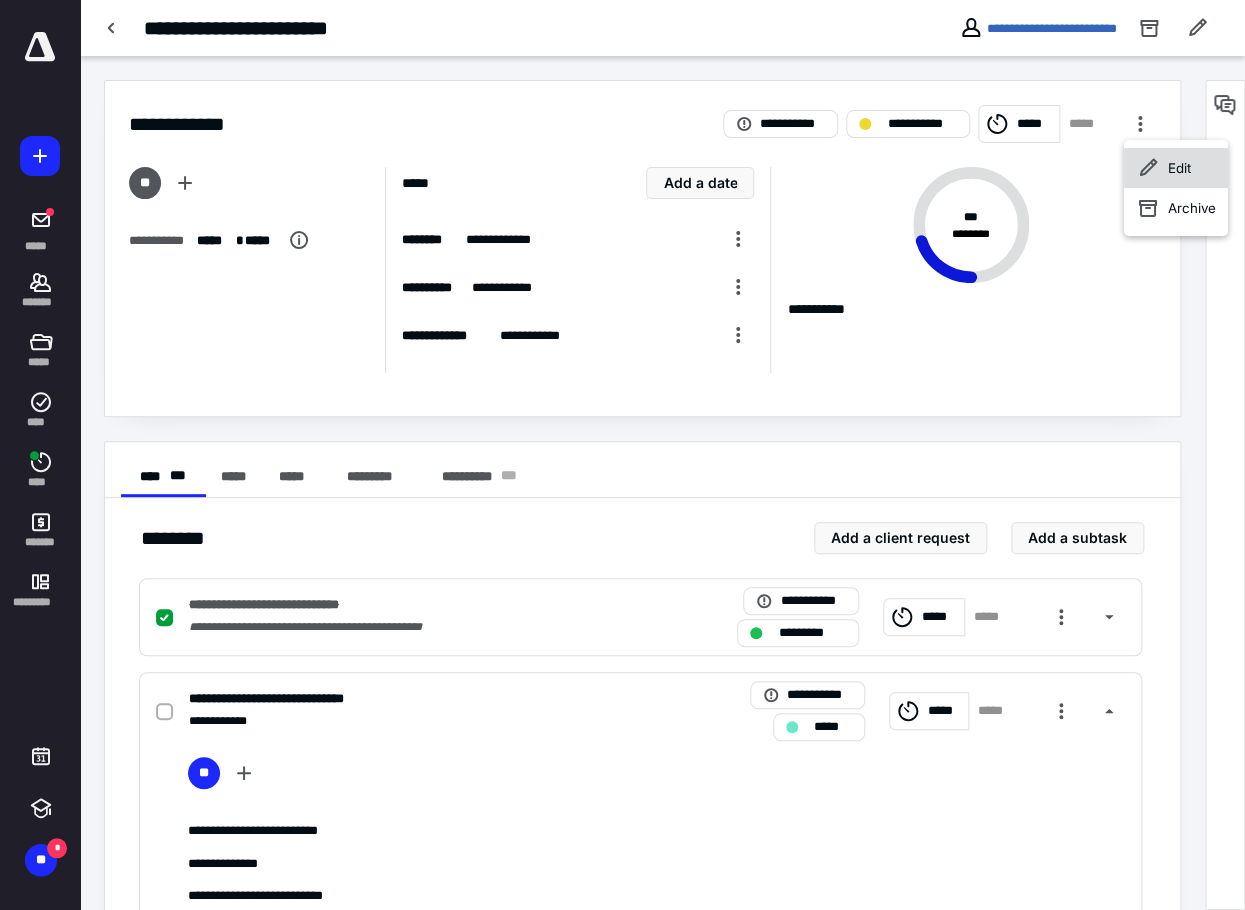 click on "Edit" at bounding box center (1176, 168) 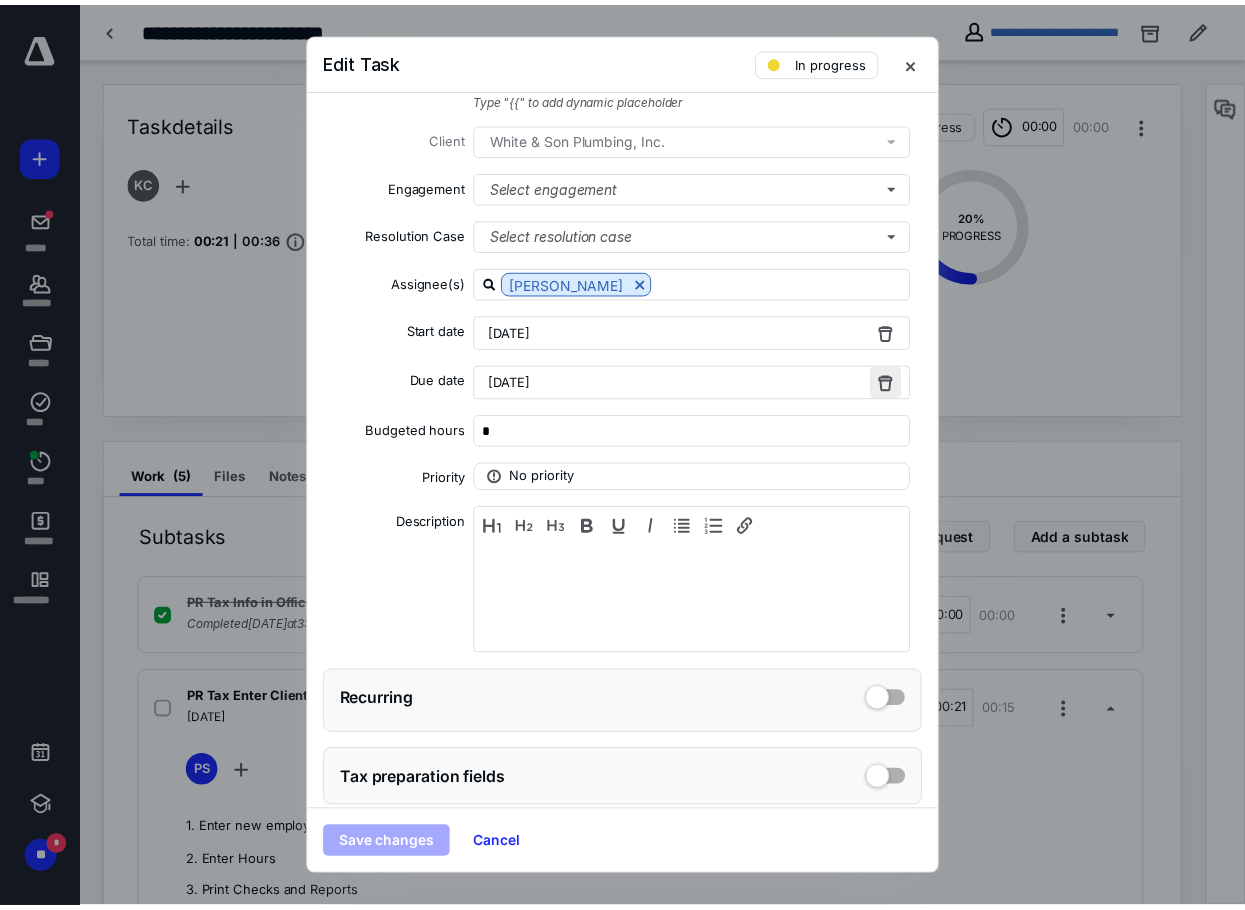 scroll, scrollTop: 77, scrollLeft: 0, axis: vertical 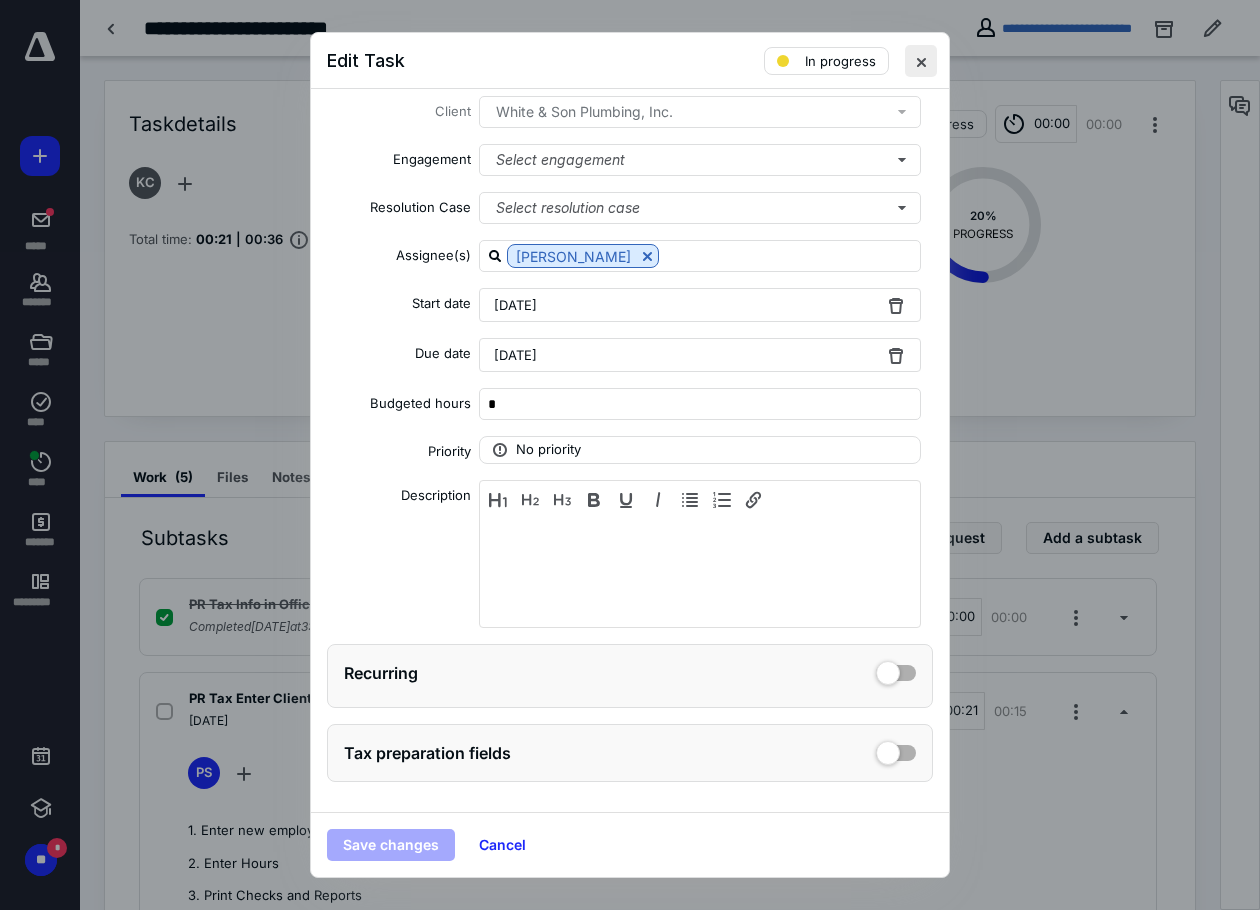 click at bounding box center (921, 61) 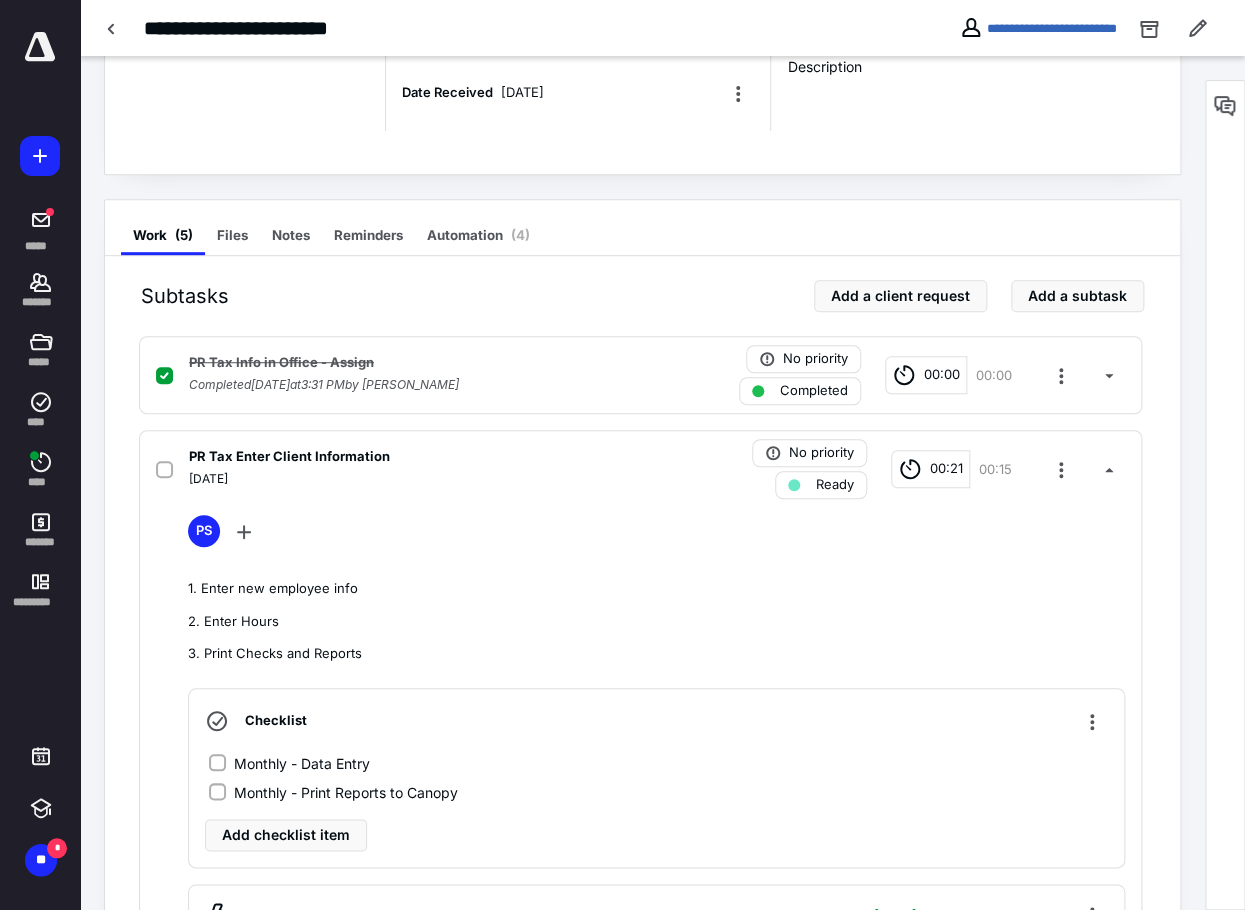 scroll, scrollTop: 300, scrollLeft: 0, axis: vertical 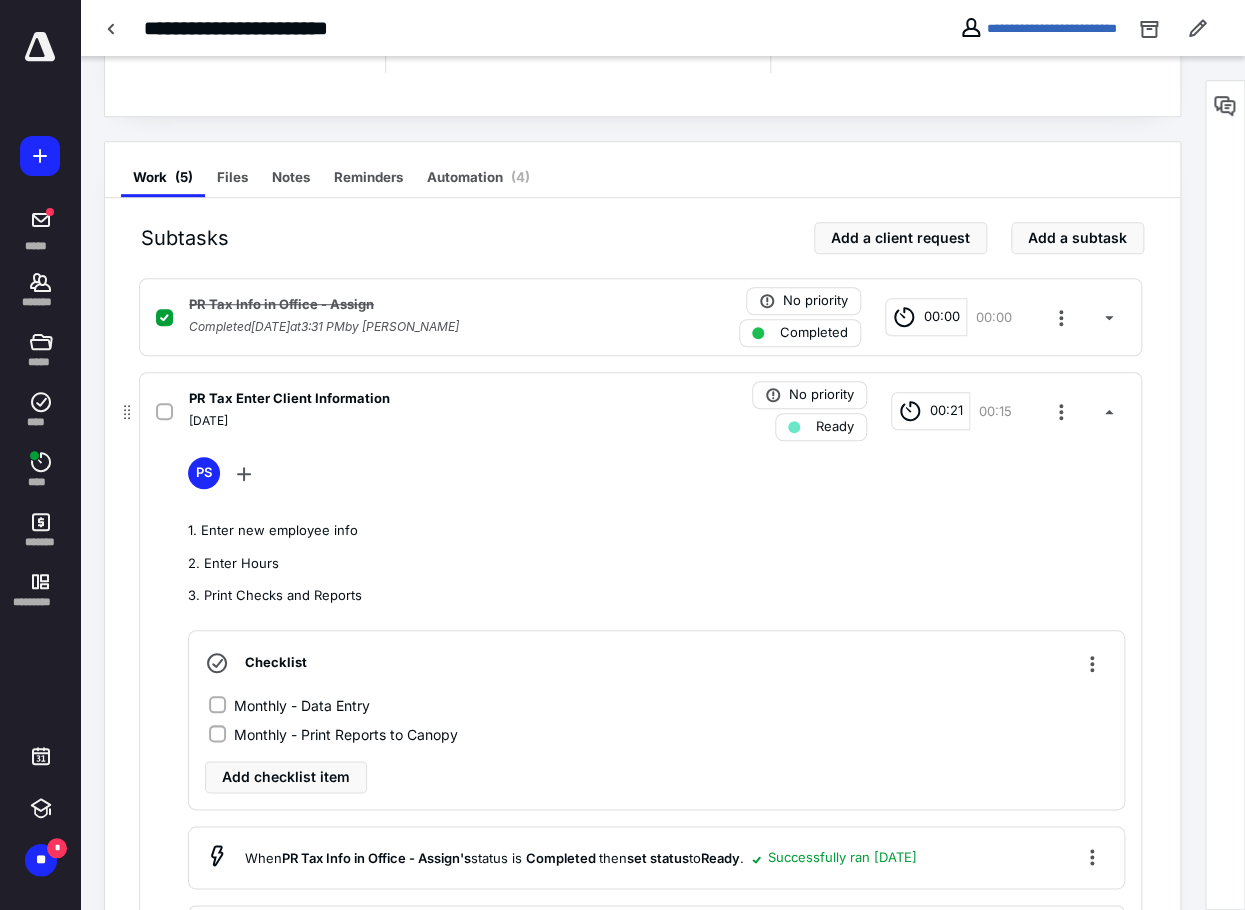 click on "Monthly - Data Entry" at bounding box center (302, 705) 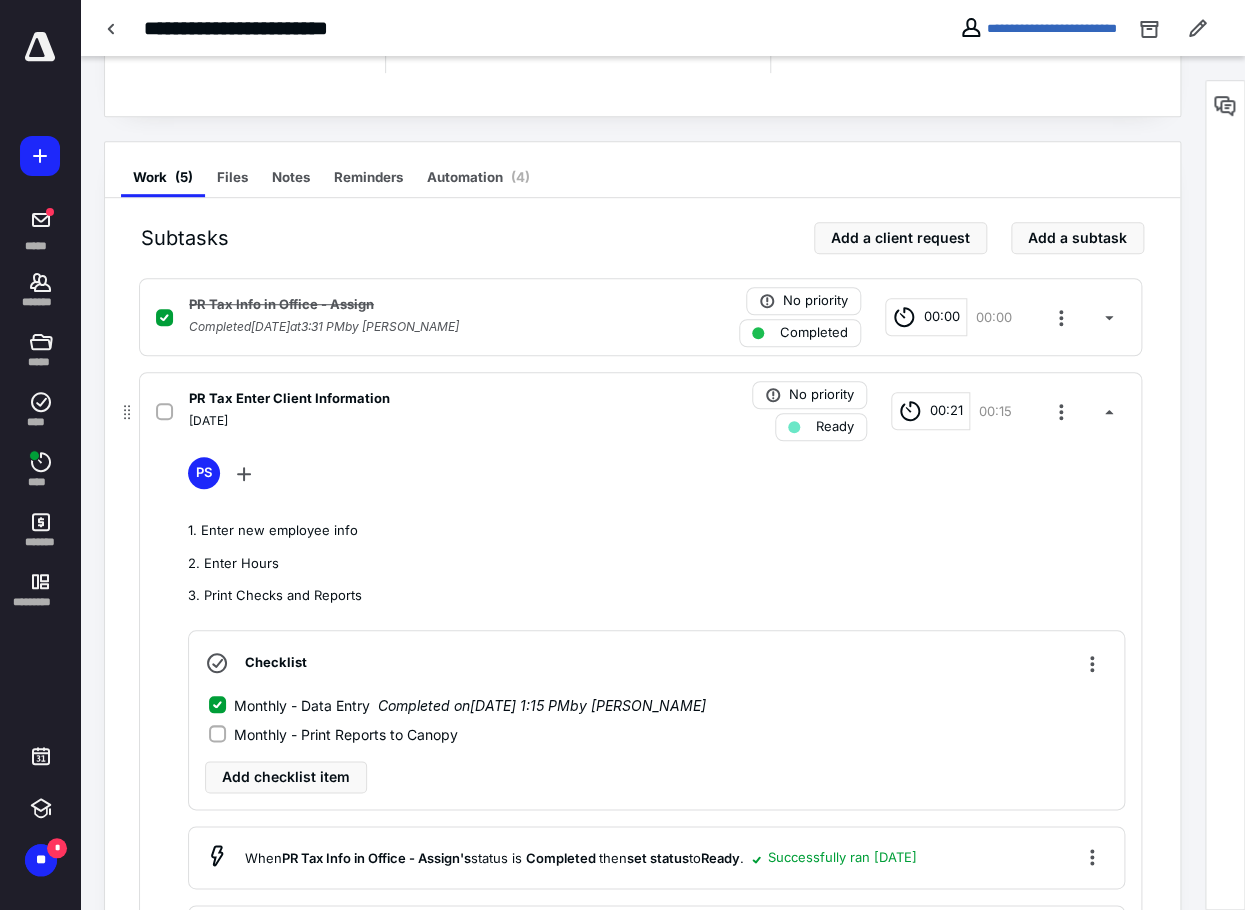 click on "Monthly - Print Reports to Canopy" at bounding box center (346, 734) 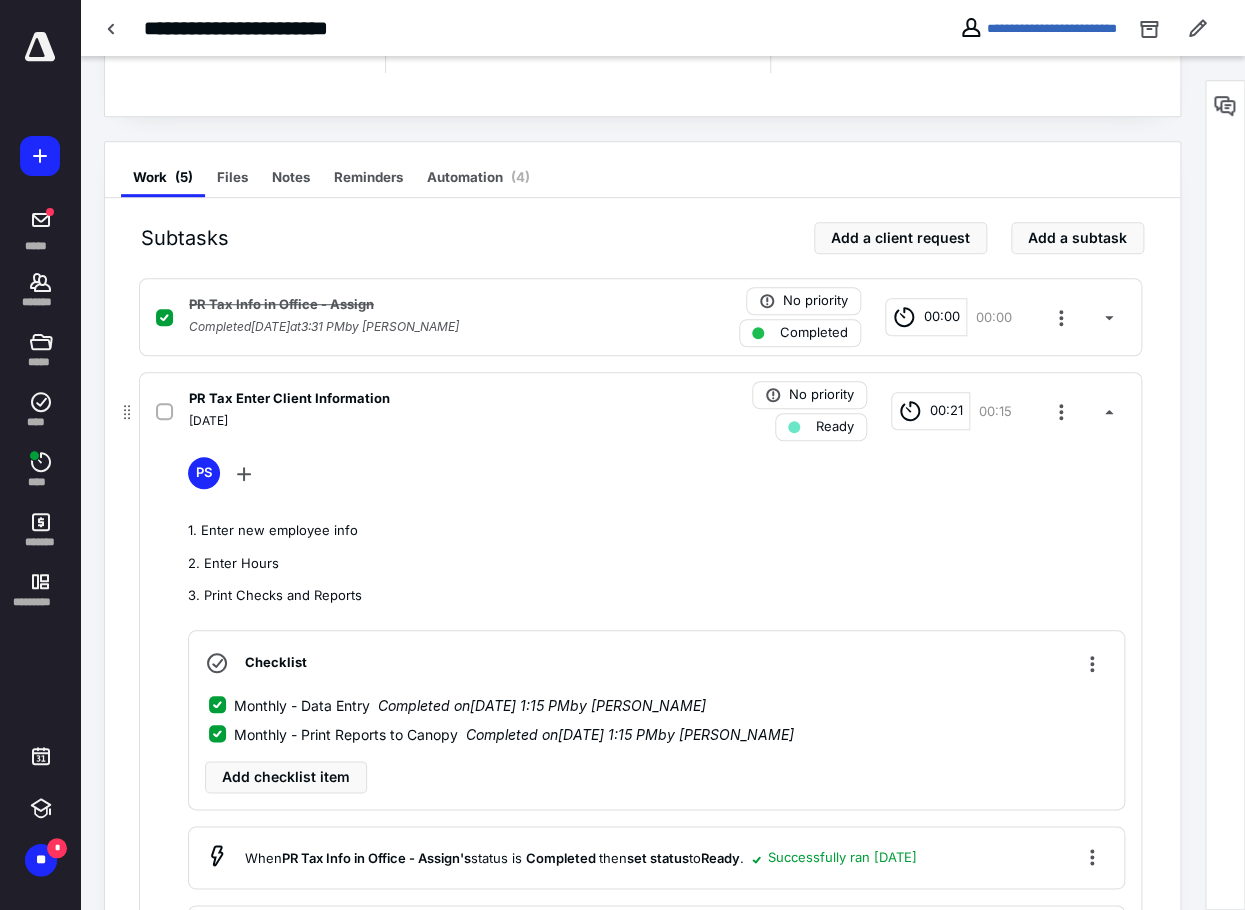 click at bounding box center (164, 412) 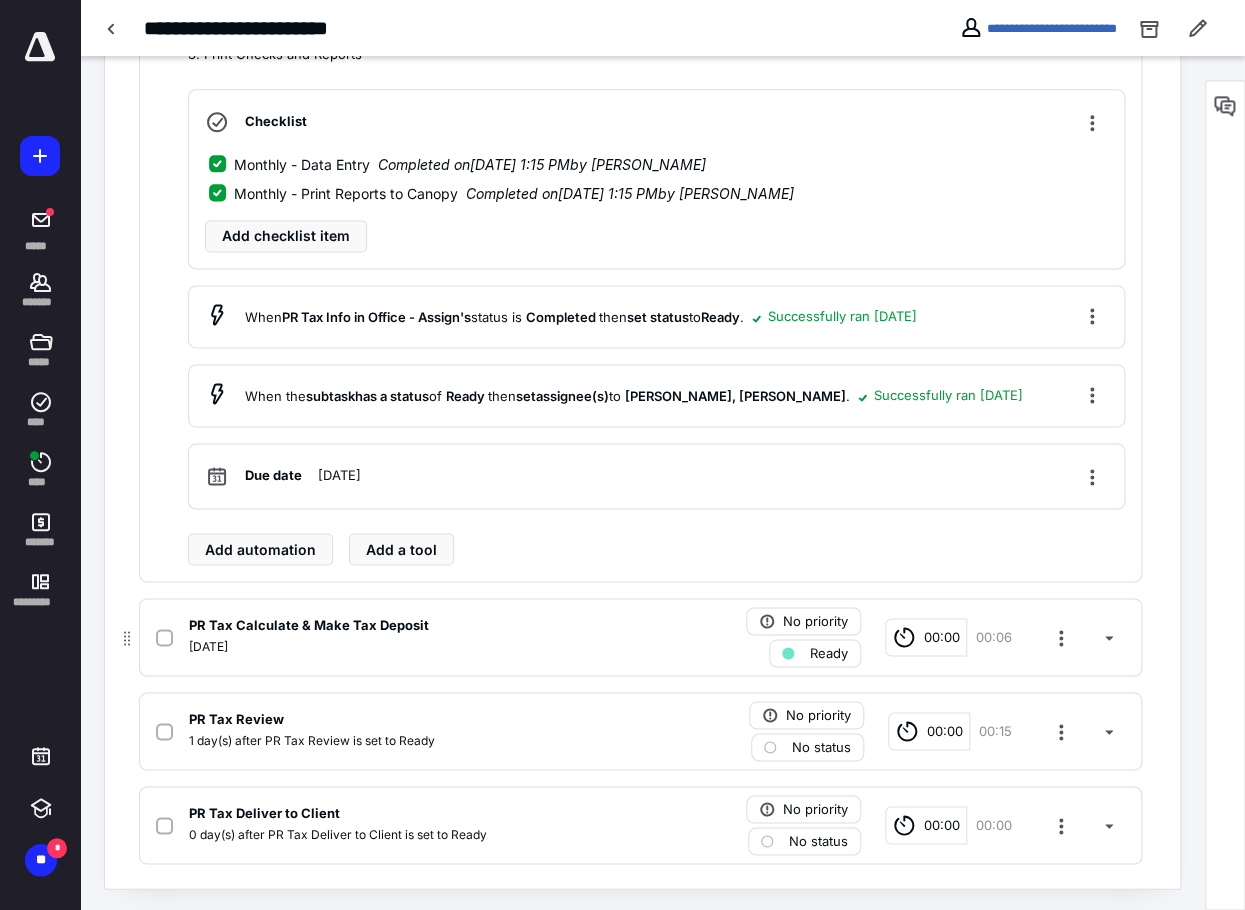 click on "[DATE]" at bounding box center [378, 646] 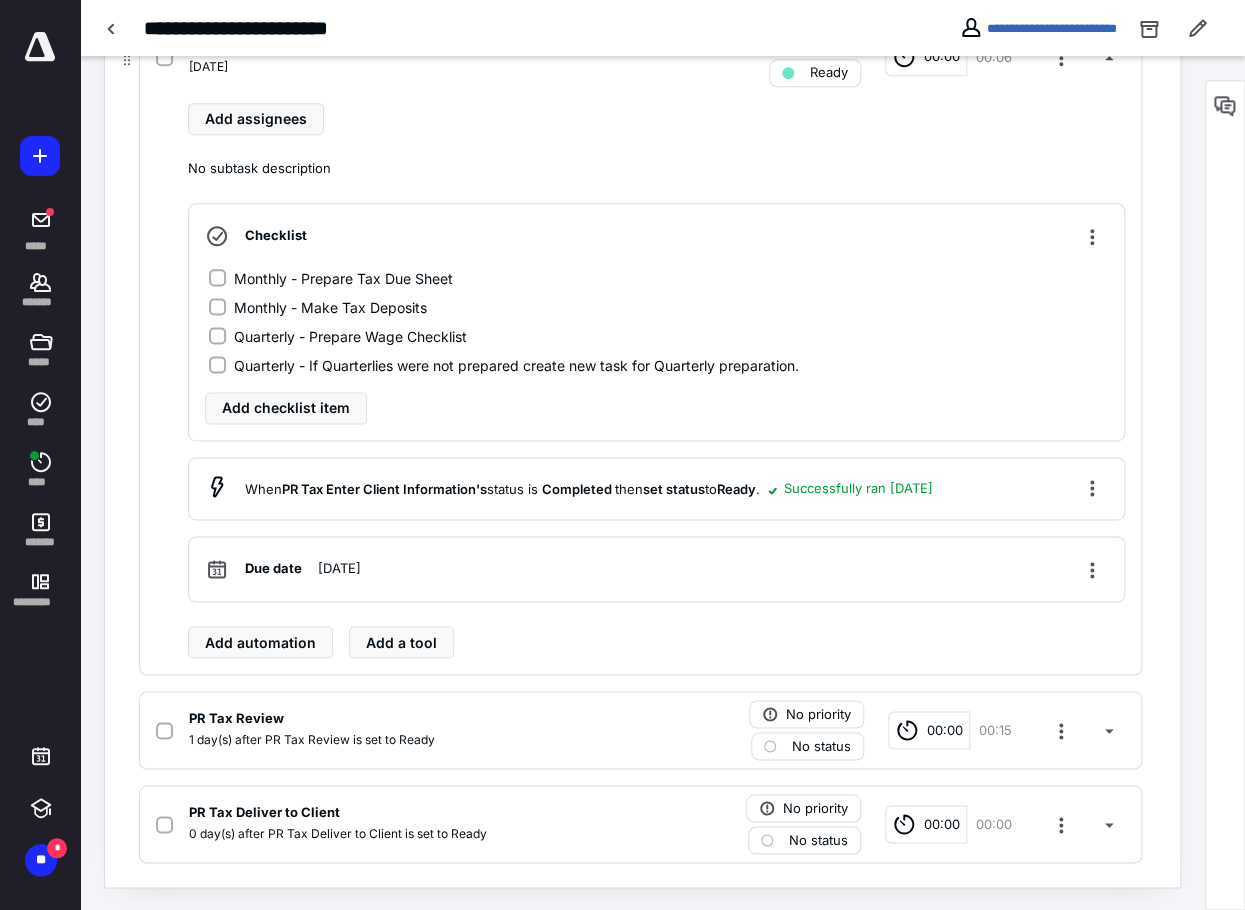 click on "Monthly - Prepare Tax Due Sheet" at bounding box center (343, 278) 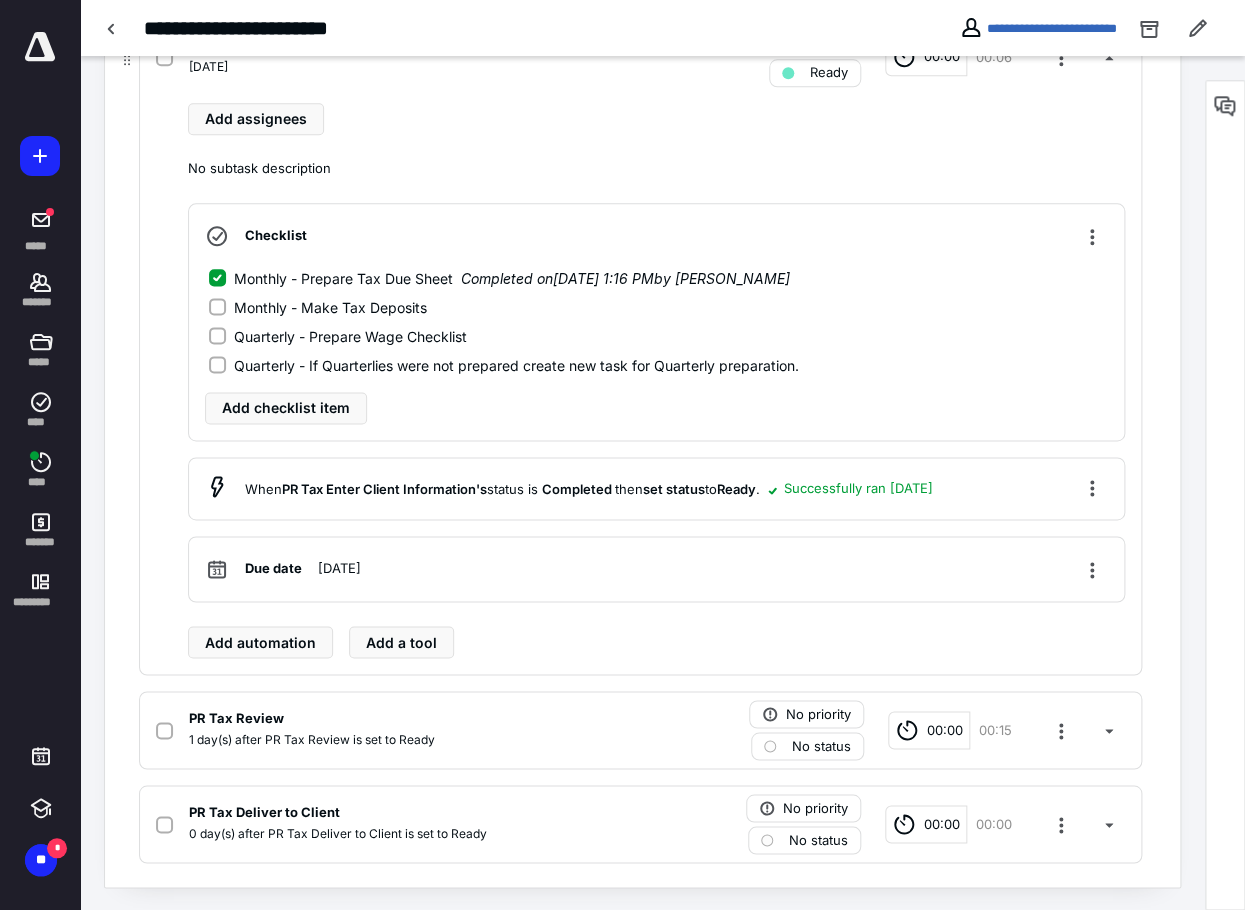 click on "Monthly - Make Tax Deposits" at bounding box center (330, 307) 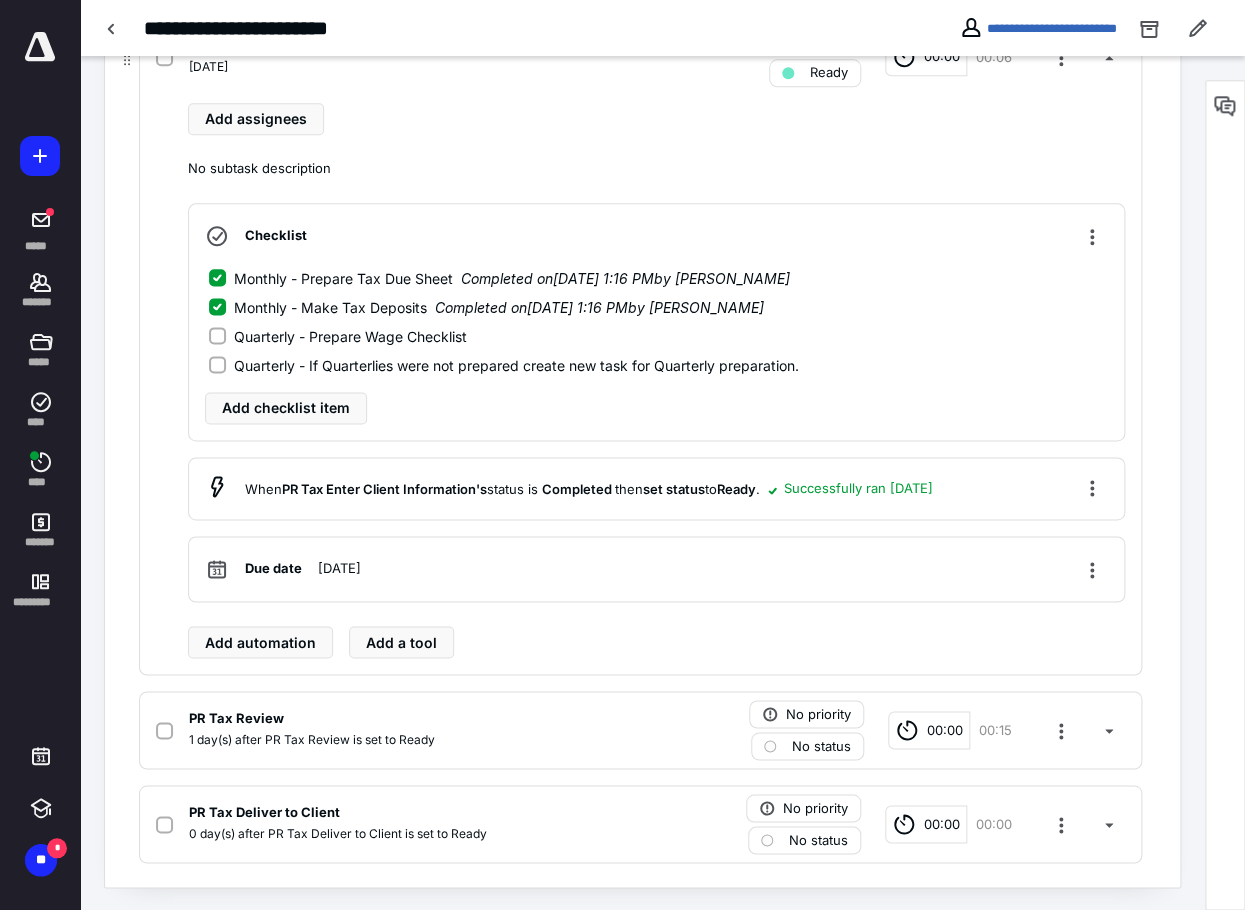 click on "Quarterly - Prepare Wage Checklist" at bounding box center [350, 336] 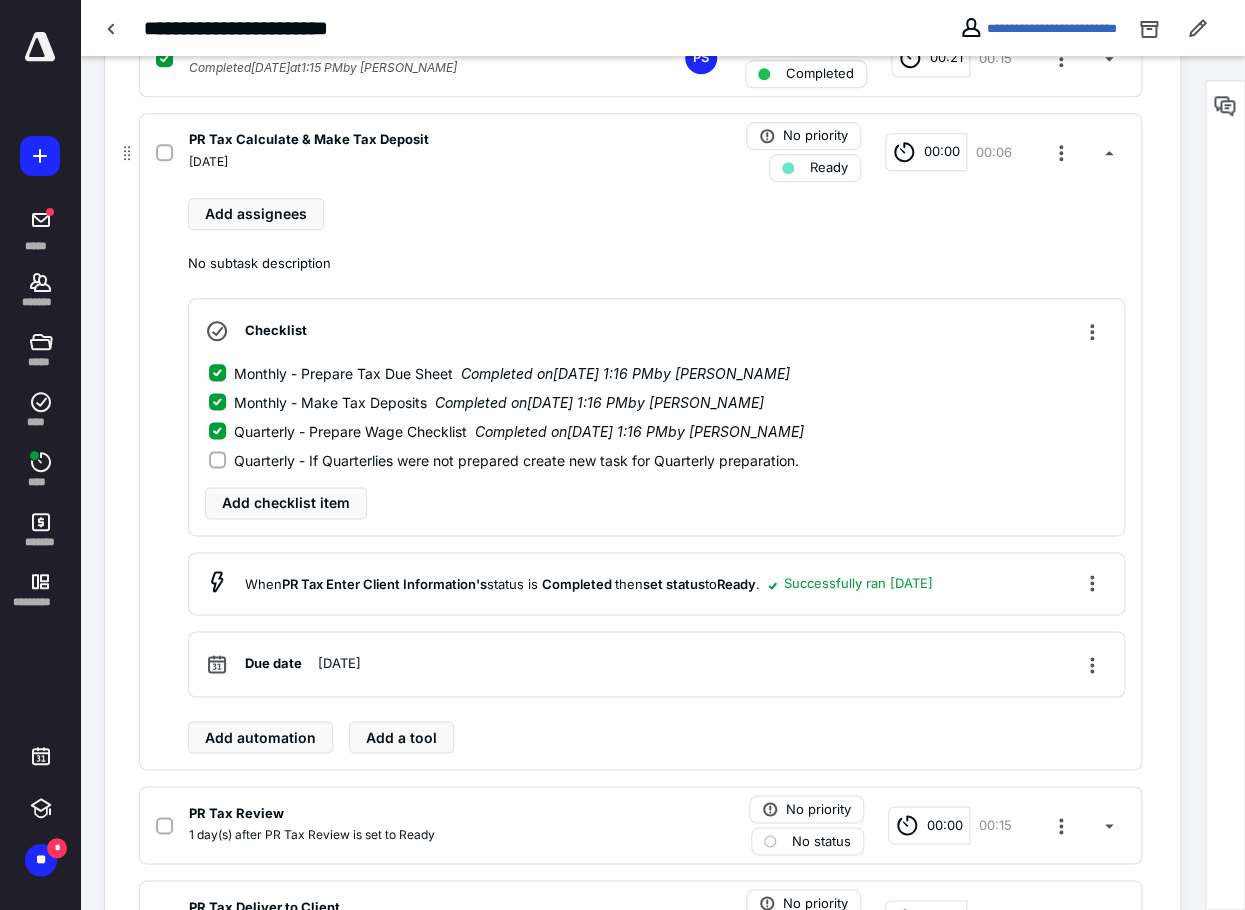 scroll, scrollTop: 548, scrollLeft: 0, axis: vertical 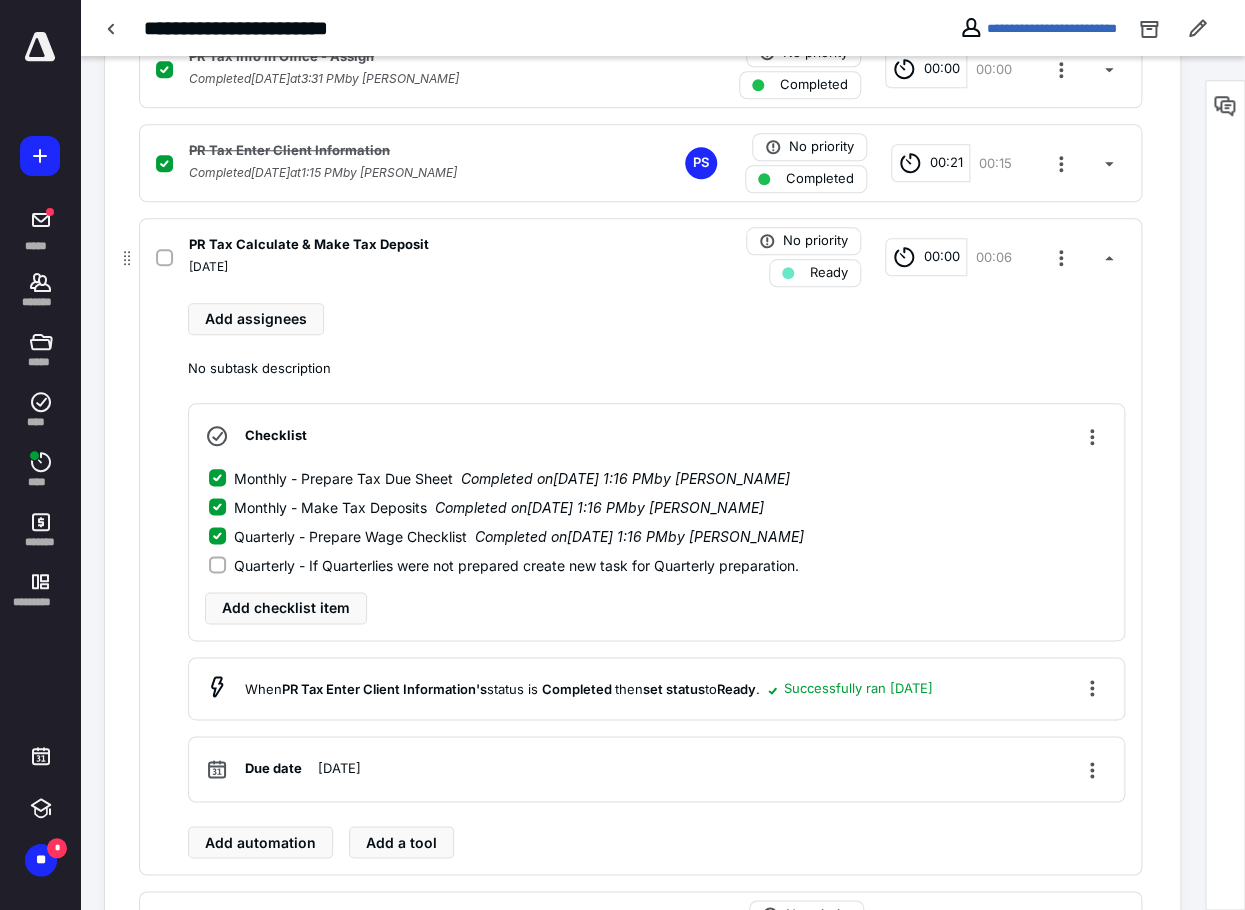 click 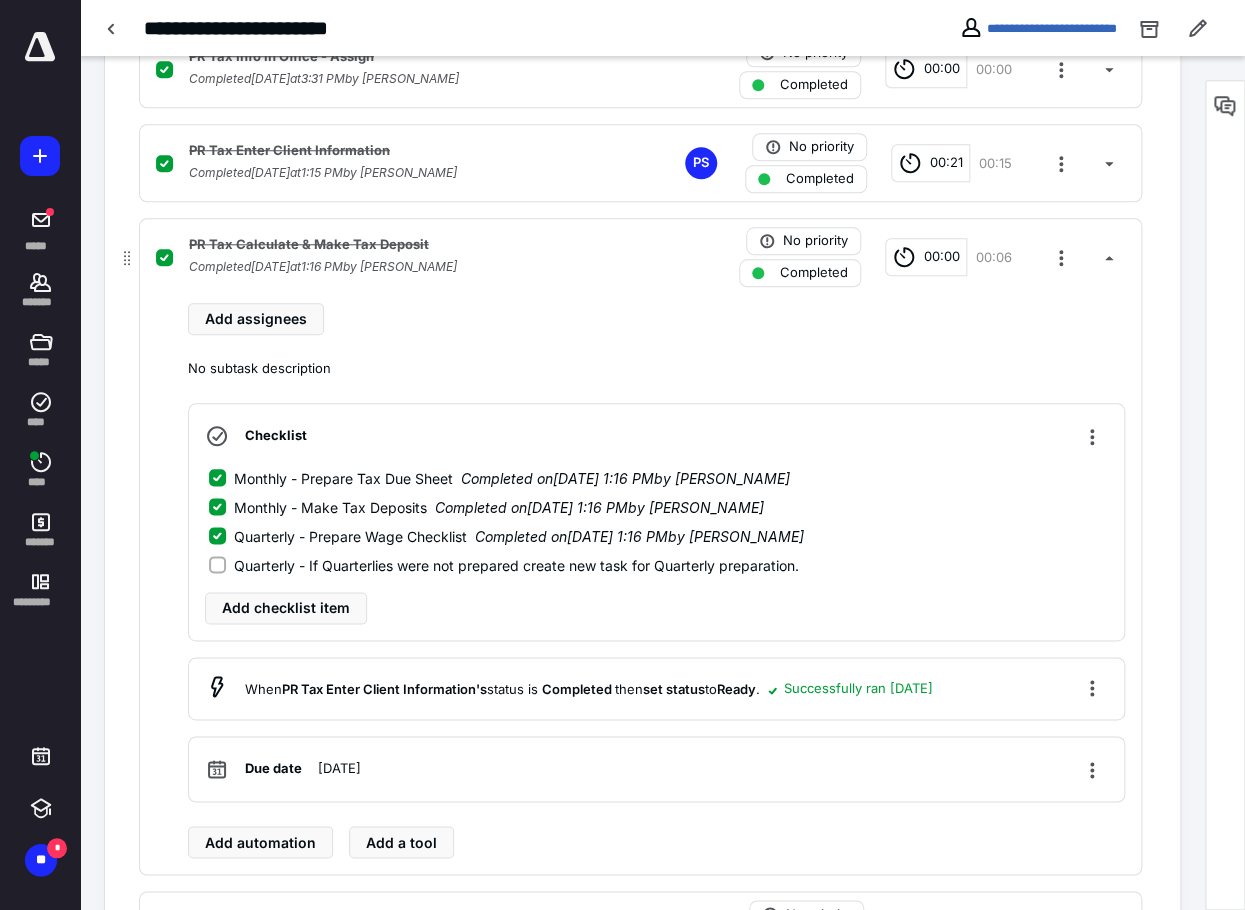 scroll, scrollTop: 748, scrollLeft: 0, axis: vertical 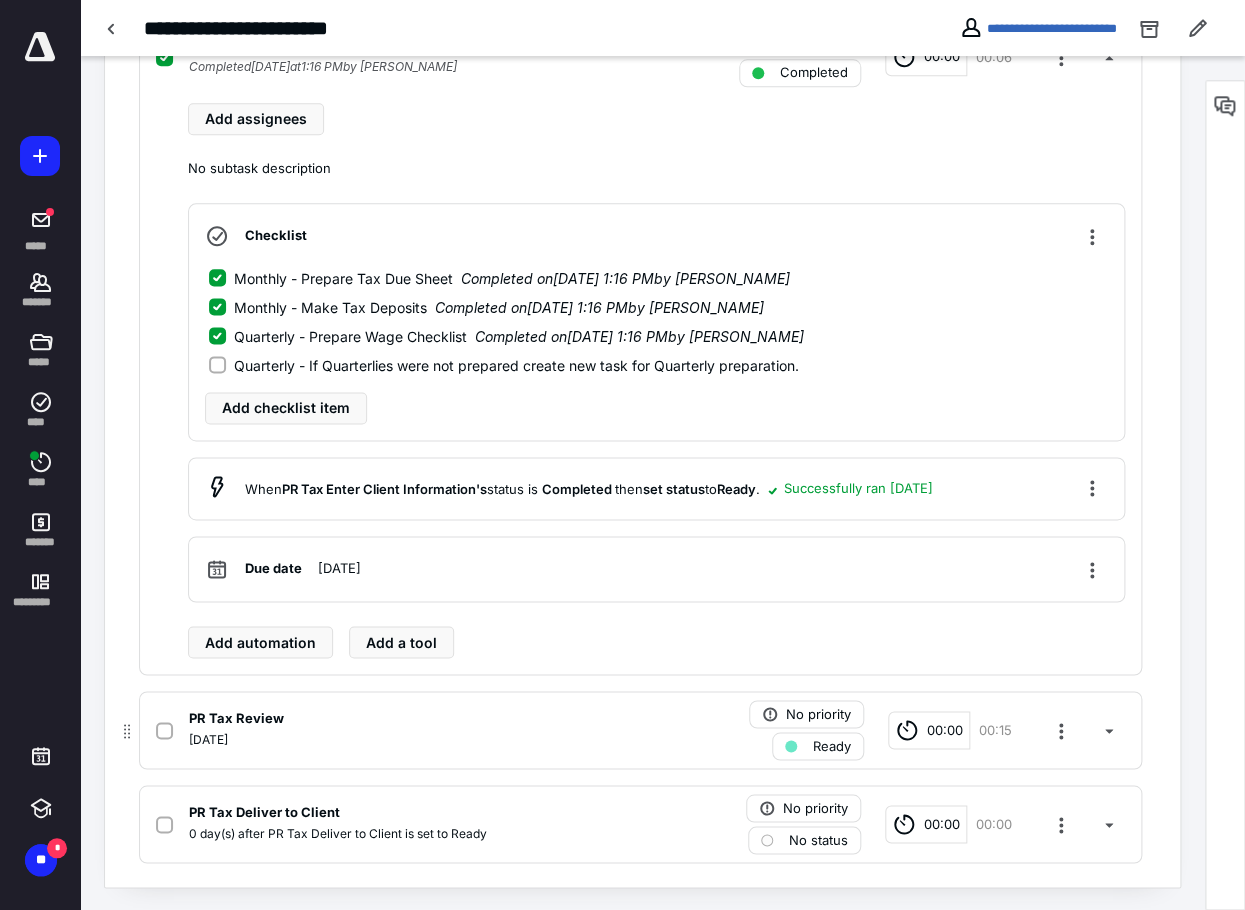 click on "PR Tax Review July 11, 2025 No priority Ready 00:00 00:15" at bounding box center (640, 730) 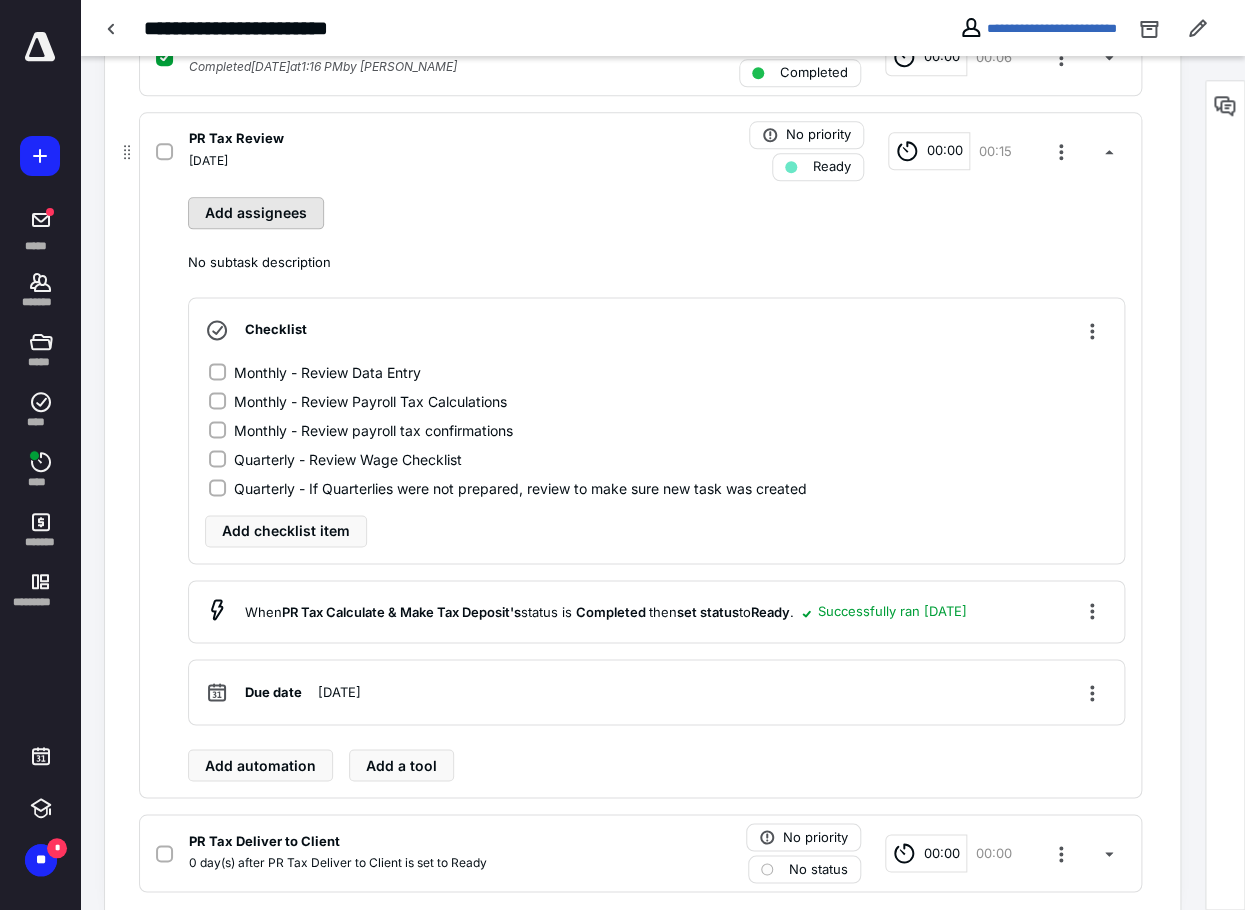 click on "Add assignees" at bounding box center [256, 213] 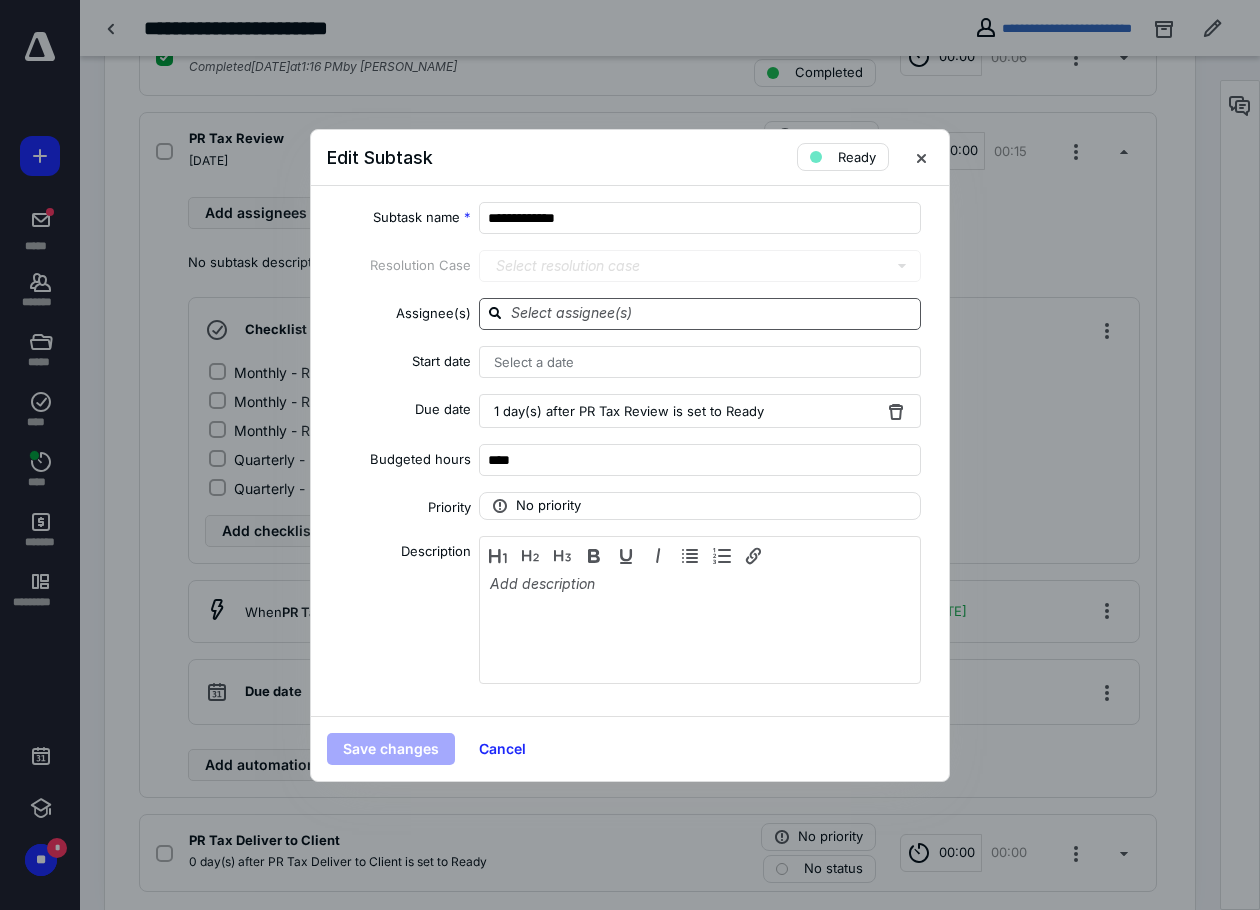 click at bounding box center (700, 314) 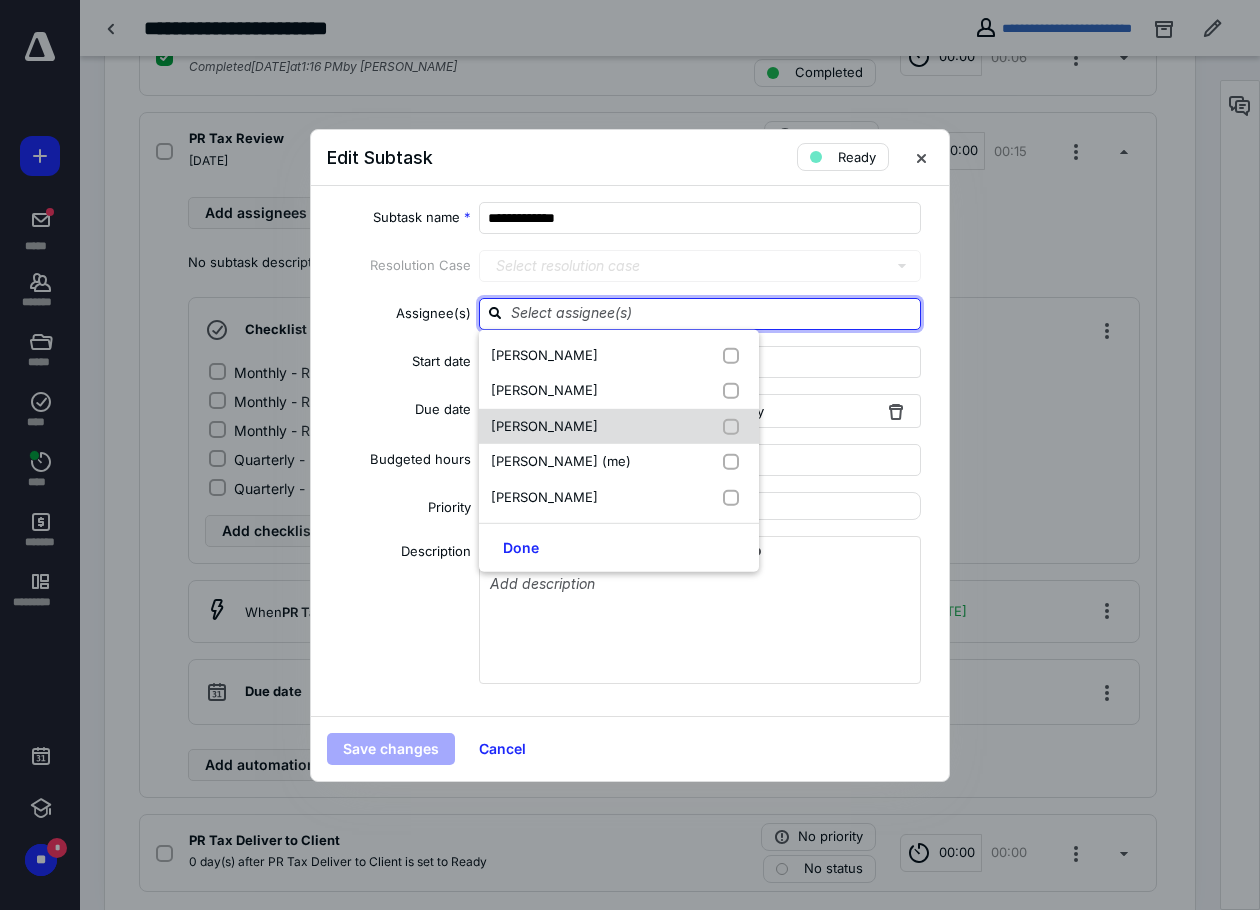 click on "[PERSON_NAME]" at bounding box center (544, 425) 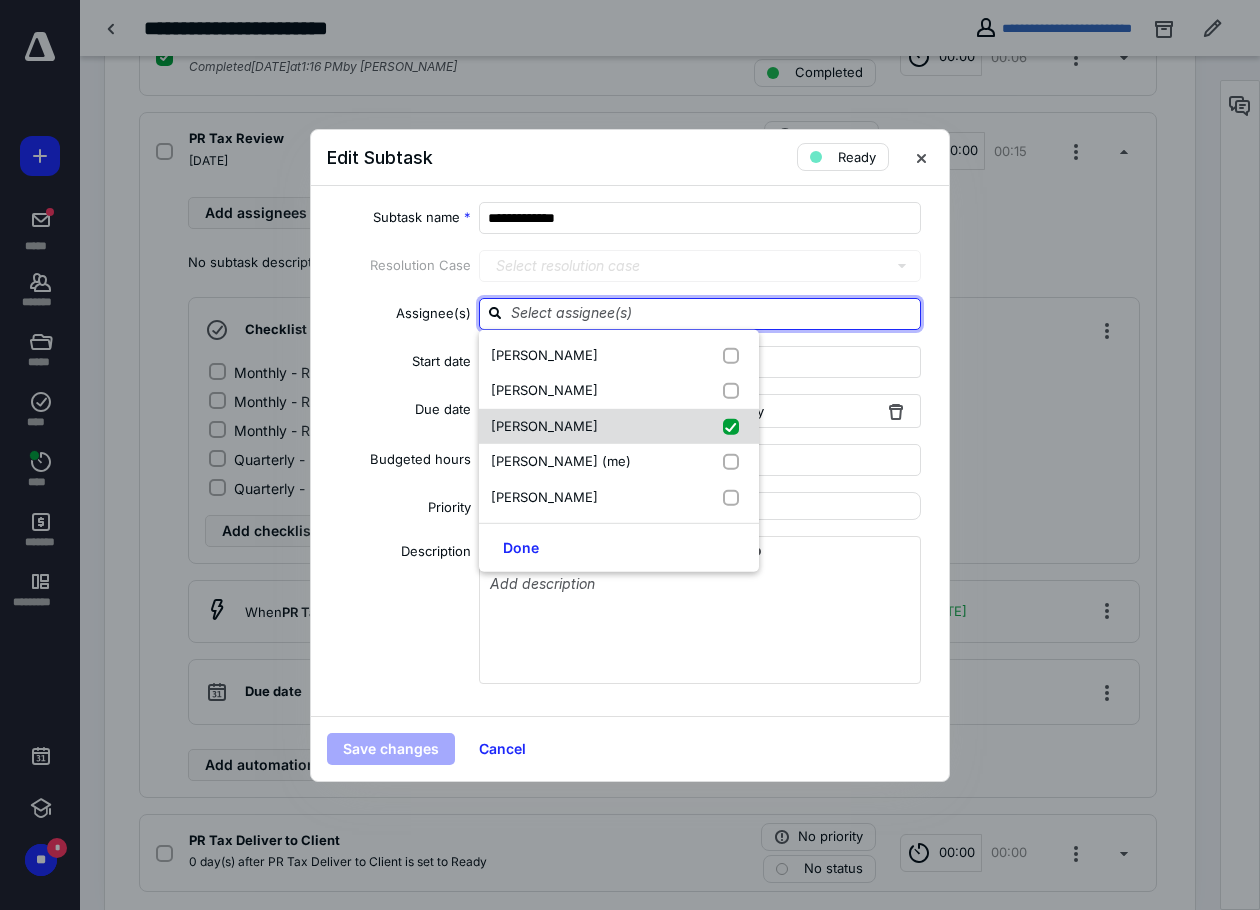 checkbox on "true" 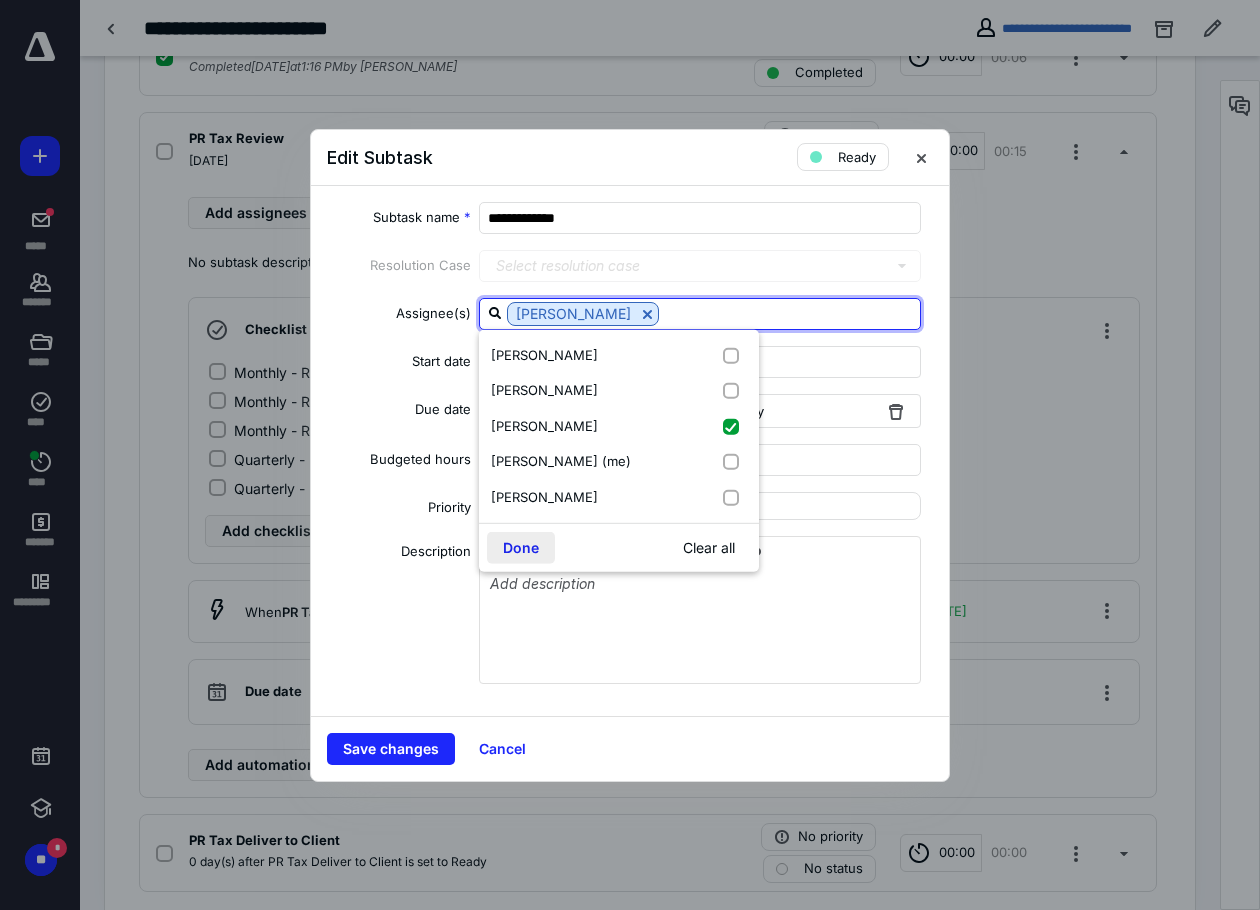 click on "Done" at bounding box center [521, 548] 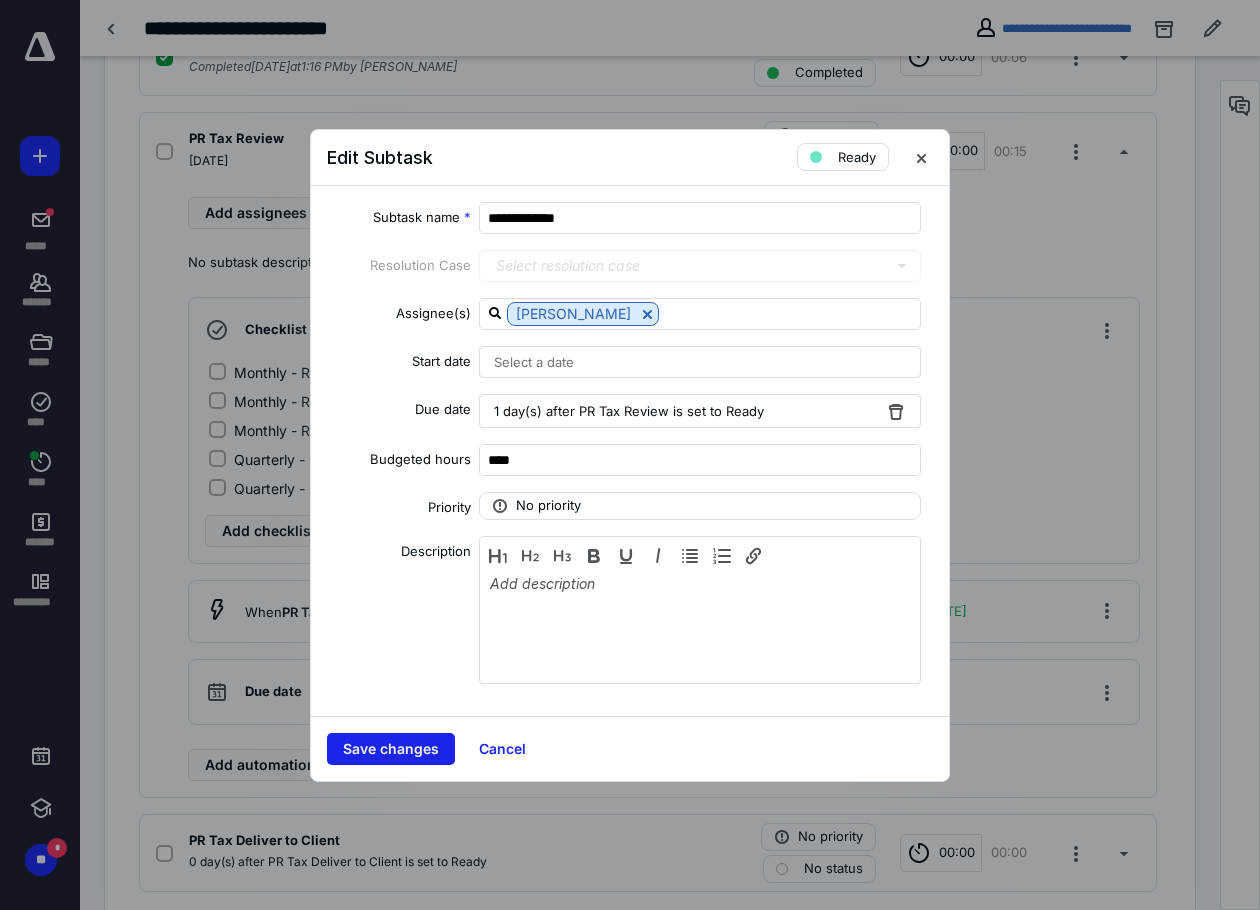 click on "Save changes" at bounding box center [391, 749] 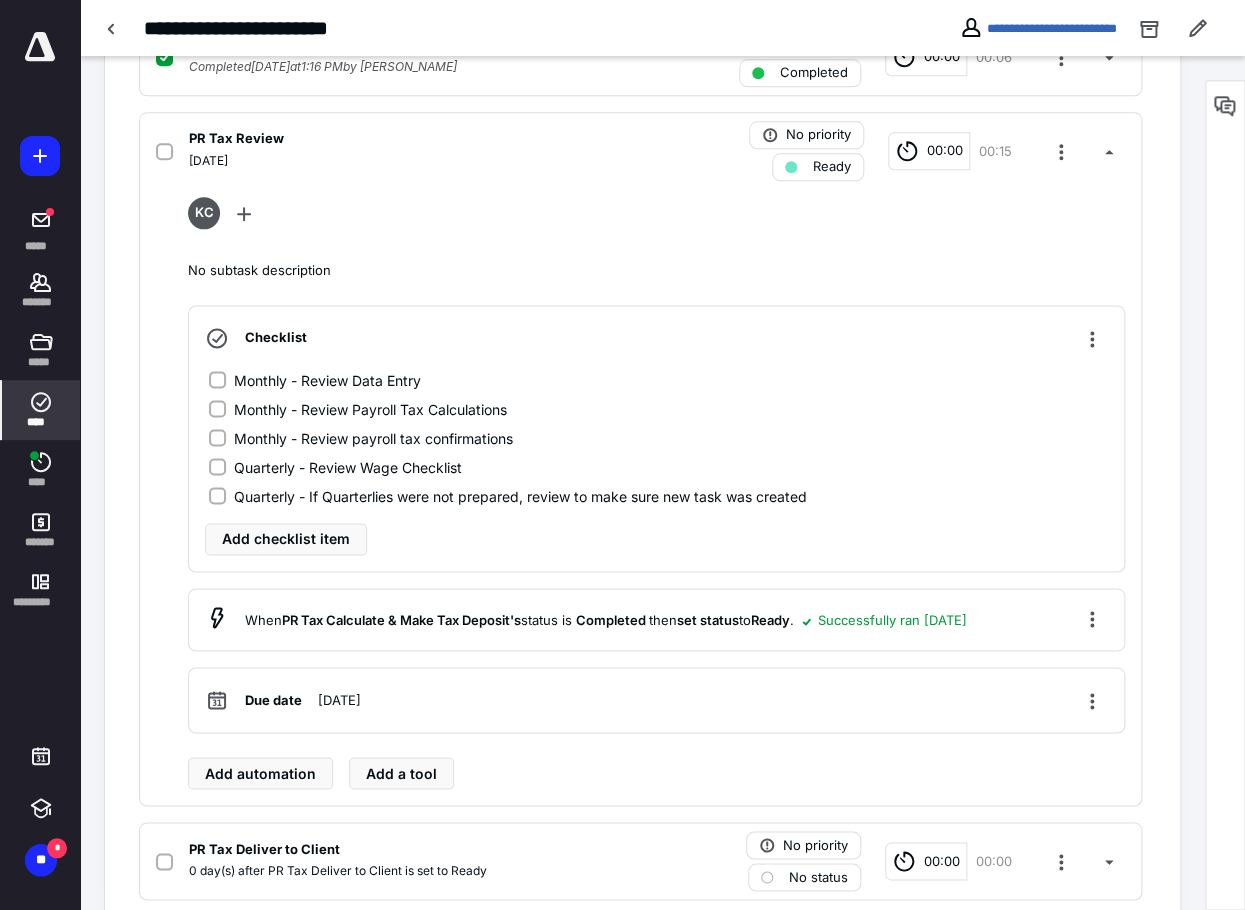 click 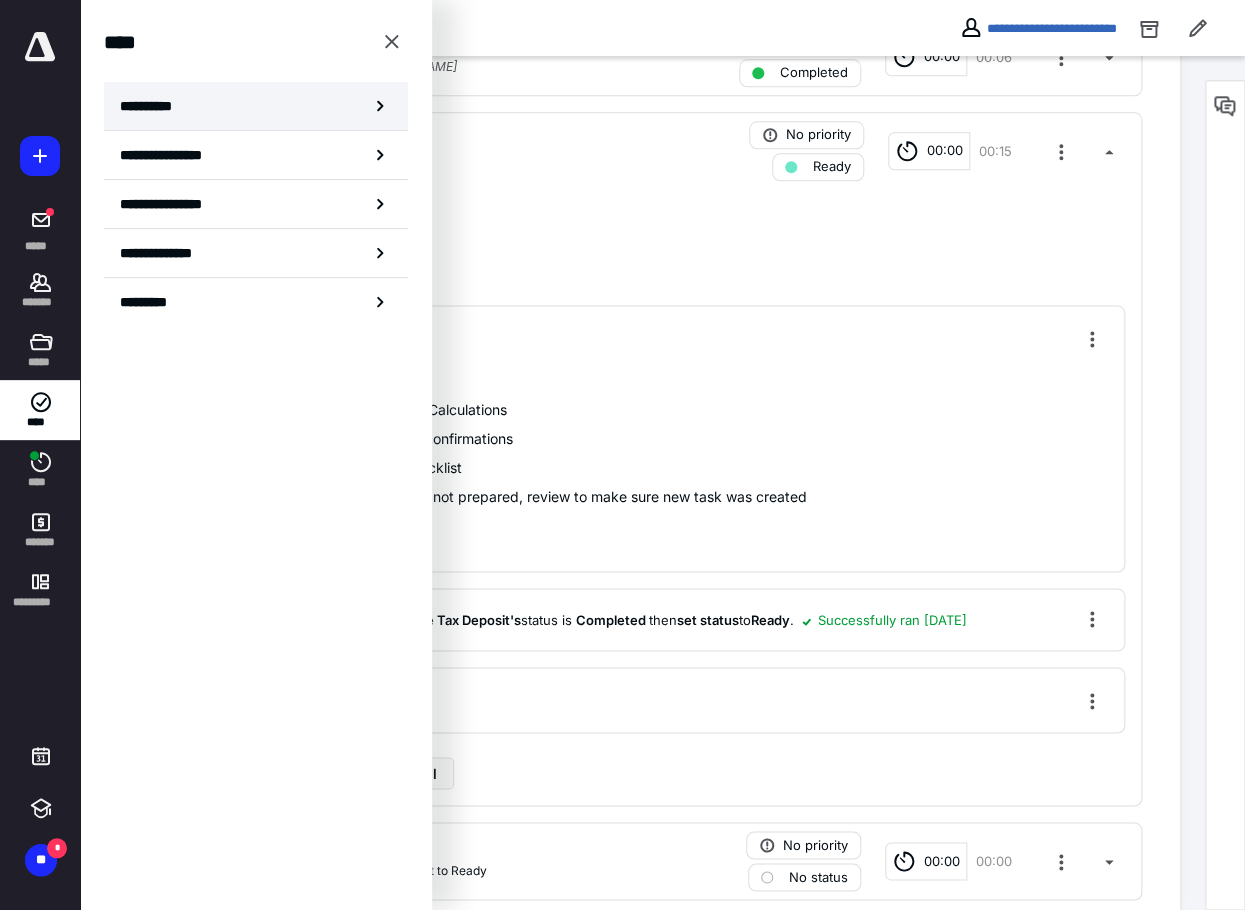 click on "**********" at bounding box center (256, 106) 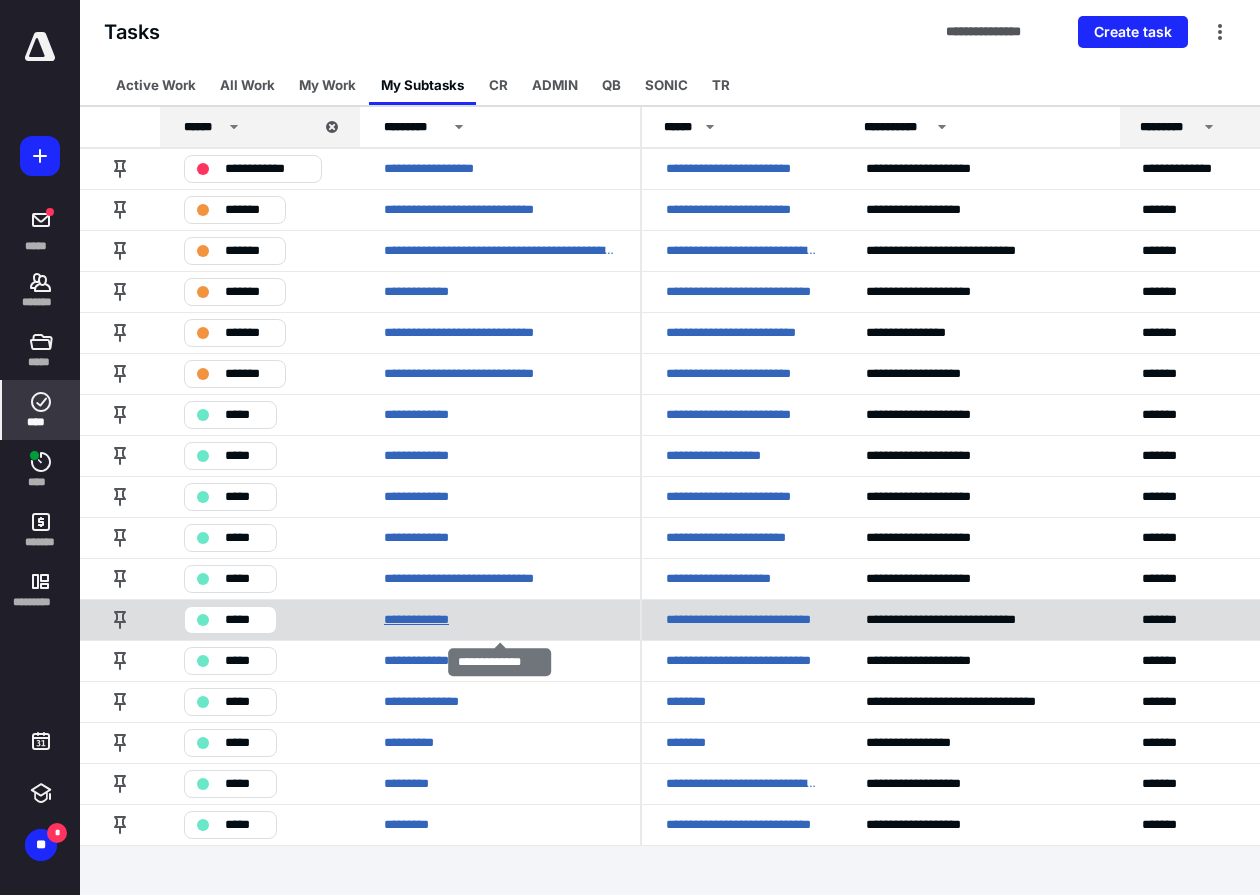 click on "**********" at bounding box center [429, 619] 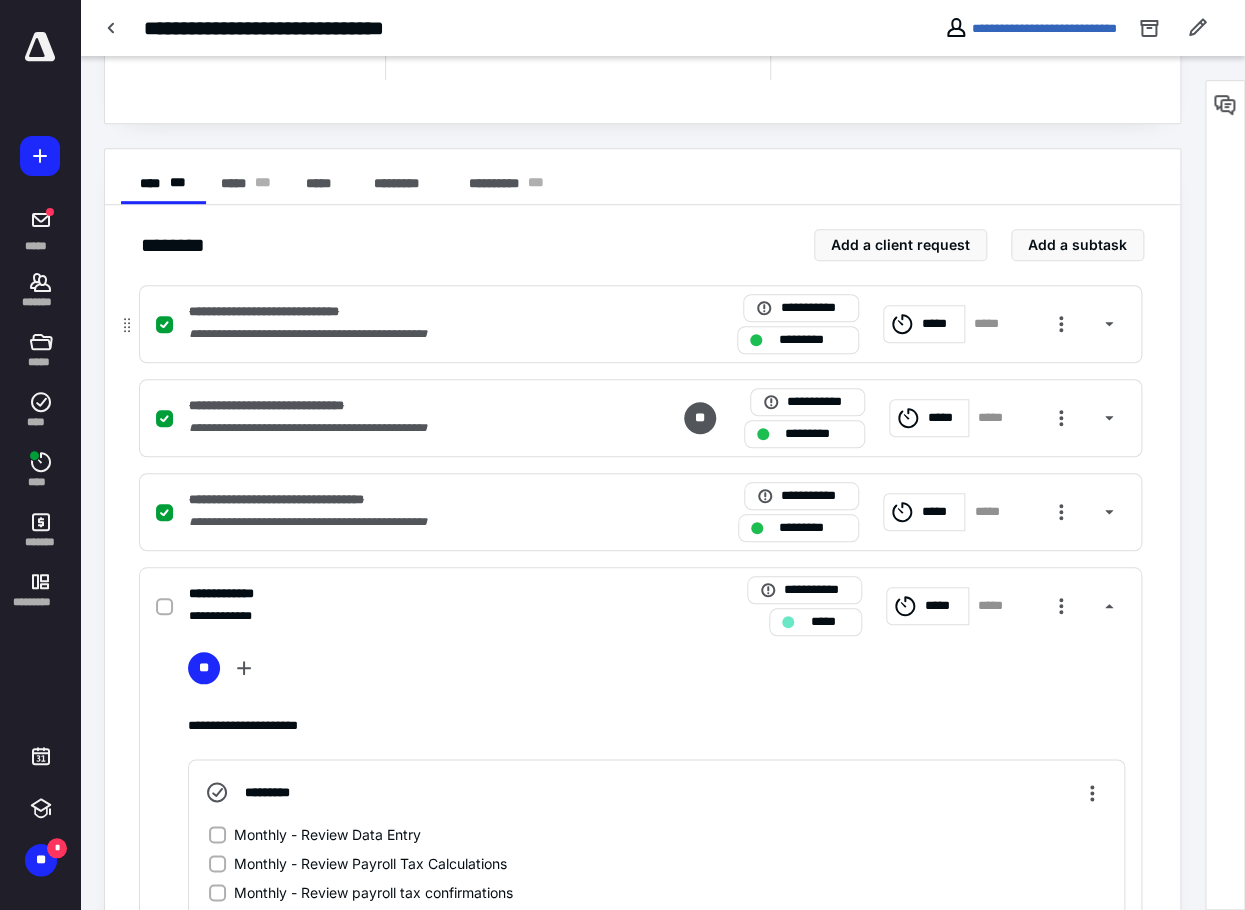 scroll, scrollTop: 300, scrollLeft: 0, axis: vertical 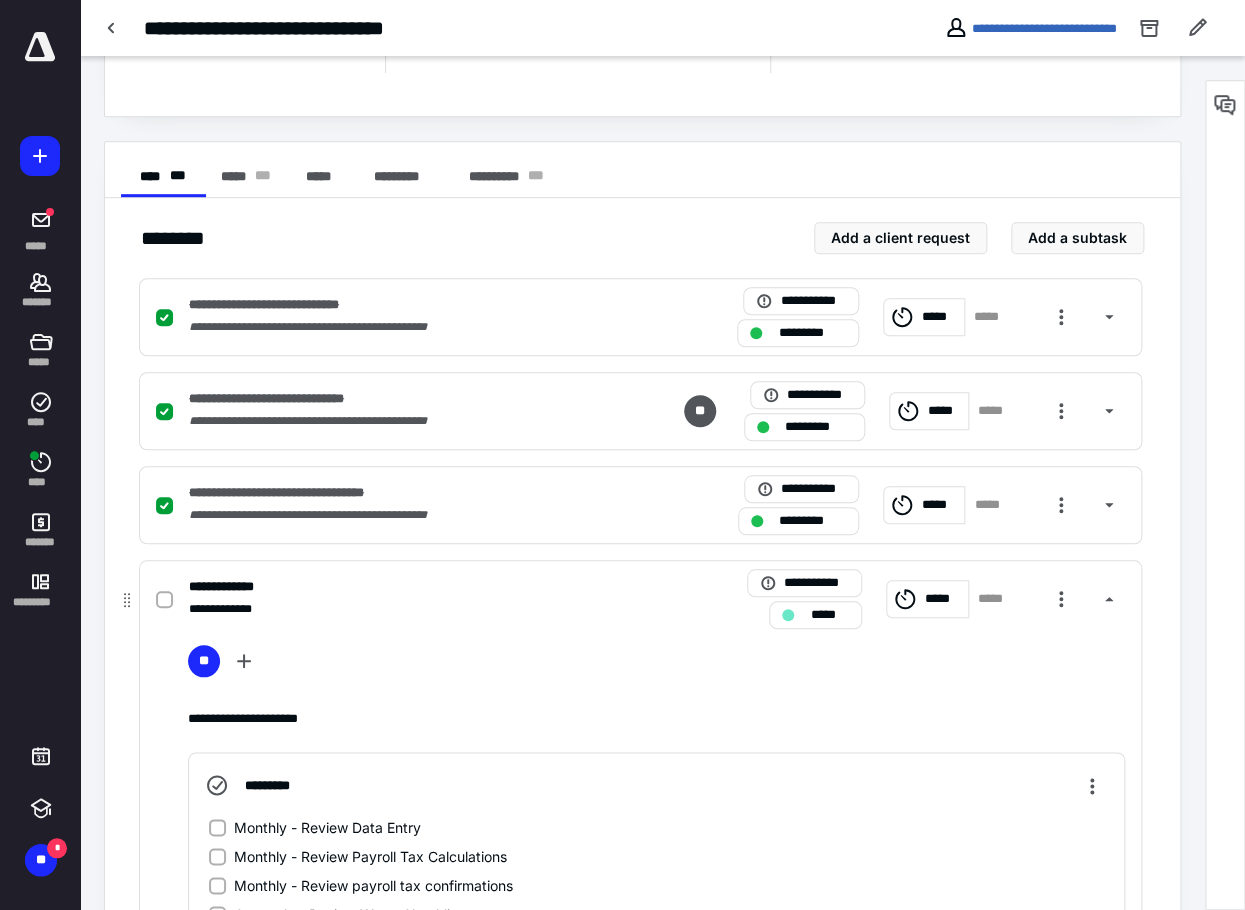 click on "*****" at bounding box center [943, 598] 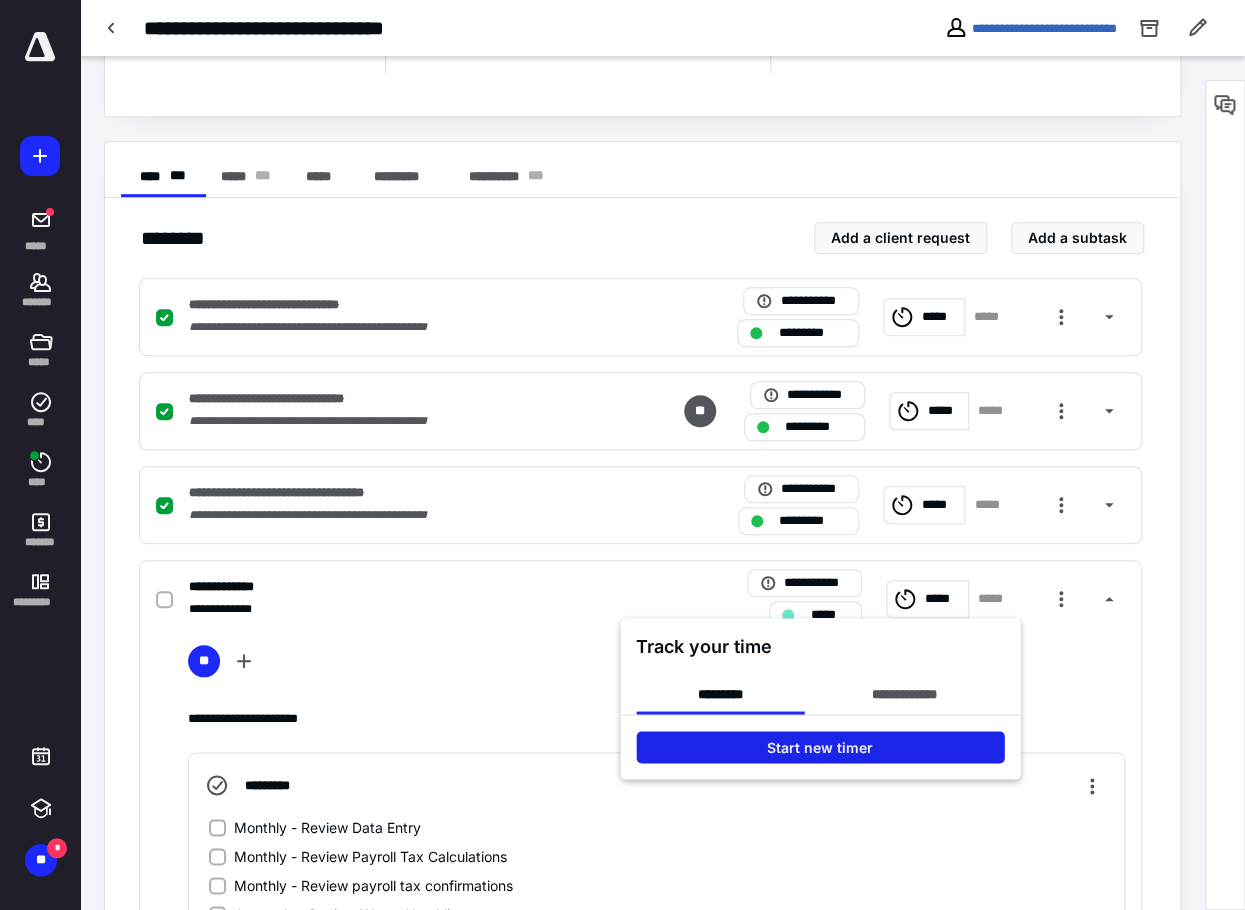 click on "Start new timer" at bounding box center [820, 747] 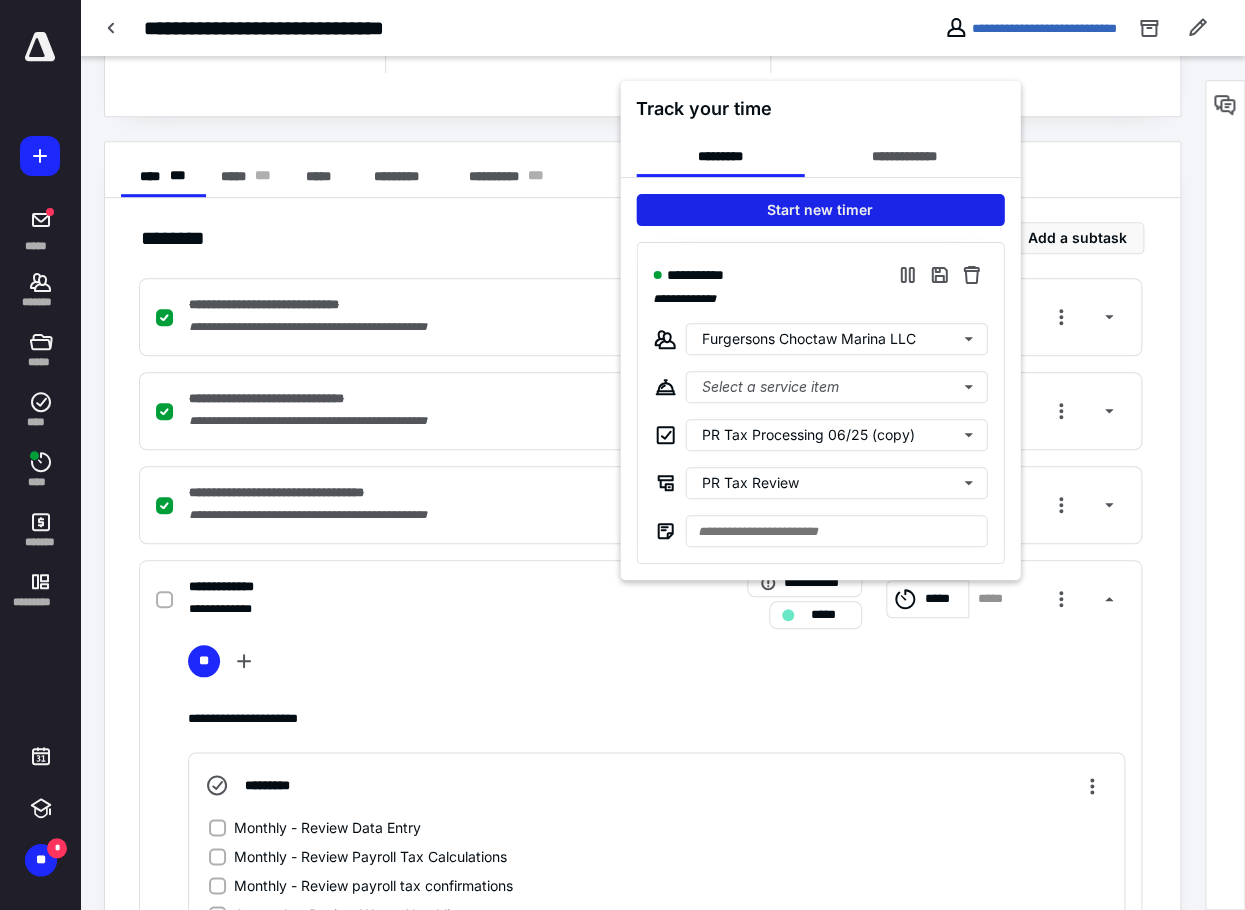 scroll, scrollTop: 400, scrollLeft: 0, axis: vertical 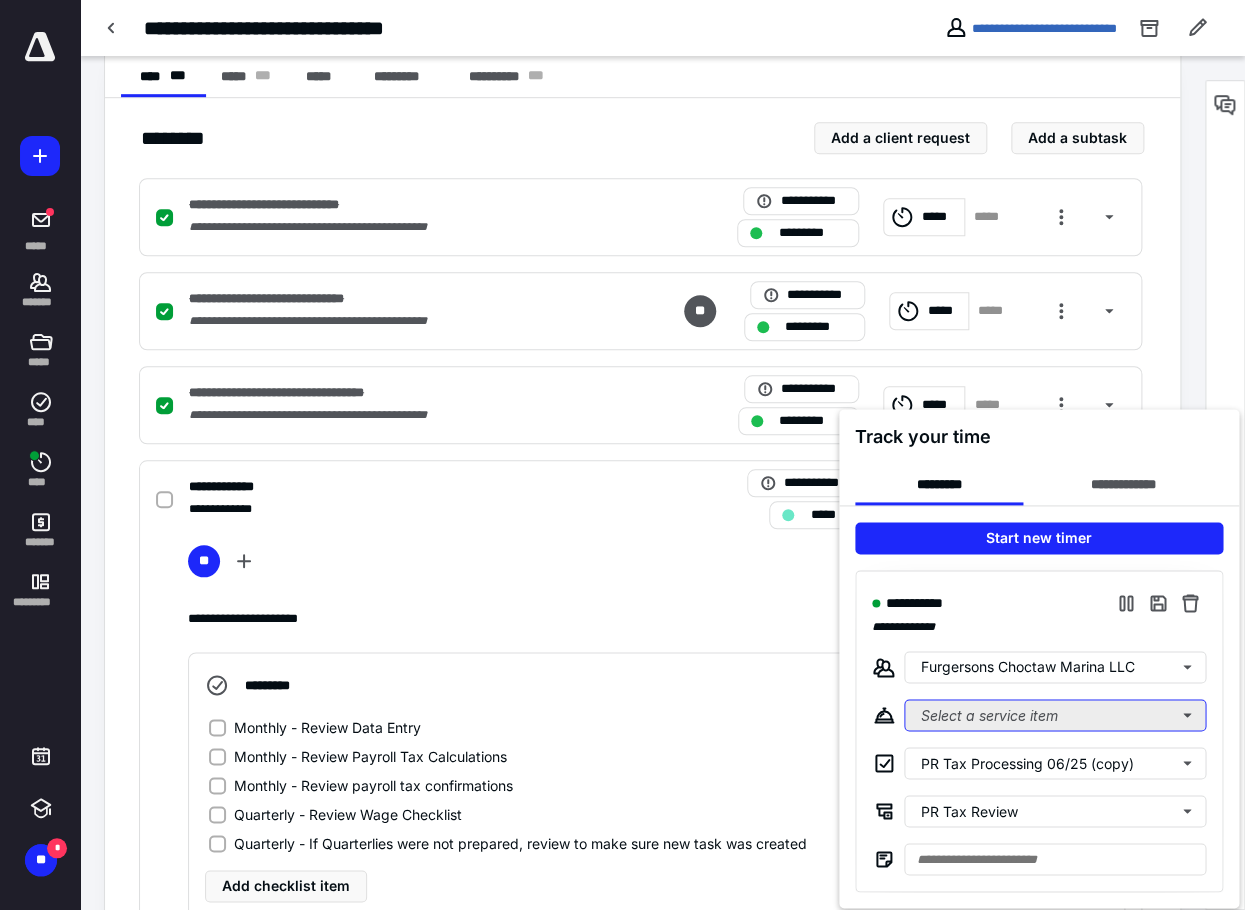 click on "Select a service item" at bounding box center (1055, 715) 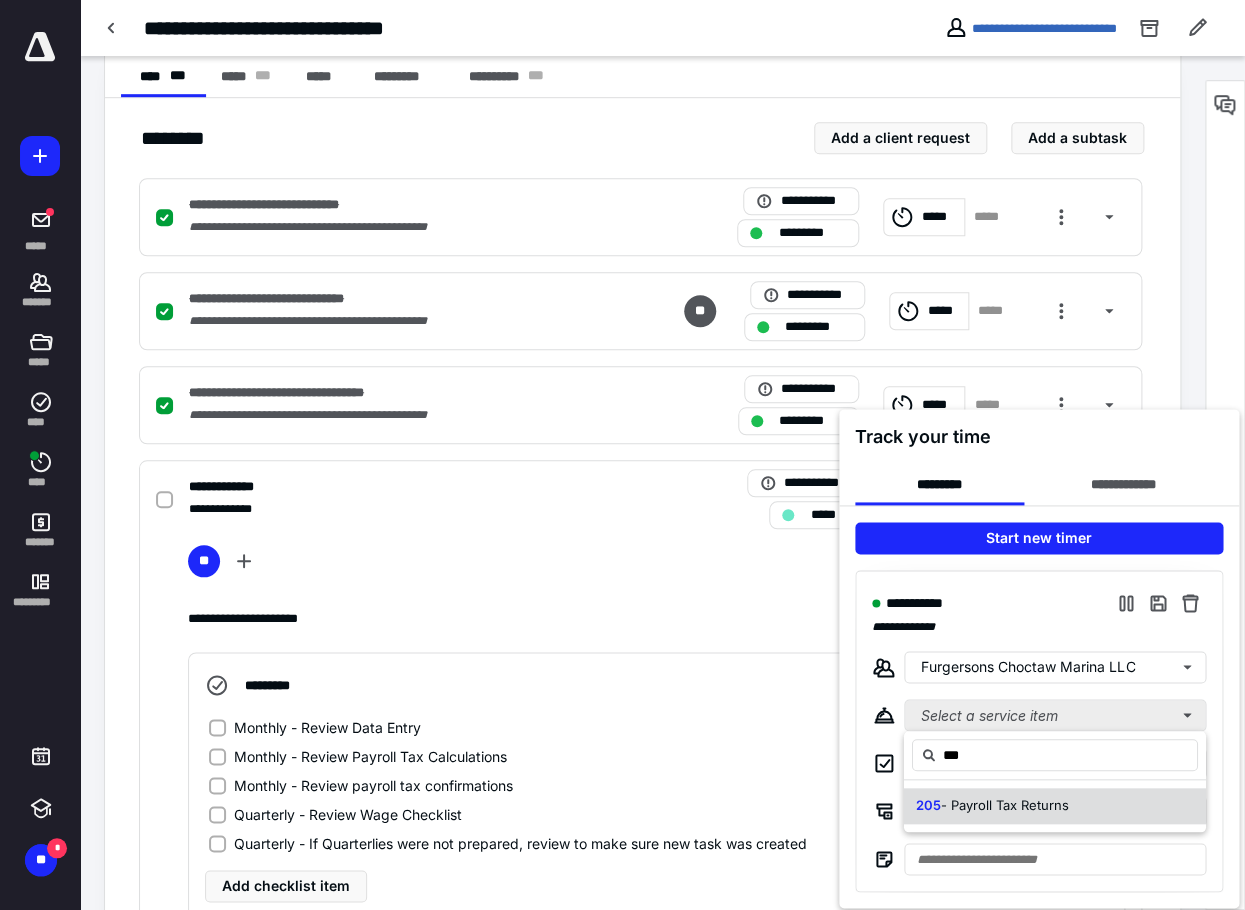 type on "***" 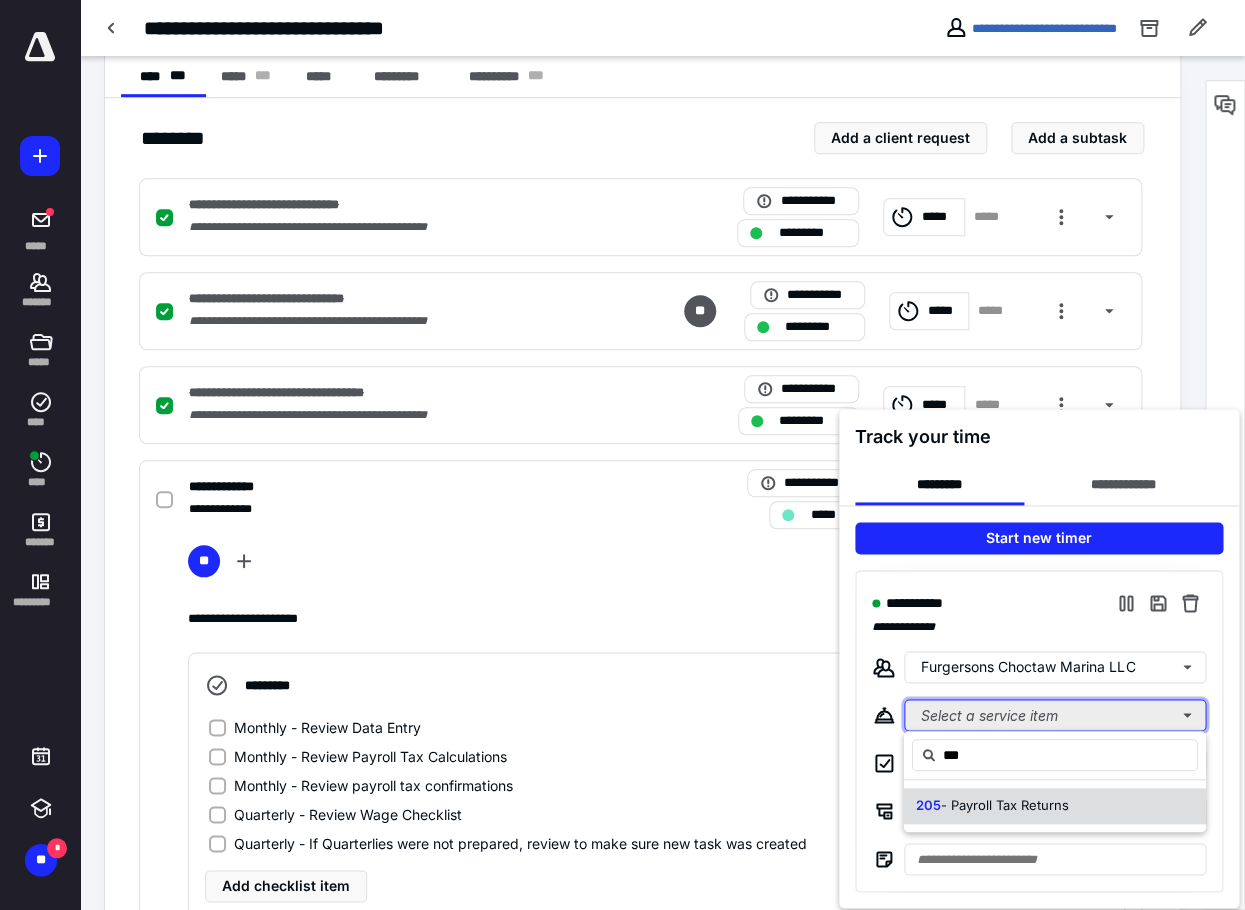 type 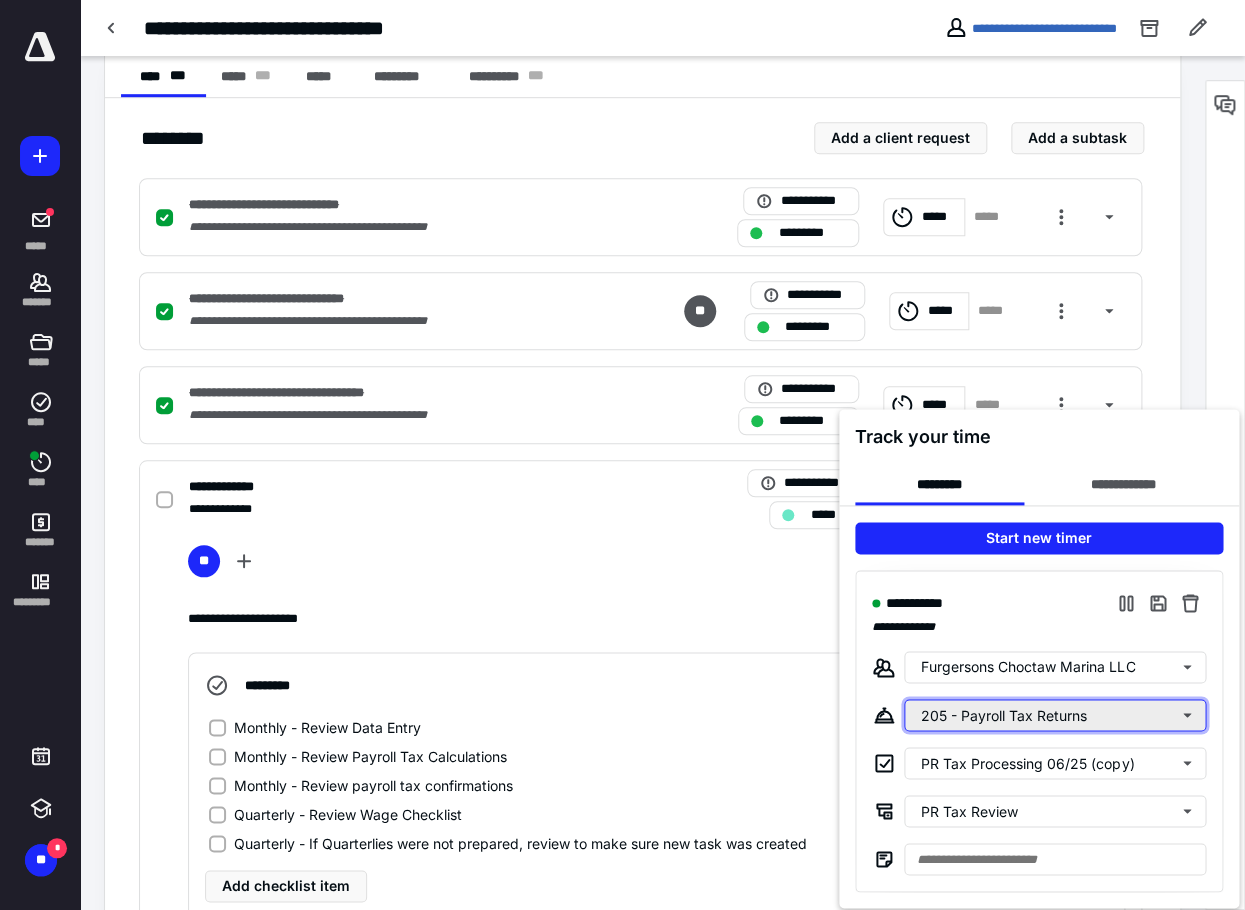 type 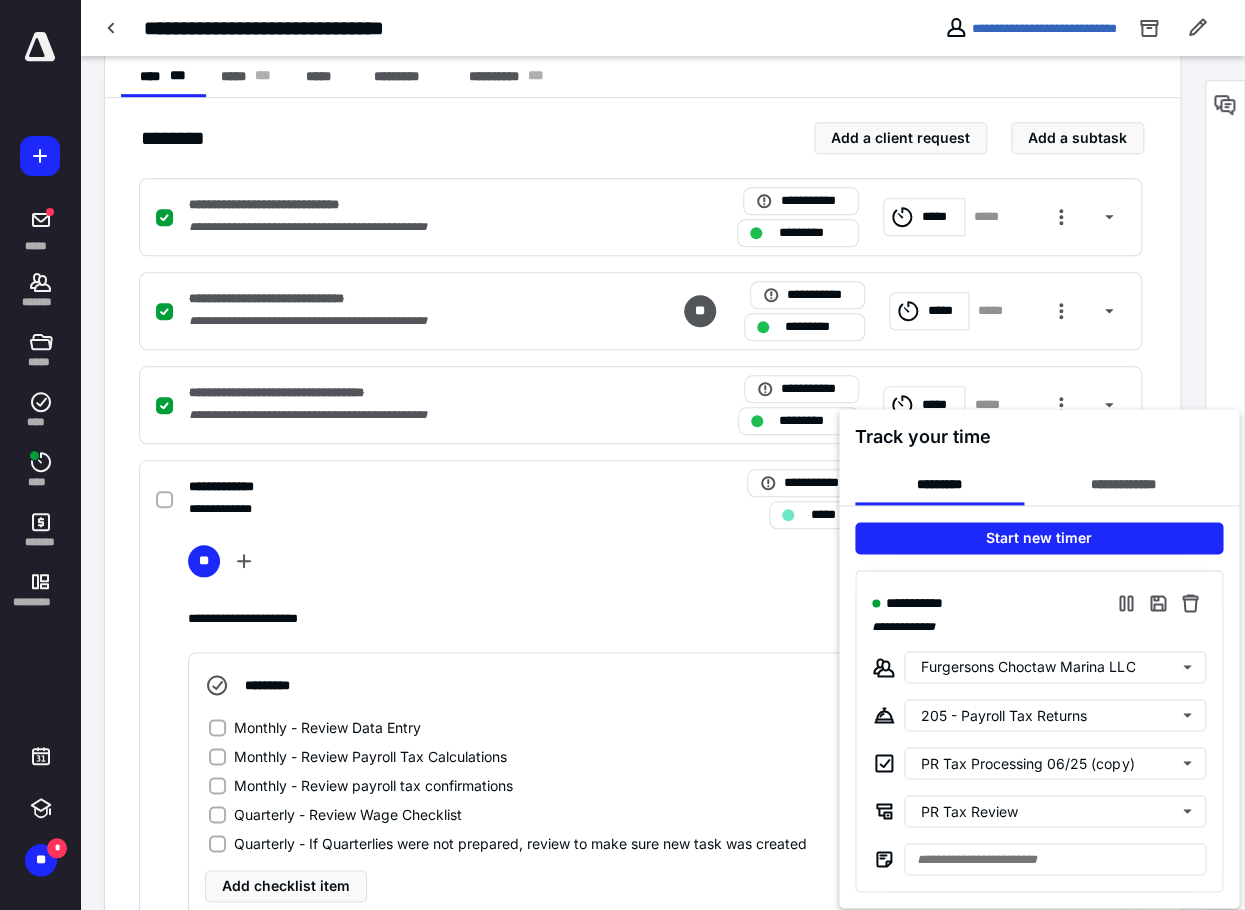 click at bounding box center (622, 455) 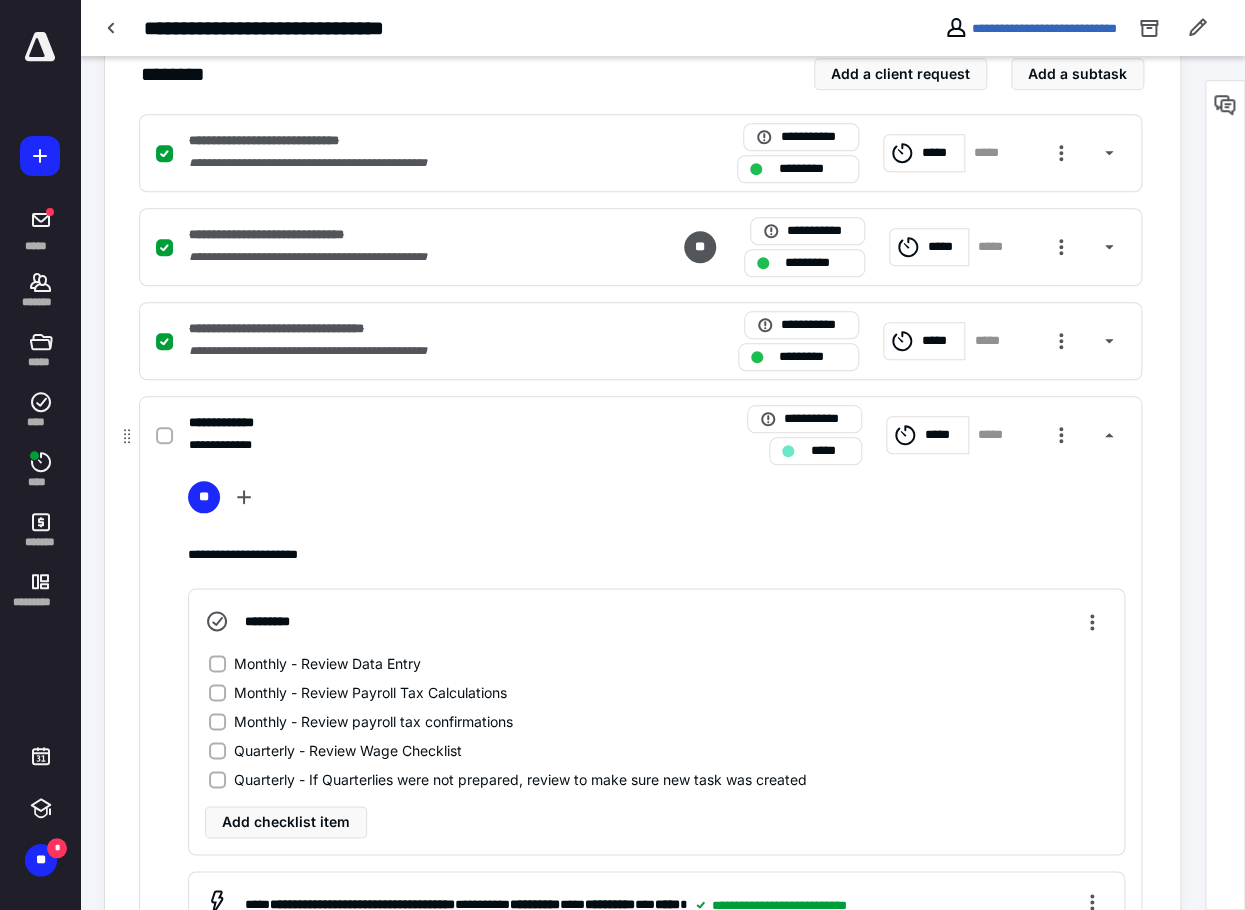 scroll, scrollTop: 500, scrollLeft: 0, axis: vertical 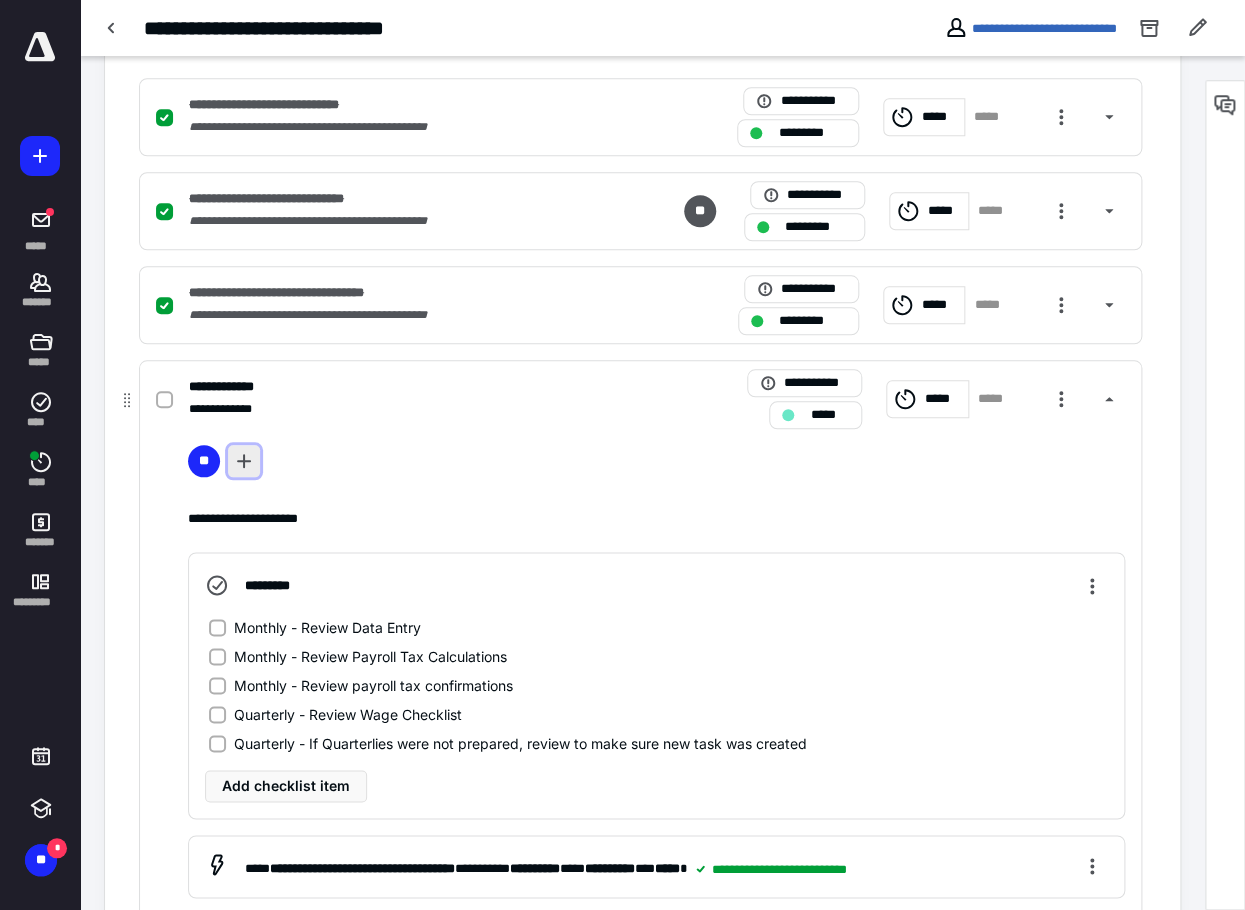 click at bounding box center [244, 461] 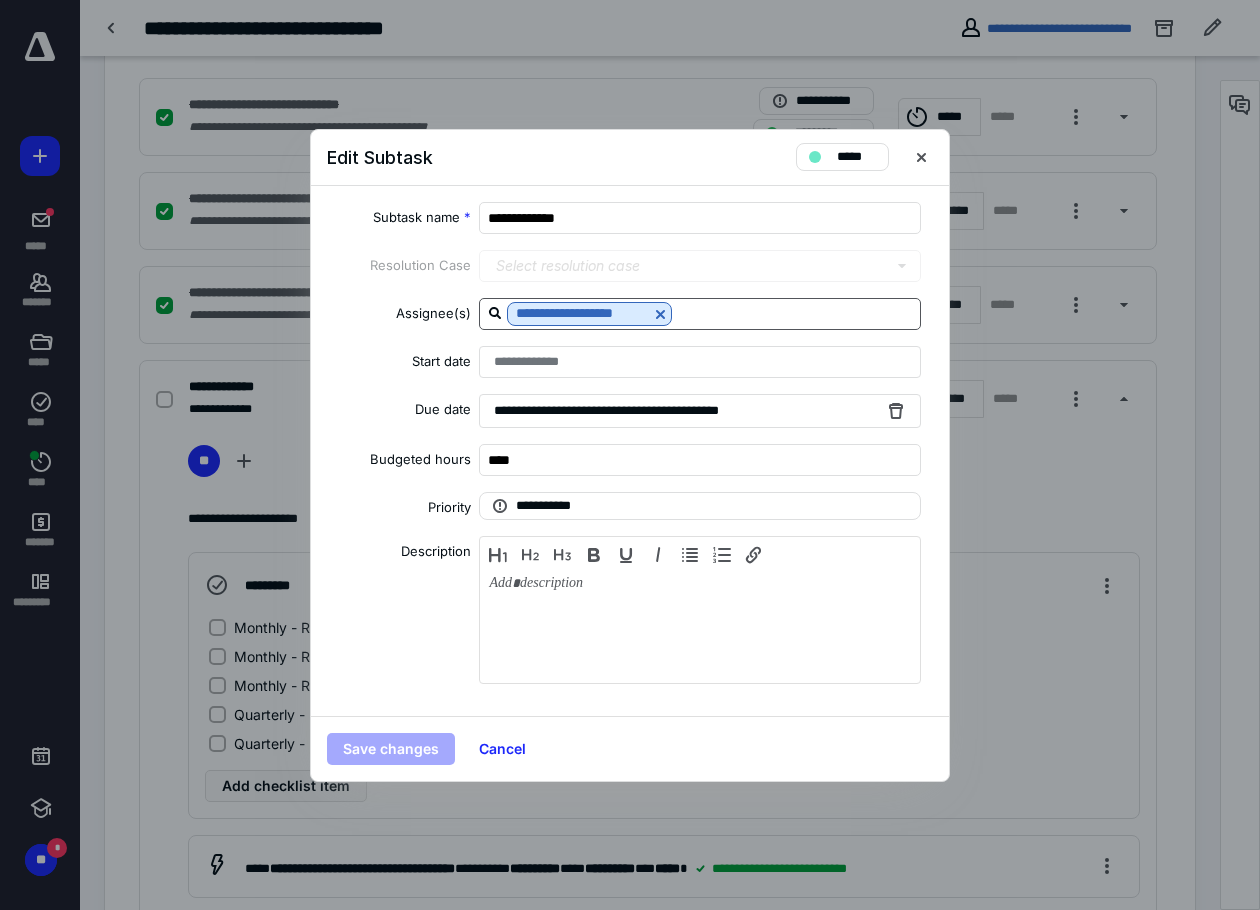 click on "**********" at bounding box center (700, 314) 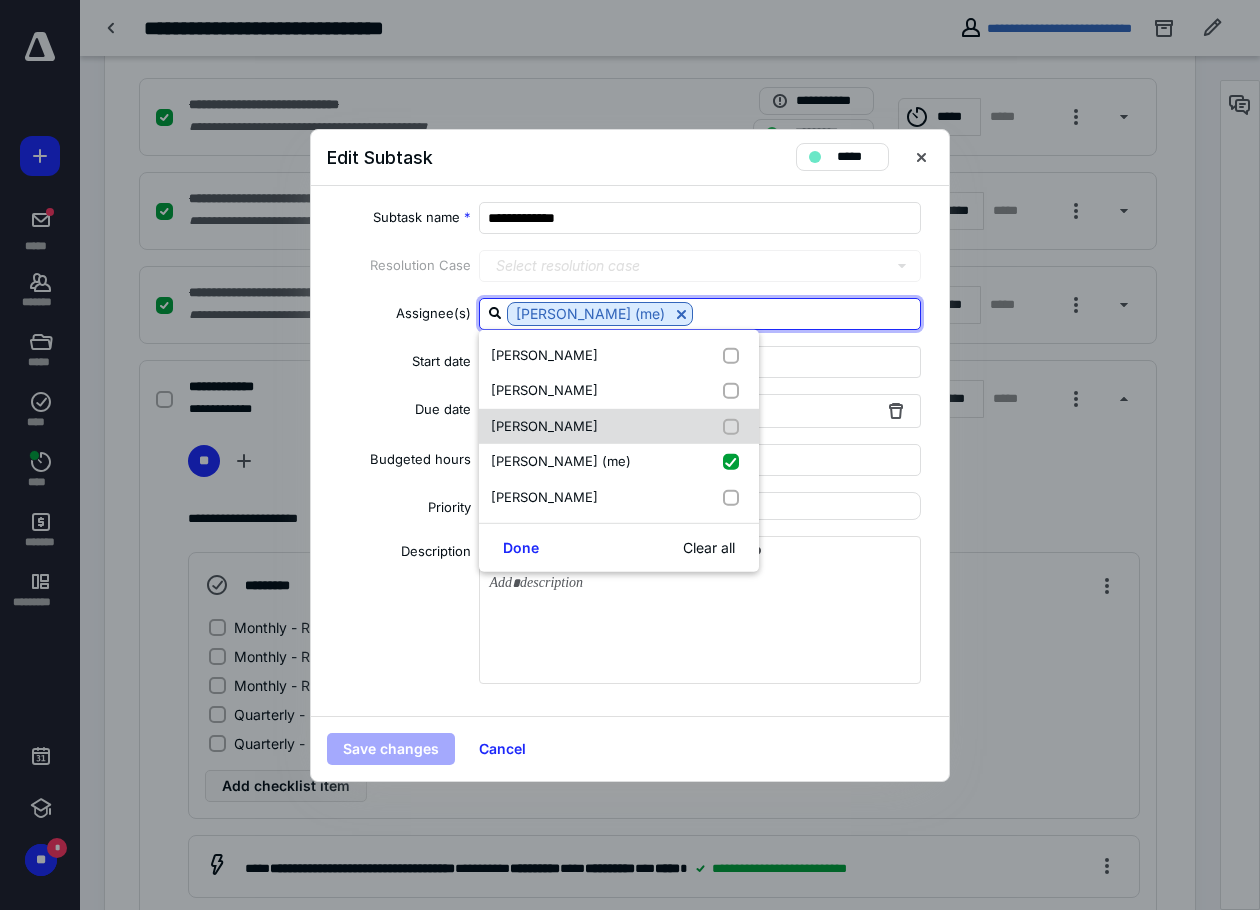 click on "[PERSON_NAME]" at bounding box center [619, 426] 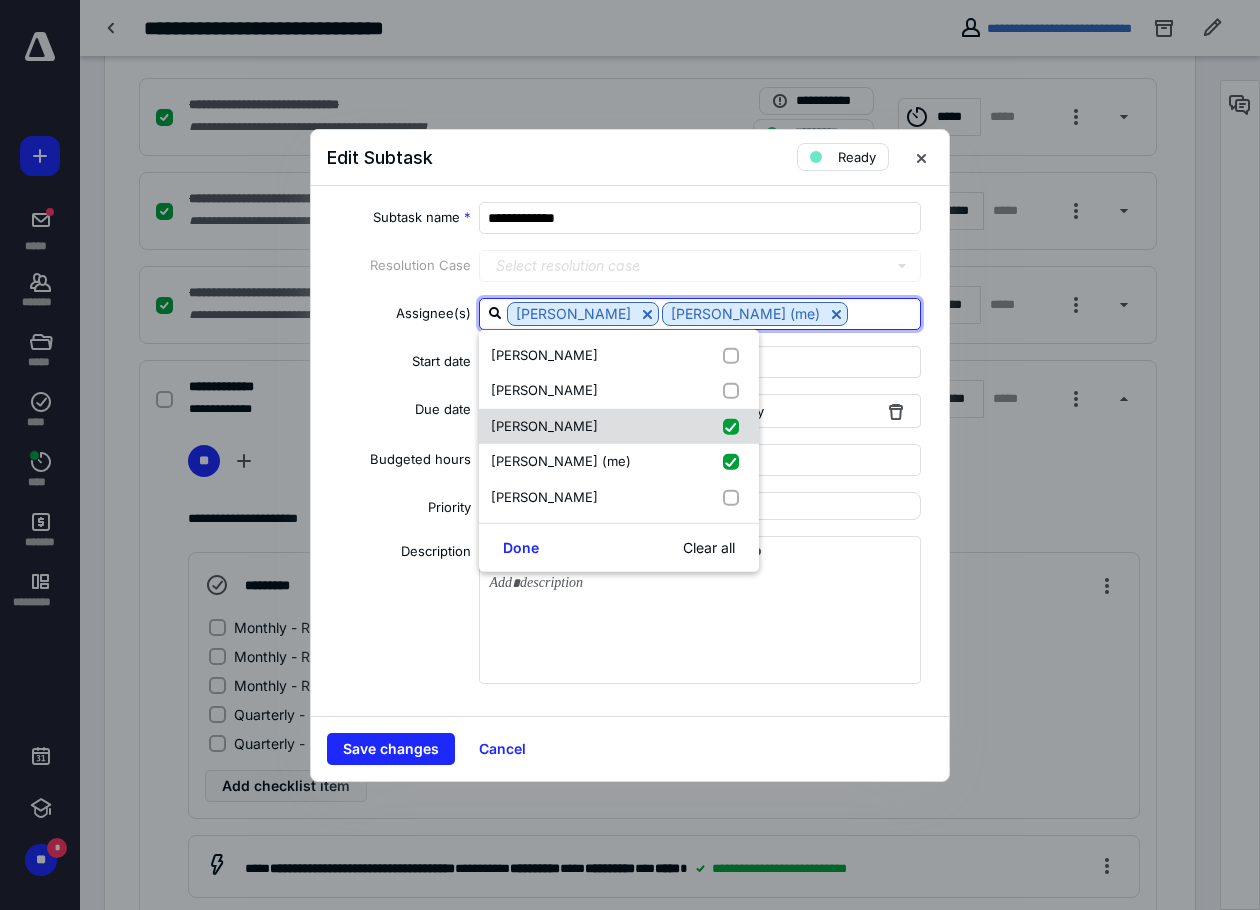 checkbox on "true" 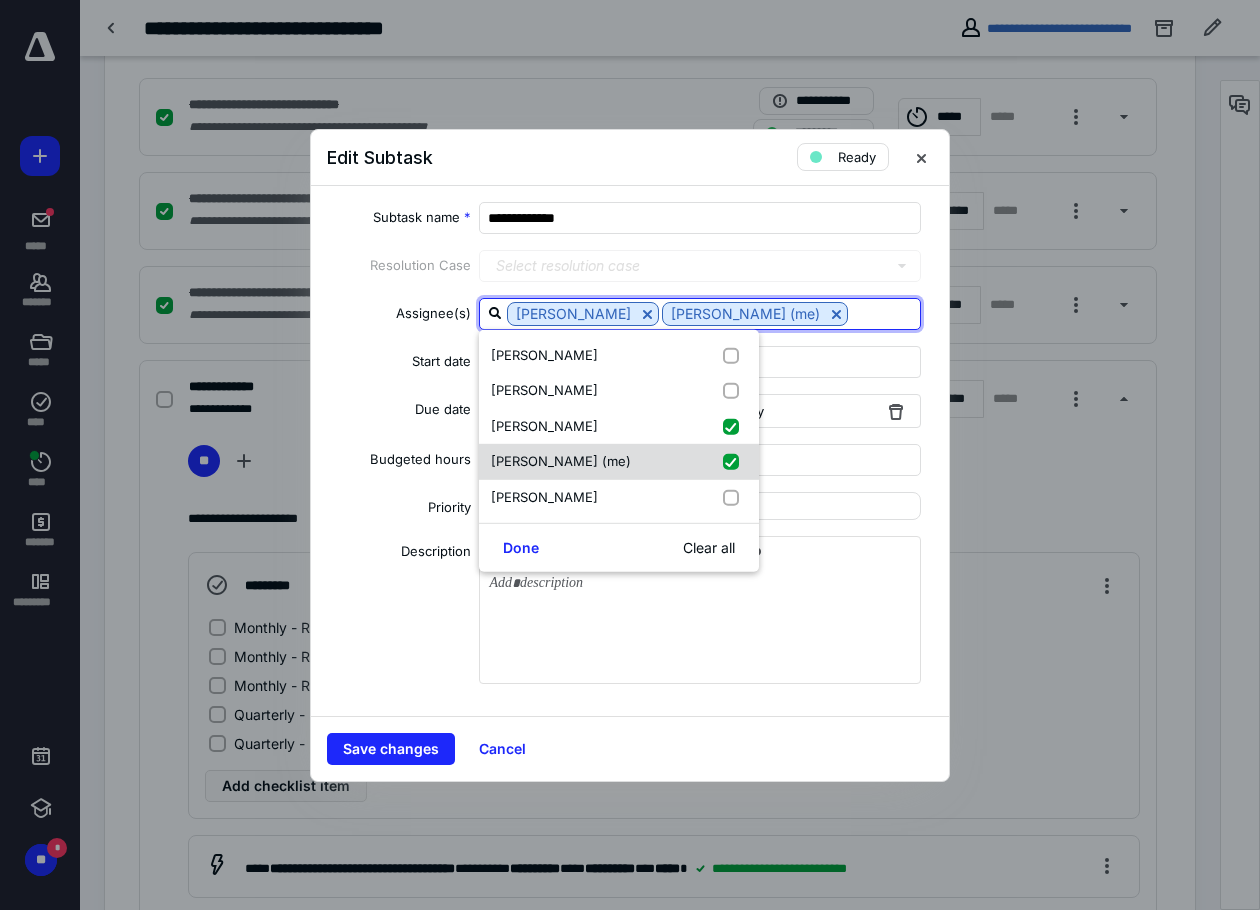 click on "Patience Shull (me)" at bounding box center (619, 462) 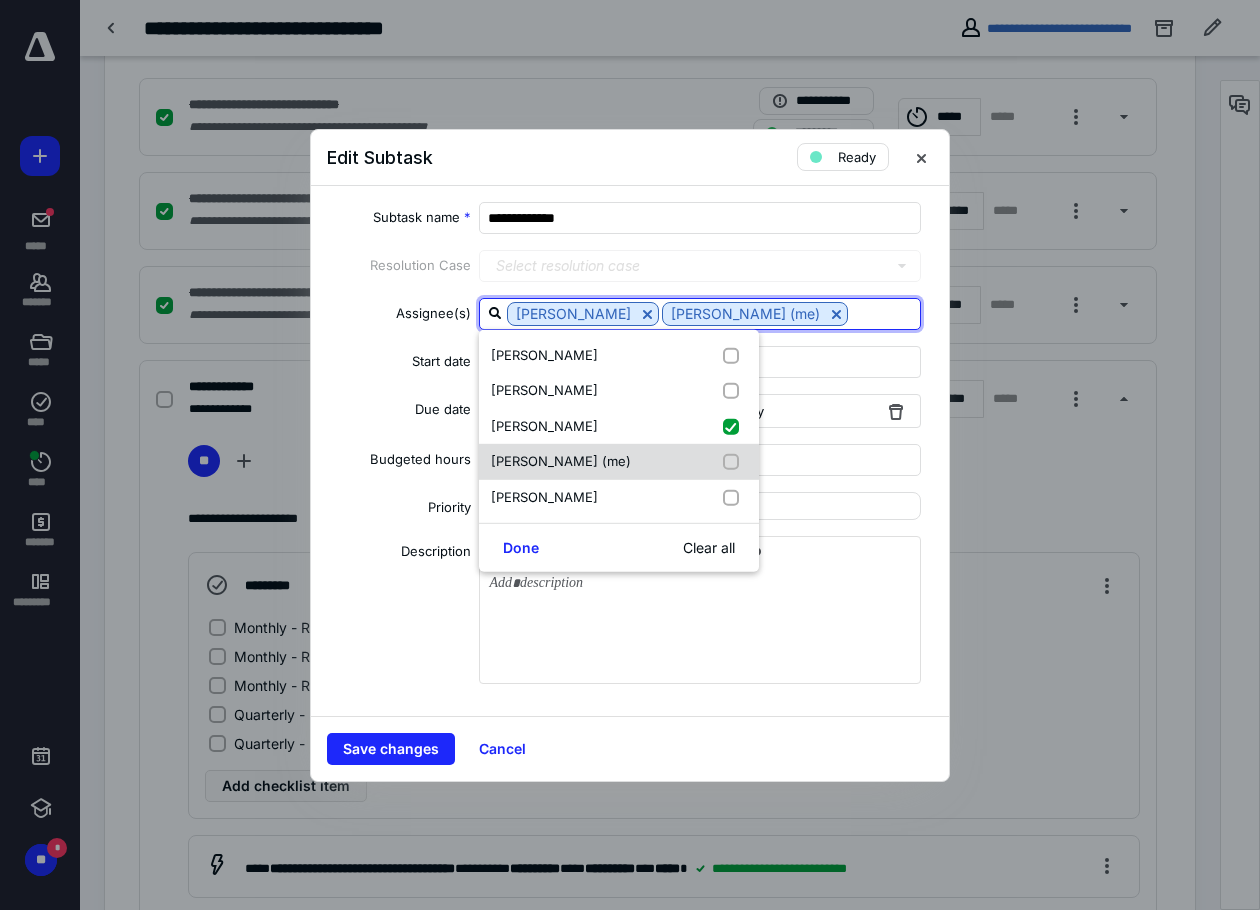 checkbox on "false" 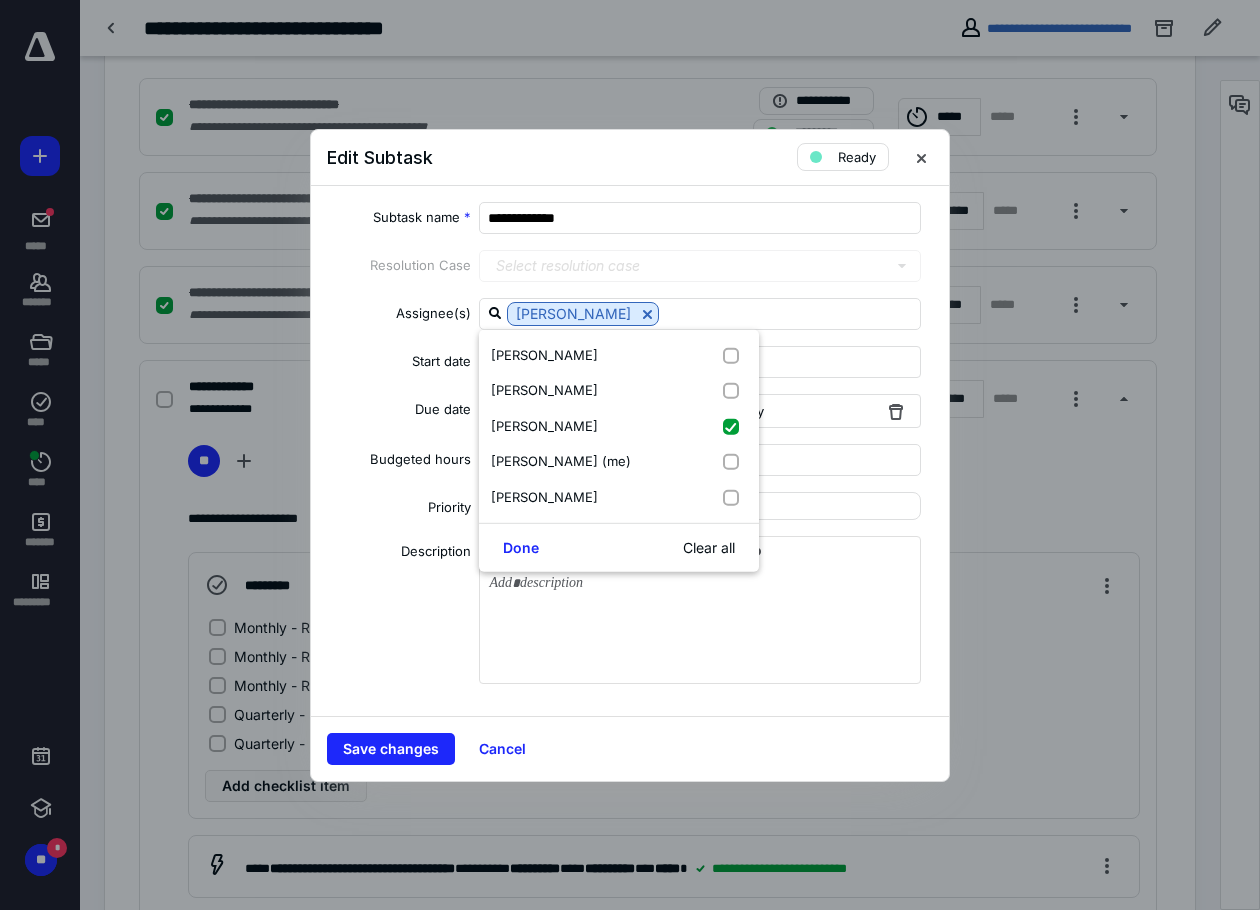 click on "Done Clear all" at bounding box center [619, 547] 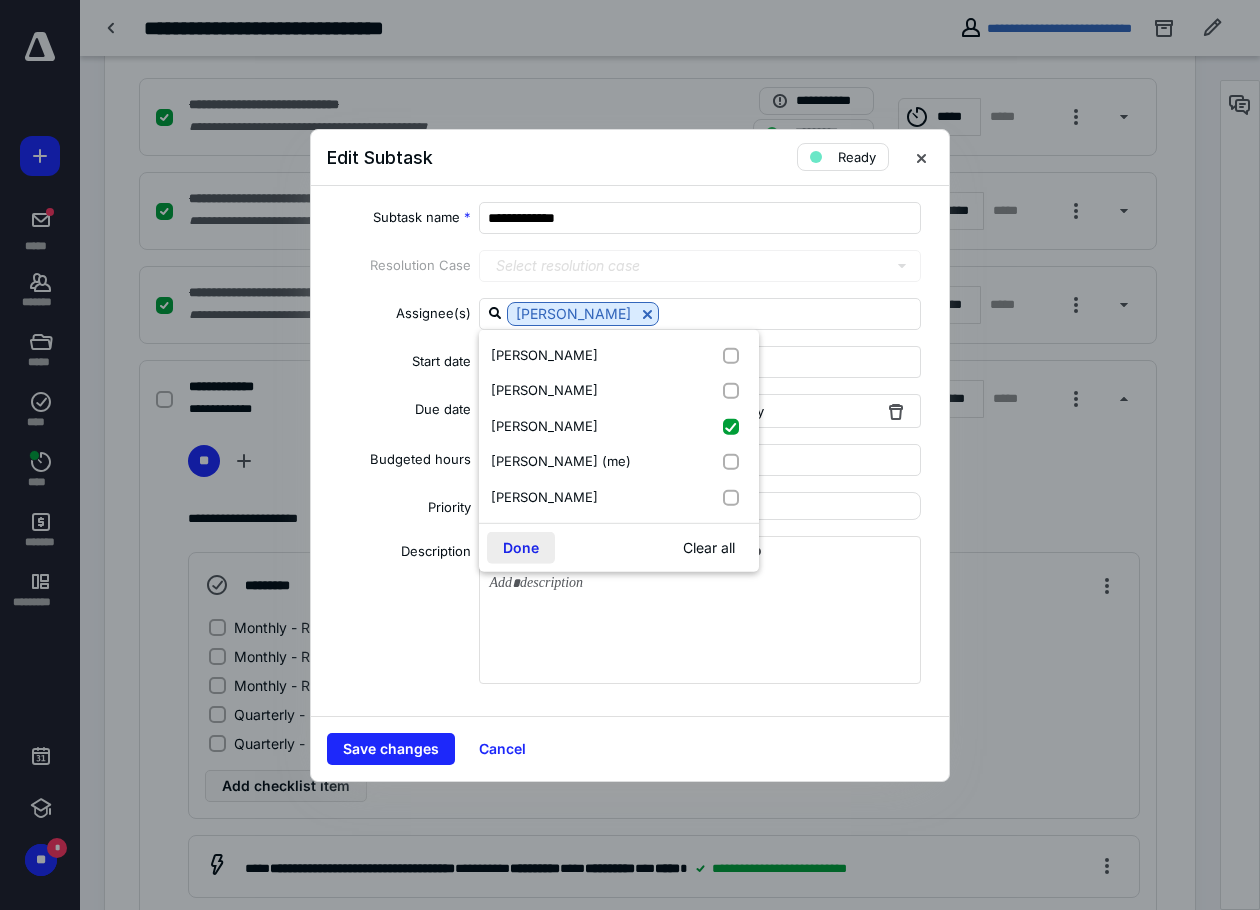 click on "Done" at bounding box center [521, 548] 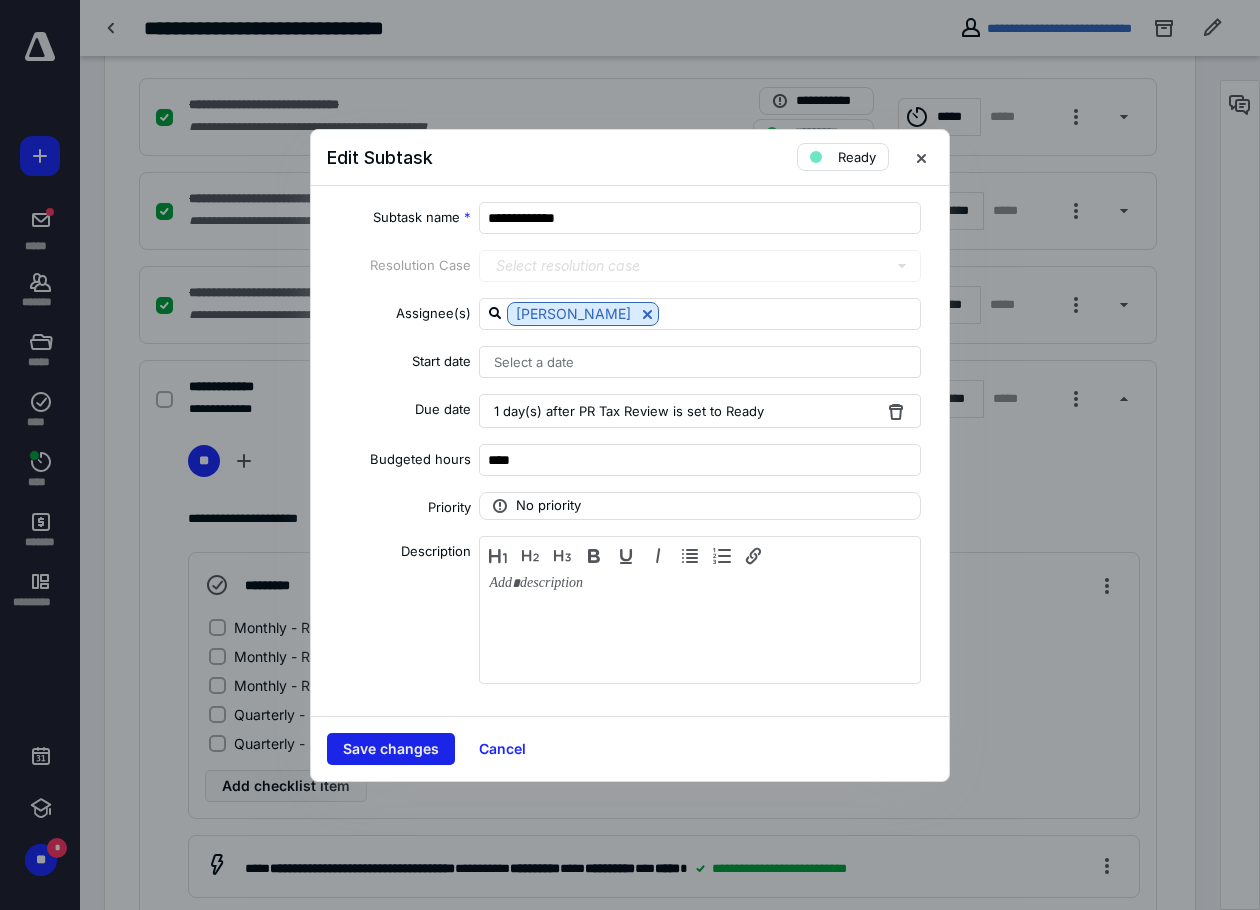 click on "Save changes" at bounding box center [391, 749] 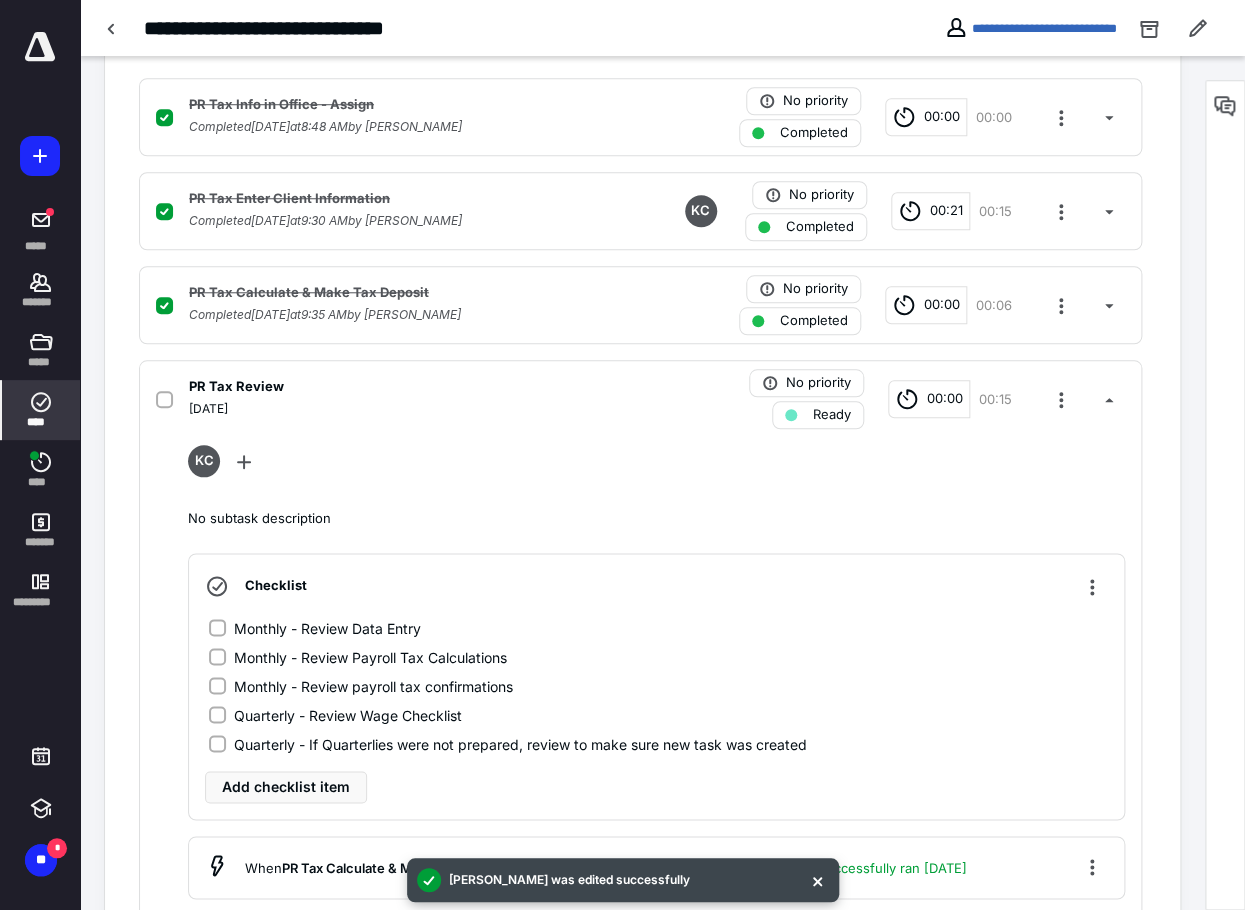 click on "****" at bounding box center [41, 422] 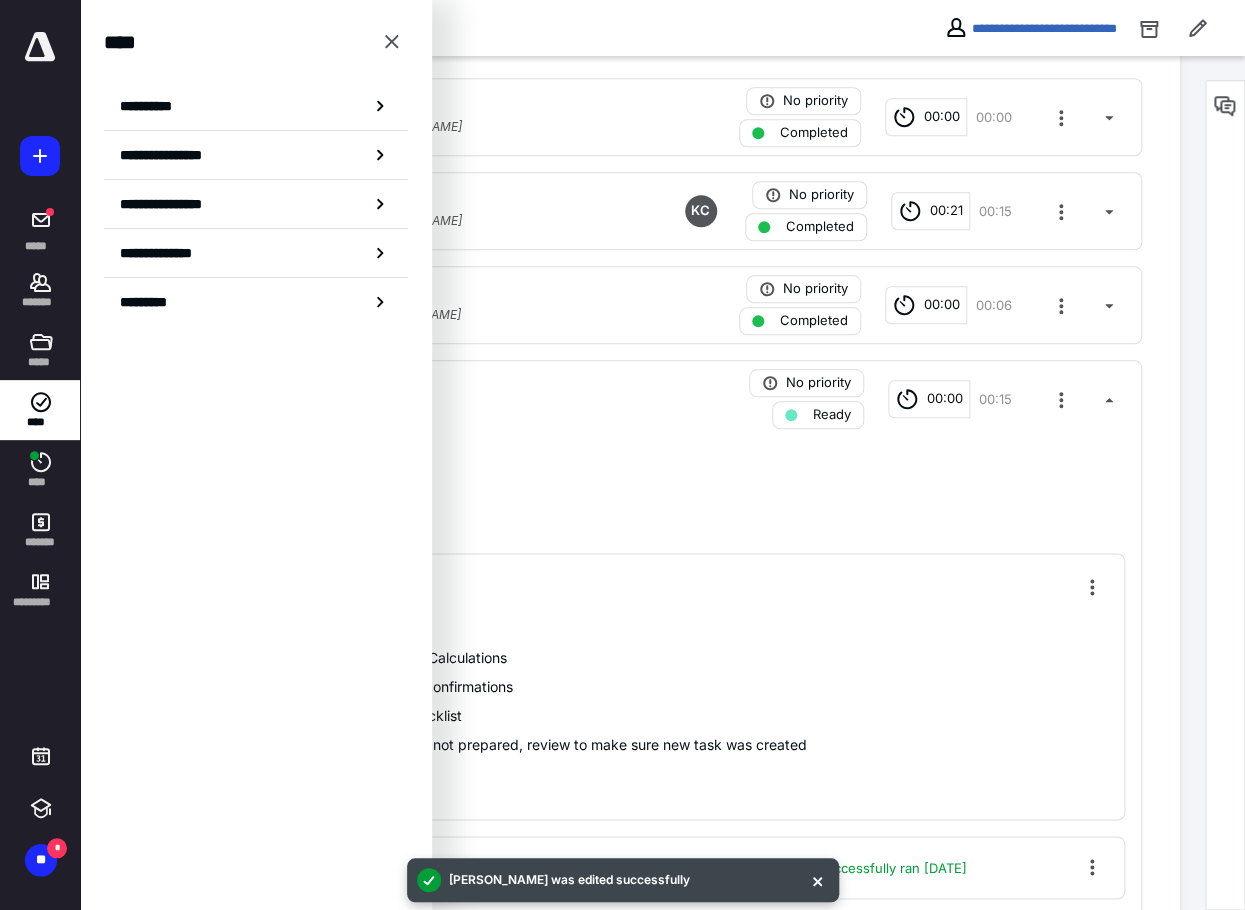 click on "KC No subtask description Checklist Monthly - Review Data Entry Monthly - Review Payroll Tax Calculations Monthly - Review payroll tax confirmations Quarterly - Review Wage Checklist Quarterly - If Quarterlies were not prepared, review to make sure new task was created Add checklist item When  PR Tax Calculate & Make Tax Deposit 's  status is   Completed   then  set status  to  Ready .  Successfully ran   7/10/2025 Due date July 11, 2025 Add automation Add a tool" at bounding box center (656, 741) 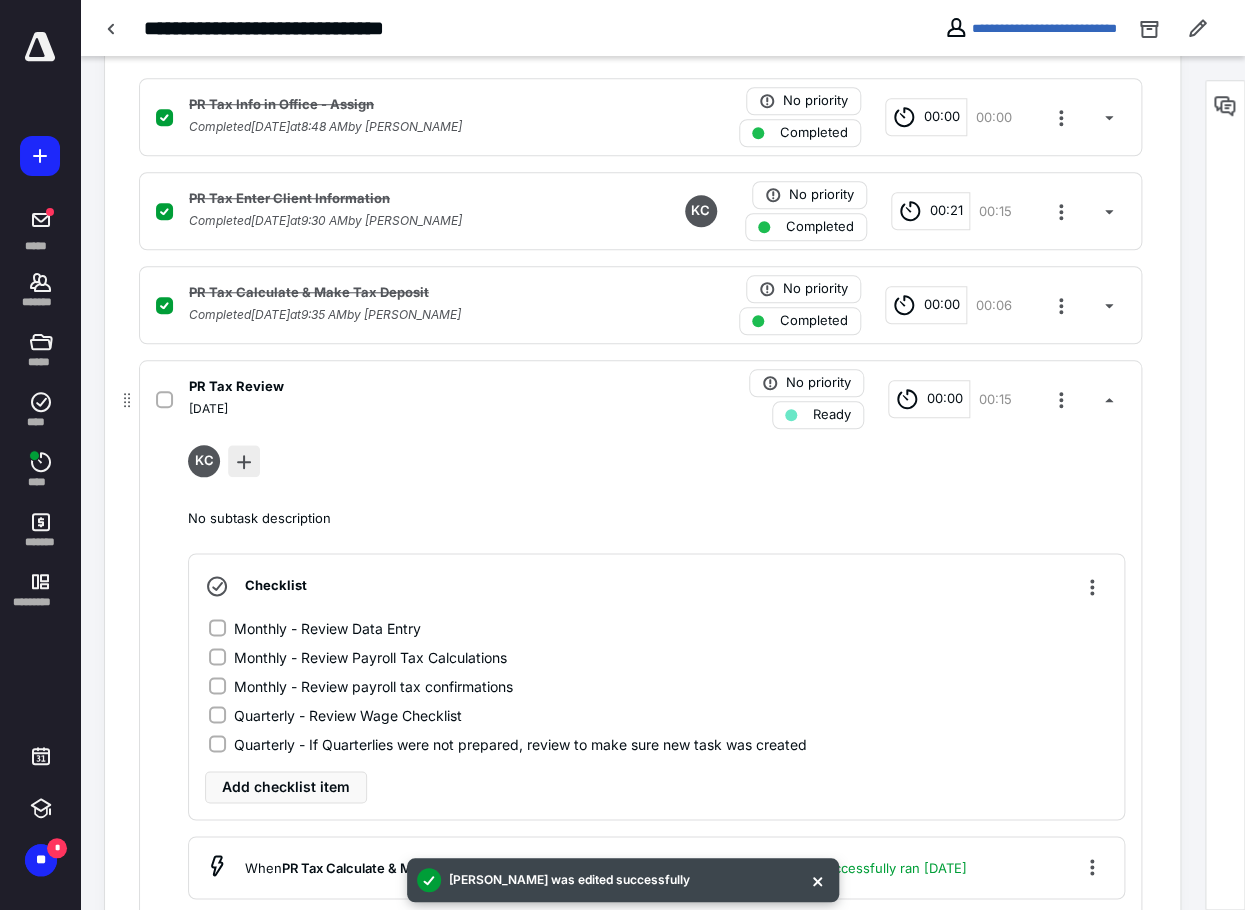 click at bounding box center [244, 461] 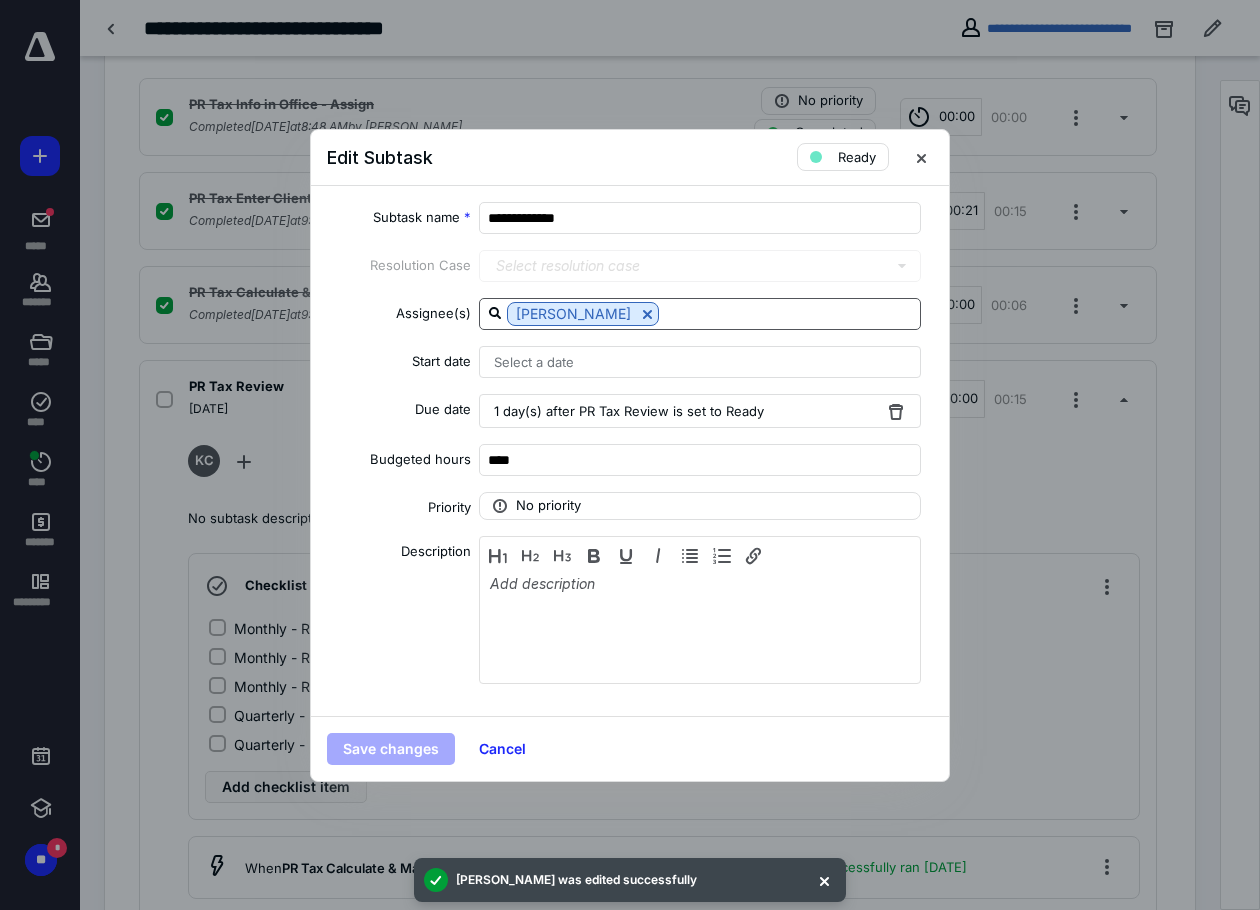 click at bounding box center (789, 313) 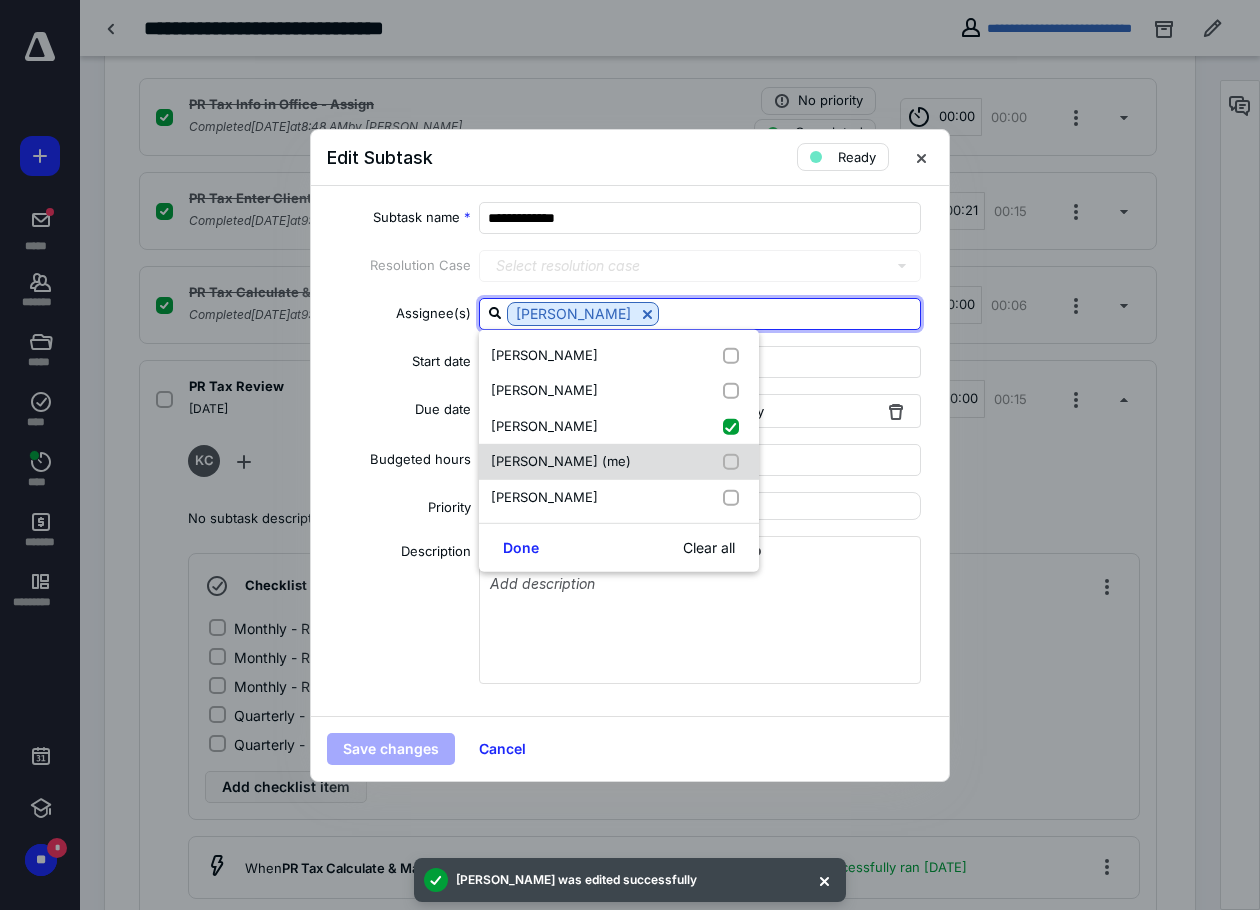 click on "Patience Shull (me)" at bounding box center (619, 462) 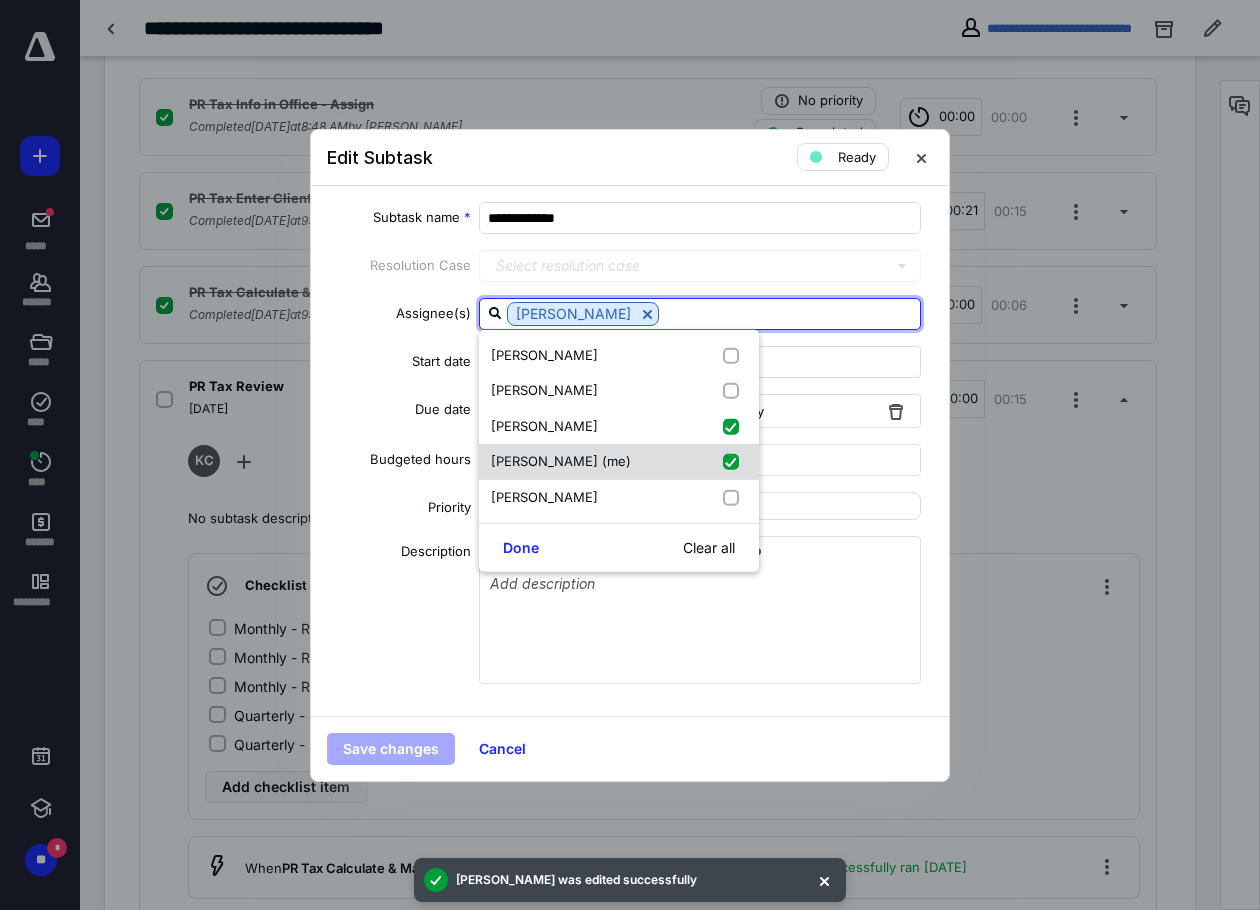 checkbox on "true" 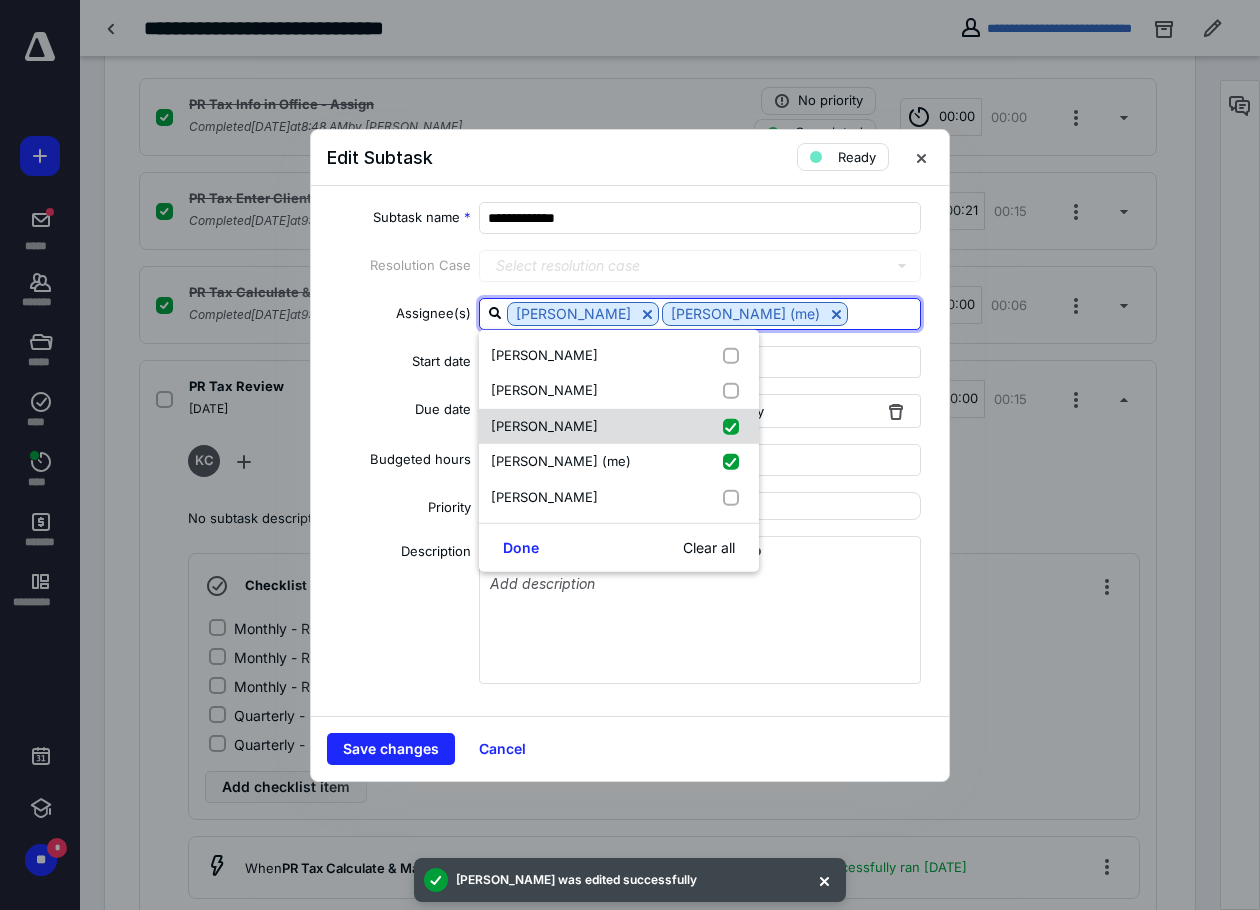 click on "[PERSON_NAME]" at bounding box center [619, 426] 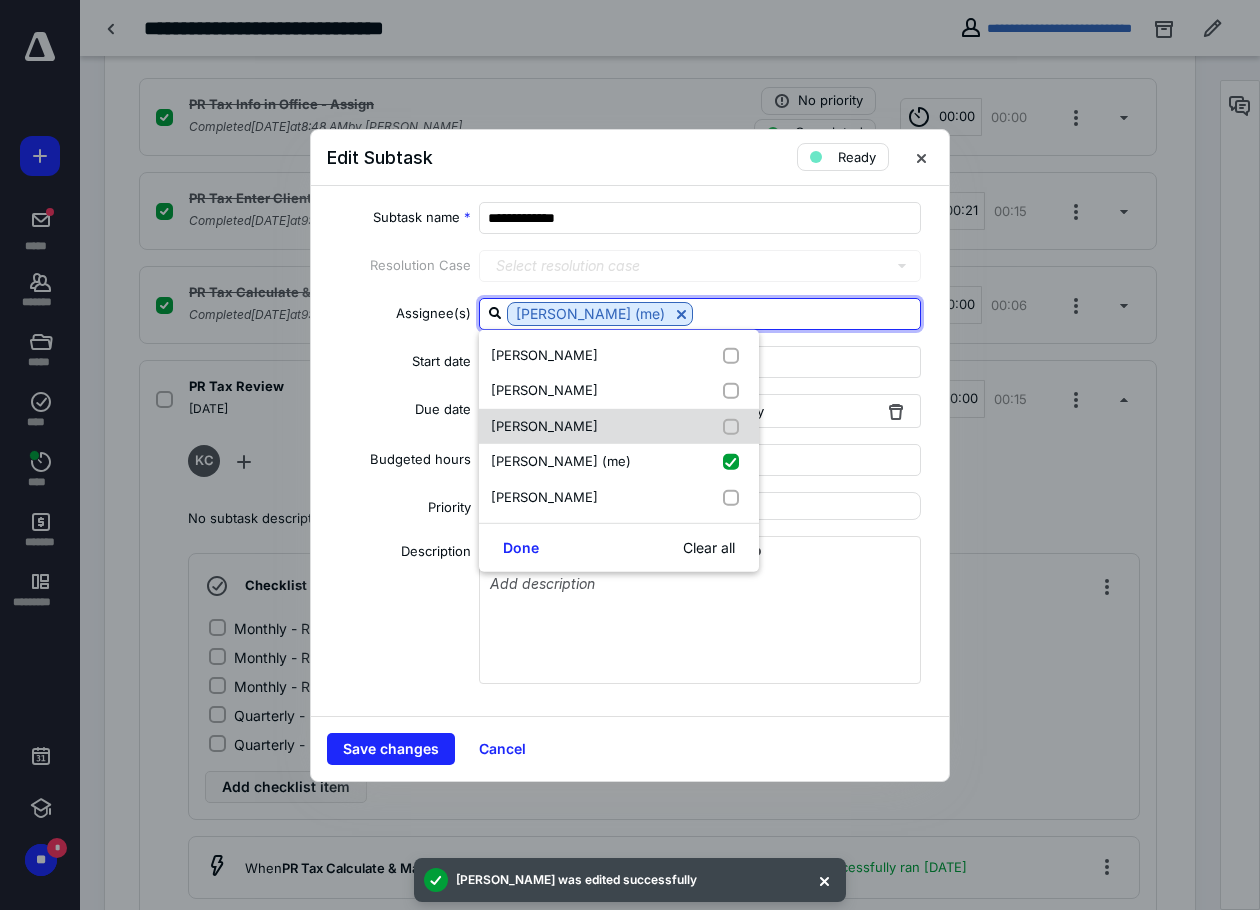 checkbox on "false" 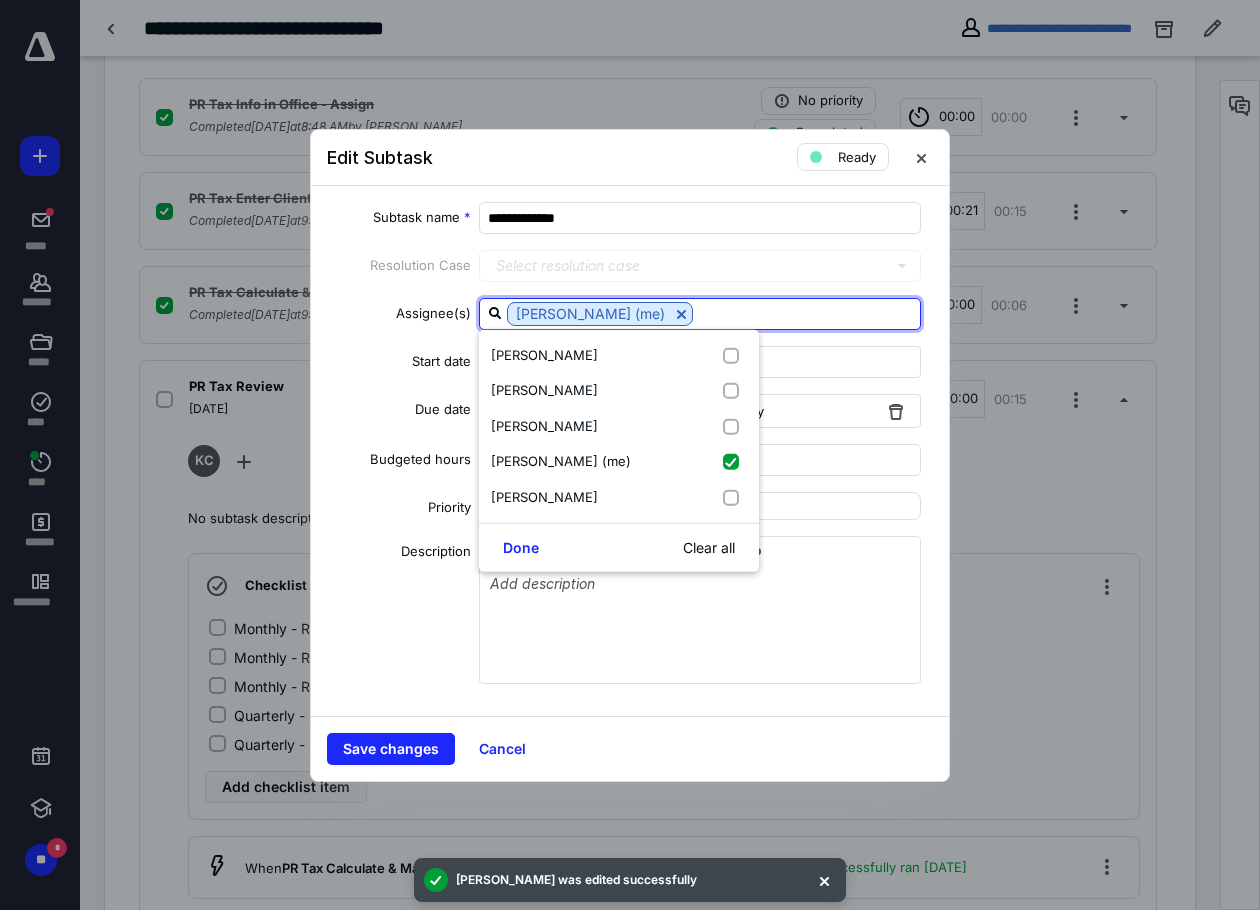 drag, startPoint x: 530, startPoint y: 537, endPoint x: 476, endPoint y: 605, distance: 86.833176 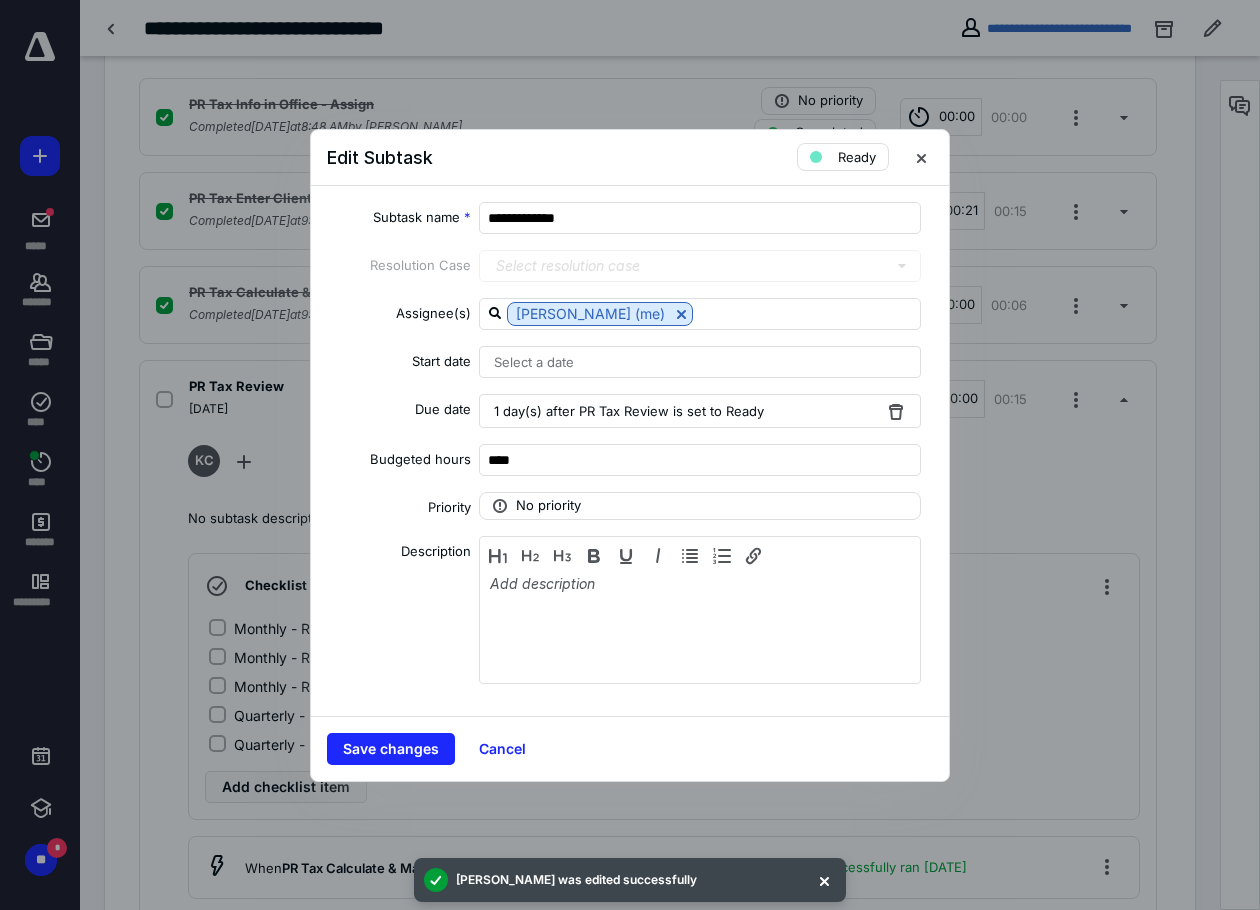 click on "Save changes Cancel" at bounding box center [630, 748] 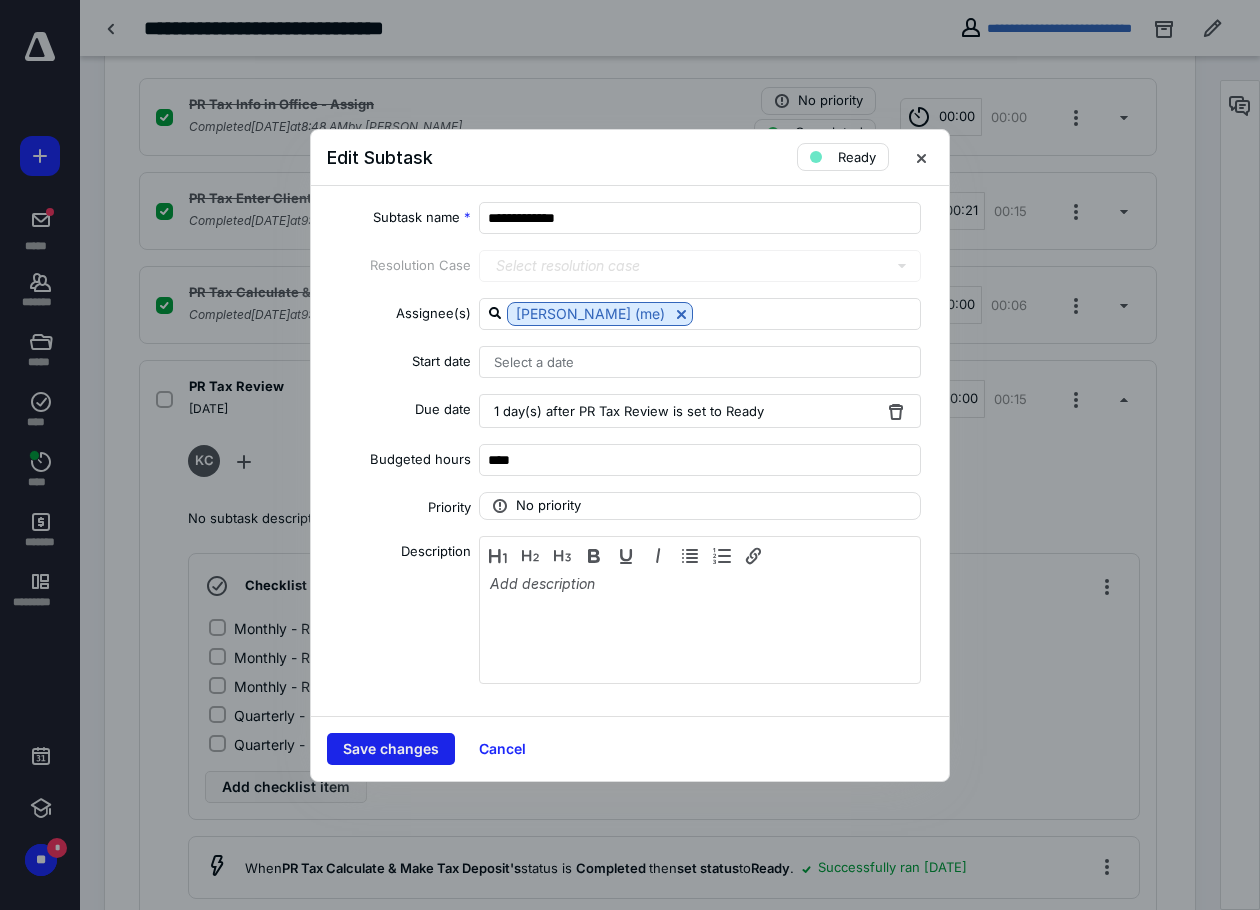 click on "Save changes" at bounding box center [391, 749] 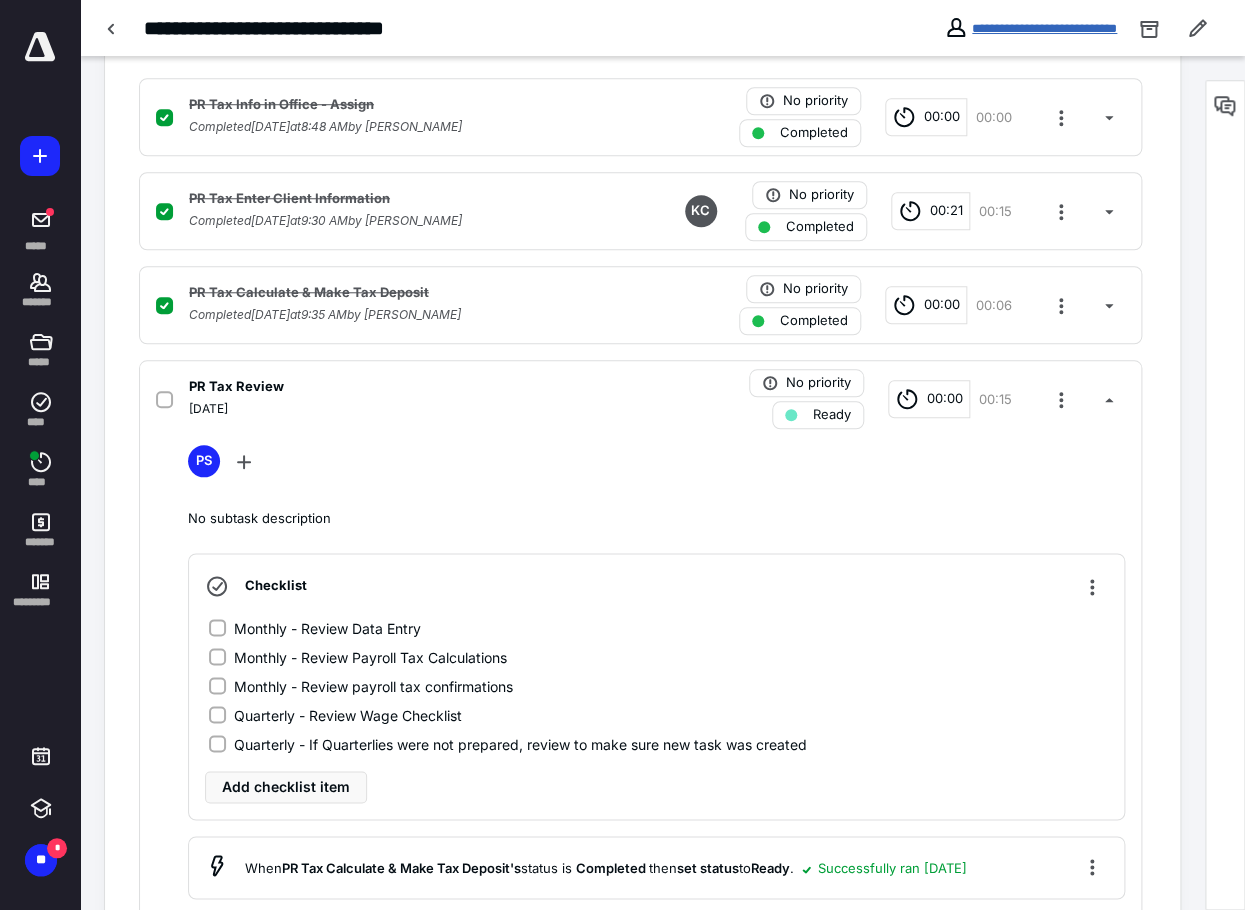 click on "**********" at bounding box center (1044, 28) 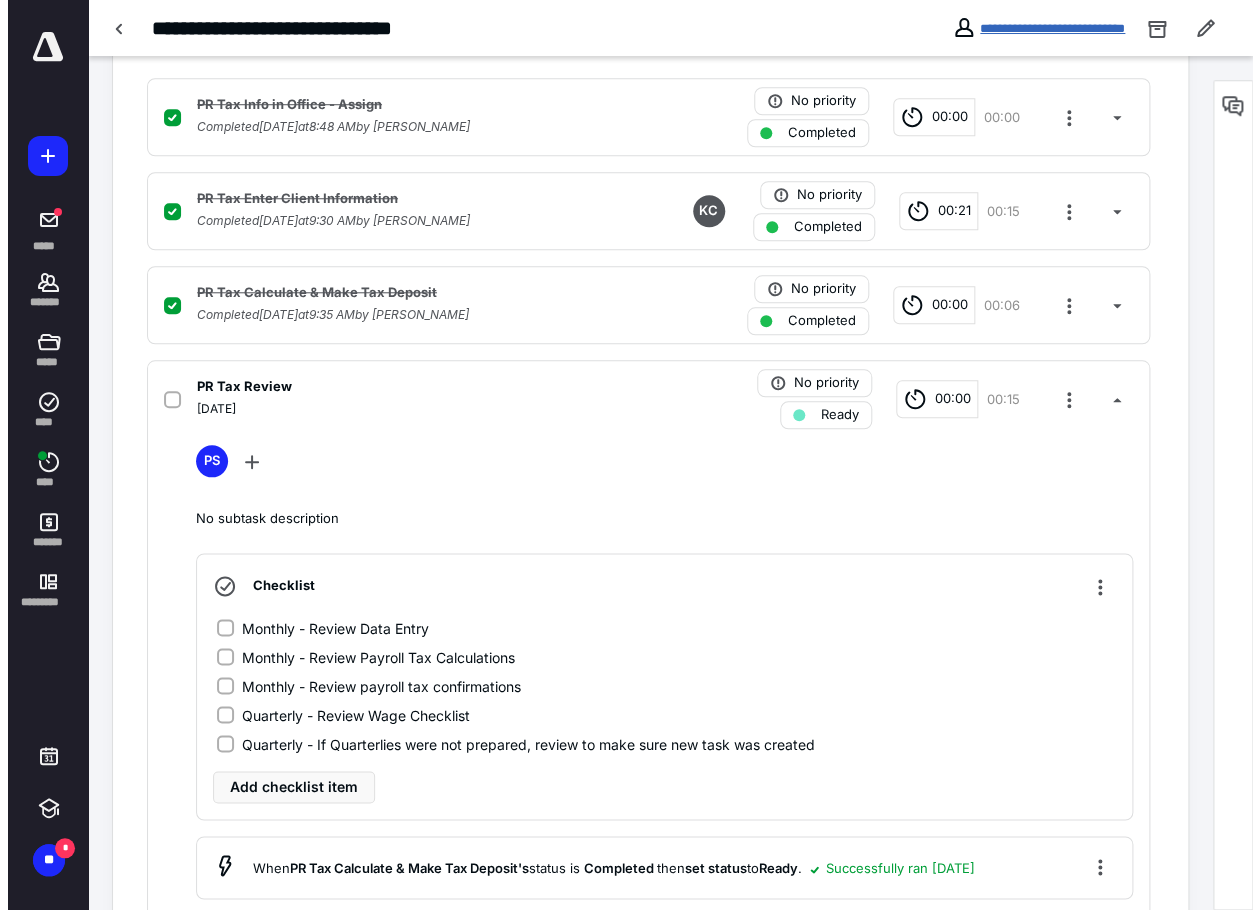 scroll, scrollTop: 0, scrollLeft: 0, axis: both 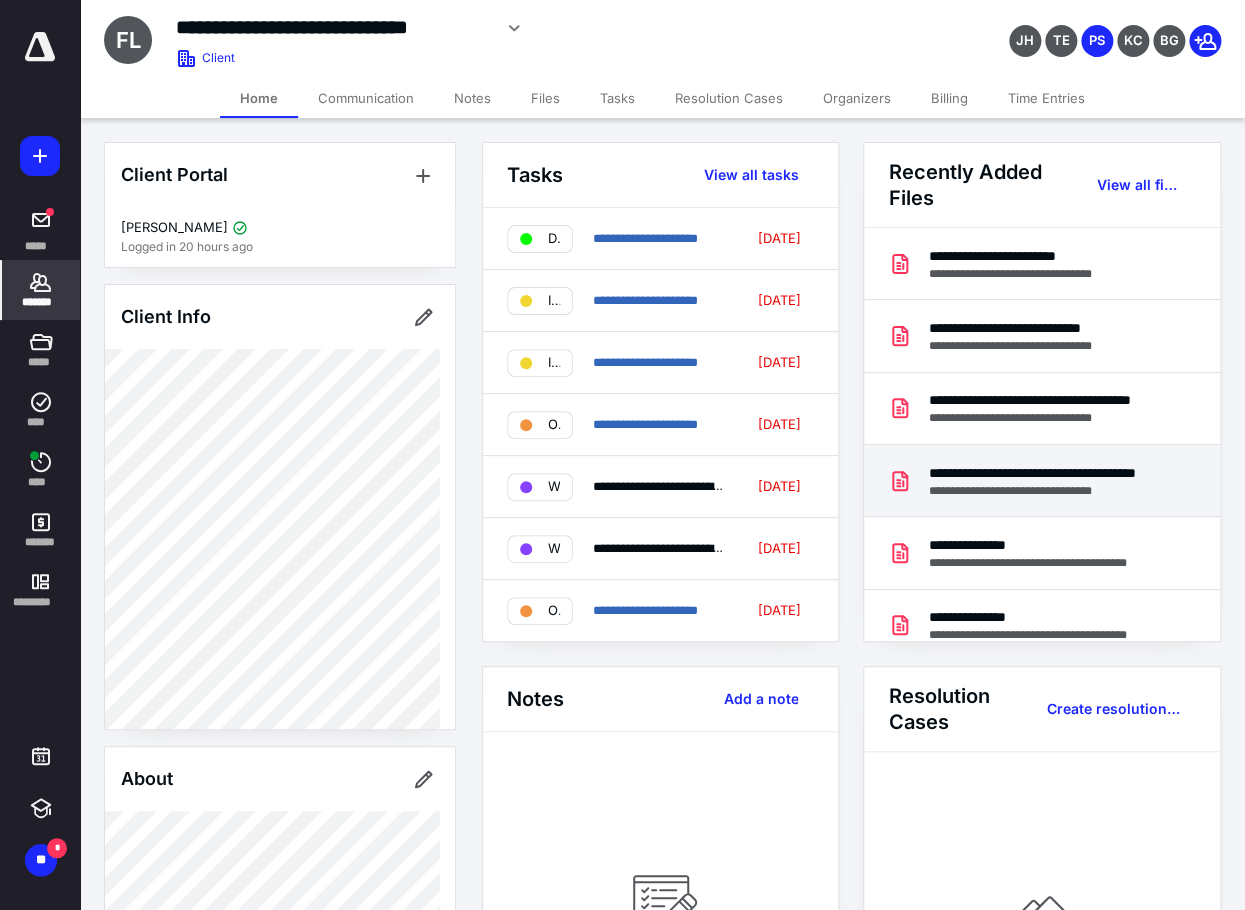 click on "**********" at bounding box center [1051, 491] 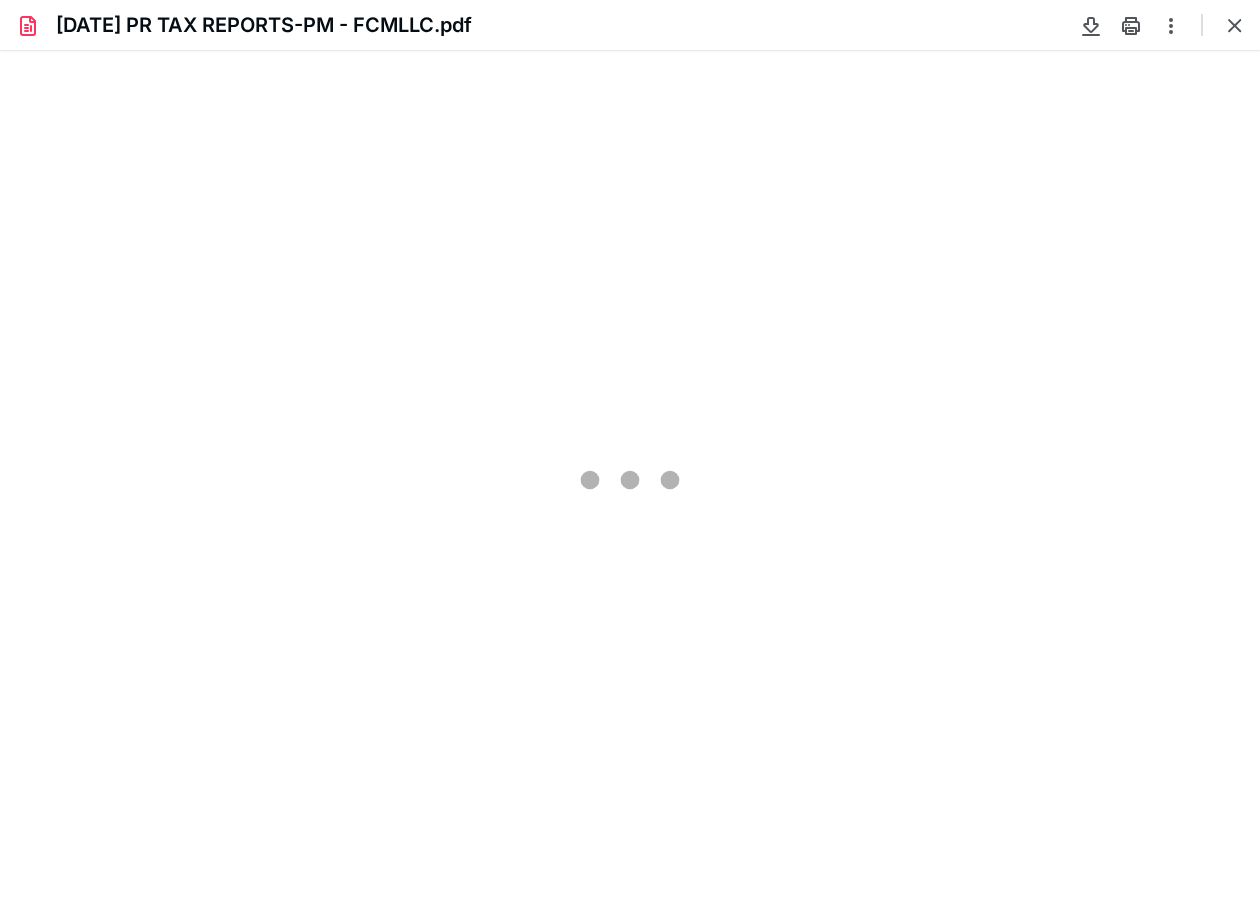 scroll, scrollTop: 0, scrollLeft: 0, axis: both 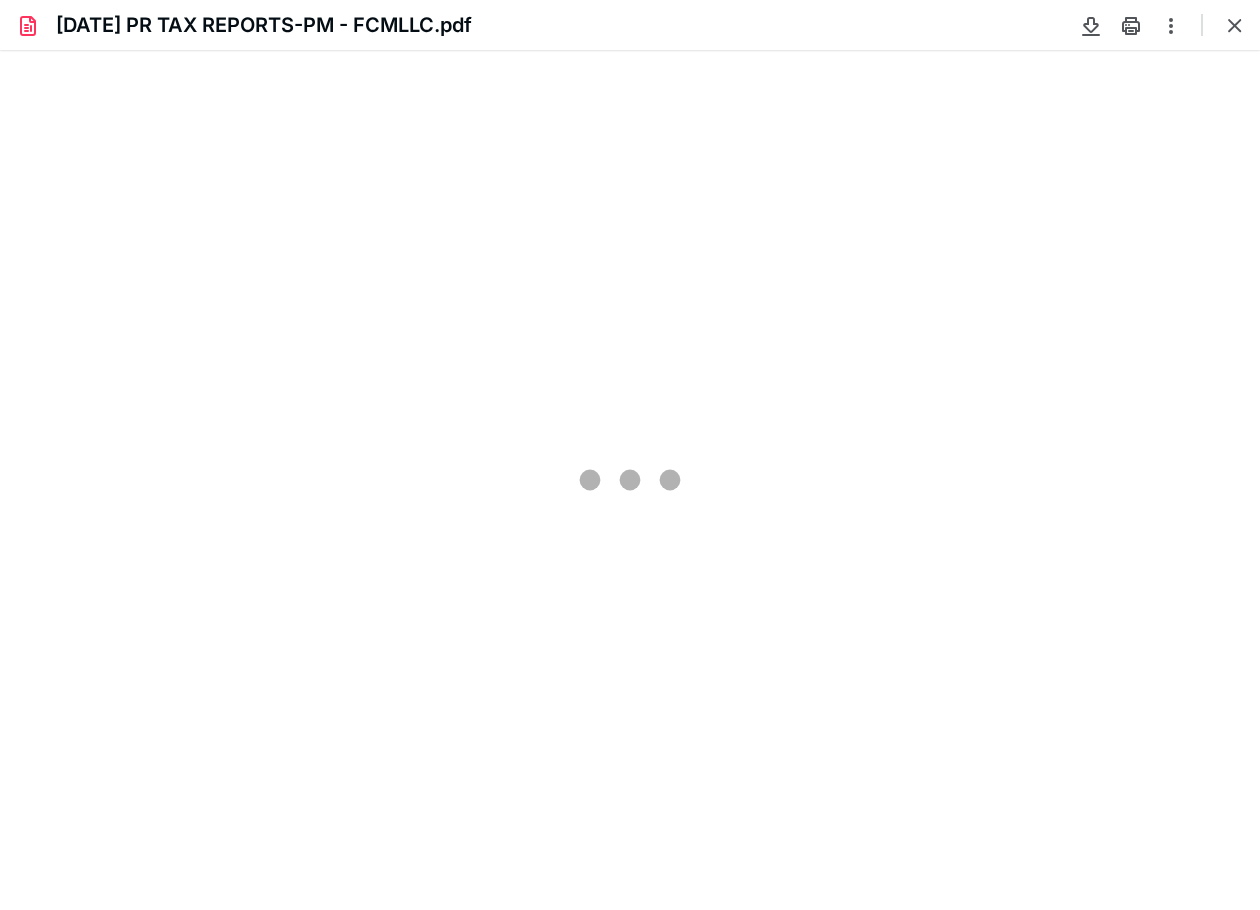 type on "201" 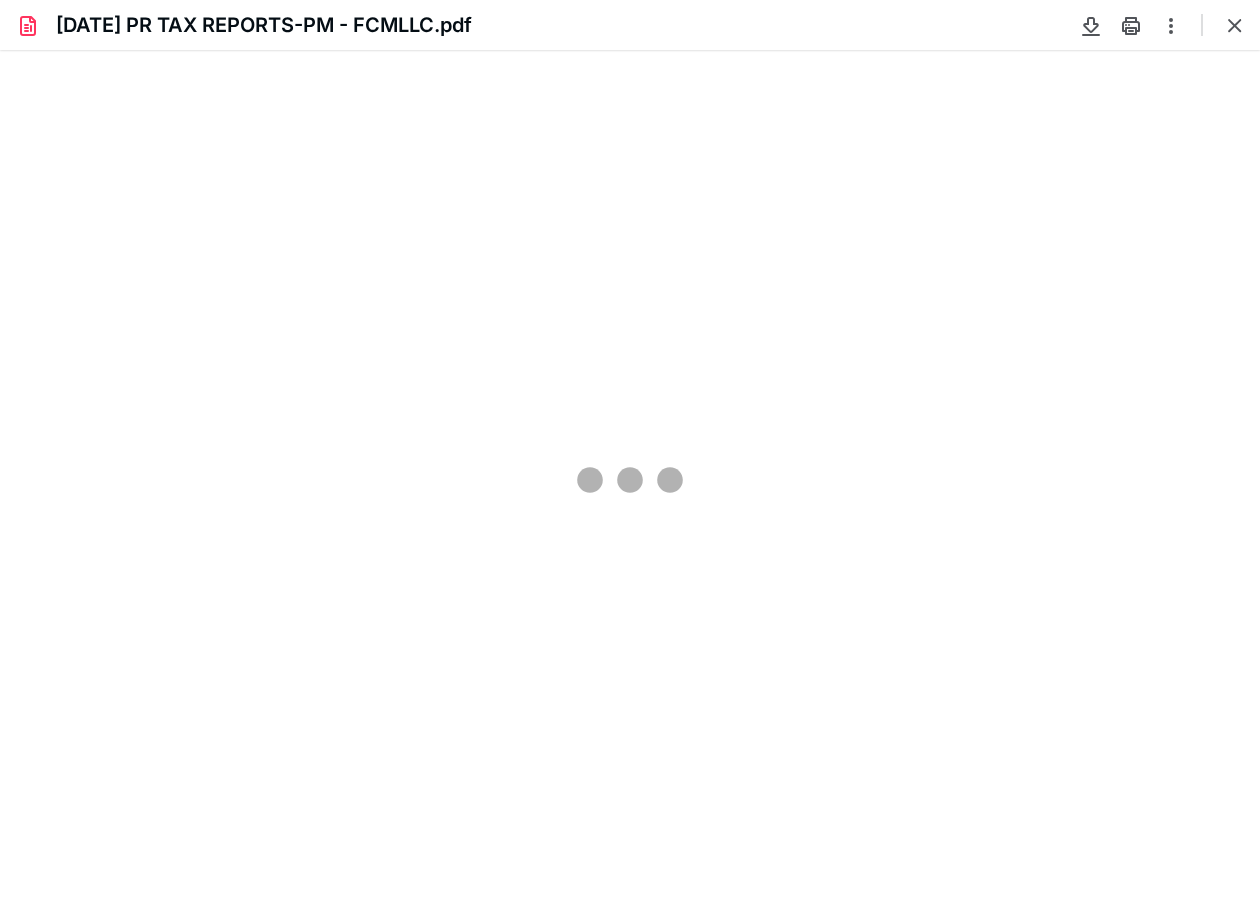 scroll, scrollTop: 43, scrollLeft: 175, axis: both 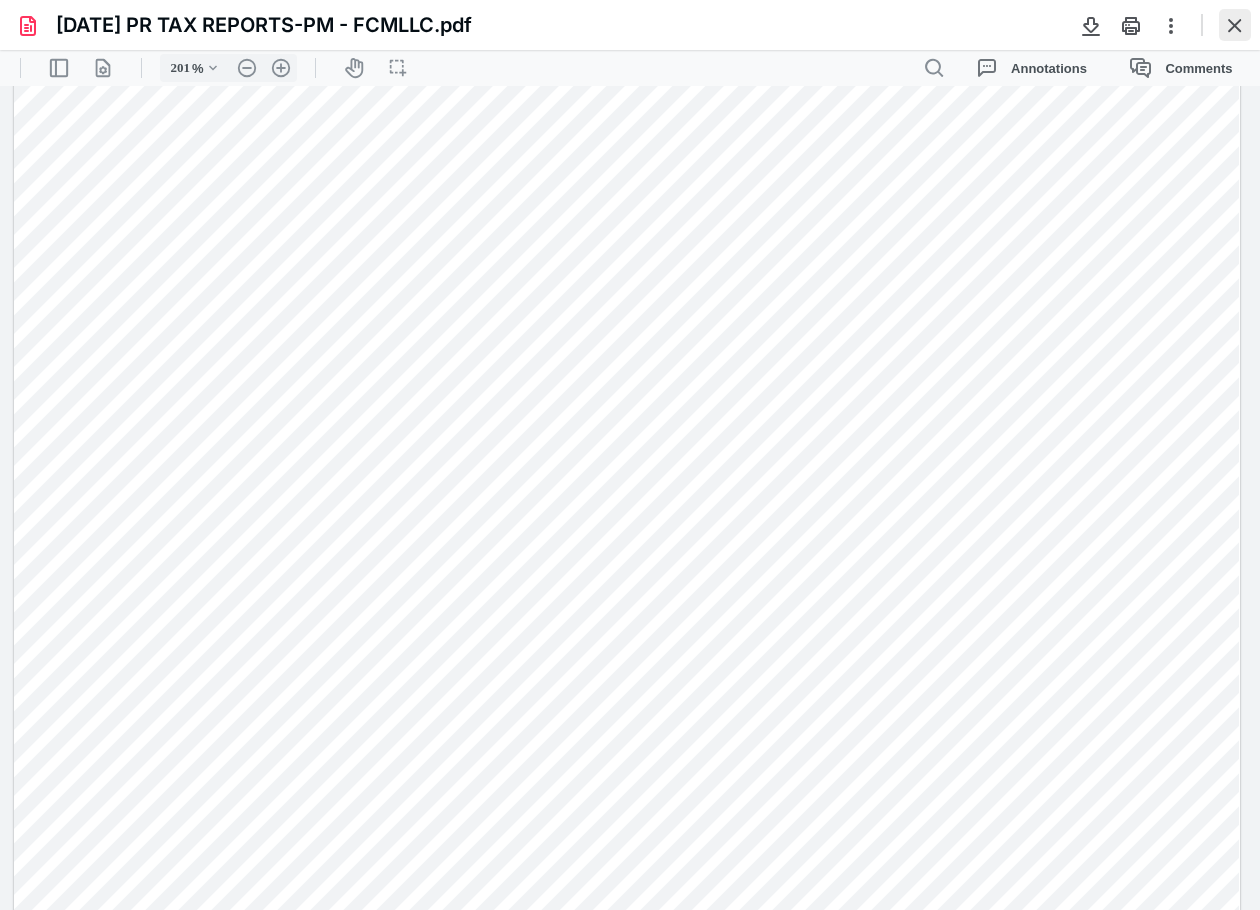 click at bounding box center (1235, 25) 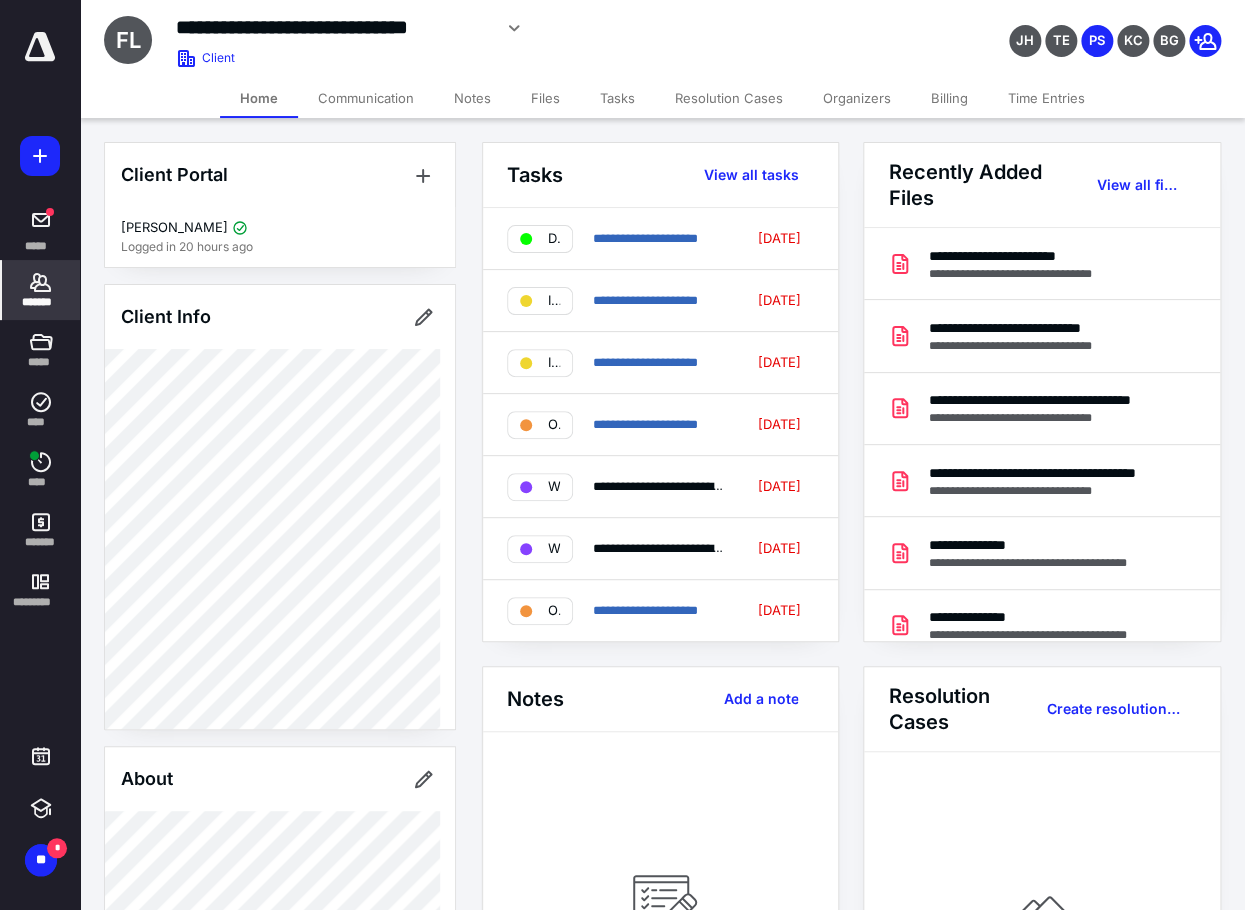 click on "Files" at bounding box center [545, 98] 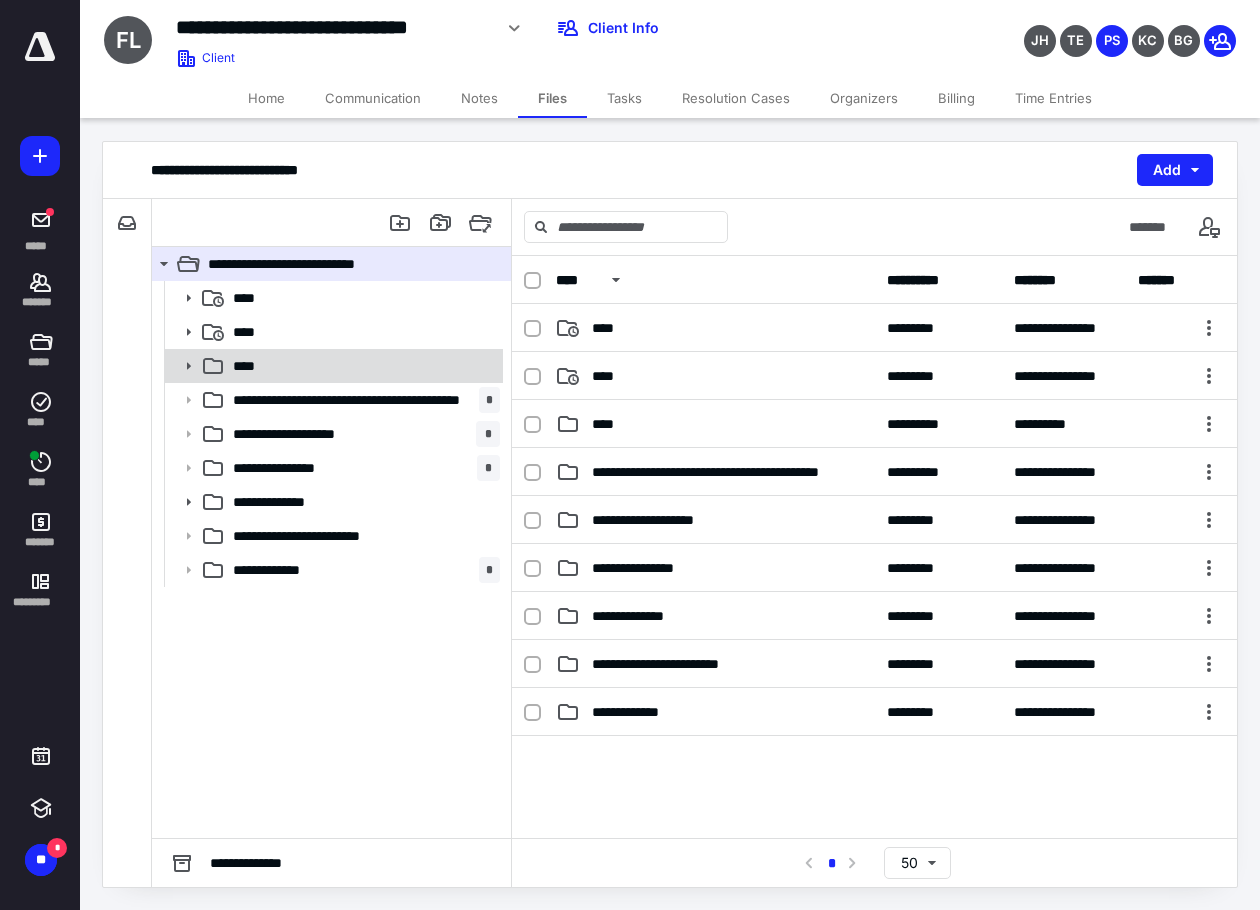click 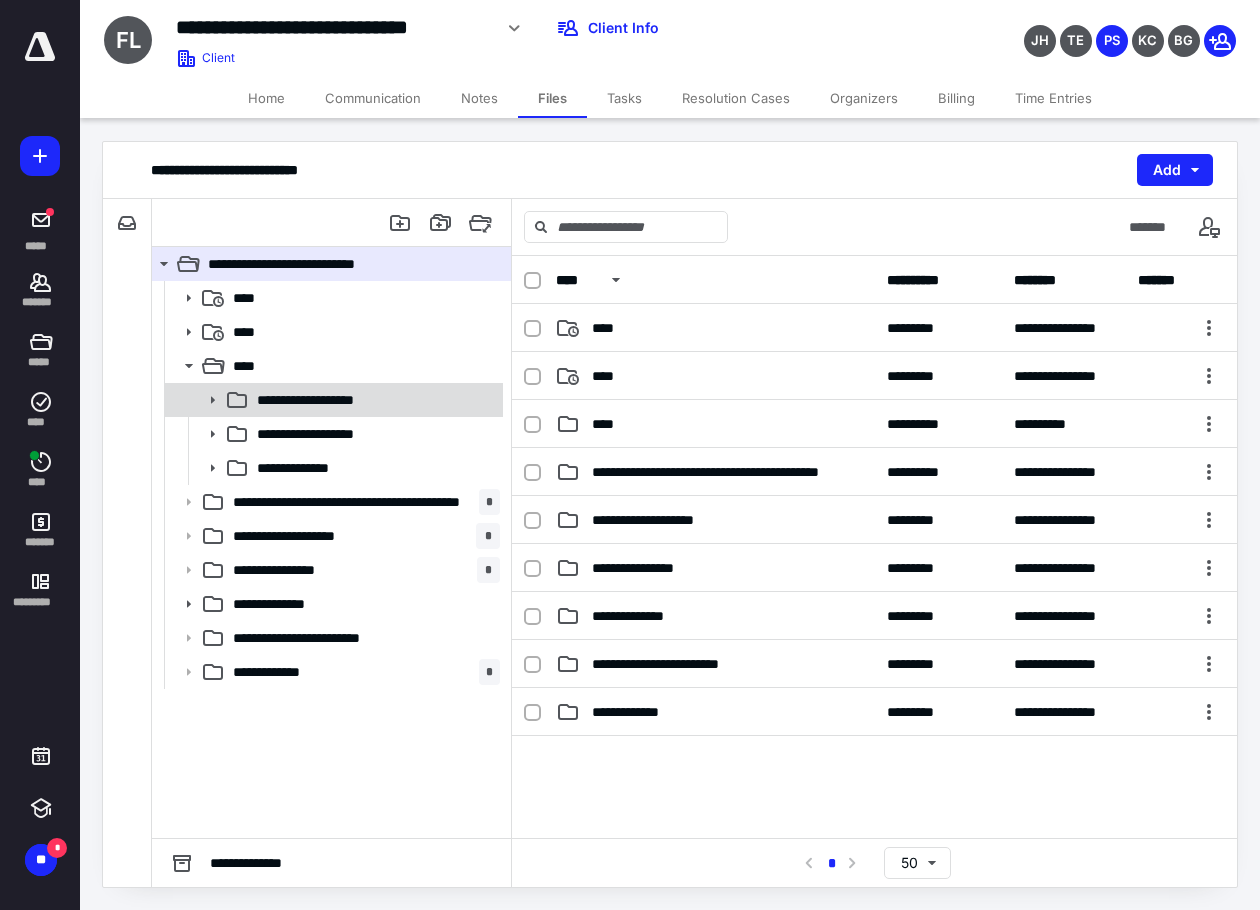 click 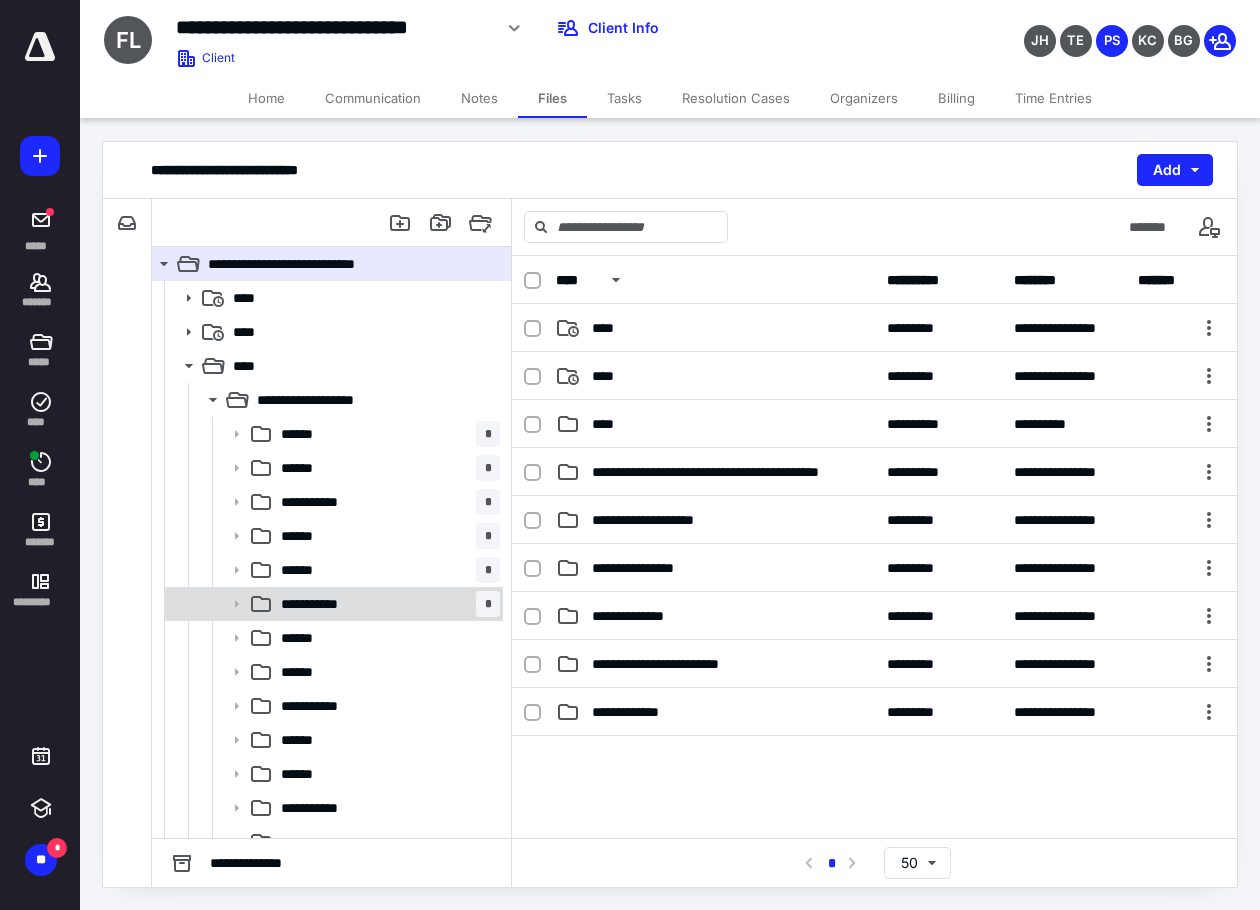click on "**********" at bounding box center (320, 604) 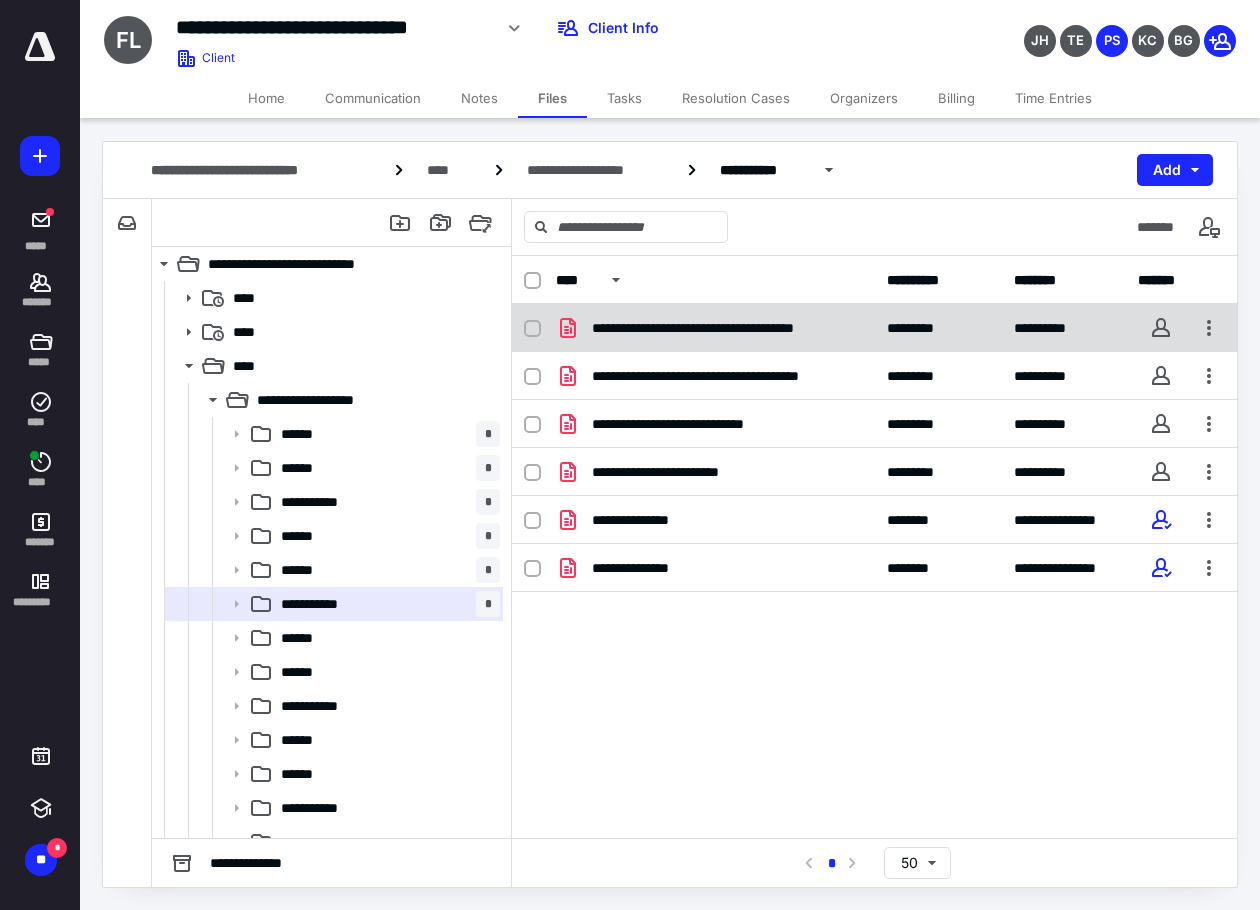 click on "**********" at bounding box center [727, 328] 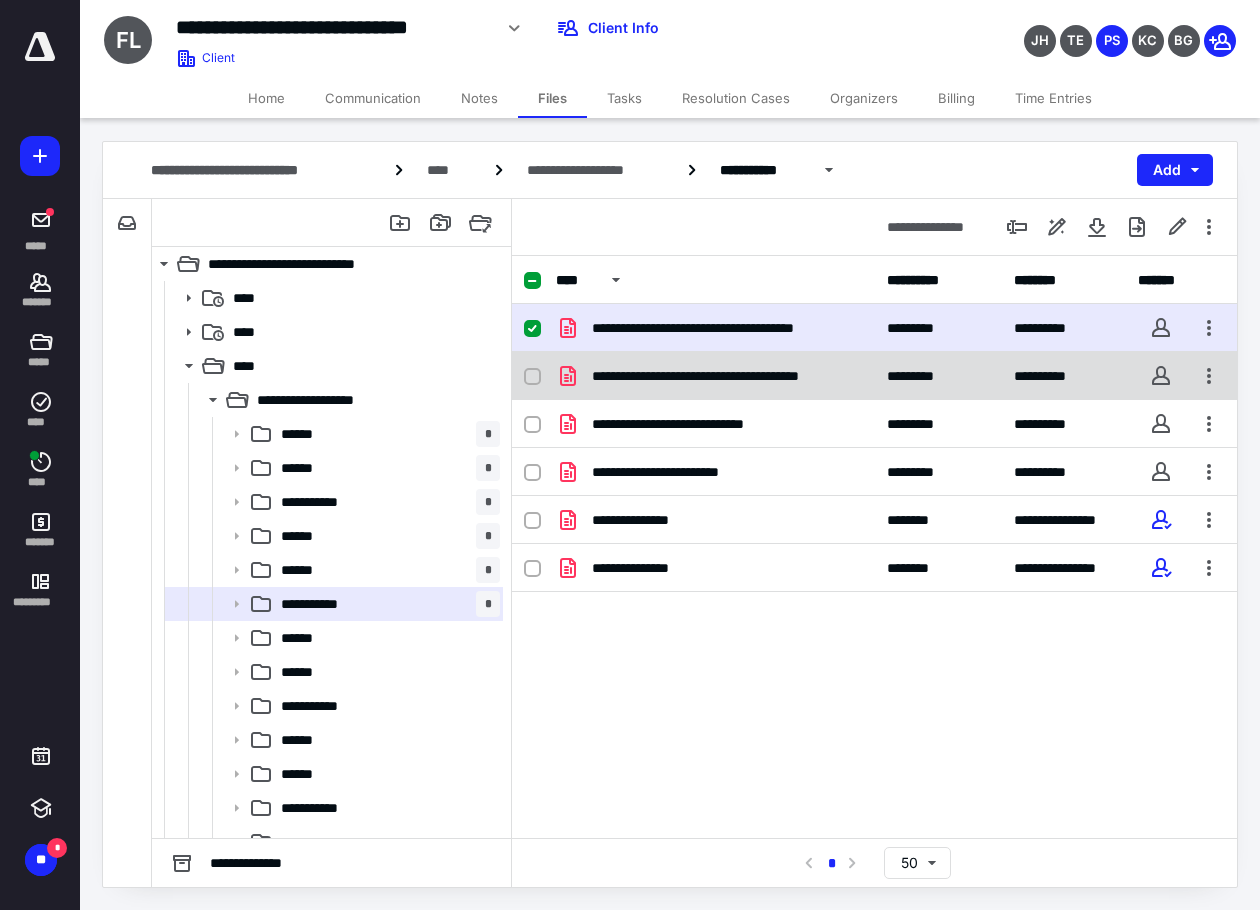 click on "**********" at bounding box center [727, 376] 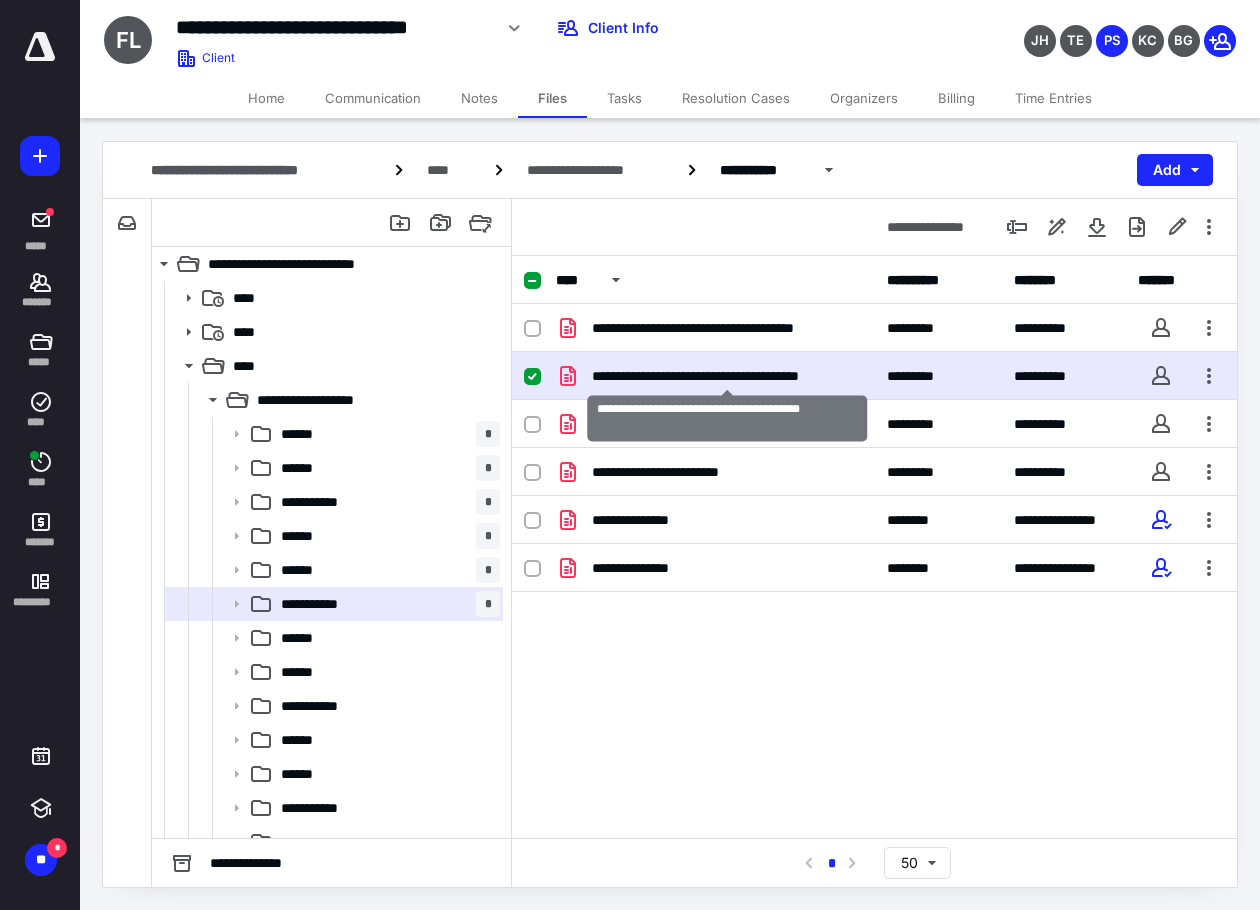 click on "**********" at bounding box center [727, 376] 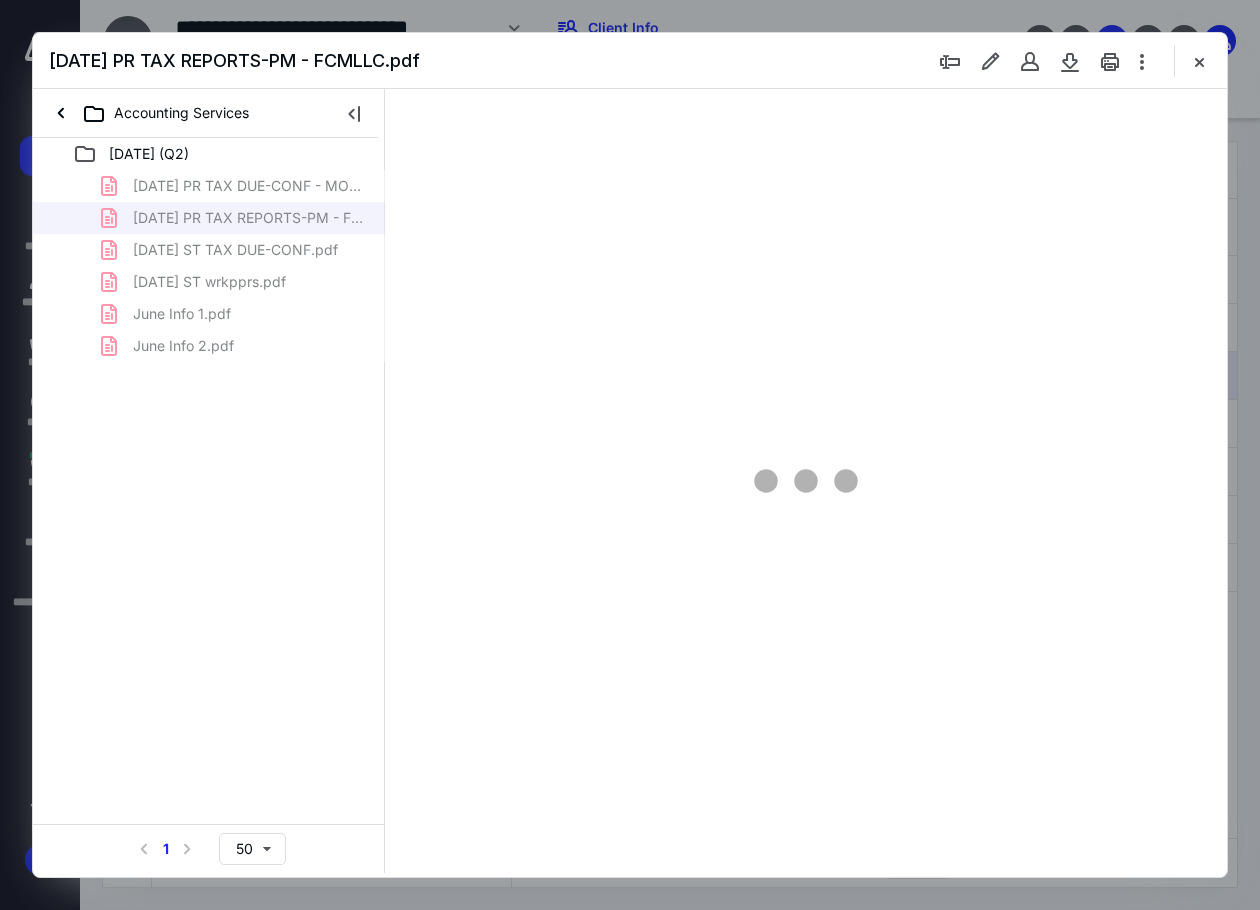 scroll, scrollTop: 0, scrollLeft: 0, axis: both 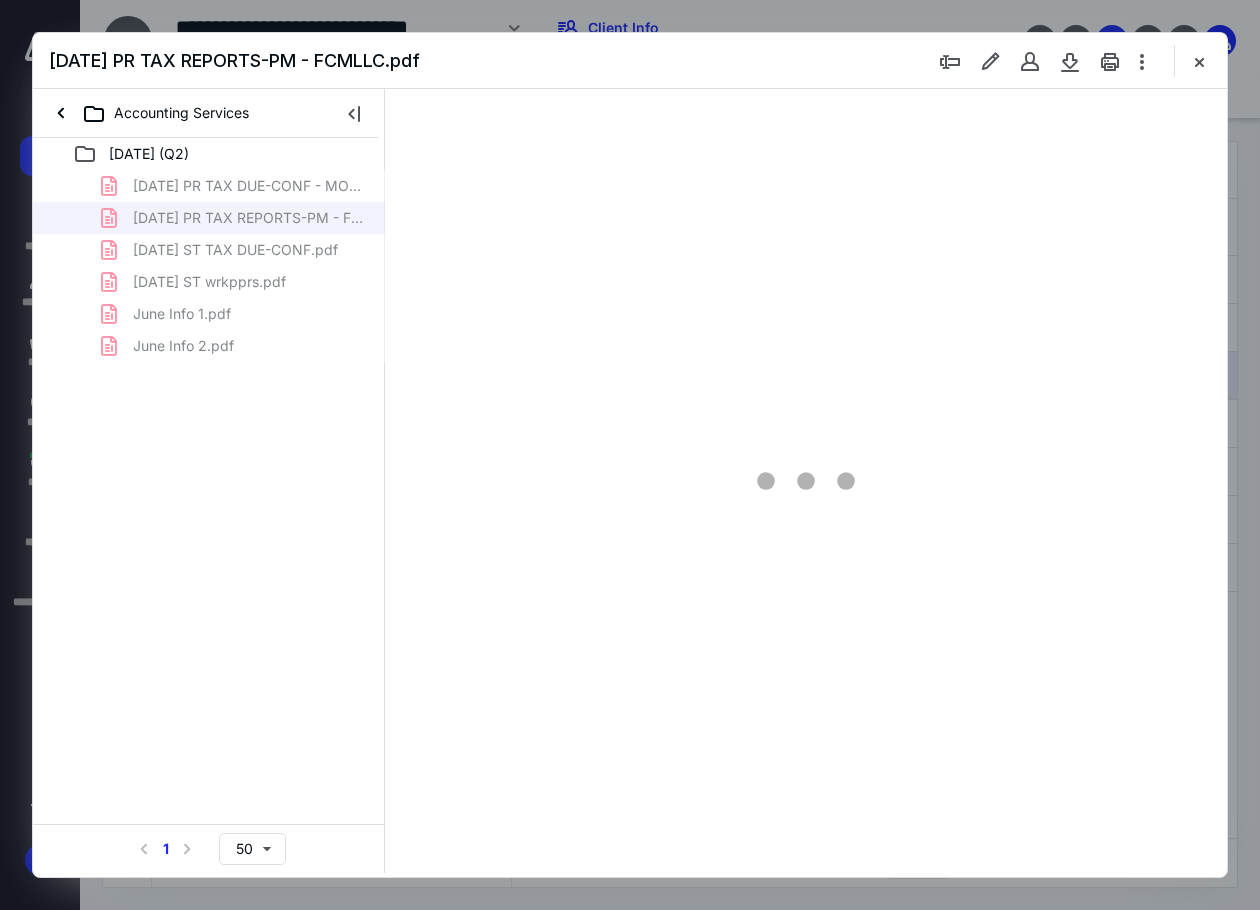 type on "135" 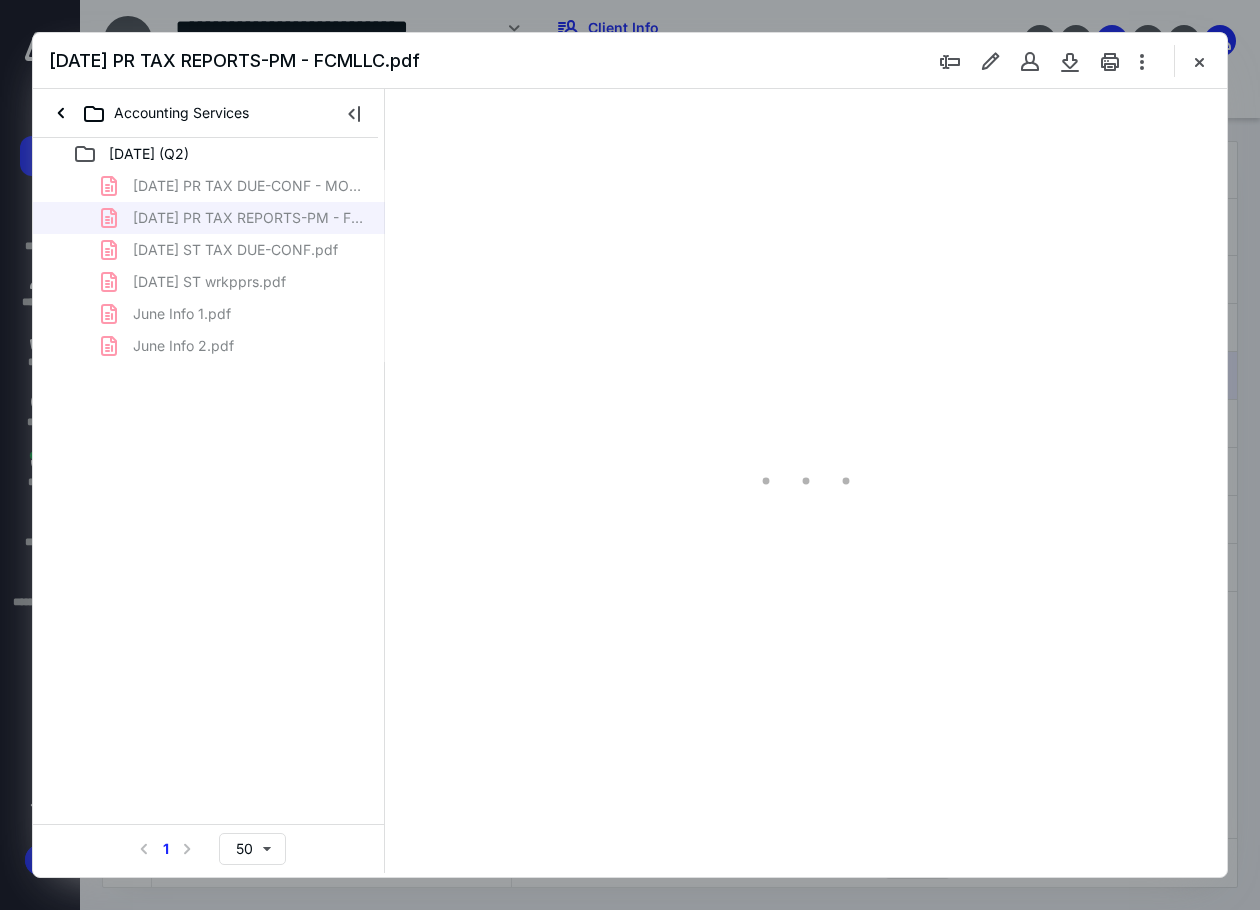 scroll, scrollTop: 109, scrollLeft: 118, axis: both 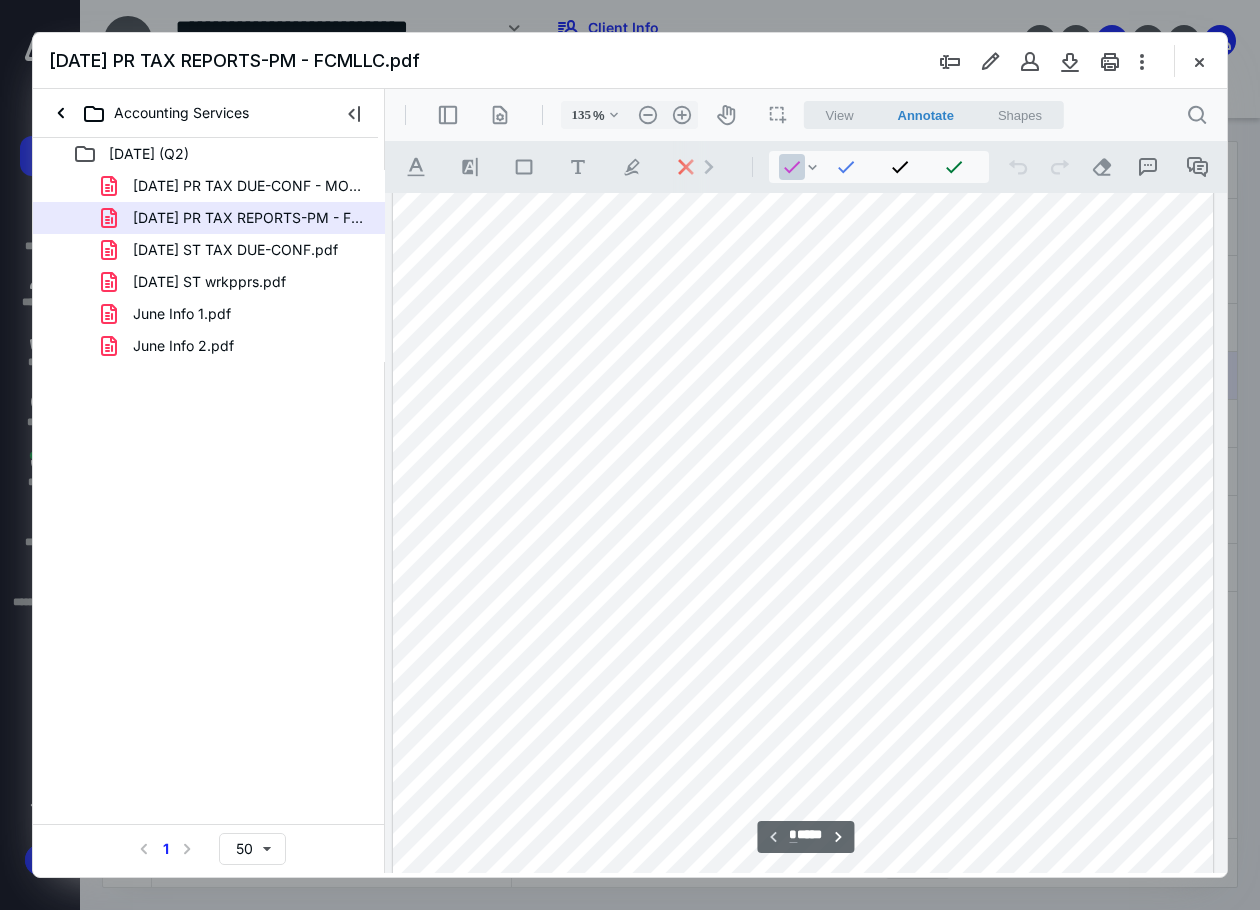click on ".cls-1{fill:#abb0c4;} icon - chevron - right" at bounding box center (709, 167) 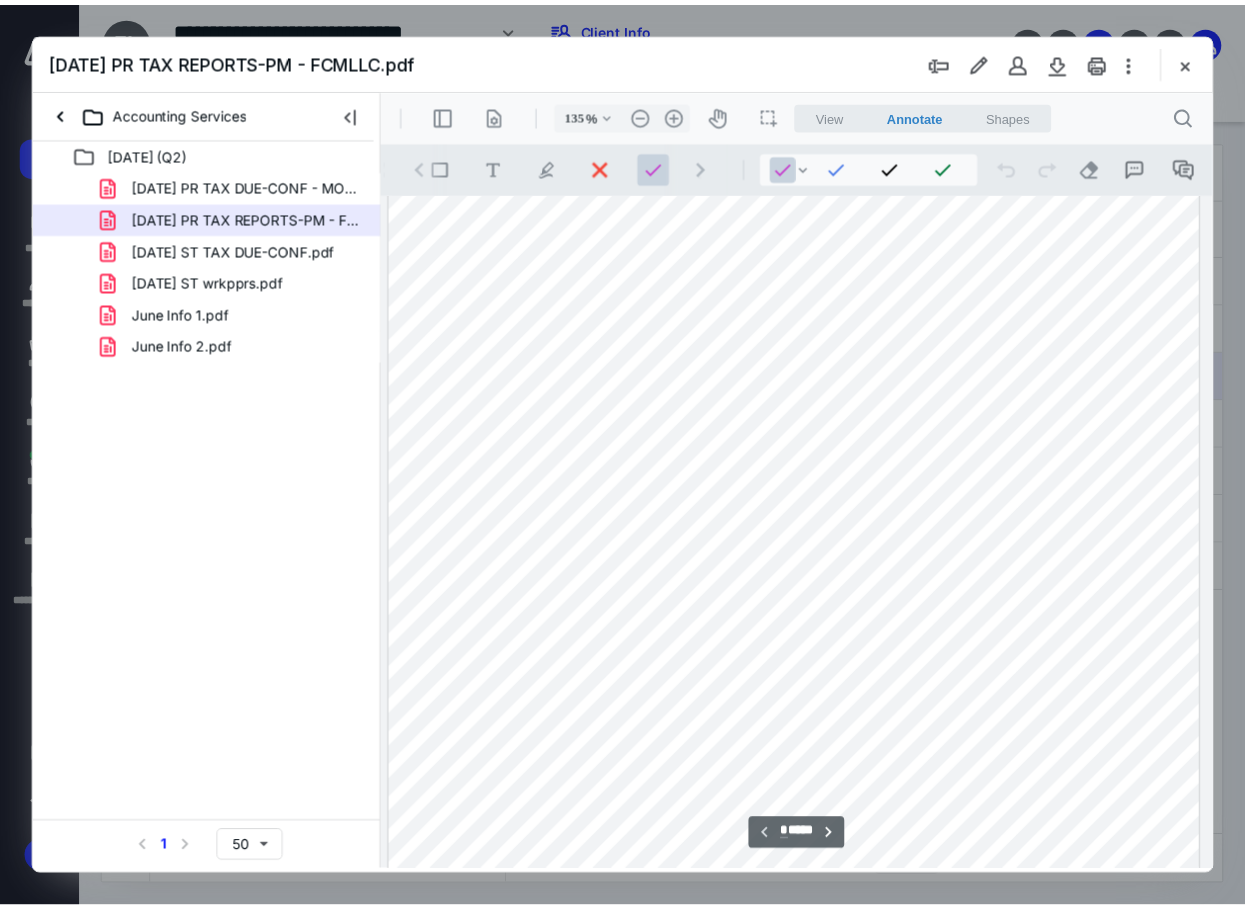 scroll, scrollTop: 0, scrollLeft: 108, axis: horizontal 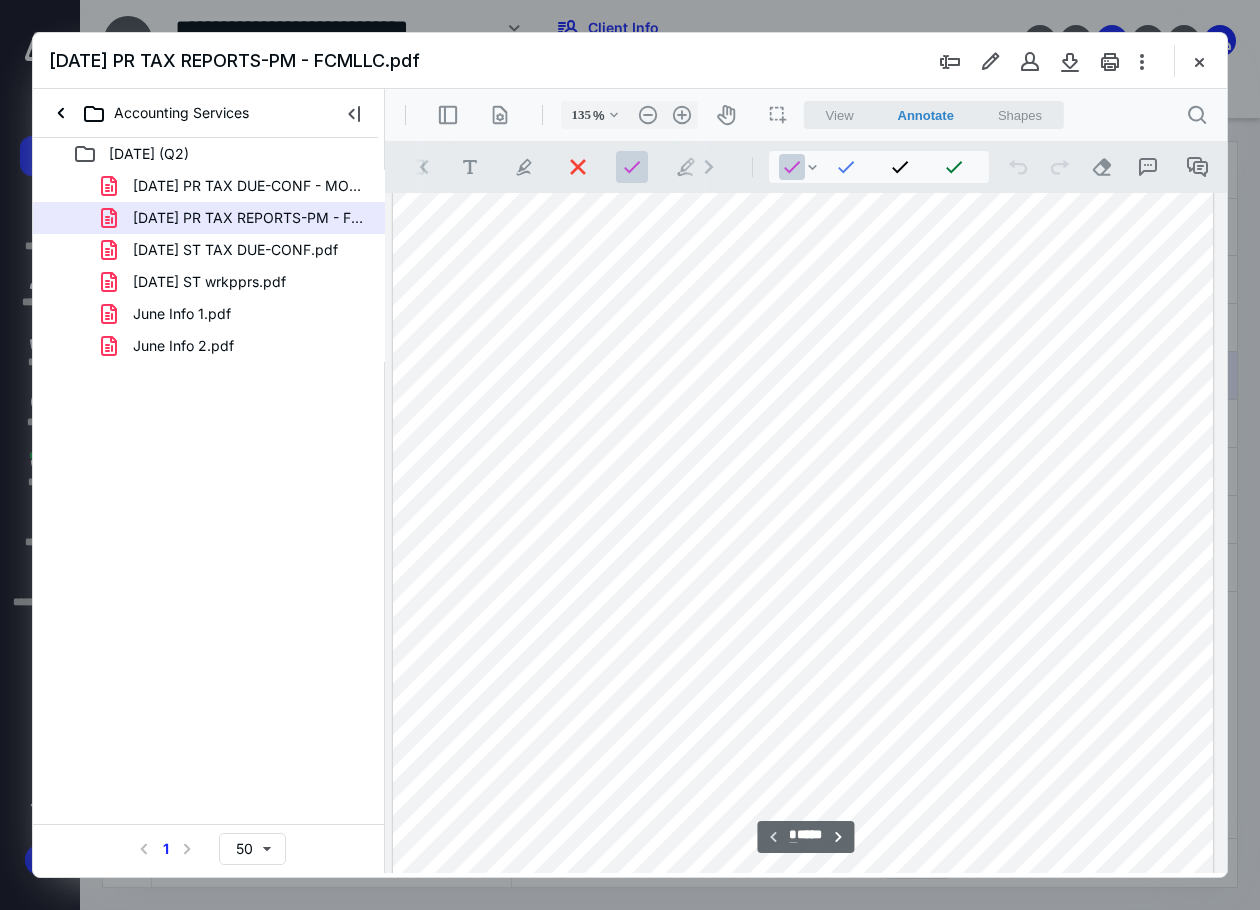 click at bounding box center (803, 620) 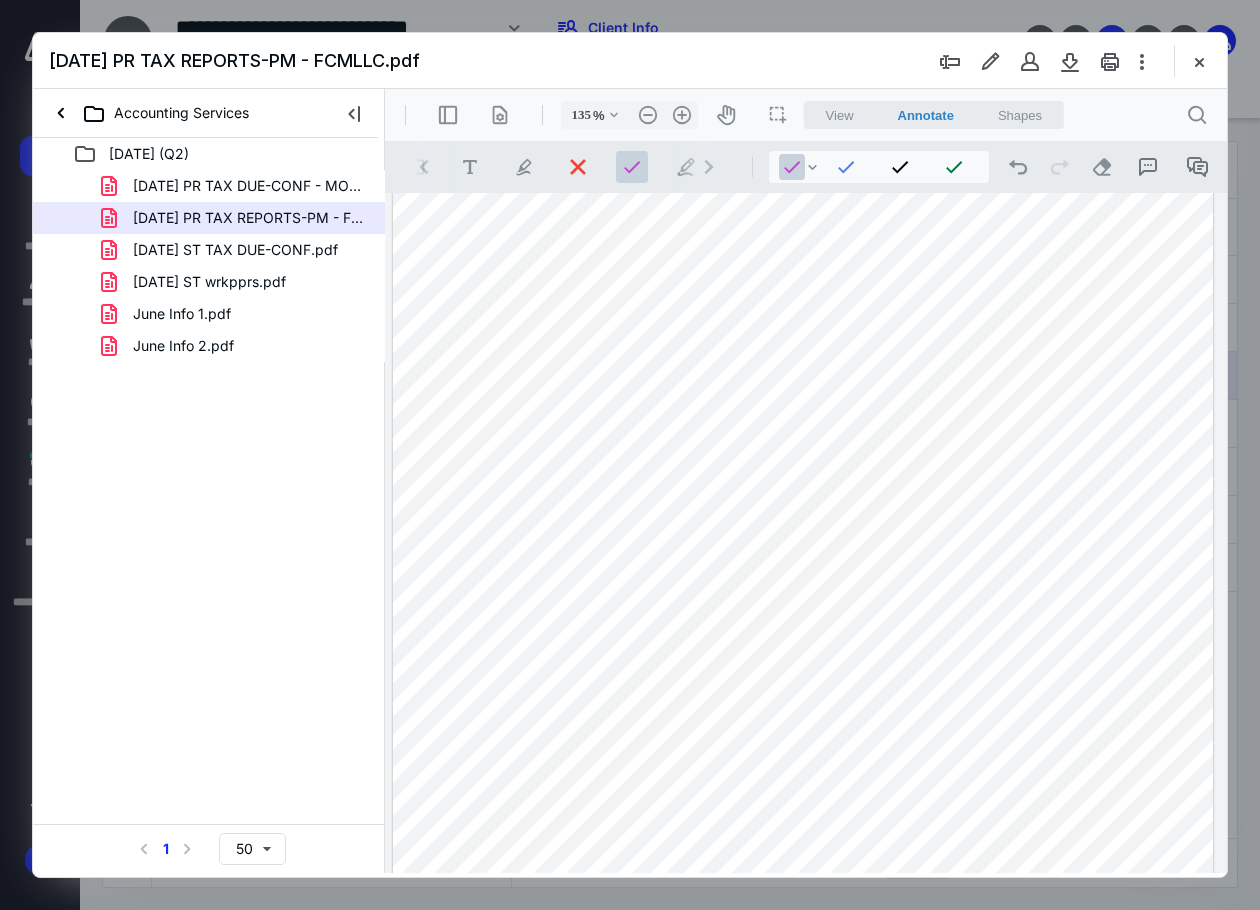 click at bounding box center (803, 620) 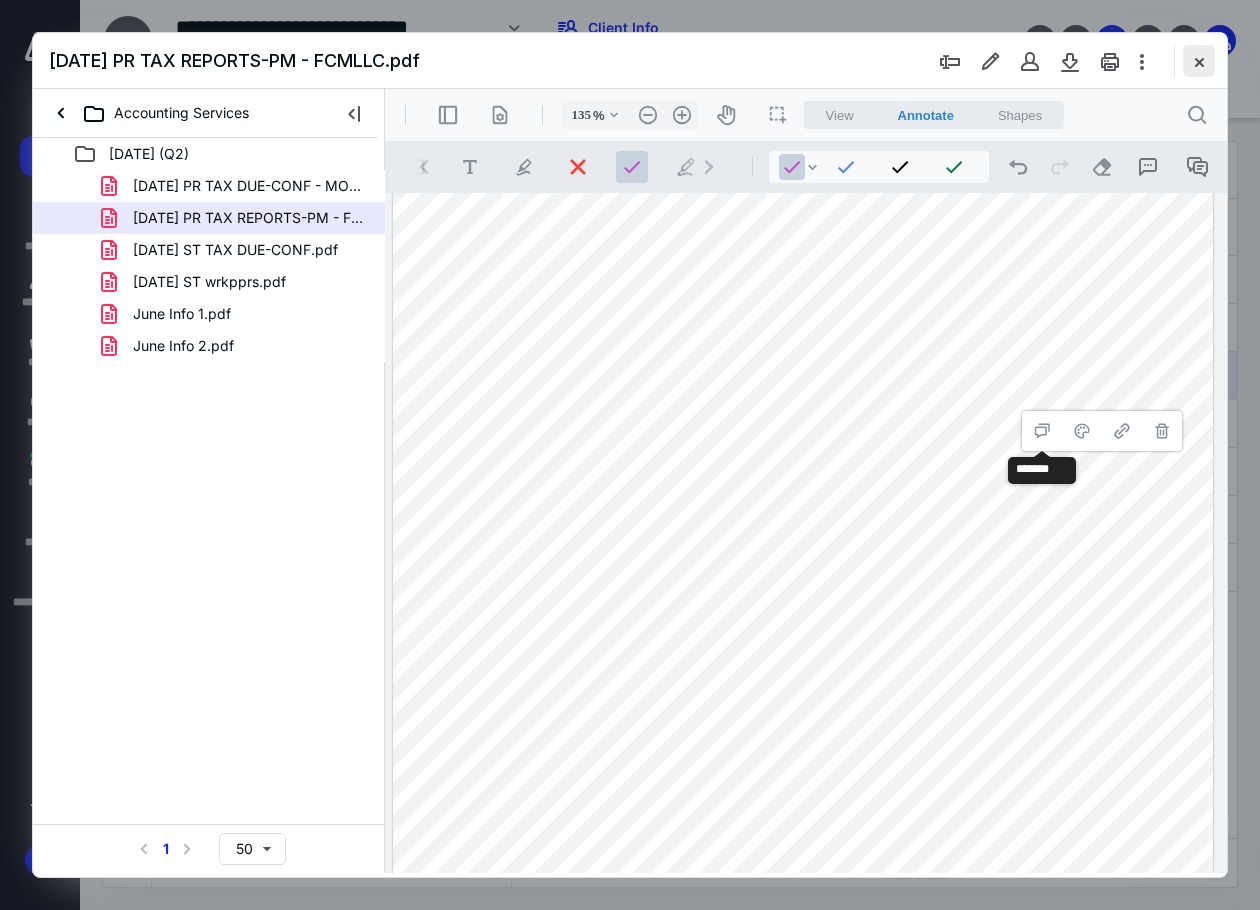 click at bounding box center (1199, 61) 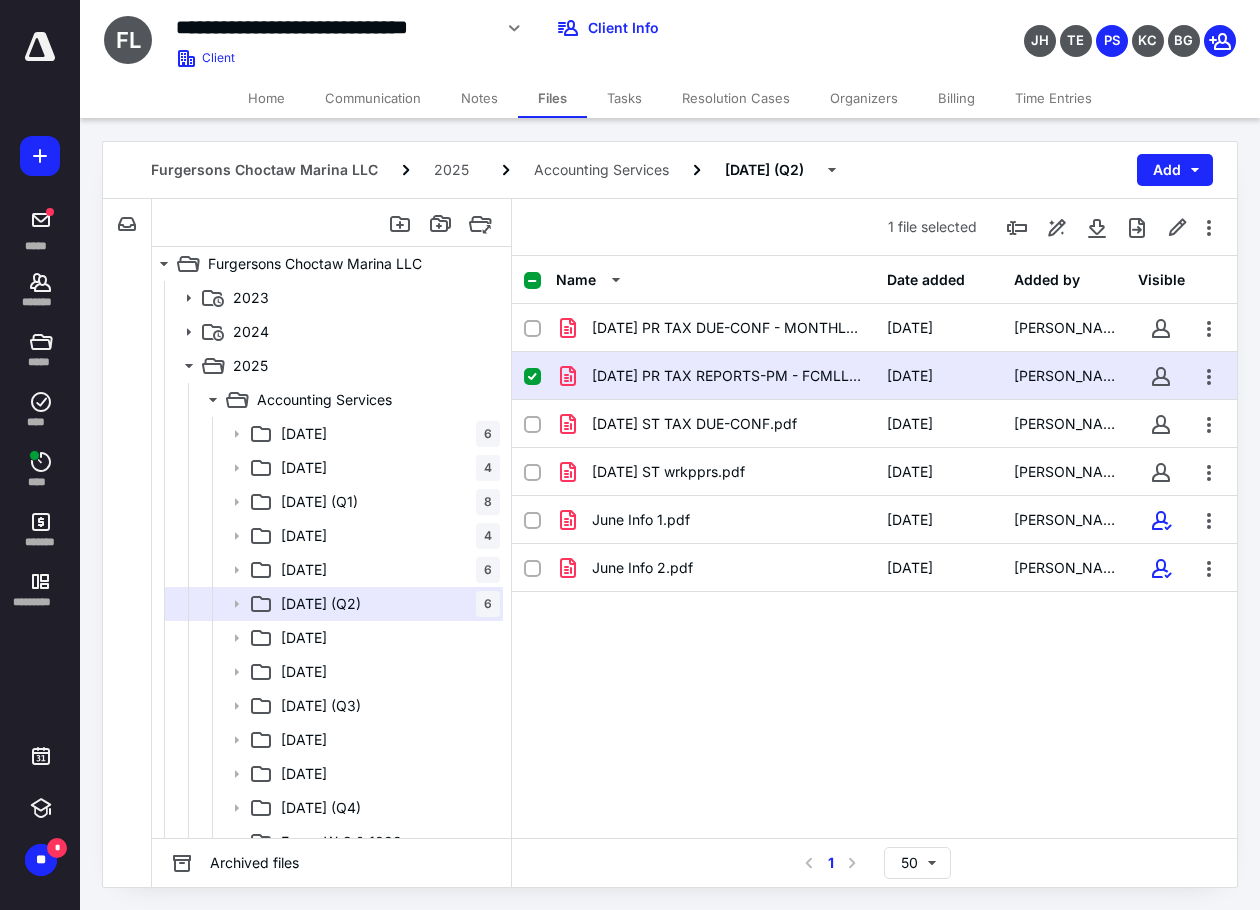 click on "Tasks" at bounding box center [624, 98] 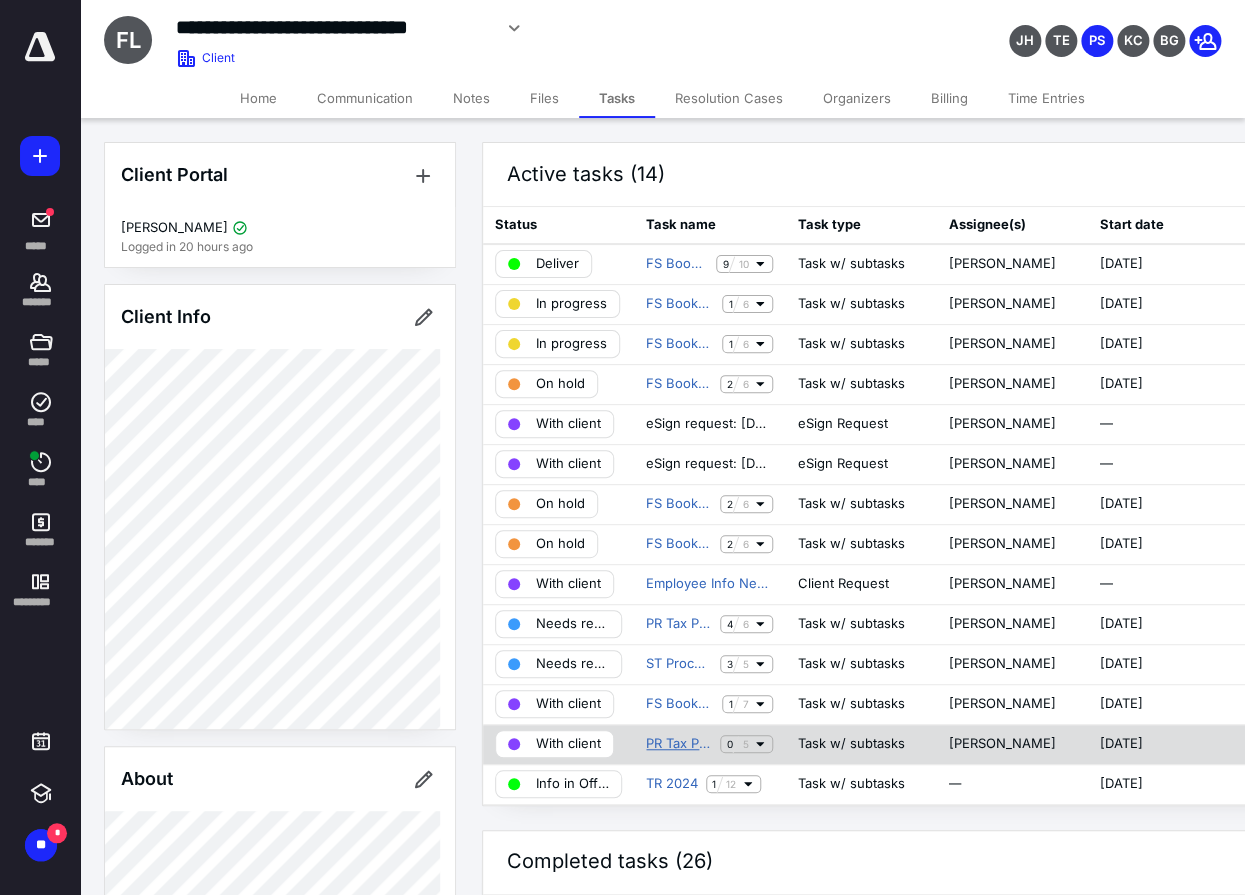click on "PR Tax Processing QTRLY 06/25" at bounding box center (679, 744) 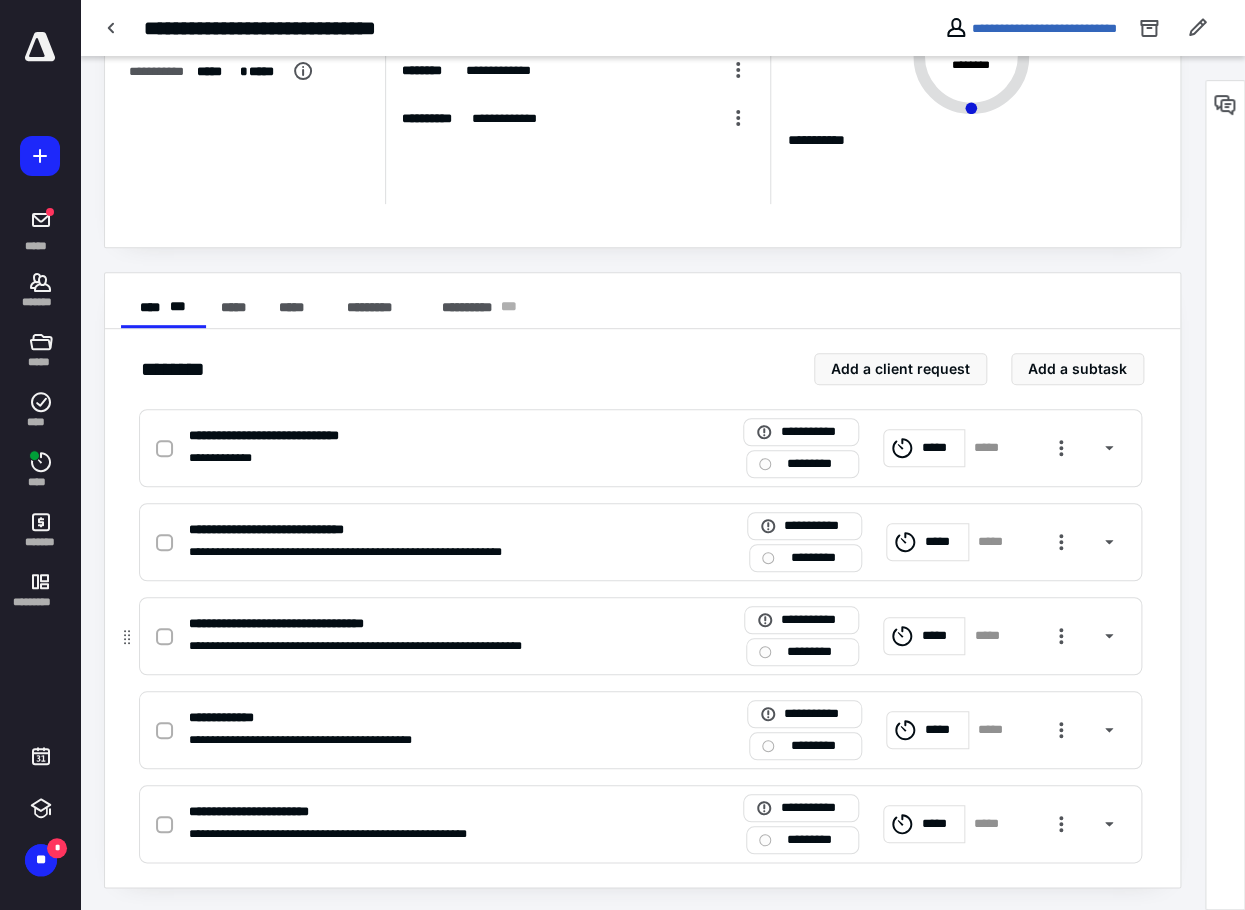 scroll, scrollTop: 170, scrollLeft: 0, axis: vertical 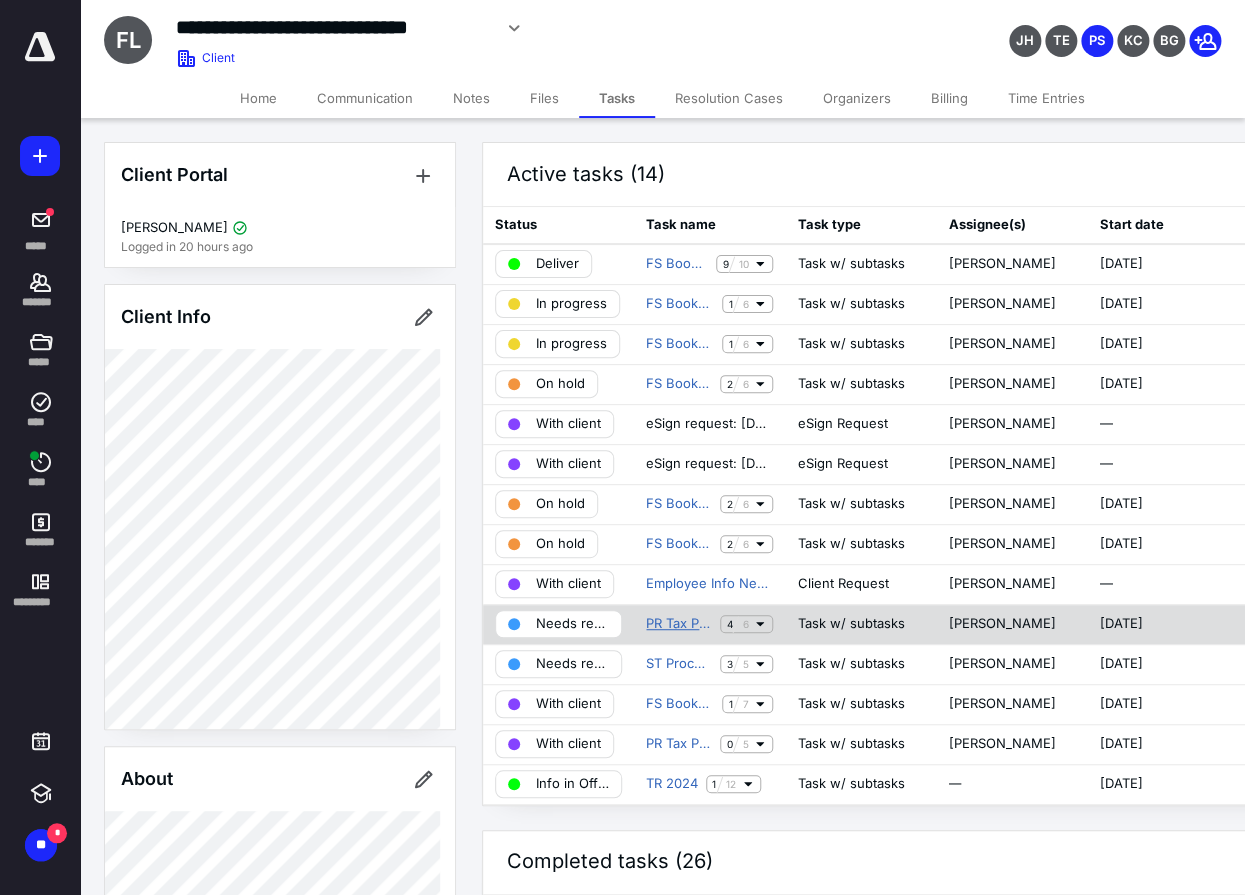 click on "PR Tax Processing 06/25 (copy)" at bounding box center (679, 624) 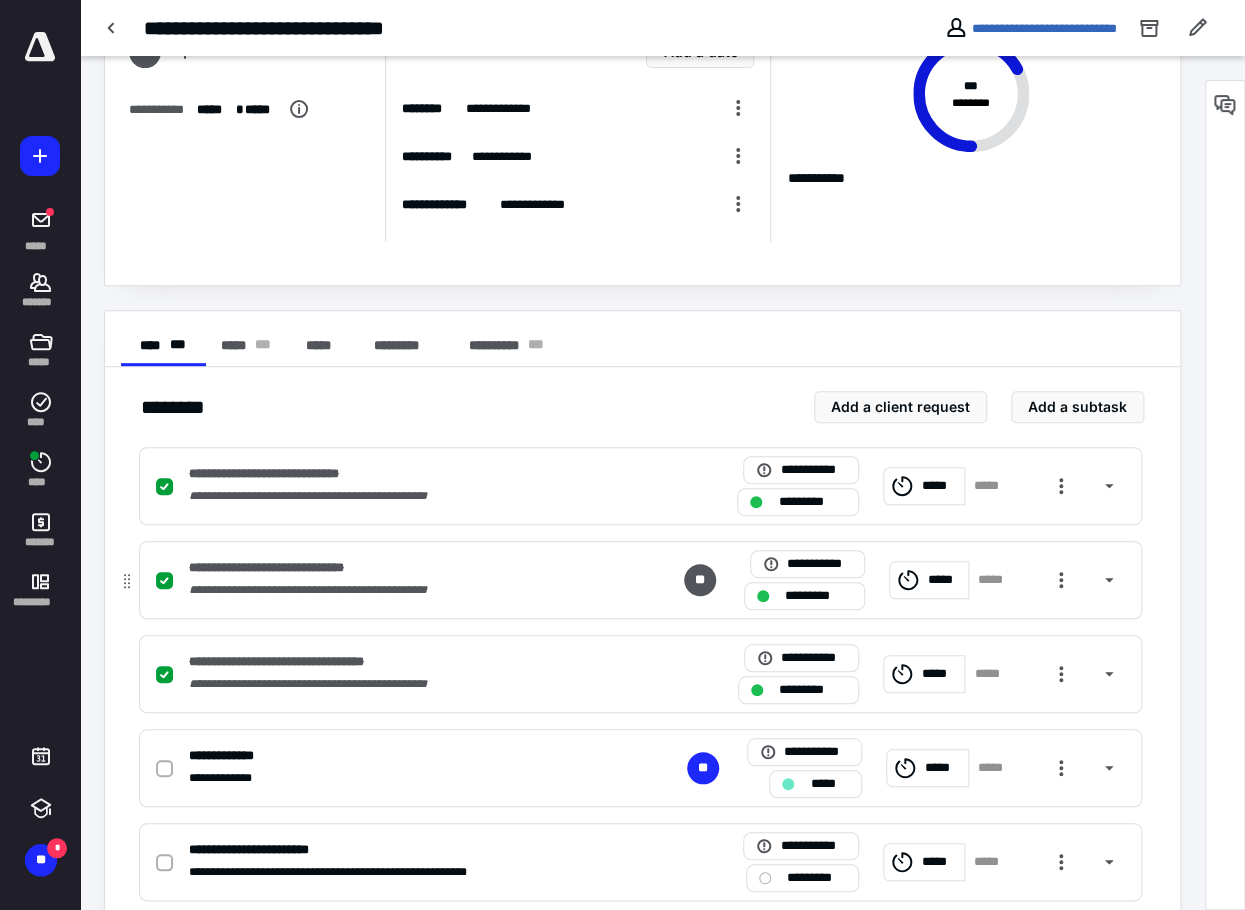 scroll, scrollTop: 264, scrollLeft: 0, axis: vertical 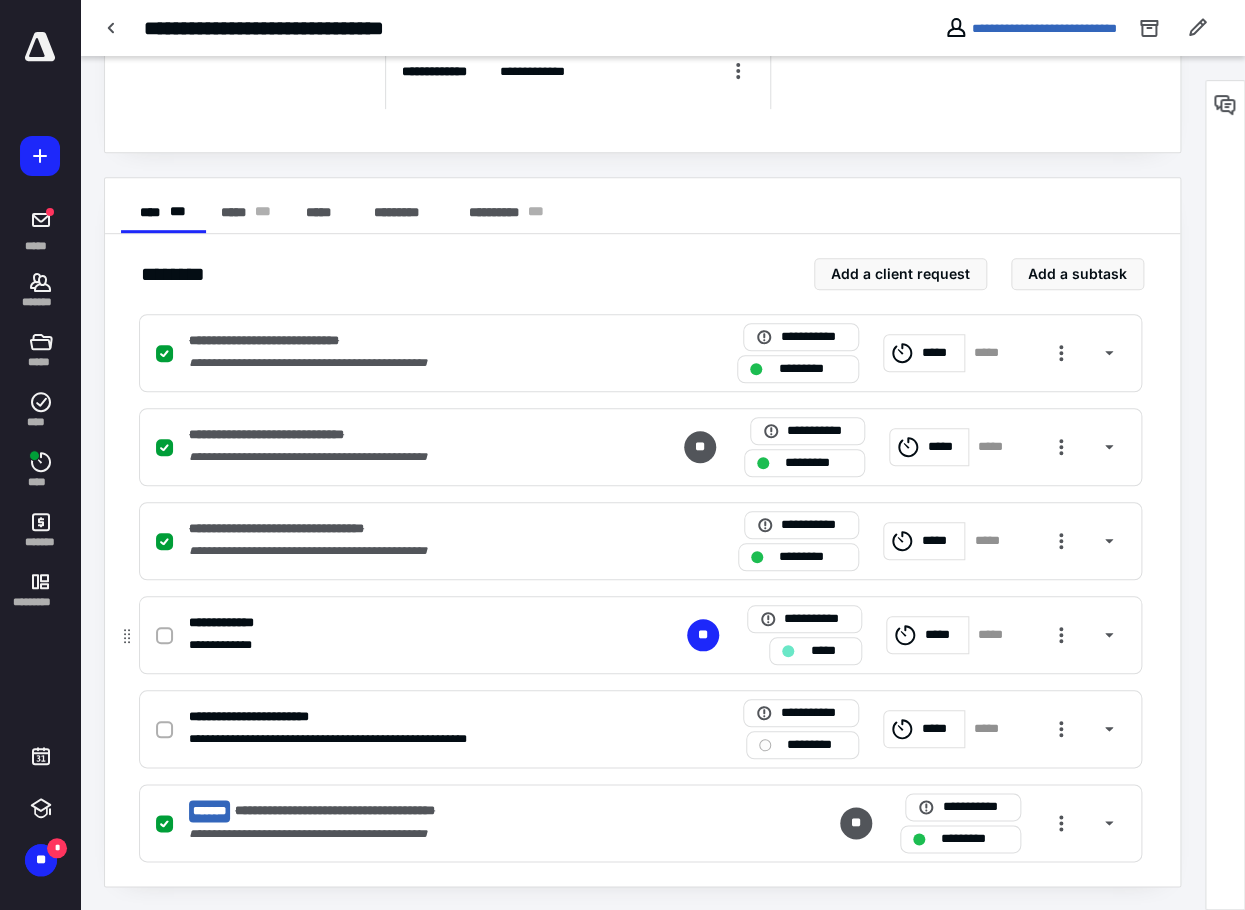 click on "**********" at bounding box center [225, 645] 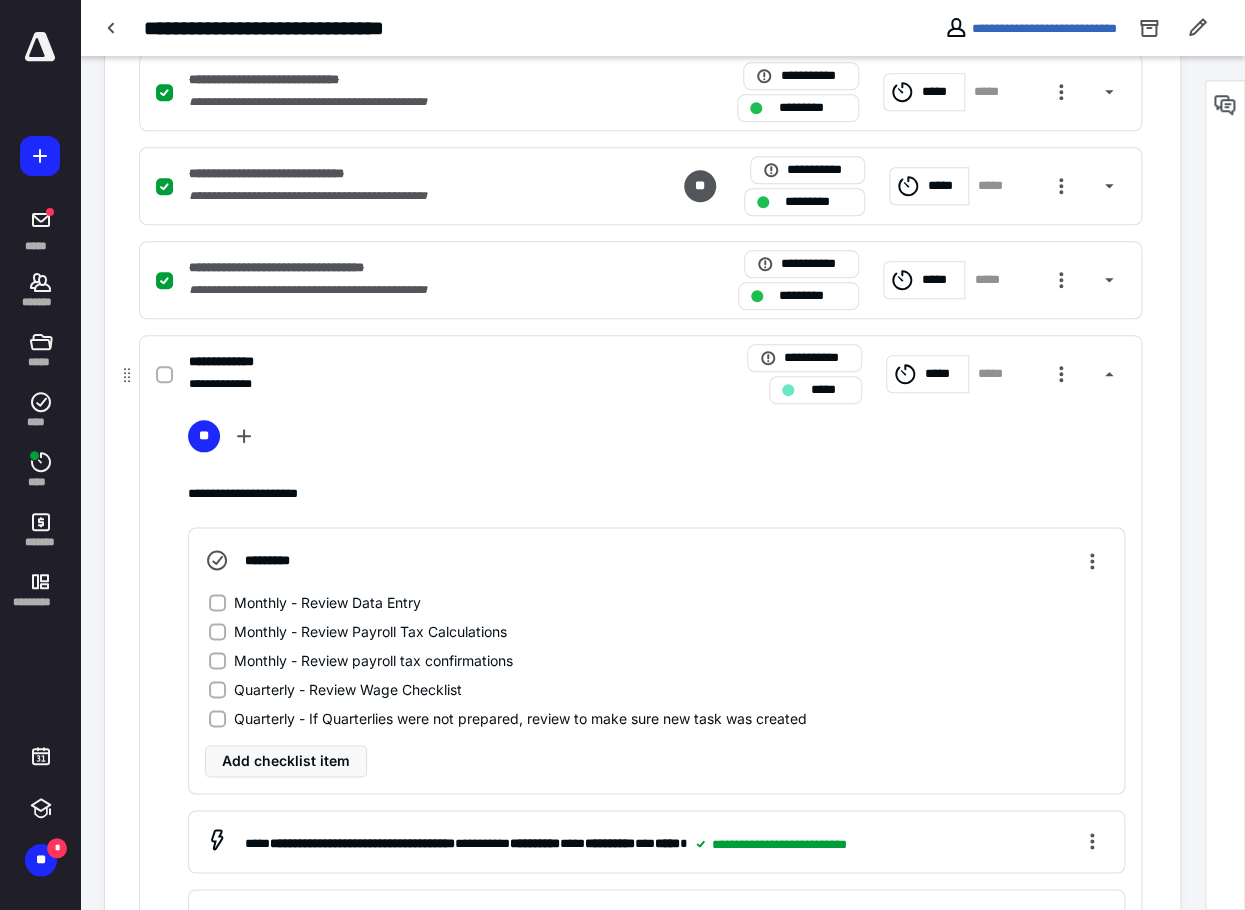 scroll, scrollTop: 564, scrollLeft: 0, axis: vertical 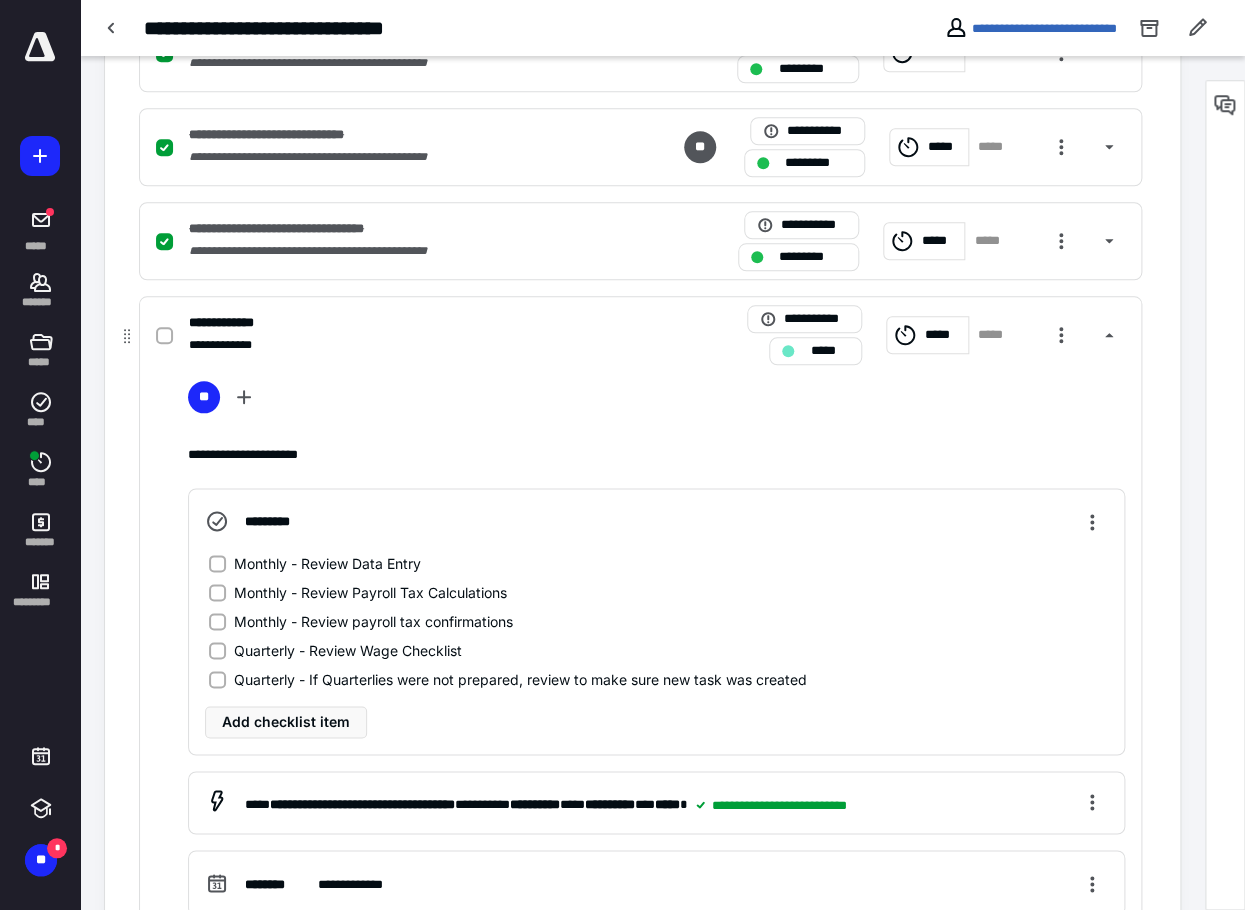 click on "Monthly - Review Data Entry" at bounding box center (327, 563) 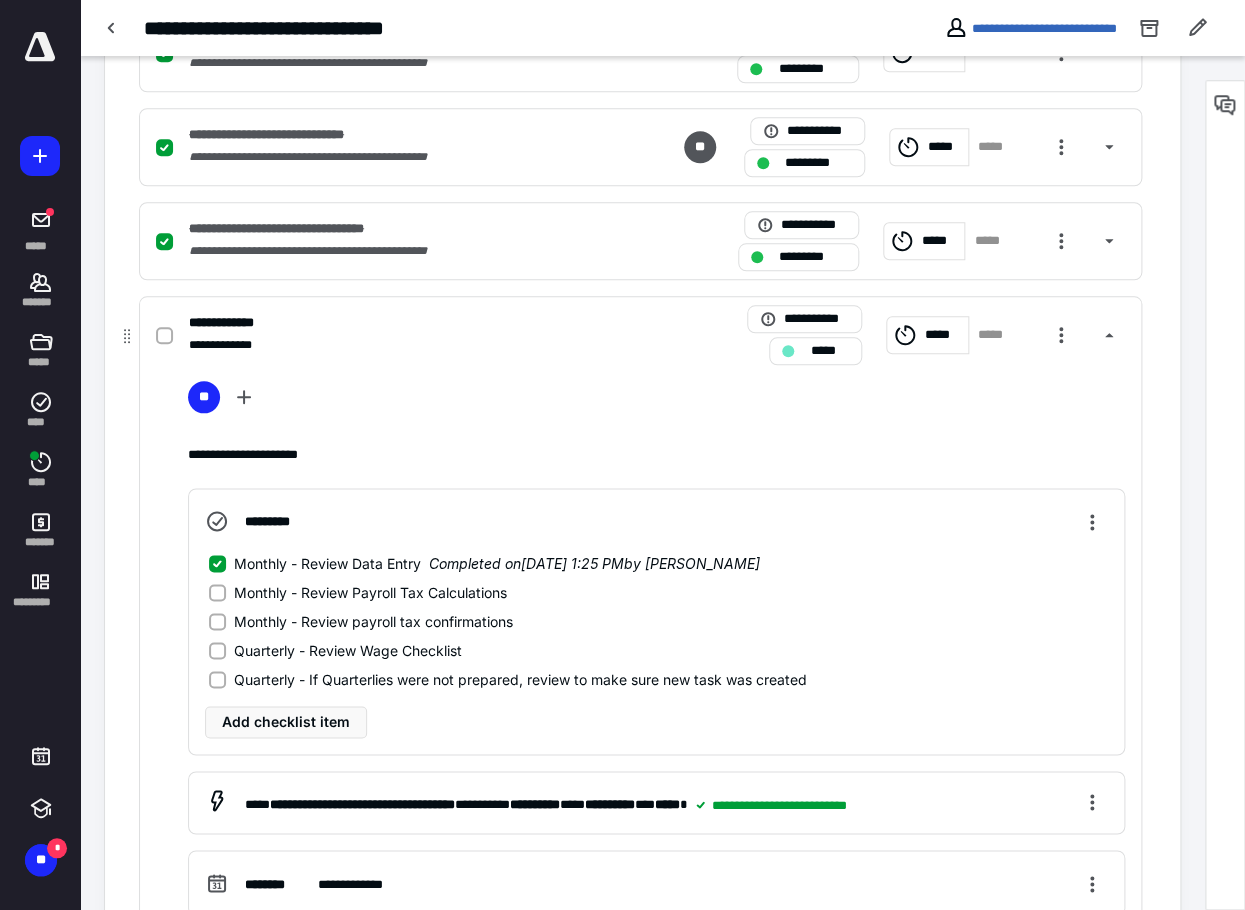click on "Monthly - Review Payroll Tax Calculations" at bounding box center (370, 592) 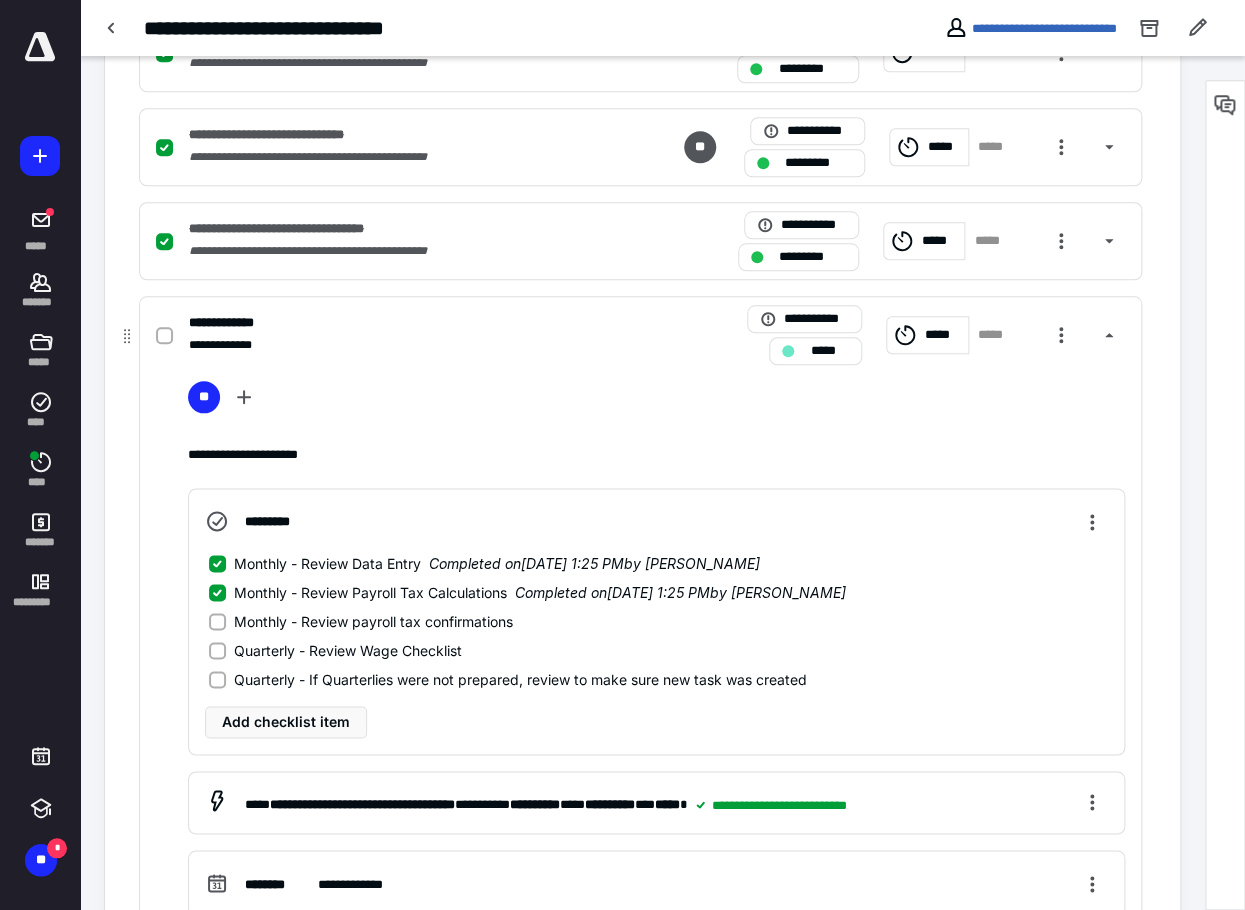 click on "Monthly - Review payroll tax confirmations" at bounding box center (373, 621) 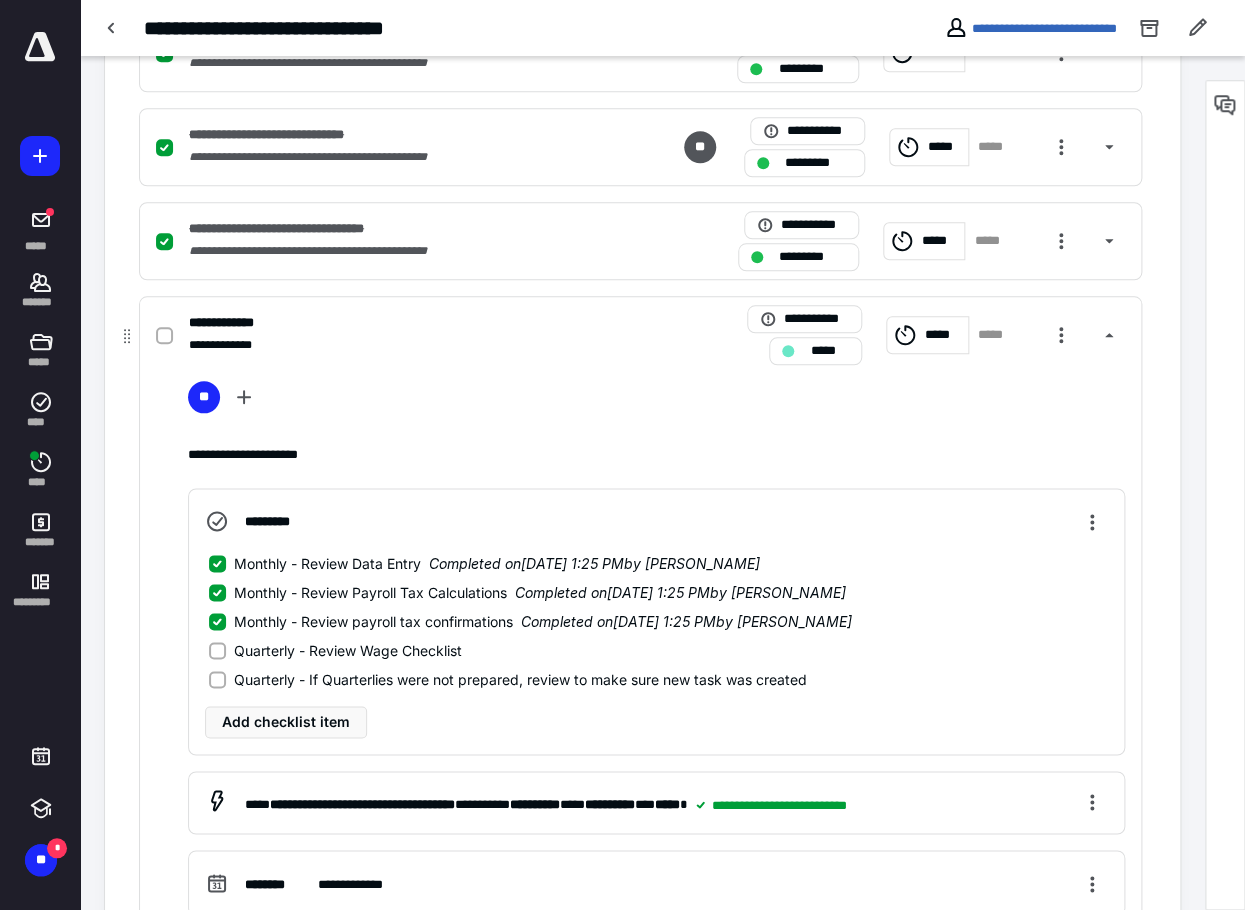 click on "Quarterly - If Quarterlies were not prepared, review to make sure new task was created" at bounding box center [520, 679] 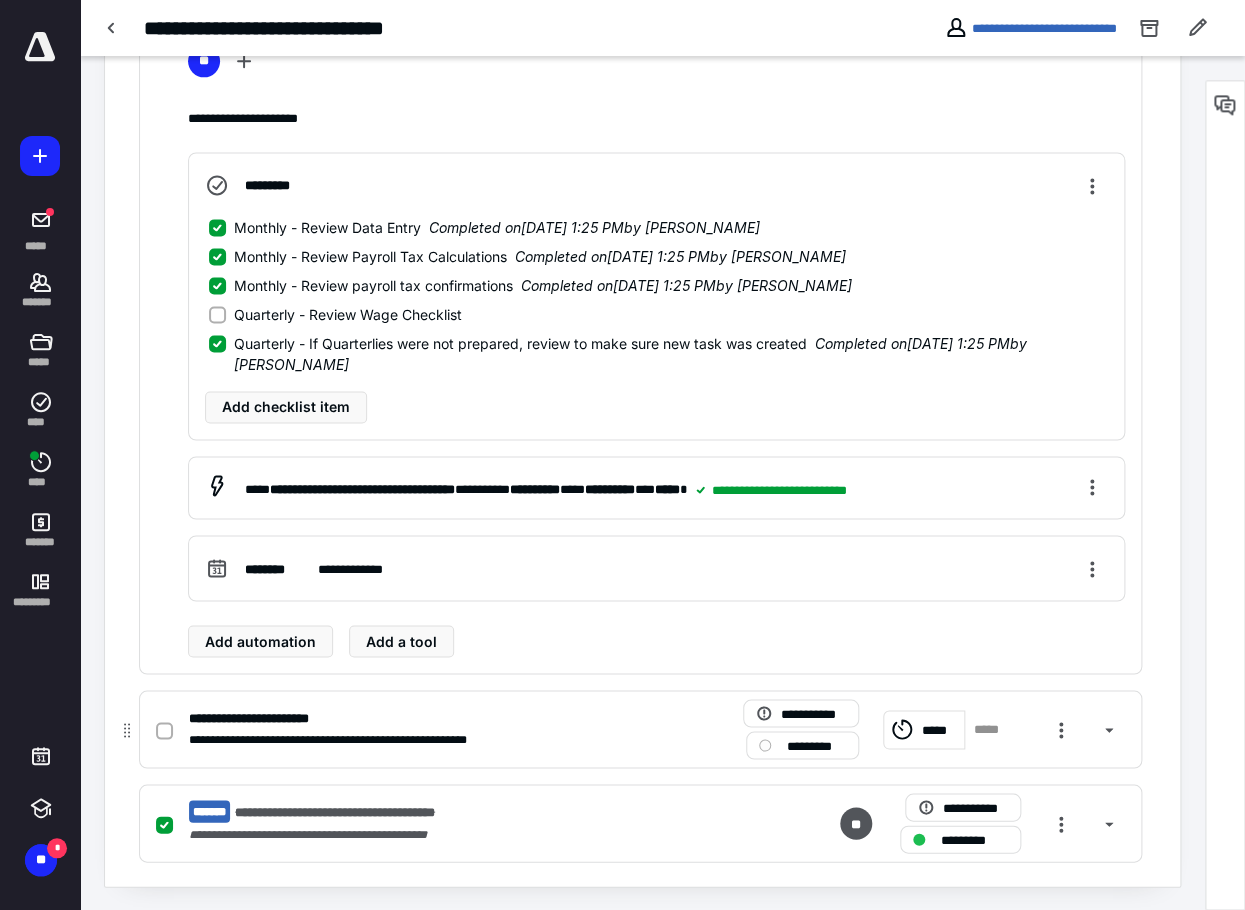 click on "**********" at bounding box center (378, 717) 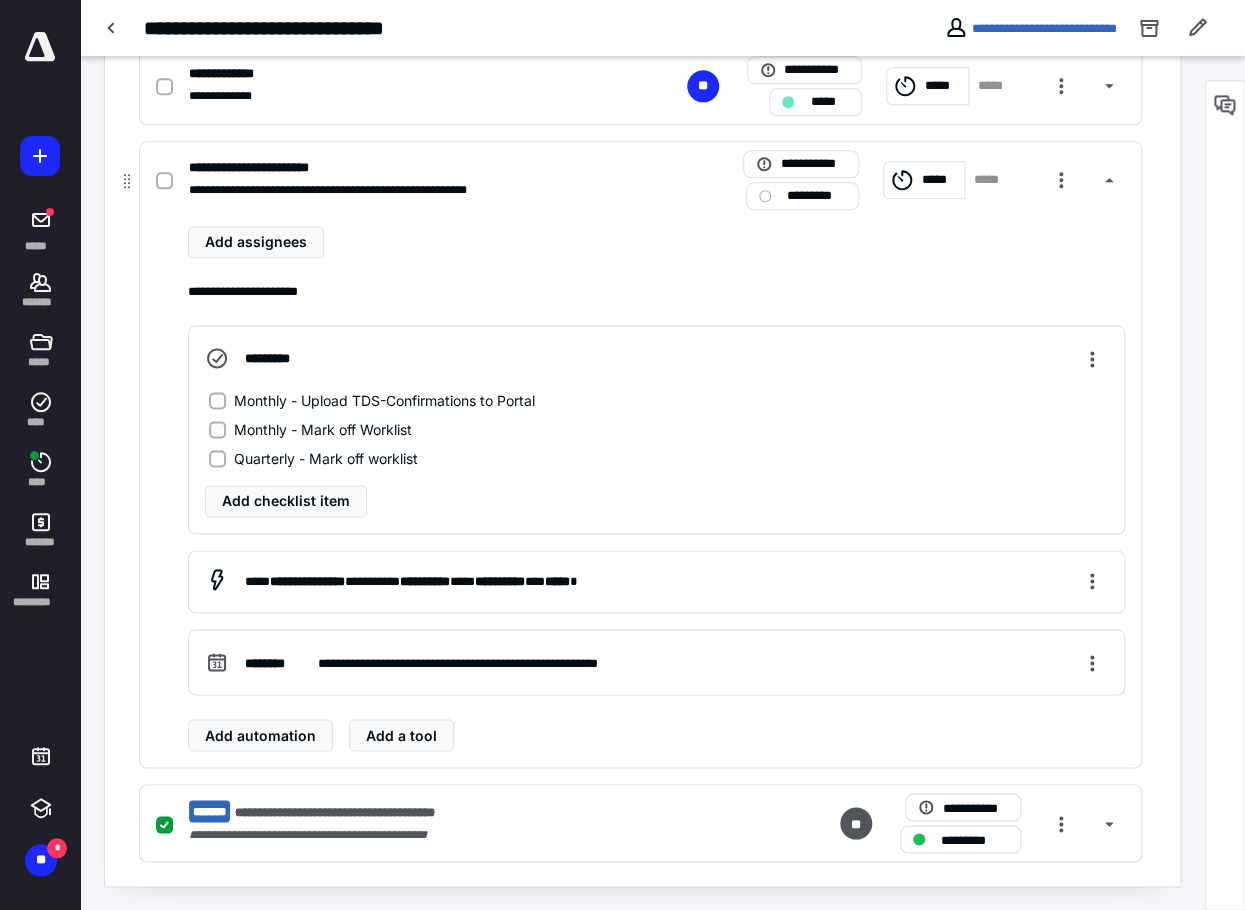 click on "Monthly - Upload TDS-Confirmations to Portal" at bounding box center [384, 400] 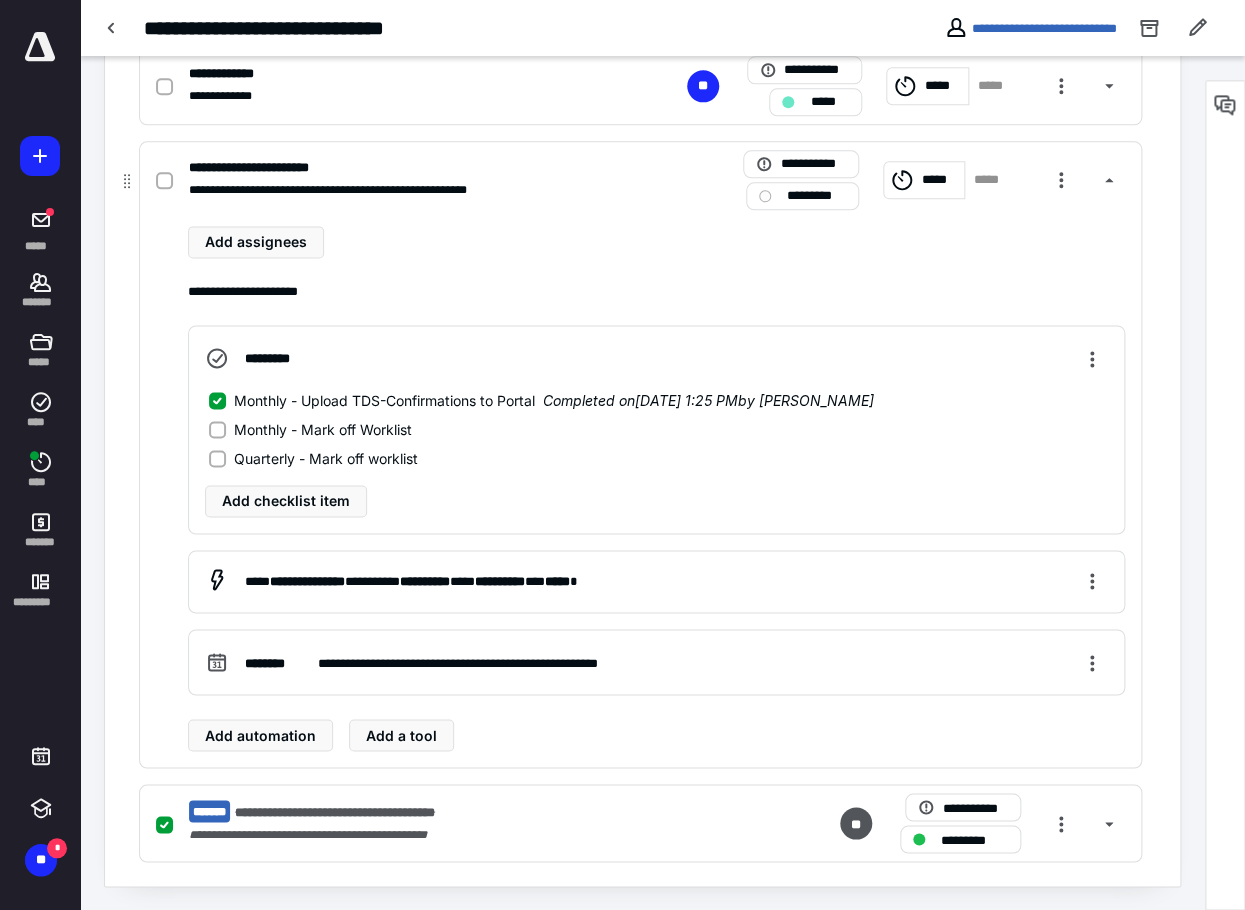 click on "Monthly - Mark off Worklist" at bounding box center [323, 429] 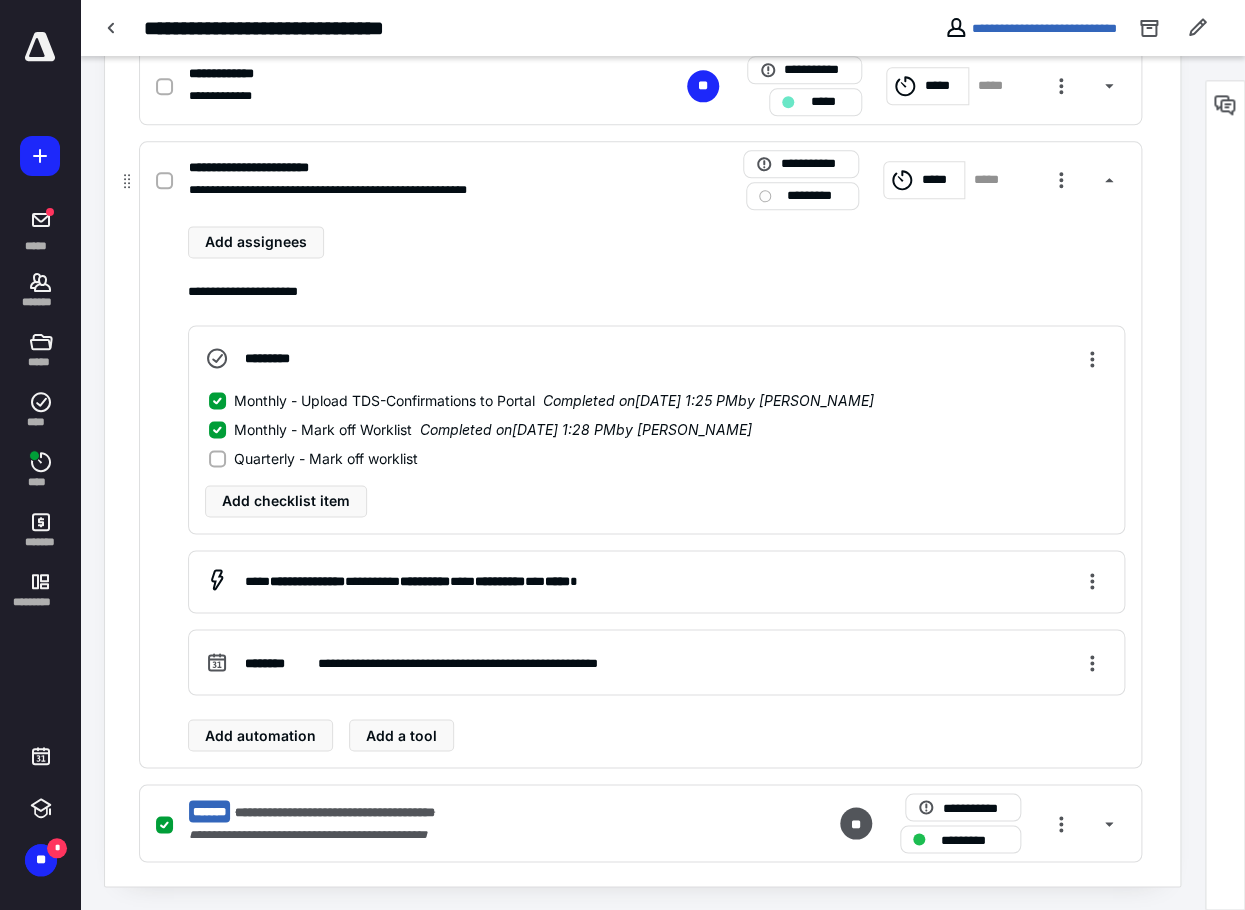 click 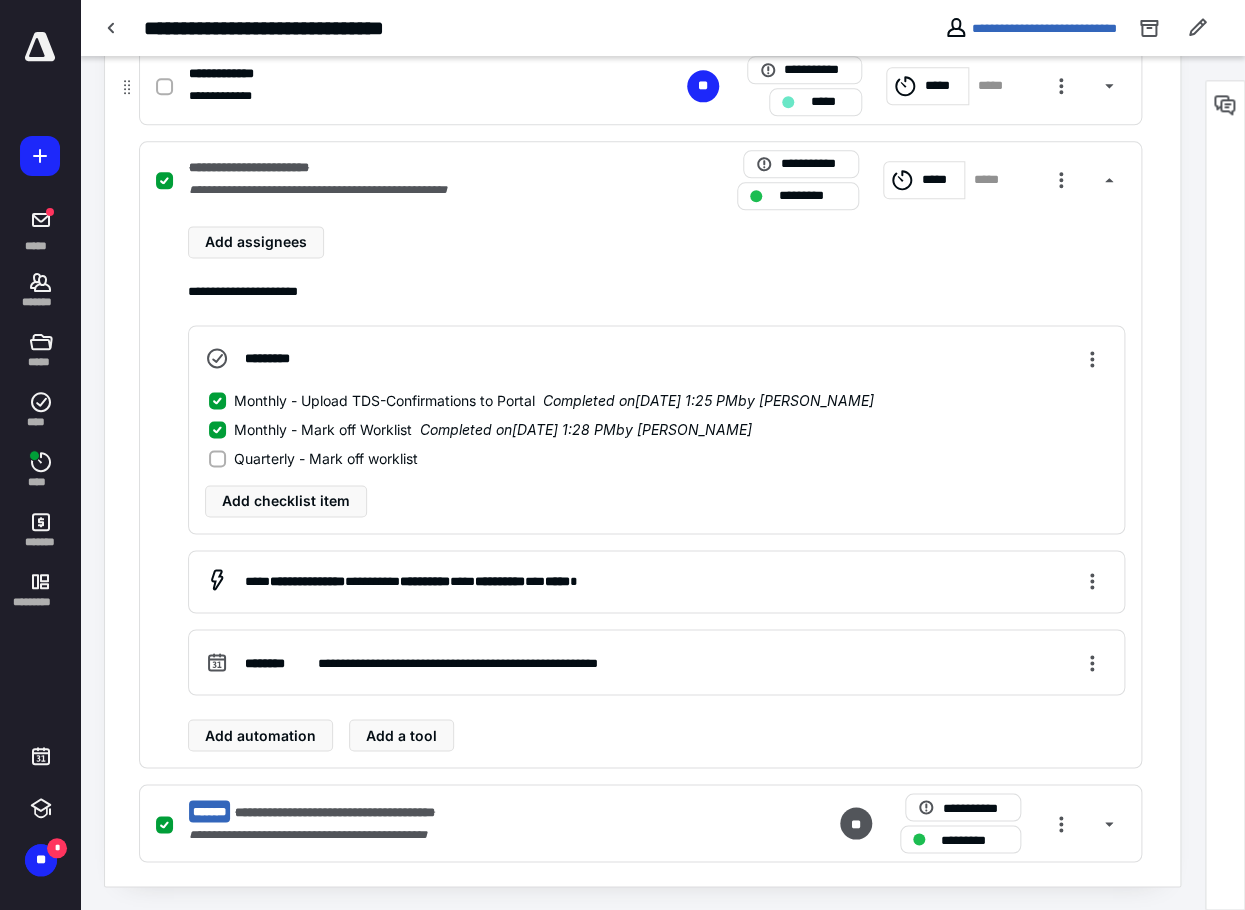 click at bounding box center [168, 85] 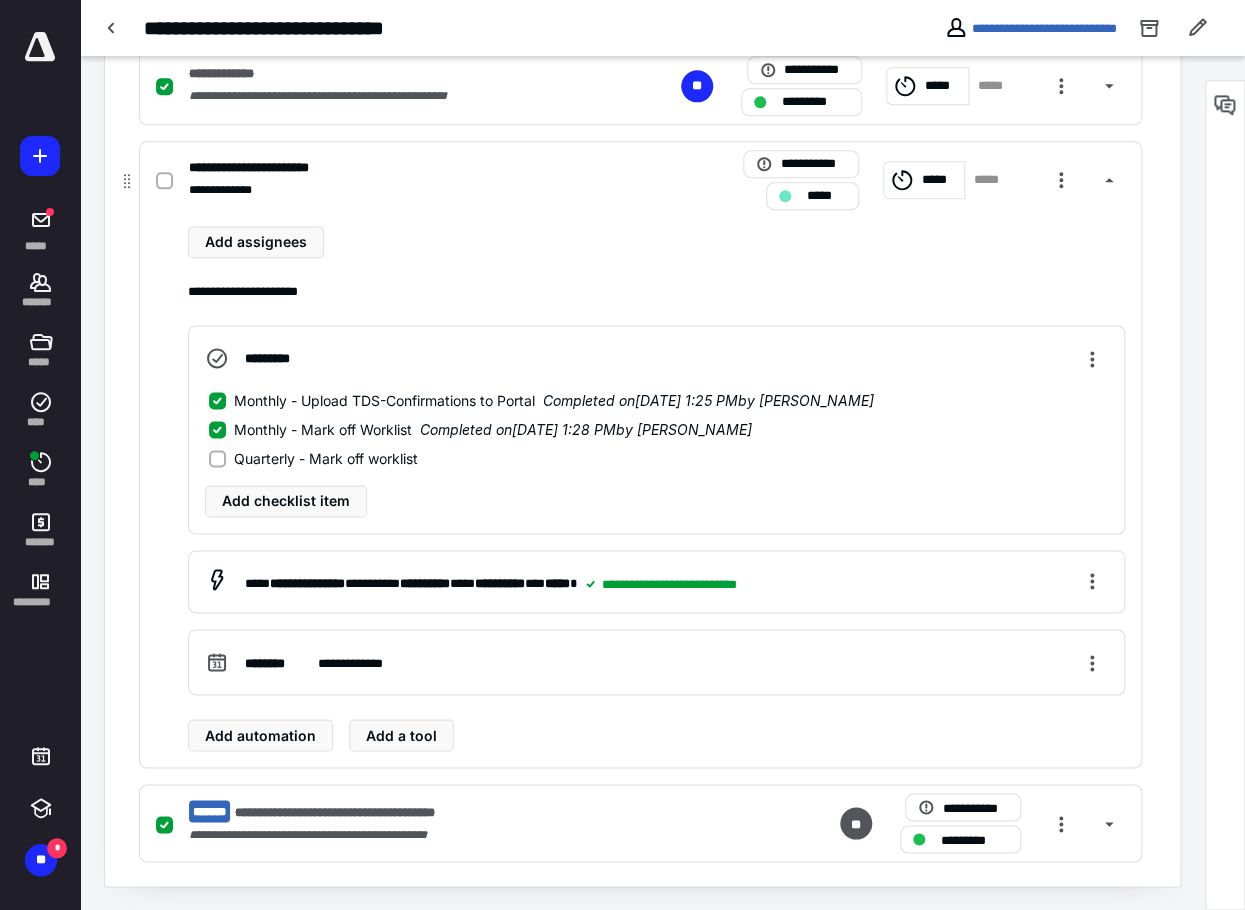 click at bounding box center (164, 181) 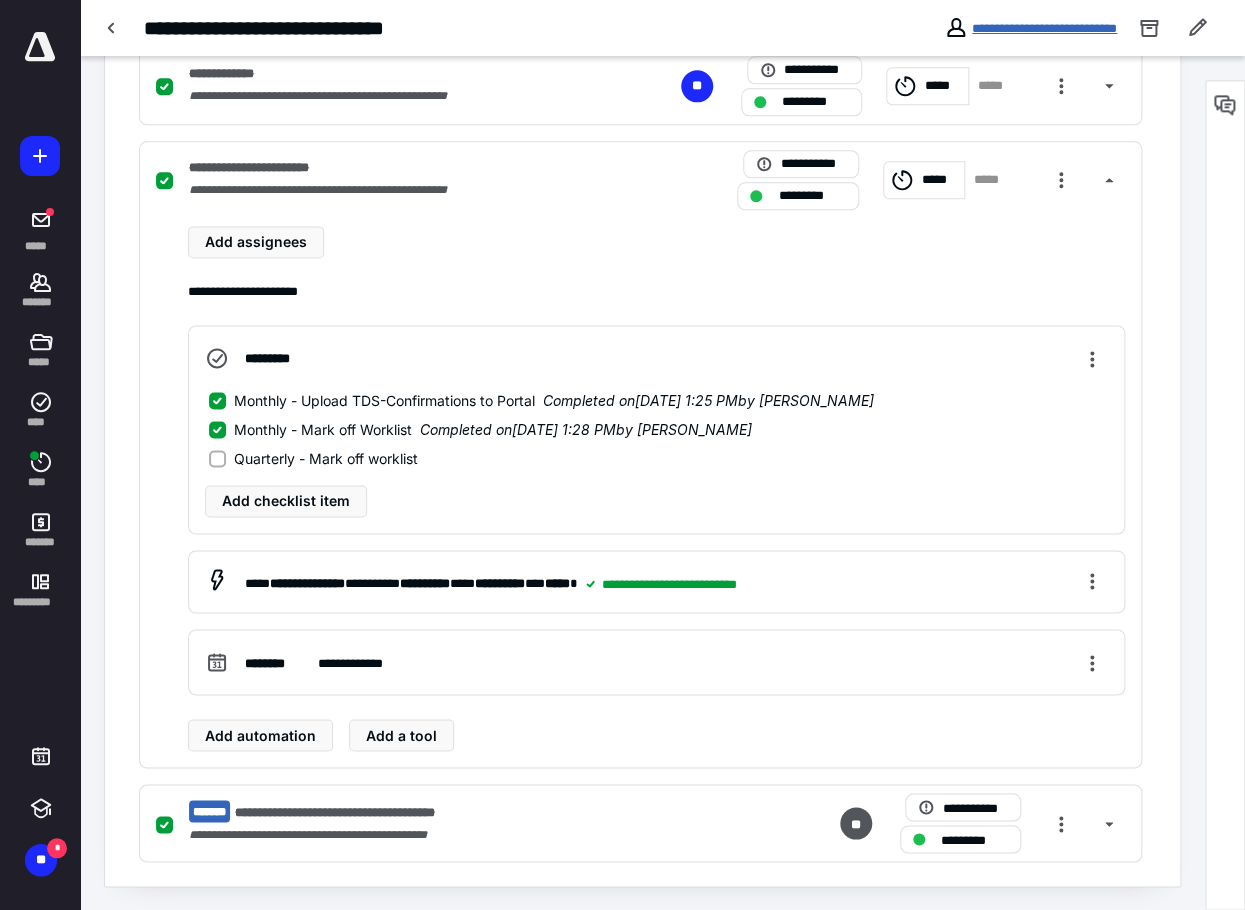 click on "**********" at bounding box center [1044, 28] 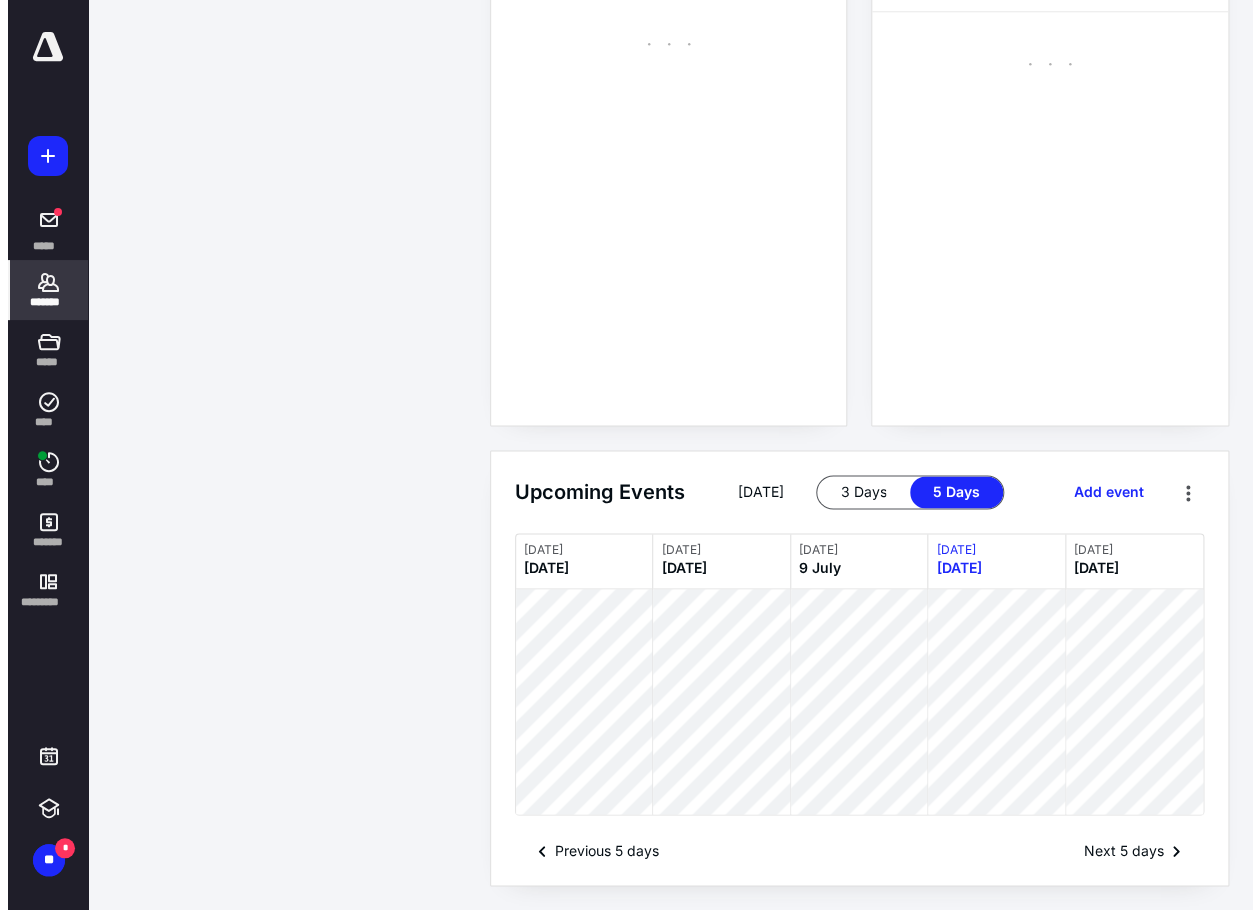 scroll, scrollTop: 0, scrollLeft: 0, axis: both 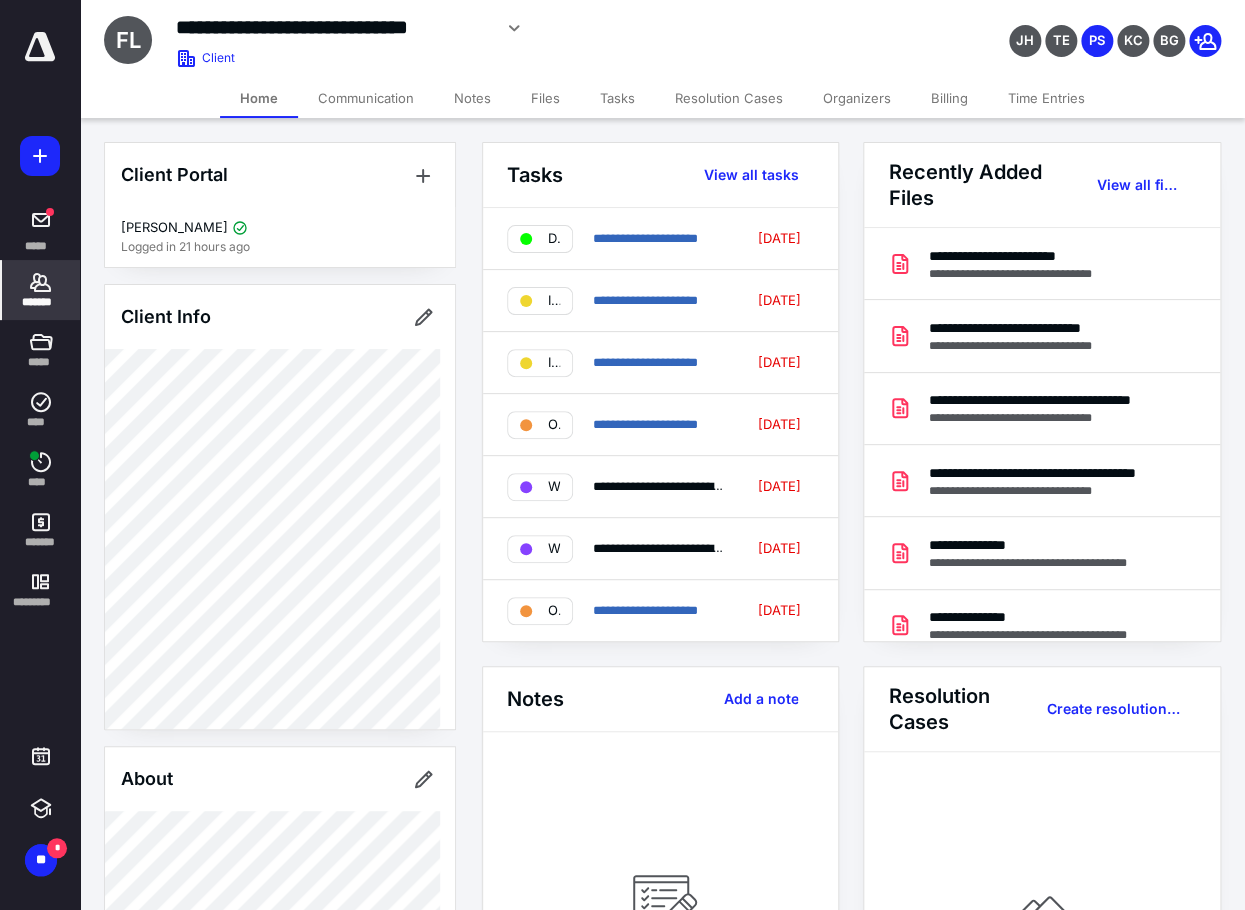 click on "Files" at bounding box center [545, 98] 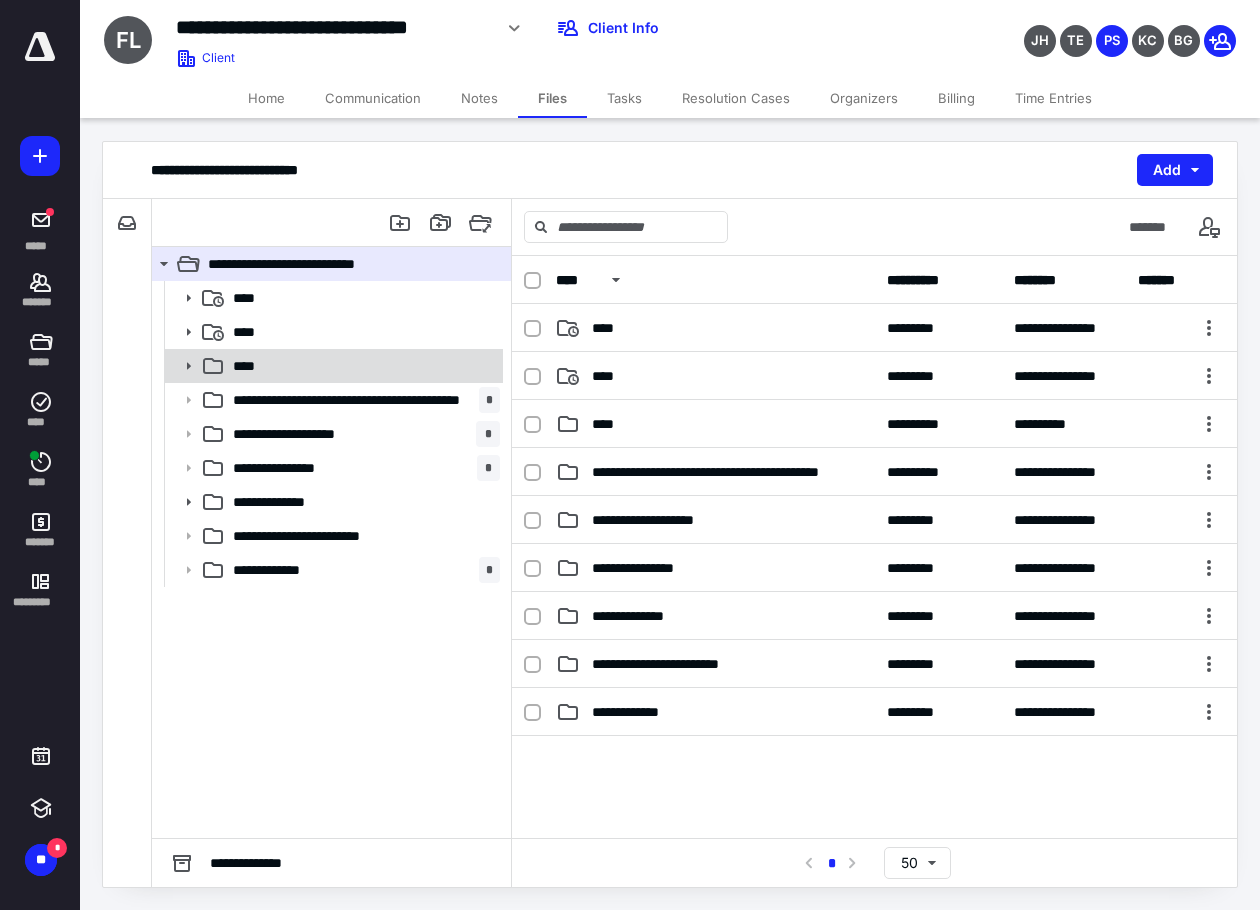 click 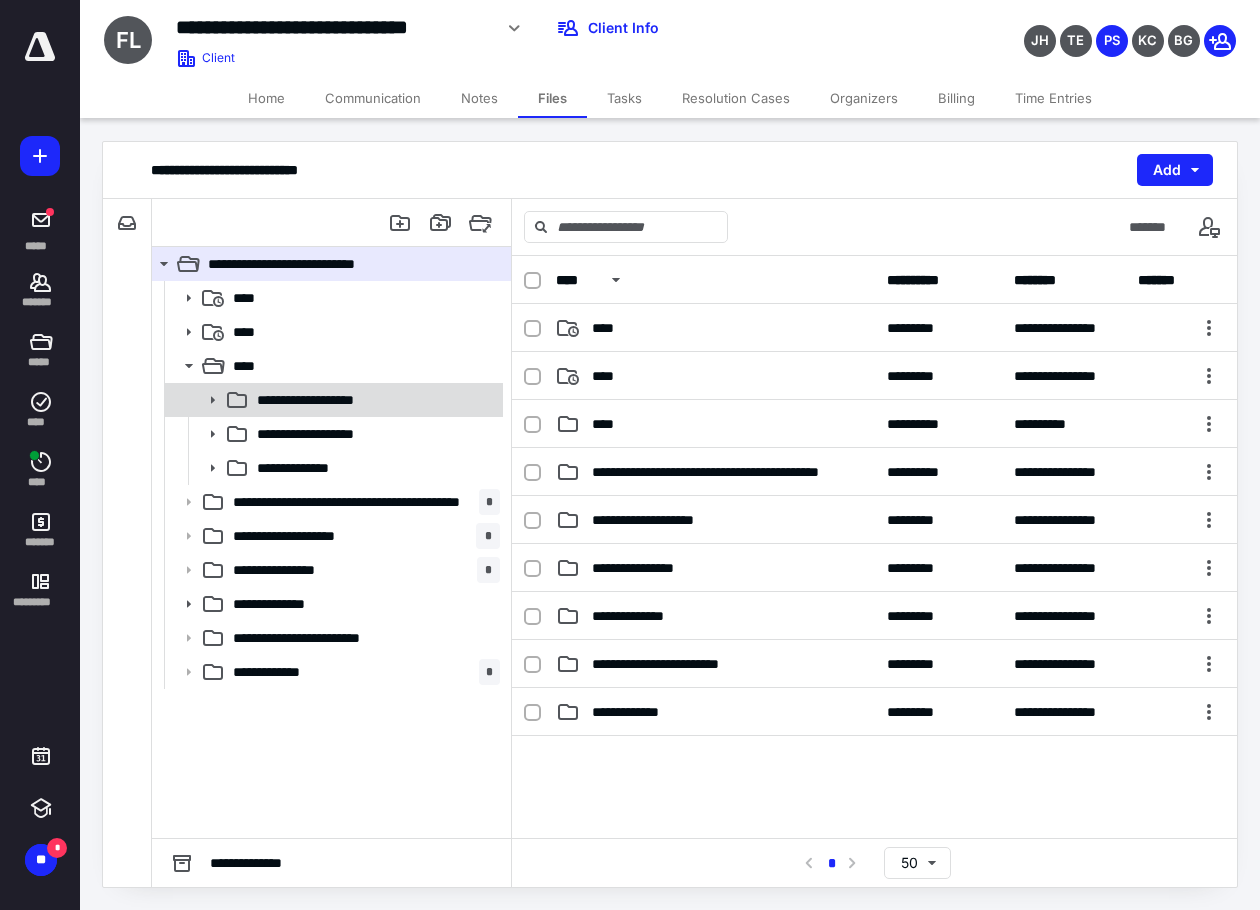 click 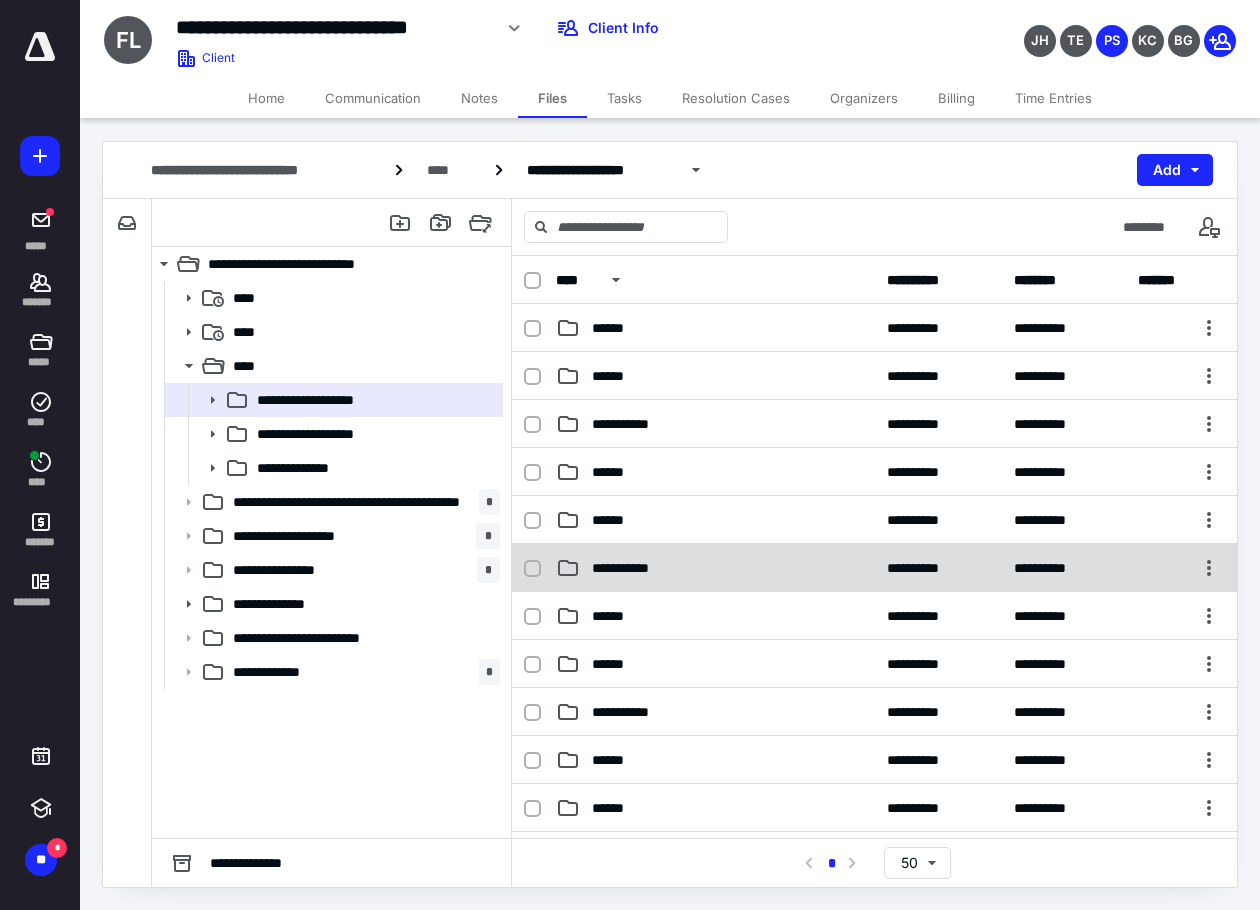 click on "**********" at bounding box center (874, 568) 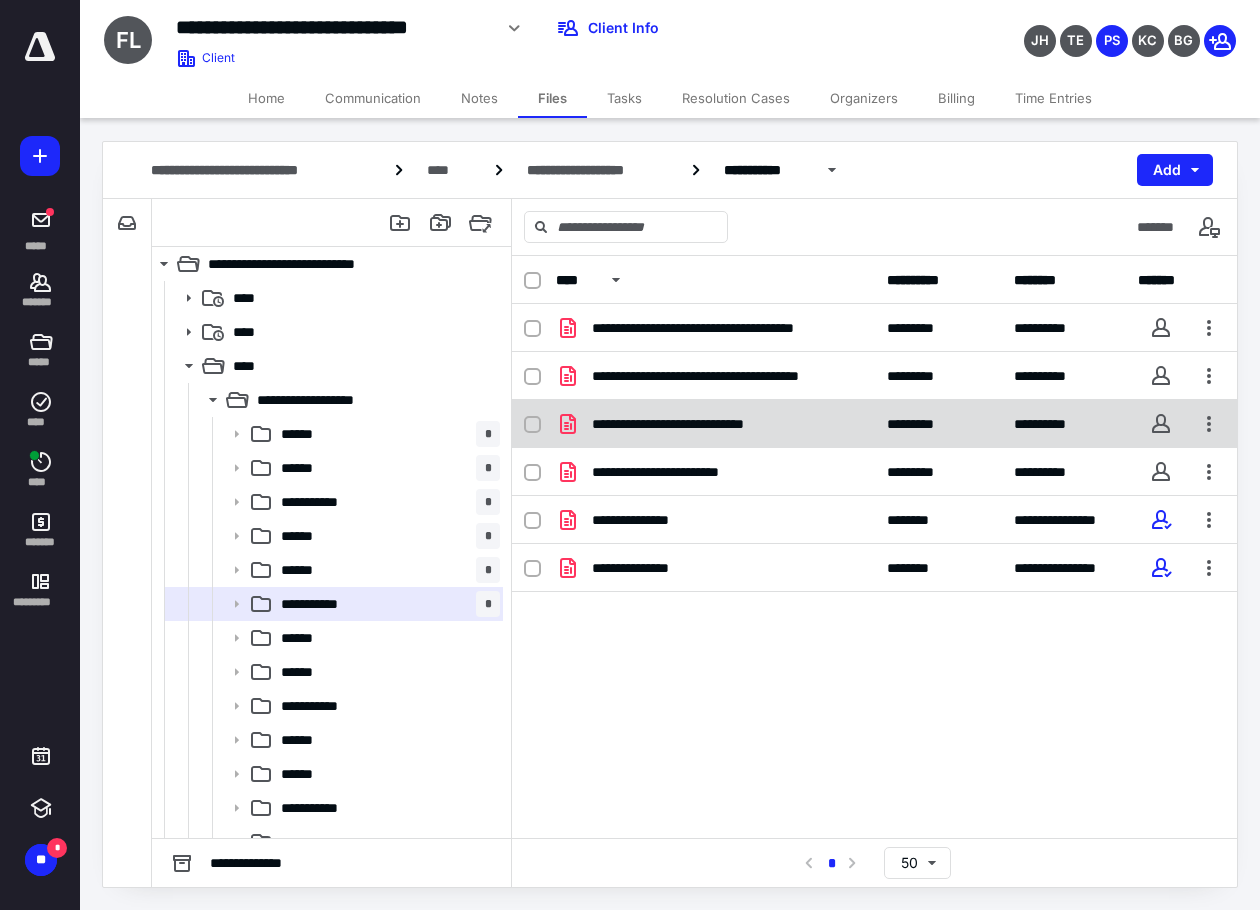 click on "**********" at bounding box center (715, 424) 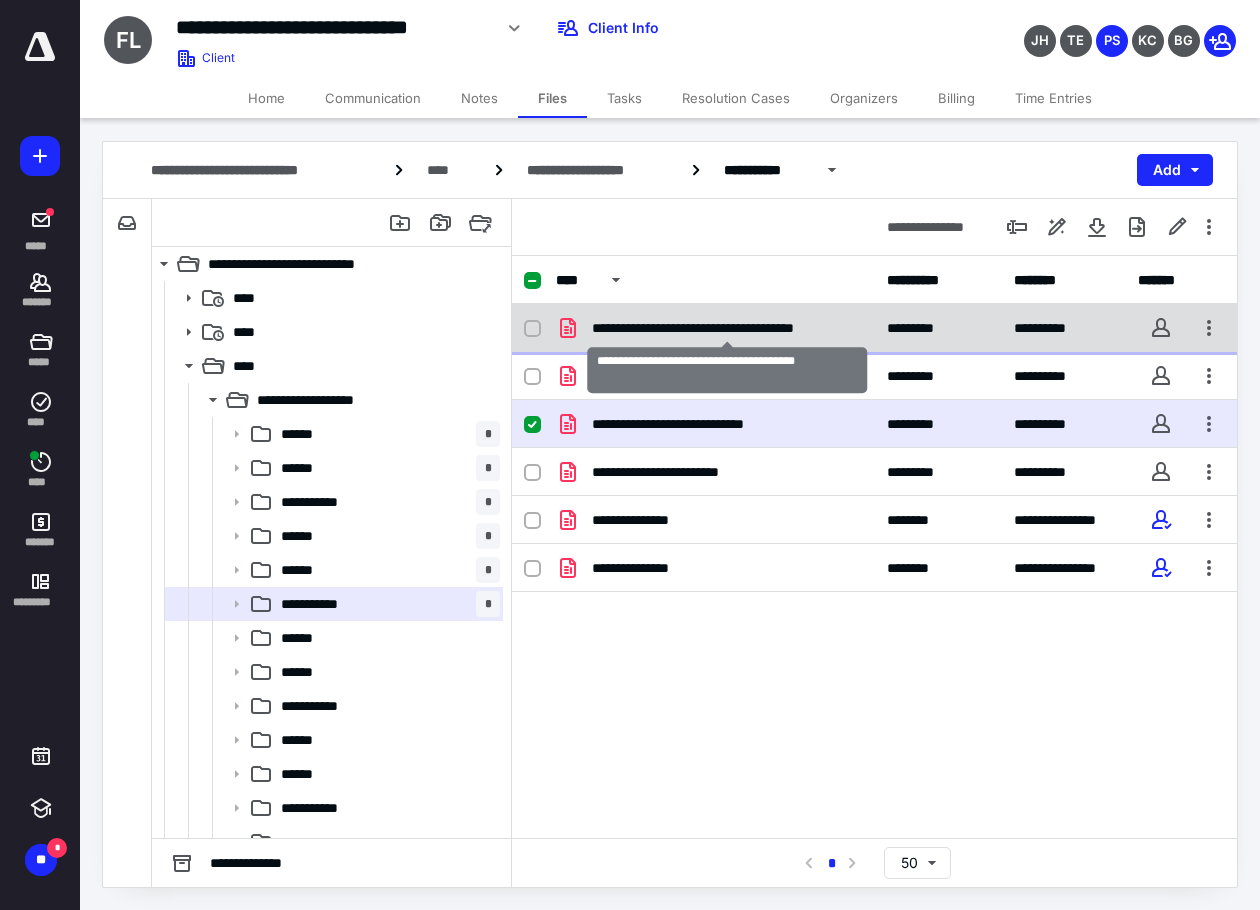 click on "**********" at bounding box center [727, 328] 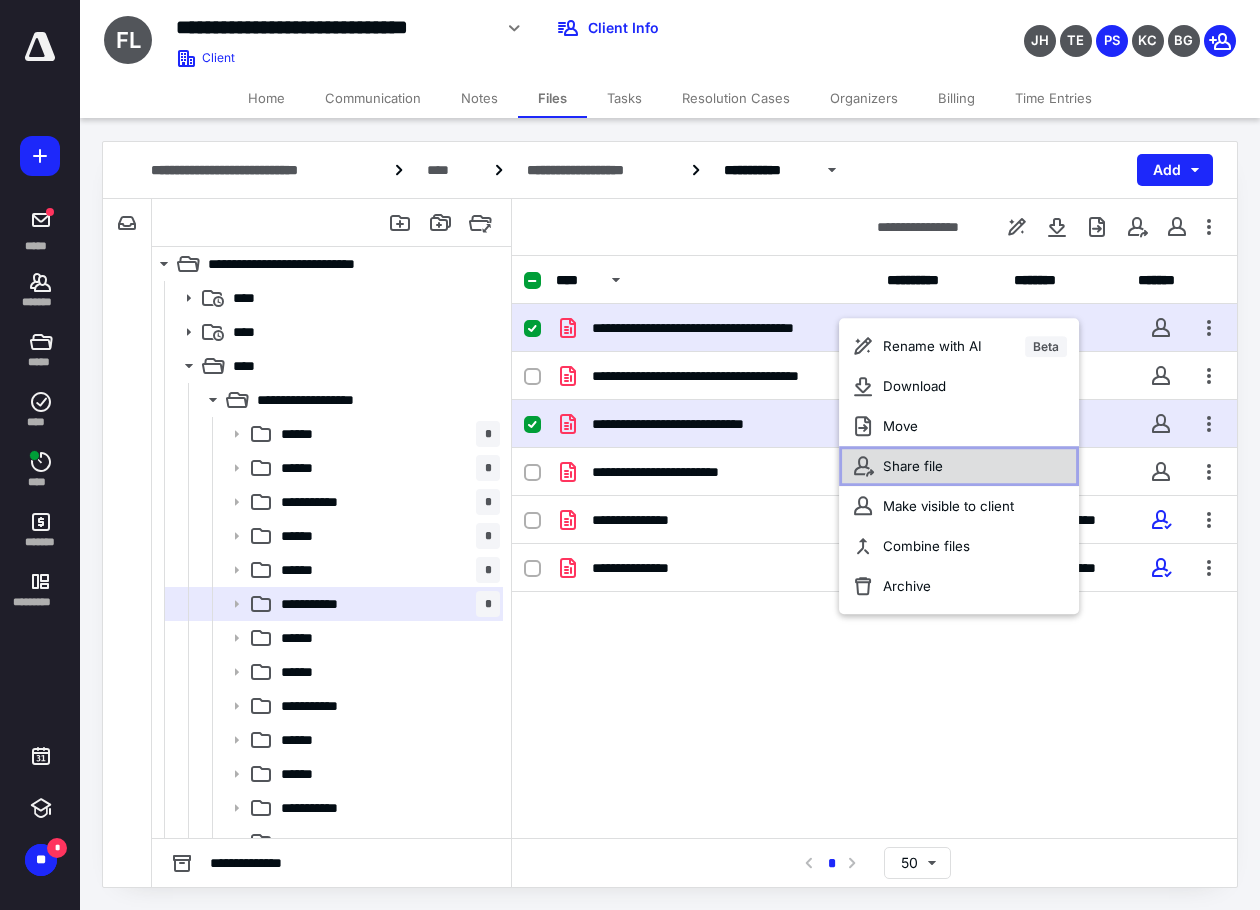 click on "Share file" at bounding box center [959, 466] 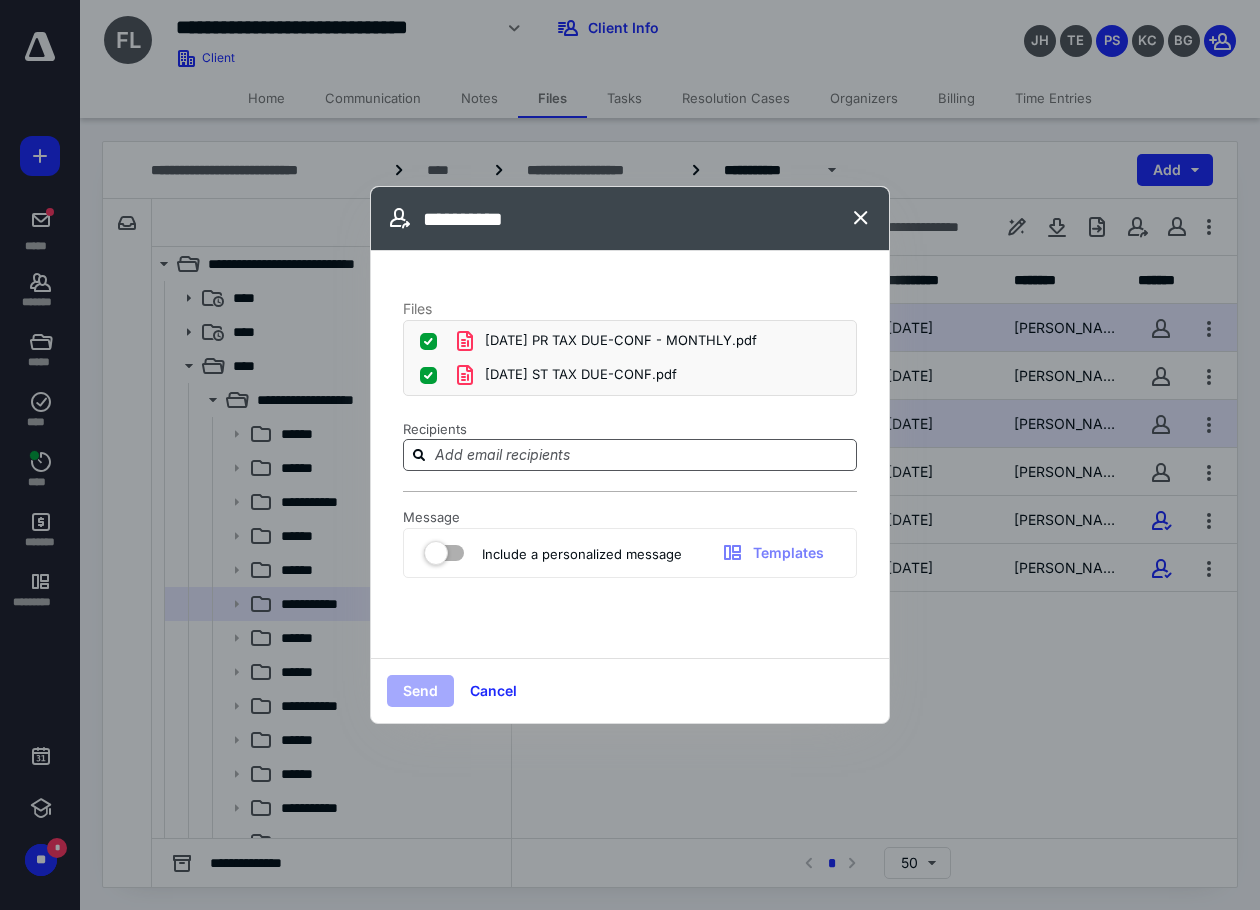 click at bounding box center [630, 455] 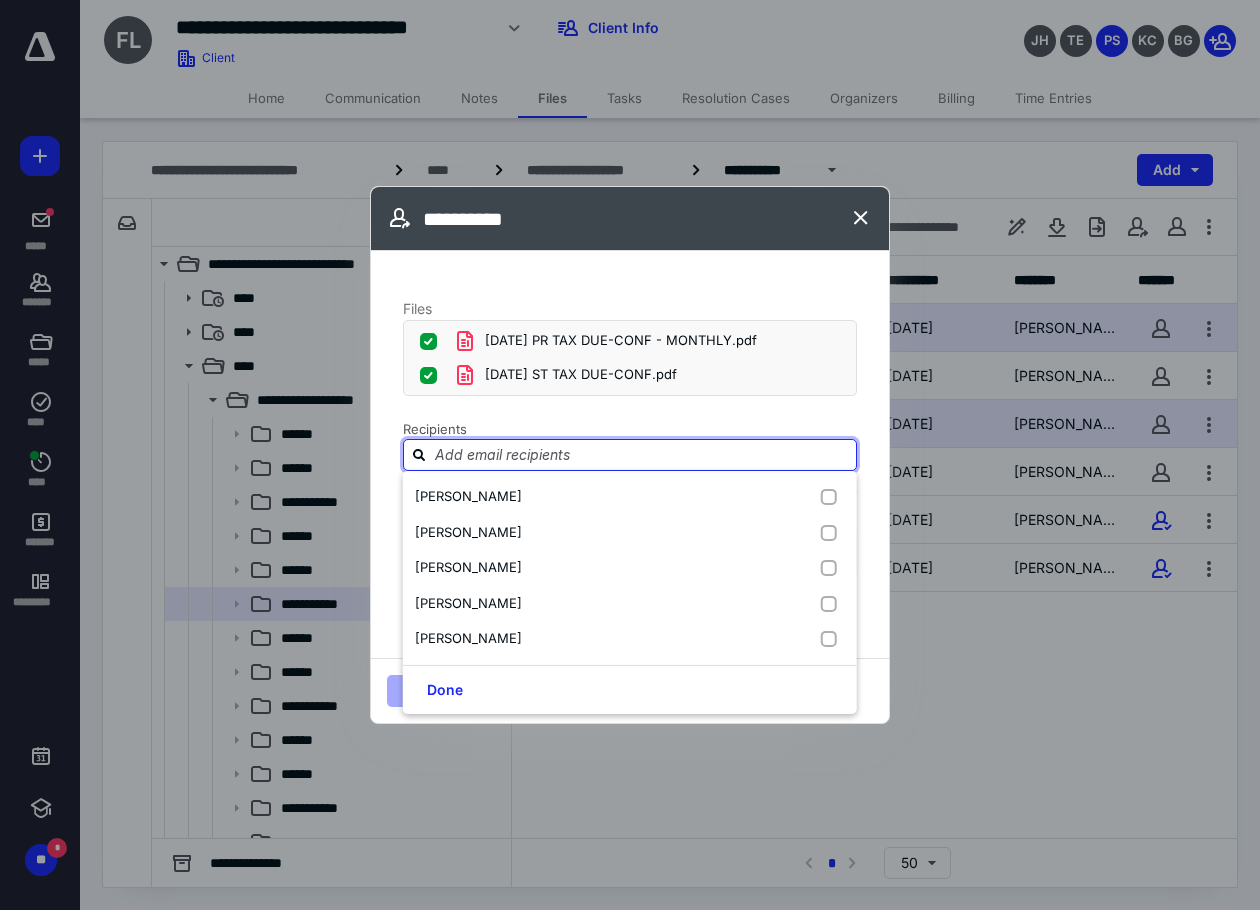 click at bounding box center [642, 454] 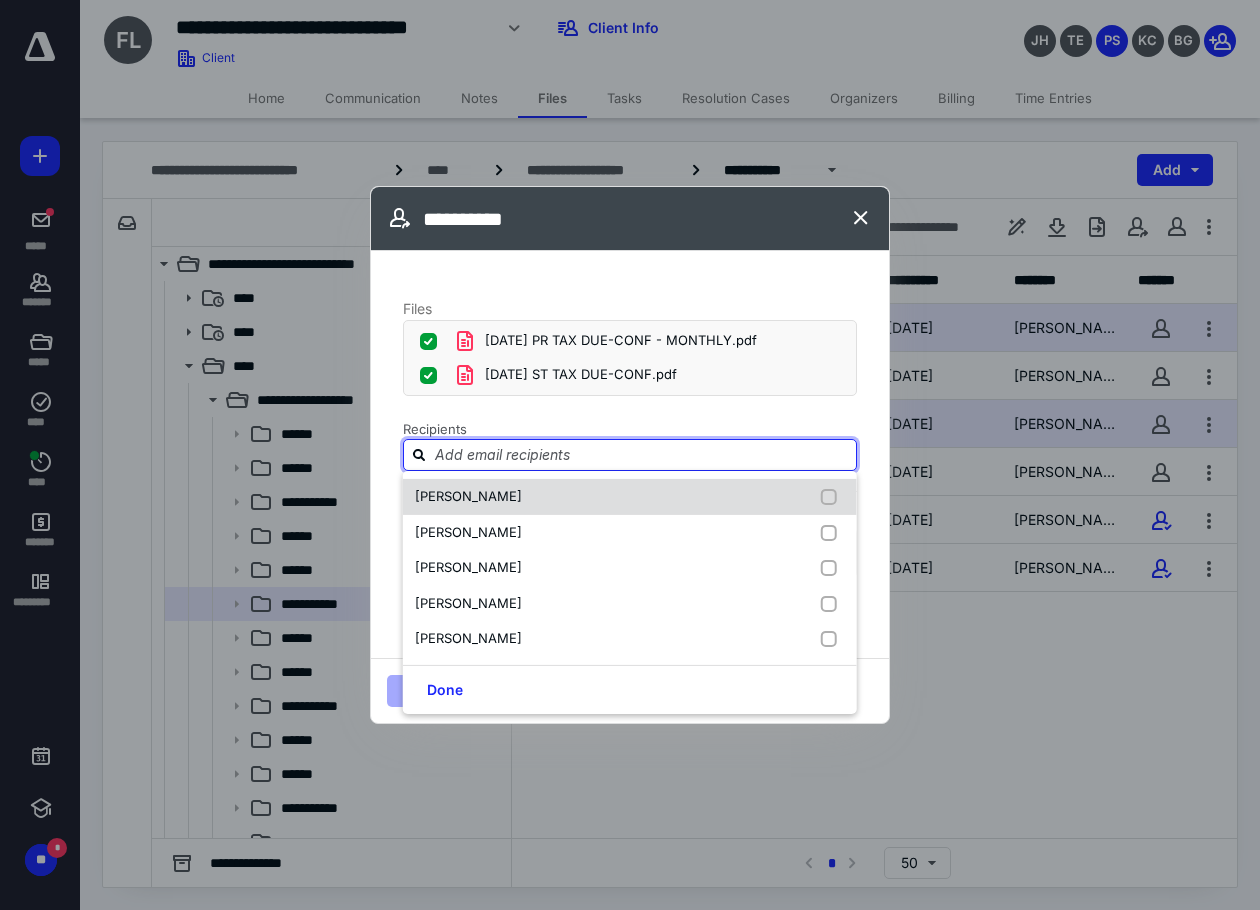 click on "Amanda Furgerson" at bounding box center (630, 497) 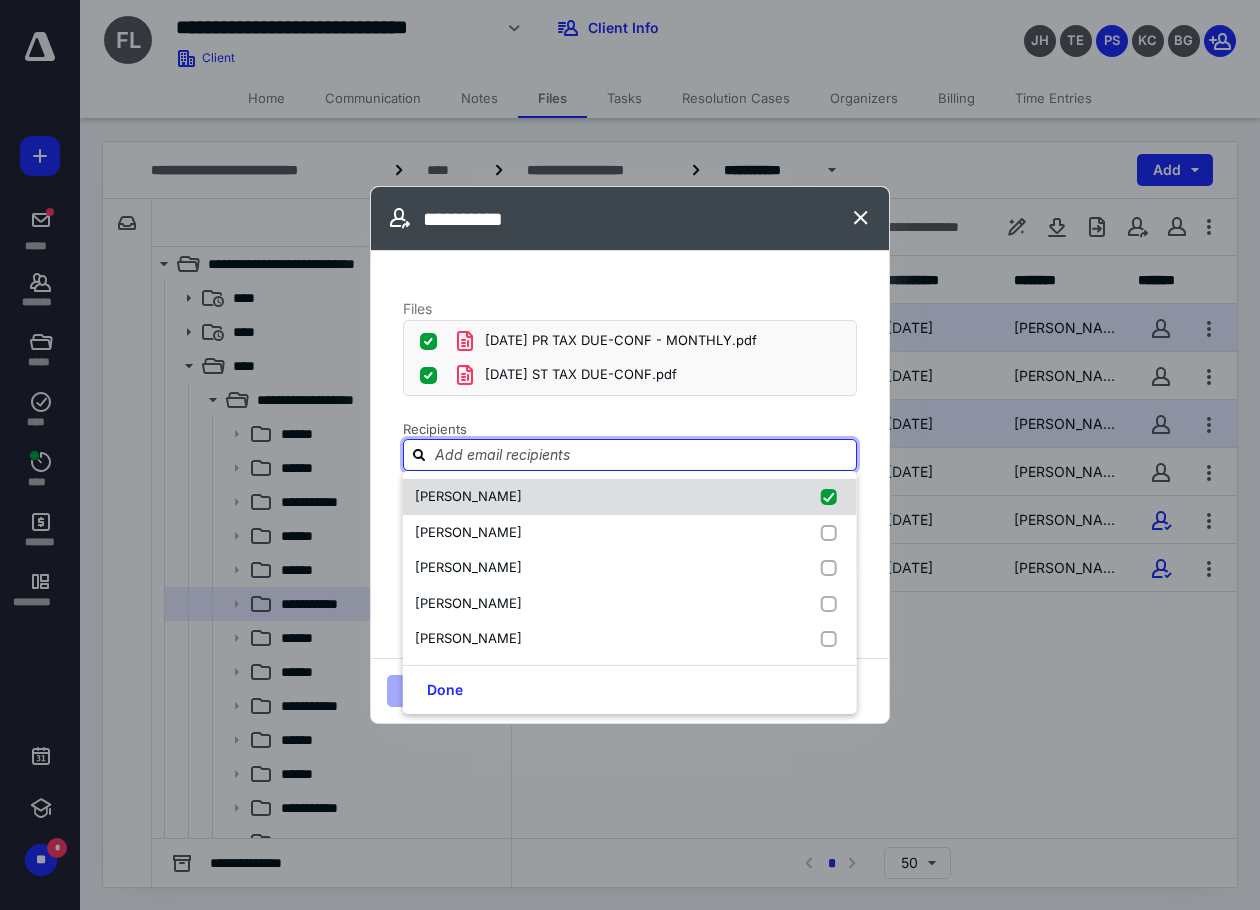 checkbox on "true" 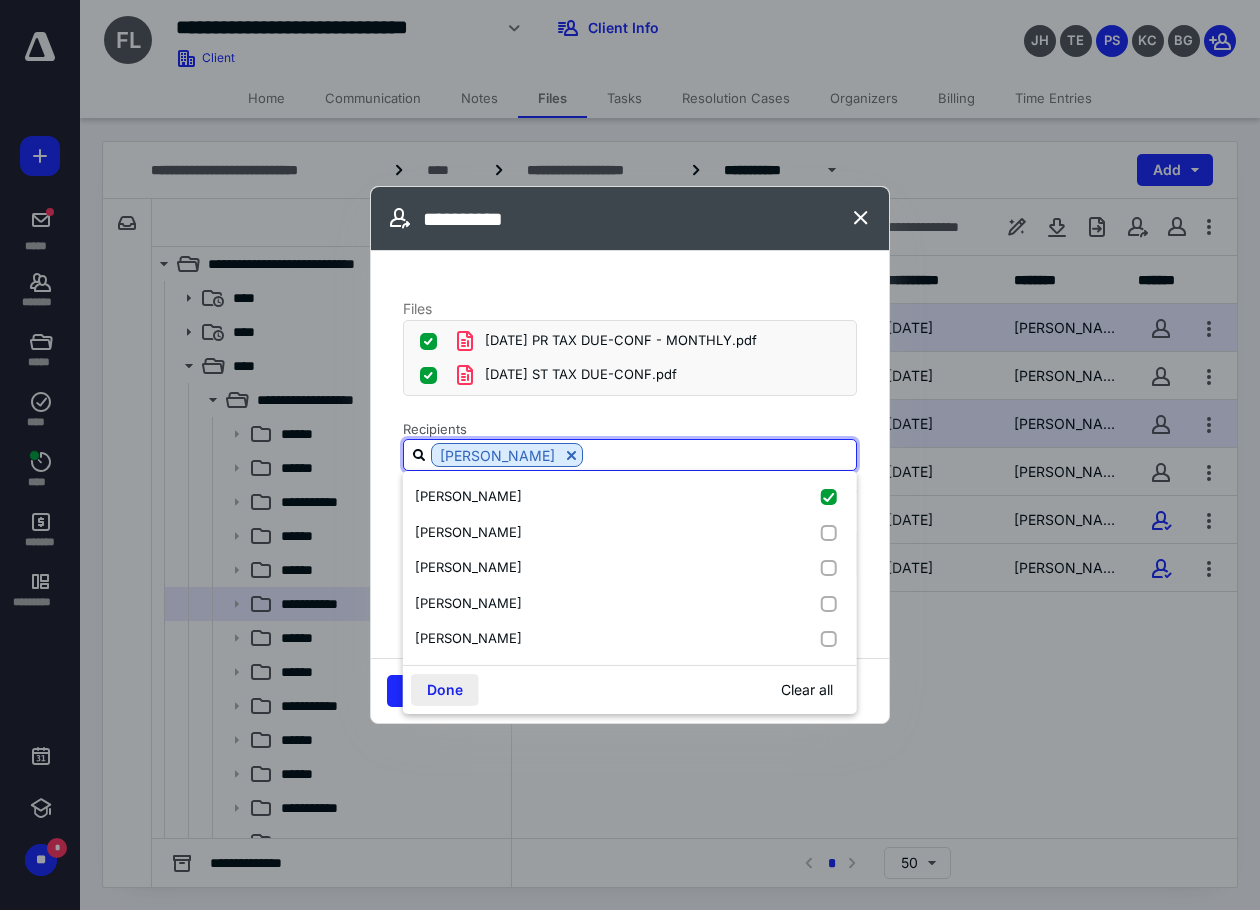 click on "Done" at bounding box center [445, 689] 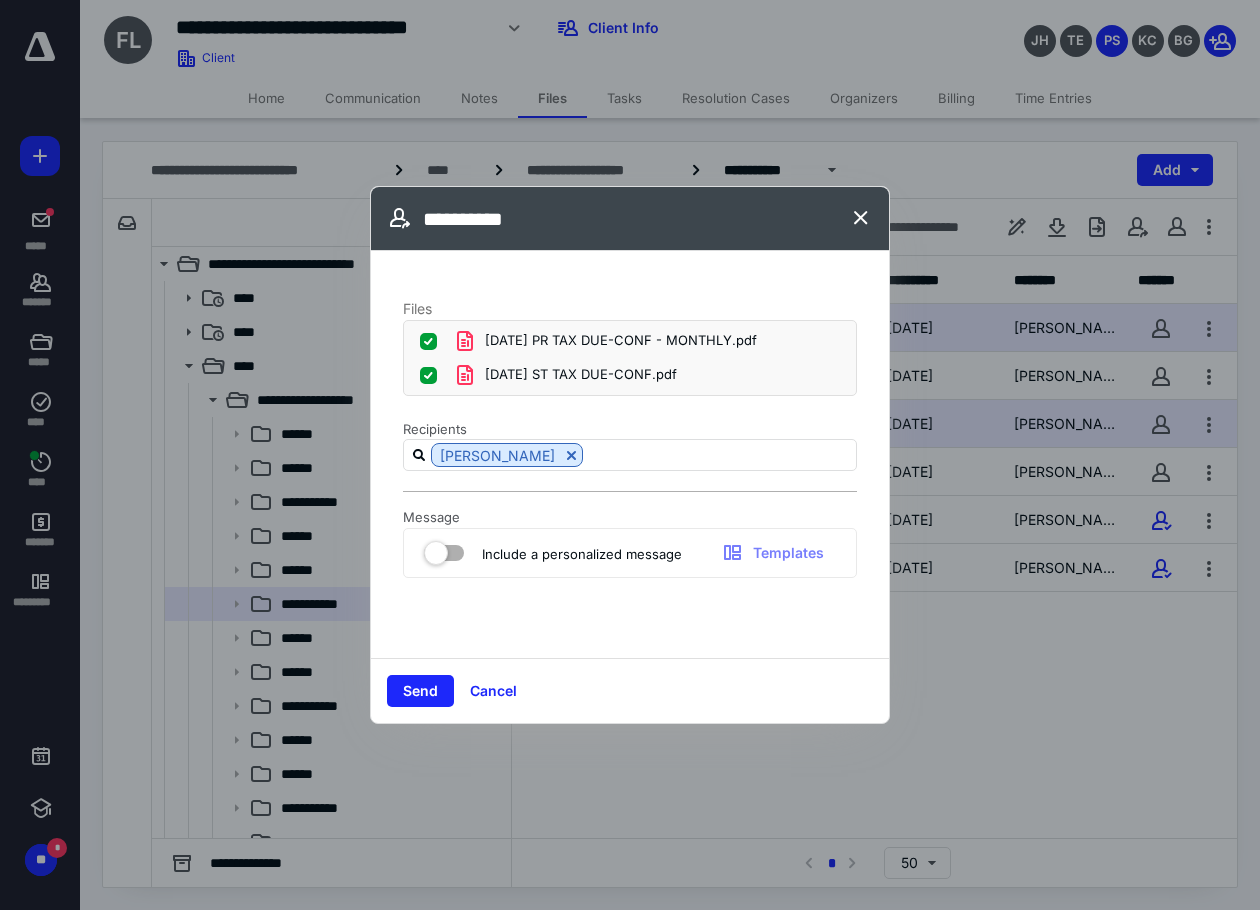 click at bounding box center (444, 549) 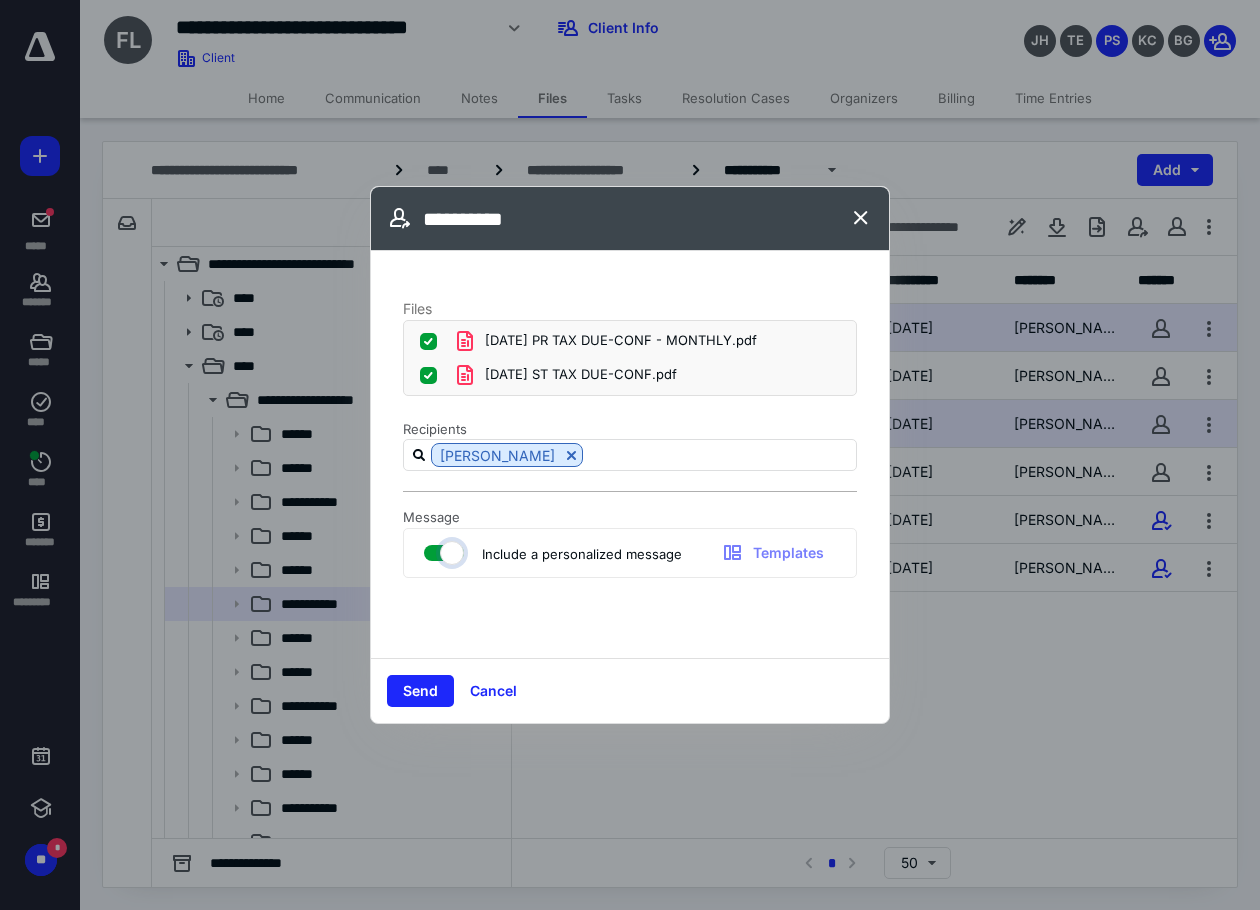 checkbox on "true" 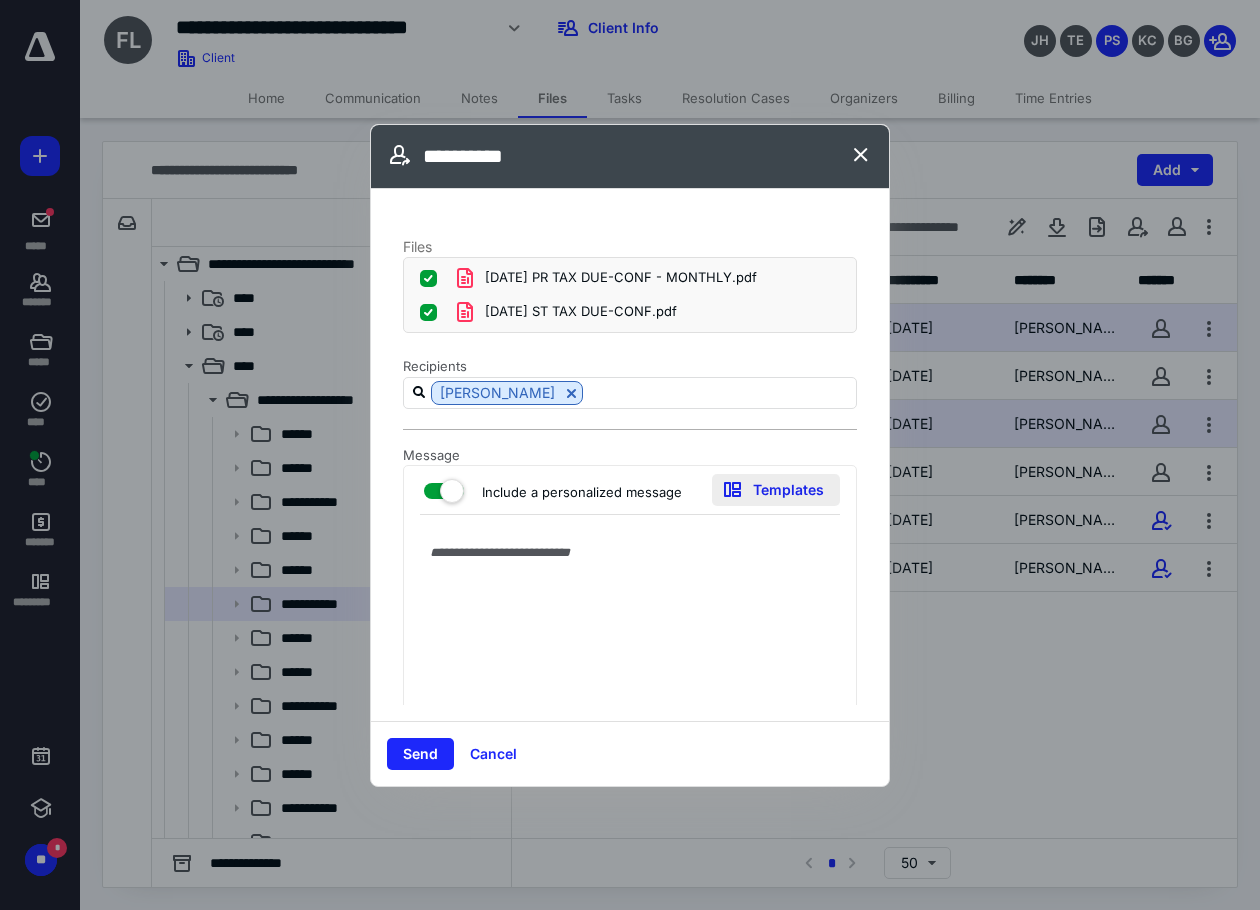 click on "Templates" at bounding box center [776, 490] 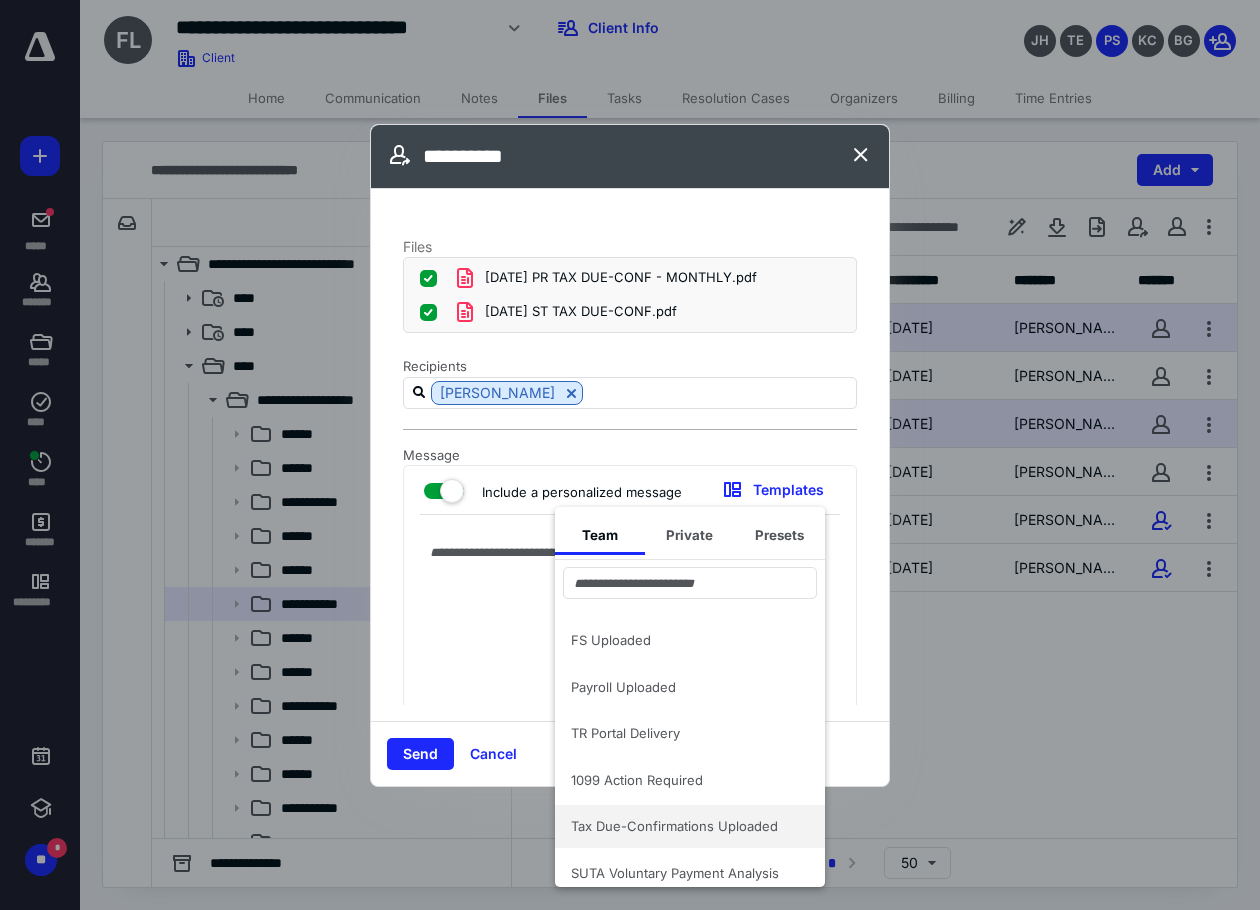 click on "Tax Due-Confirmations Uploaded" at bounding box center [678, 826] 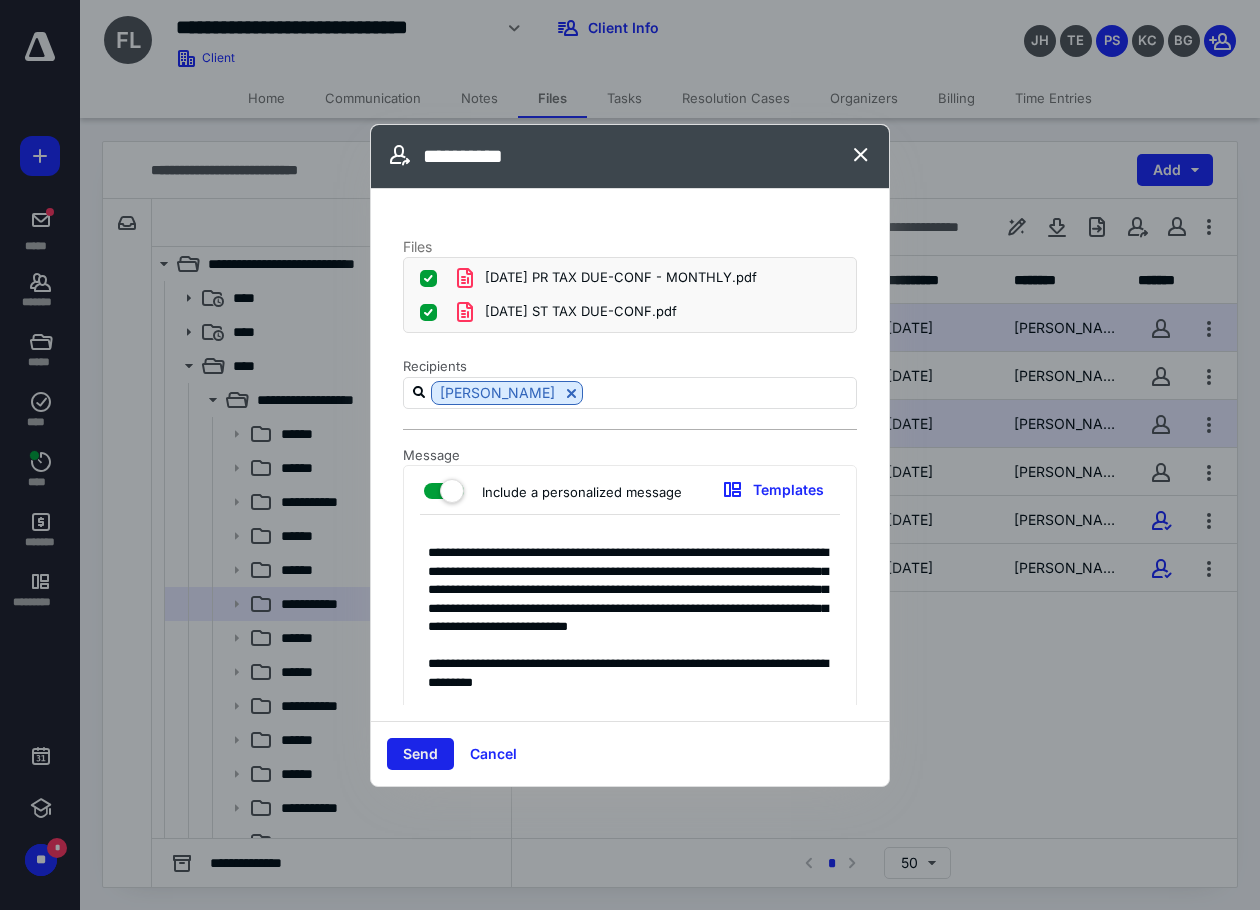 click on "Send" at bounding box center (420, 754) 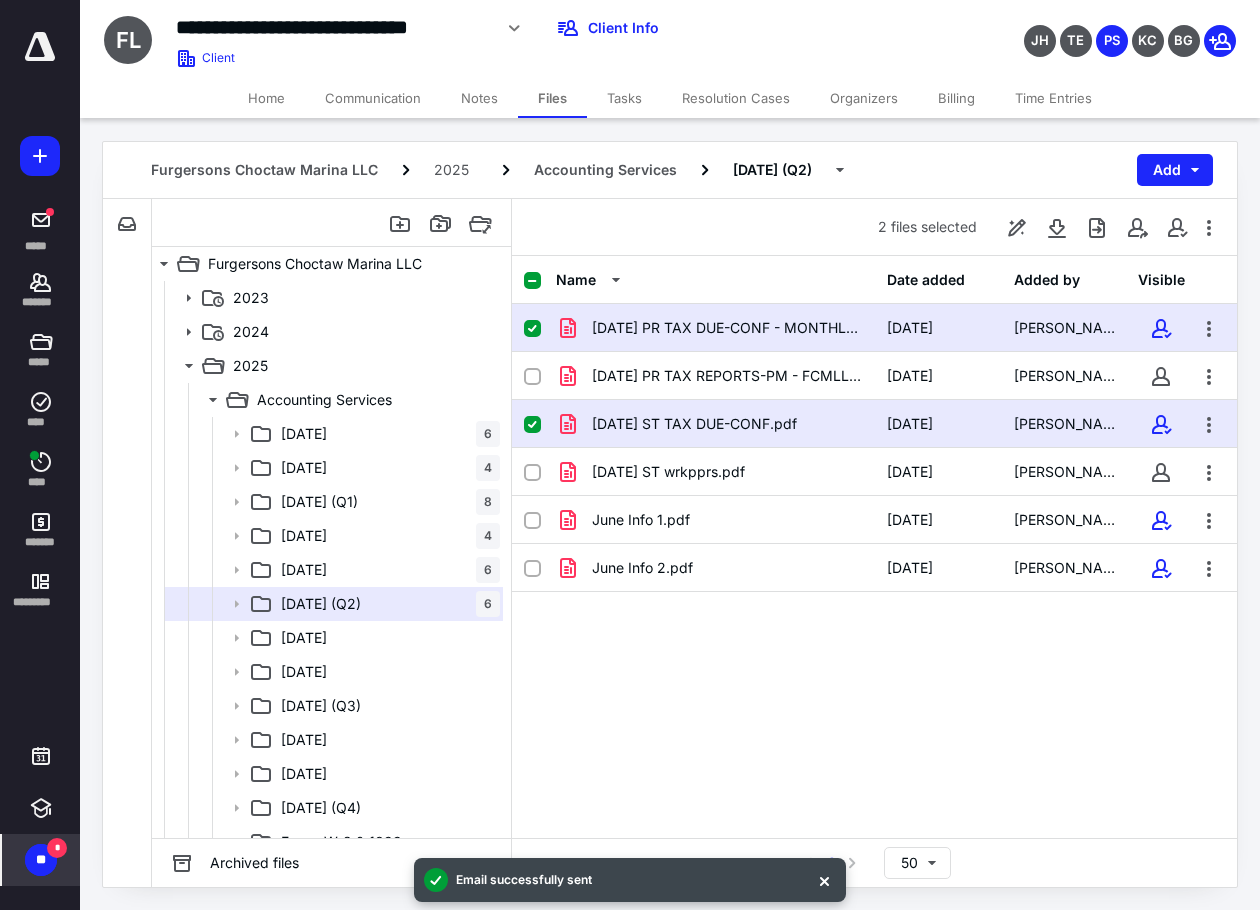 click on "** *" at bounding box center (41, 860) 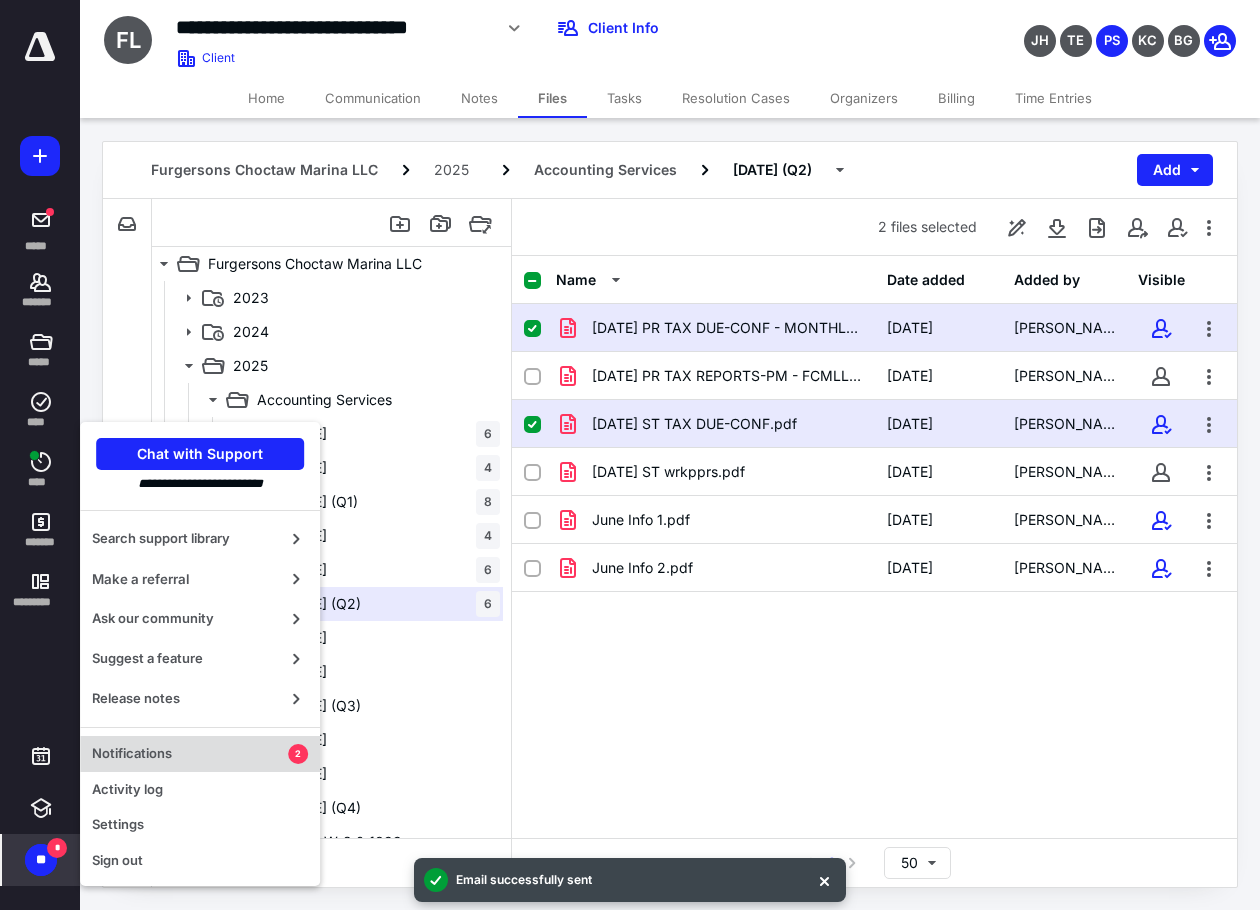 click on "Notifications" at bounding box center (190, 754) 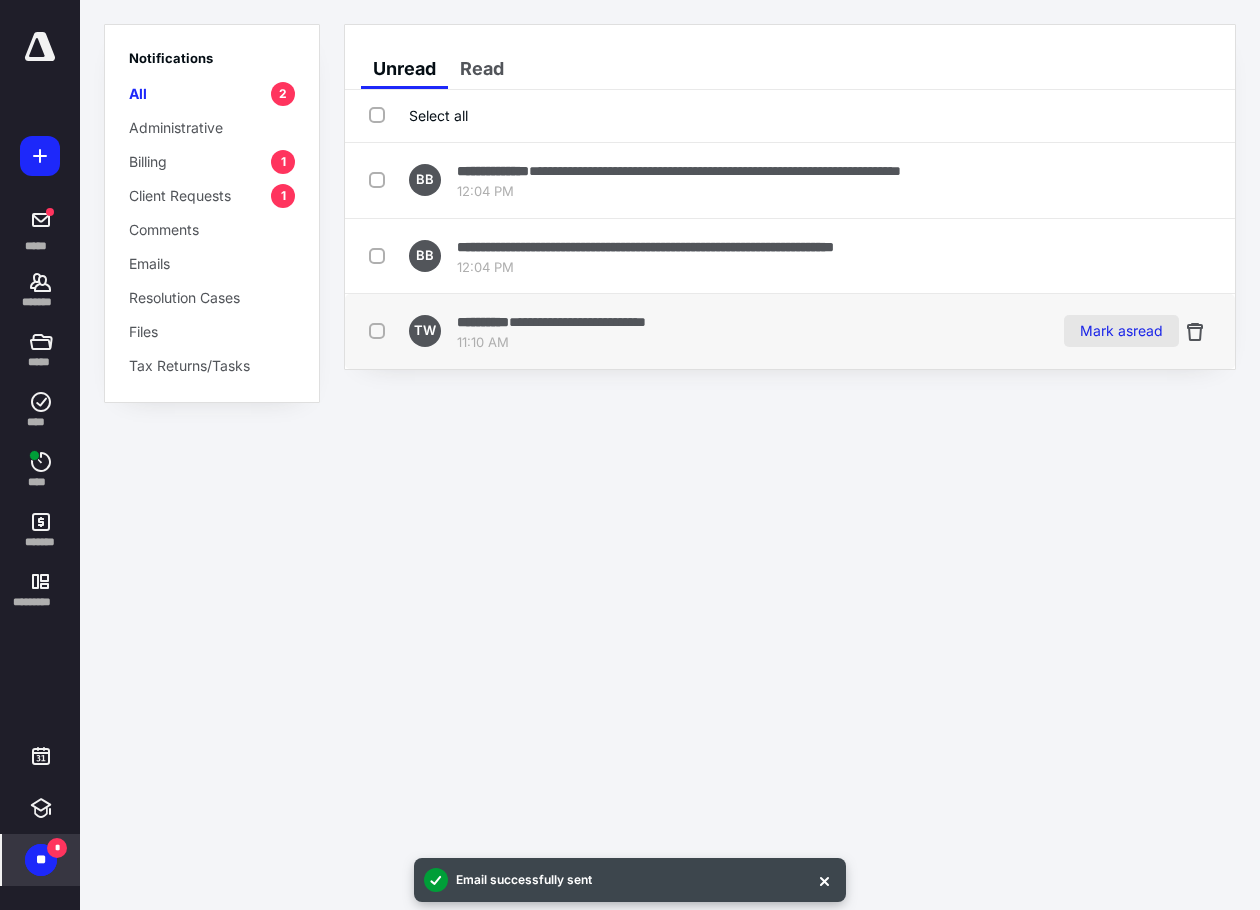 click on "Mark as  read" at bounding box center [1121, 331] 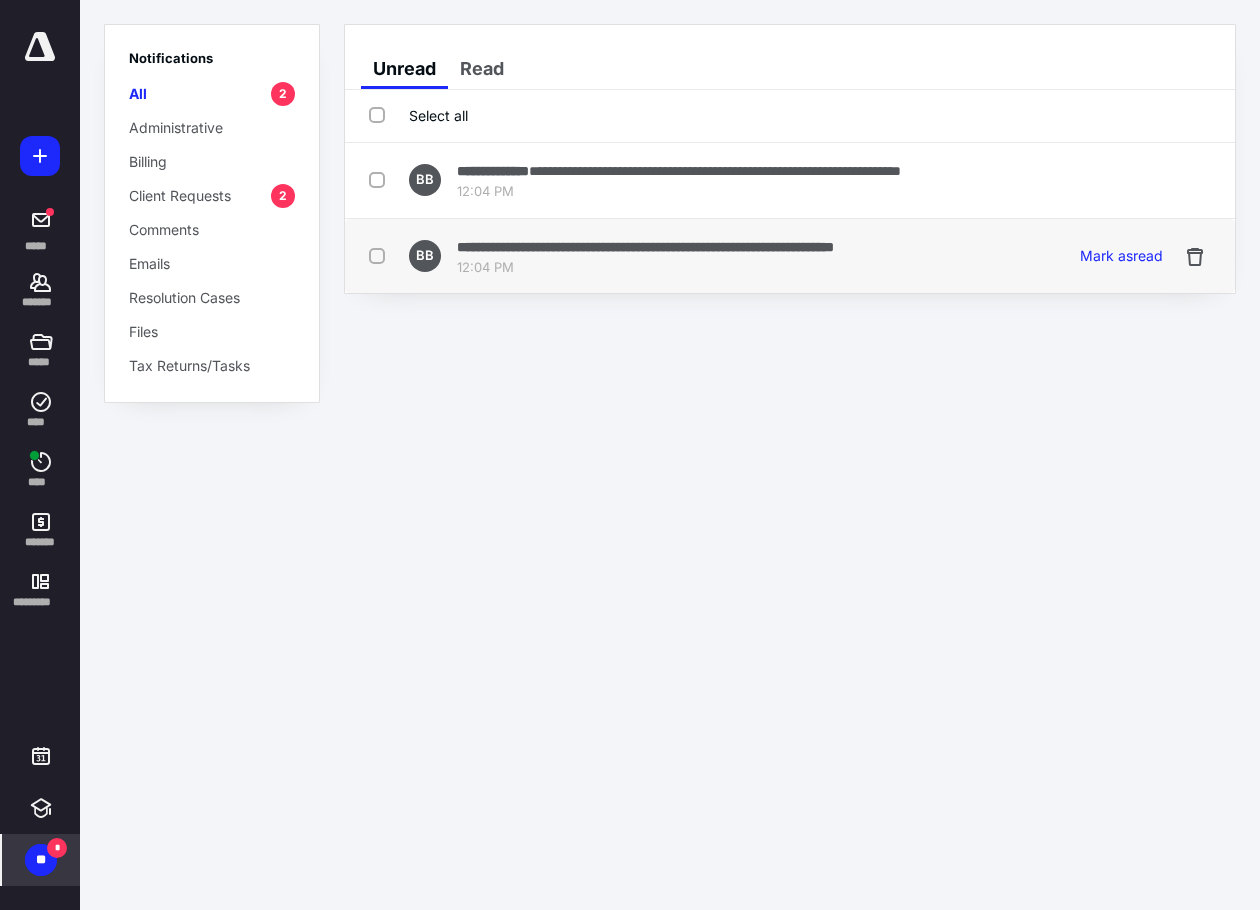 click on "**********" at bounding box center [790, 256] 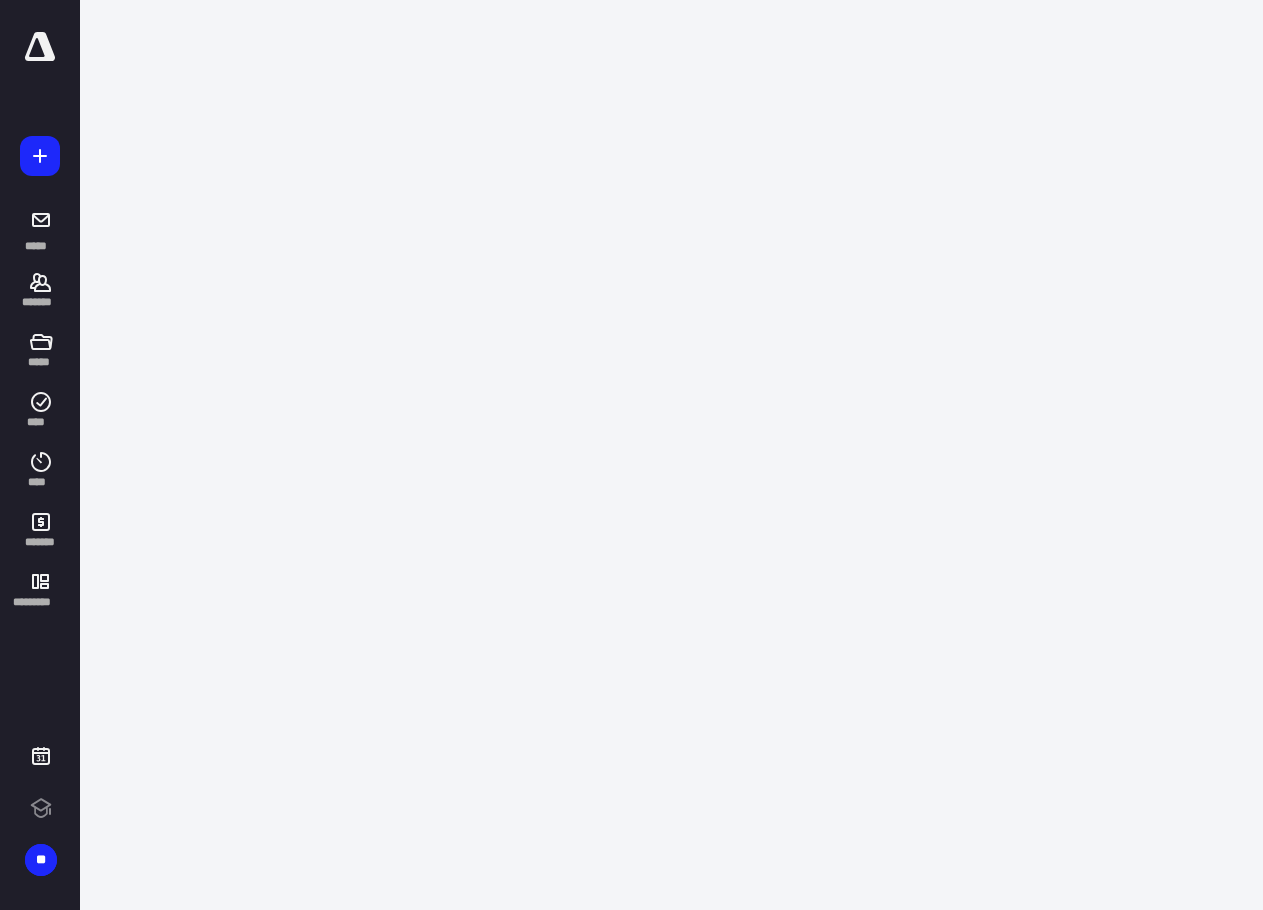 scroll, scrollTop: 0, scrollLeft: 0, axis: both 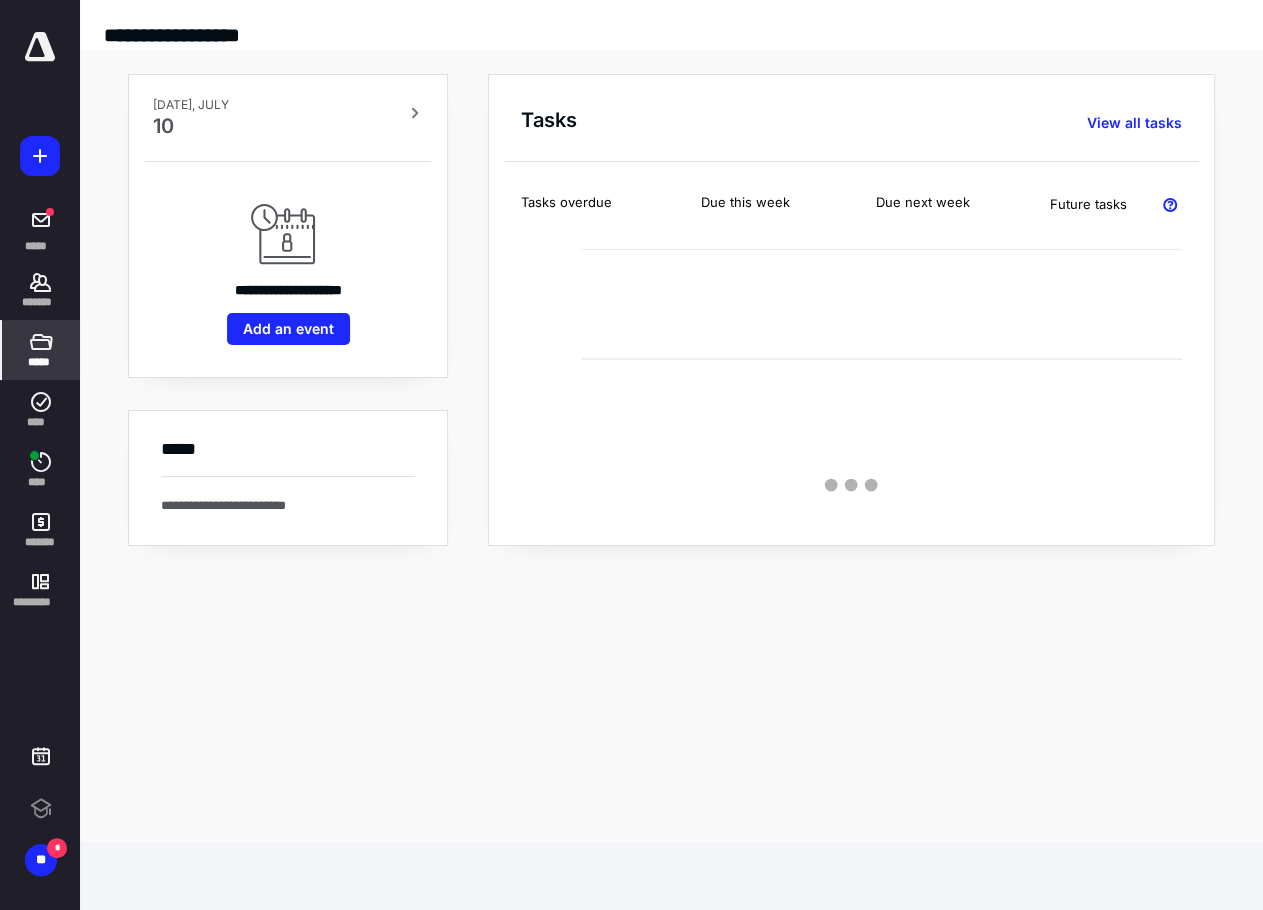 click on "*****" at bounding box center [41, 350] 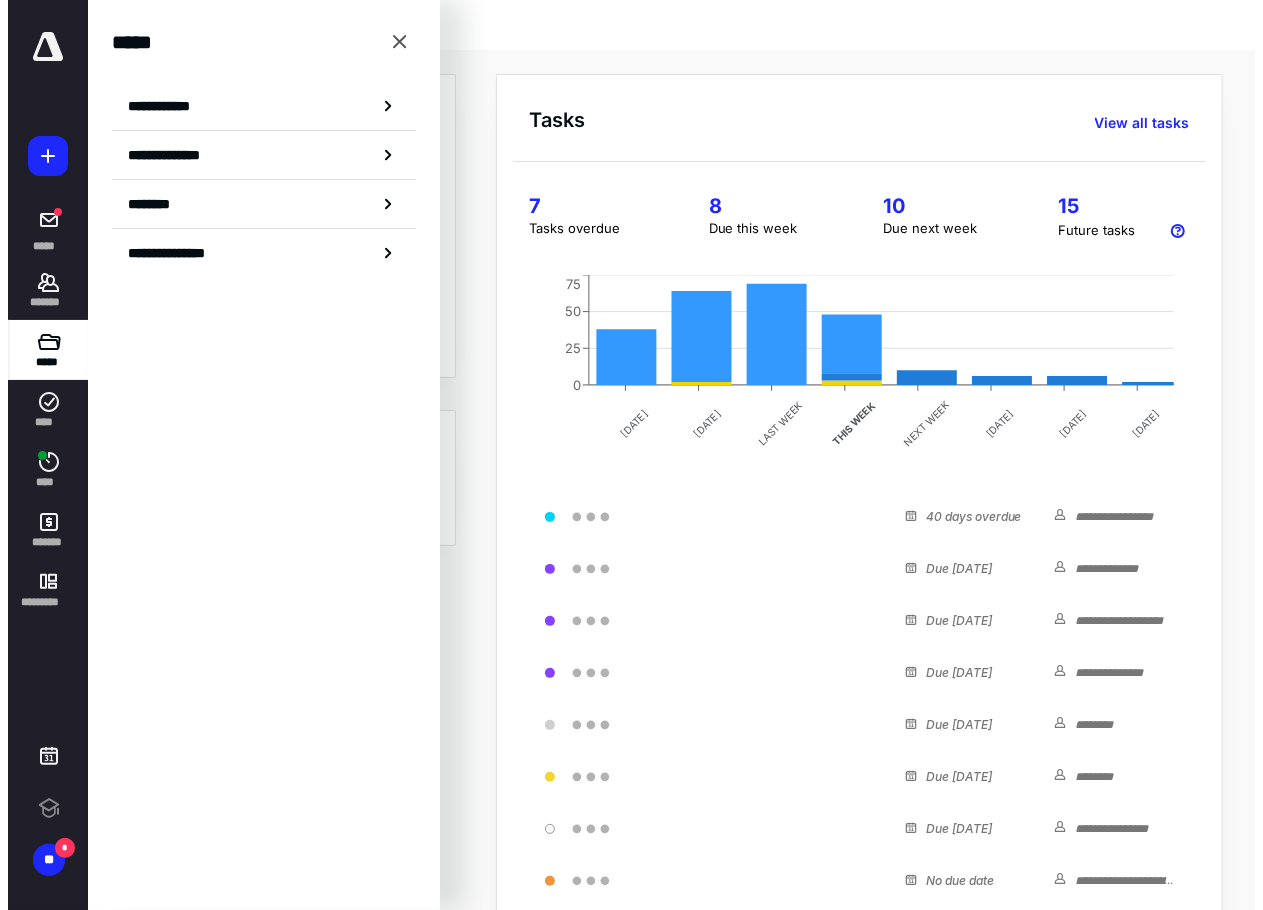 scroll, scrollTop: 0, scrollLeft: 0, axis: both 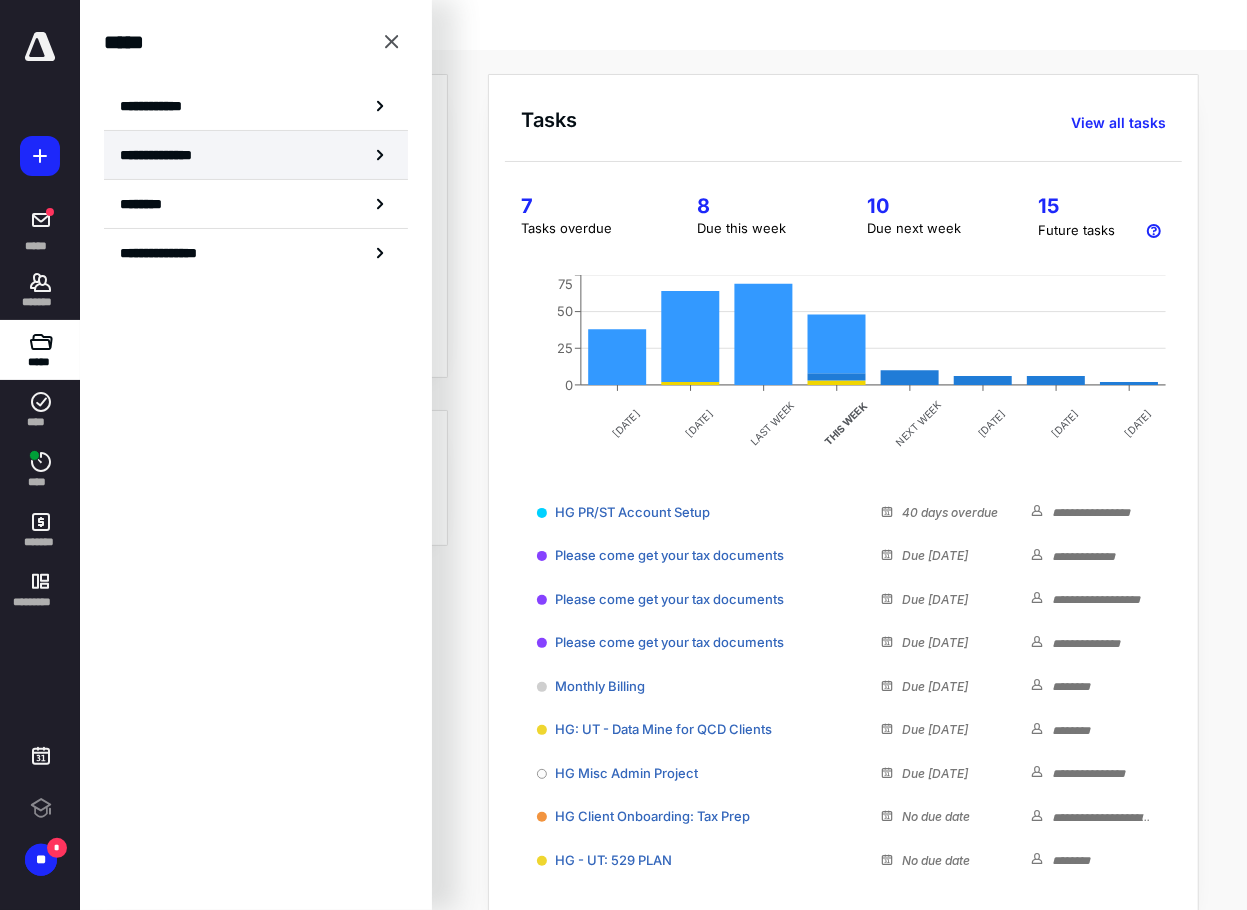 click on "**********" at bounding box center [256, 155] 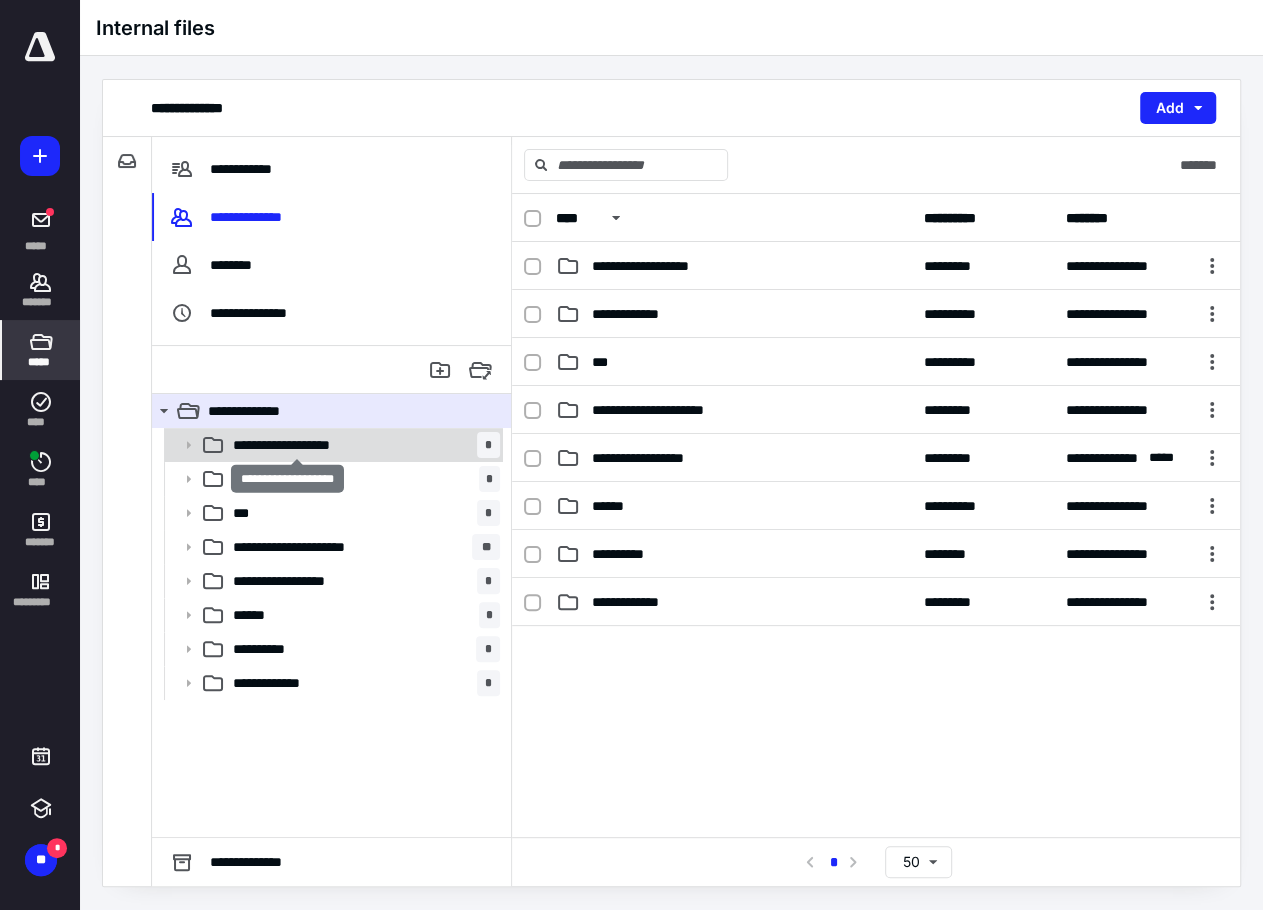 click on "**********" at bounding box center (297, 445) 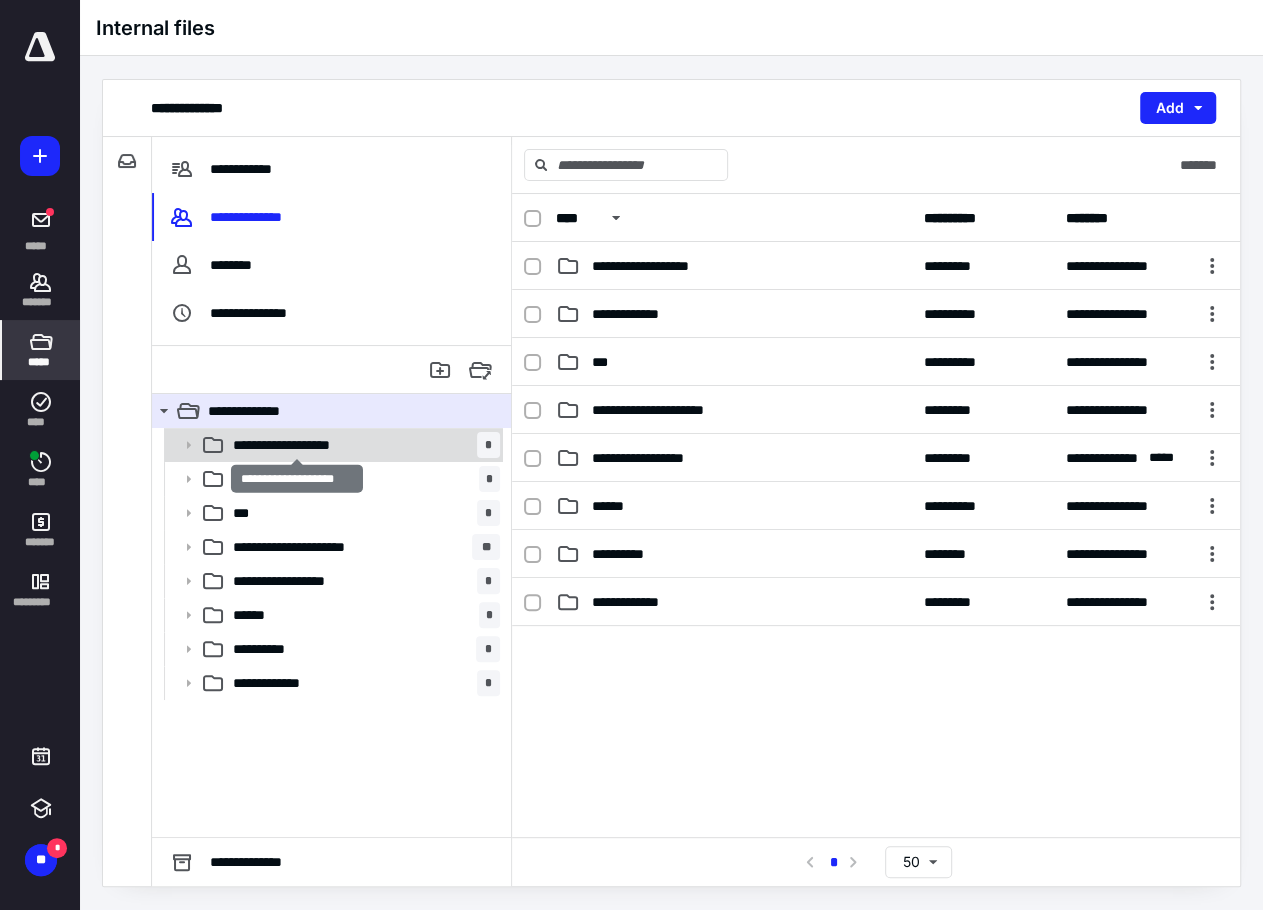 click on "**********" at bounding box center (297, 445) 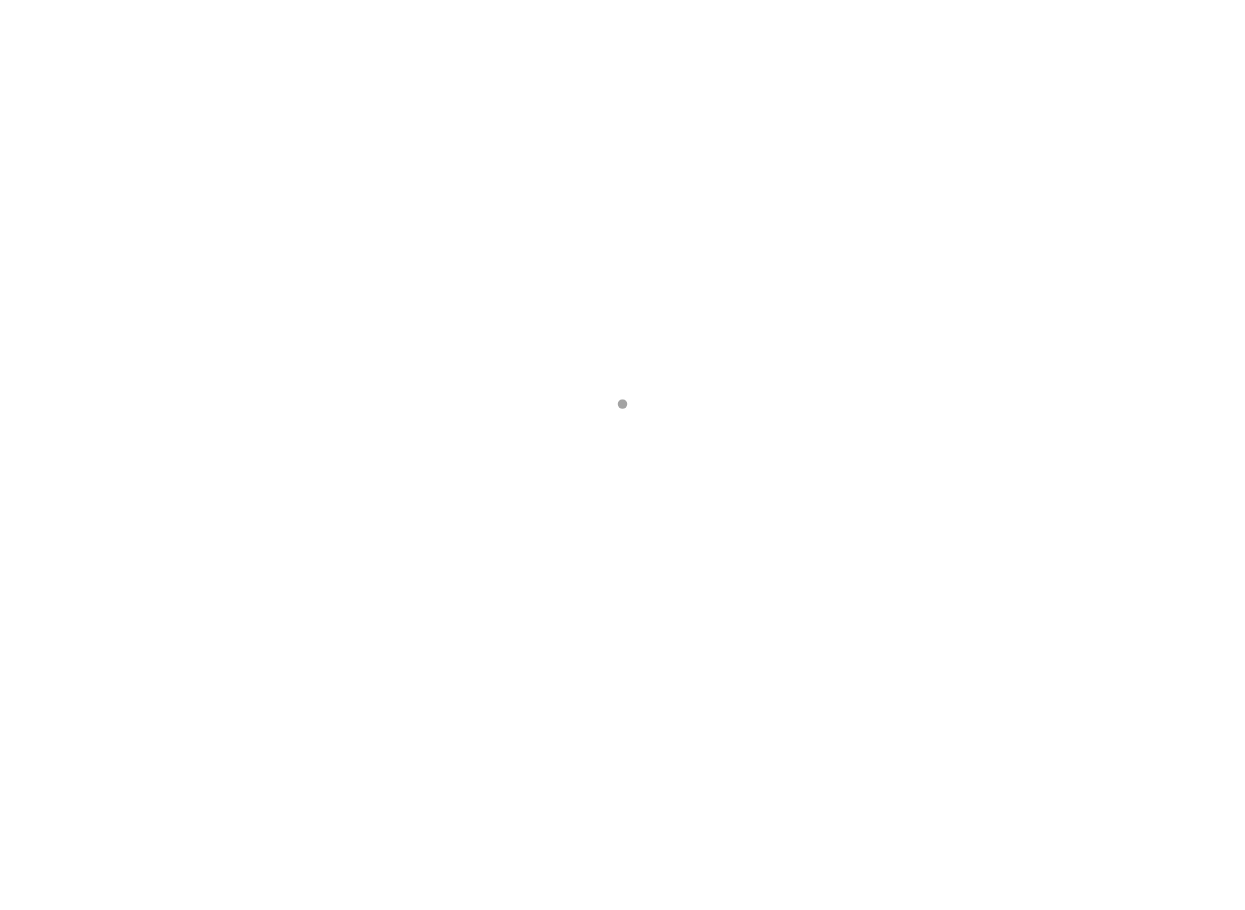scroll, scrollTop: 0, scrollLeft: 0, axis: both 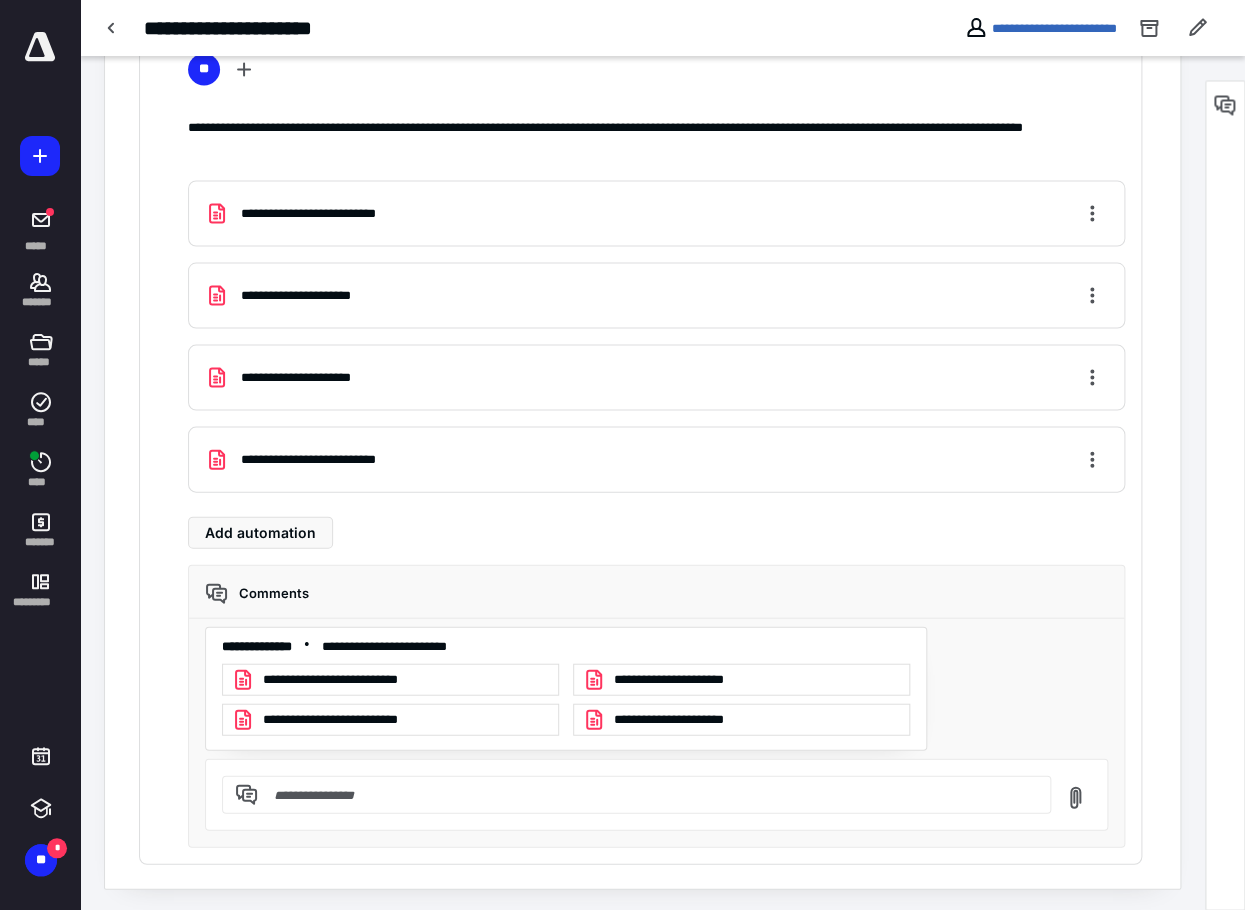 click on "**********" at bounding box center (390, 719) 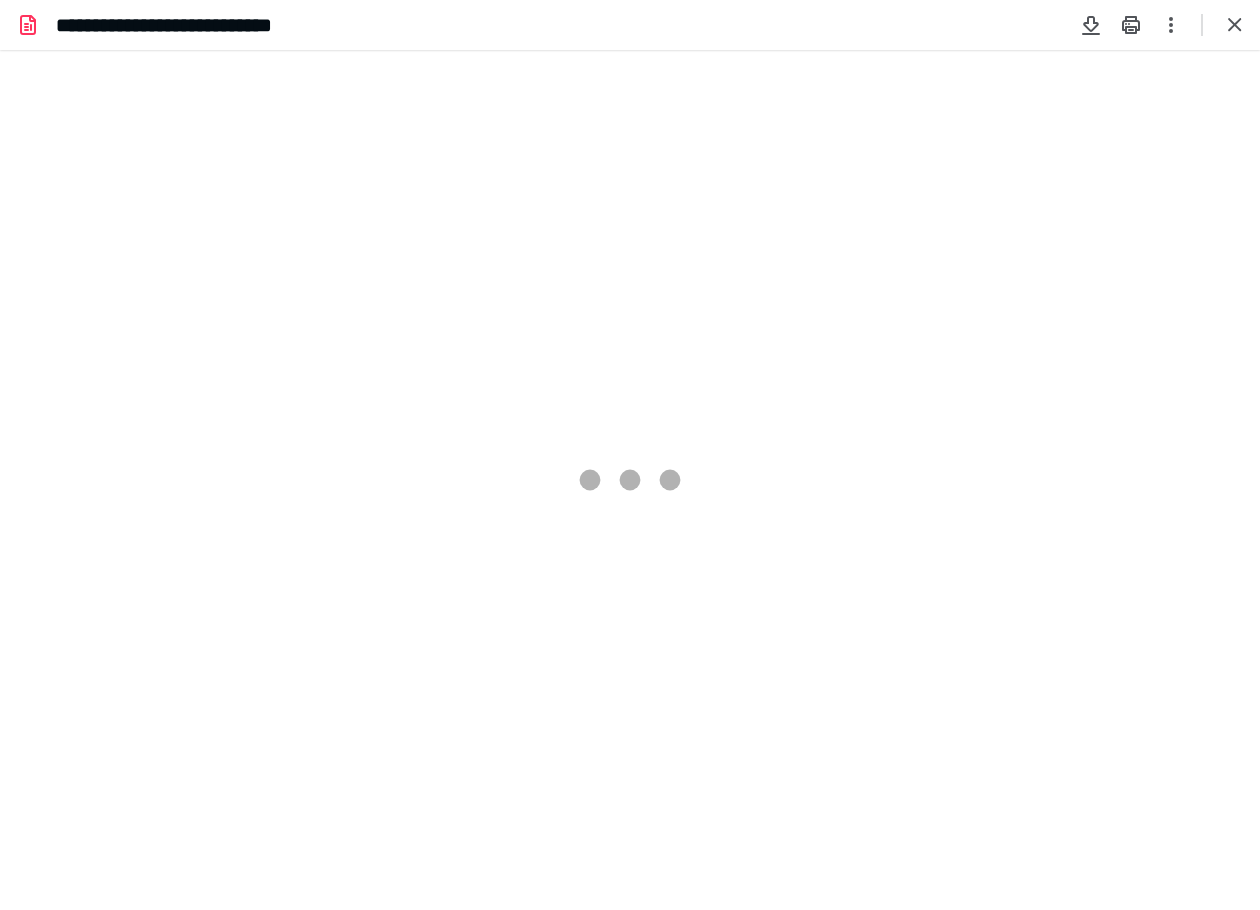 scroll, scrollTop: 0, scrollLeft: 0, axis: both 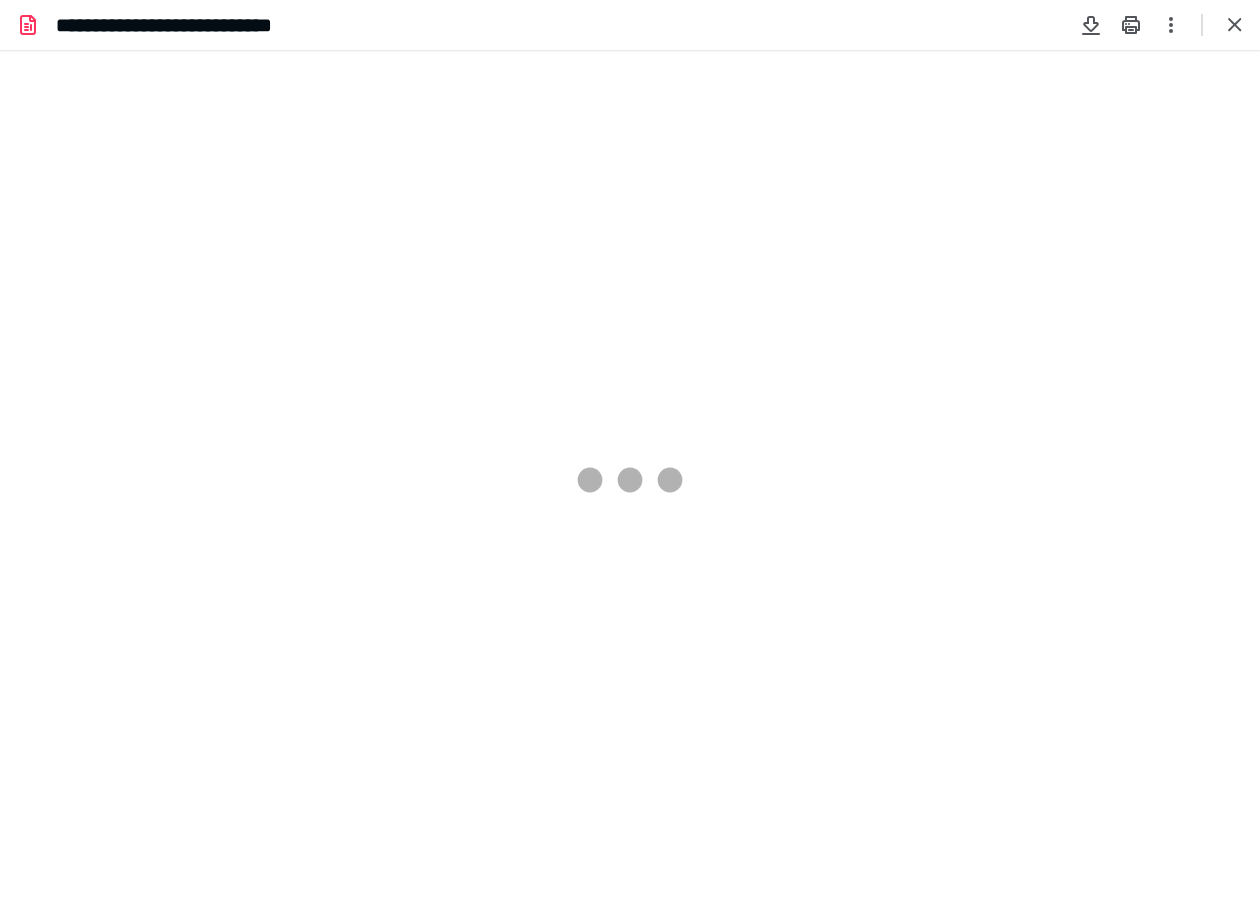 type on "156" 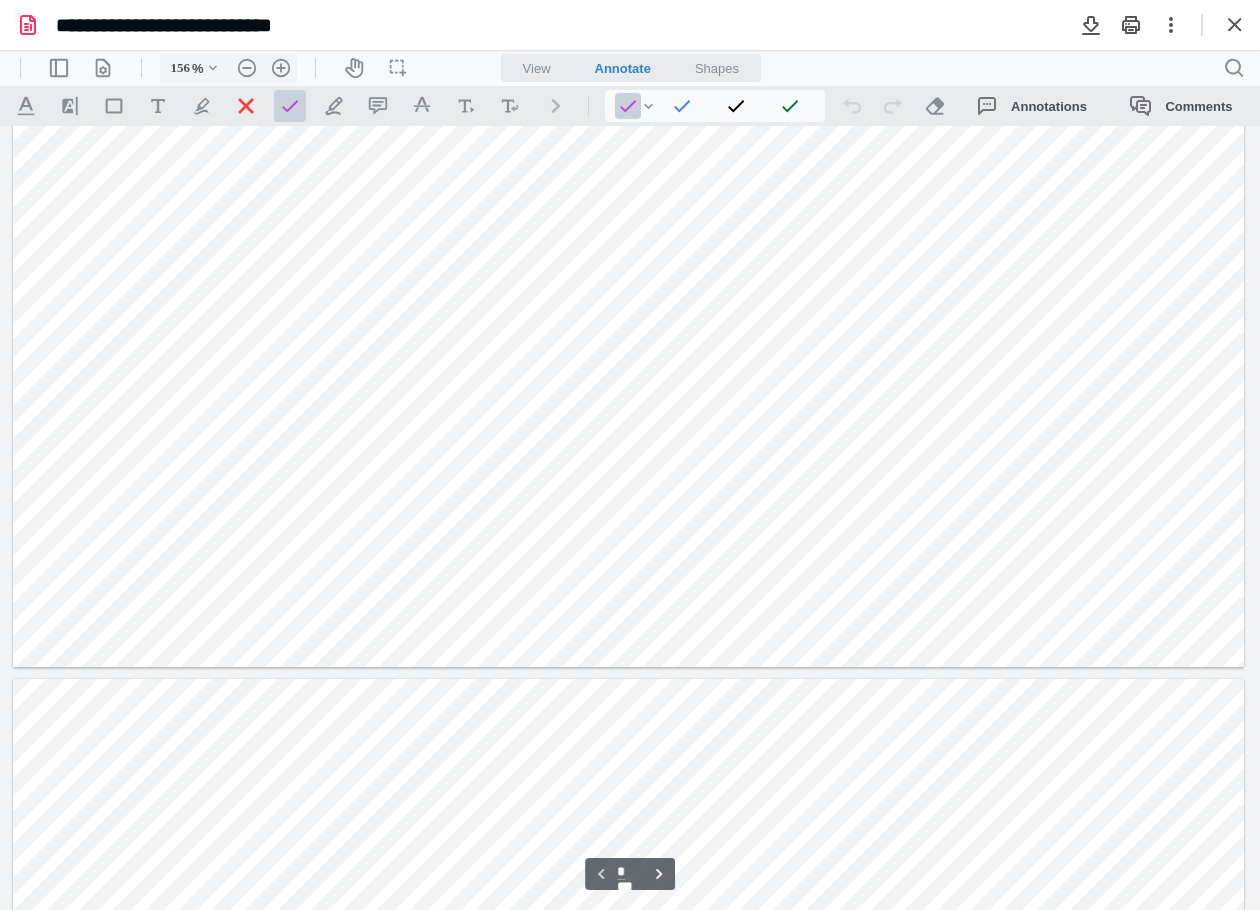 scroll, scrollTop: 0, scrollLeft: 0, axis: both 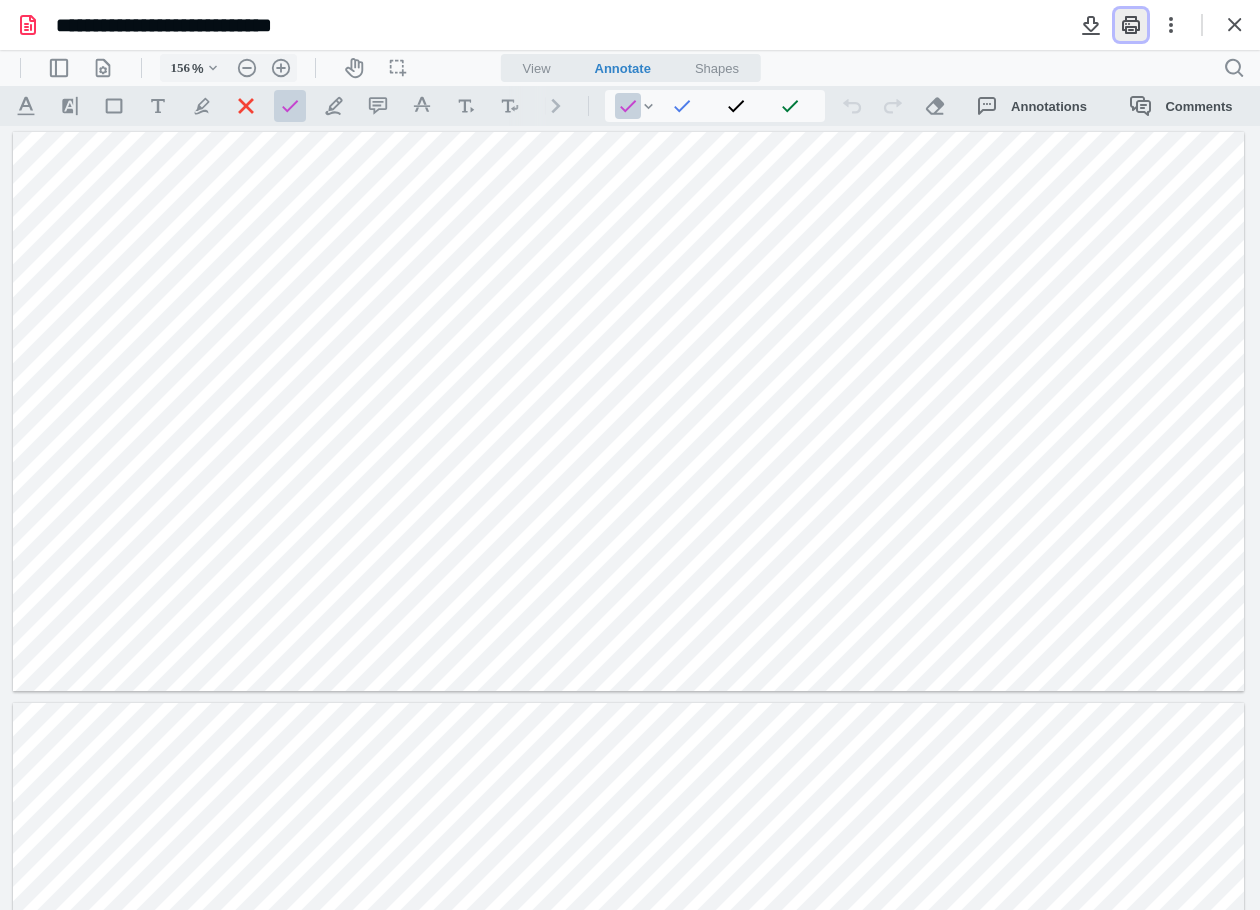click at bounding box center [1131, 25] 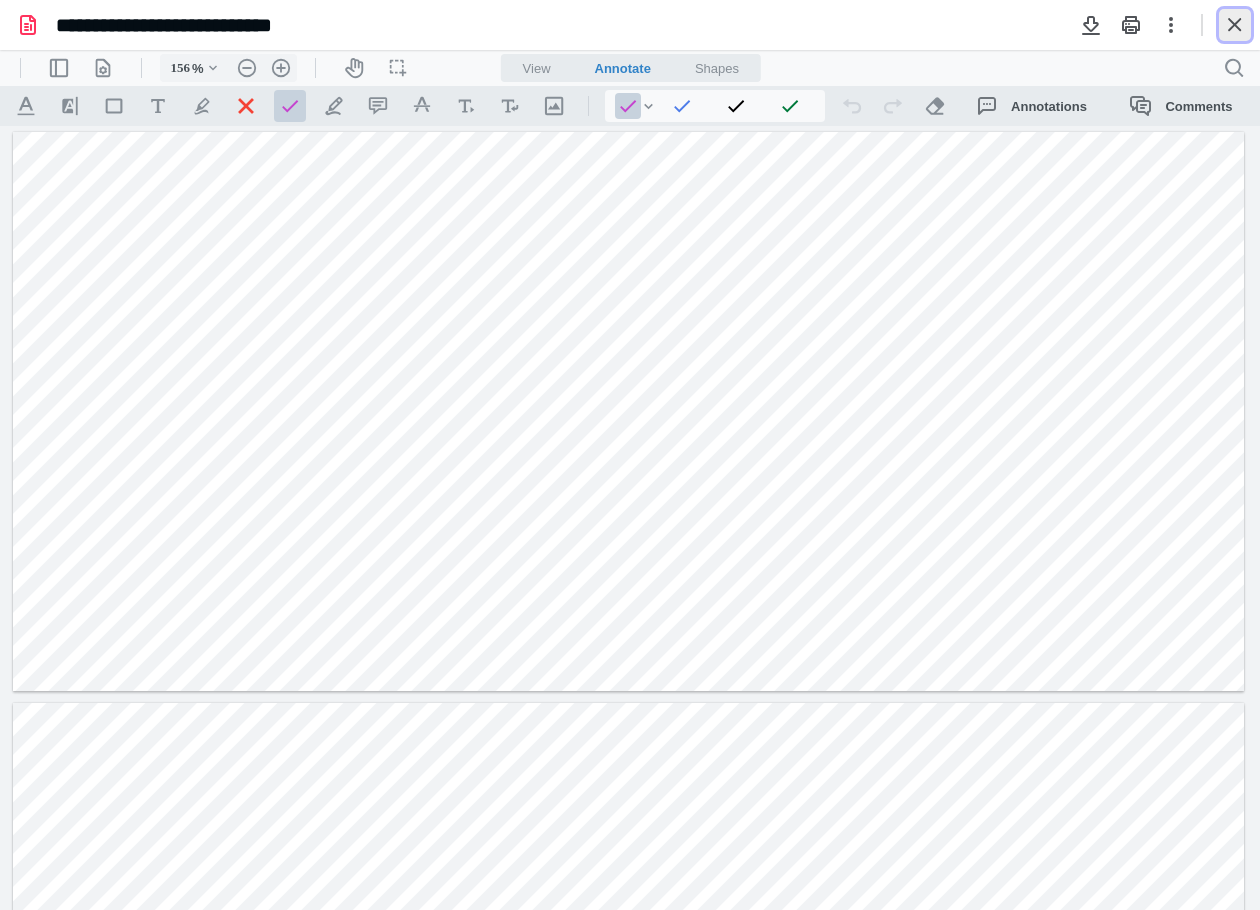 click at bounding box center (1235, 25) 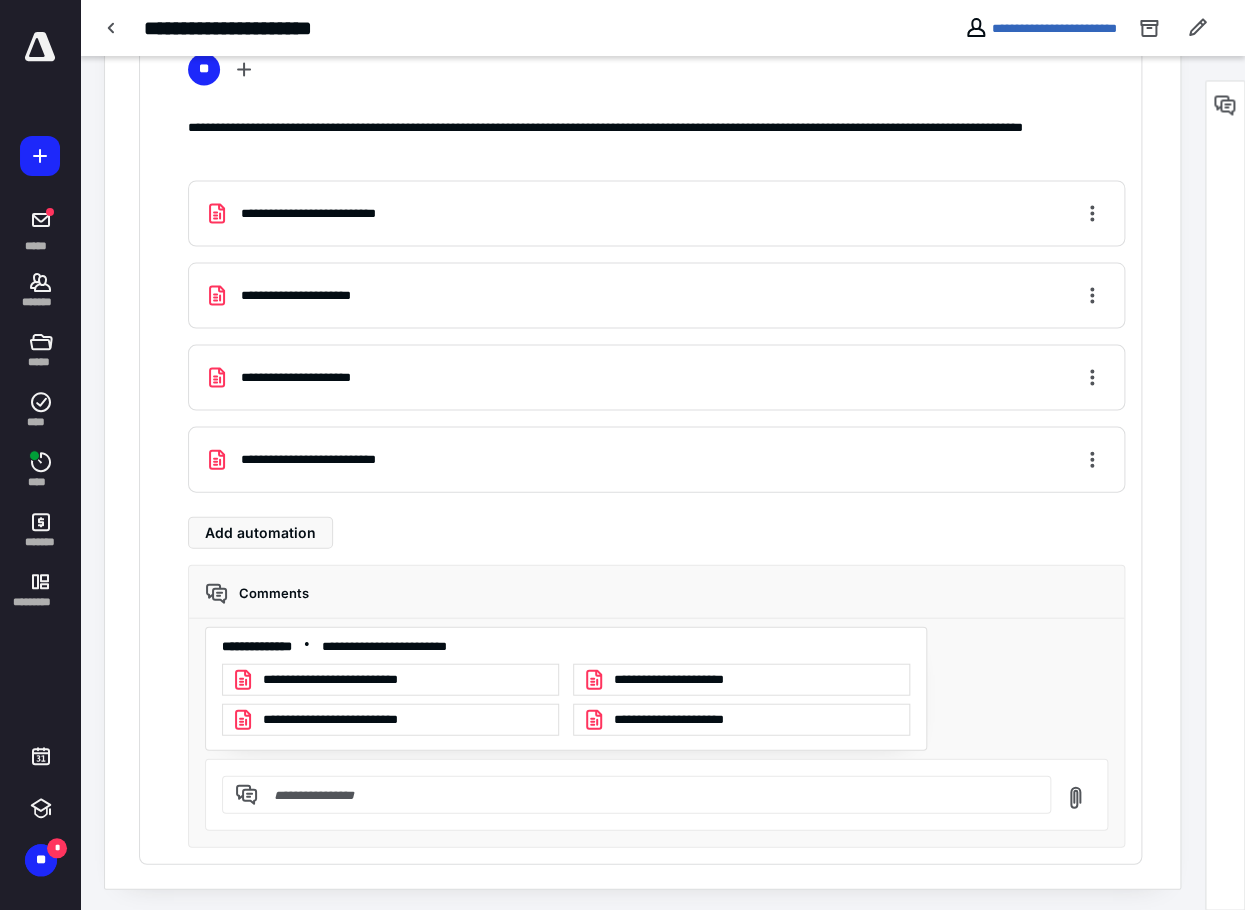 click on "**********" at bounding box center [390, 719] 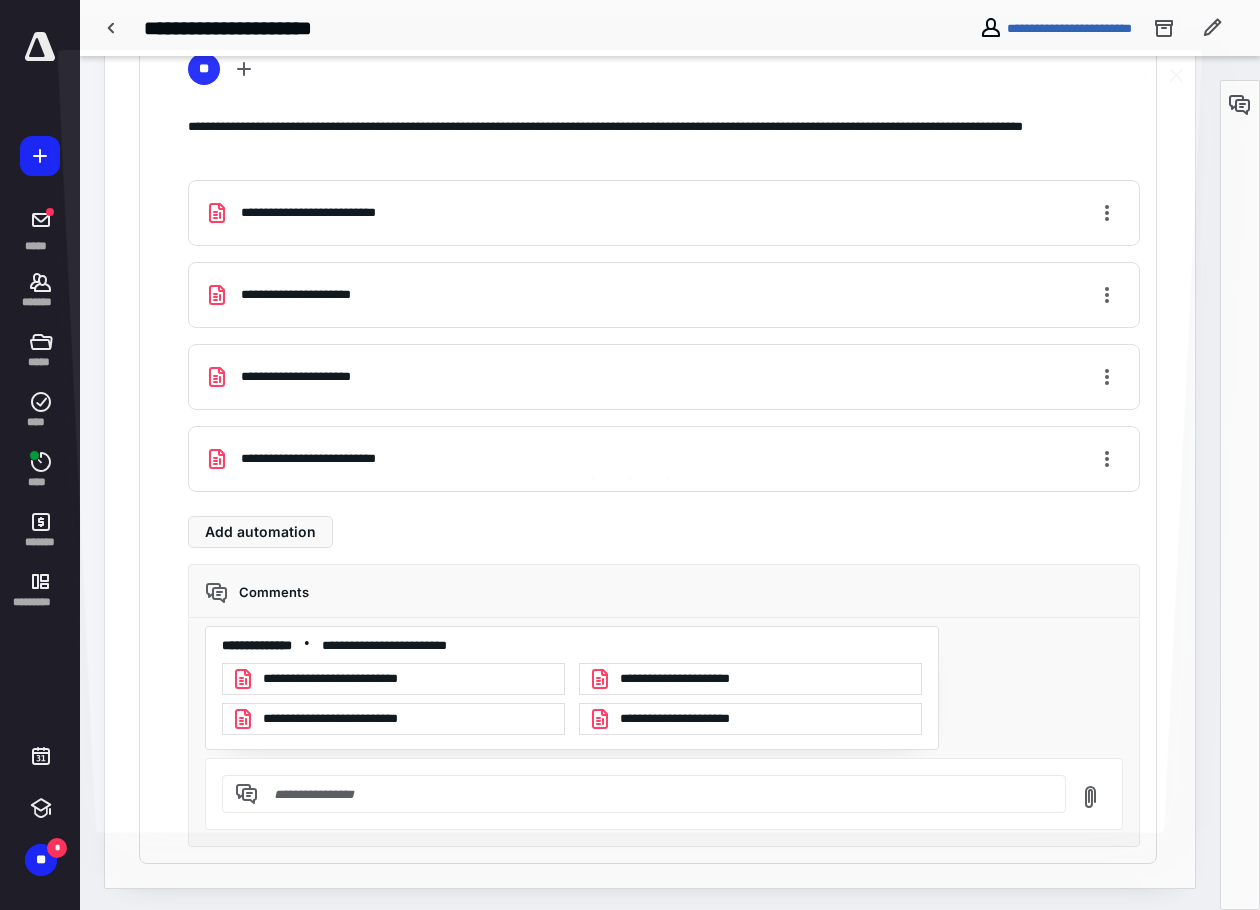 click at bounding box center (630, 466) 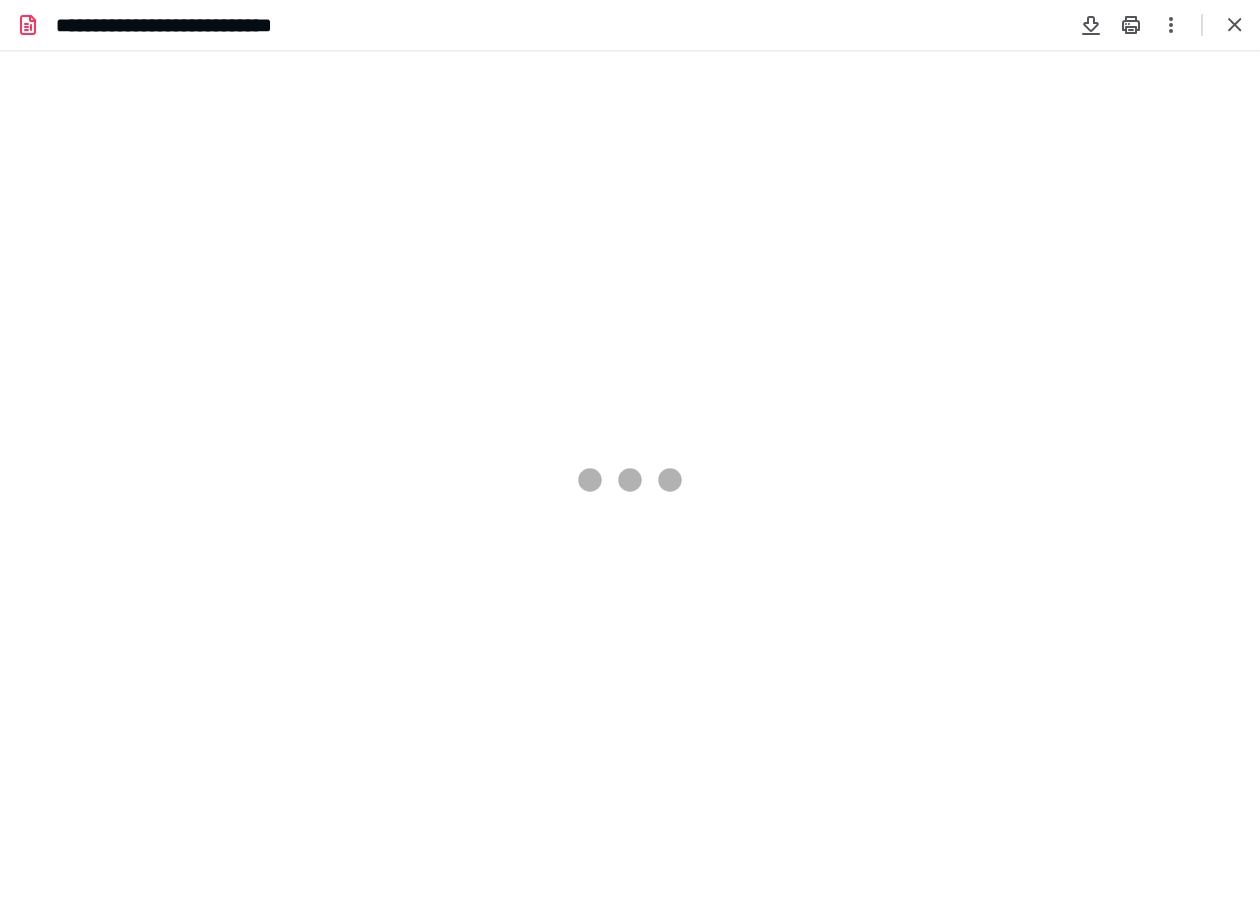 scroll, scrollTop: 0, scrollLeft: 0, axis: both 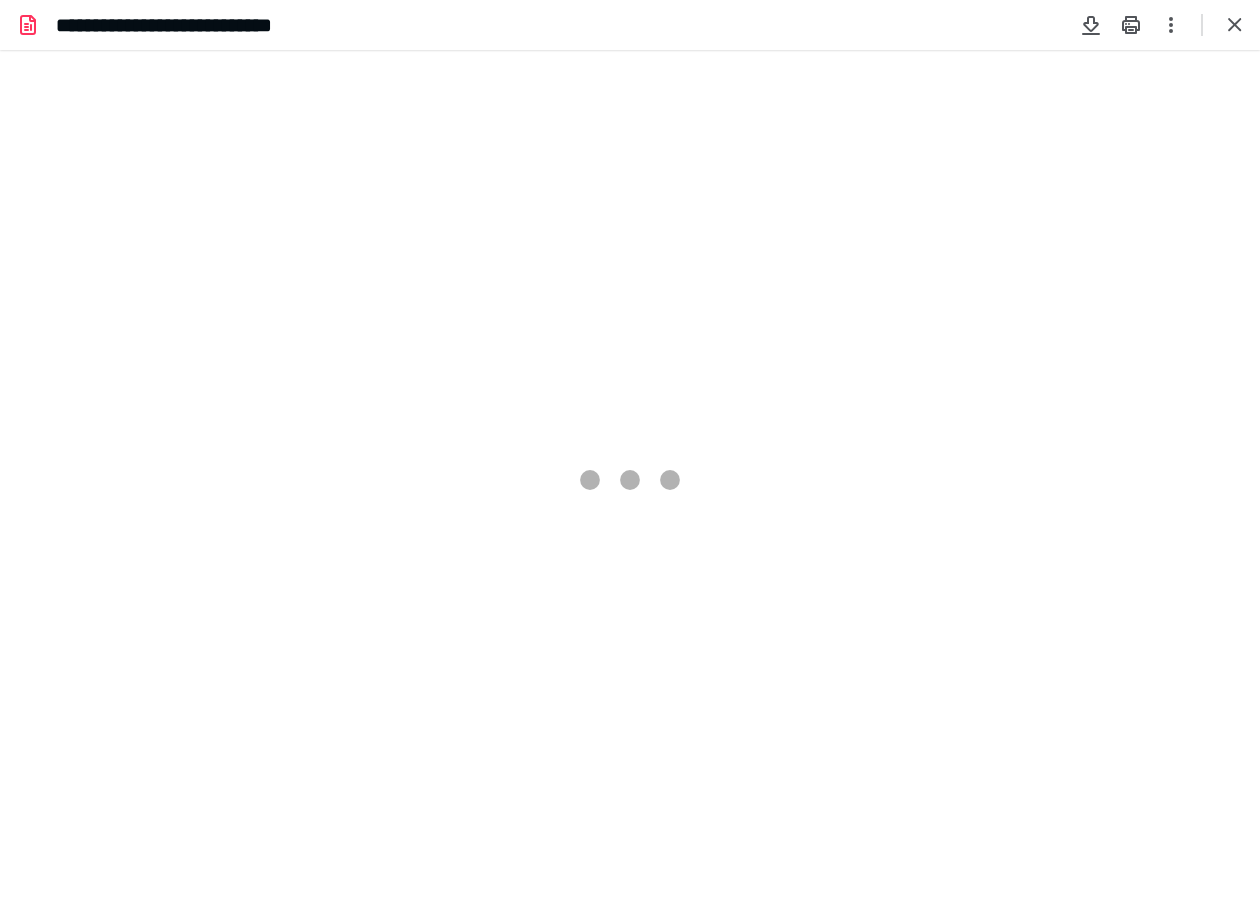 type on "156" 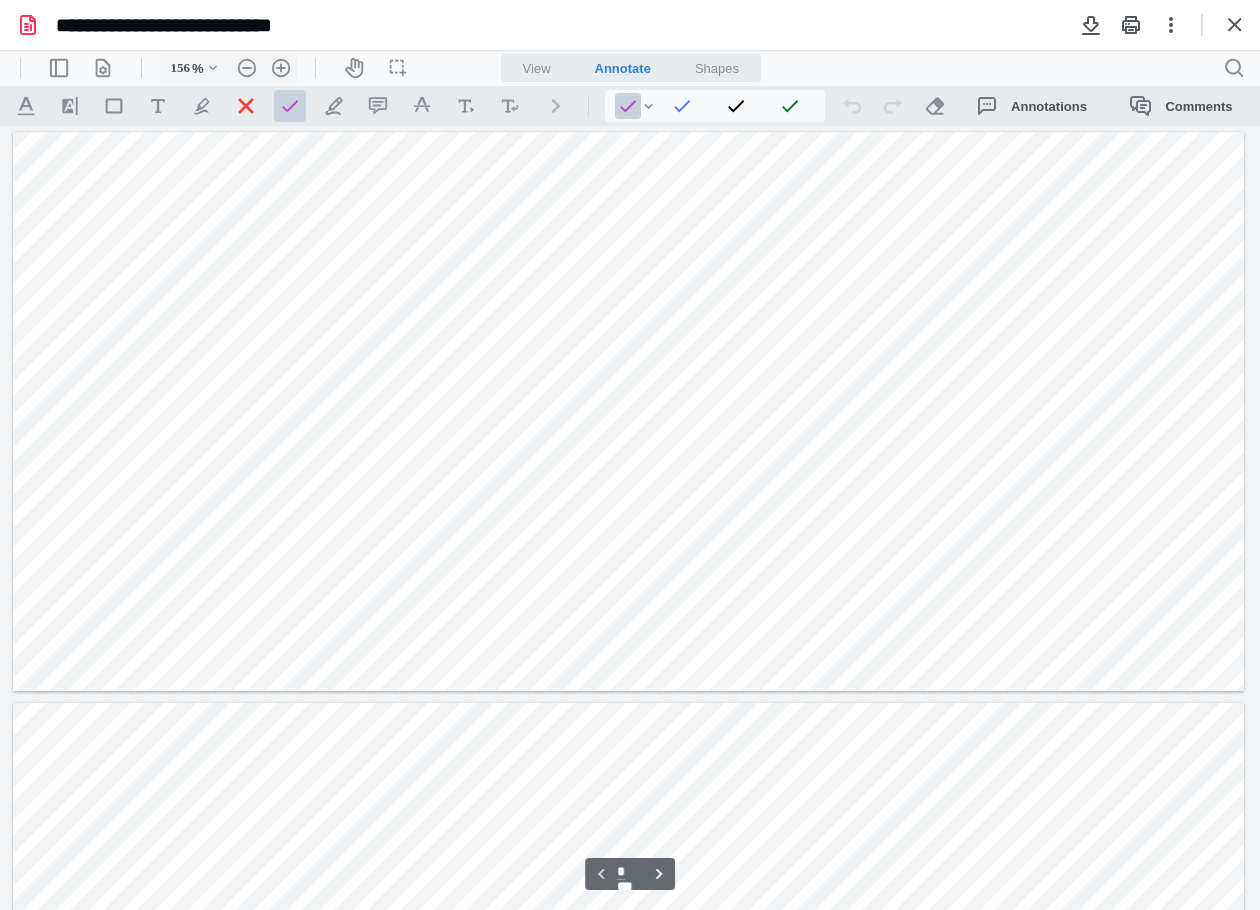 scroll, scrollTop: 246, scrollLeft: 0, axis: vertical 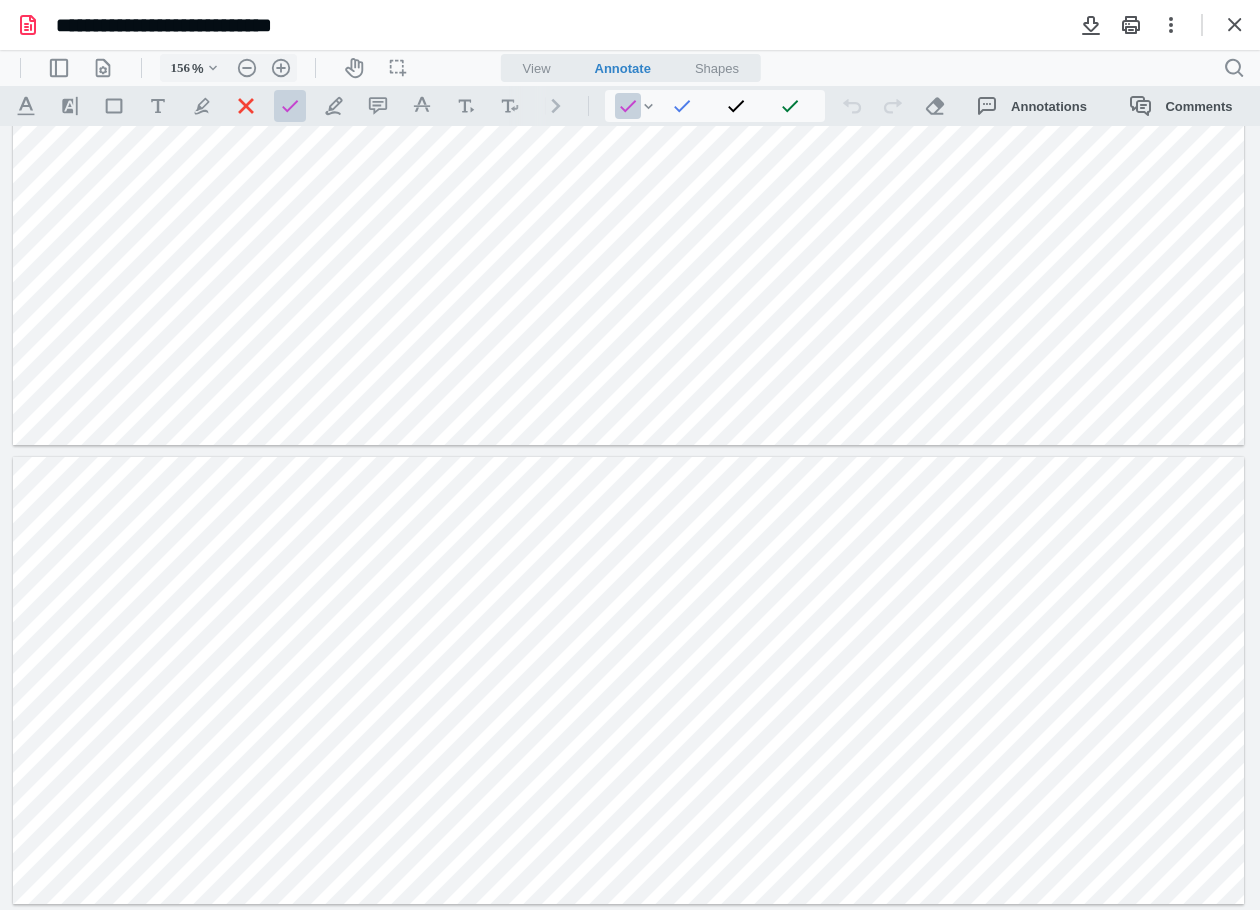 type on "*" 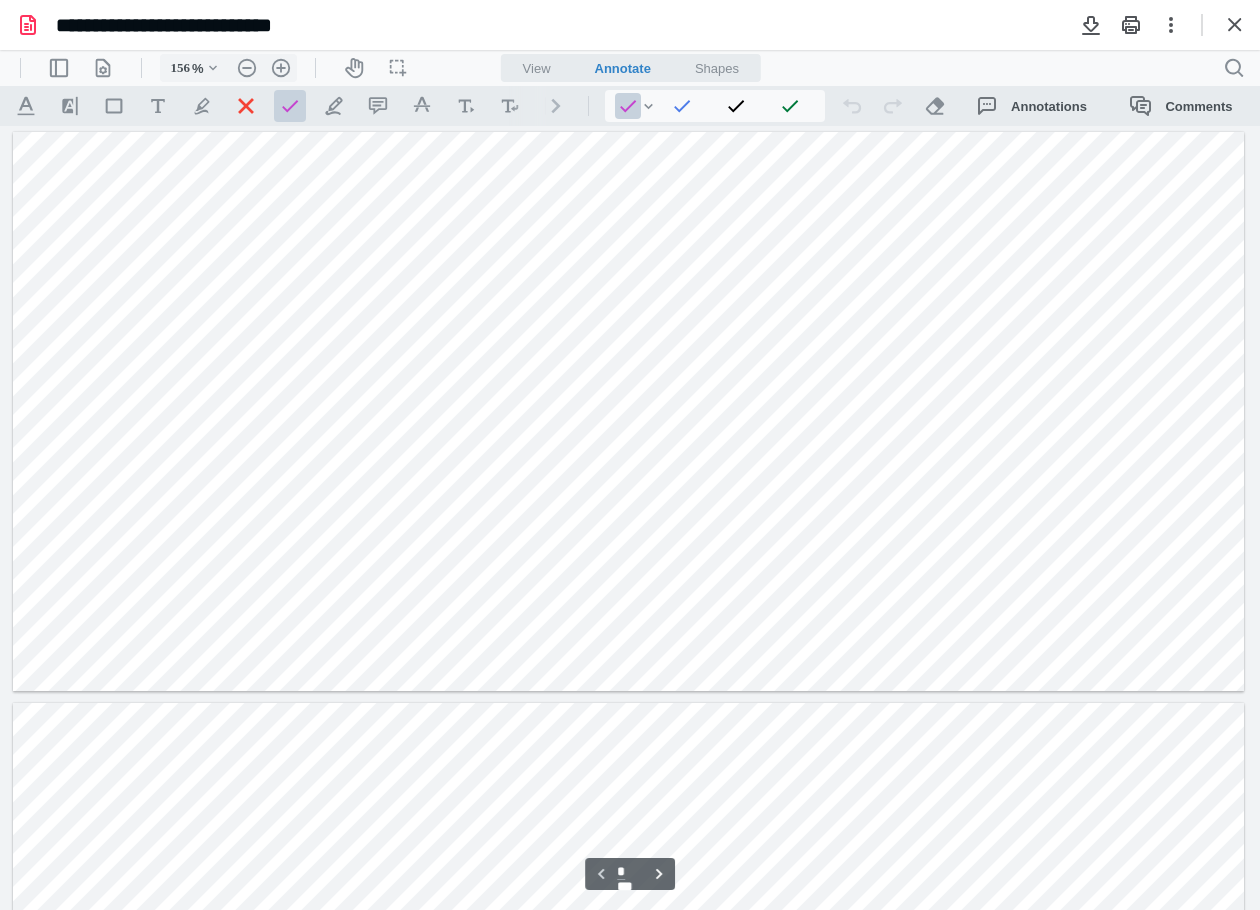 click on "**********" at bounding box center (630, 25) 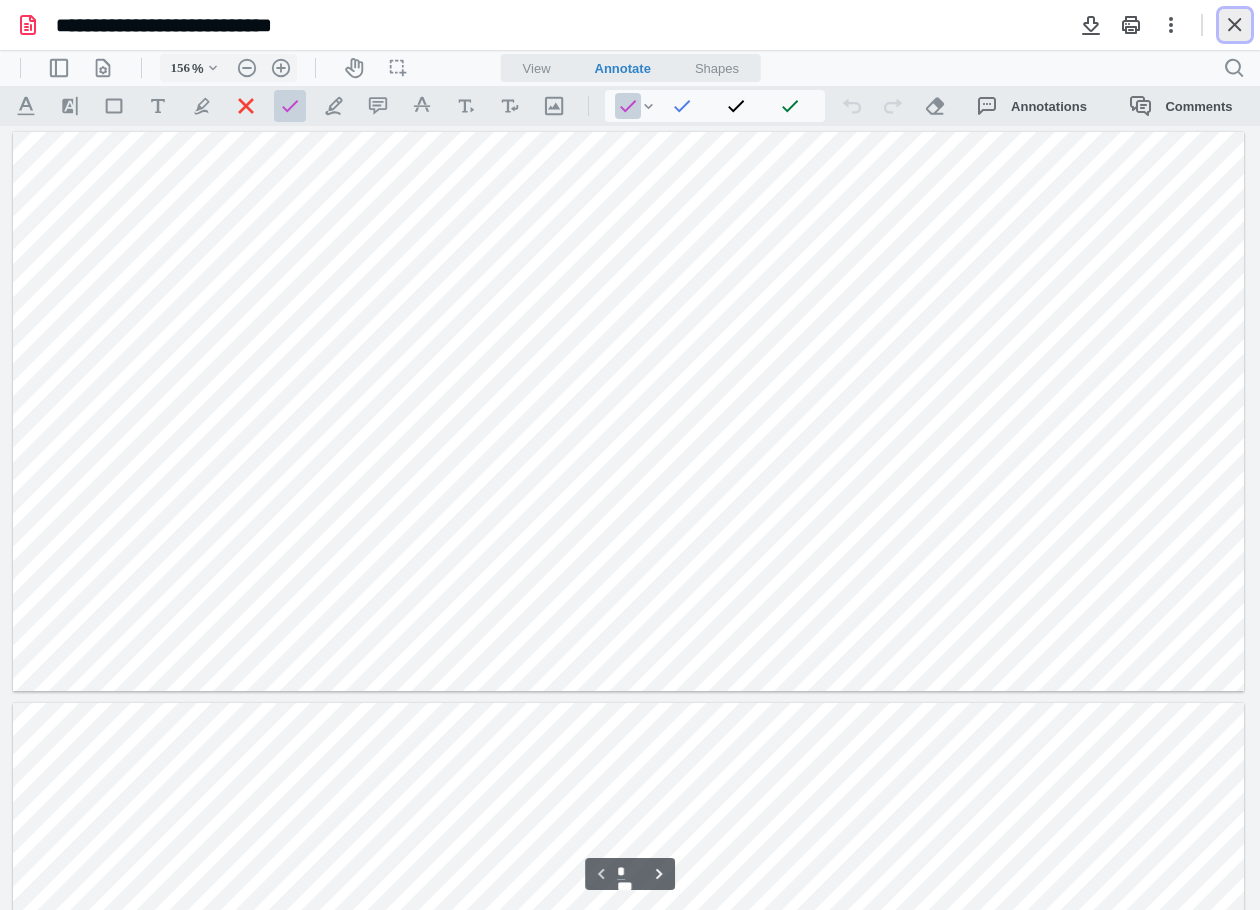 click at bounding box center [1235, 25] 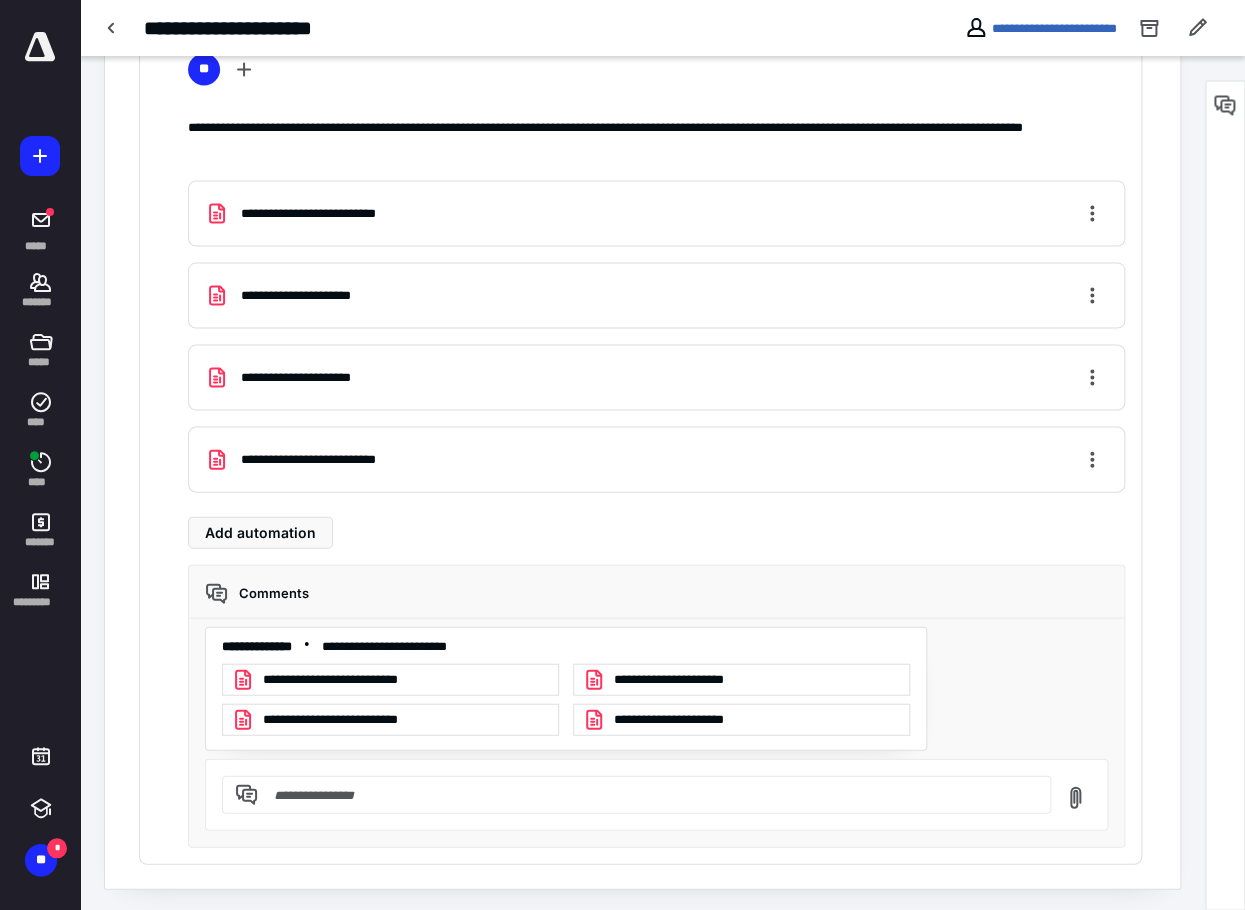 click on "**********" at bounding box center (696, 678) 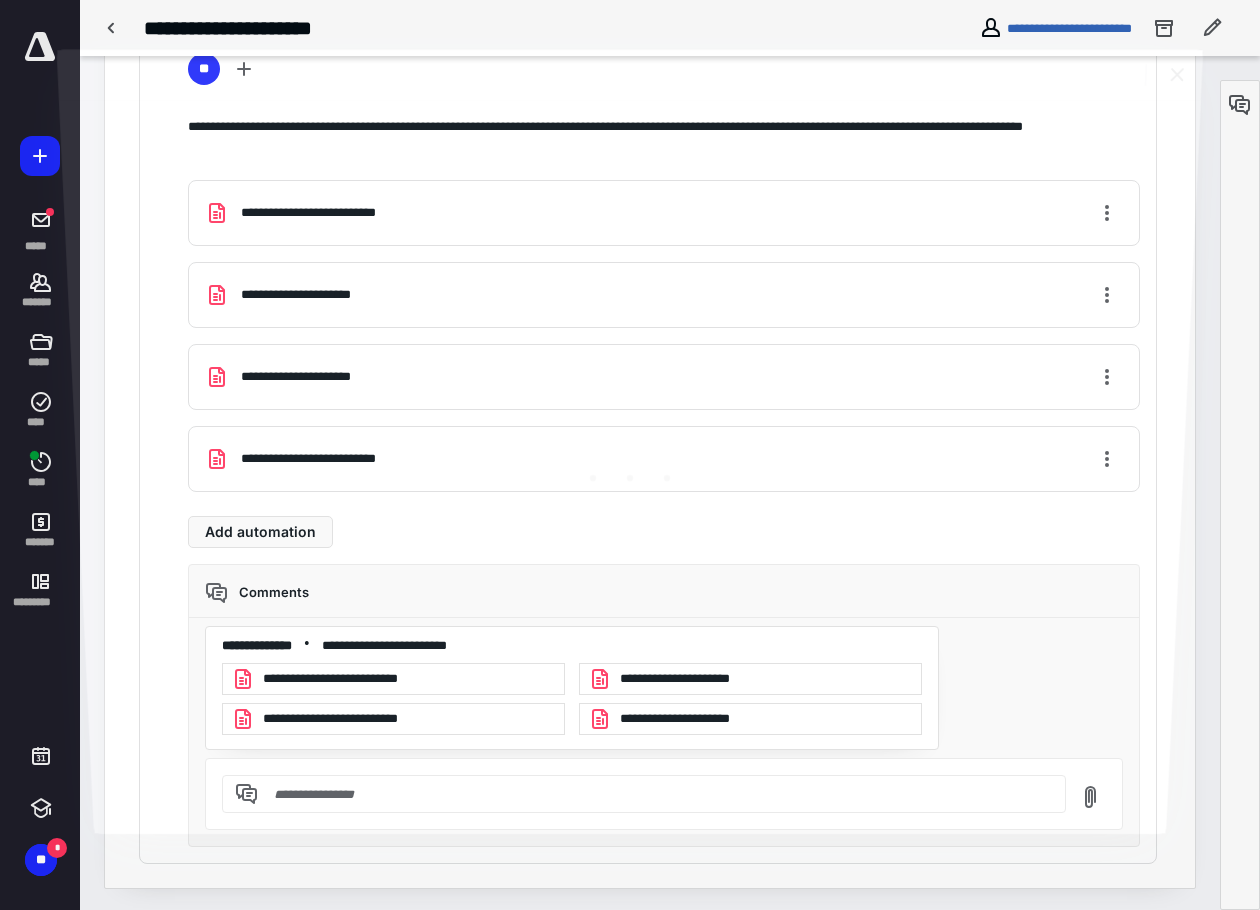 click at bounding box center [630, 467] 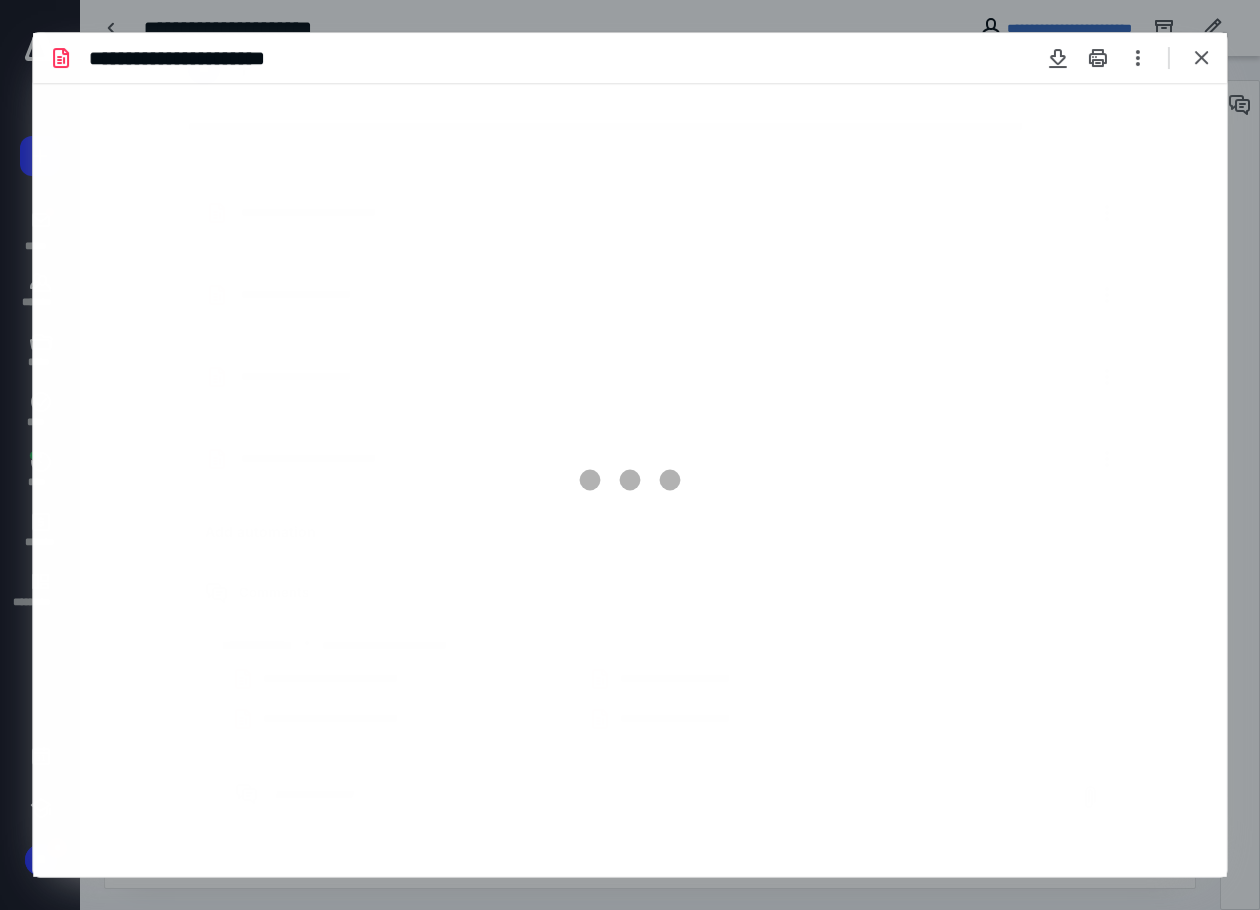 scroll, scrollTop: 0, scrollLeft: 0, axis: both 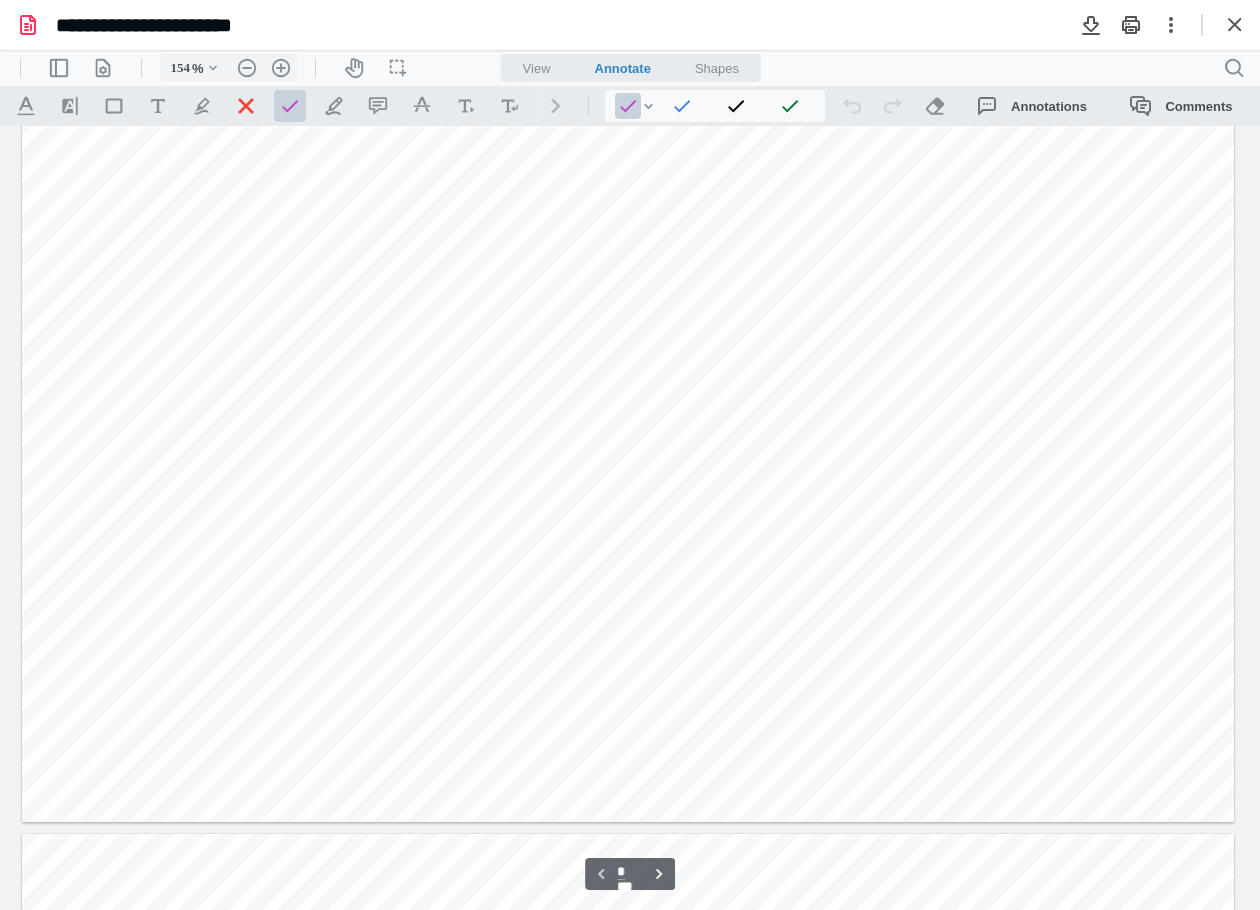 type on "156" 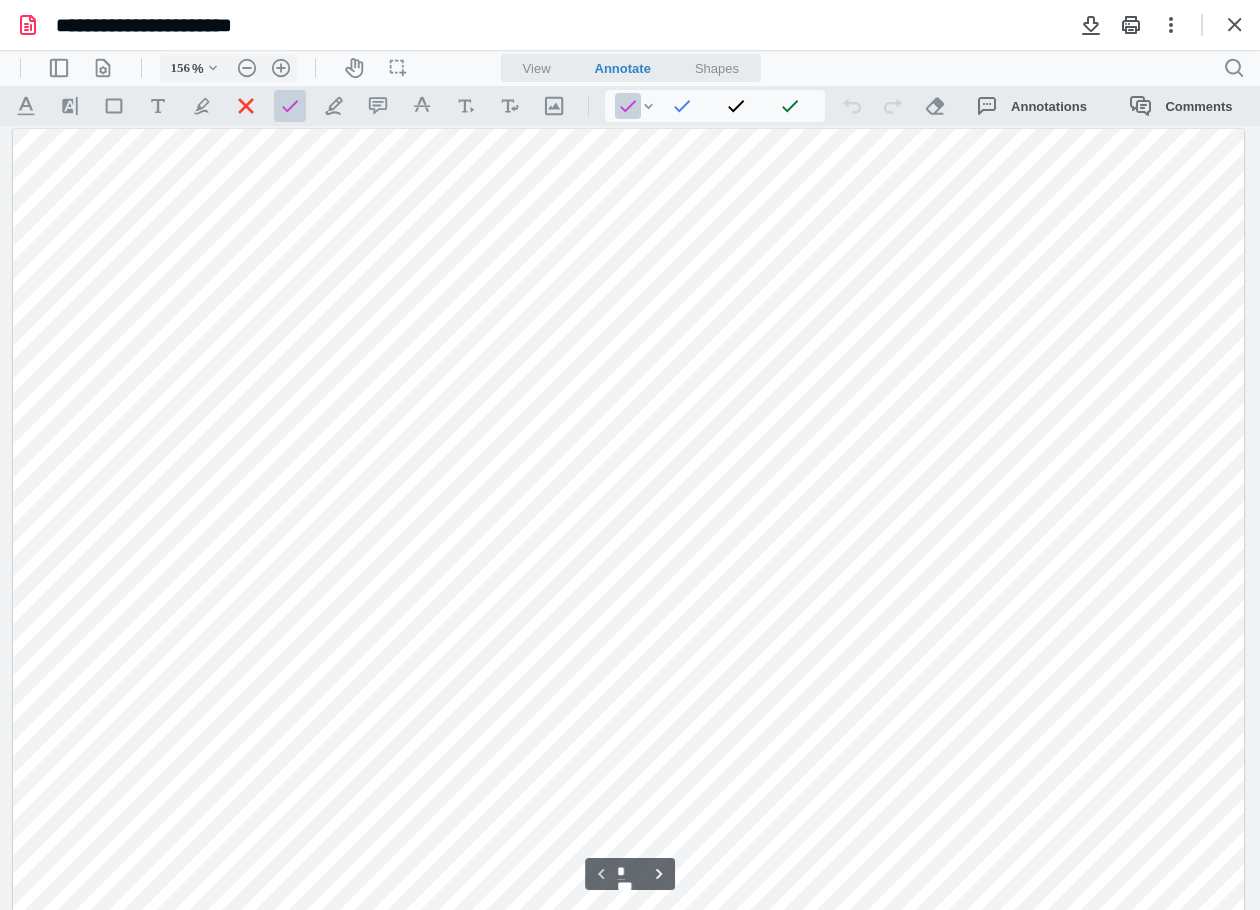 scroll, scrollTop: 0, scrollLeft: 0, axis: both 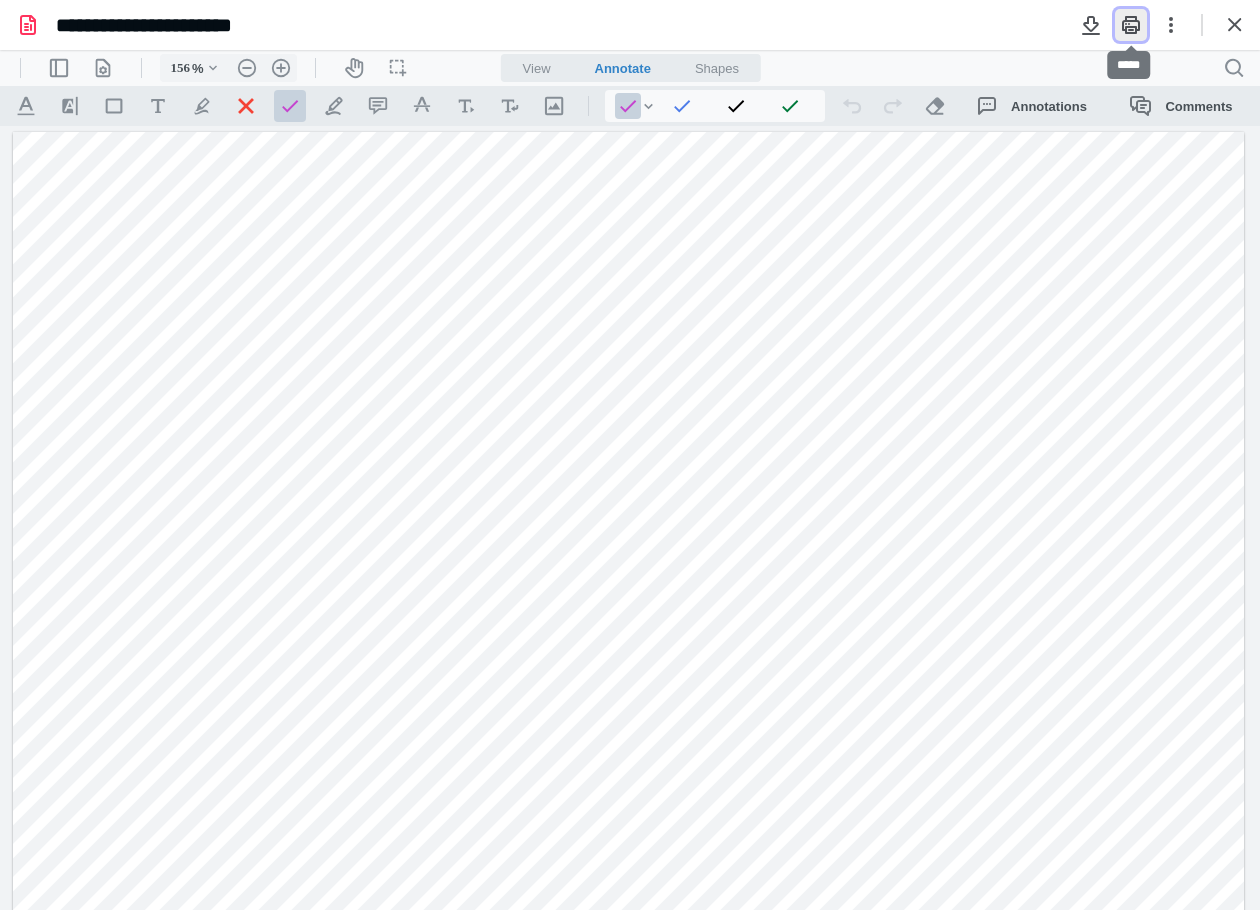 click at bounding box center [1131, 25] 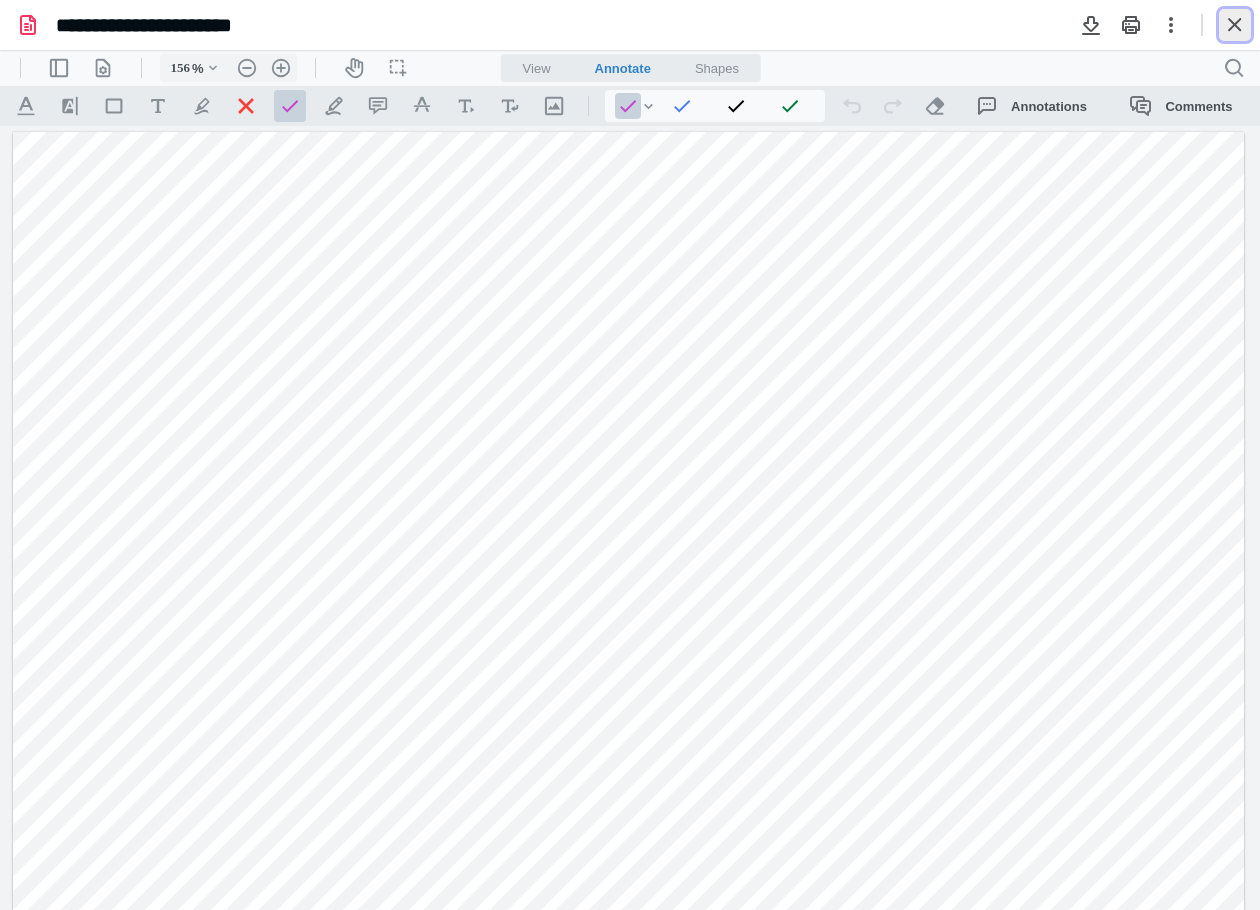 click at bounding box center [1235, 25] 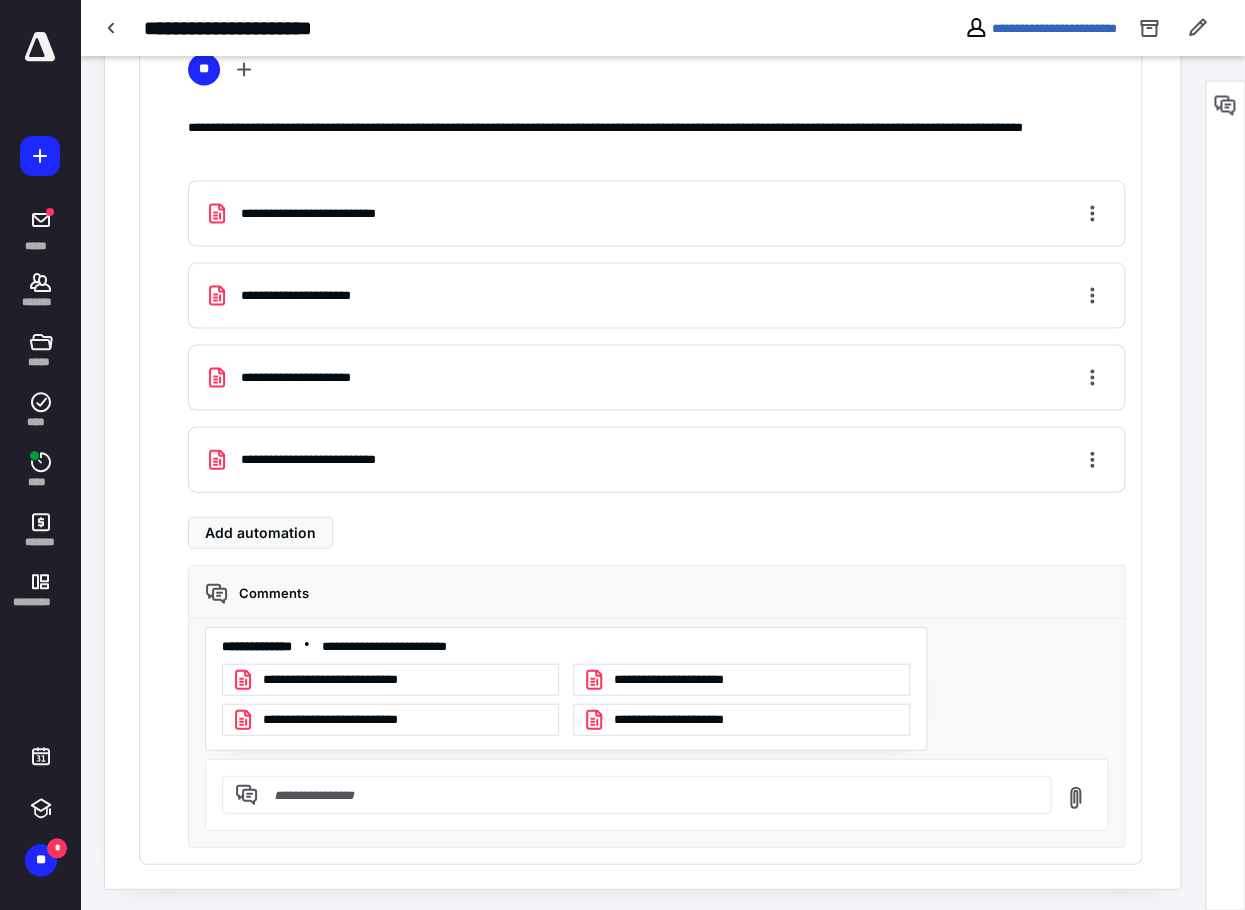 click on "**********" at bounding box center [696, 718] 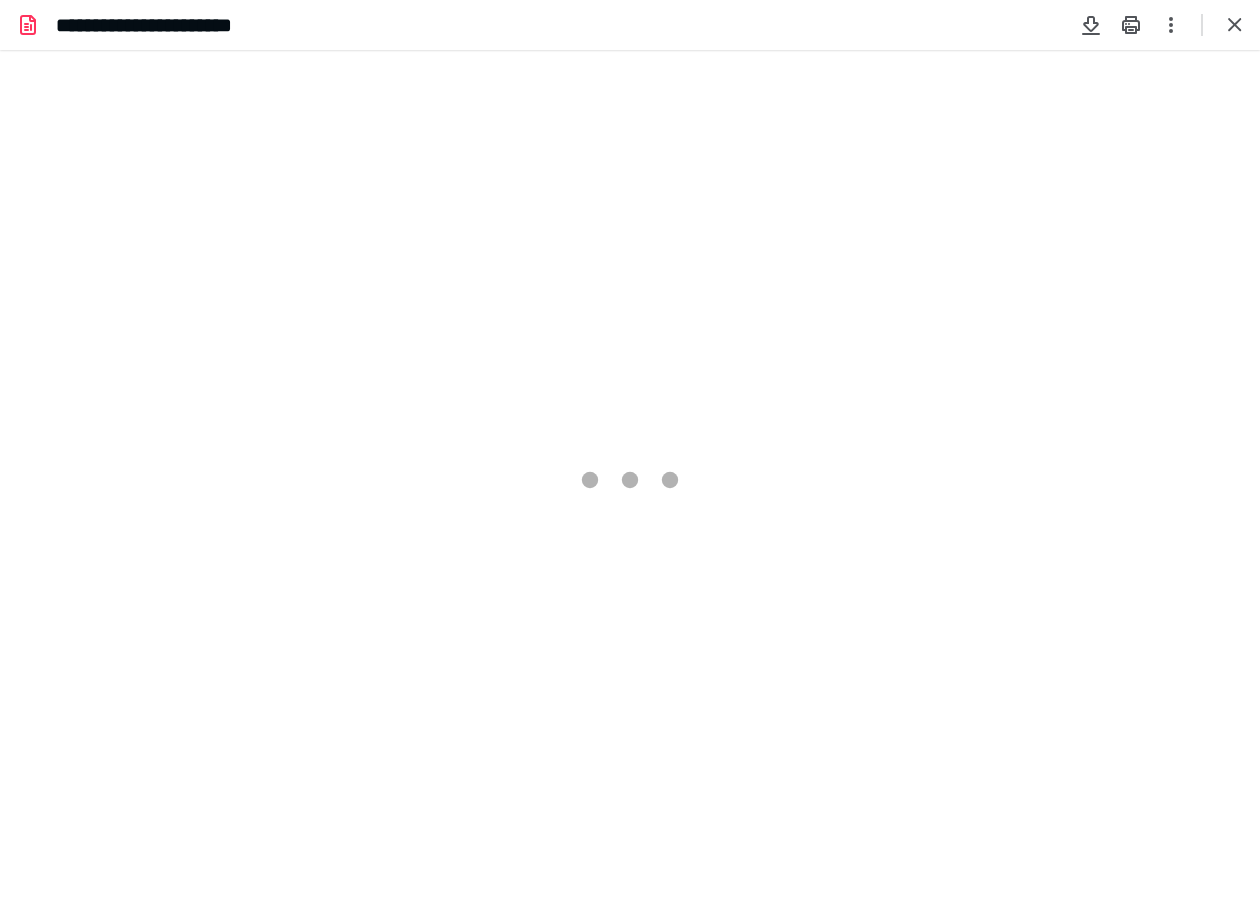 scroll, scrollTop: 0, scrollLeft: 0, axis: both 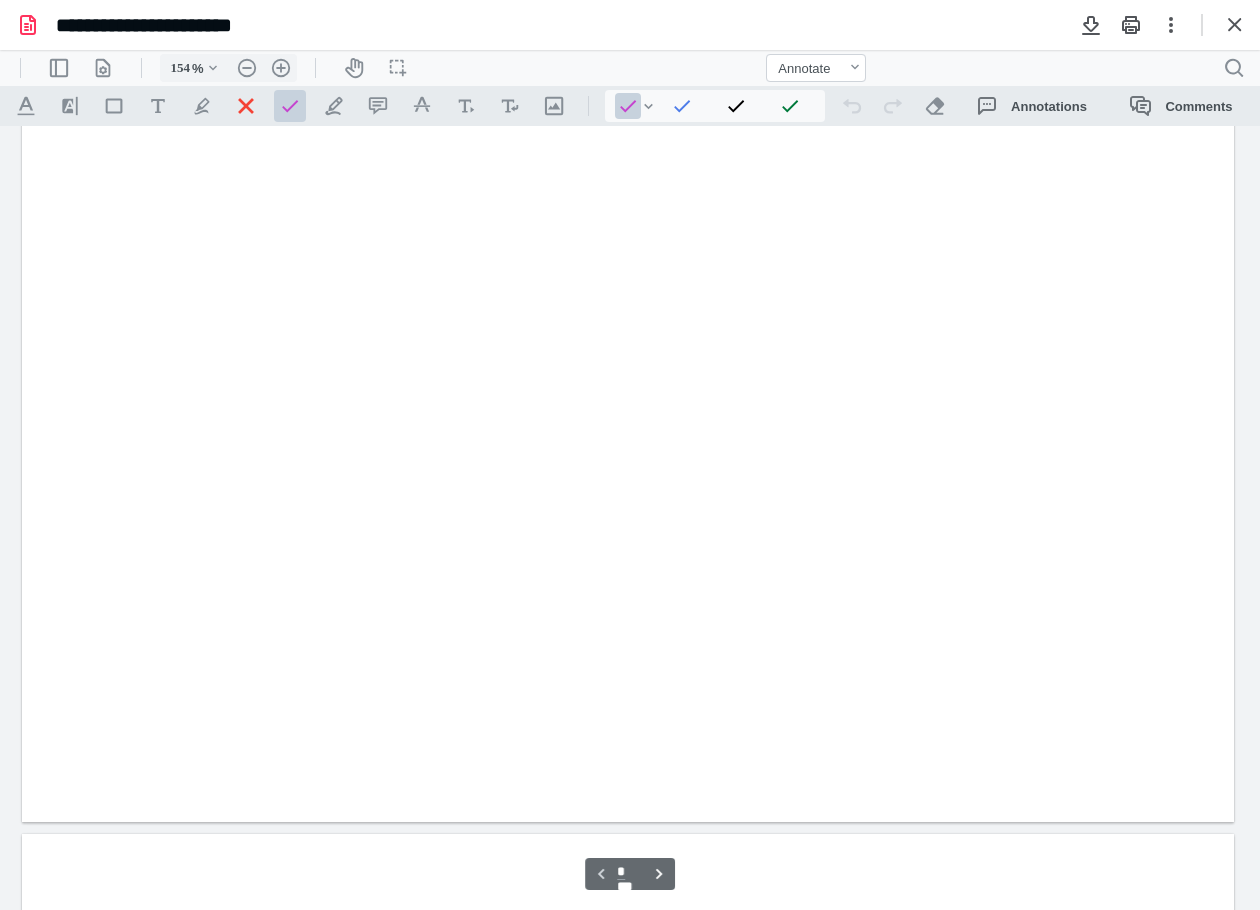 type on "156" 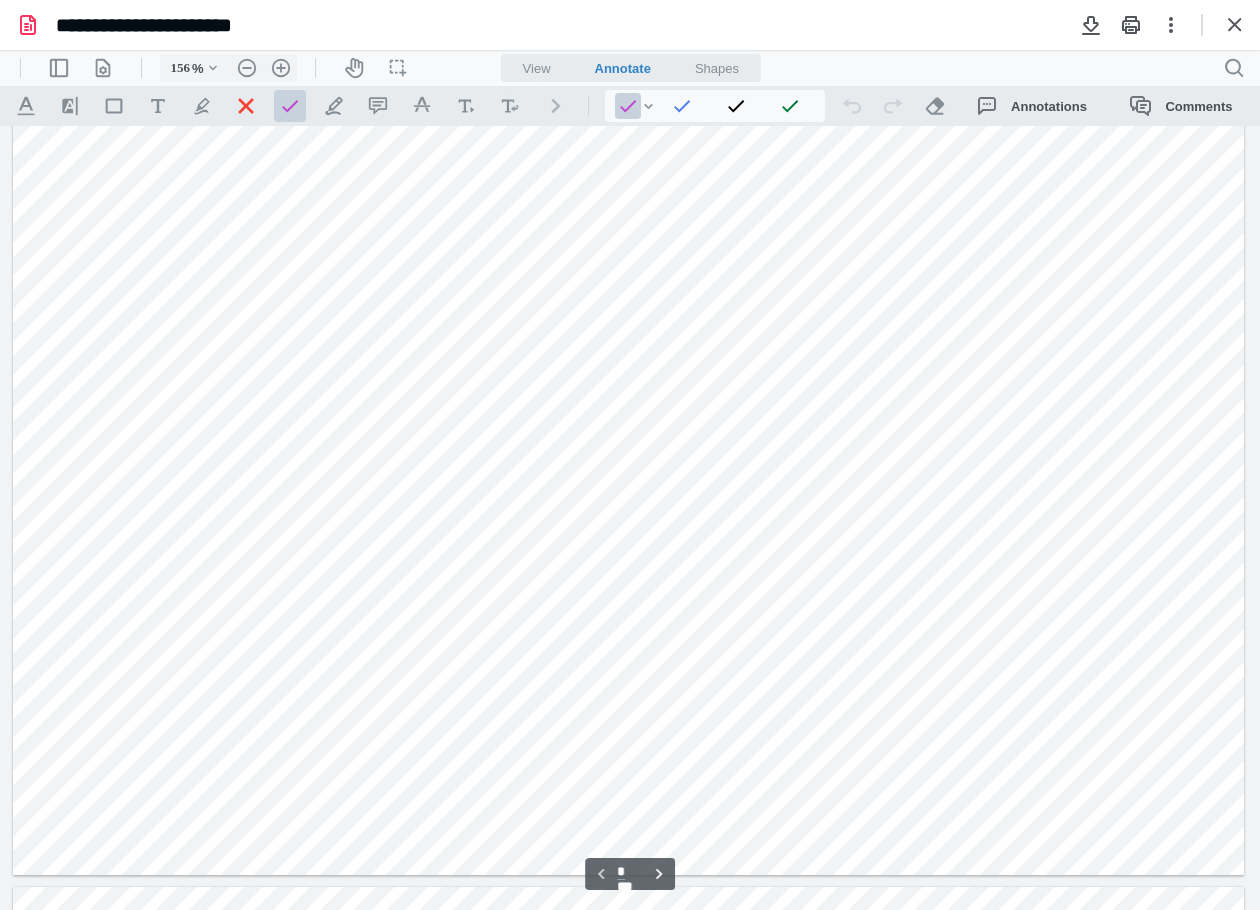scroll, scrollTop: 0, scrollLeft: 0, axis: both 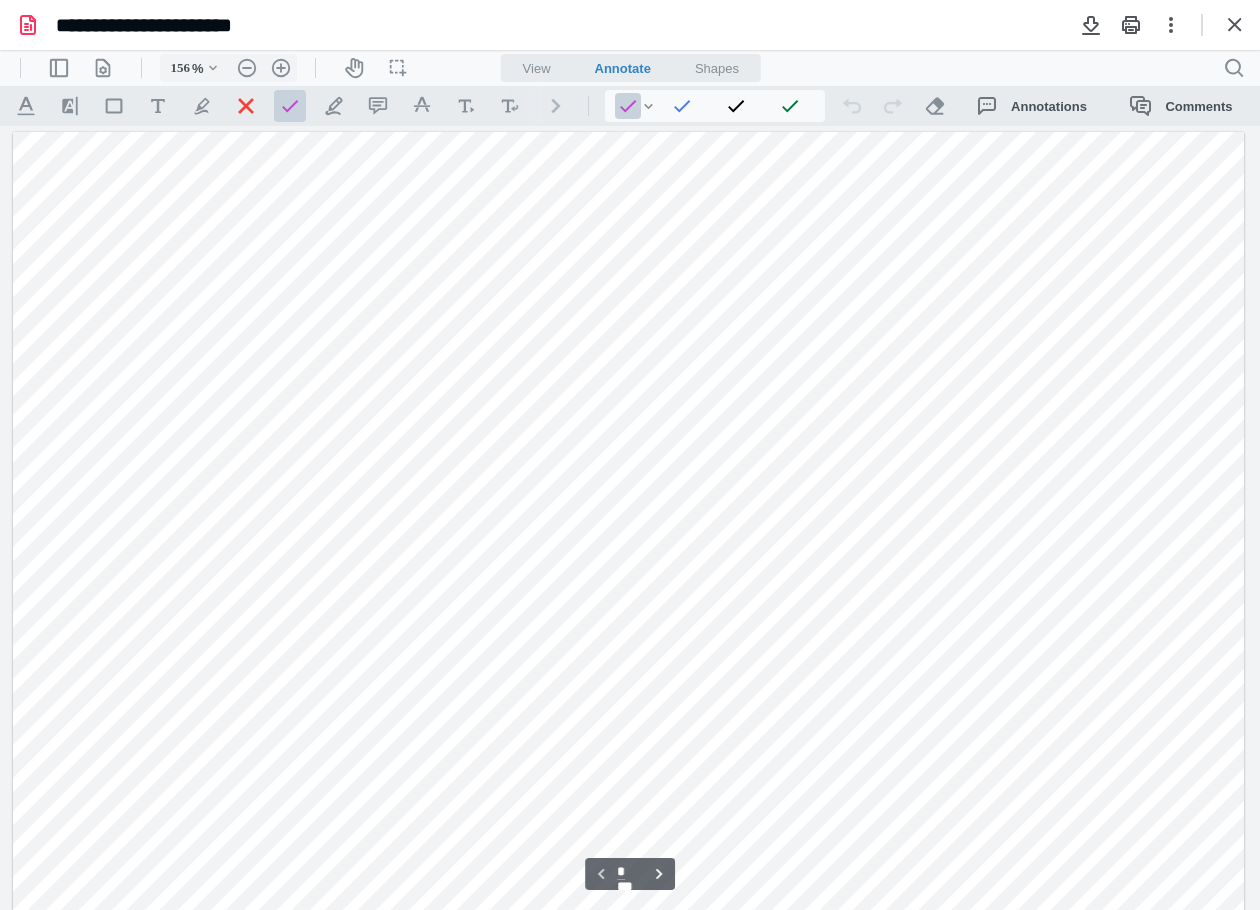click at bounding box center (1163, 25) 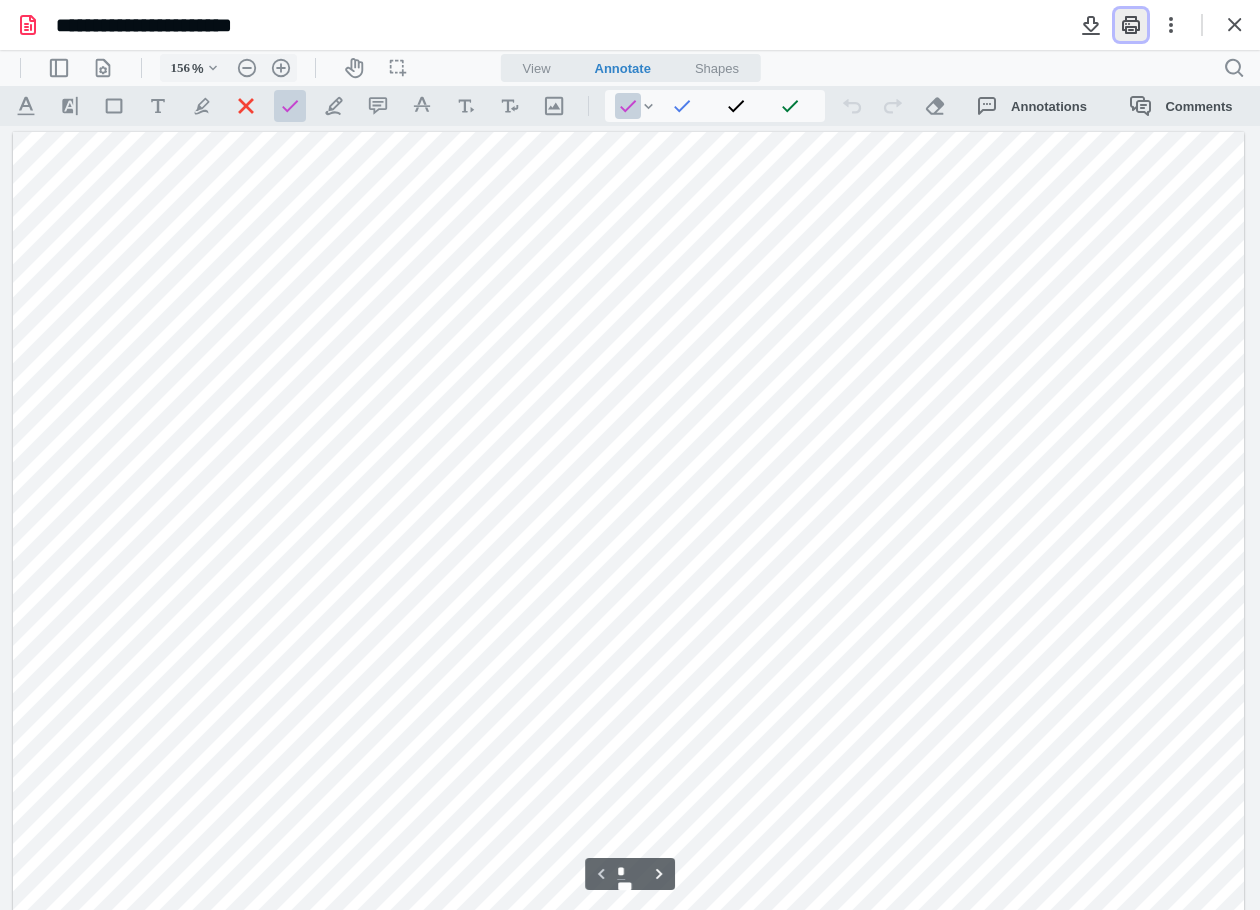 click at bounding box center [1131, 25] 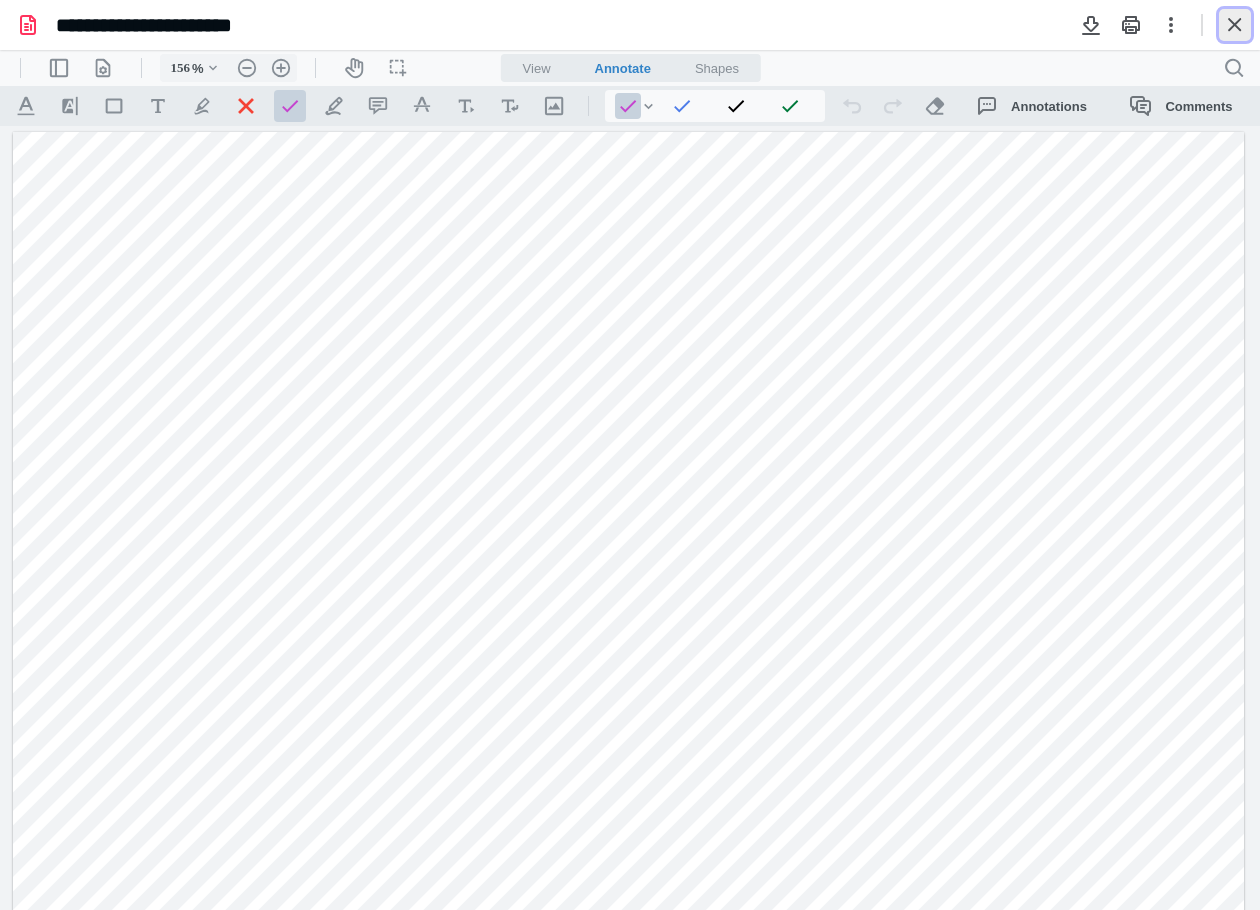 click at bounding box center [1235, 25] 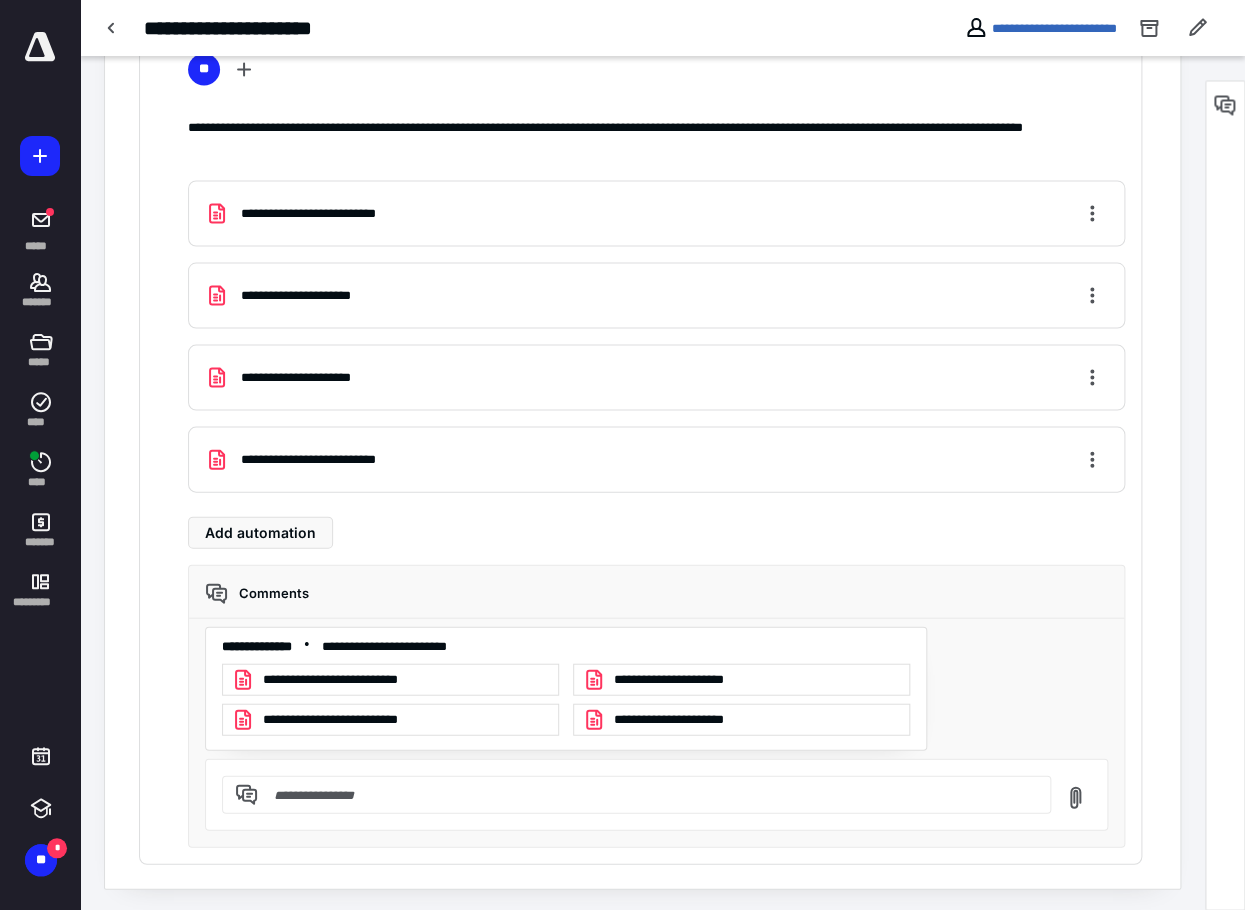 click on "**********" at bounding box center (365, 678) 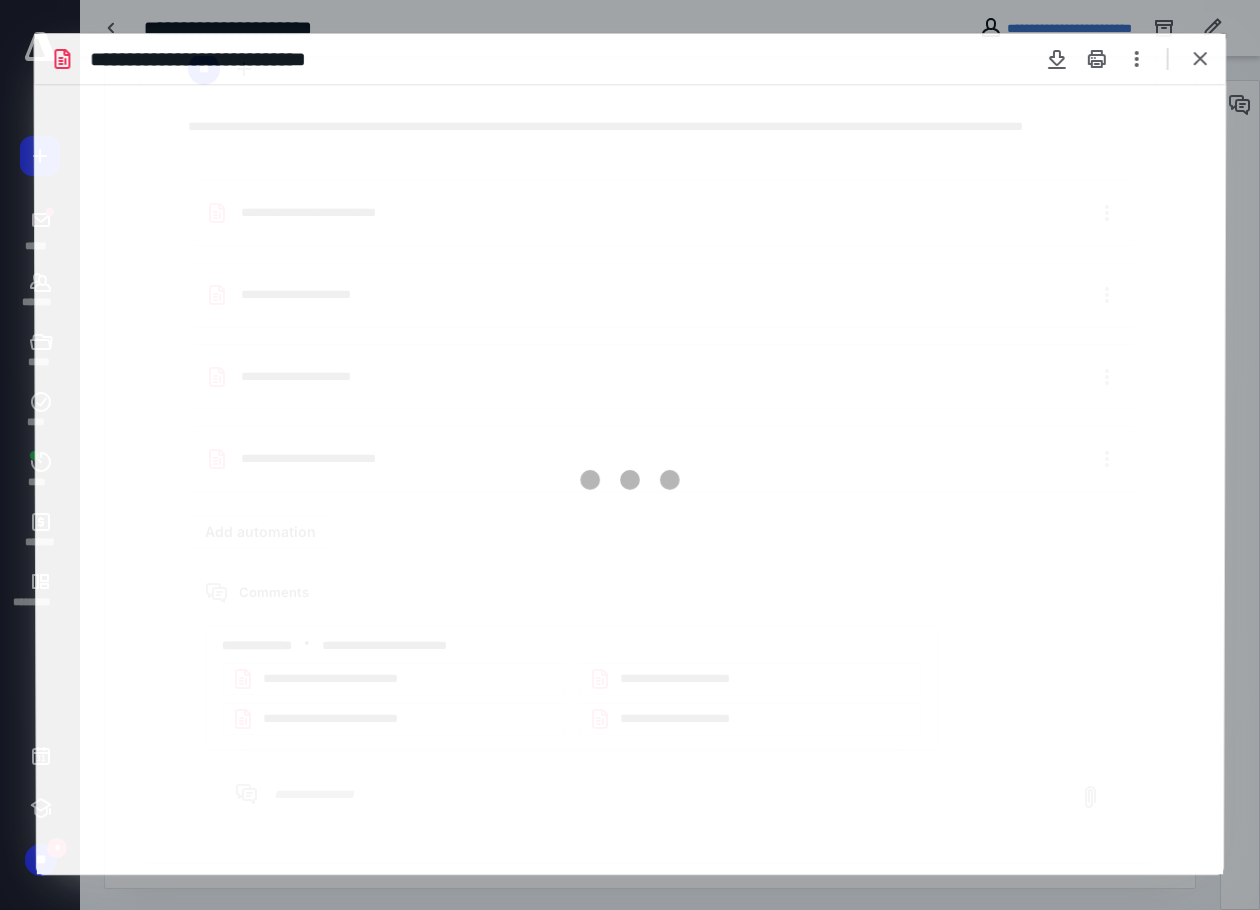 scroll, scrollTop: 0, scrollLeft: 0, axis: both 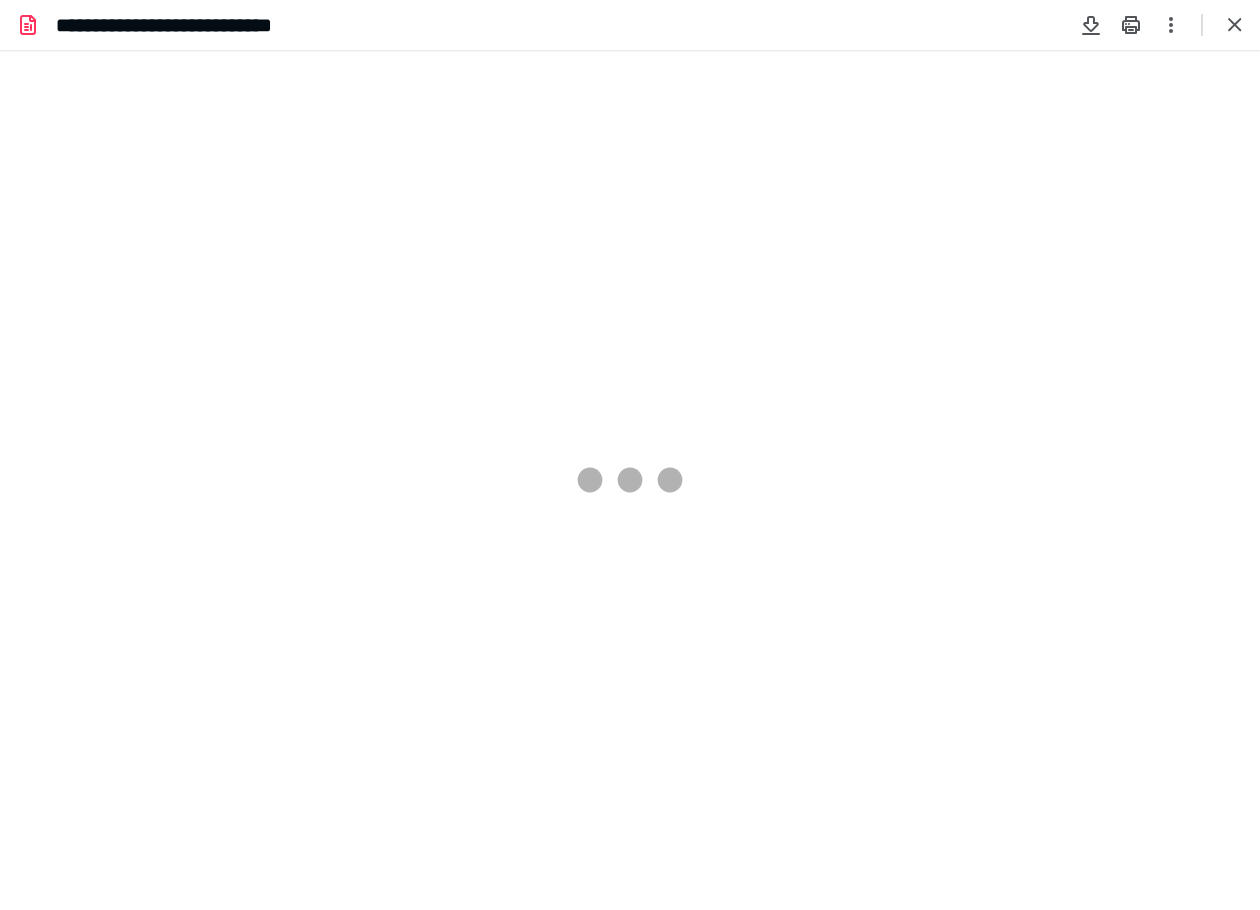 type on "156" 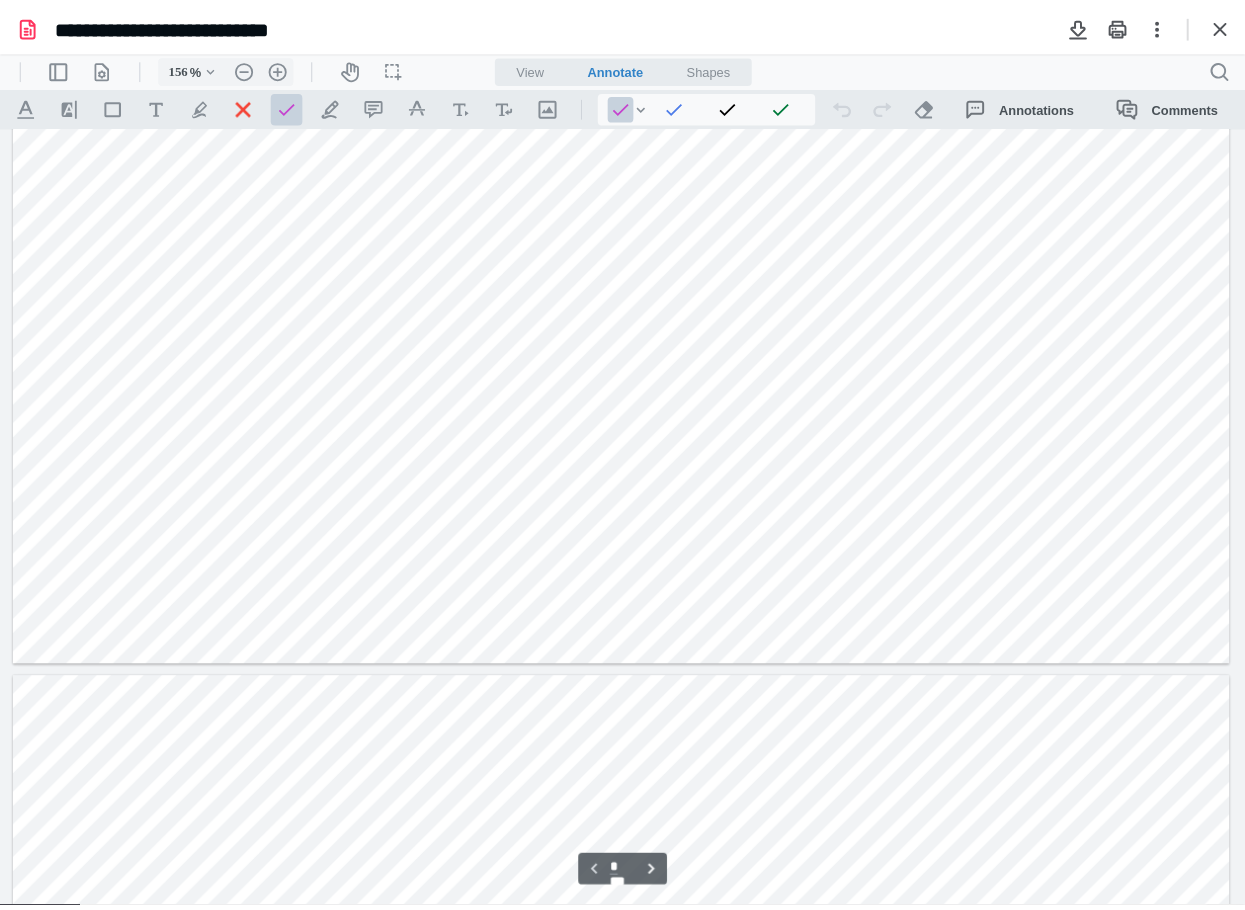 scroll, scrollTop: 0, scrollLeft: 0, axis: both 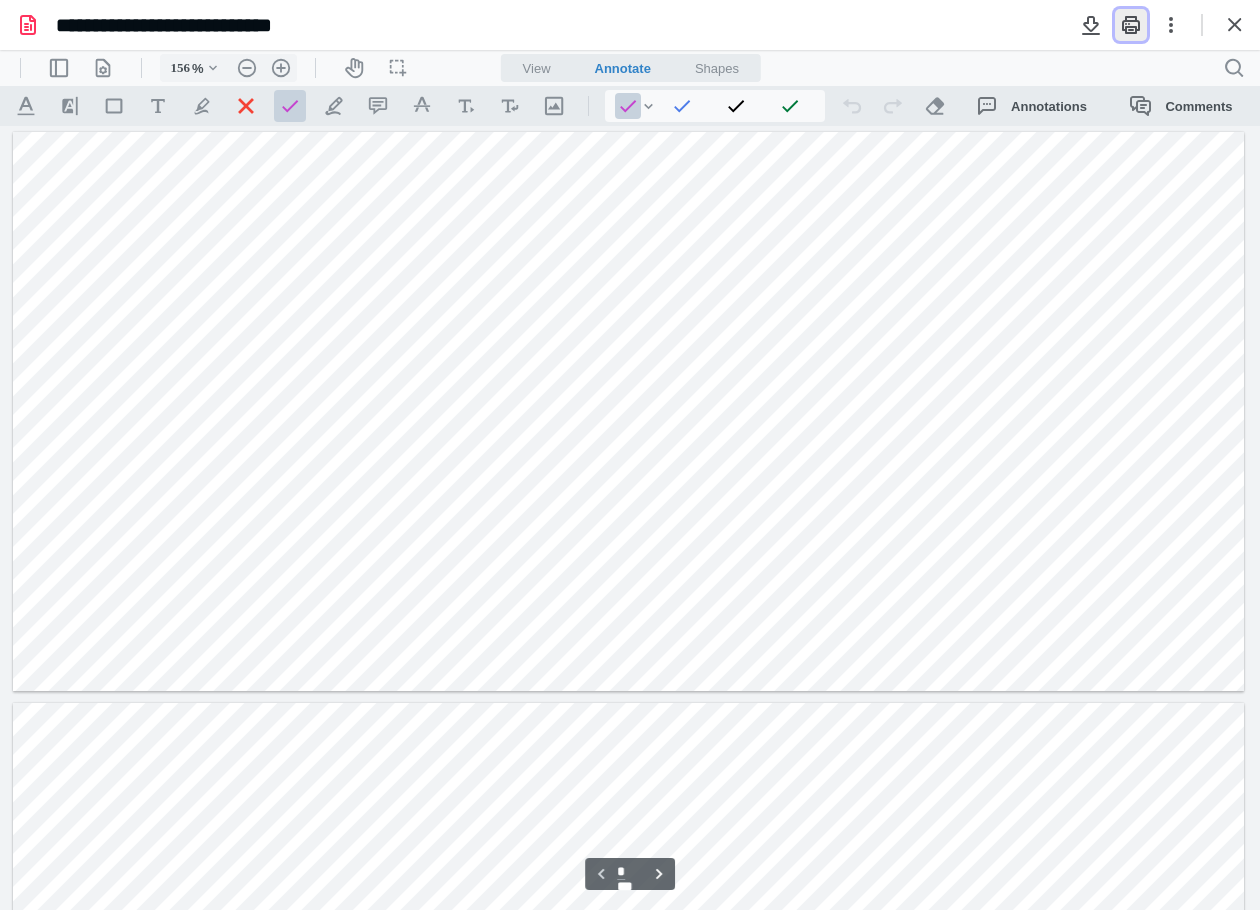 click at bounding box center (1131, 25) 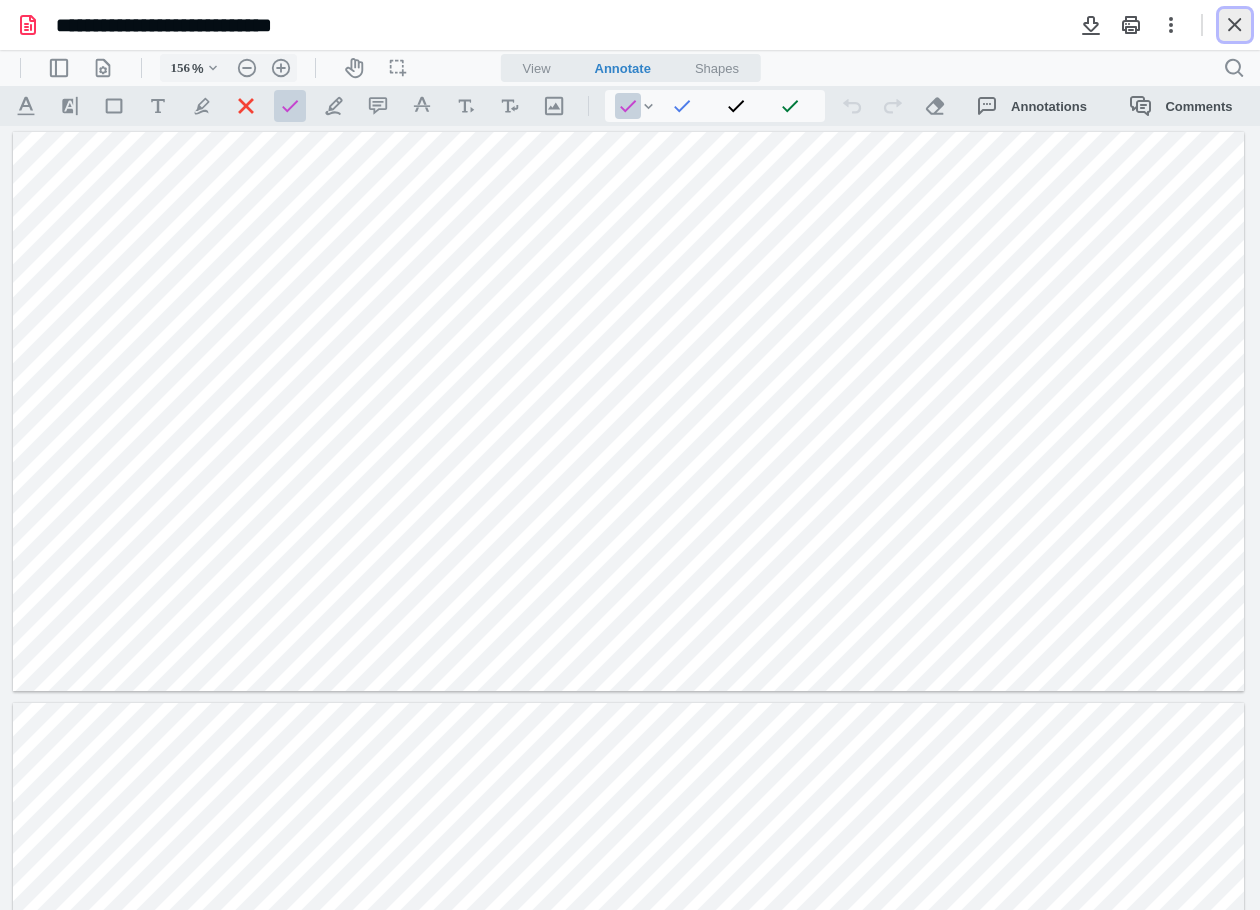 click at bounding box center [1235, 25] 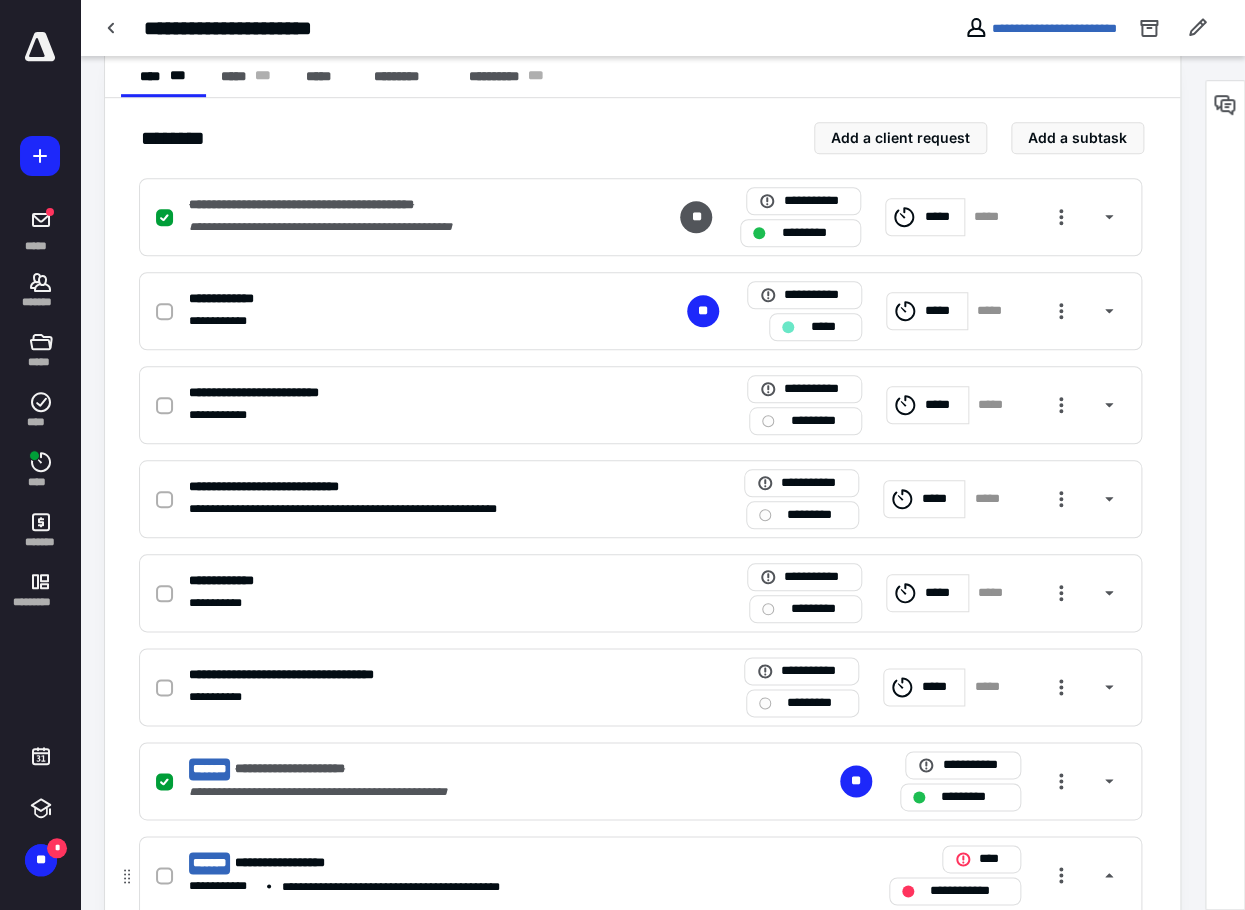scroll, scrollTop: 700, scrollLeft: 0, axis: vertical 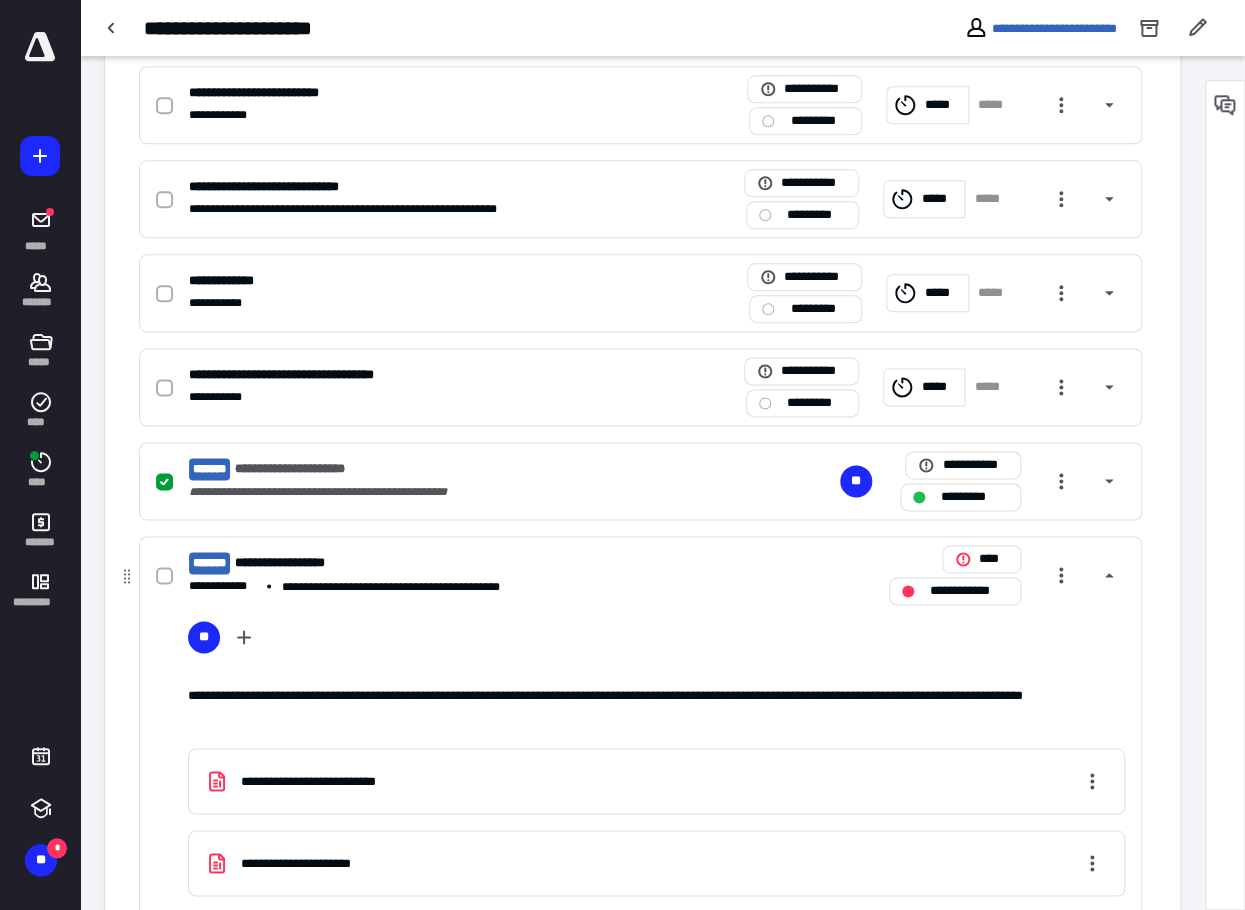 click 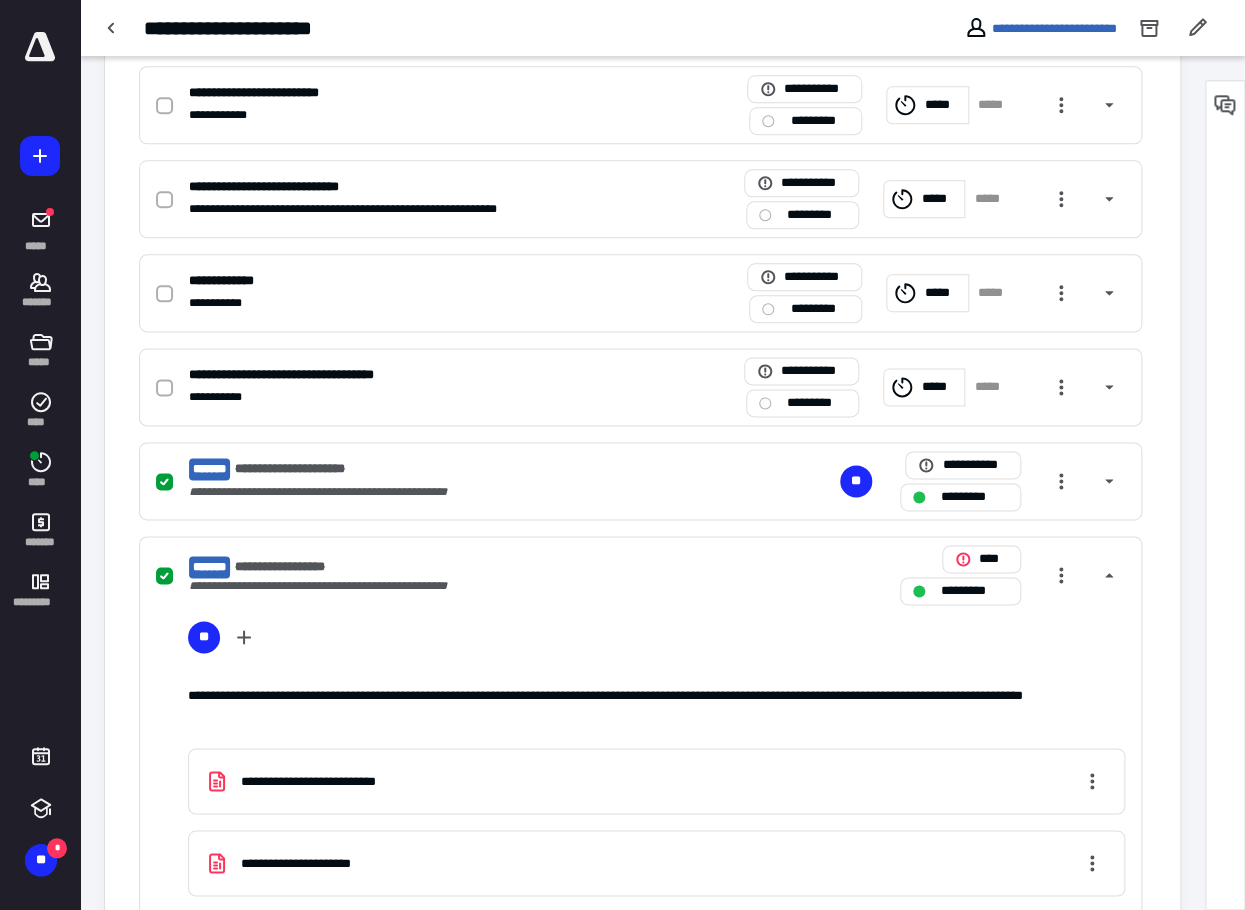 click on "**********" at bounding box center [457, 28] 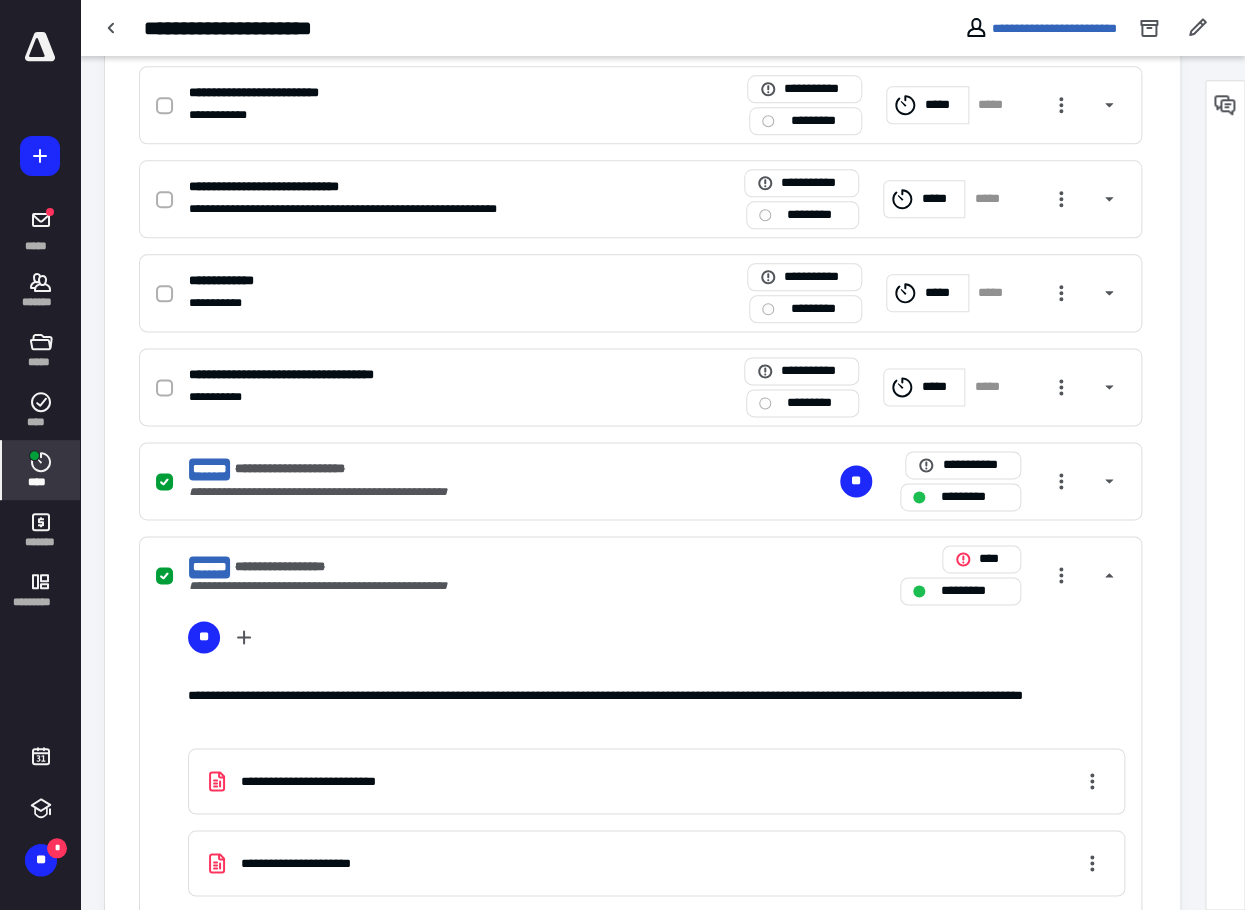 click on "****" at bounding box center (41, 482) 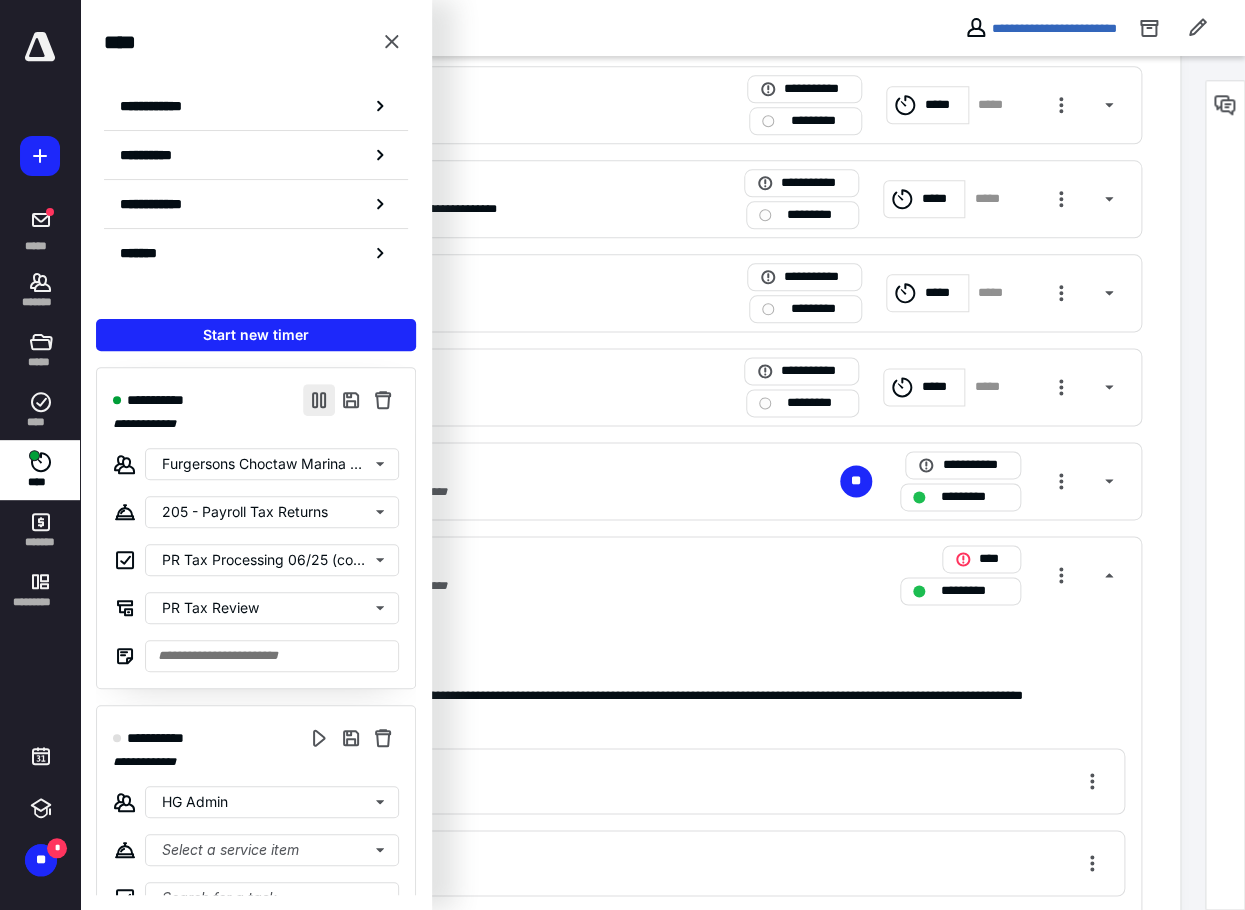 click at bounding box center [319, 400] 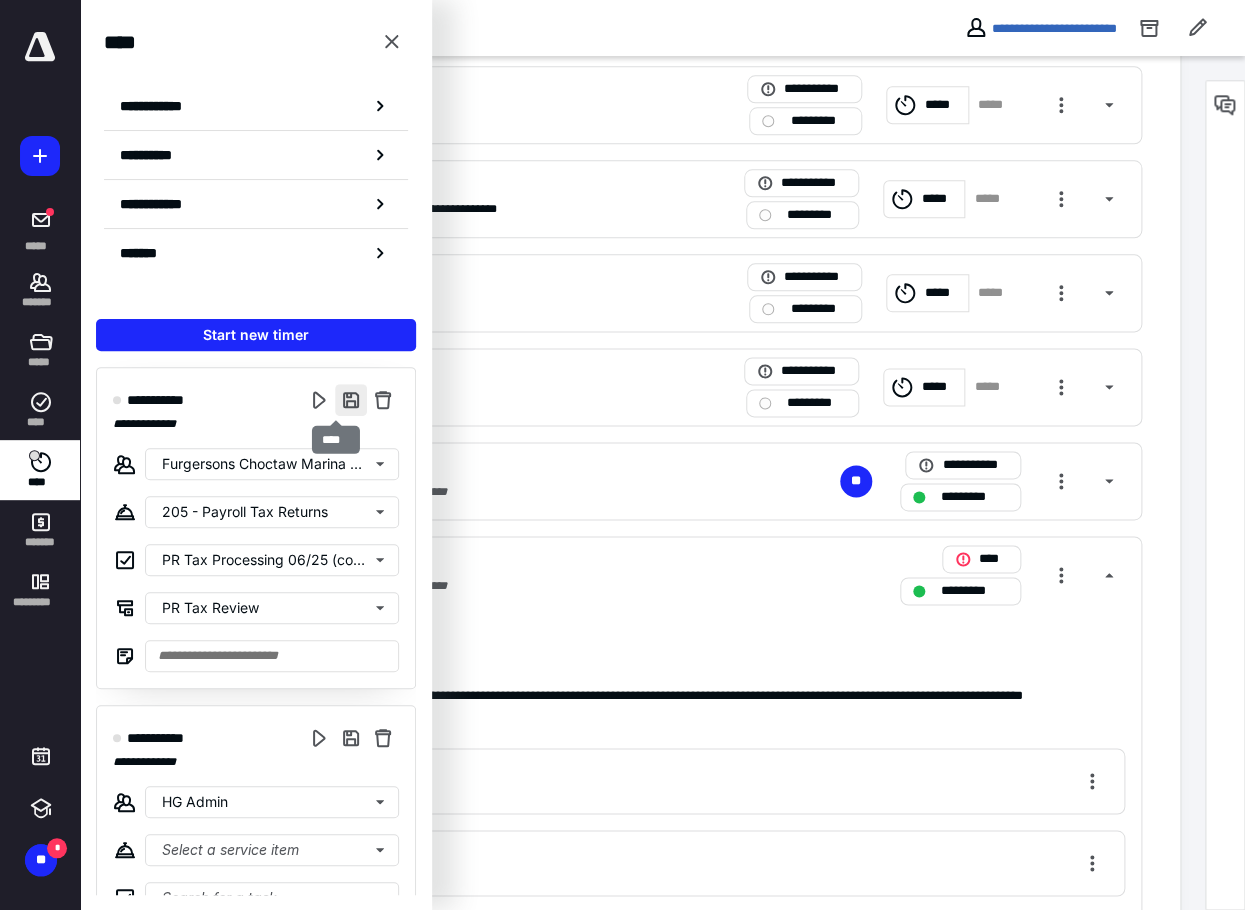 click at bounding box center (351, 400) 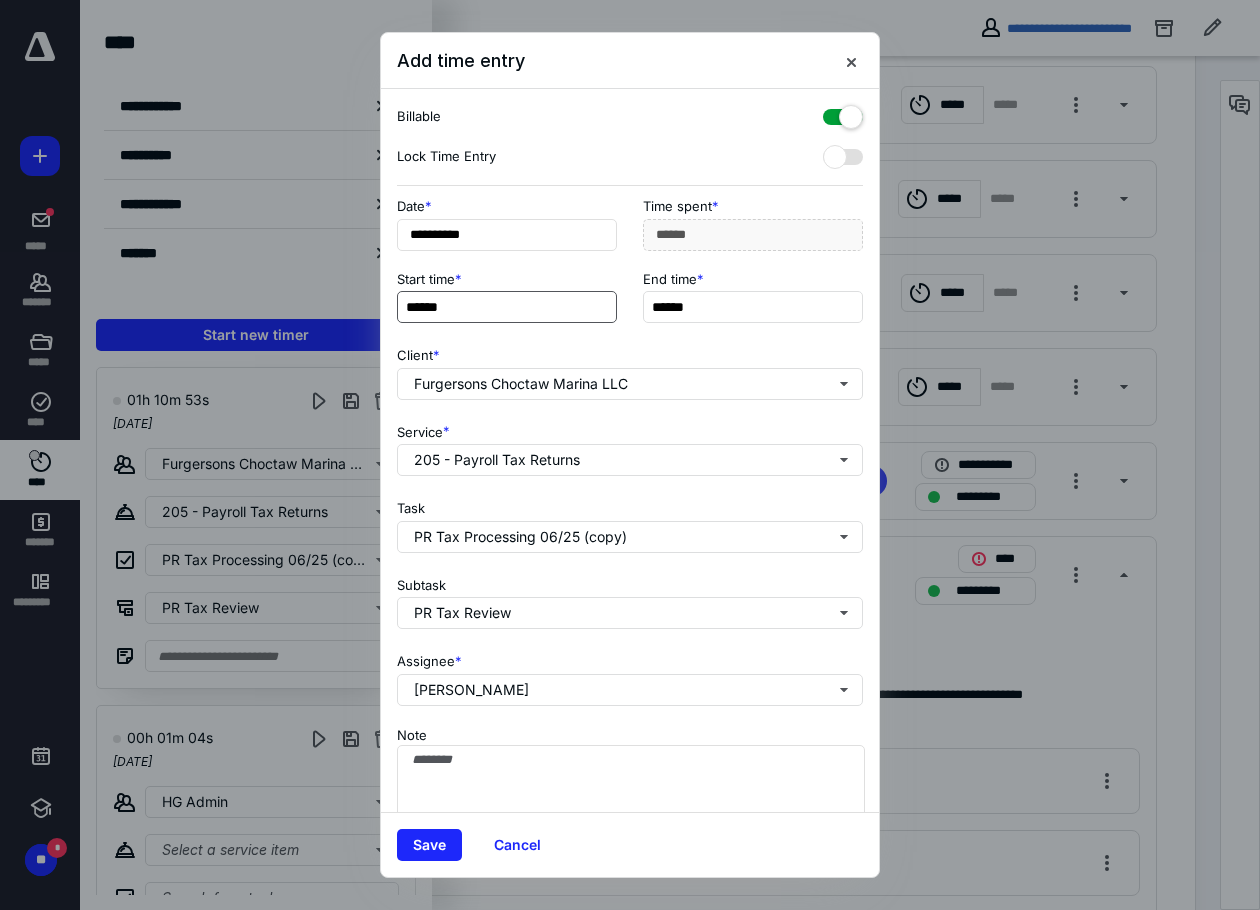drag, startPoint x: 690, startPoint y: 305, endPoint x: 580, endPoint y: 314, distance: 110.36757 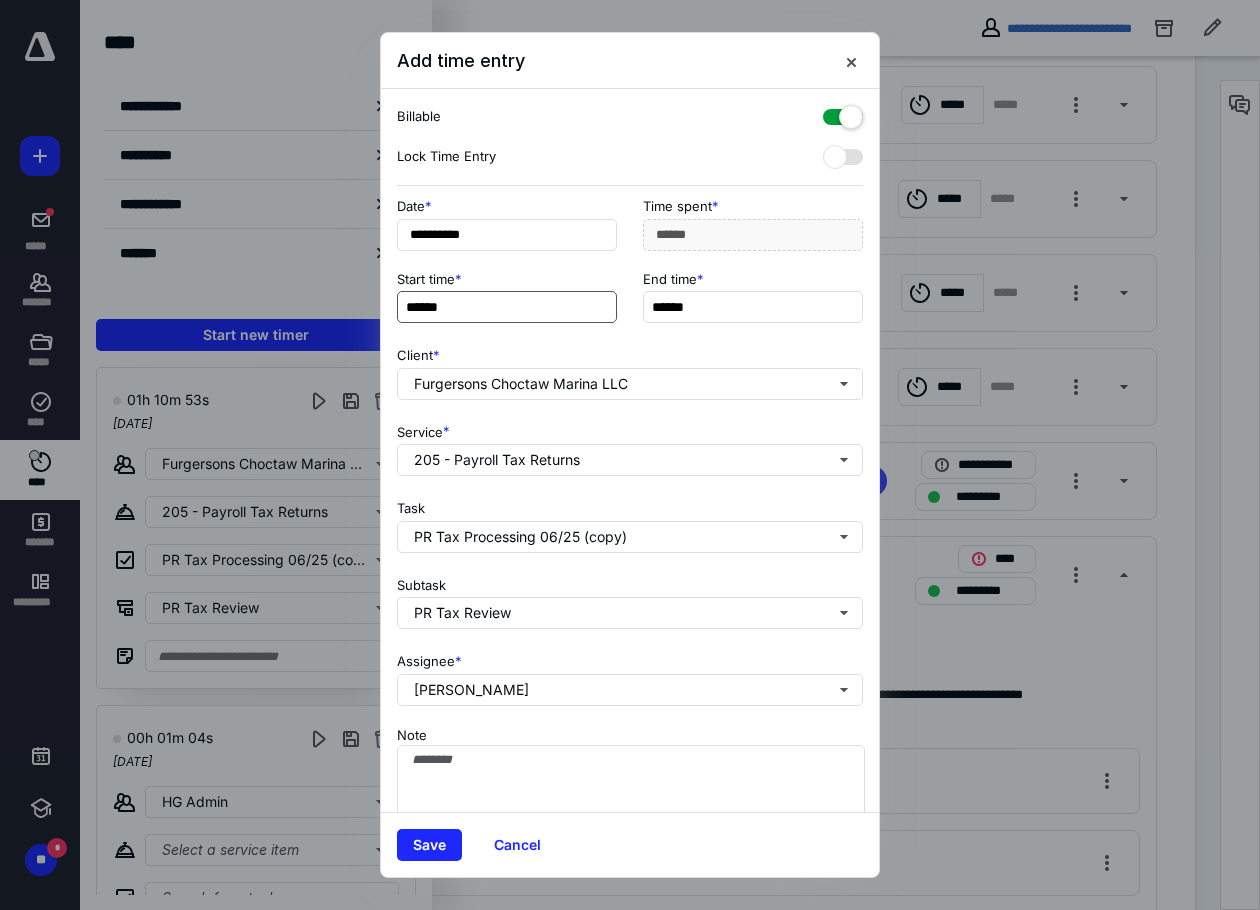 type on "******" 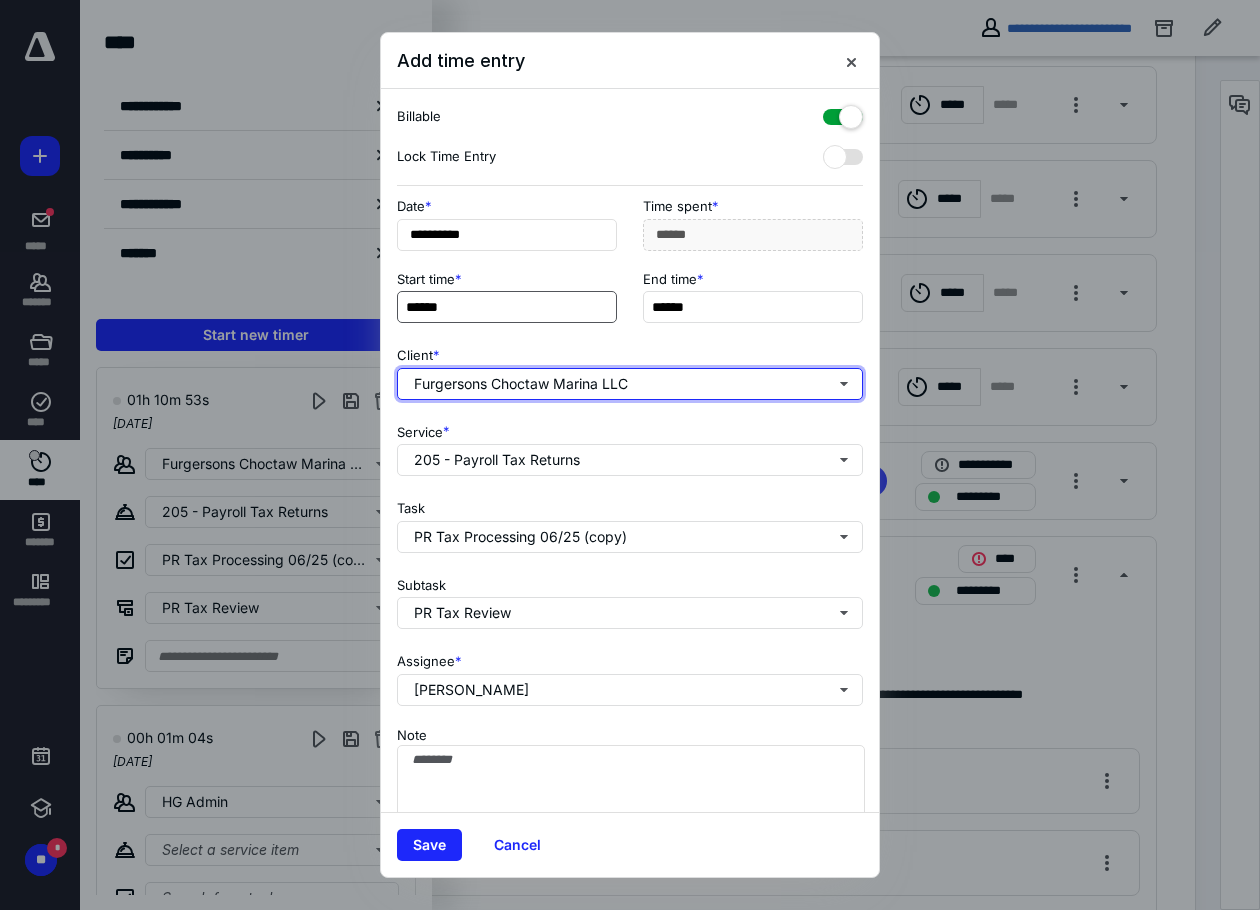type on "***" 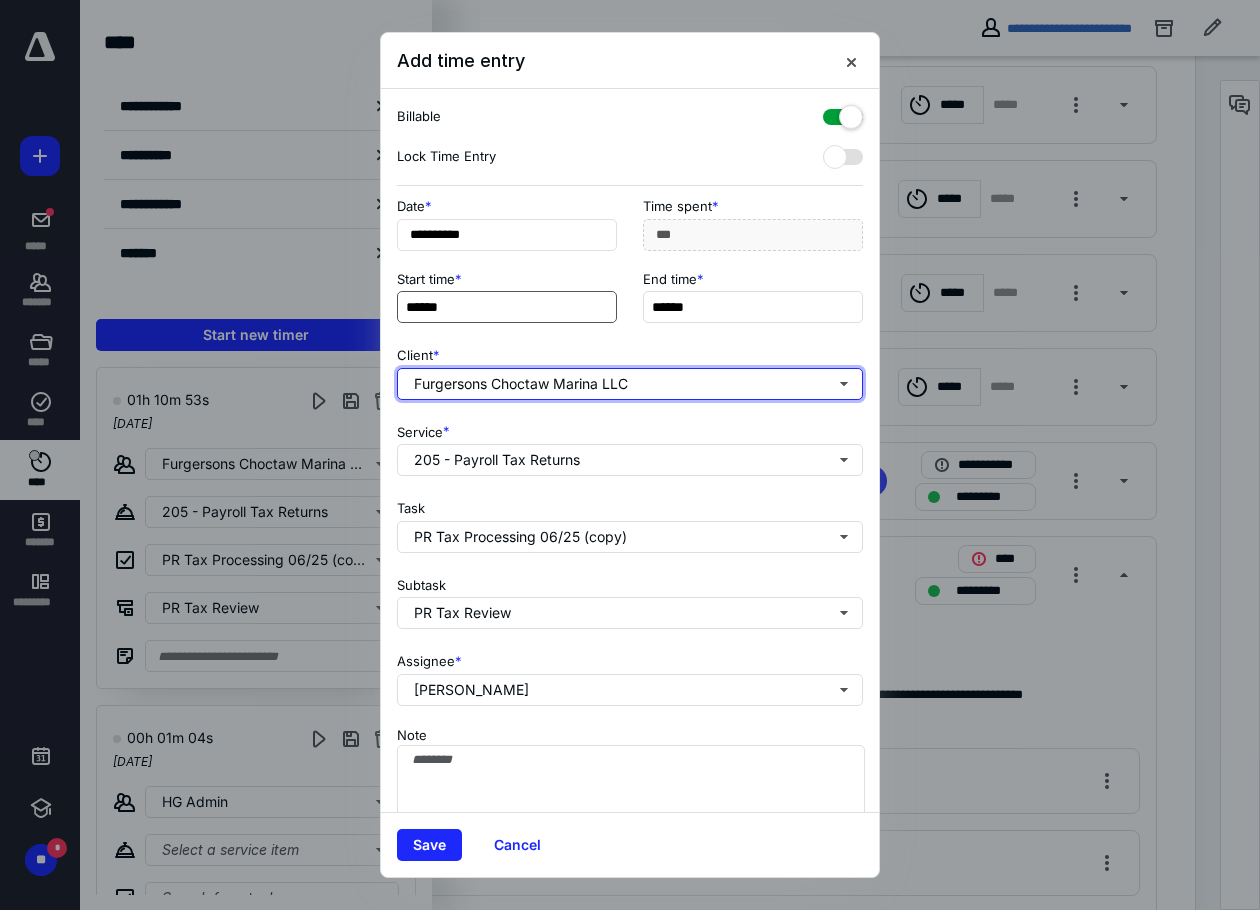 type 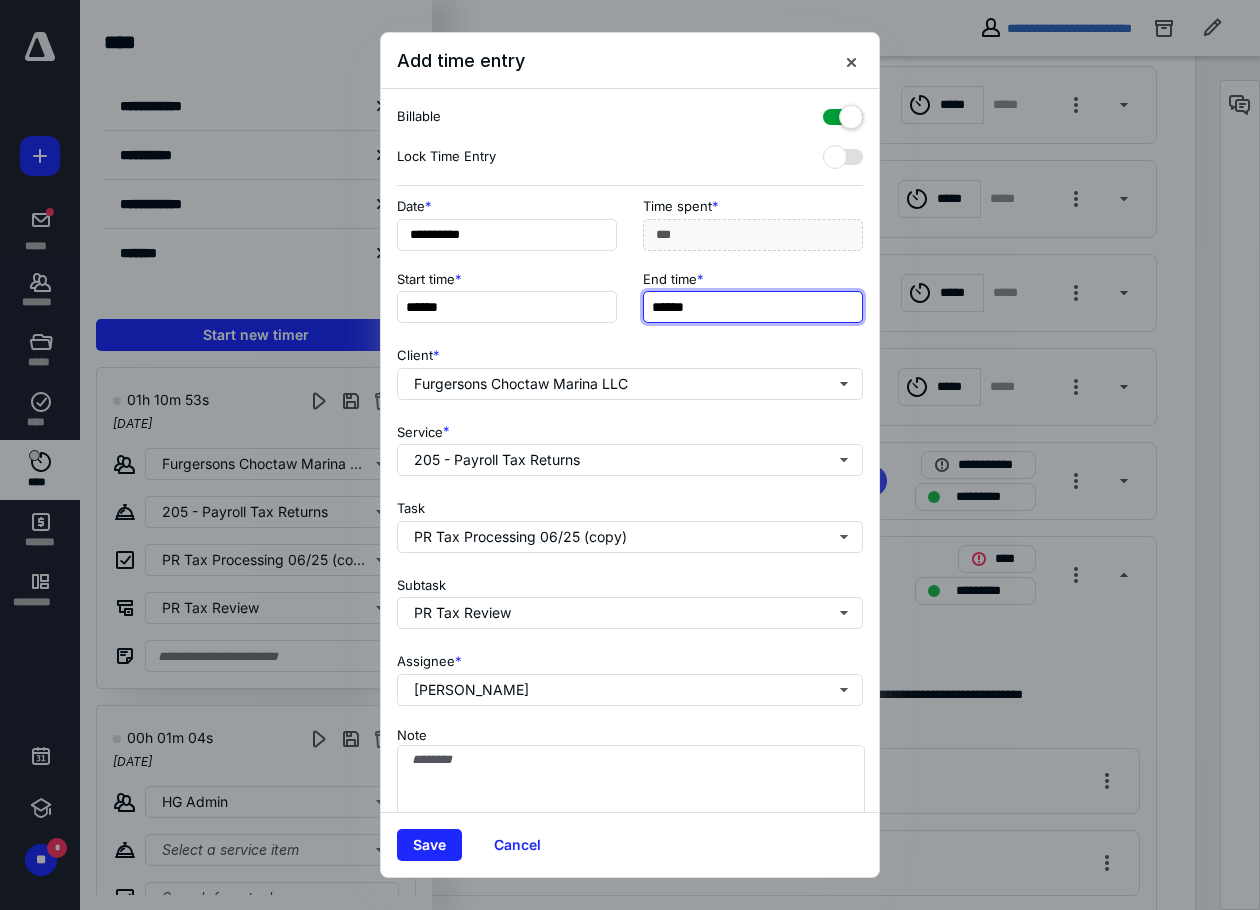 click on "******" at bounding box center [753, 307] 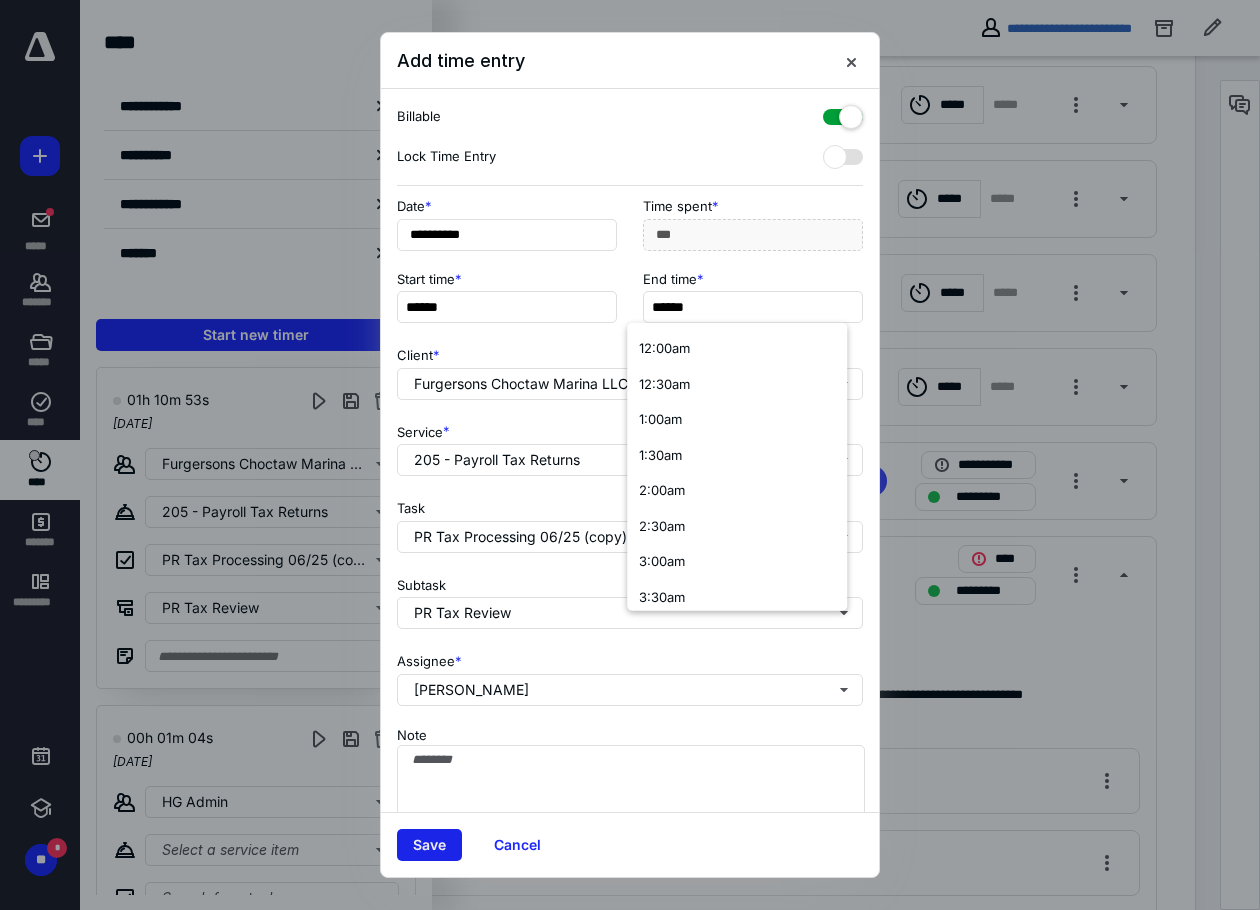 click on "Save" at bounding box center (429, 845) 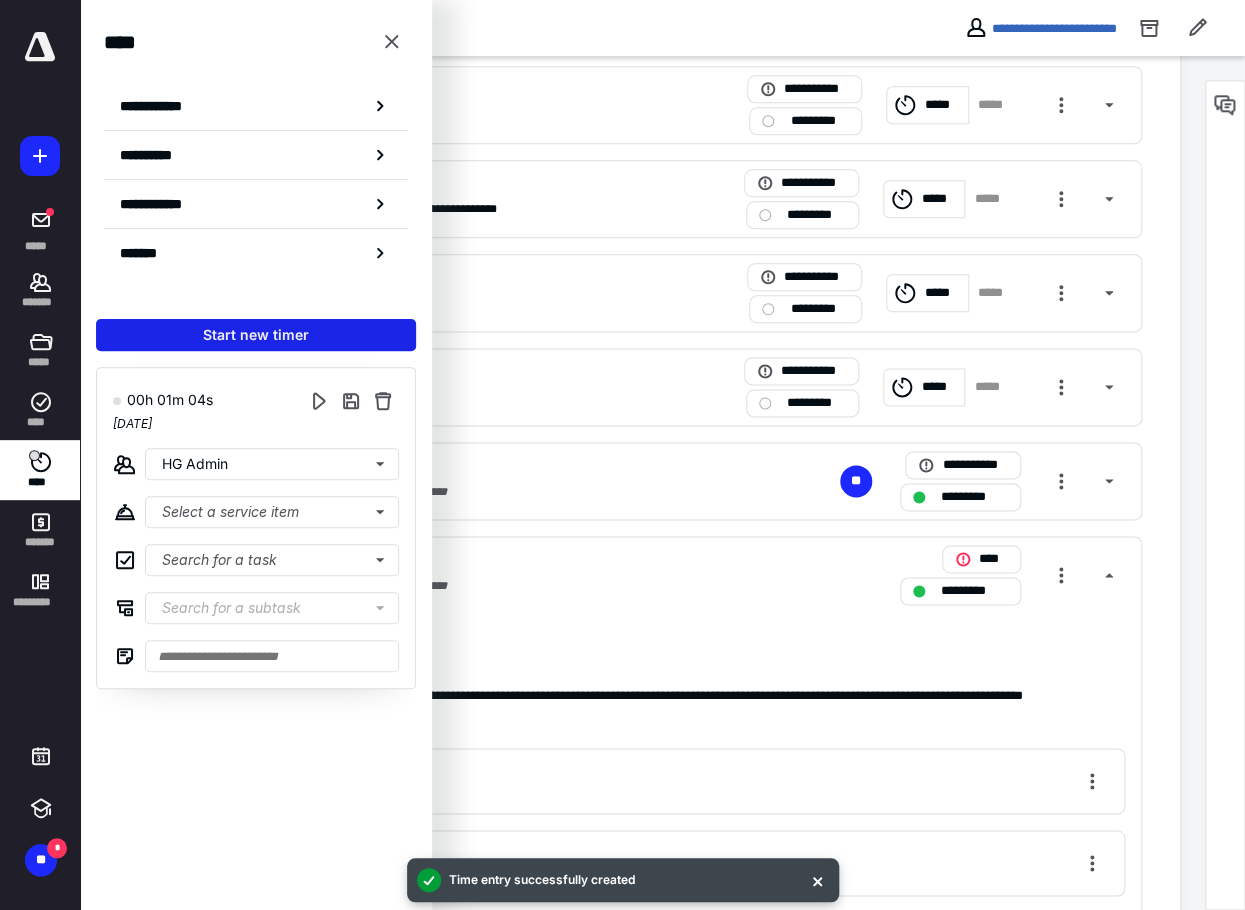 click on "Start new timer" at bounding box center (256, 335) 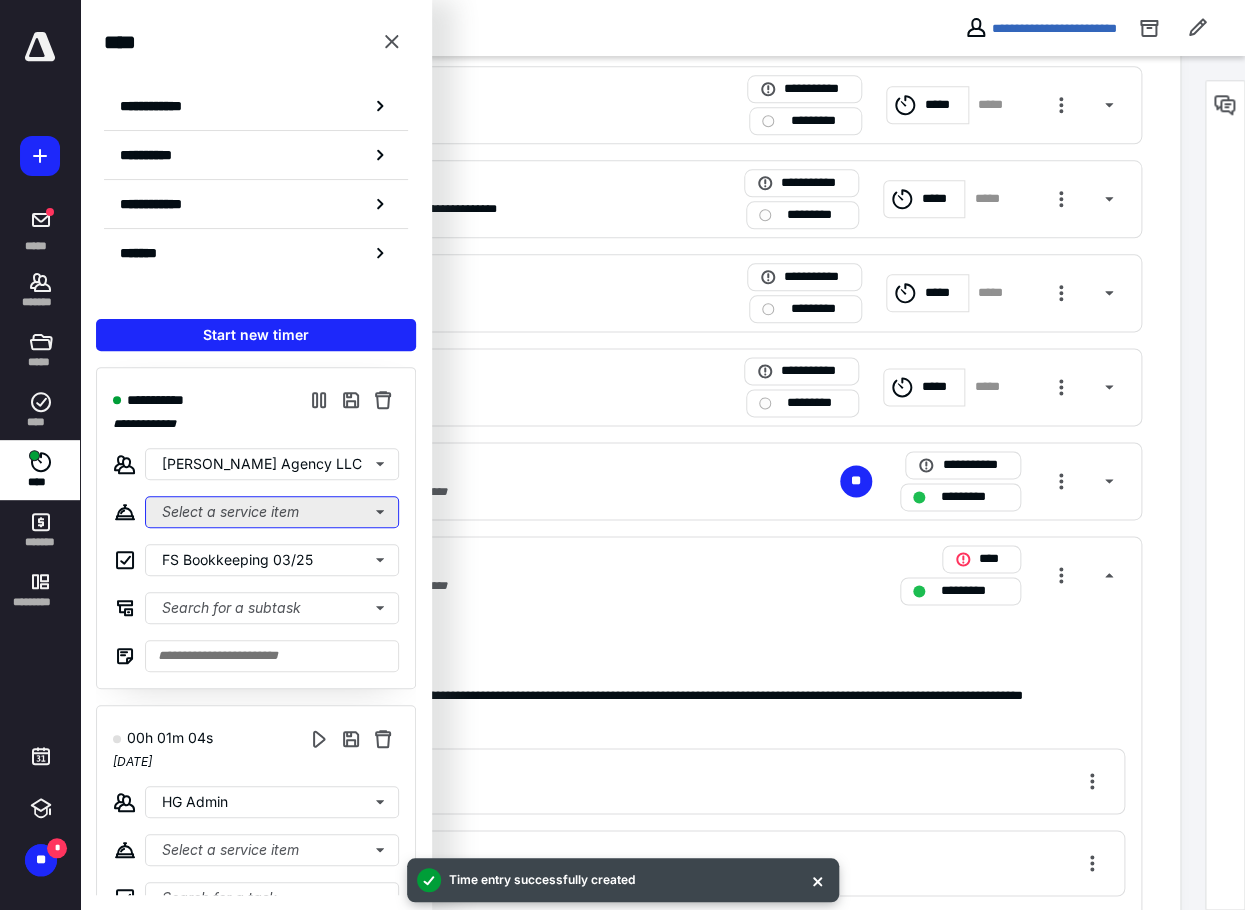 click on "Select a service item" at bounding box center (272, 512) 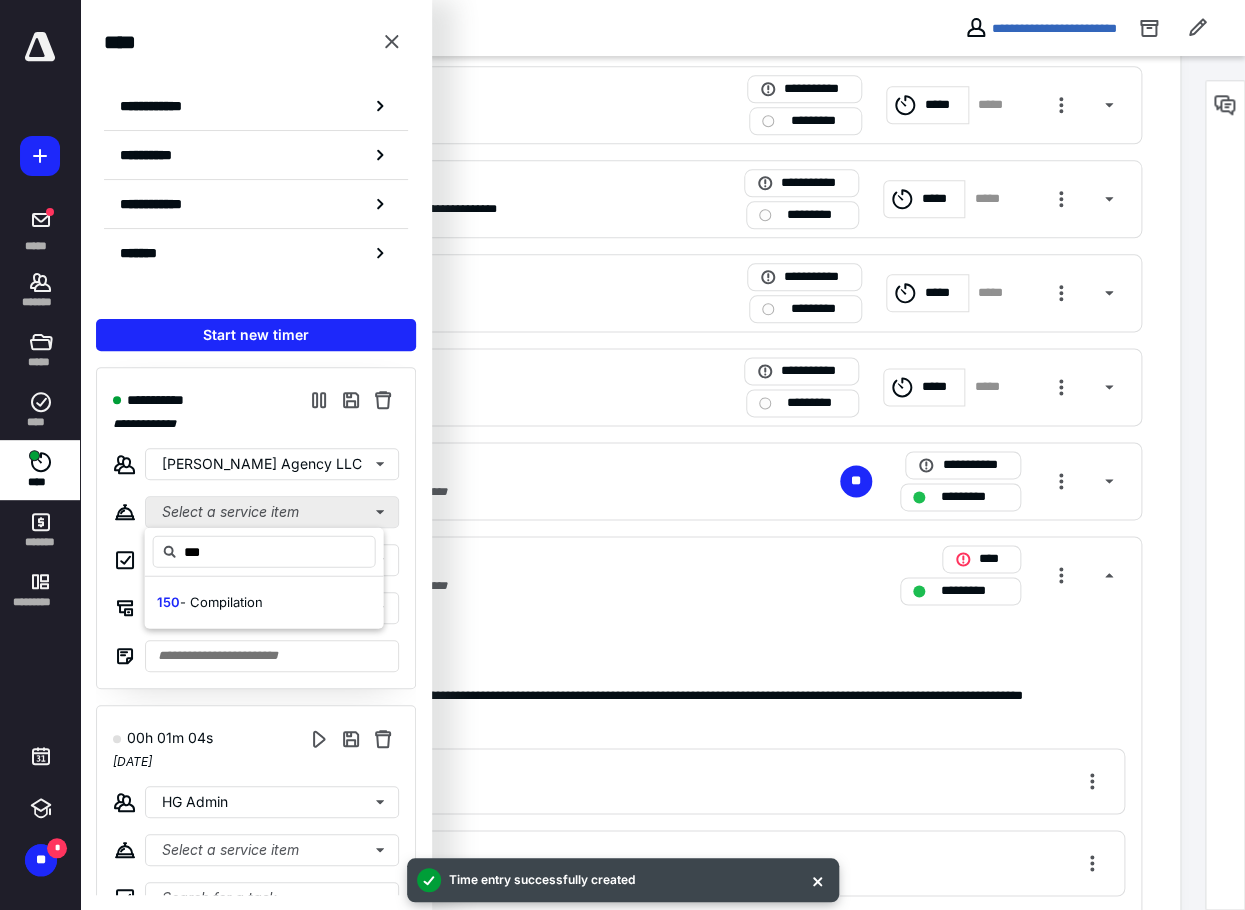 type on "***" 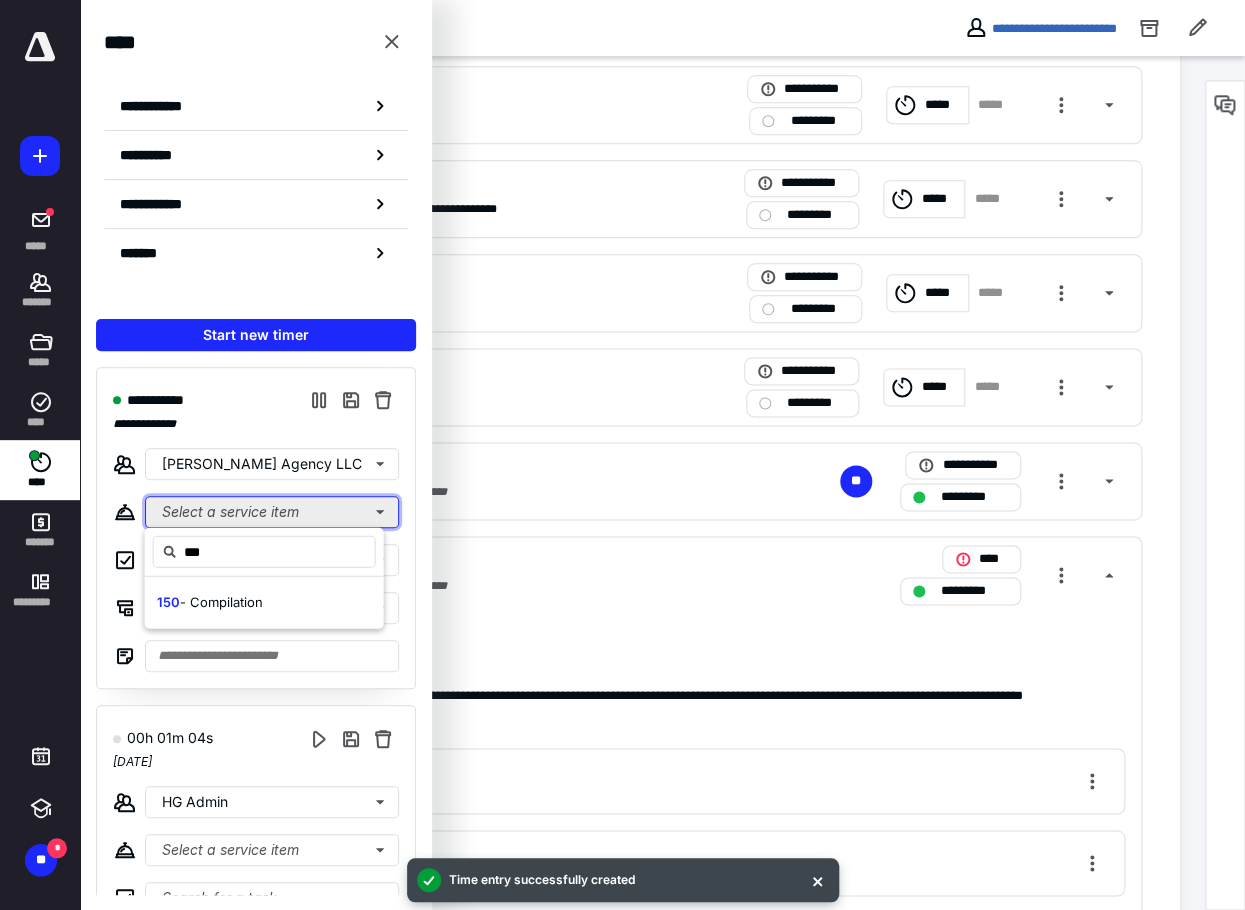 type 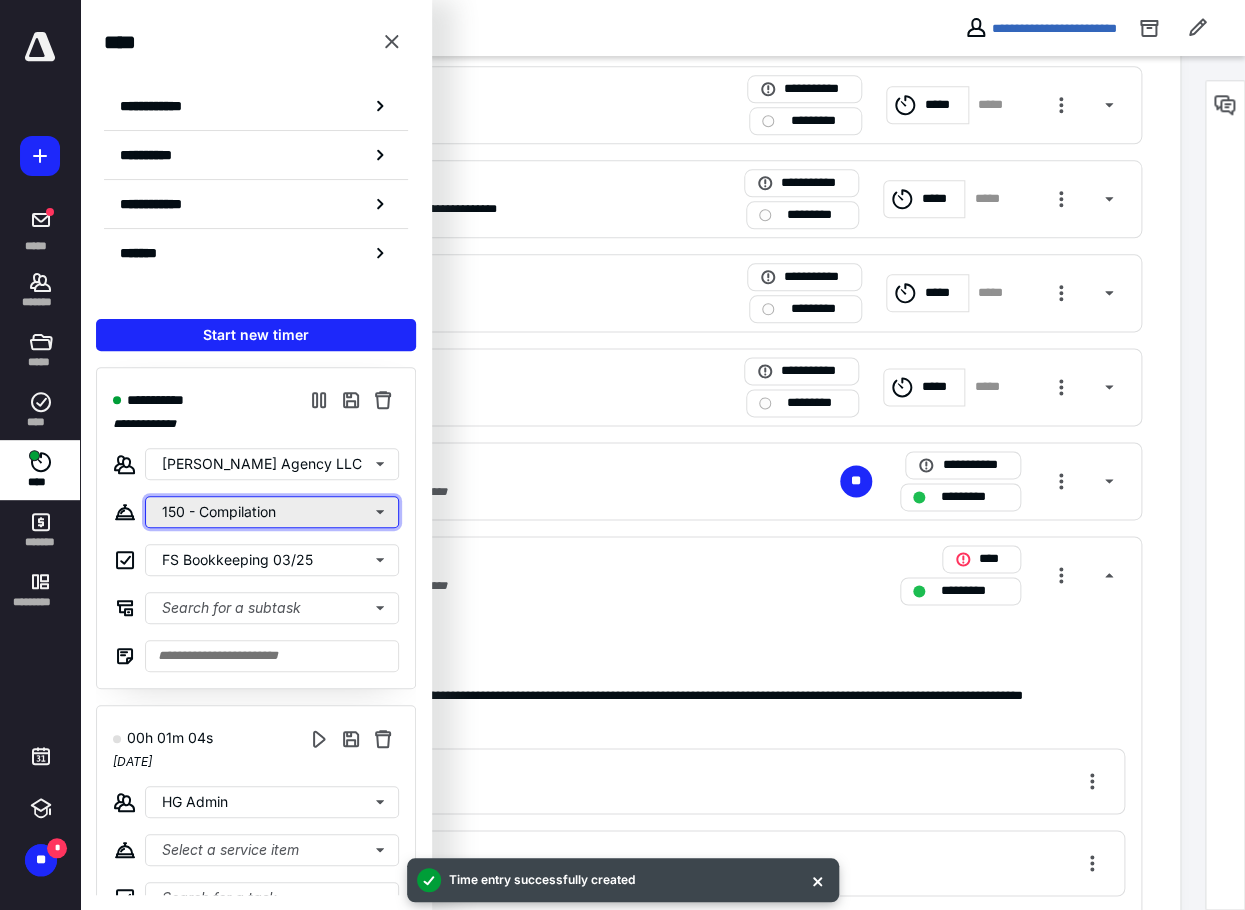 type 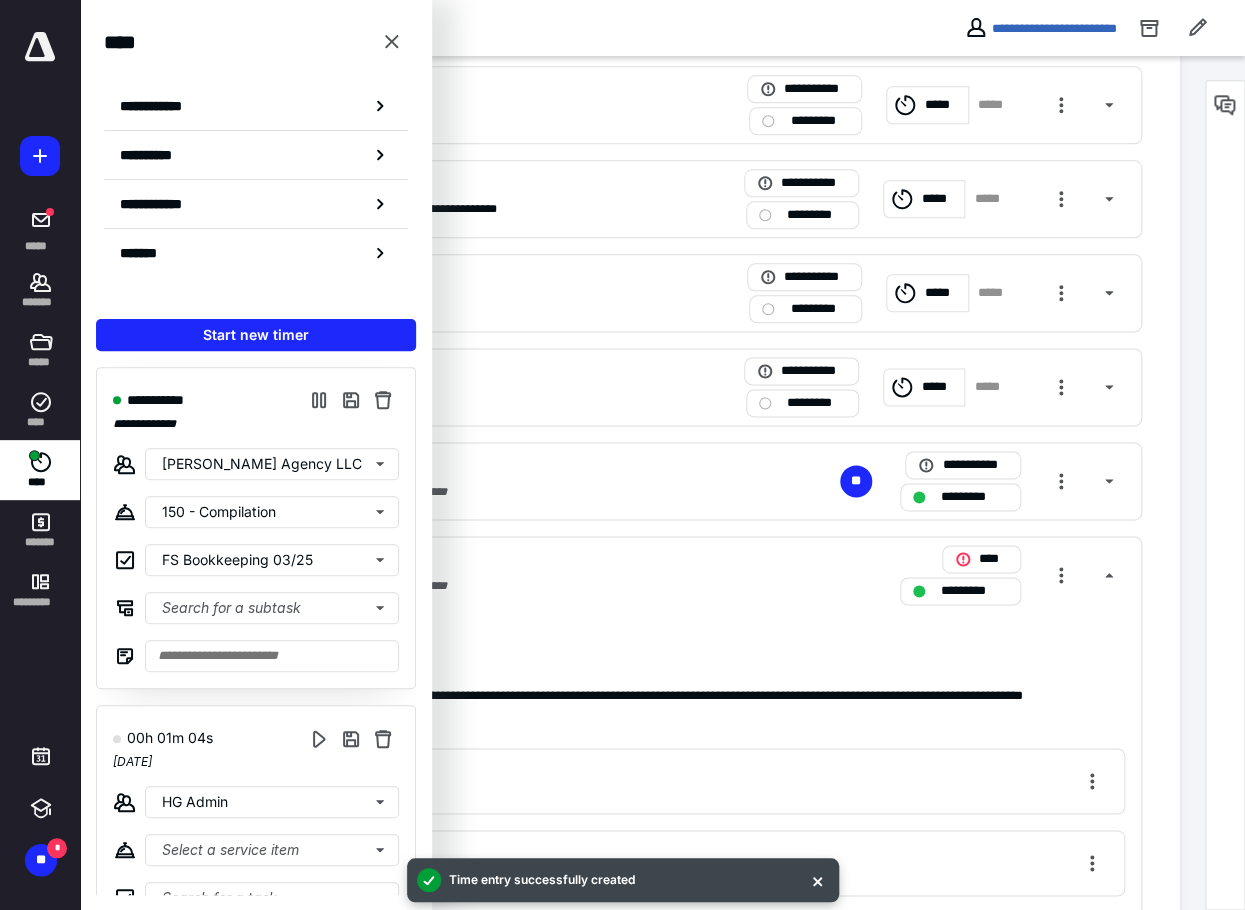 click on "**********" at bounding box center [662, 28] 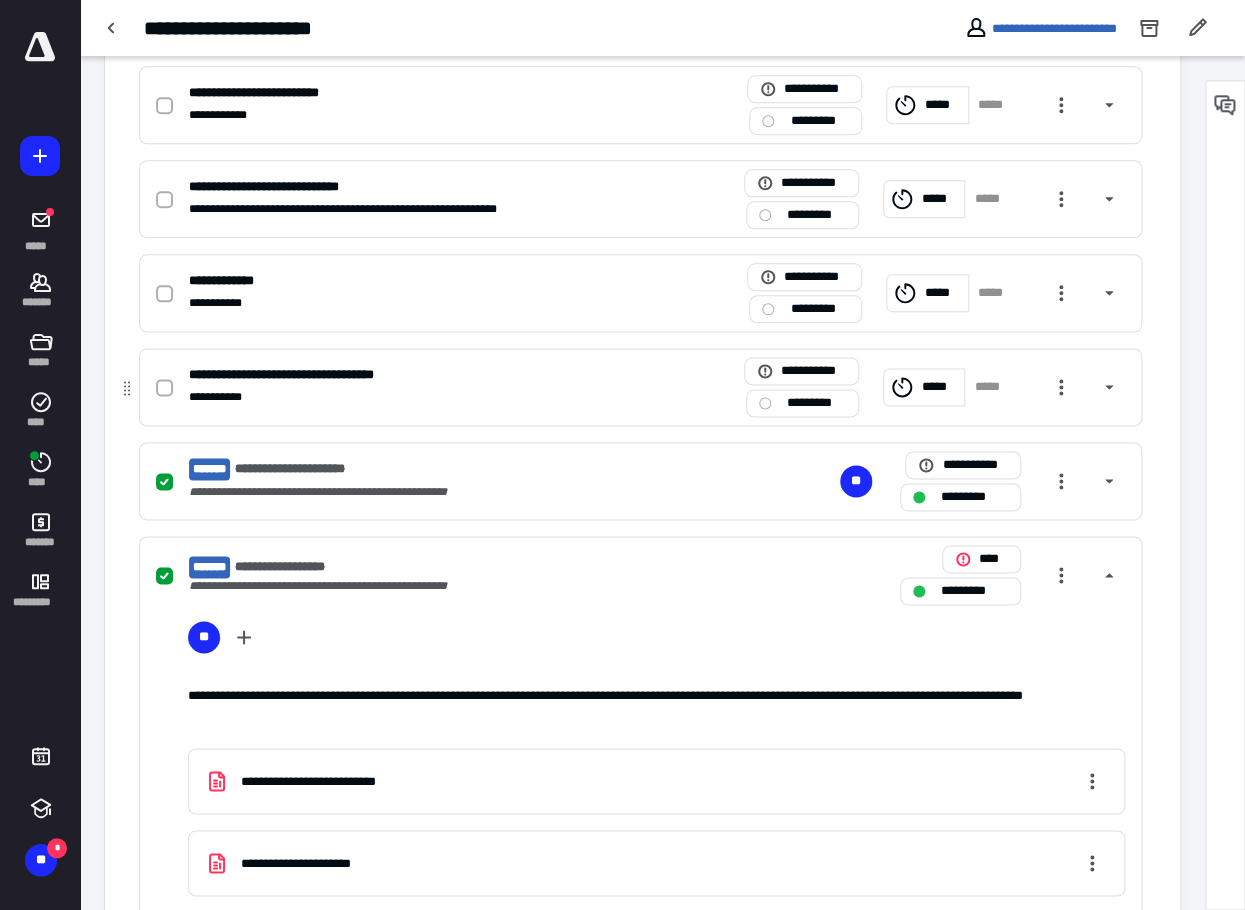 scroll, scrollTop: 500, scrollLeft: 0, axis: vertical 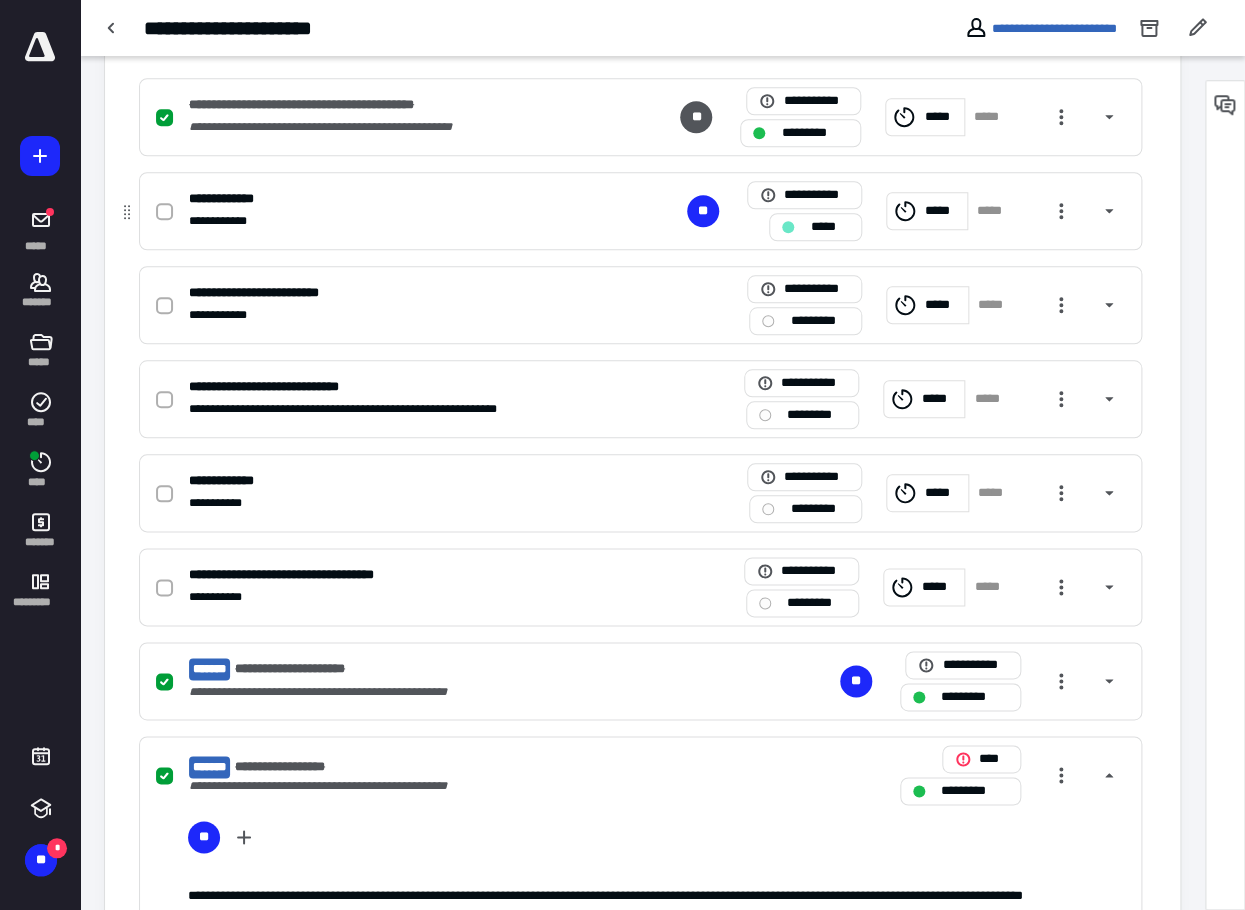 click at bounding box center (164, 212) 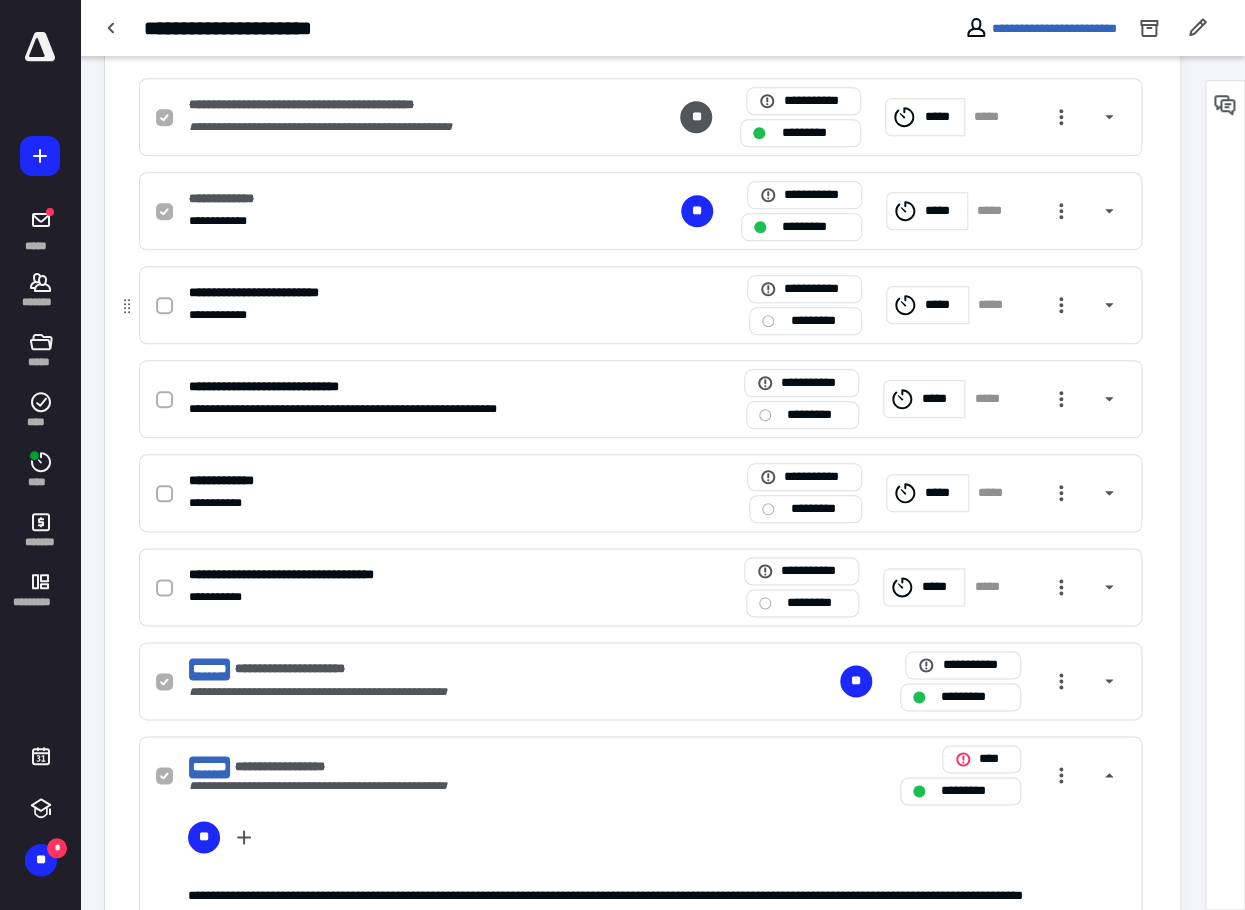 click on "**********" at bounding box center (378, 315) 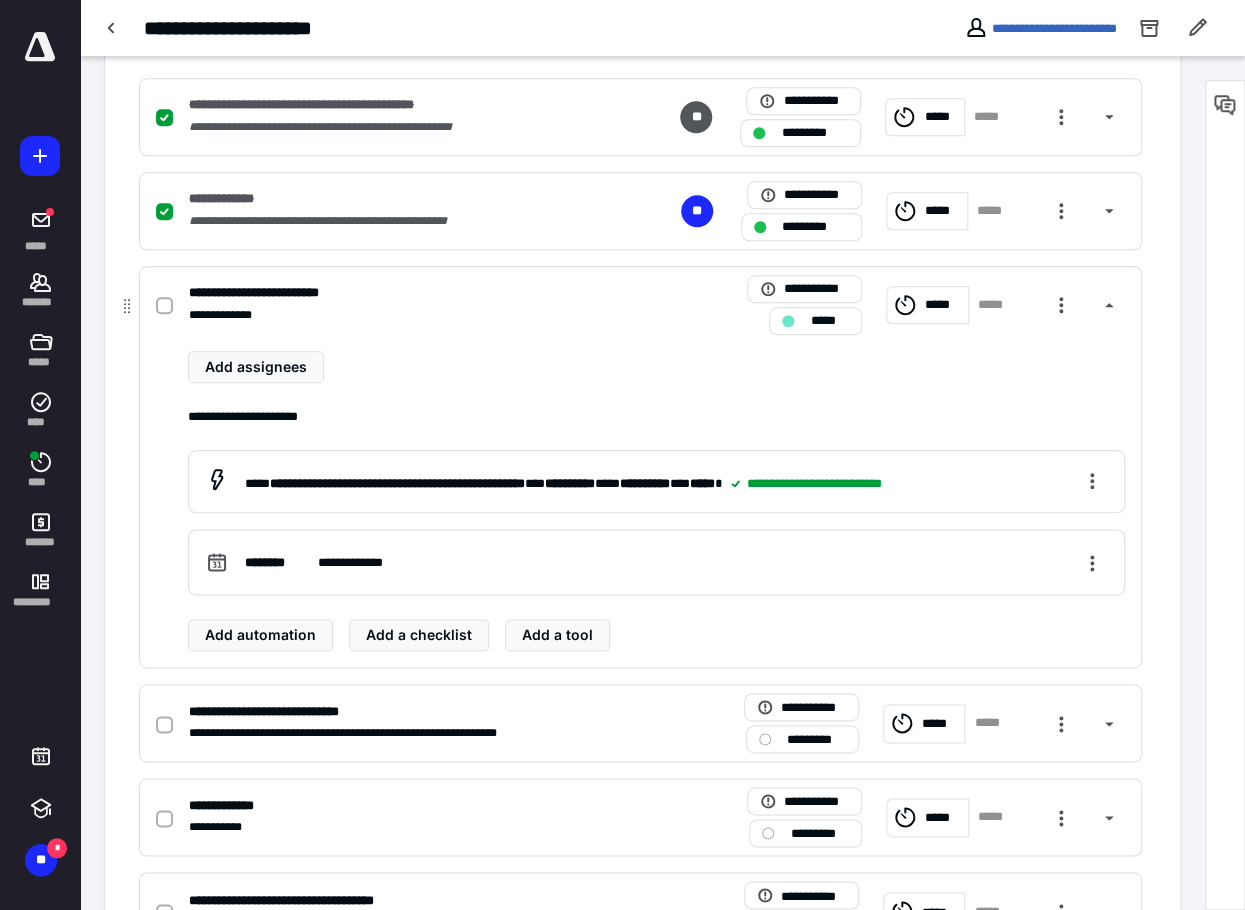 click on "**********" at bounding box center [640, 467] 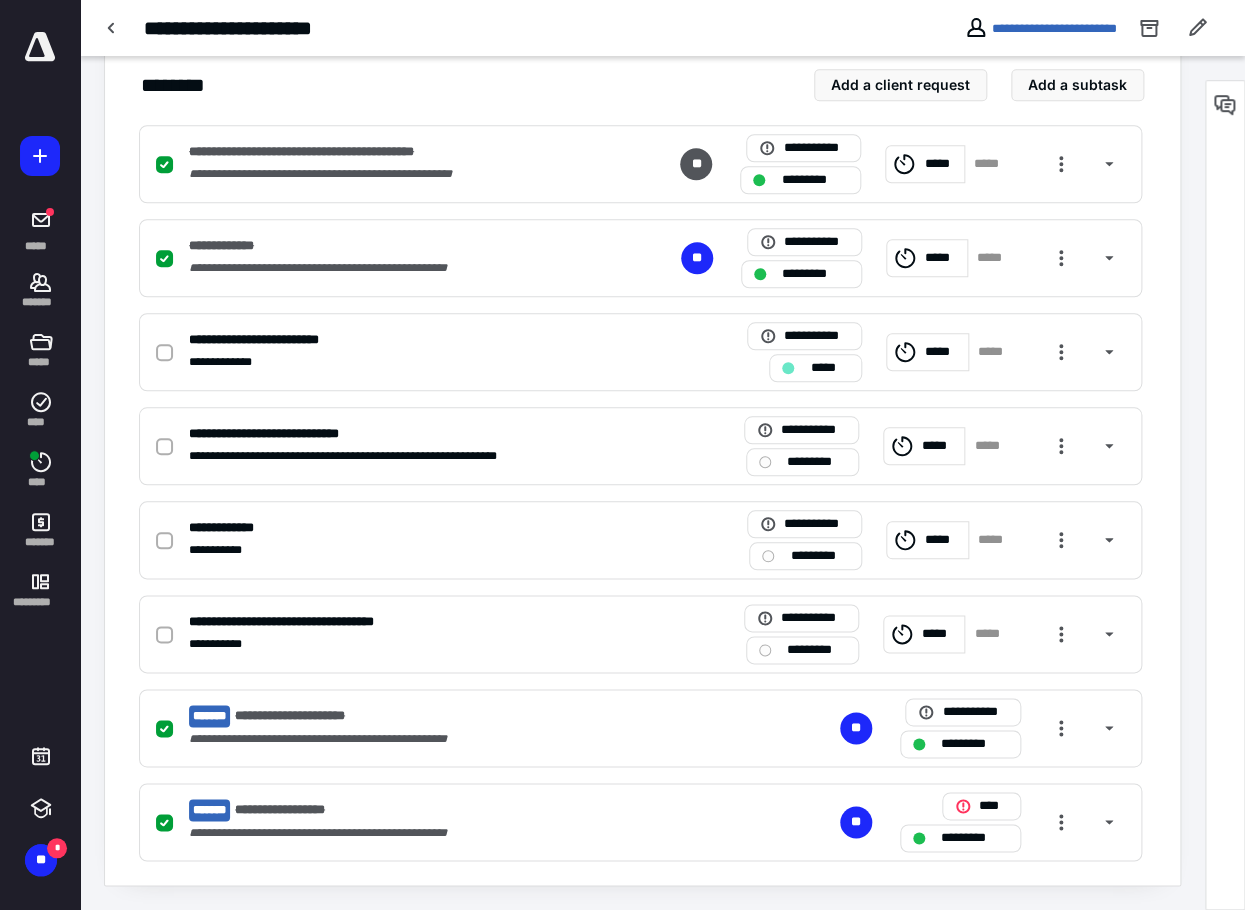 scroll, scrollTop: 452, scrollLeft: 0, axis: vertical 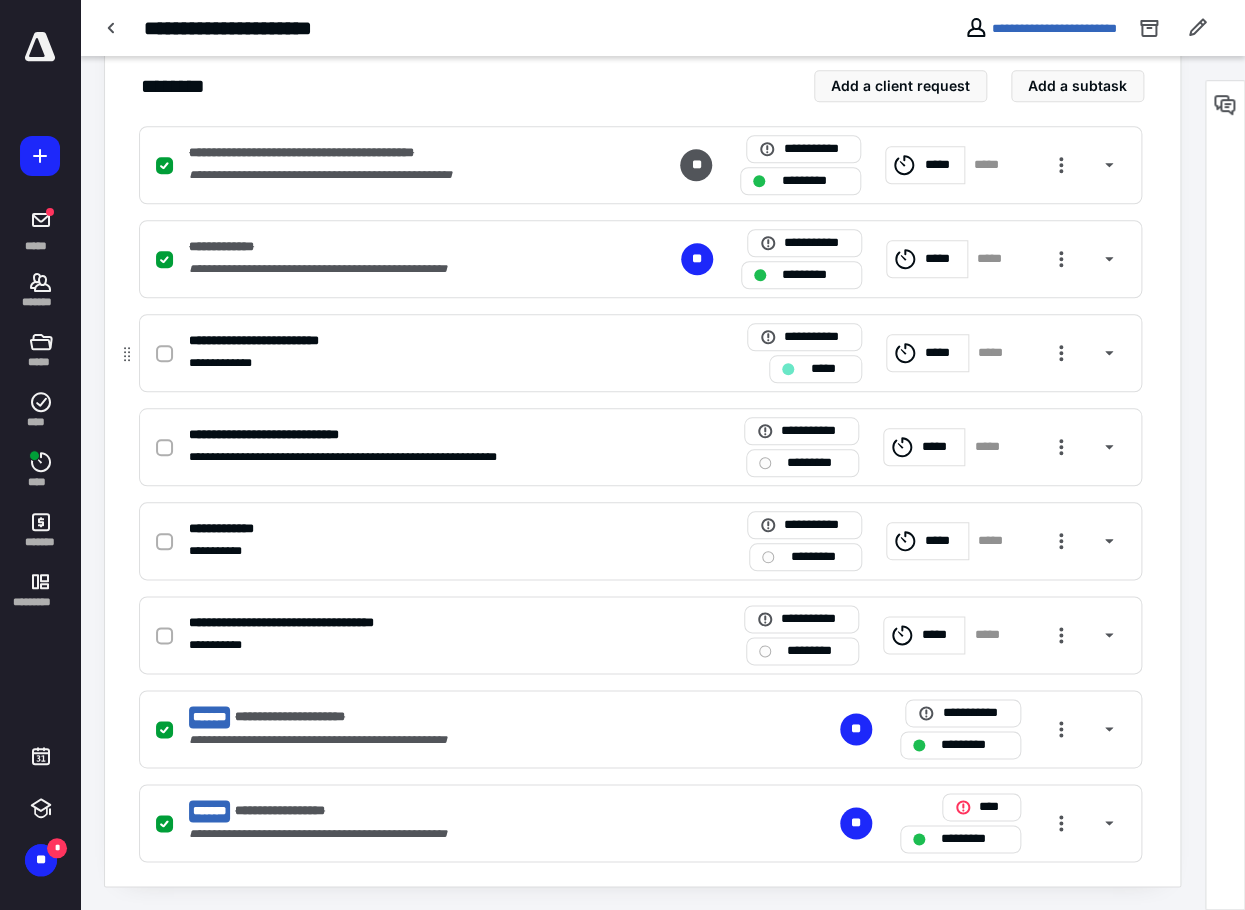click at bounding box center (168, 353) 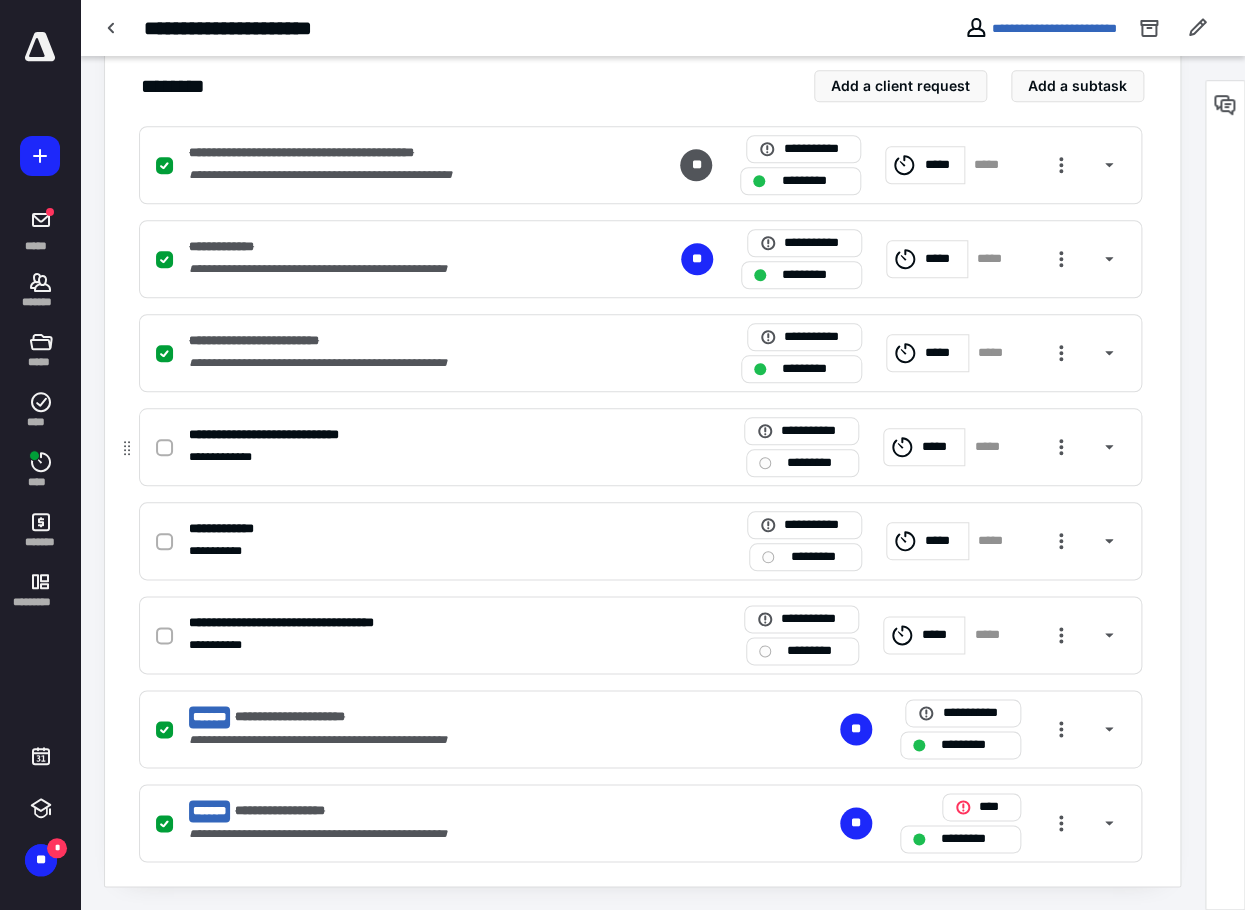 click at bounding box center (164, 448) 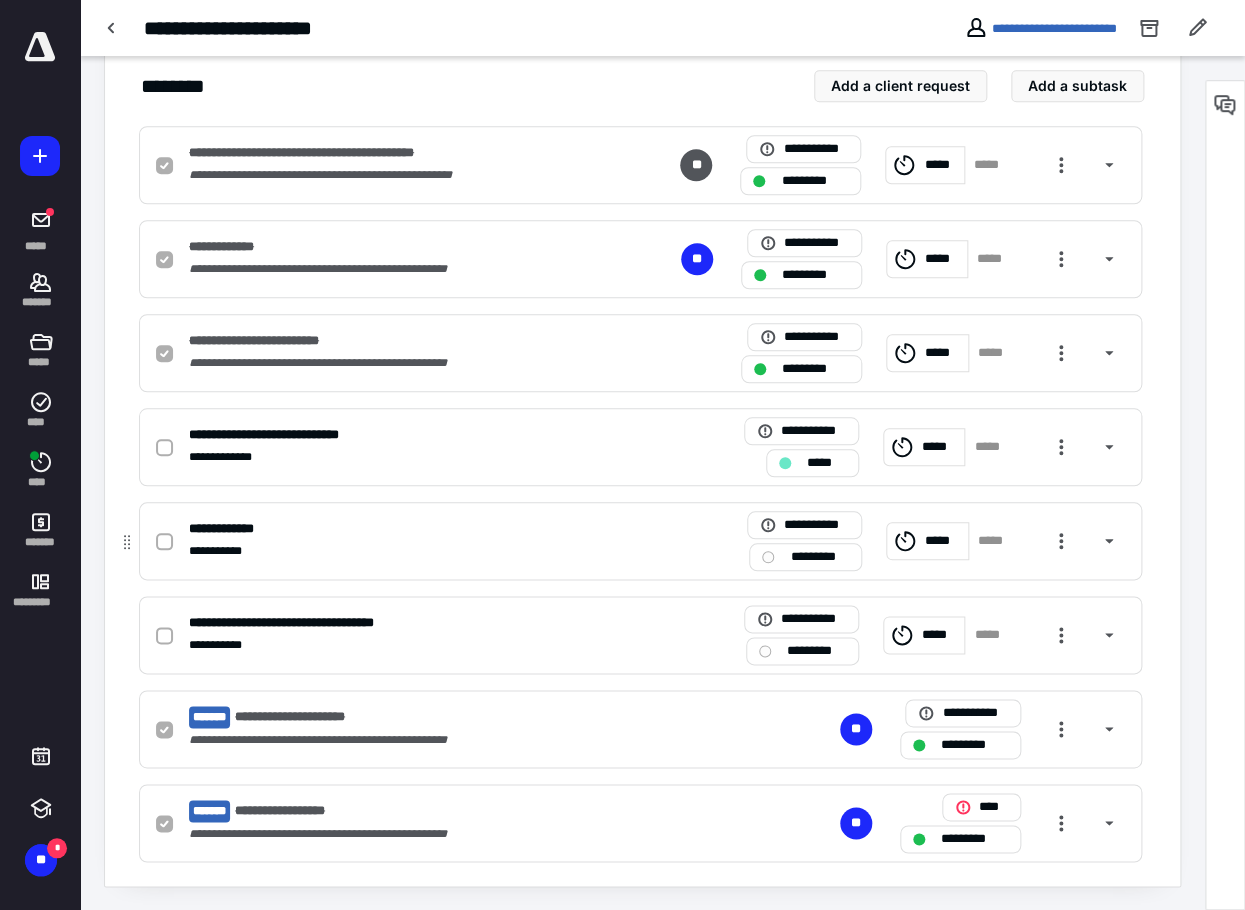checkbox on "true" 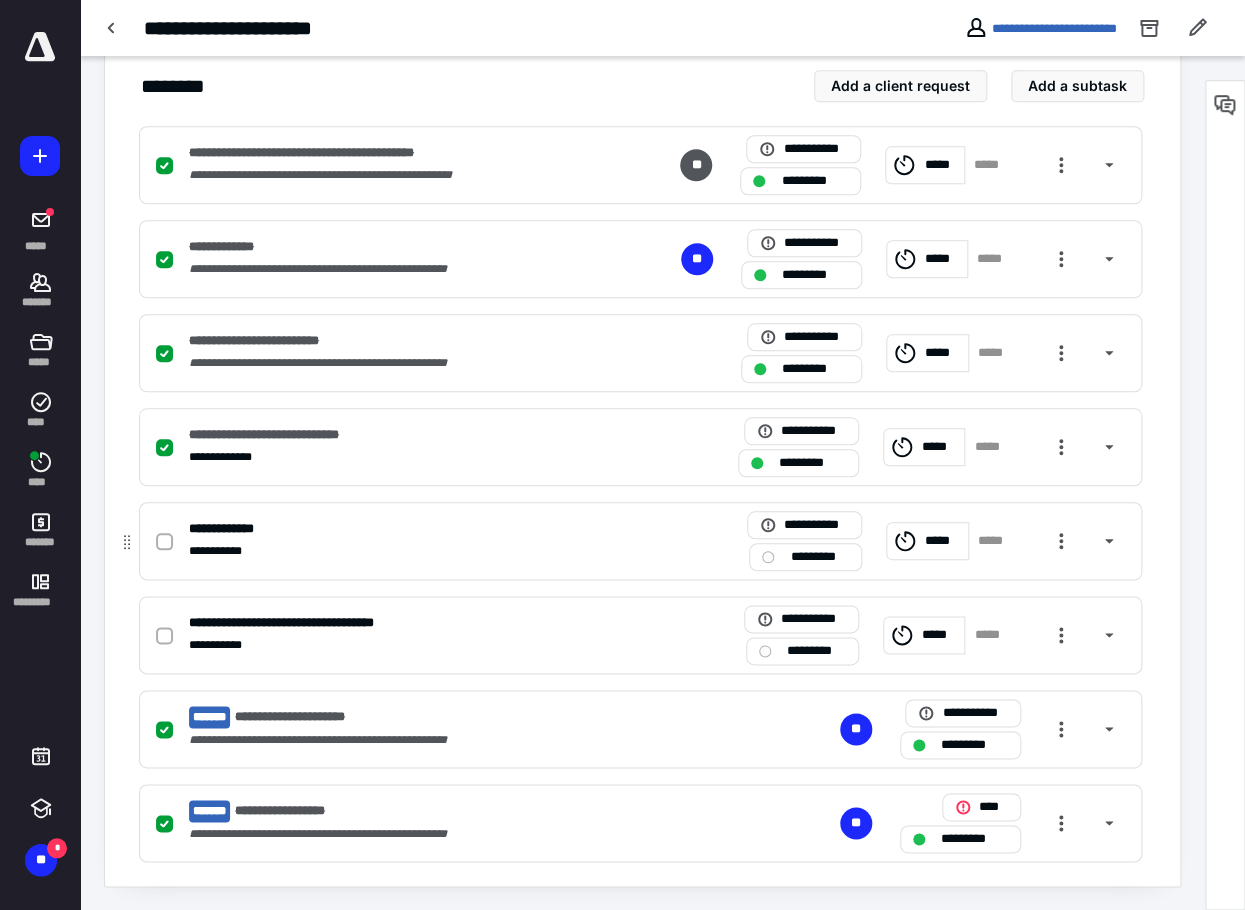 click on "**********" at bounding box center [378, 528] 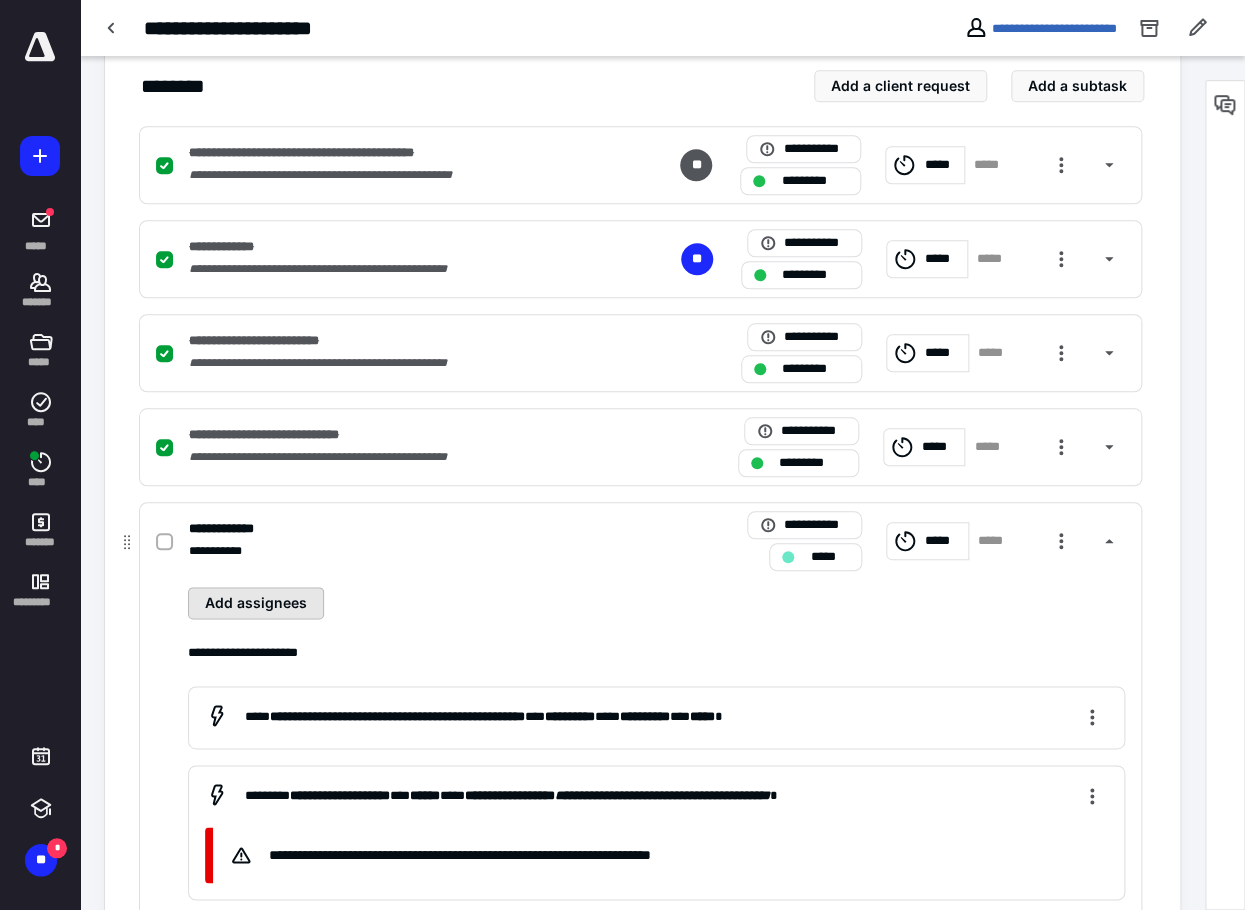 click on "Add assignees" at bounding box center (256, 603) 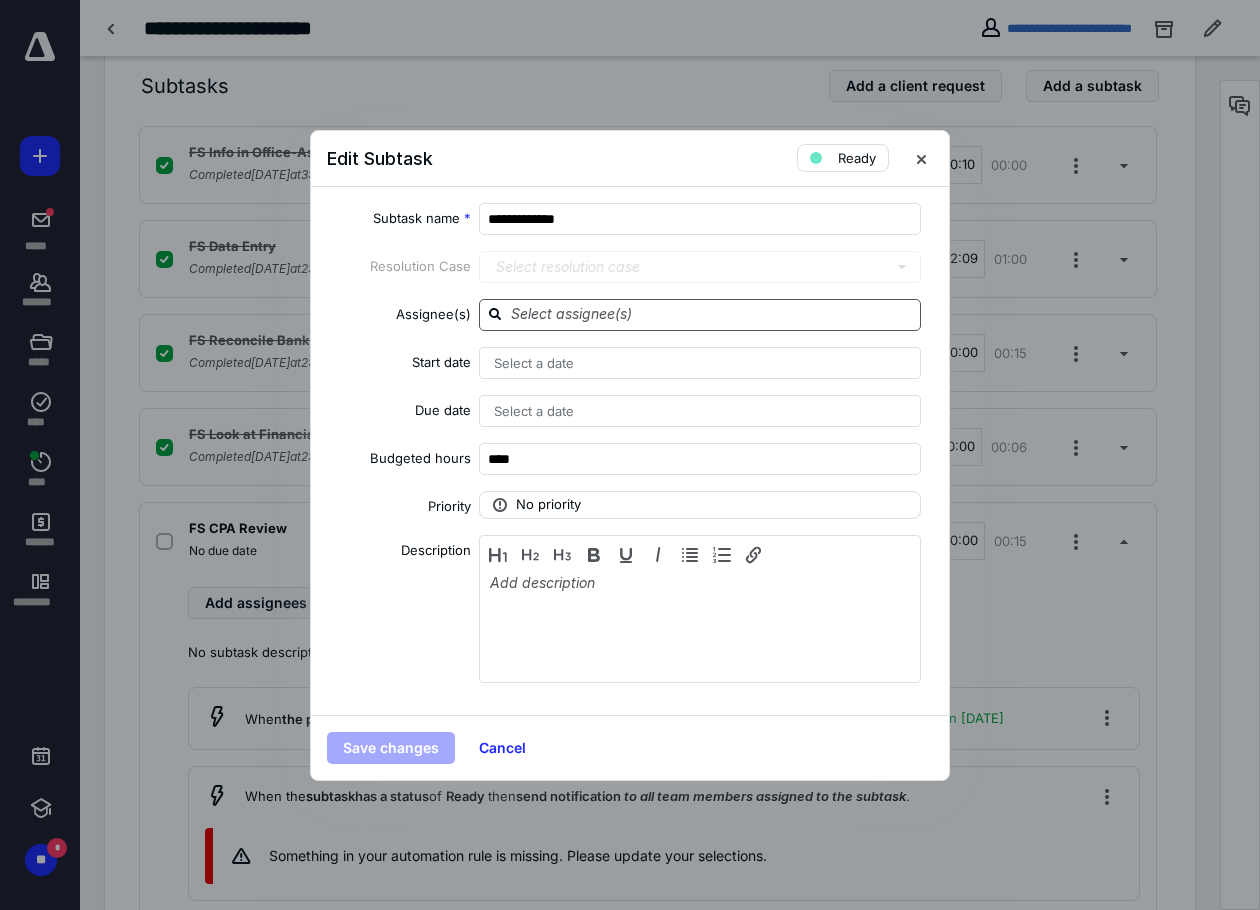 click at bounding box center (712, 314) 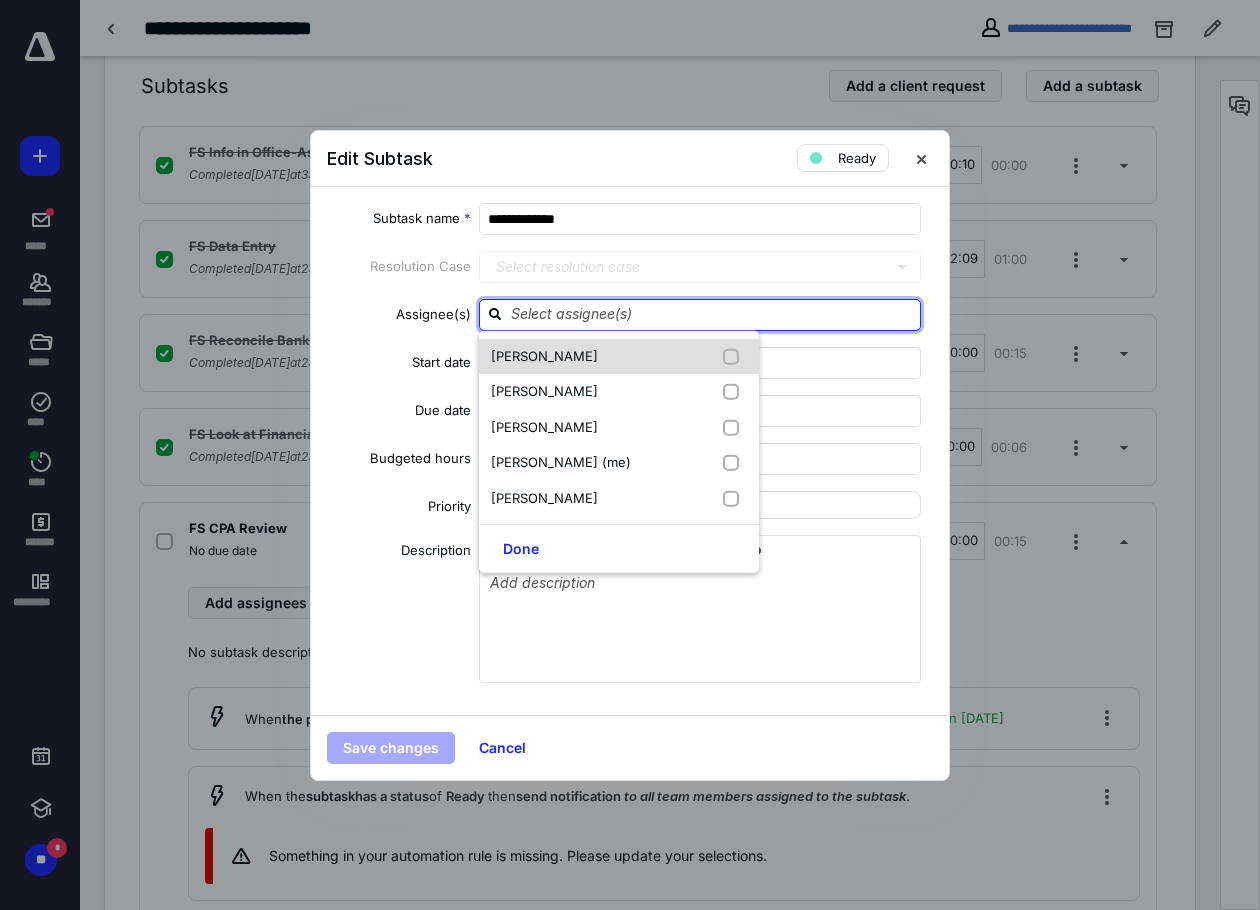 click on "Brittani Garrett" at bounding box center (619, 356) 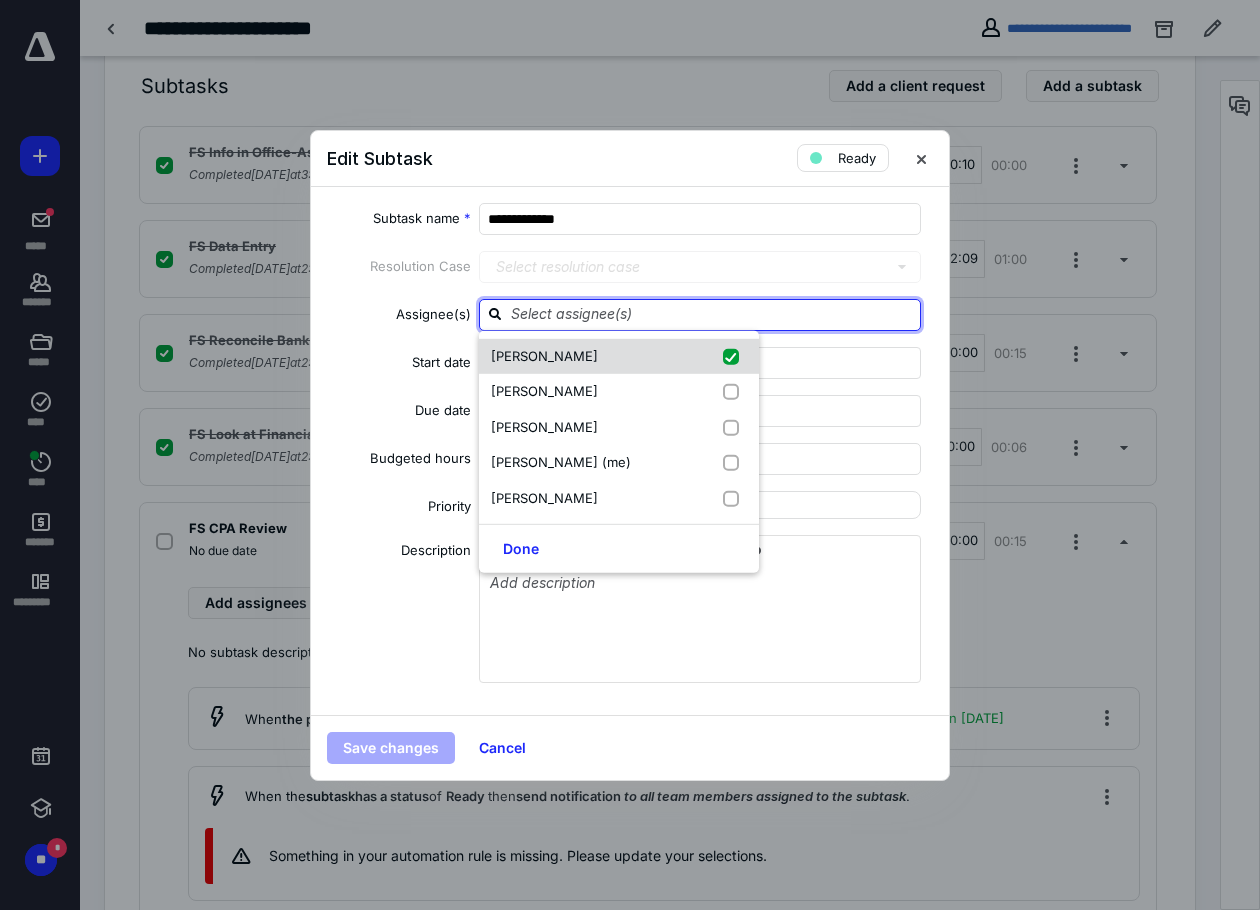 checkbox on "true" 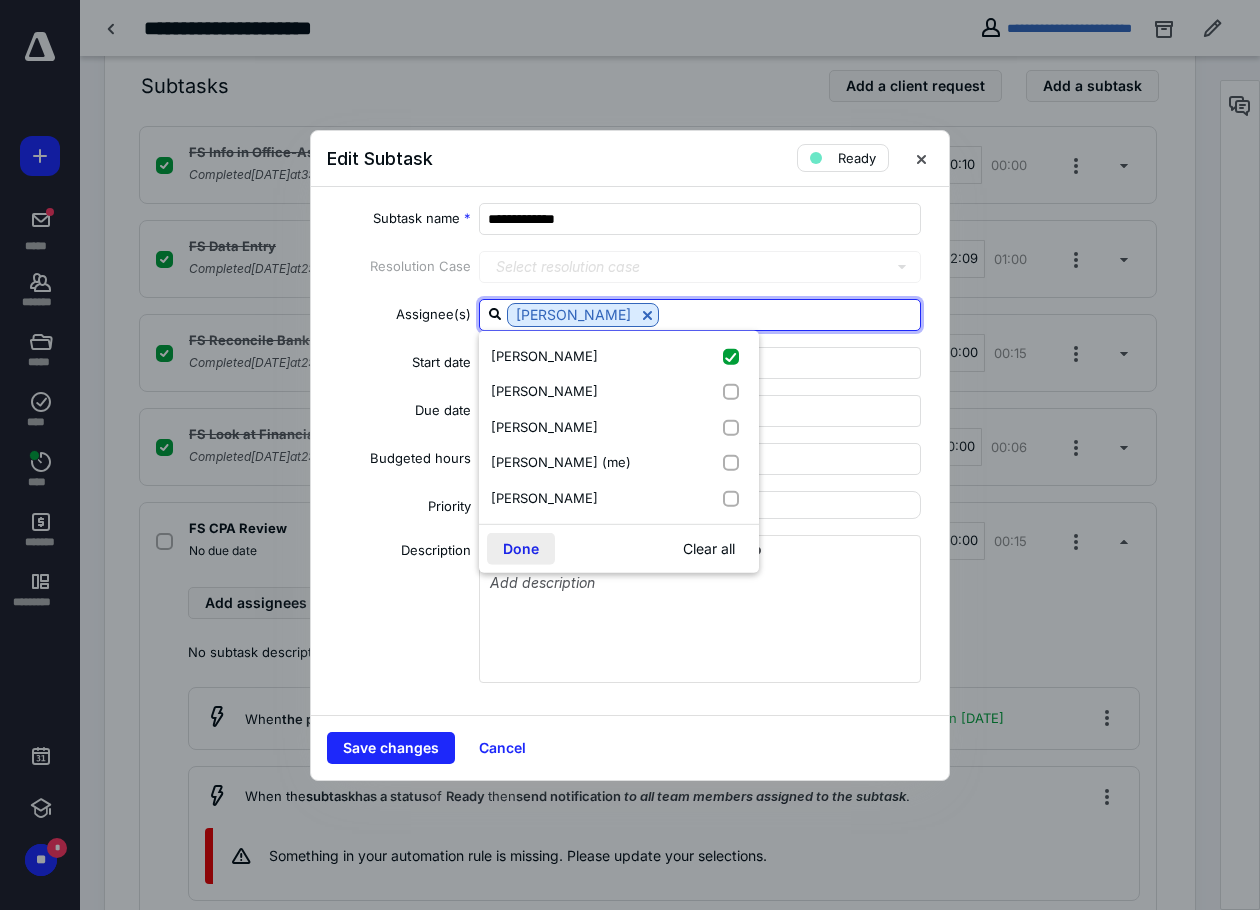 click on "Done" at bounding box center [521, 549] 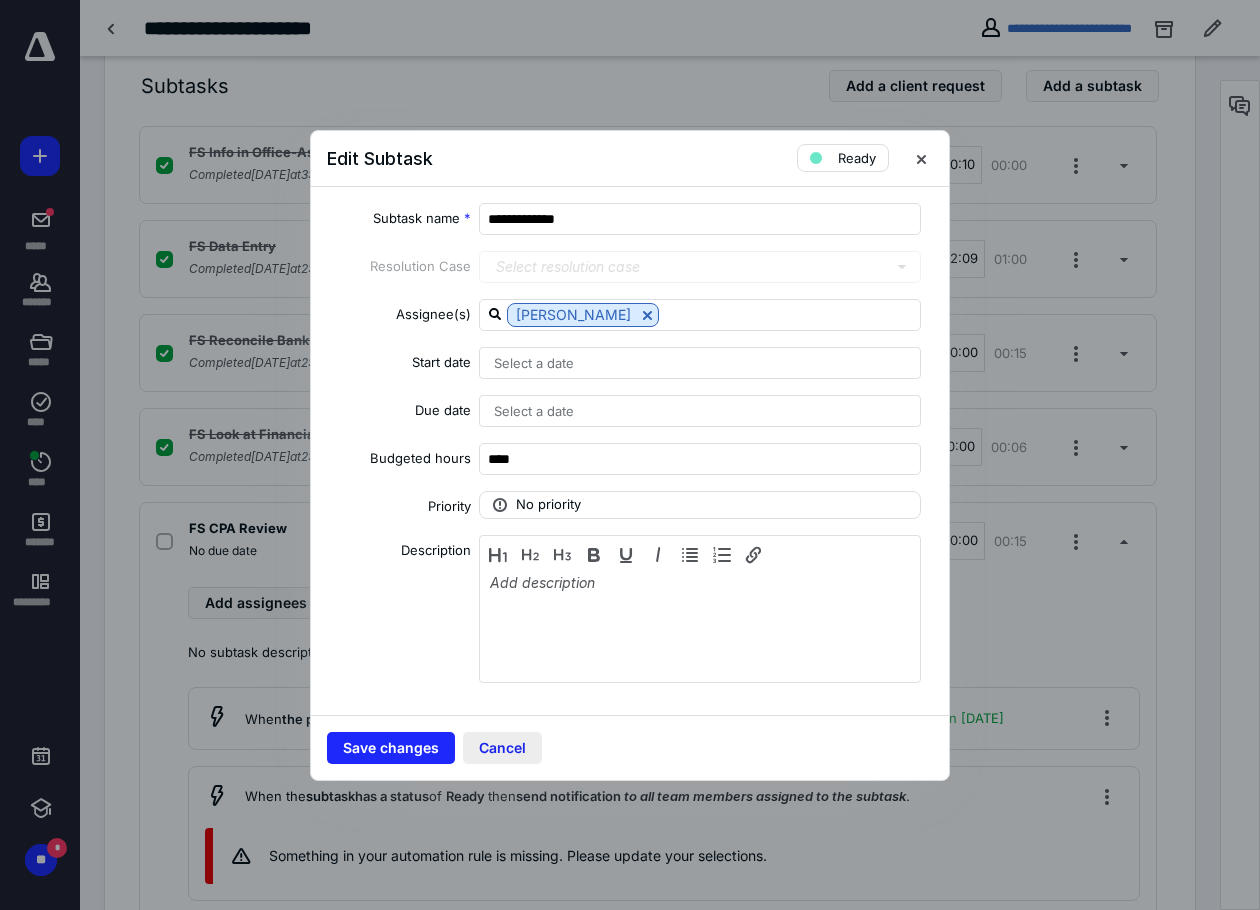click on "Cancel" at bounding box center [502, 748] 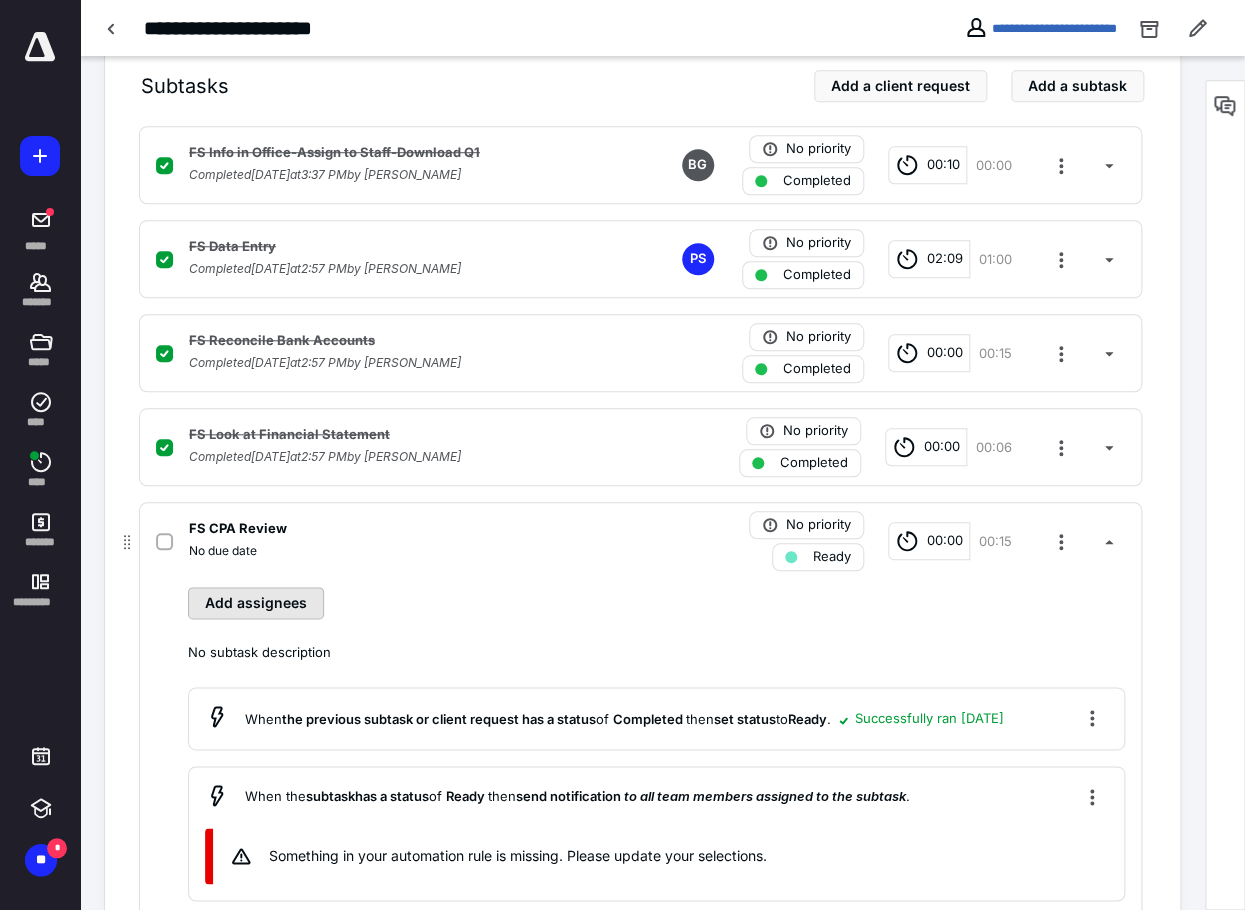 click on "Add assignees" at bounding box center (256, 603) 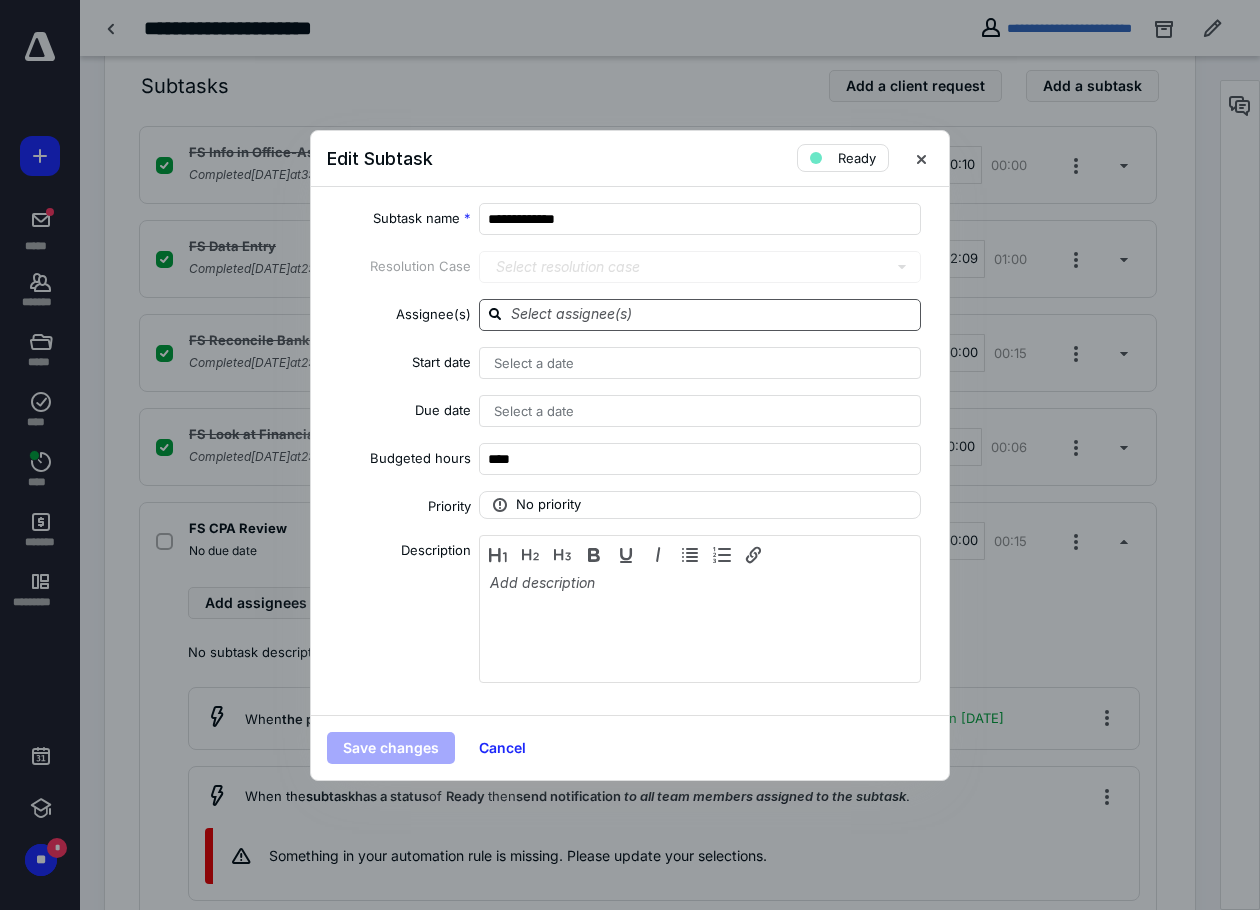 click at bounding box center [712, 314] 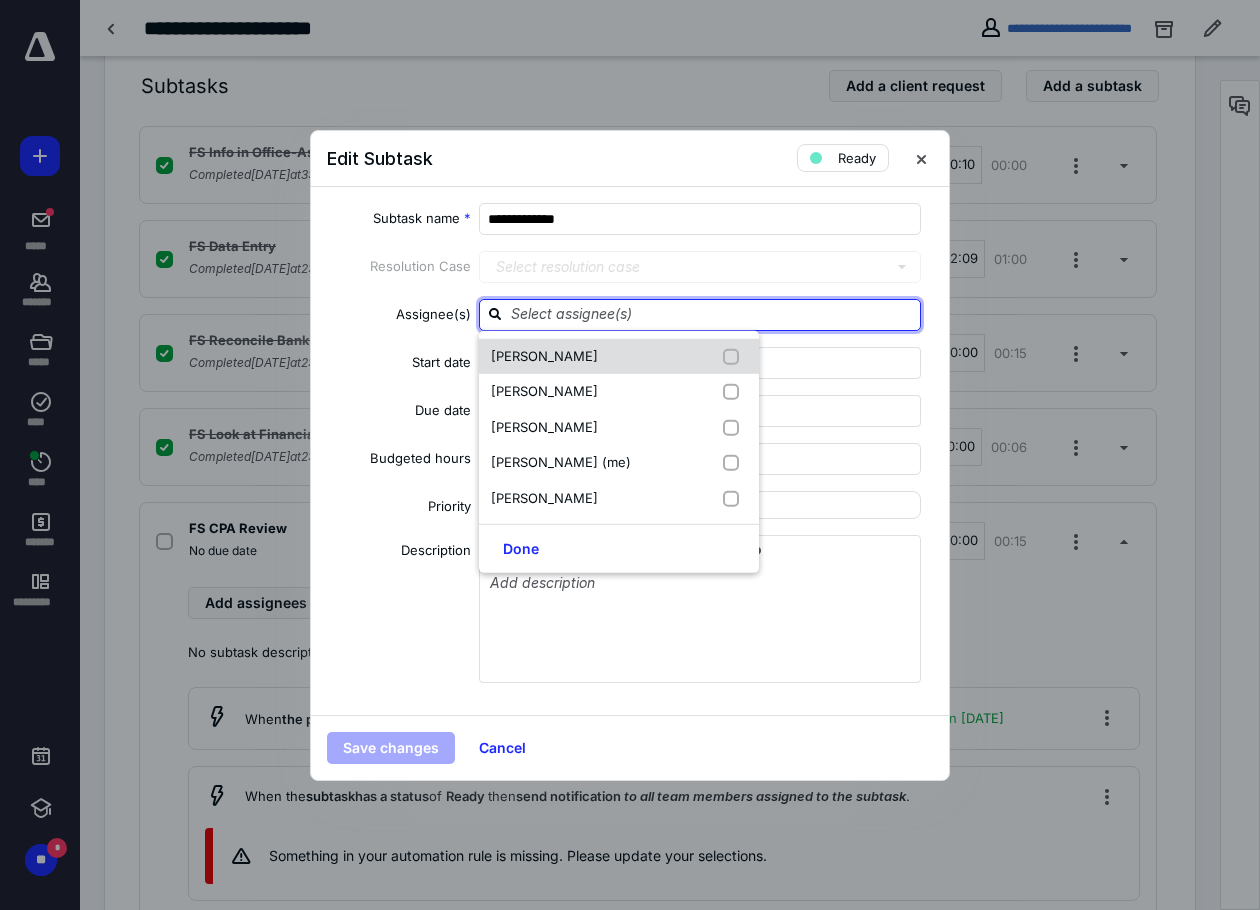 click on "Brittani Garrett" at bounding box center [619, 356] 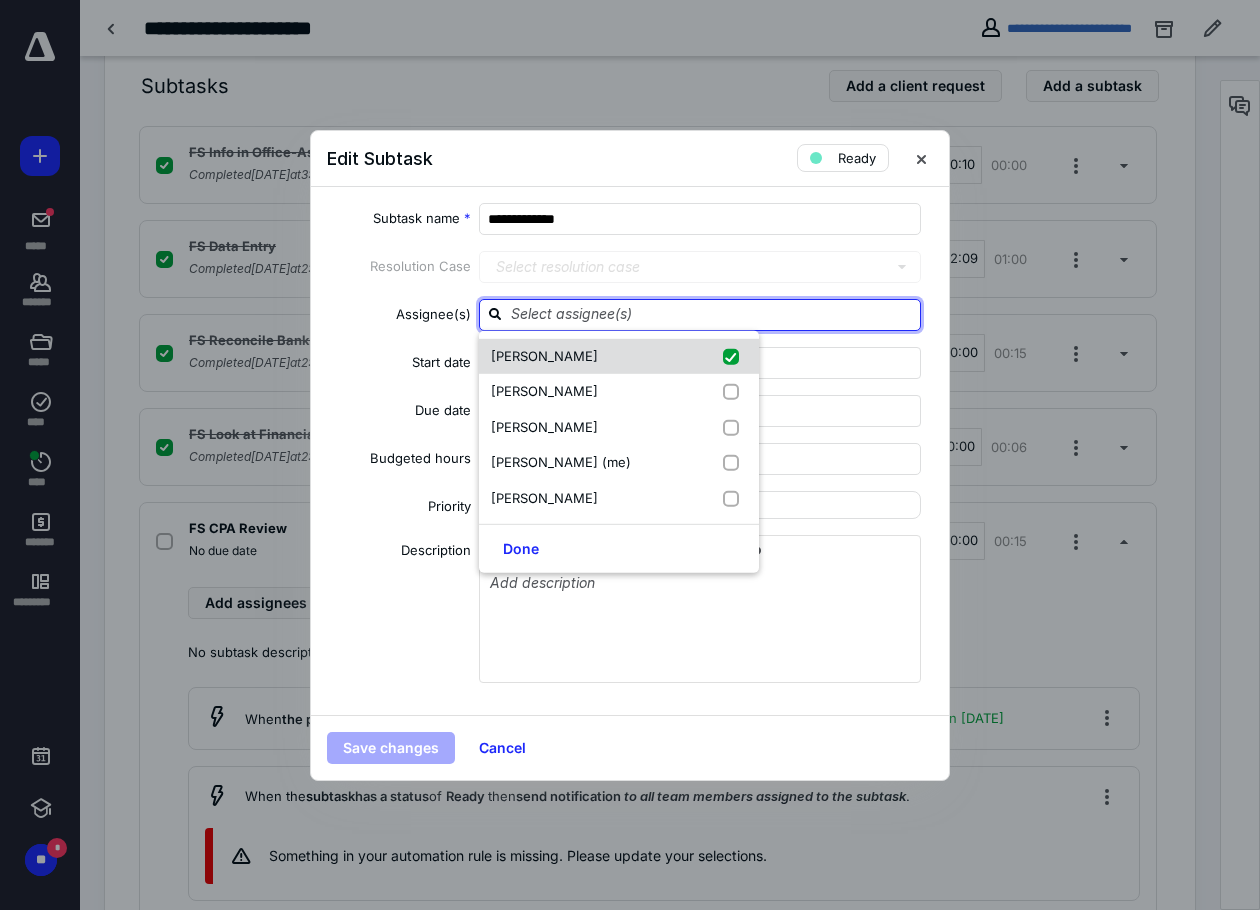 checkbox on "true" 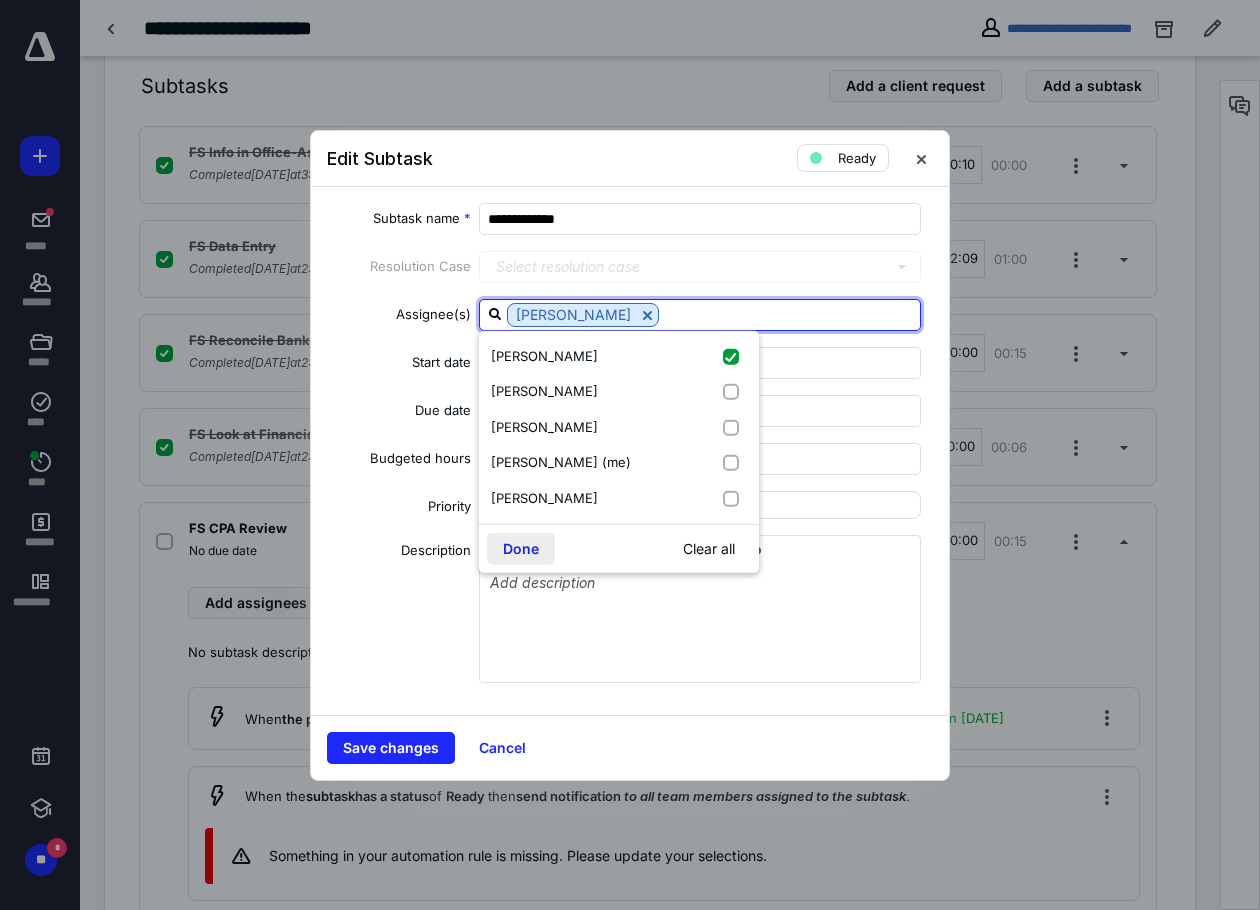 click on "Done" at bounding box center (521, 549) 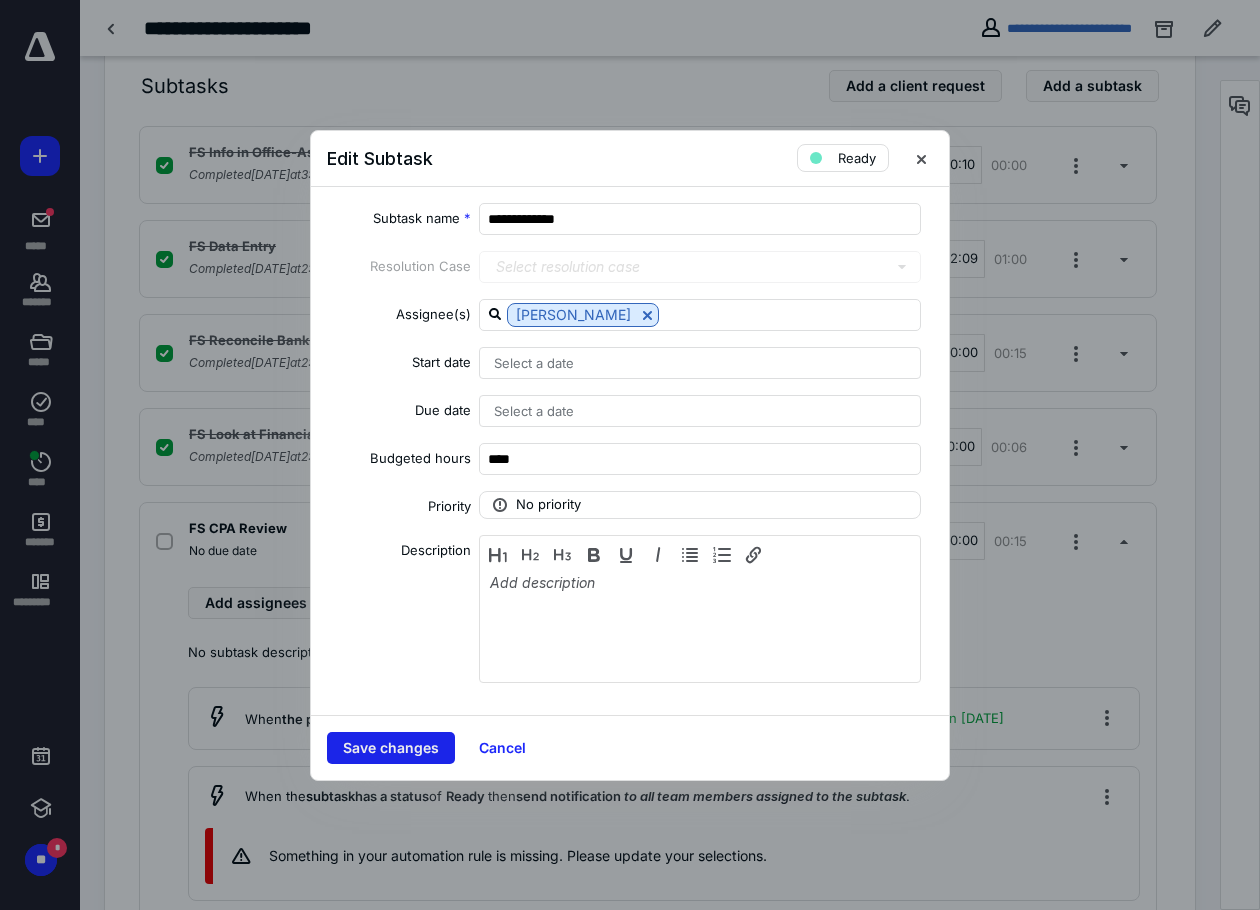 click on "Save changes" at bounding box center [391, 748] 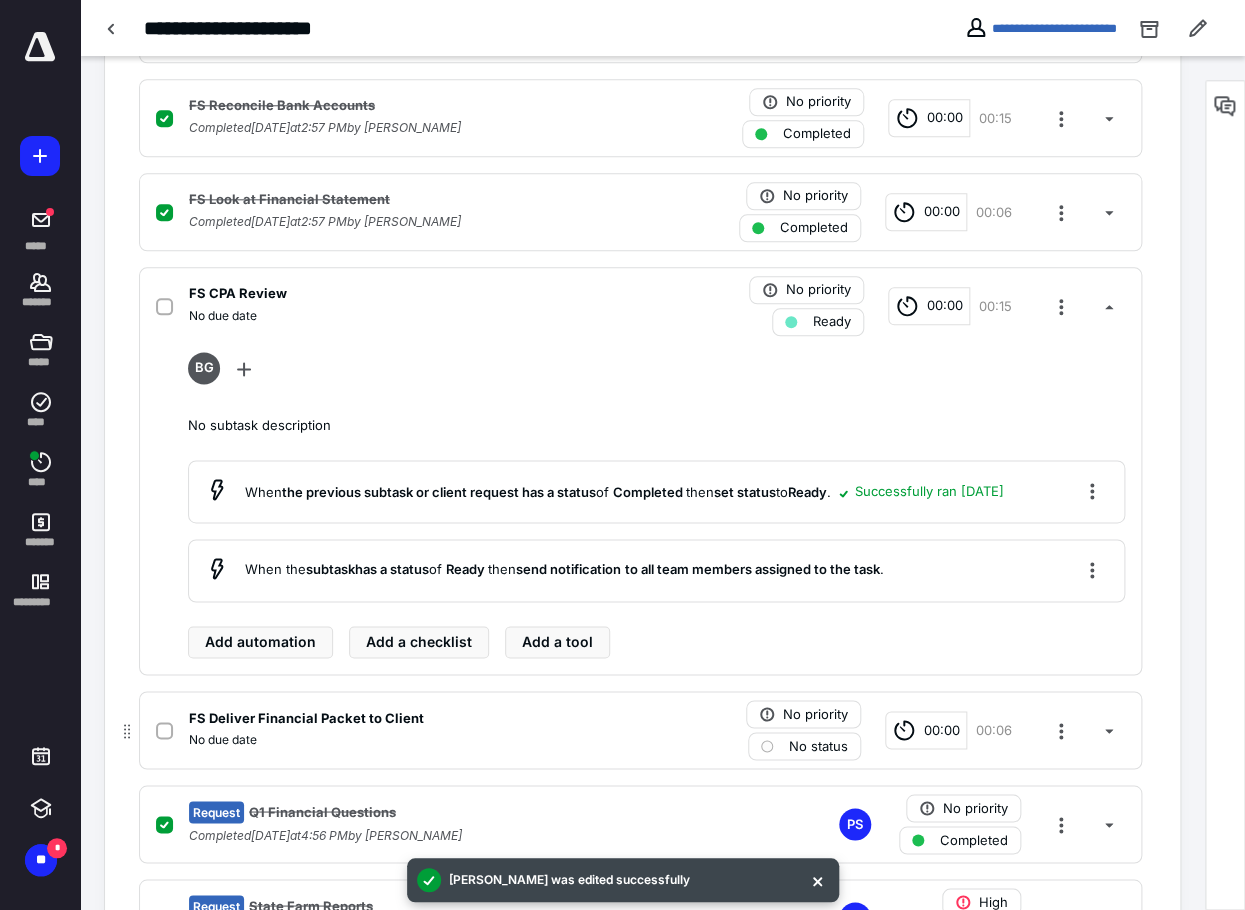 scroll, scrollTop: 752, scrollLeft: 0, axis: vertical 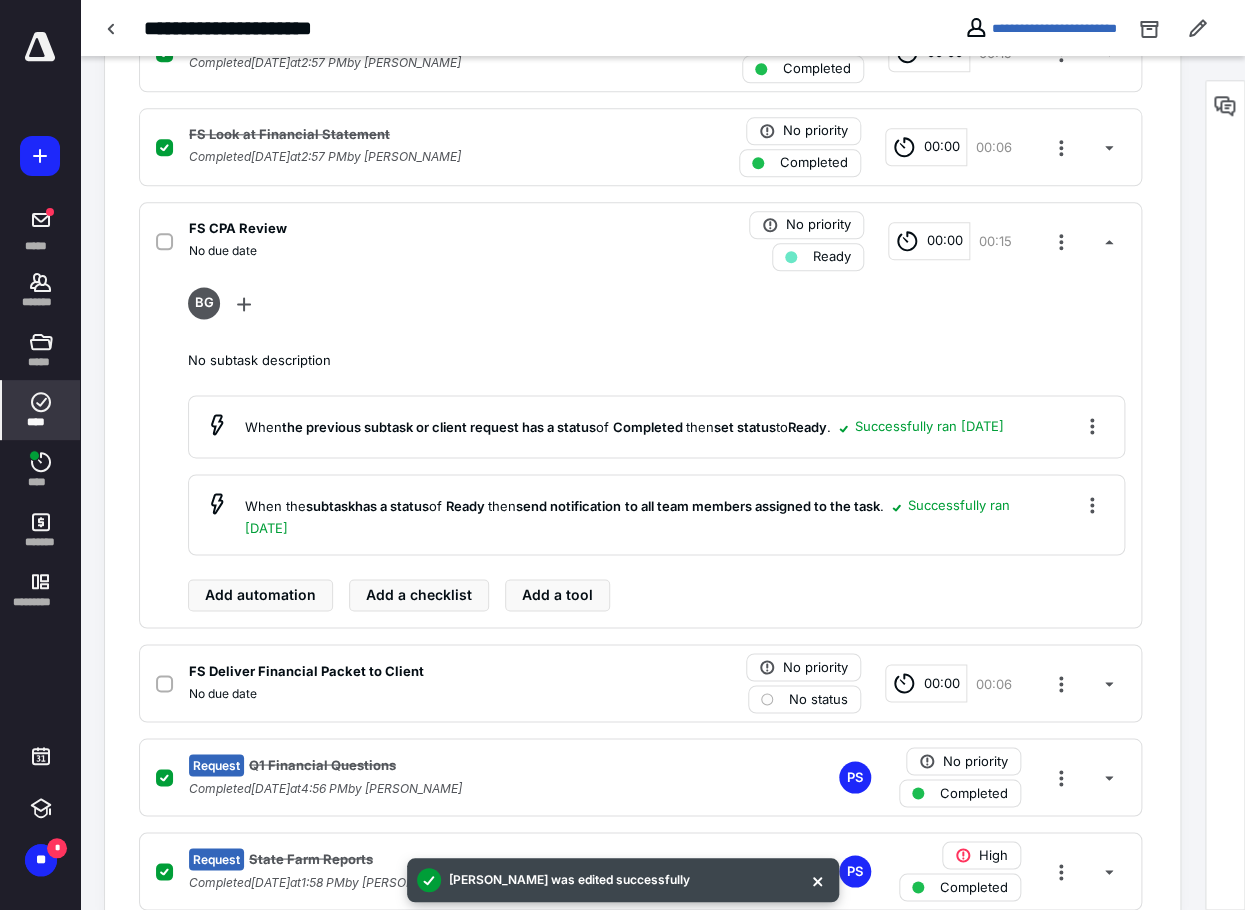 click 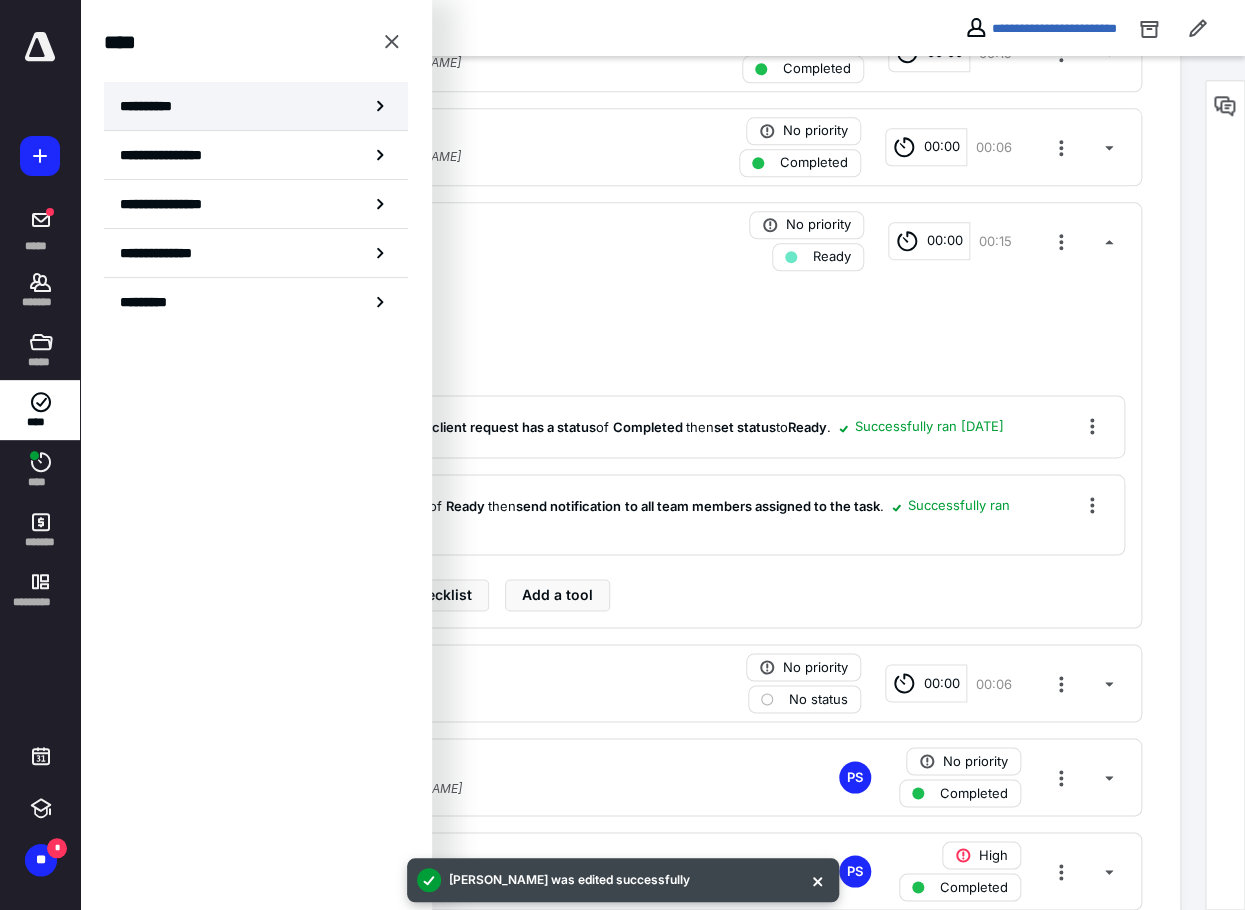 click on "**********" at bounding box center [256, 106] 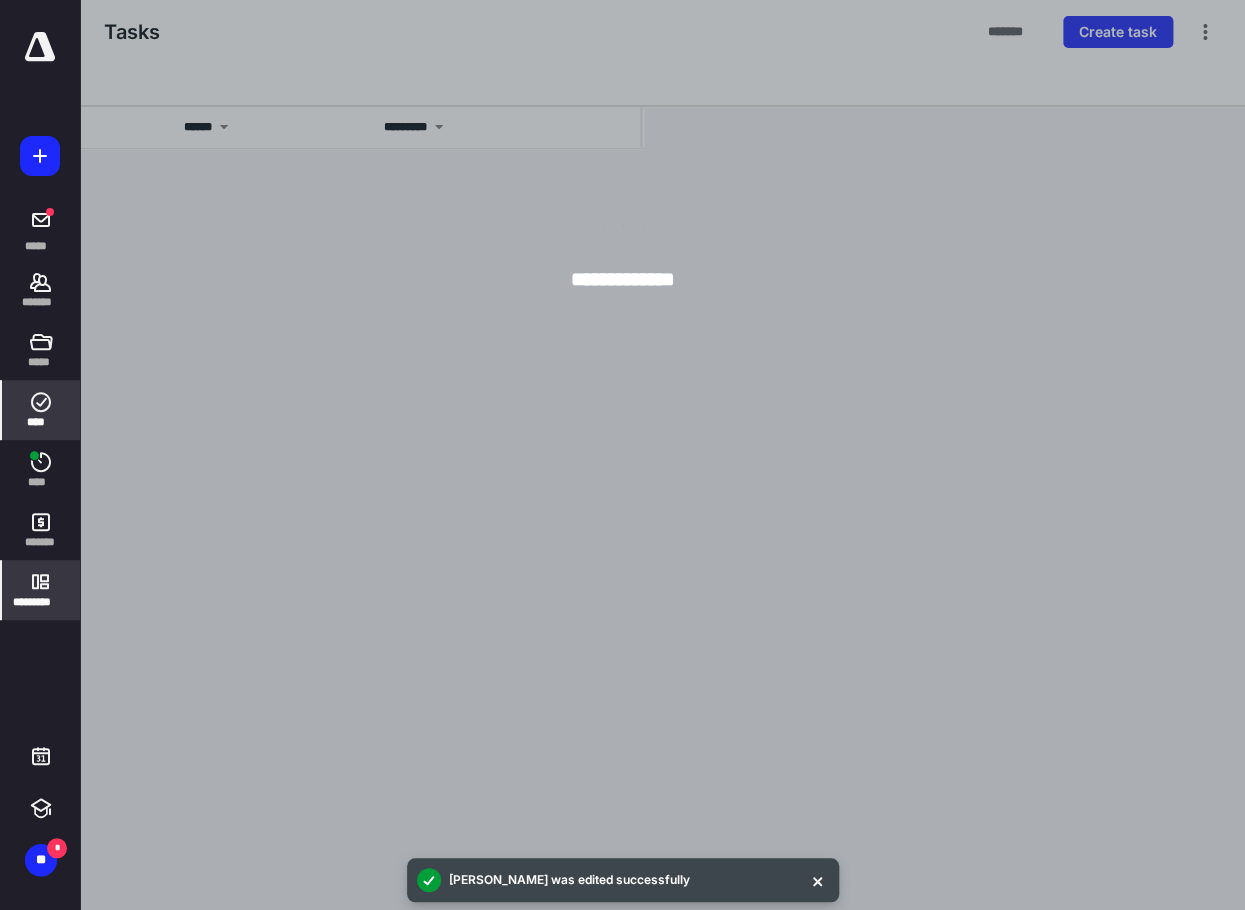 scroll, scrollTop: 0, scrollLeft: 0, axis: both 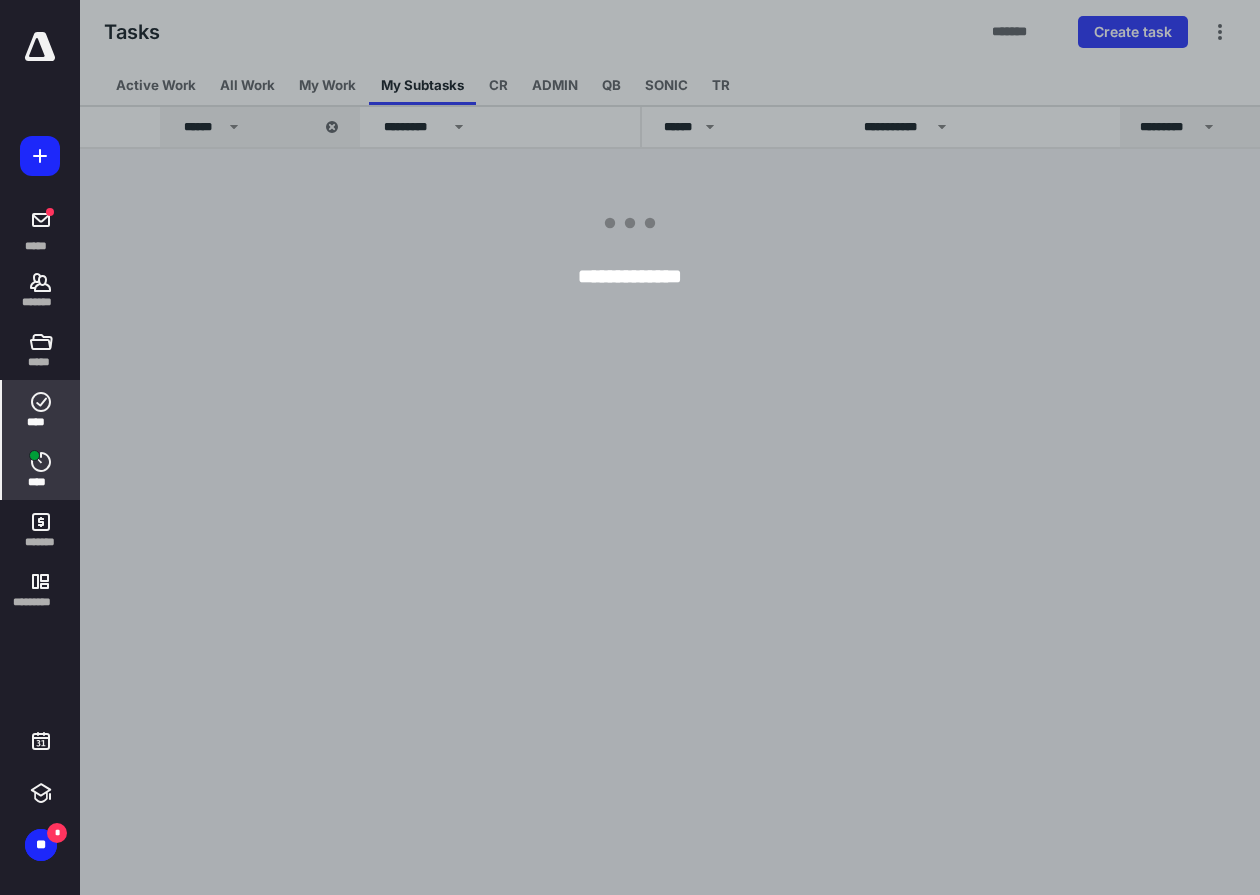 click on "****" at bounding box center (41, 470) 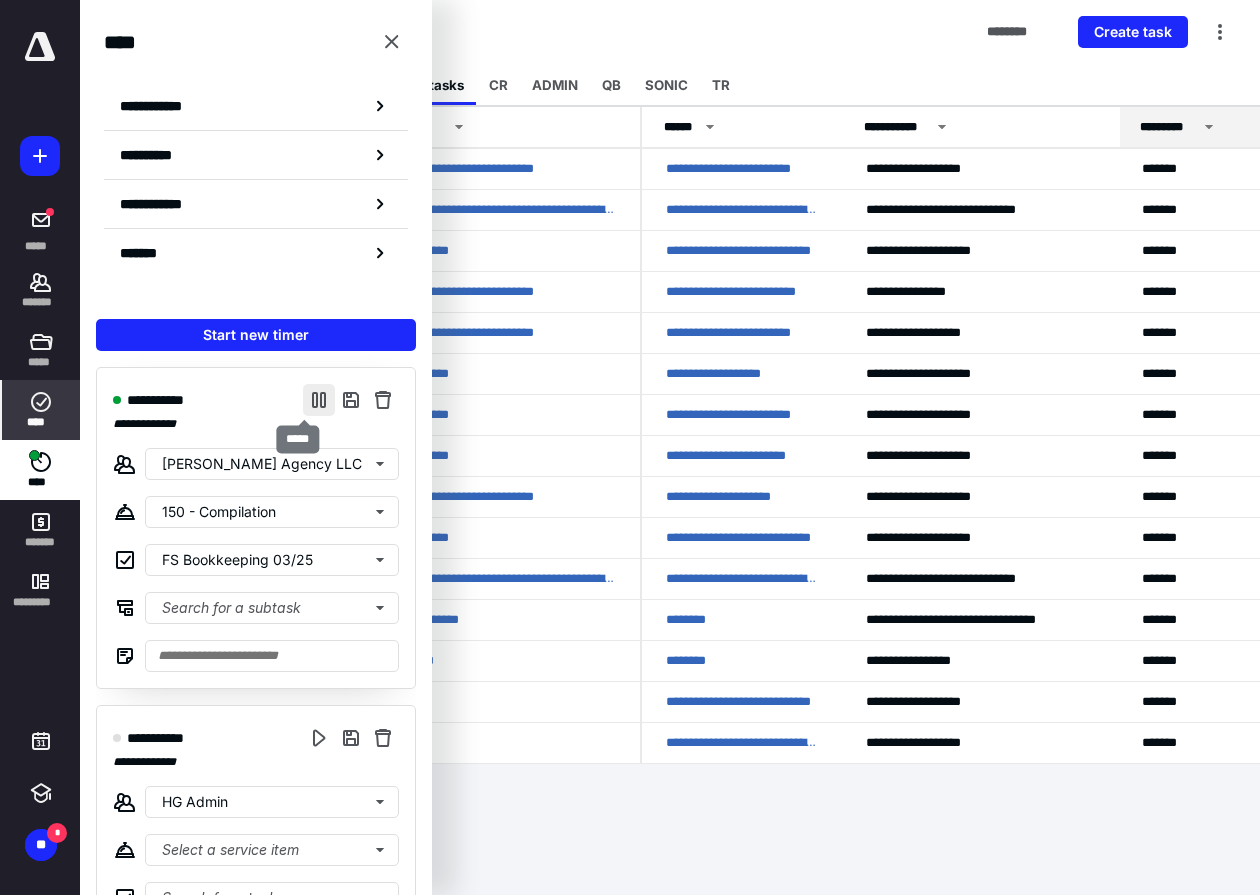 click at bounding box center (319, 400) 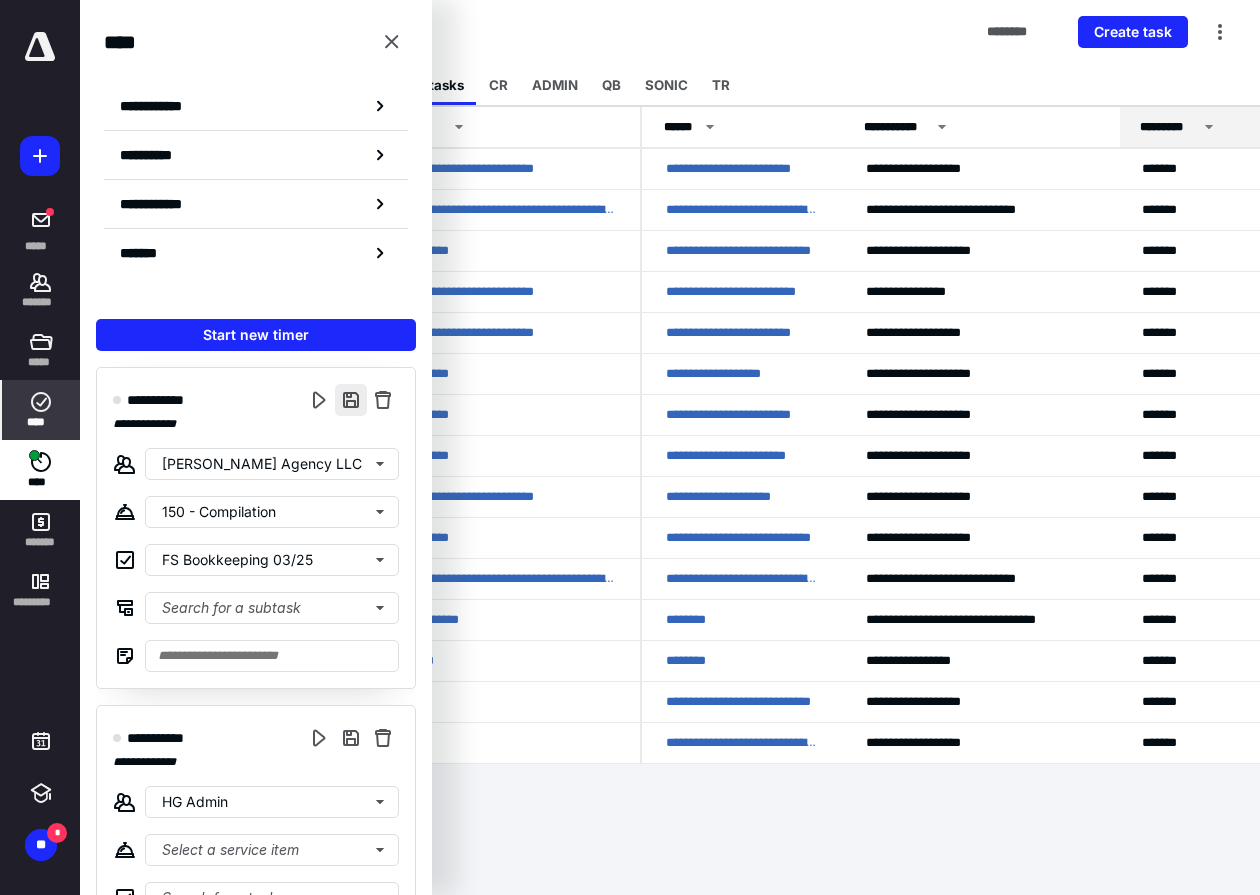 click at bounding box center (351, 400) 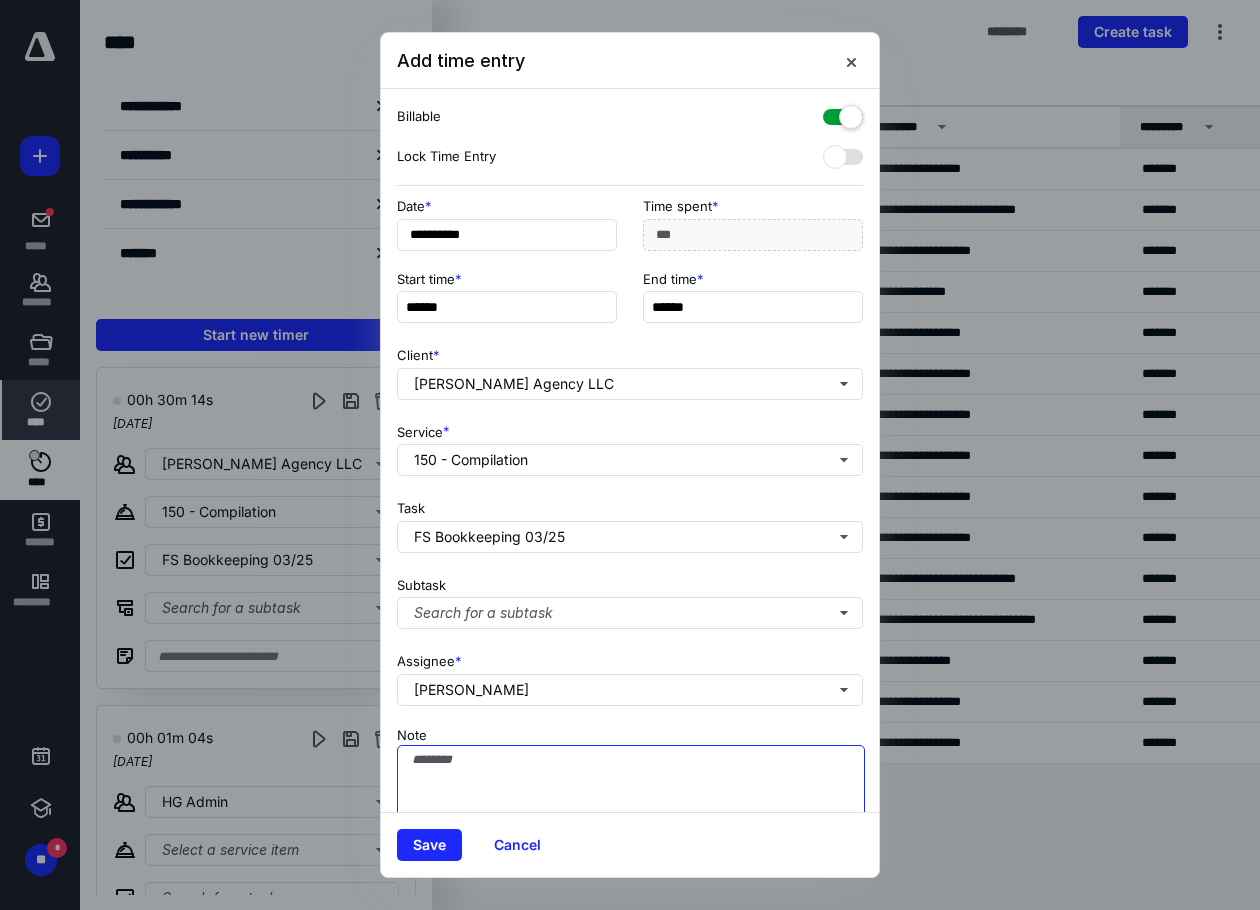 click on "Note" at bounding box center (631, 795) 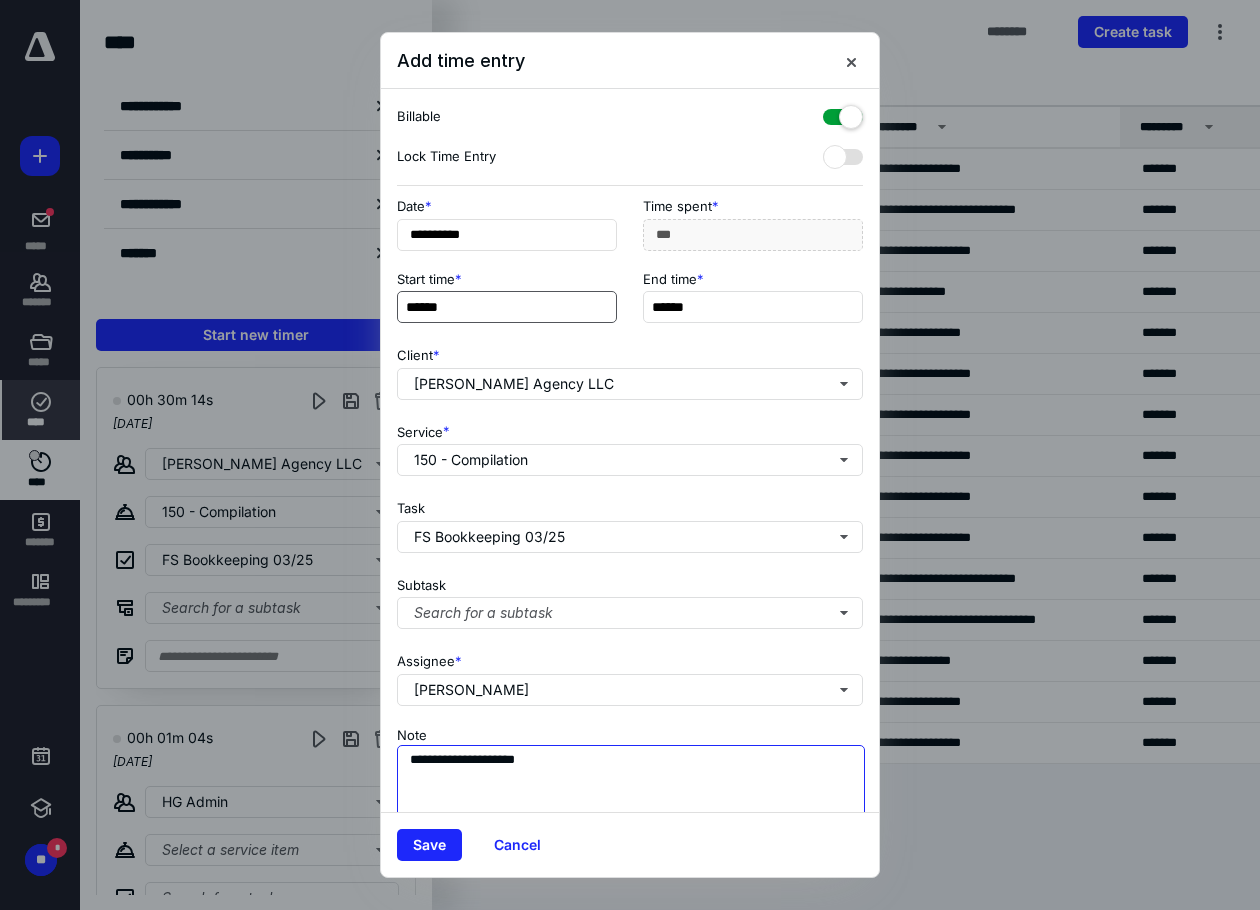 type on "**********" 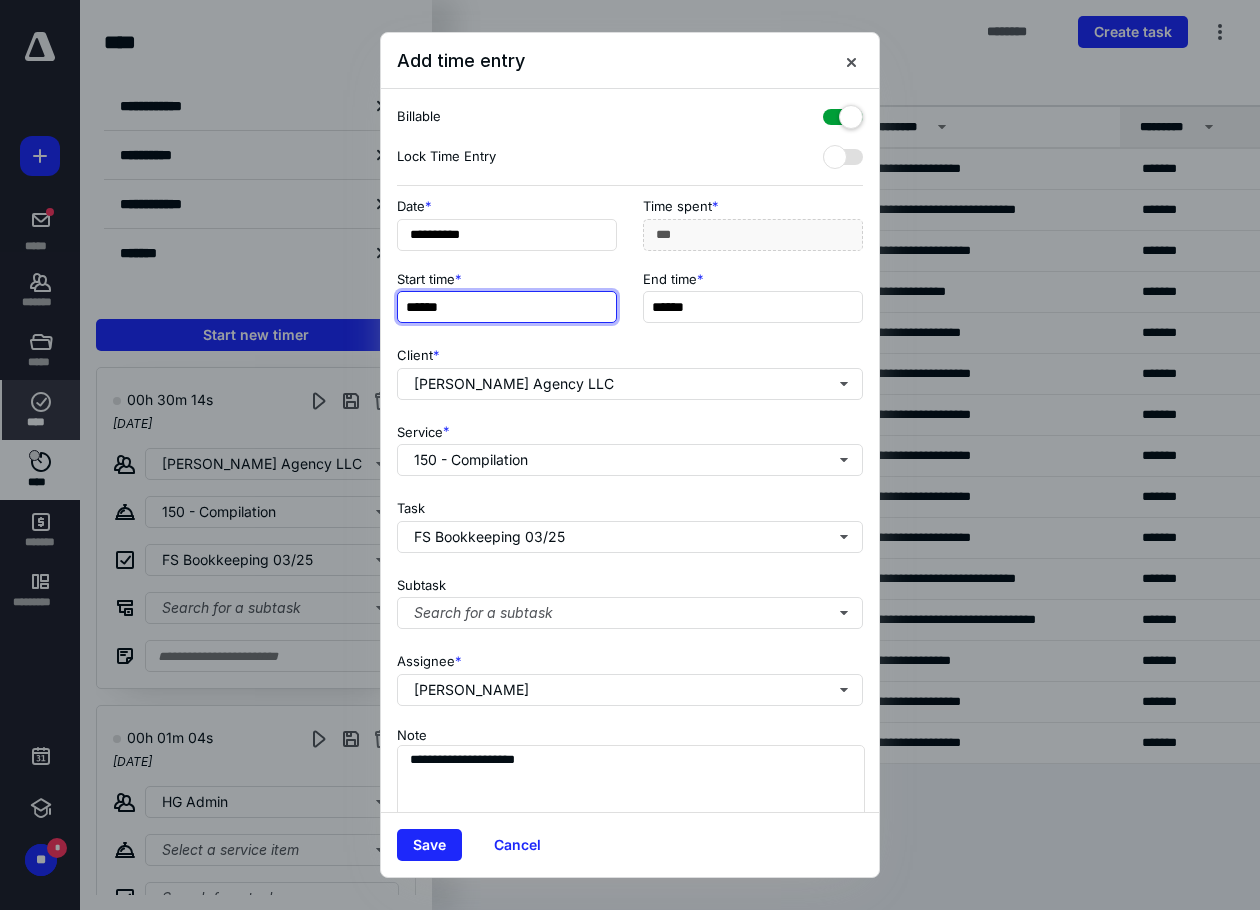 click on "******" at bounding box center (507, 307) 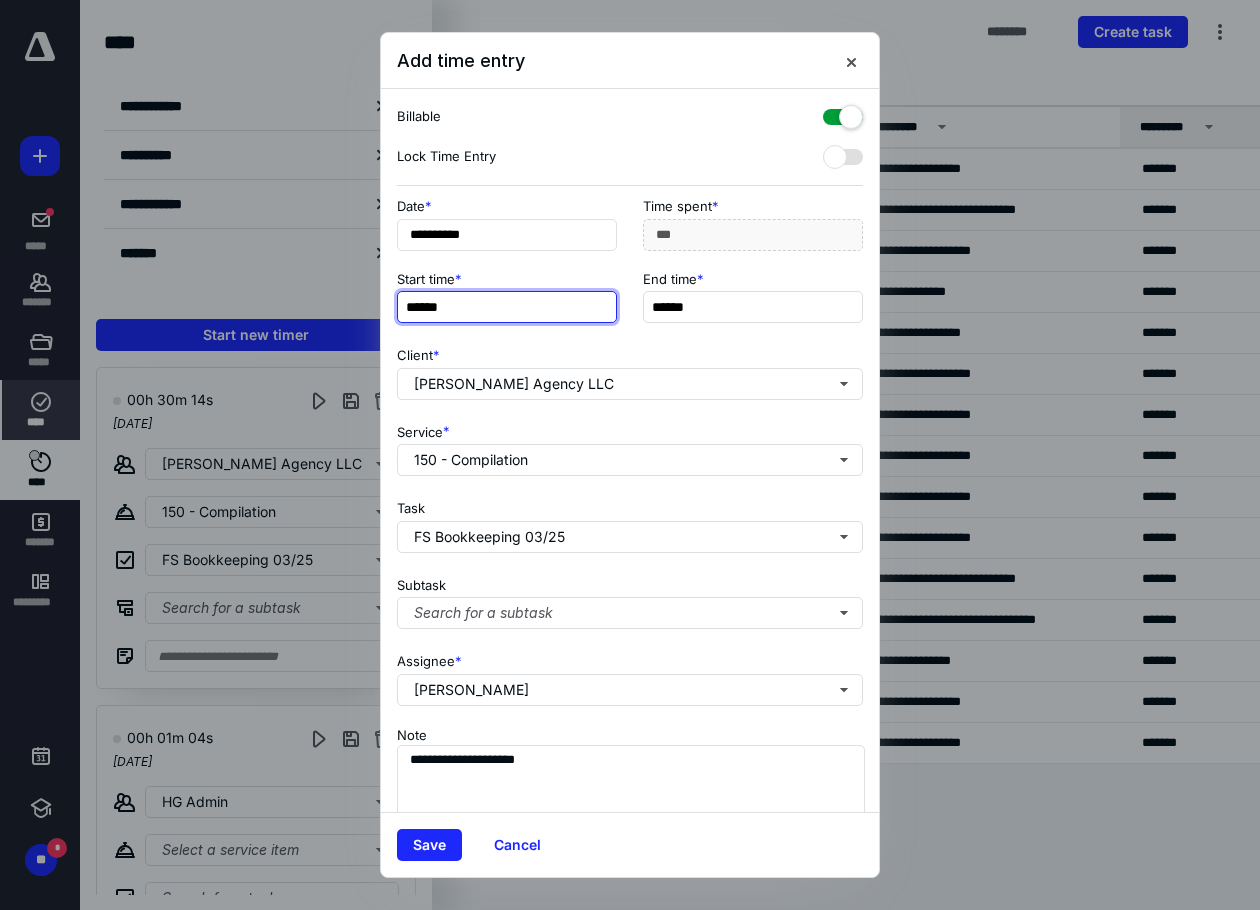 type on "******" 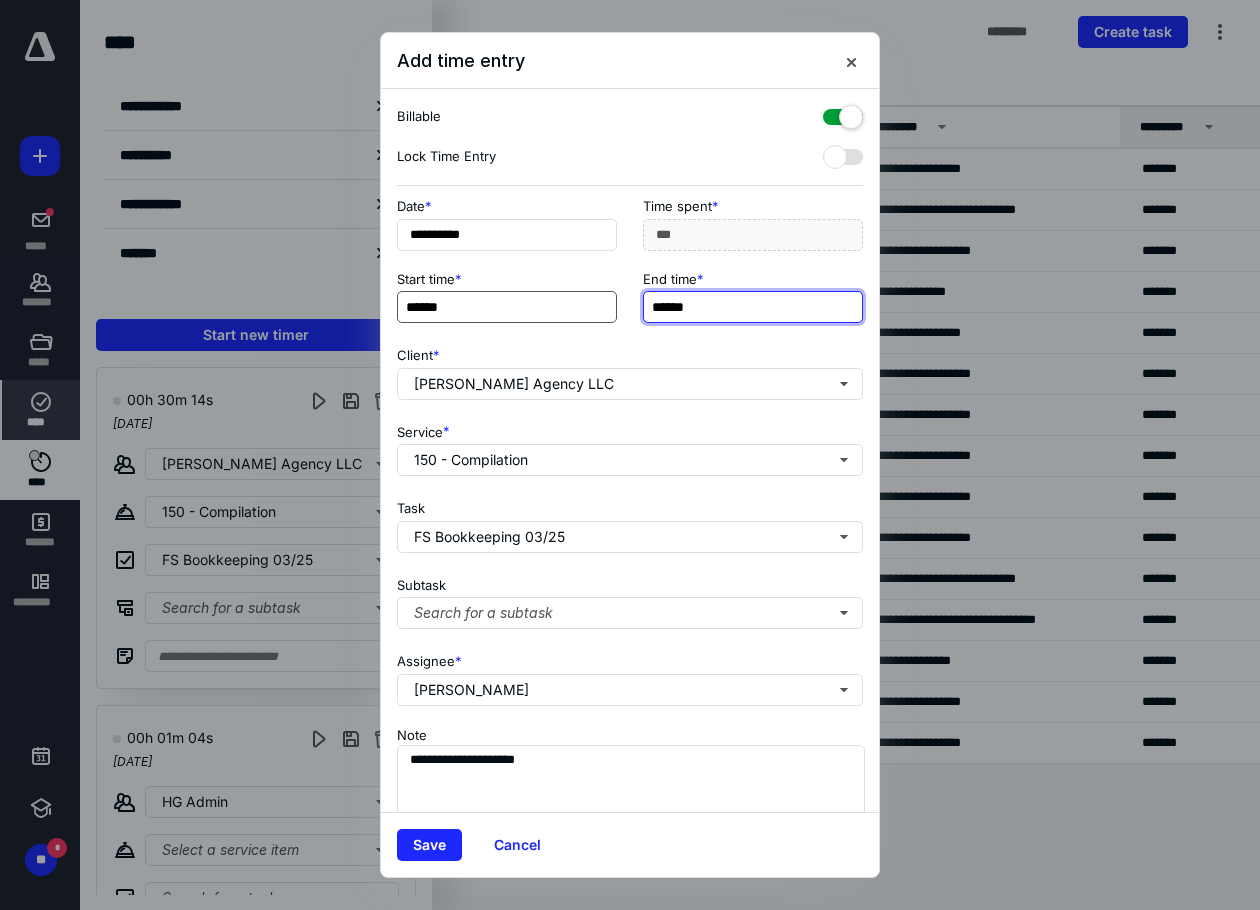 type on "***" 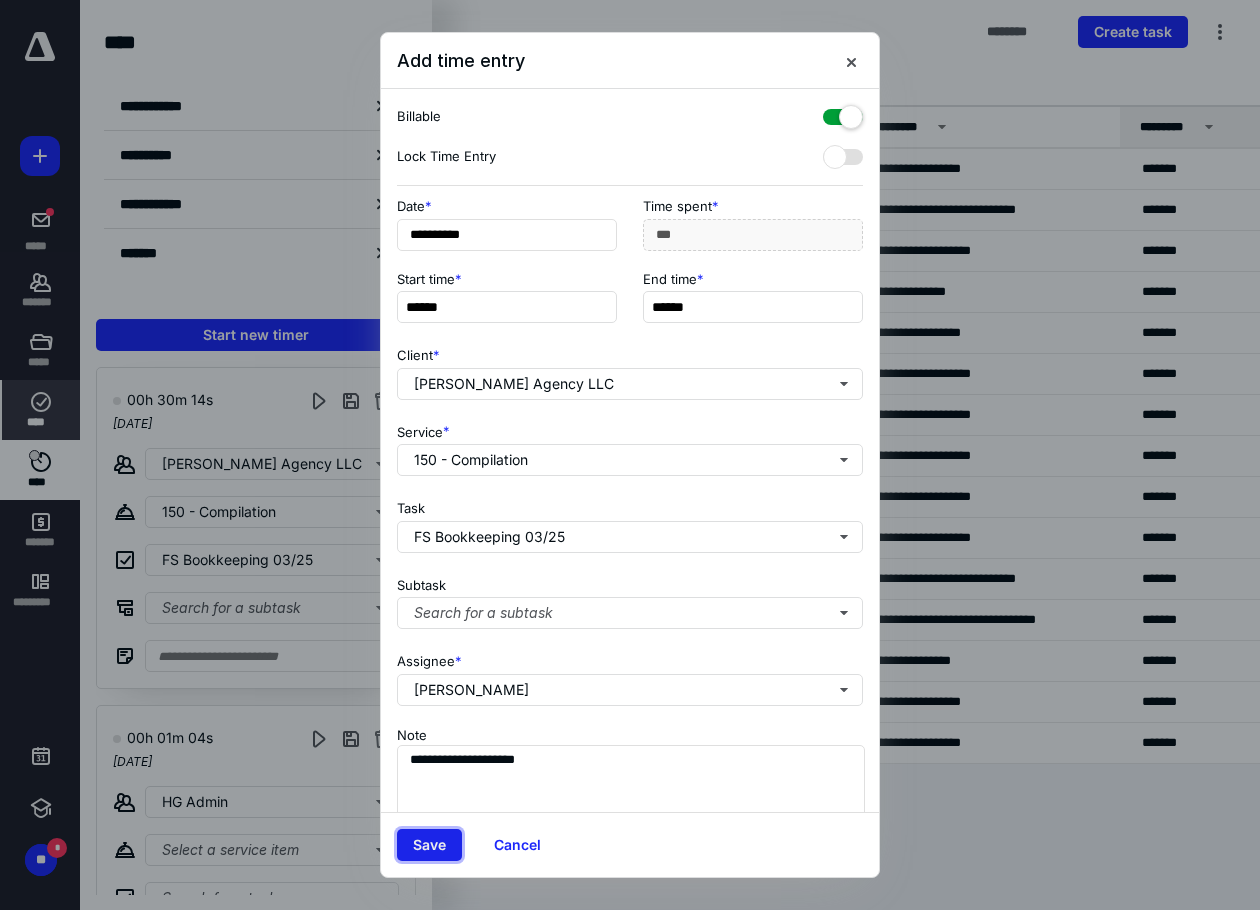 click on "Save" at bounding box center [429, 845] 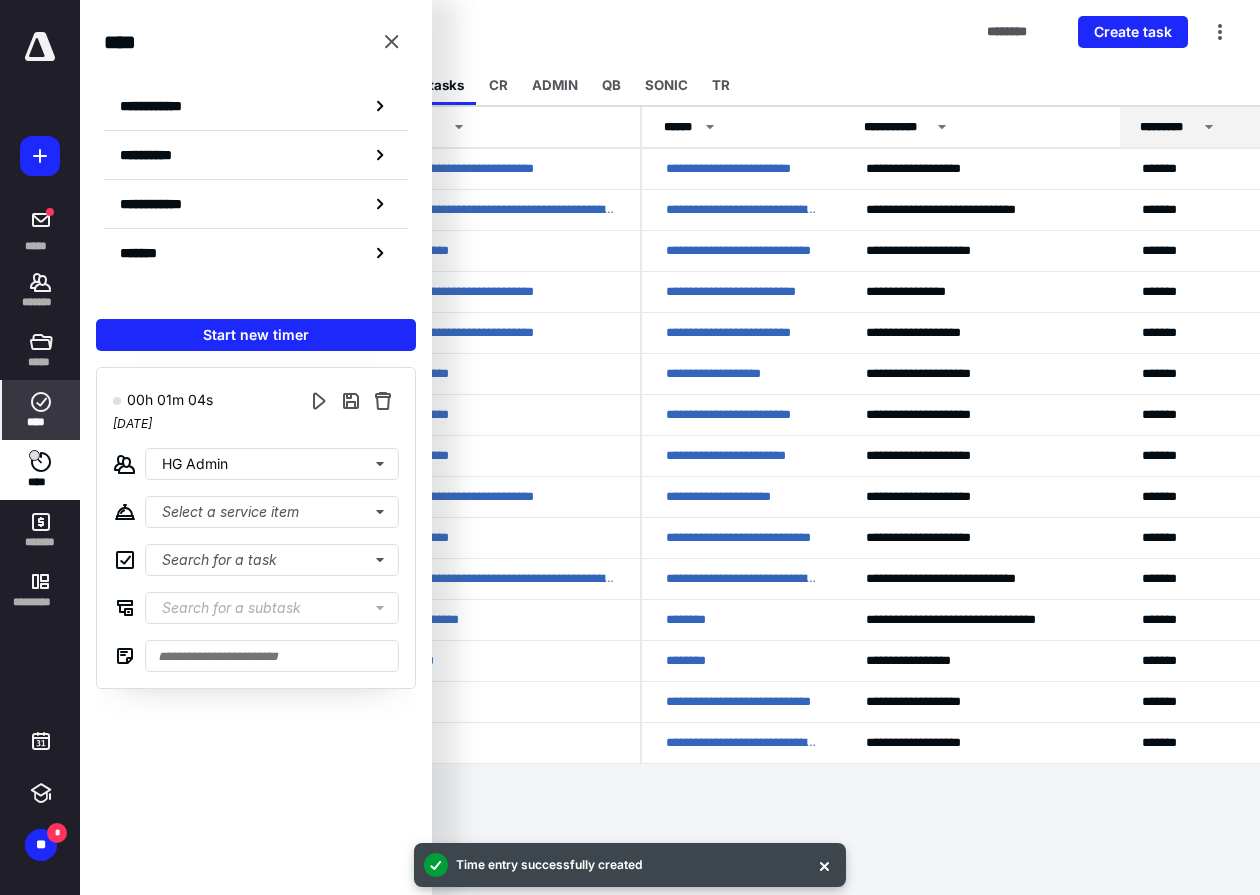 click on "**********" at bounding box center [630, 447] 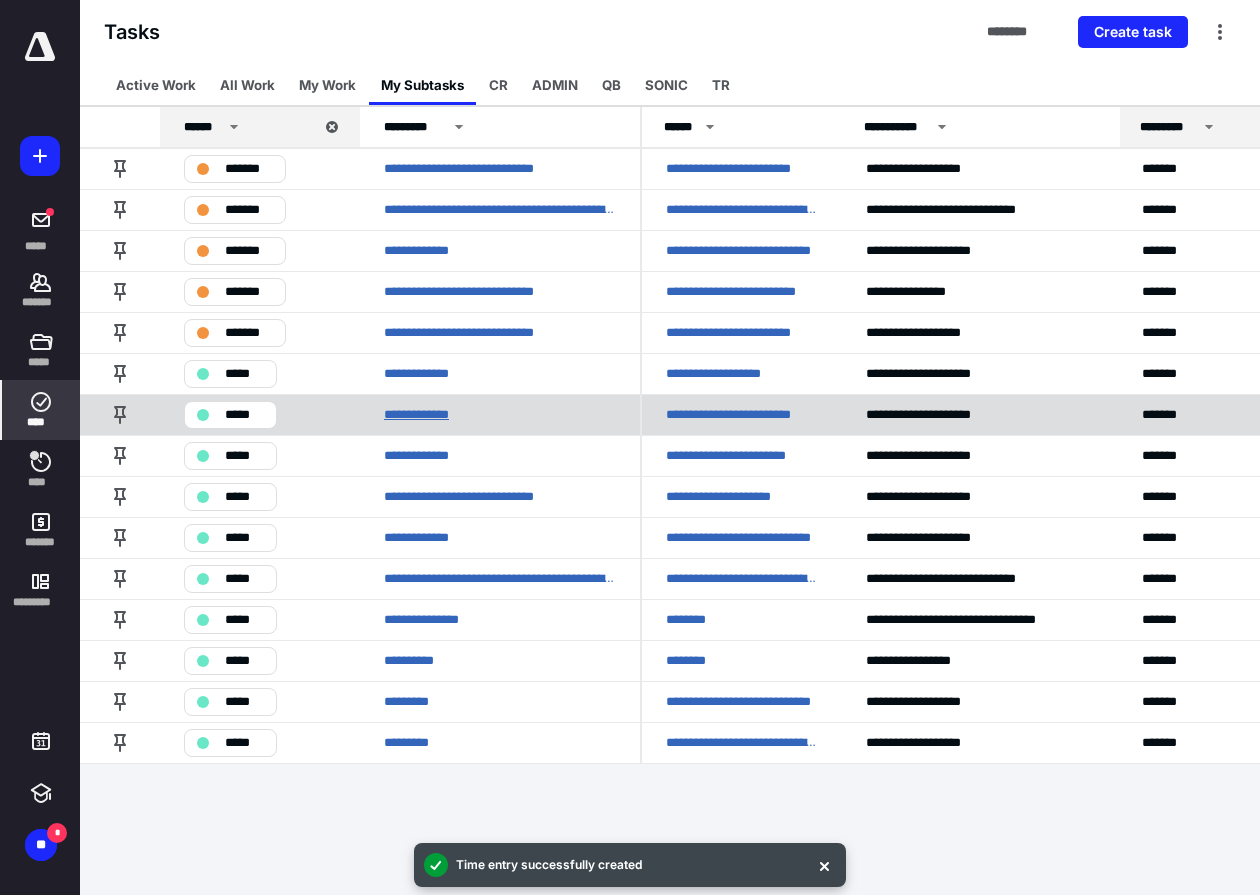 click on "**********" at bounding box center [426, 414] 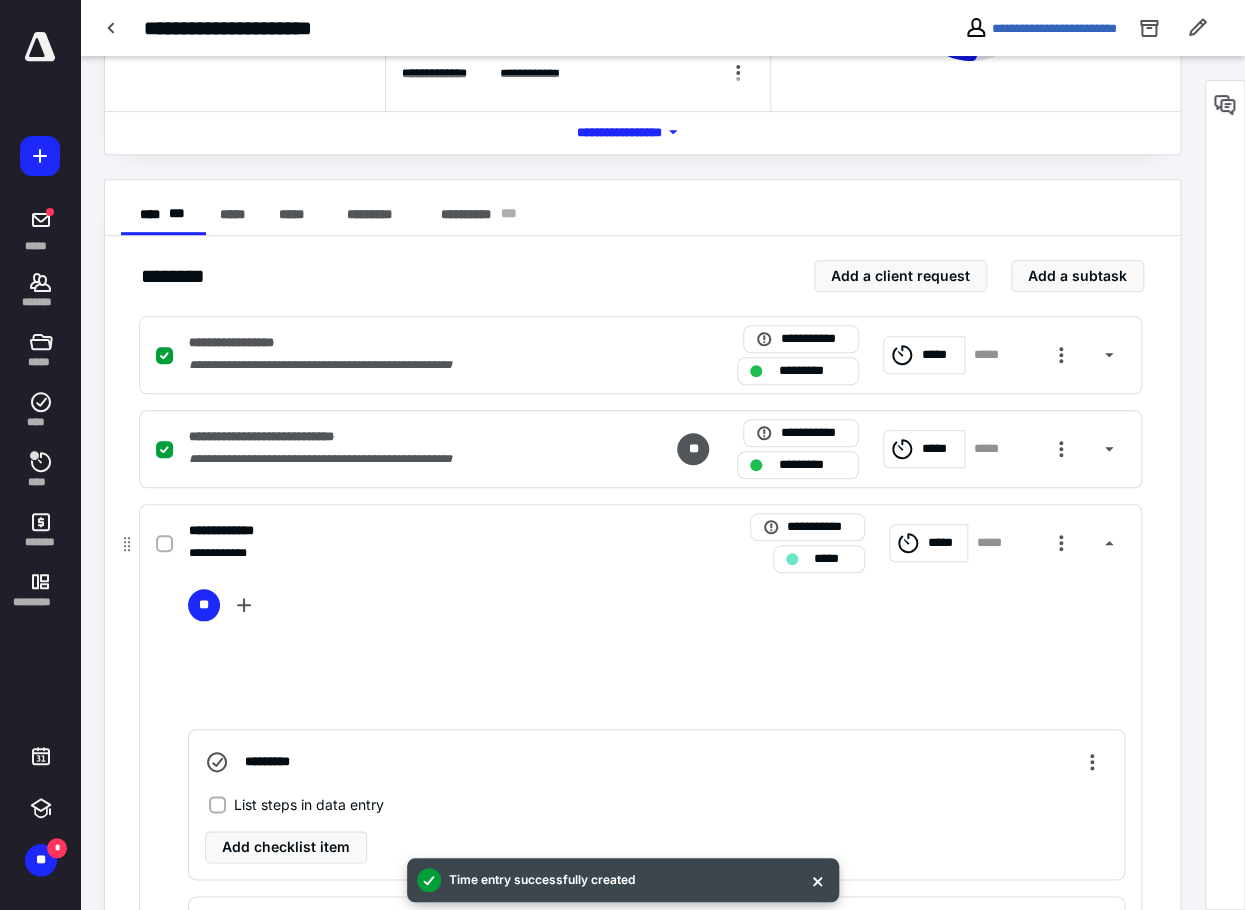 scroll, scrollTop: 300, scrollLeft: 0, axis: vertical 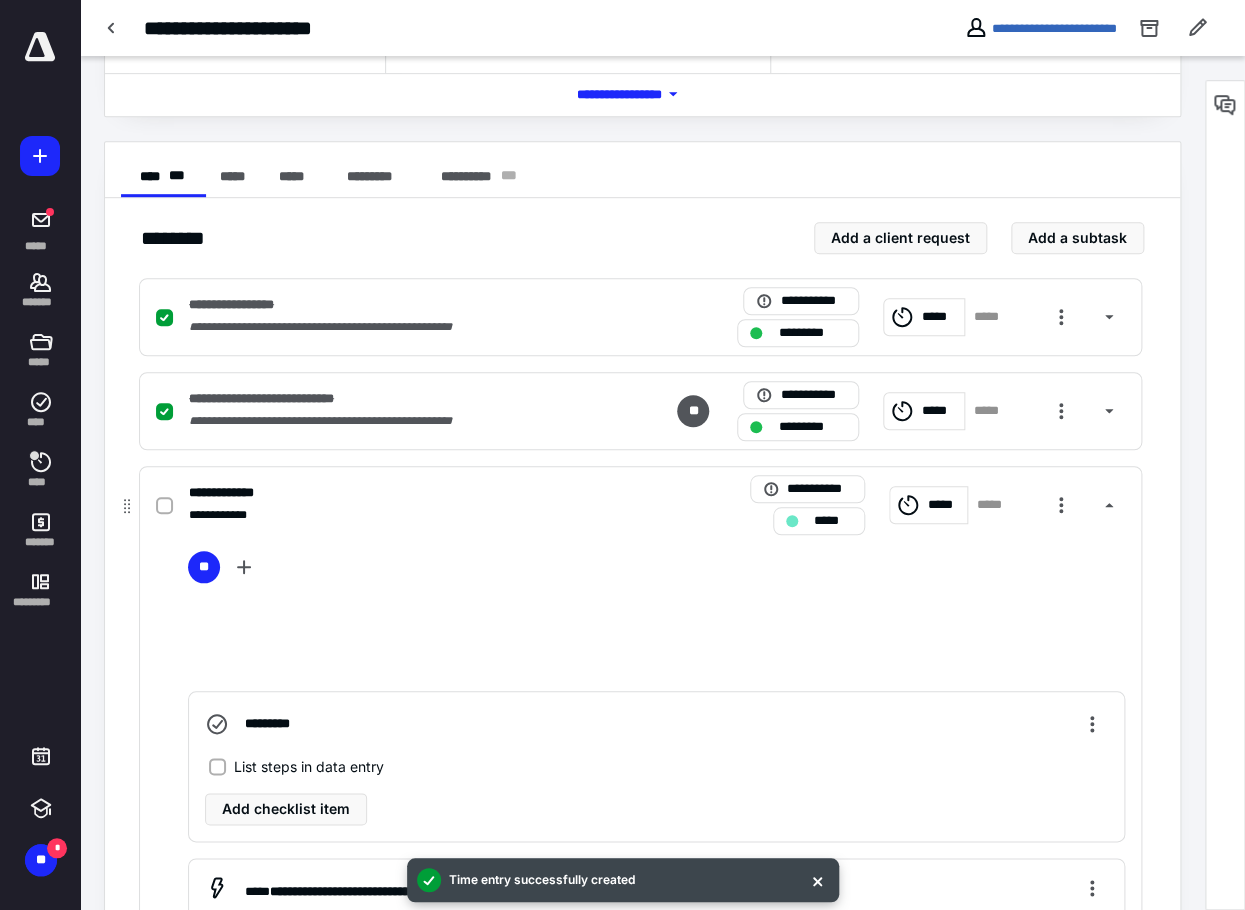 click on "*****" at bounding box center [944, 504] 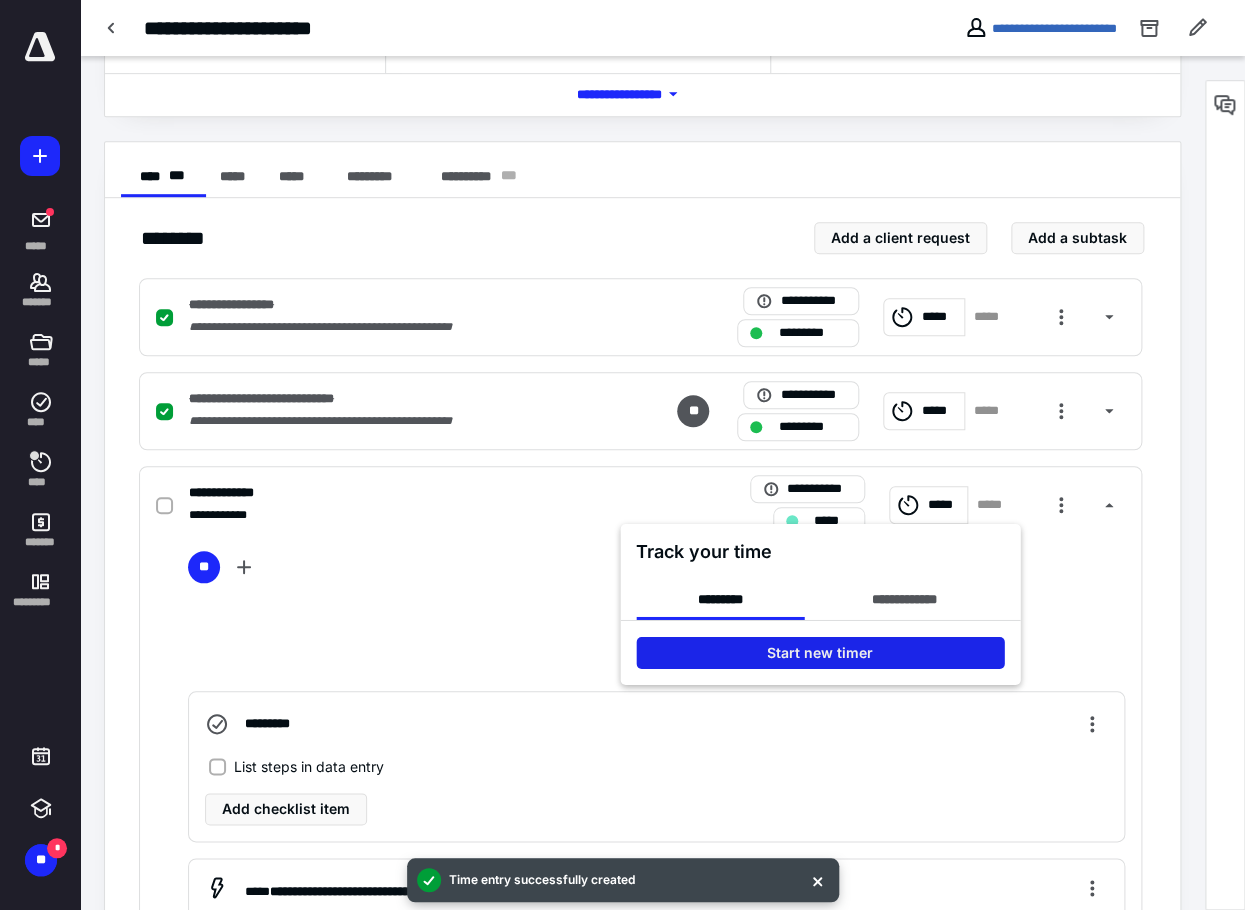 click on "Start new timer" at bounding box center [820, 653] 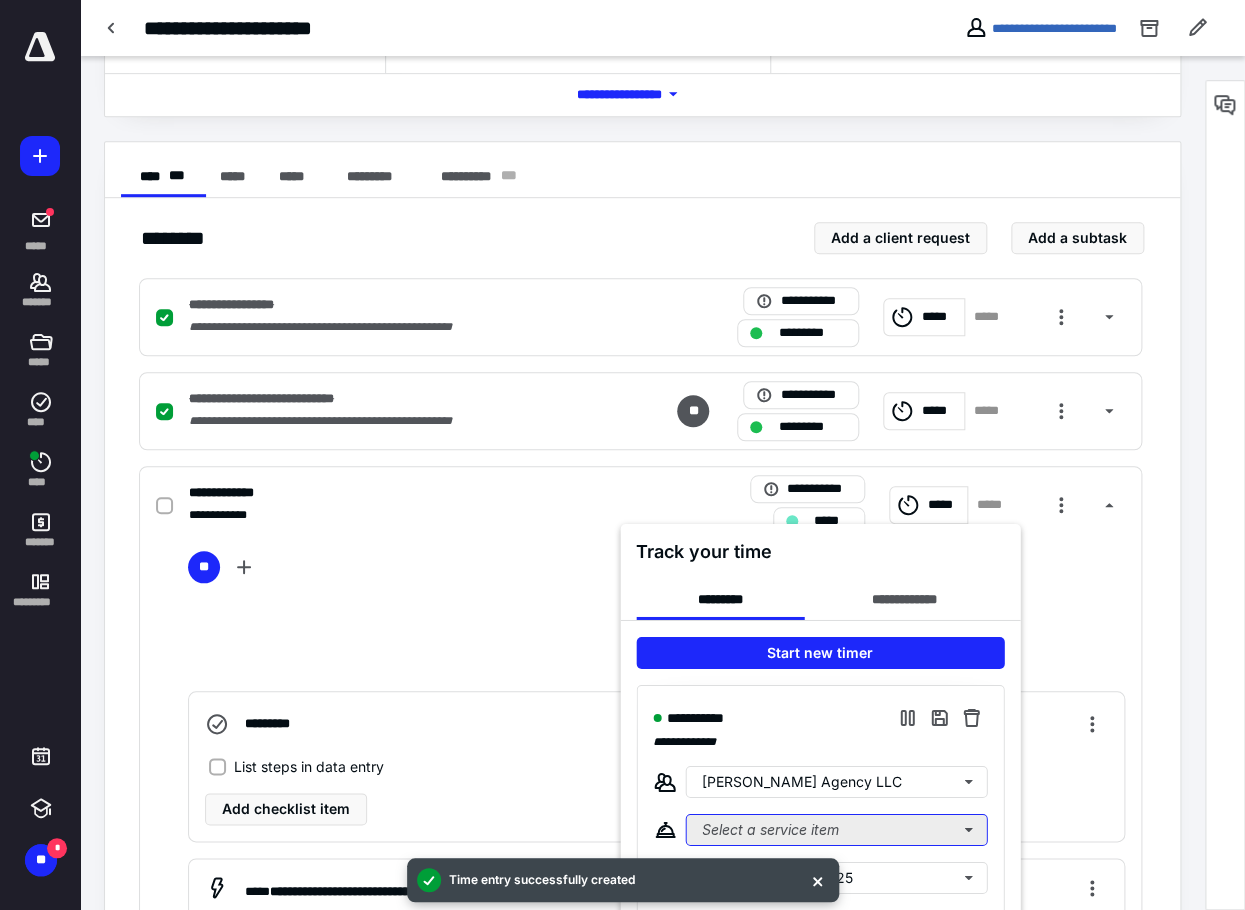 click on "Select a service item" at bounding box center [836, 830] 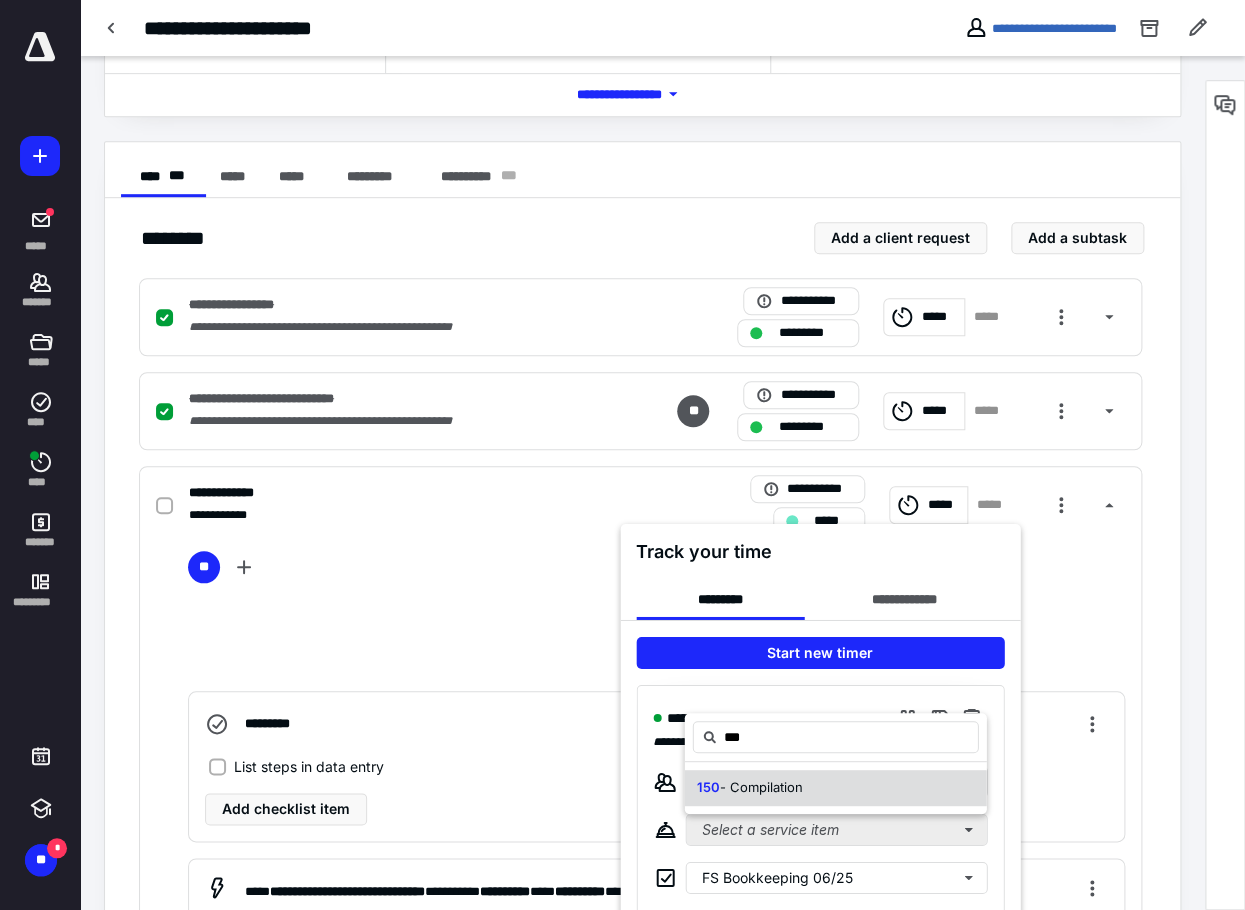 type on "***" 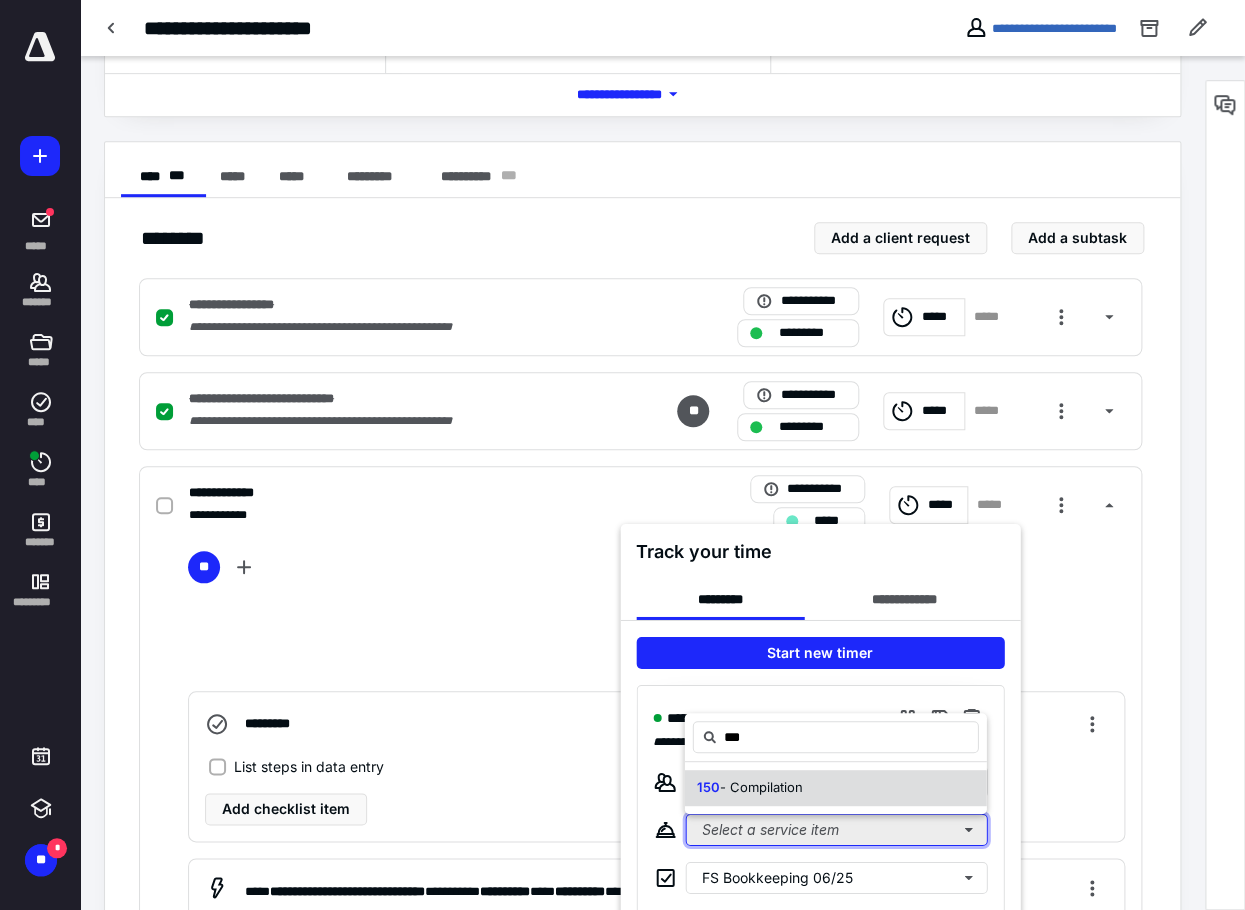 type 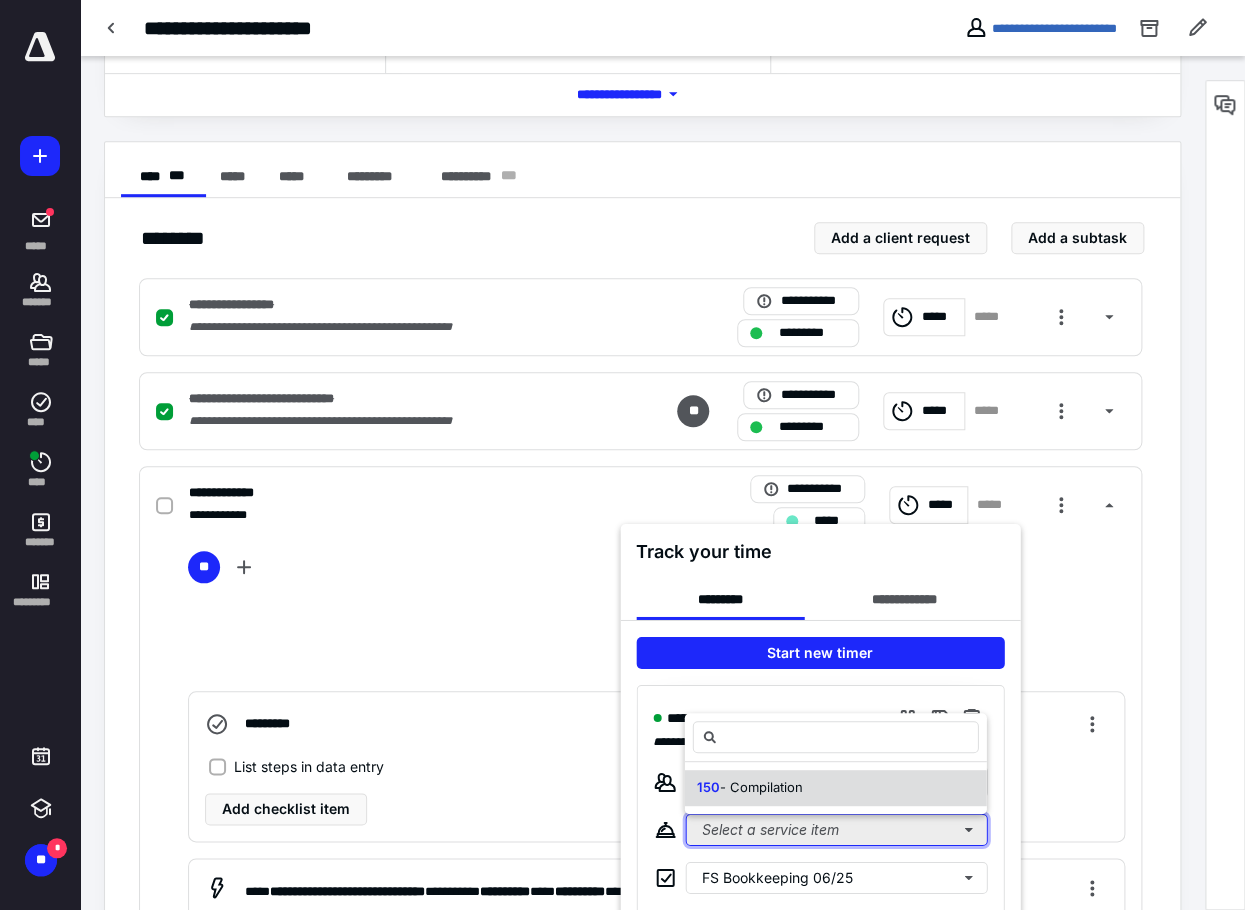 type 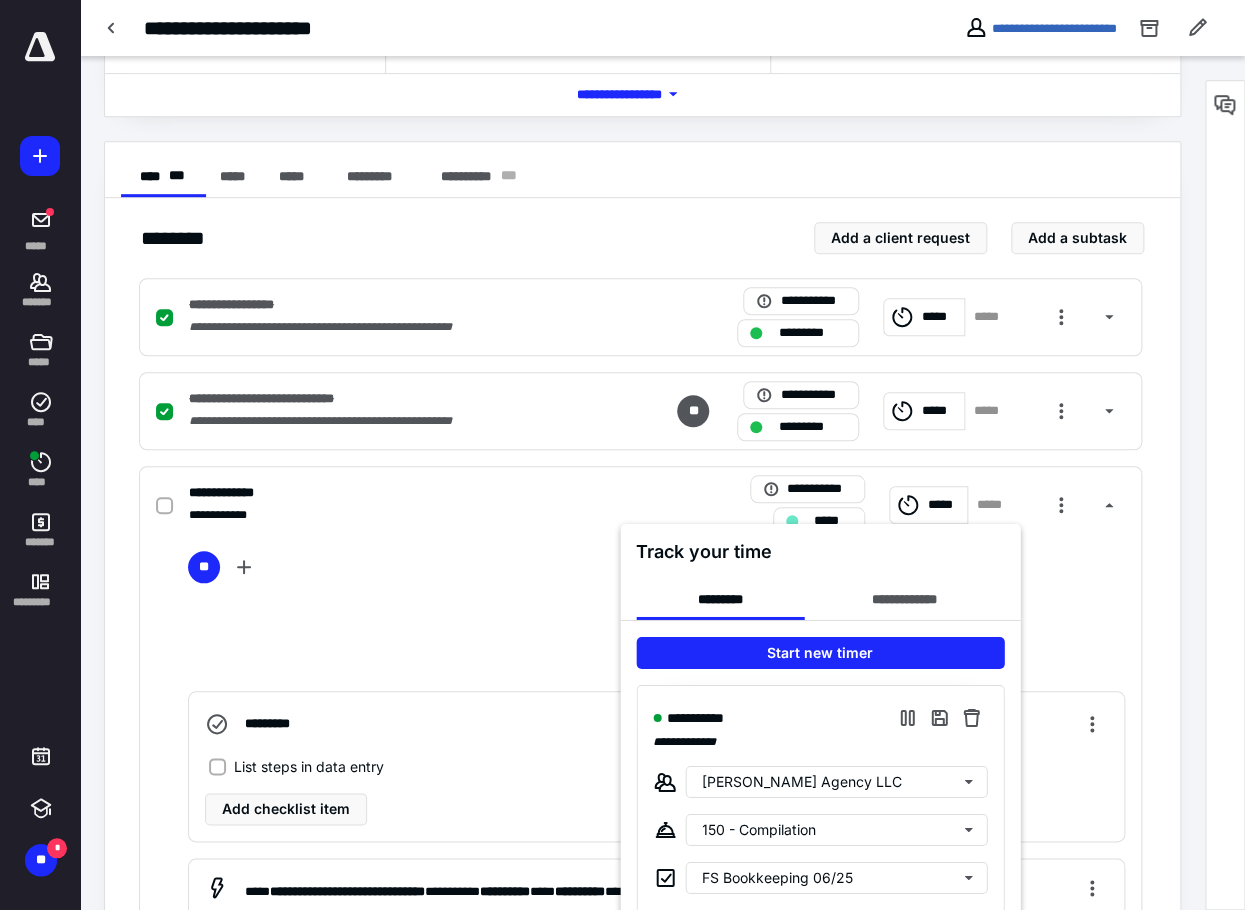 click at bounding box center [622, 455] 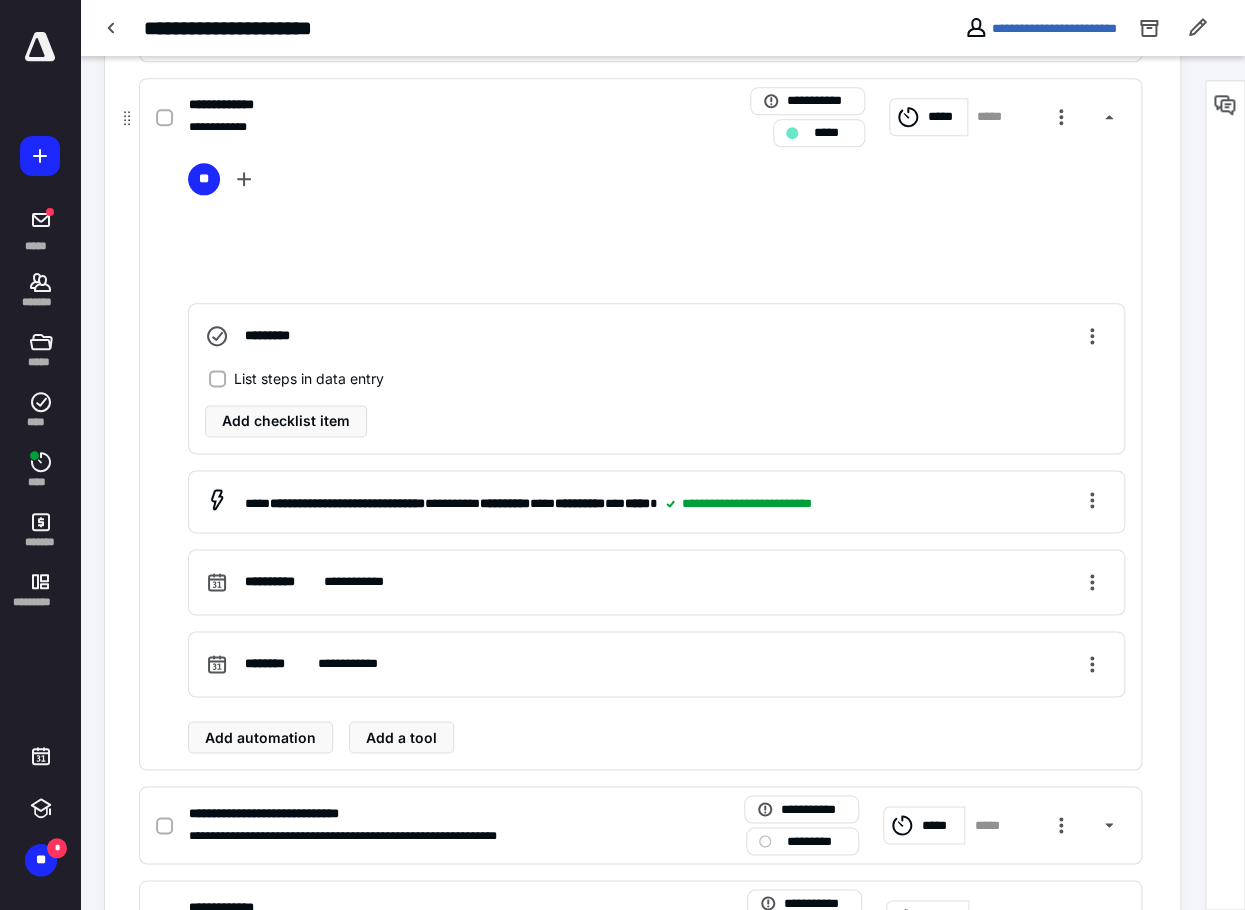 scroll, scrollTop: 700, scrollLeft: 0, axis: vertical 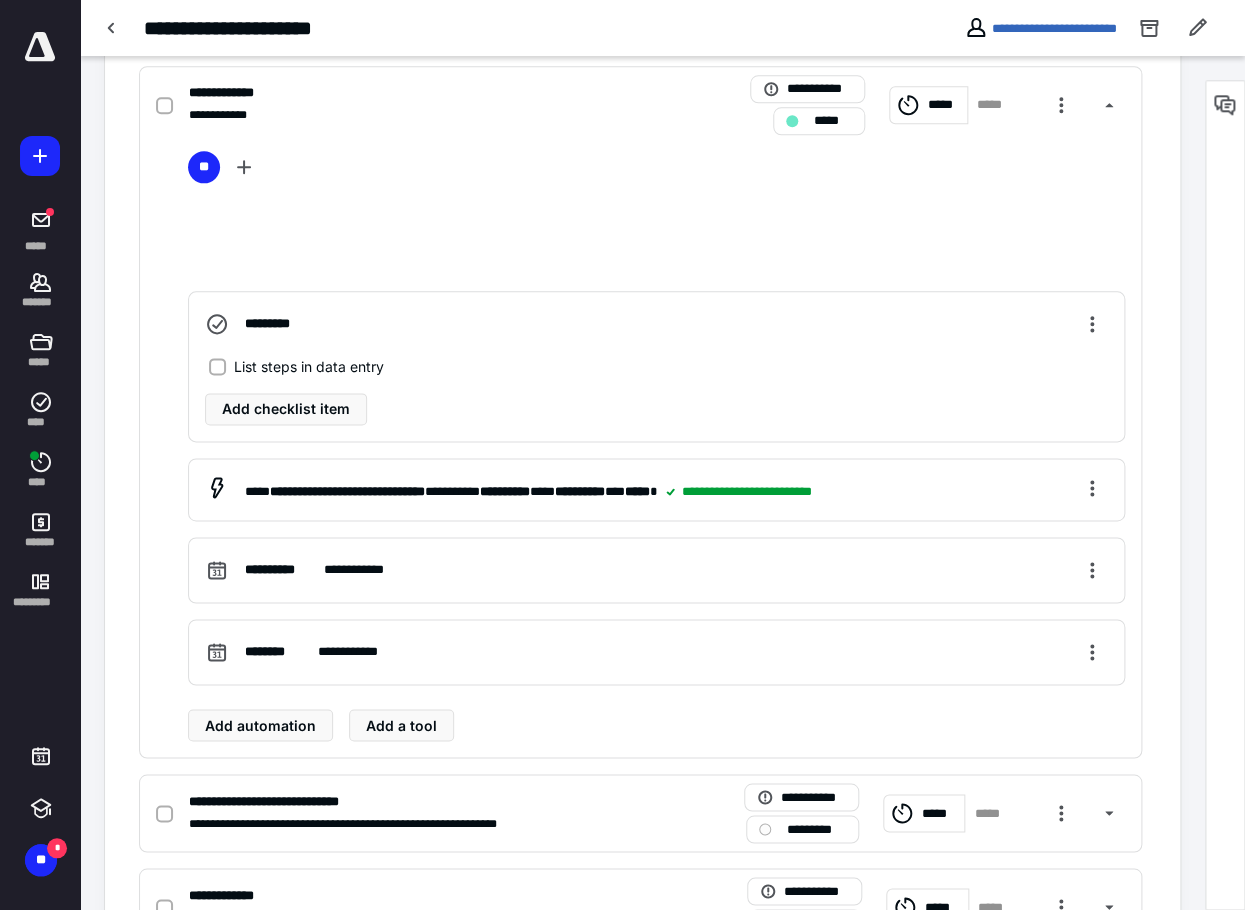 drag, startPoint x: 718, startPoint y: 10, endPoint x: 742, endPoint y: 17, distance: 25 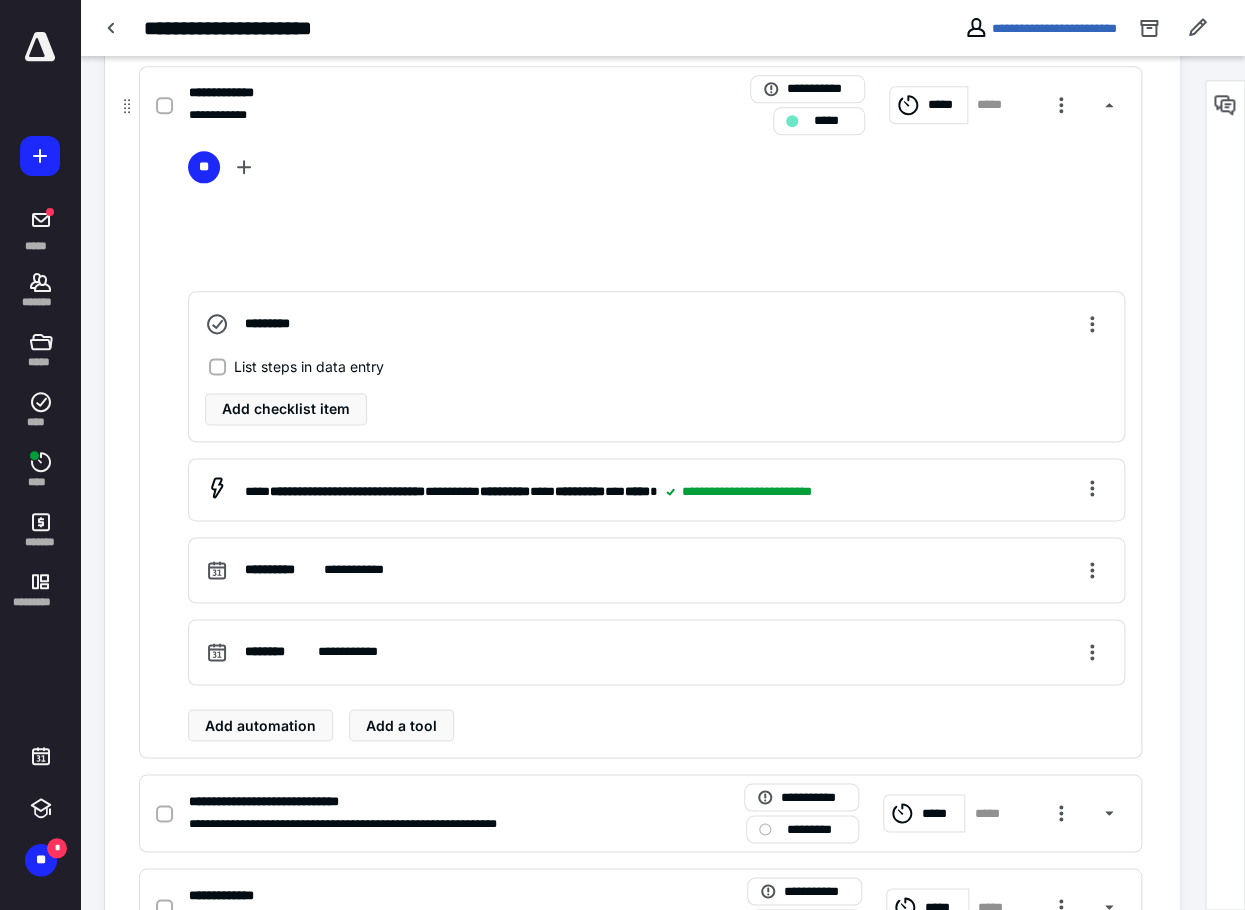 click on "**********" at bounding box center [656, 446] 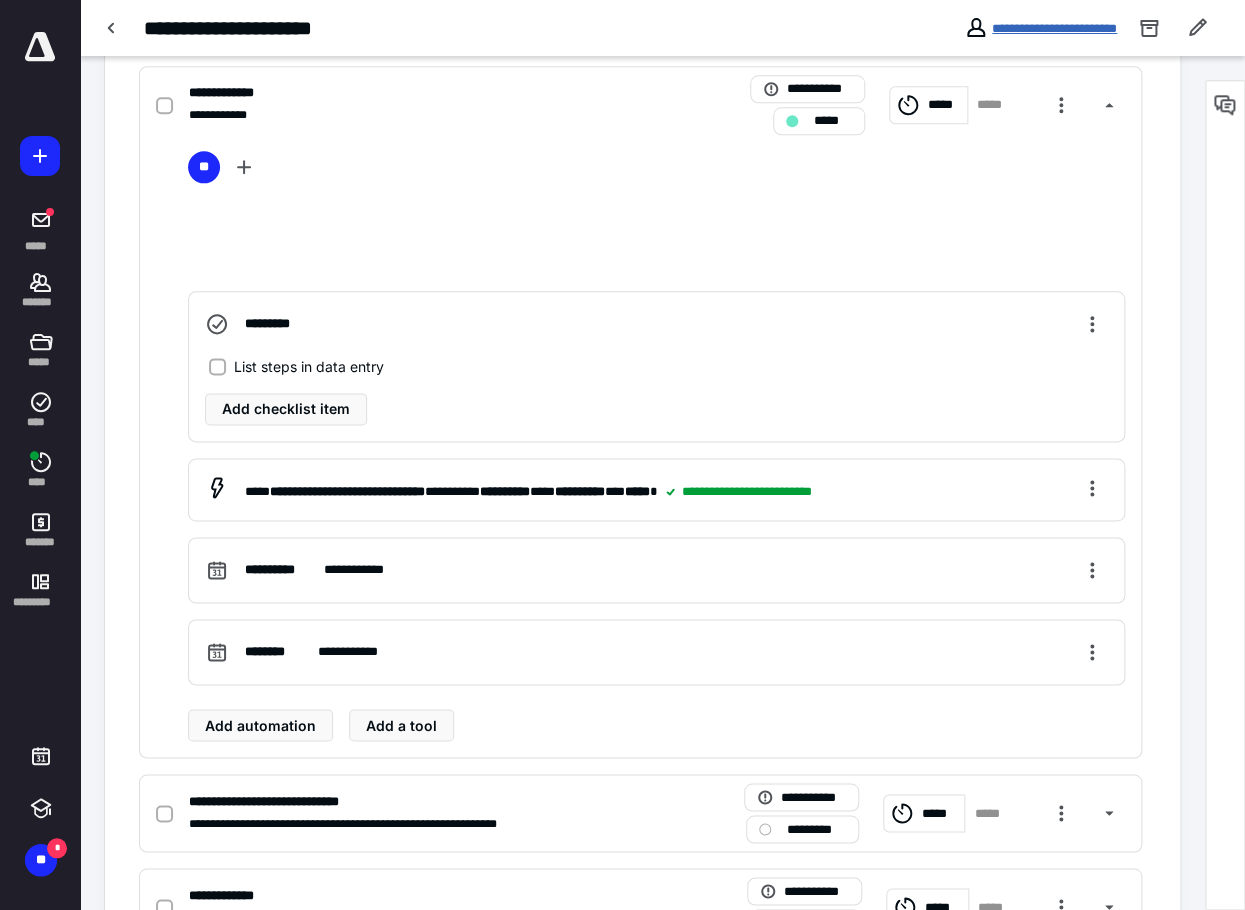 drag, startPoint x: 1050, startPoint y: 17, endPoint x: 1087, endPoint y: 26, distance: 38.078865 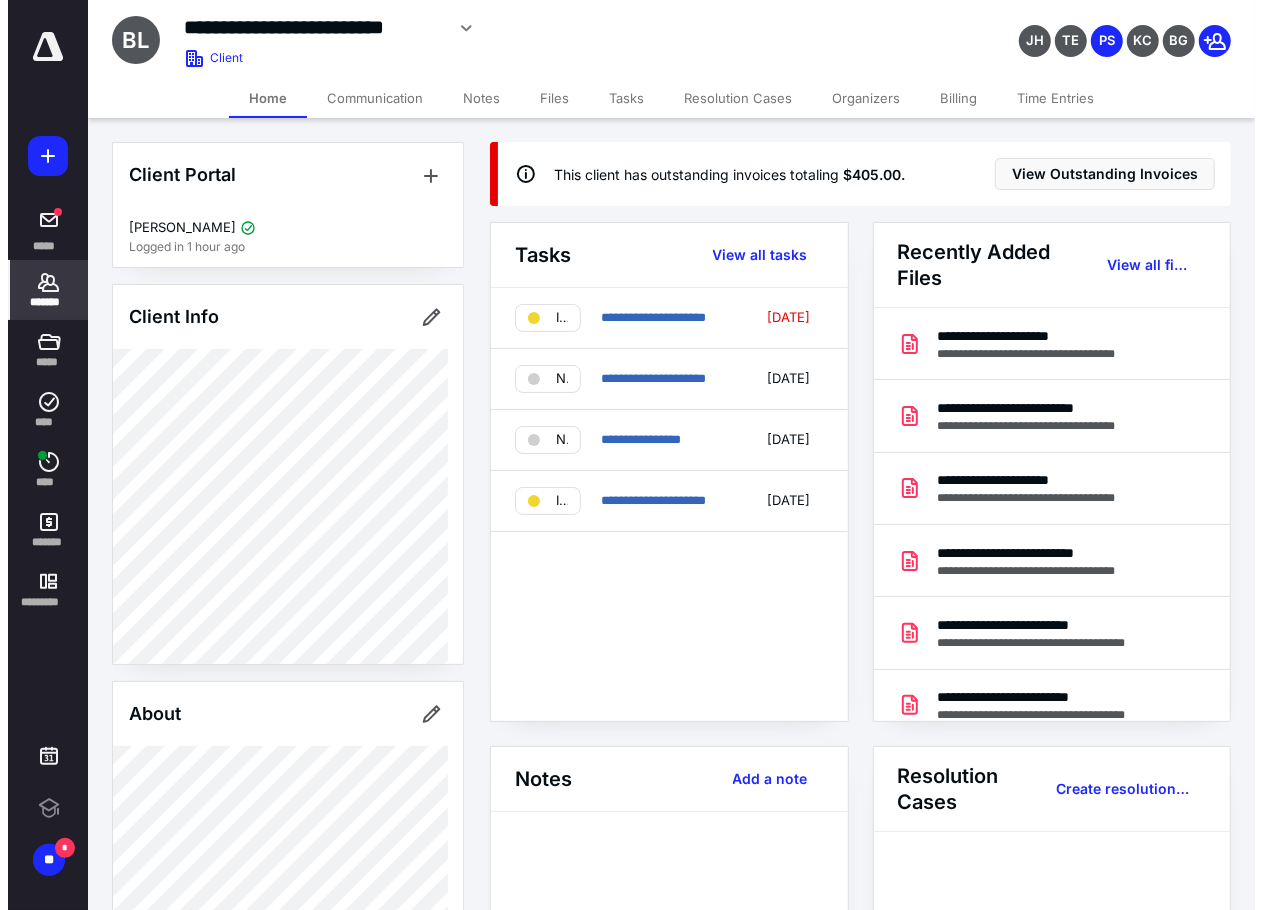 scroll, scrollTop: 0, scrollLeft: 0, axis: both 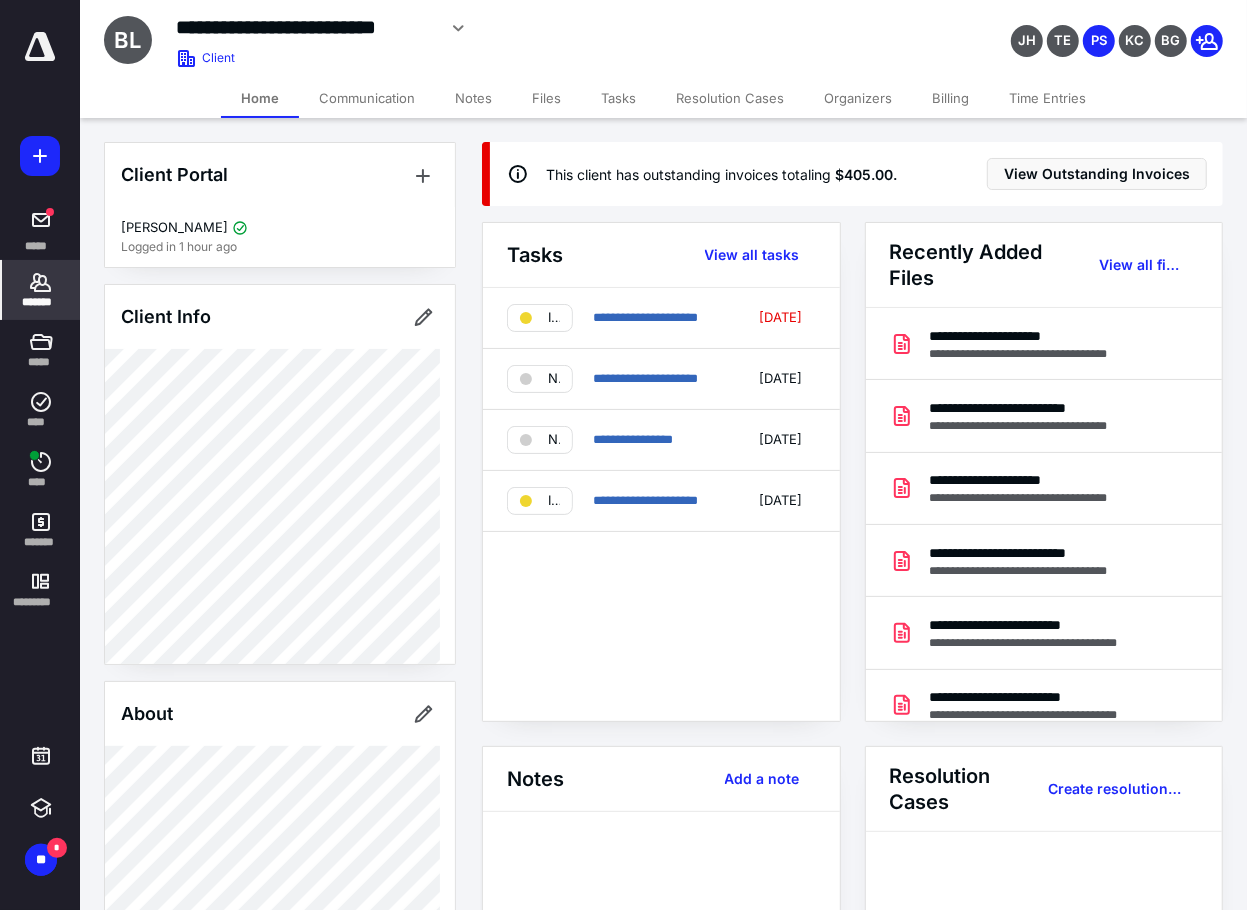 click on "Files" at bounding box center [546, 98] 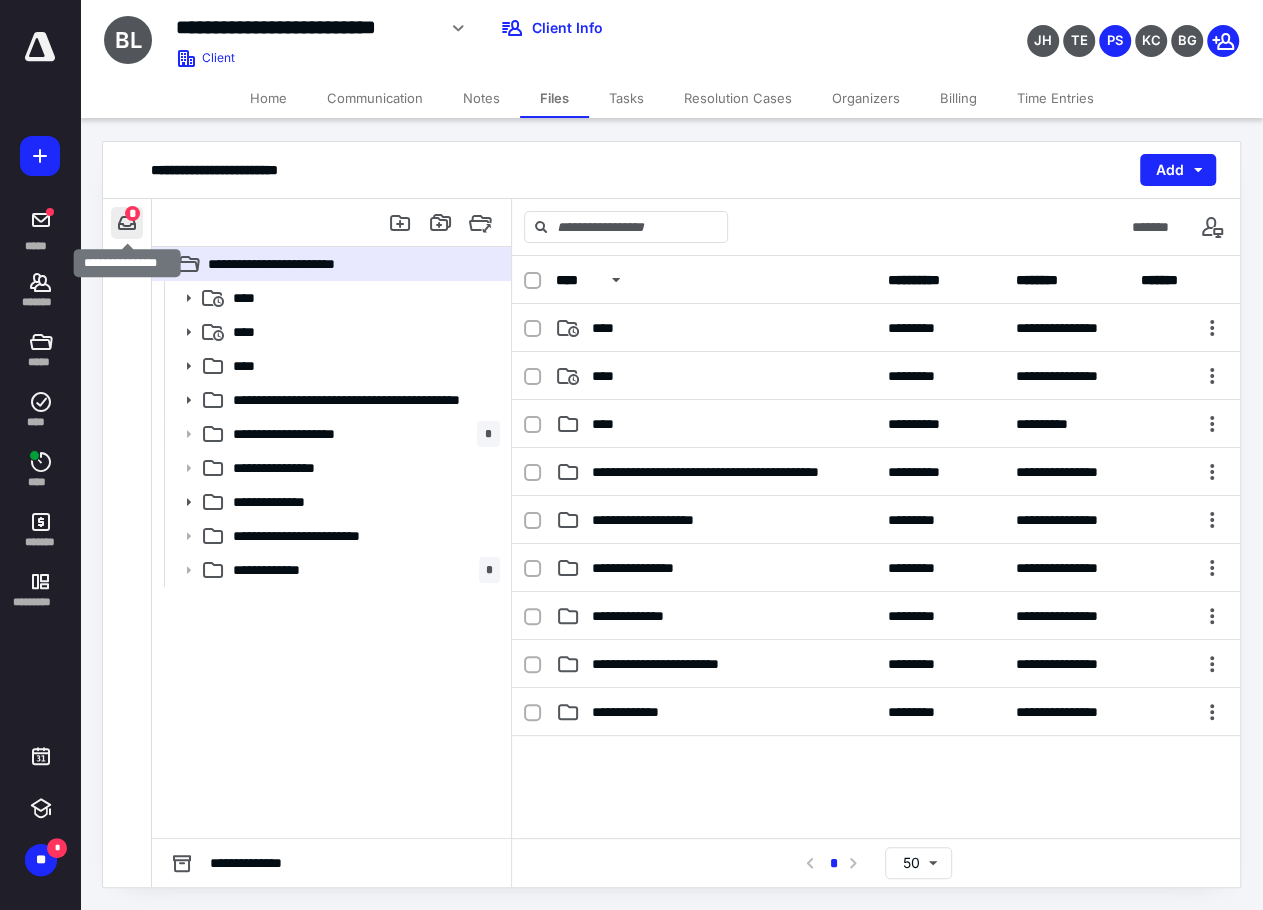 click at bounding box center (127, 223) 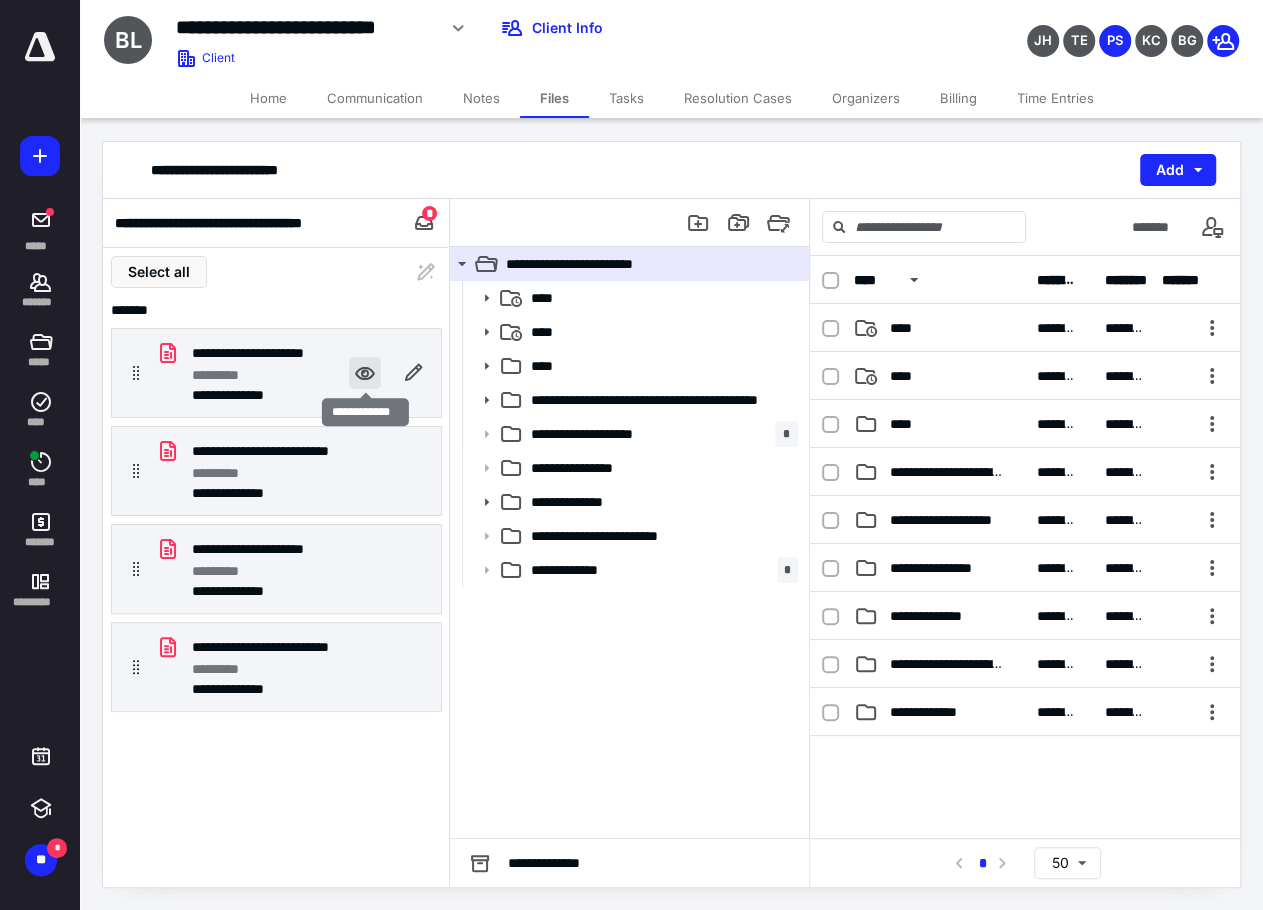 click at bounding box center (365, 373) 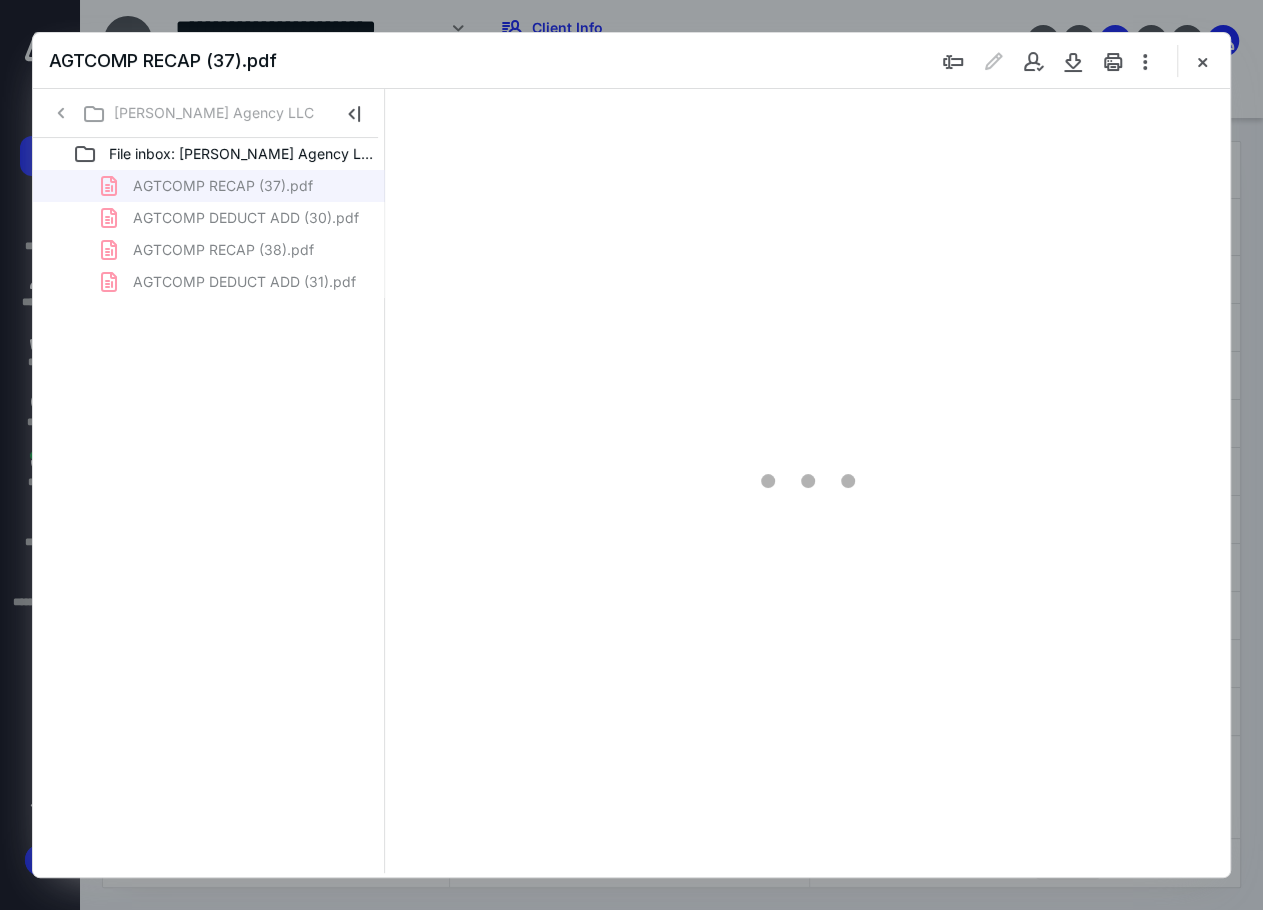 scroll, scrollTop: 0, scrollLeft: 0, axis: both 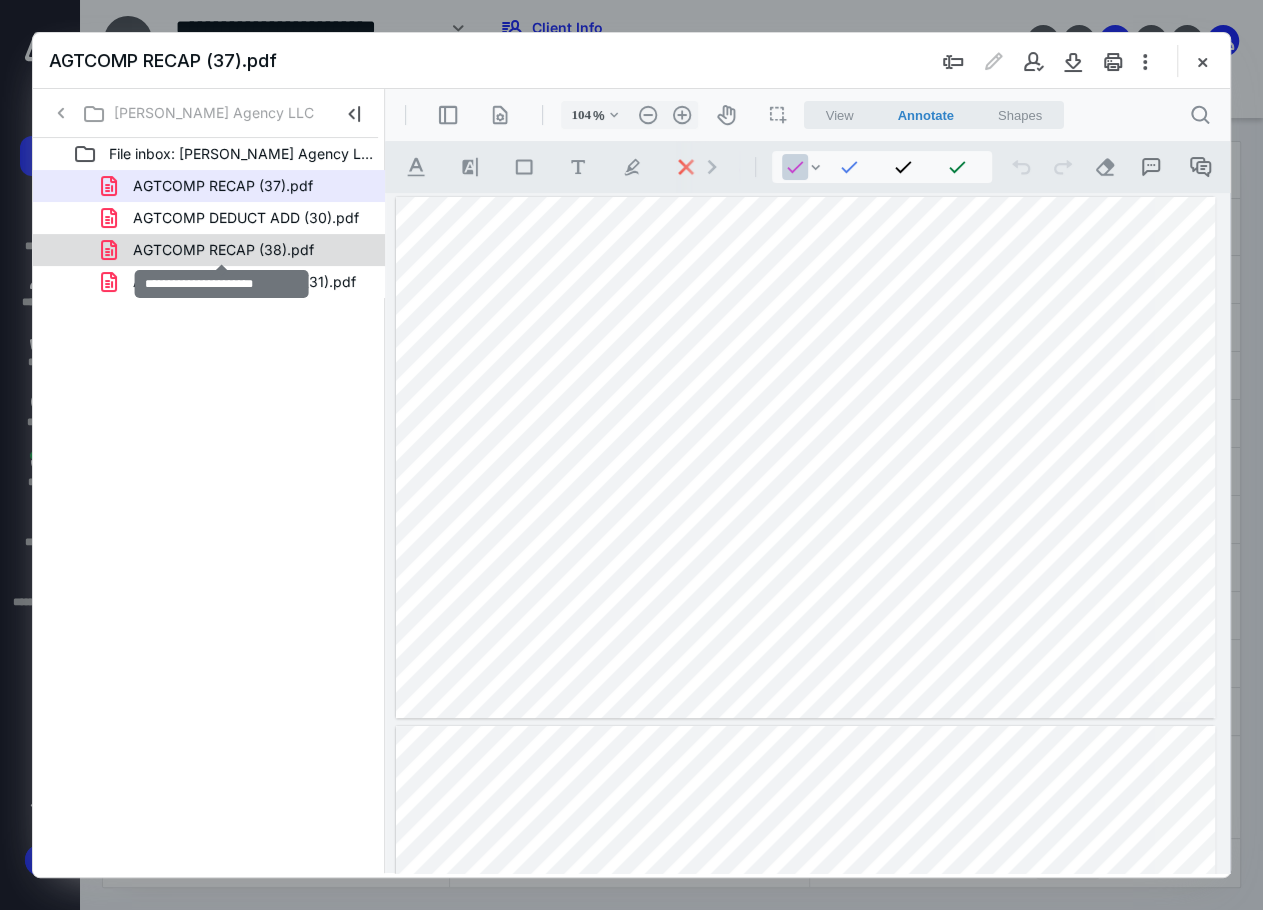 click on "AGTCOMP RECAP (38).pdf" at bounding box center [223, 250] 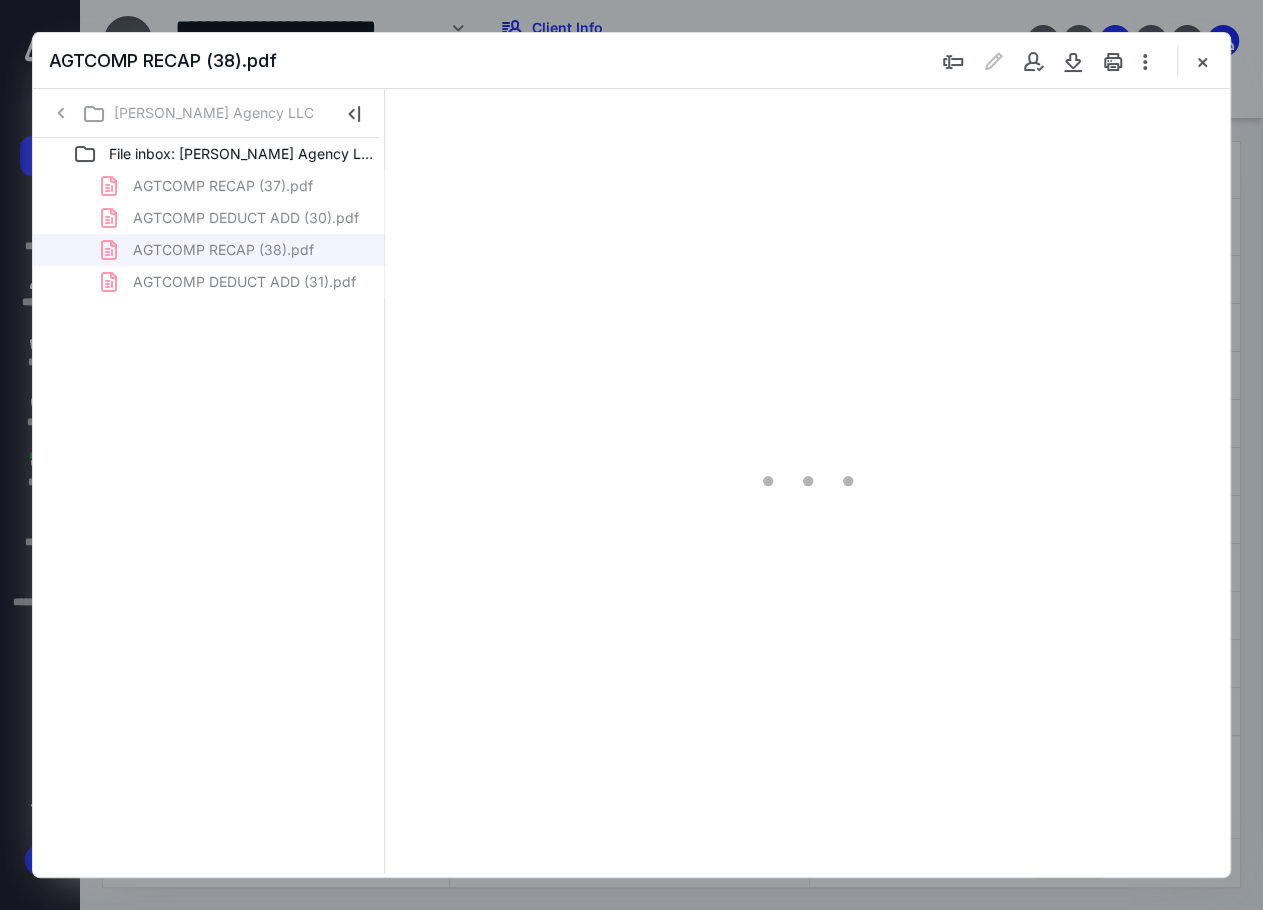 type on "104" 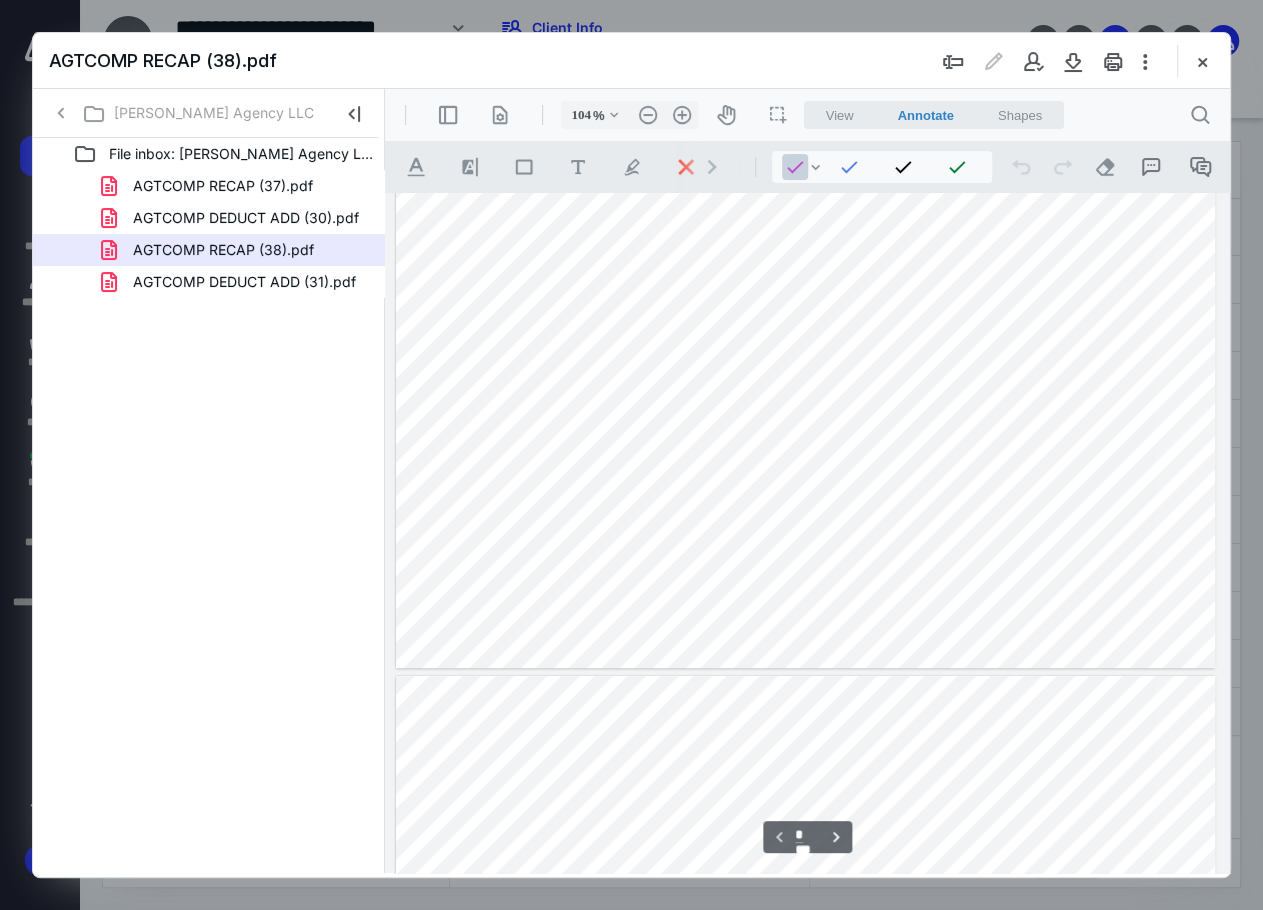 scroll, scrollTop: 0, scrollLeft: 0, axis: both 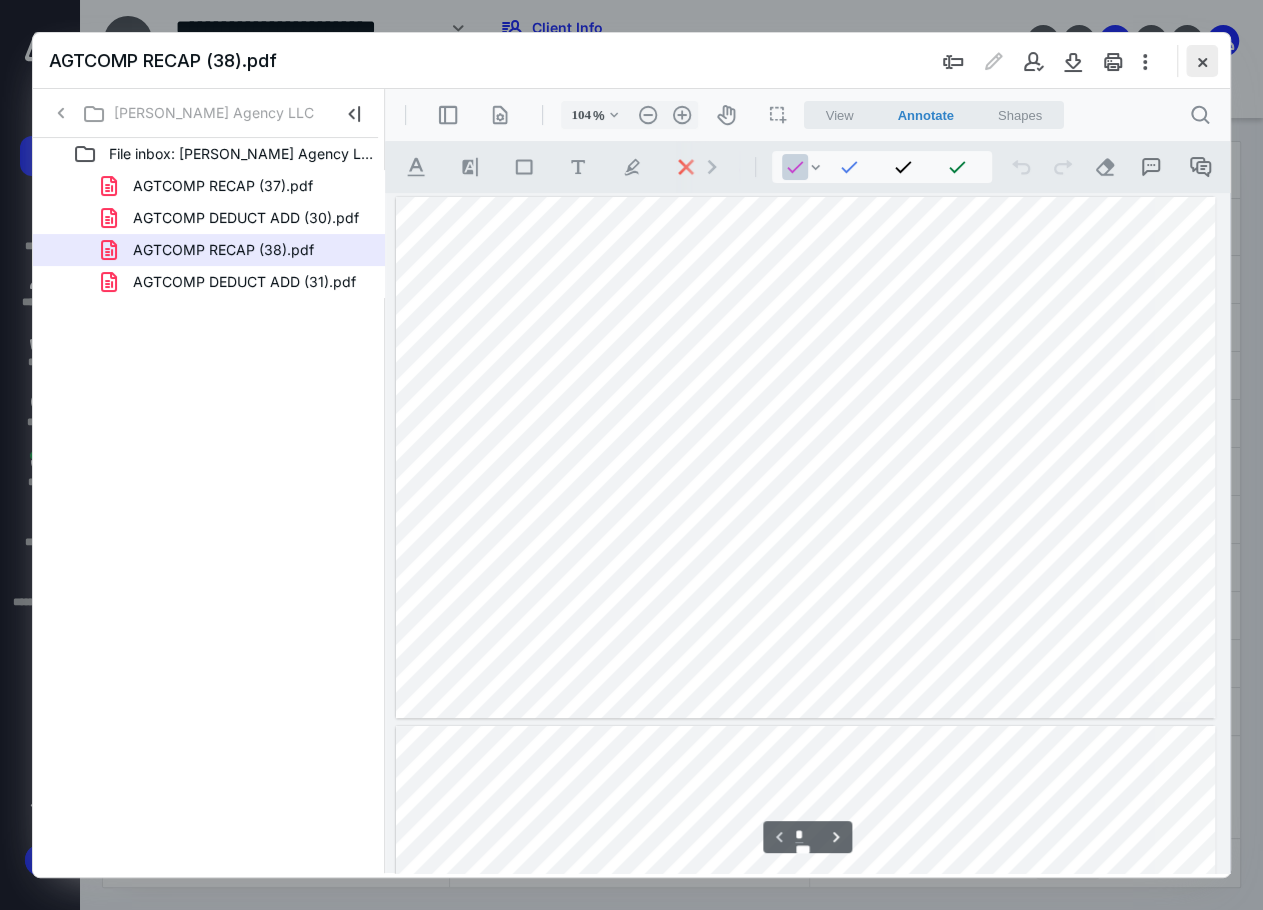 click at bounding box center (1202, 61) 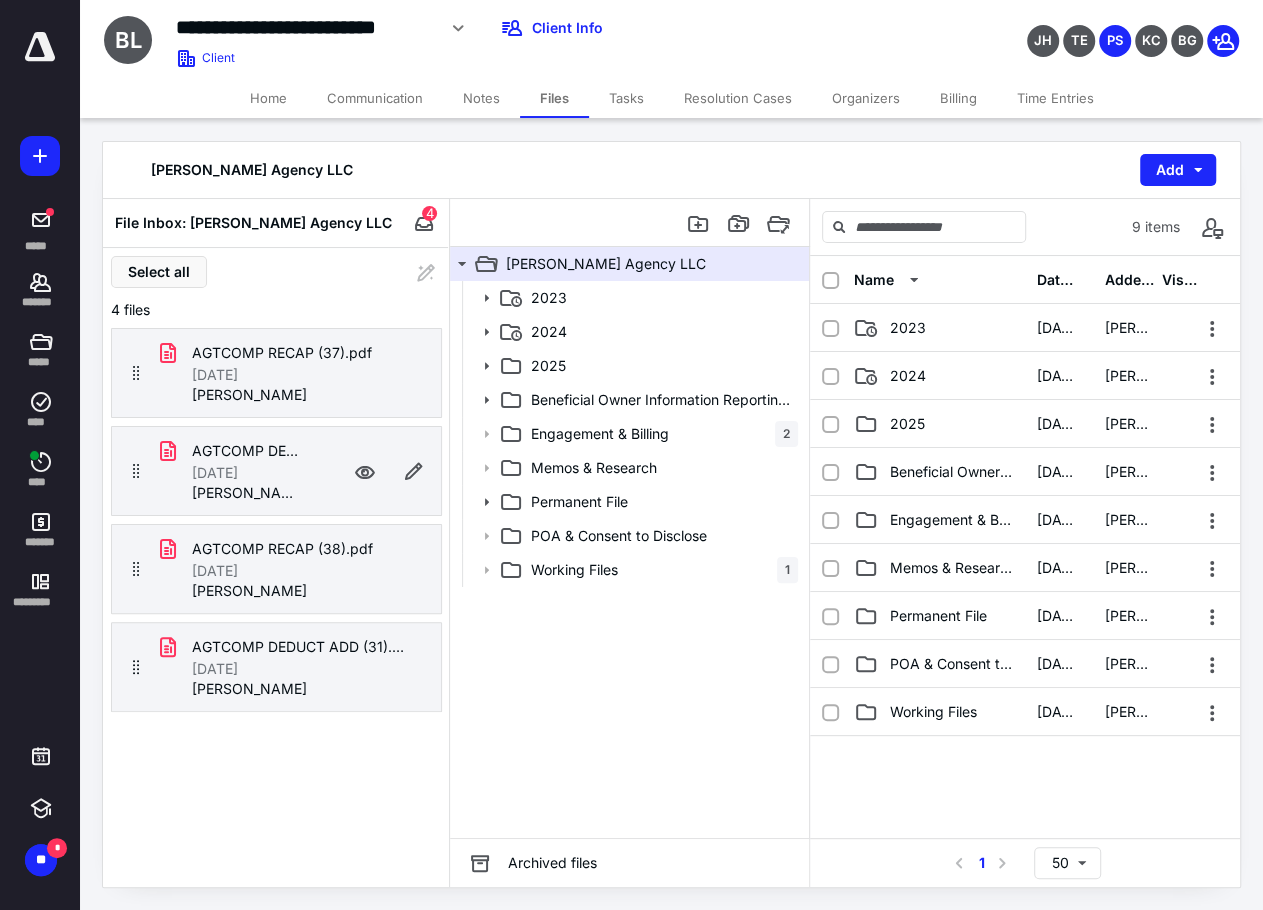 click on "AGTCOMP DEDUCT ADD (30).pdf 7/10/2025 Brent Brainerd" at bounding box center (276, 471) 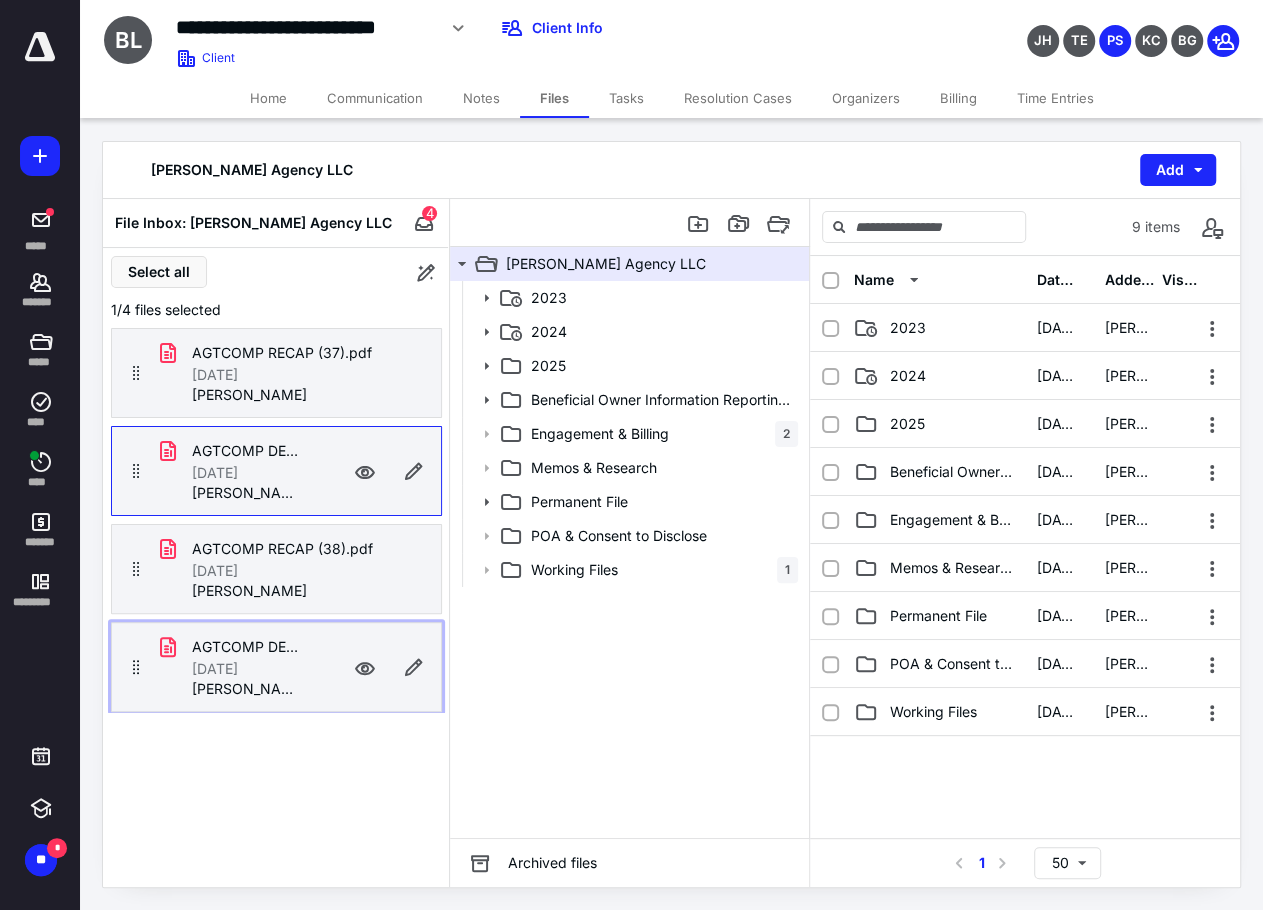 click on "[DATE]" at bounding box center [248, 669] 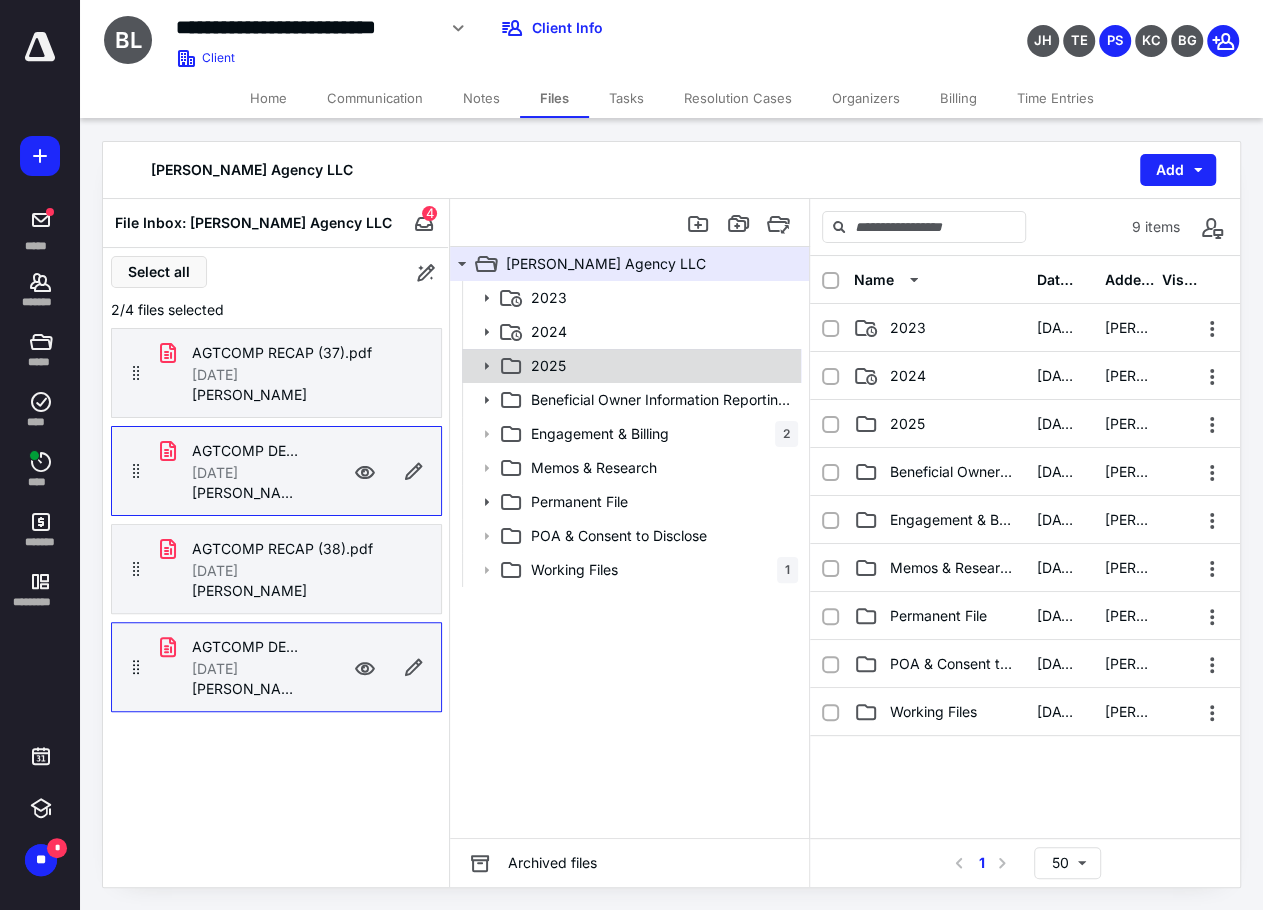 click 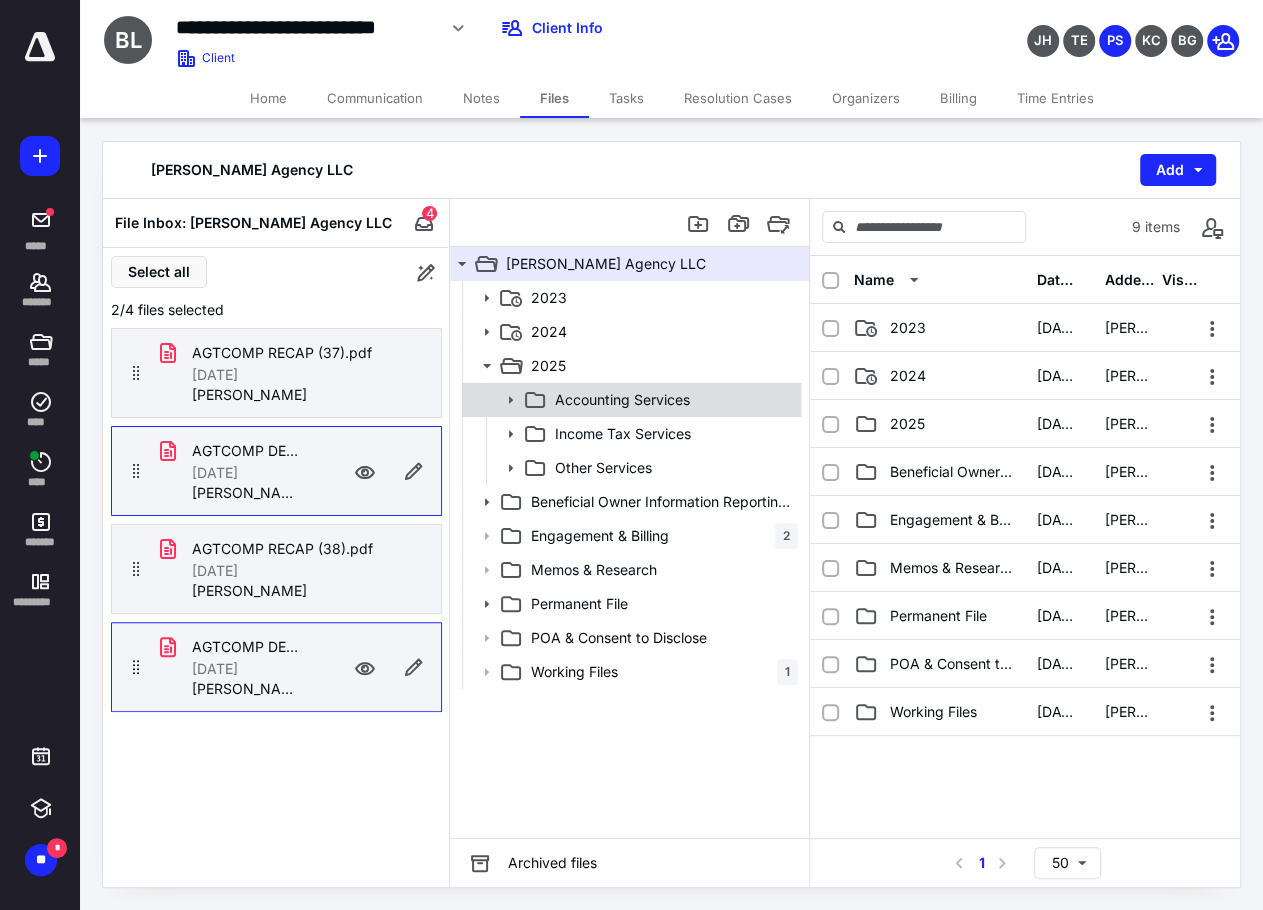 click 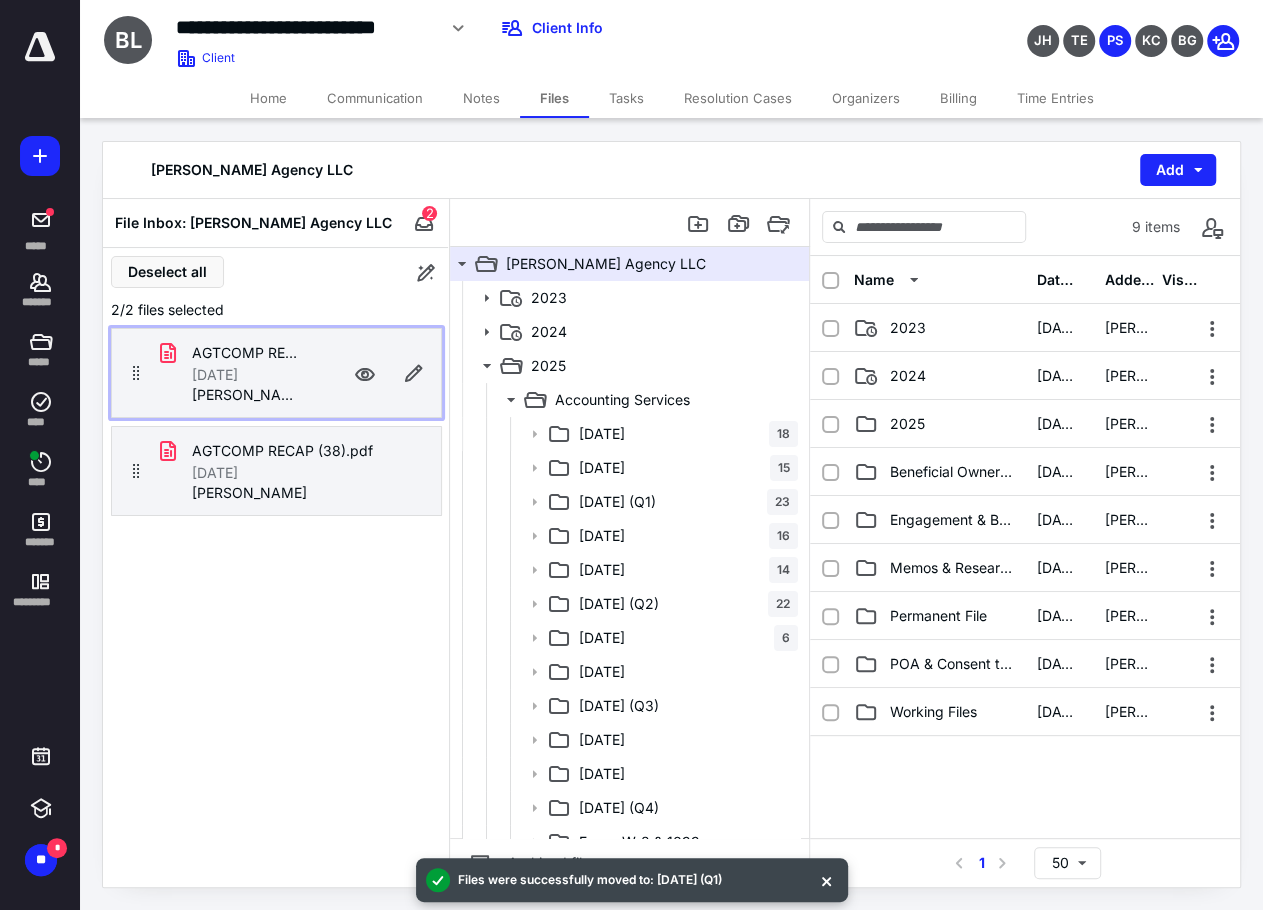 click on "[DATE]" at bounding box center [215, 375] 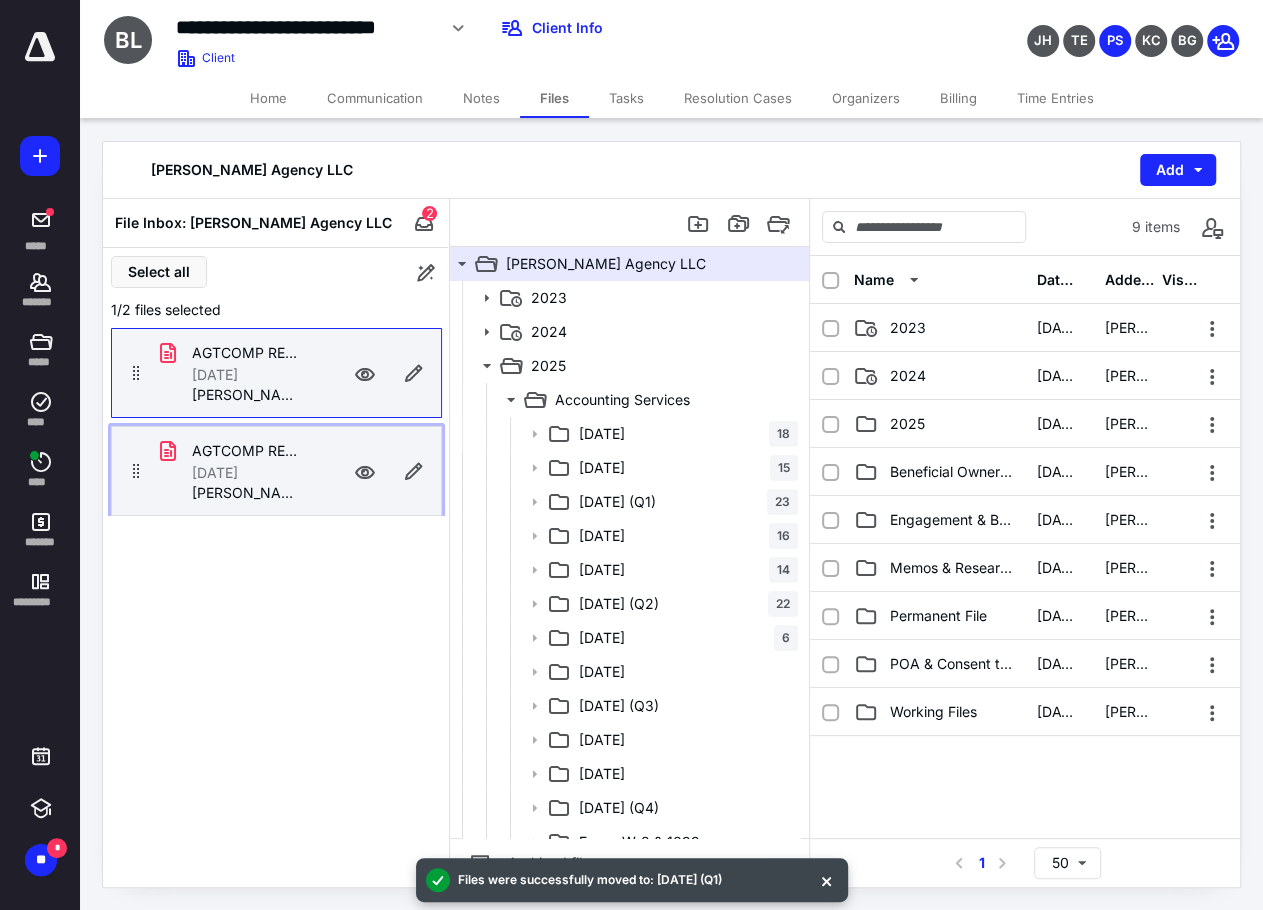 click on "[DATE]" at bounding box center (215, 473) 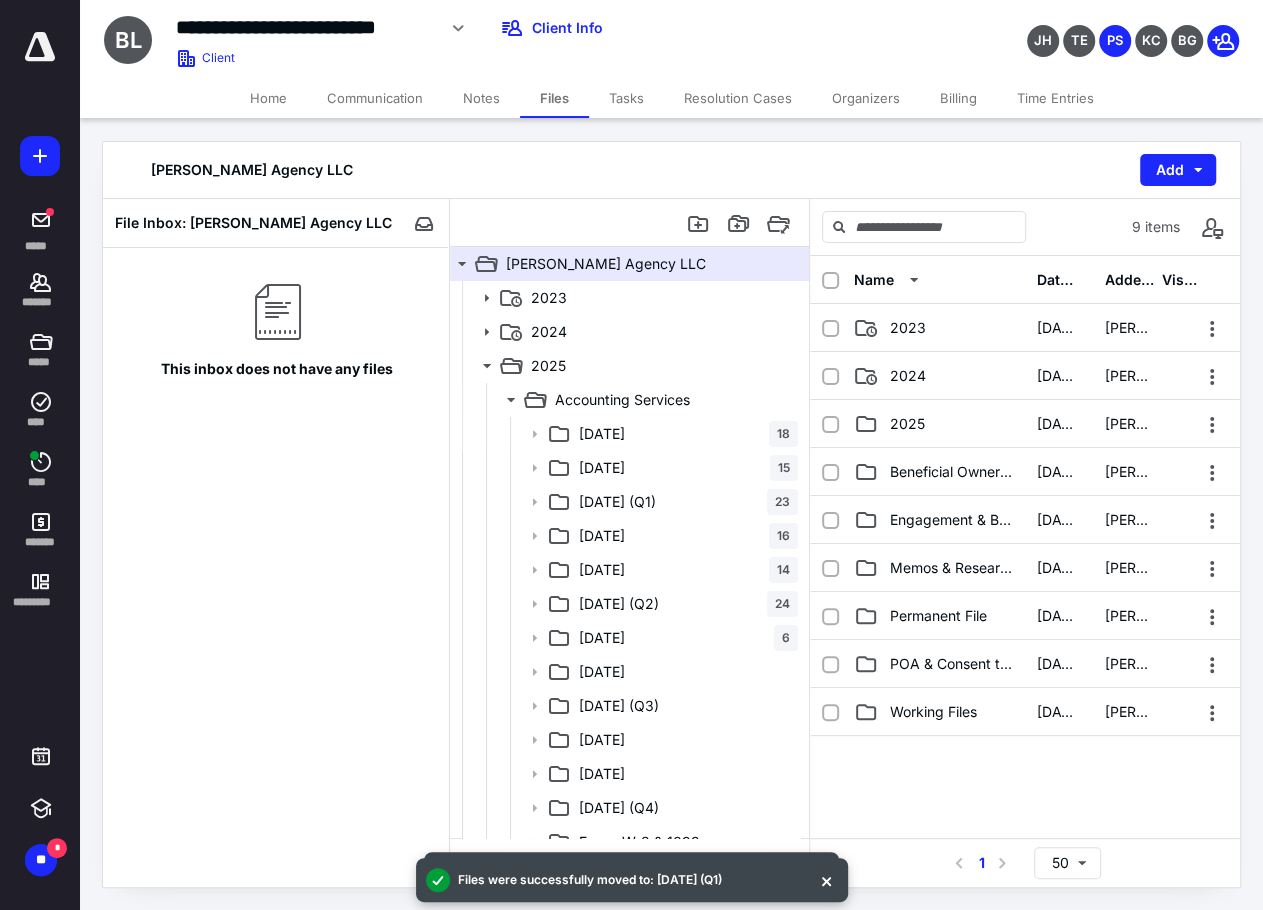 click at bounding box center [1025, 886] 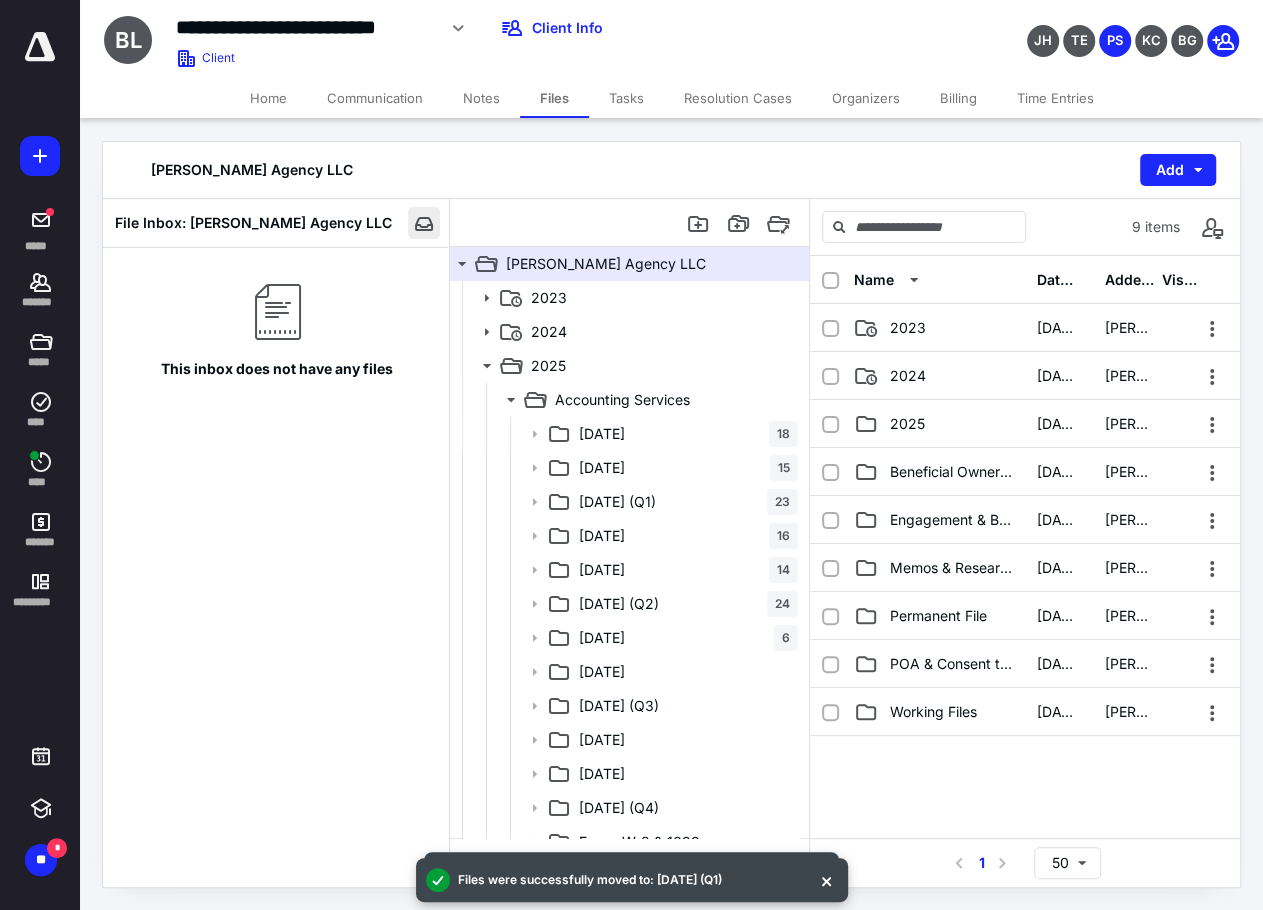 click at bounding box center [424, 223] 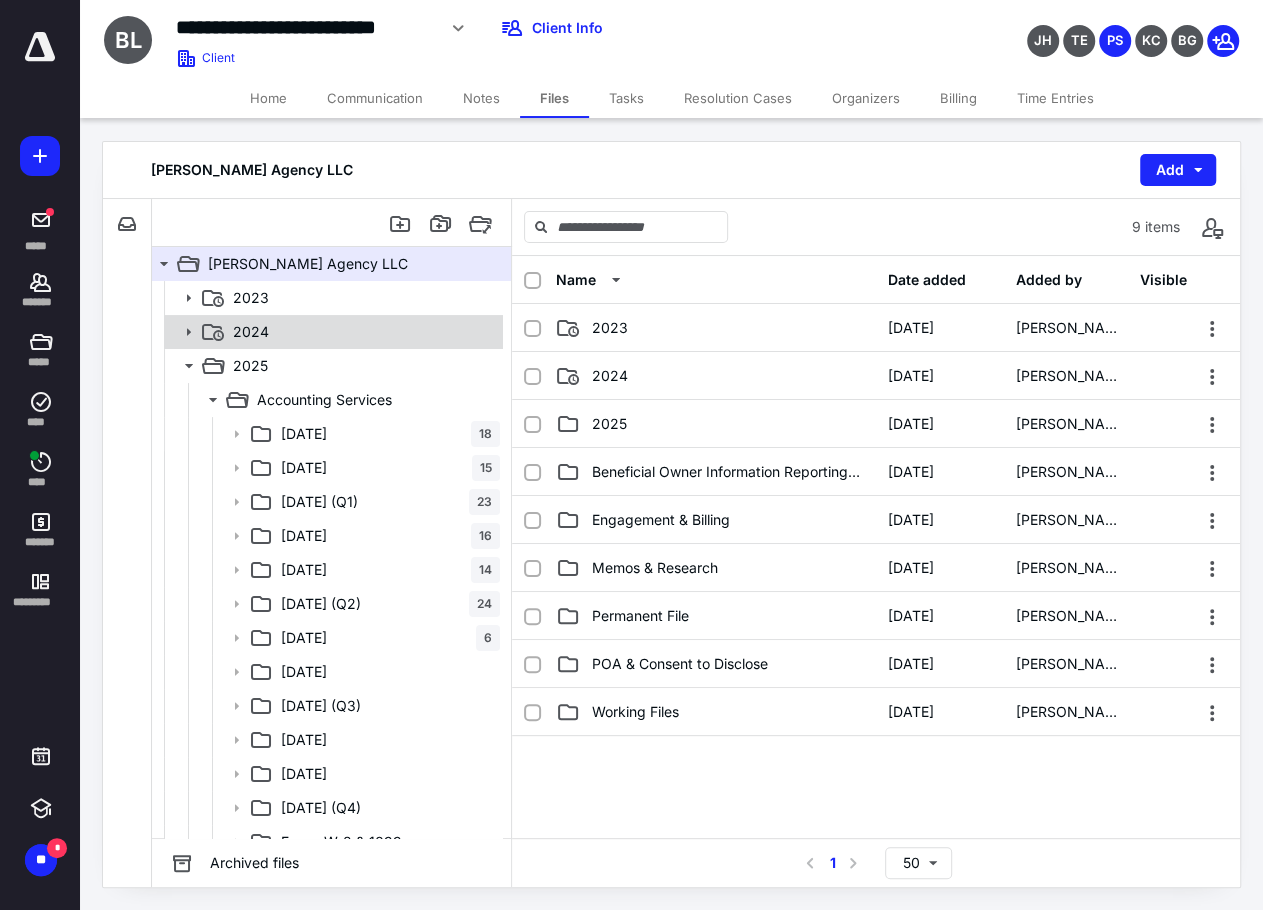click 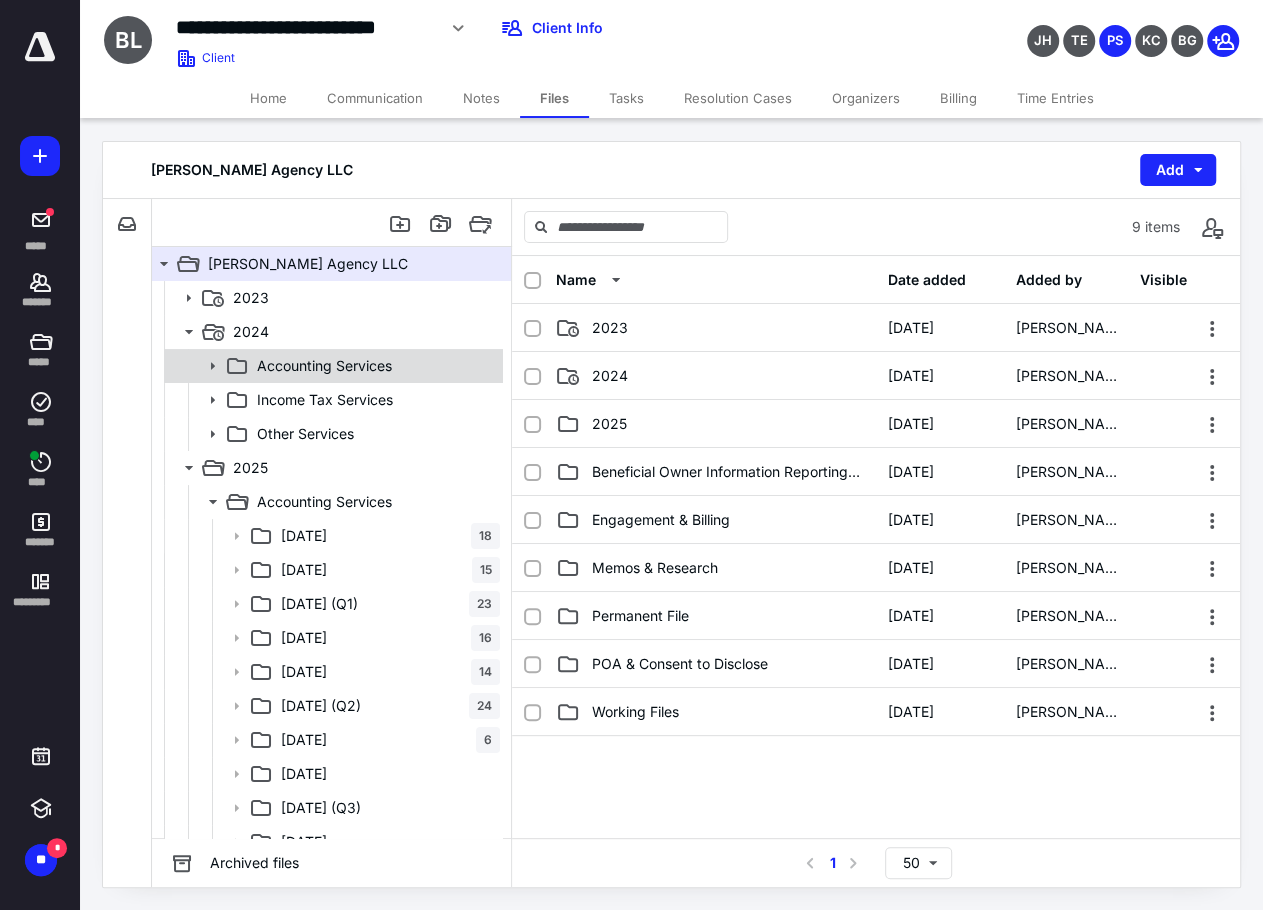 click 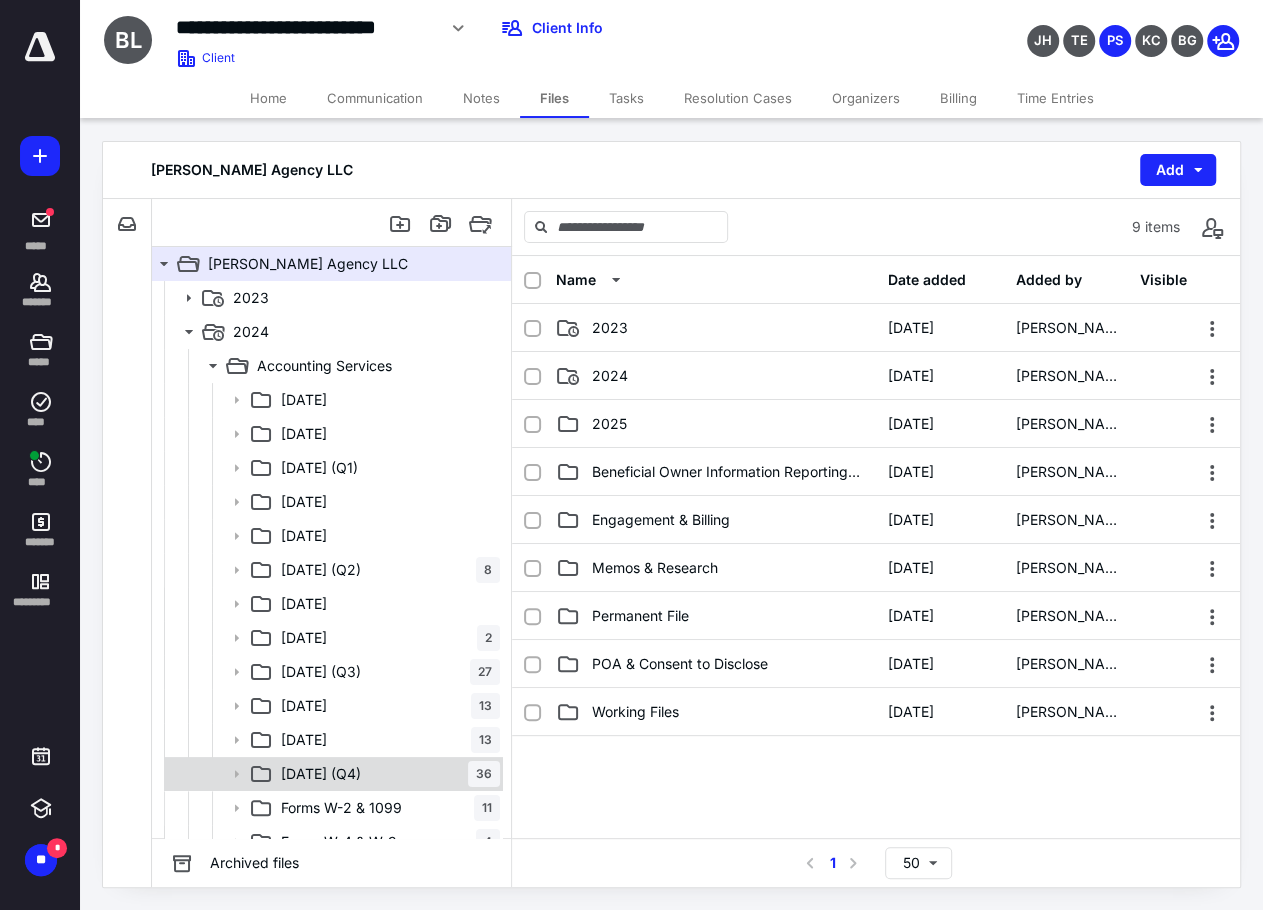 click on "[DATE] (Q4)" at bounding box center [321, 774] 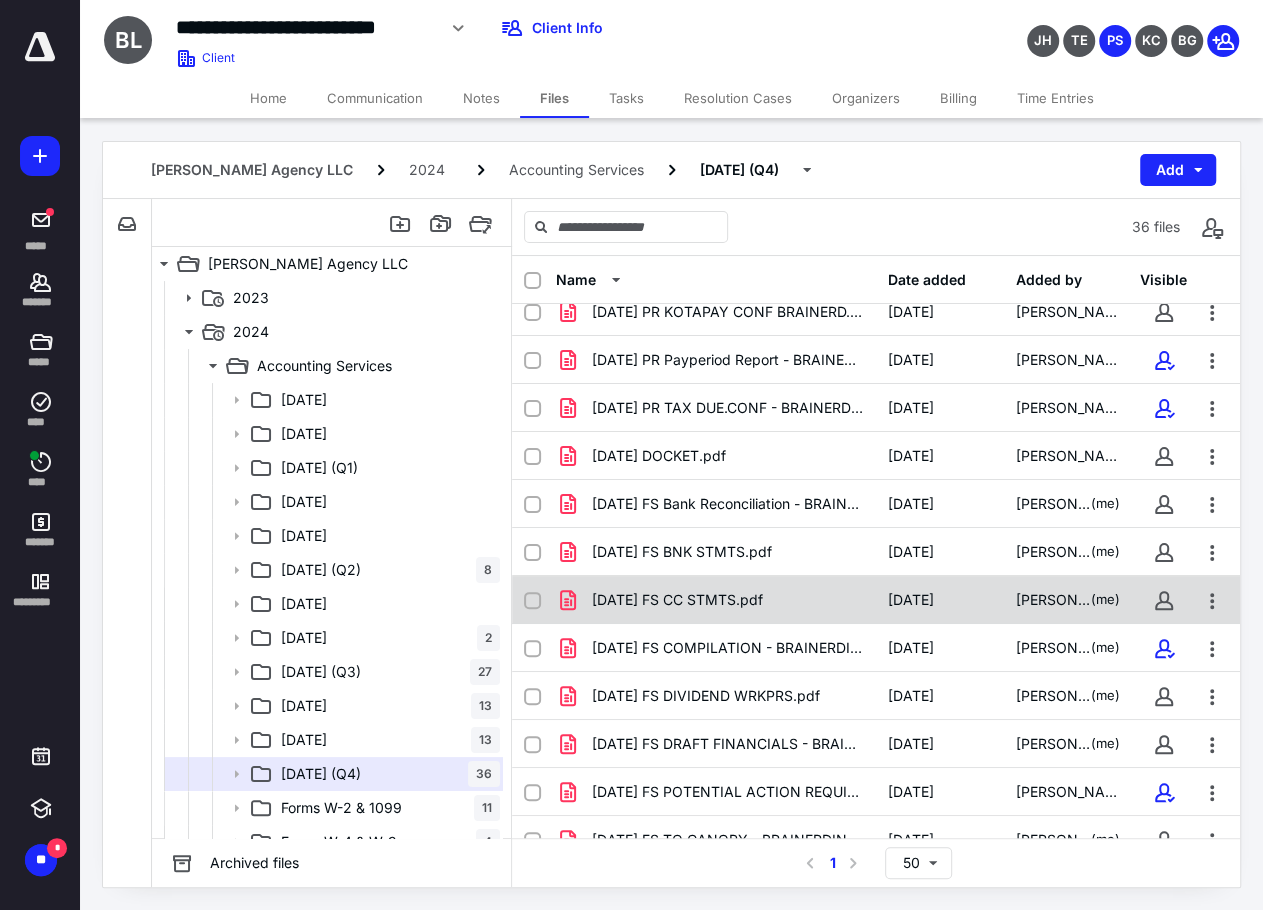 scroll, scrollTop: 500, scrollLeft: 0, axis: vertical 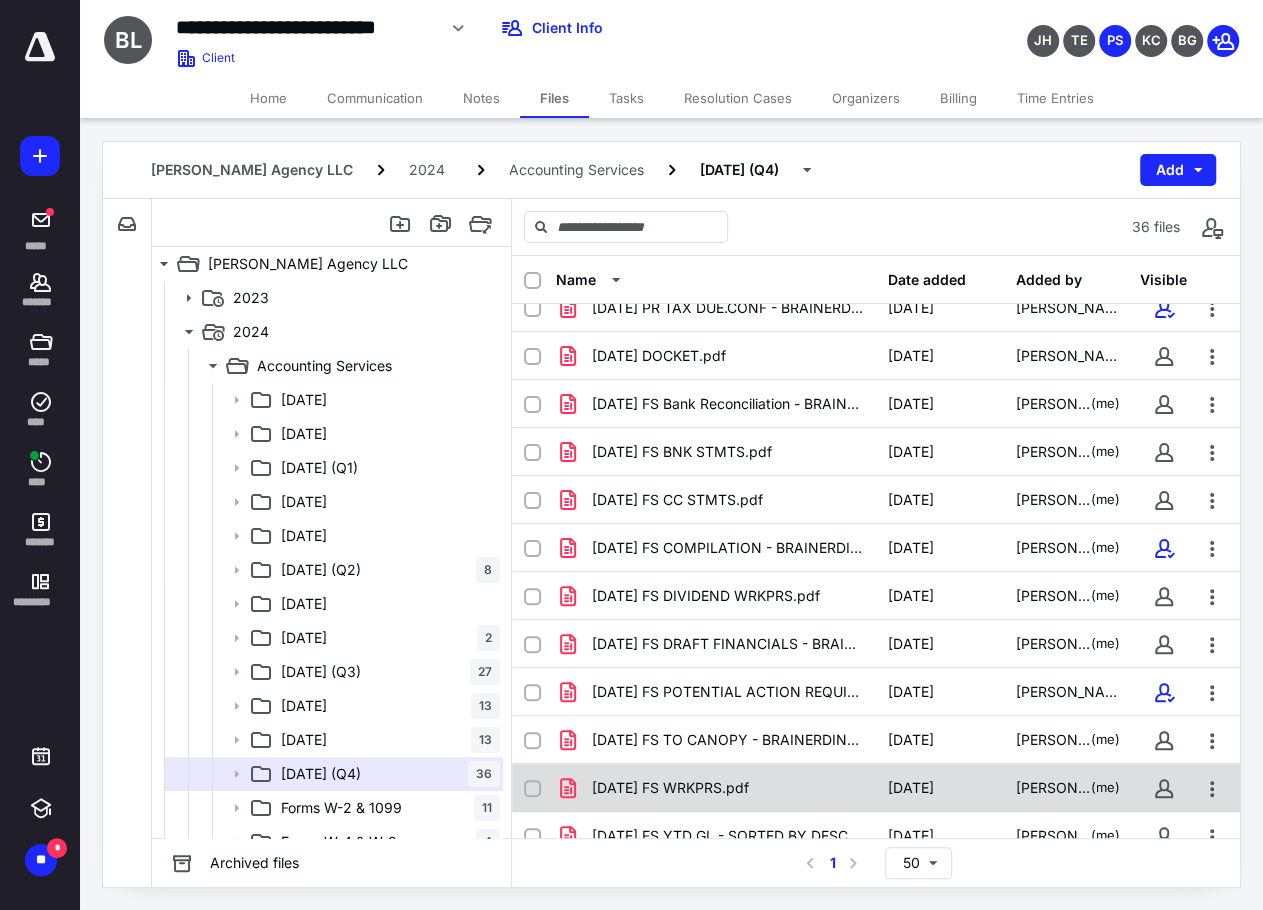 click on "2024.12.31 FS WRKPRS.pdf" at bounding box center [716, 788] 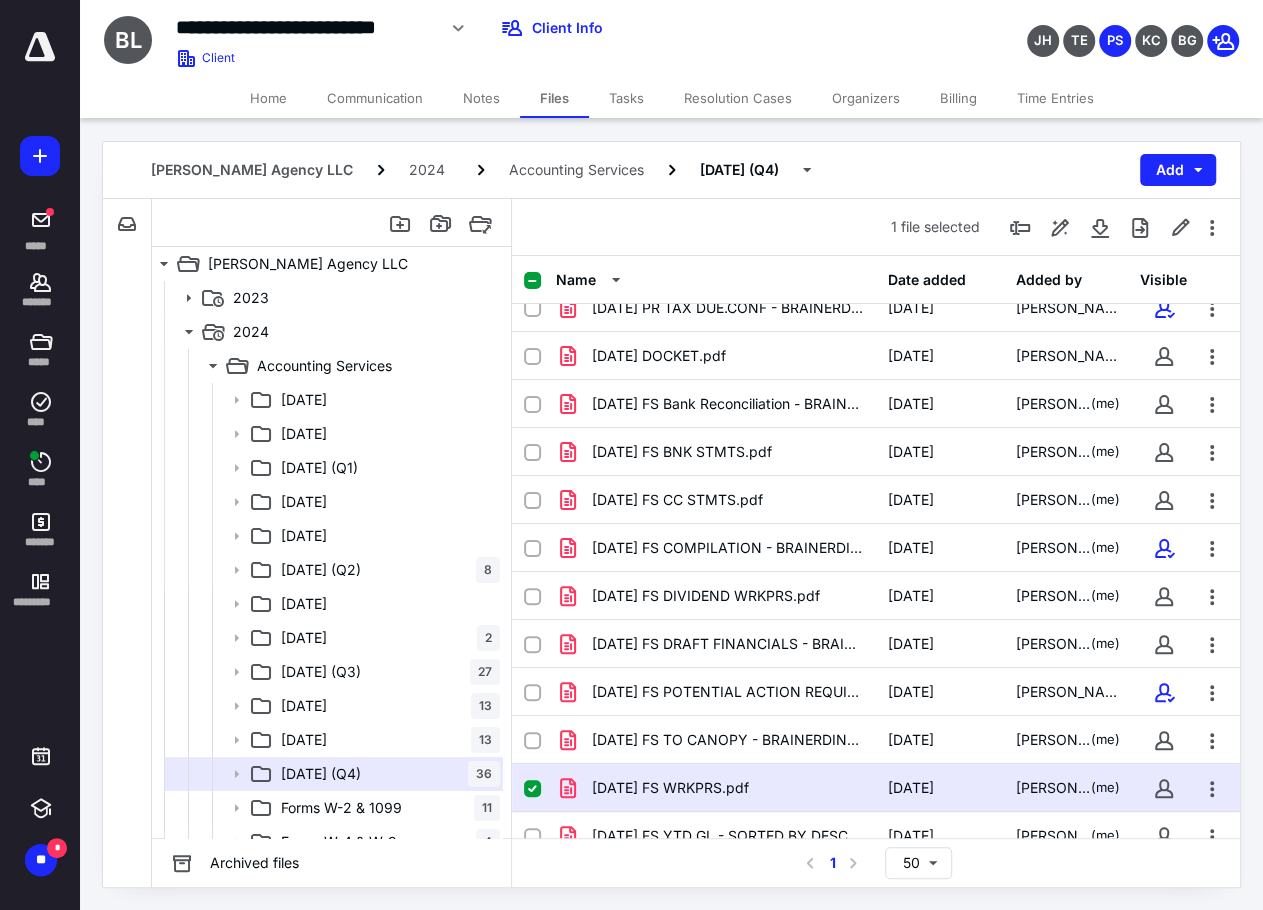 click on "2024.12.31 FS WRKPRS.pdf" at bounding box center (716, 788) 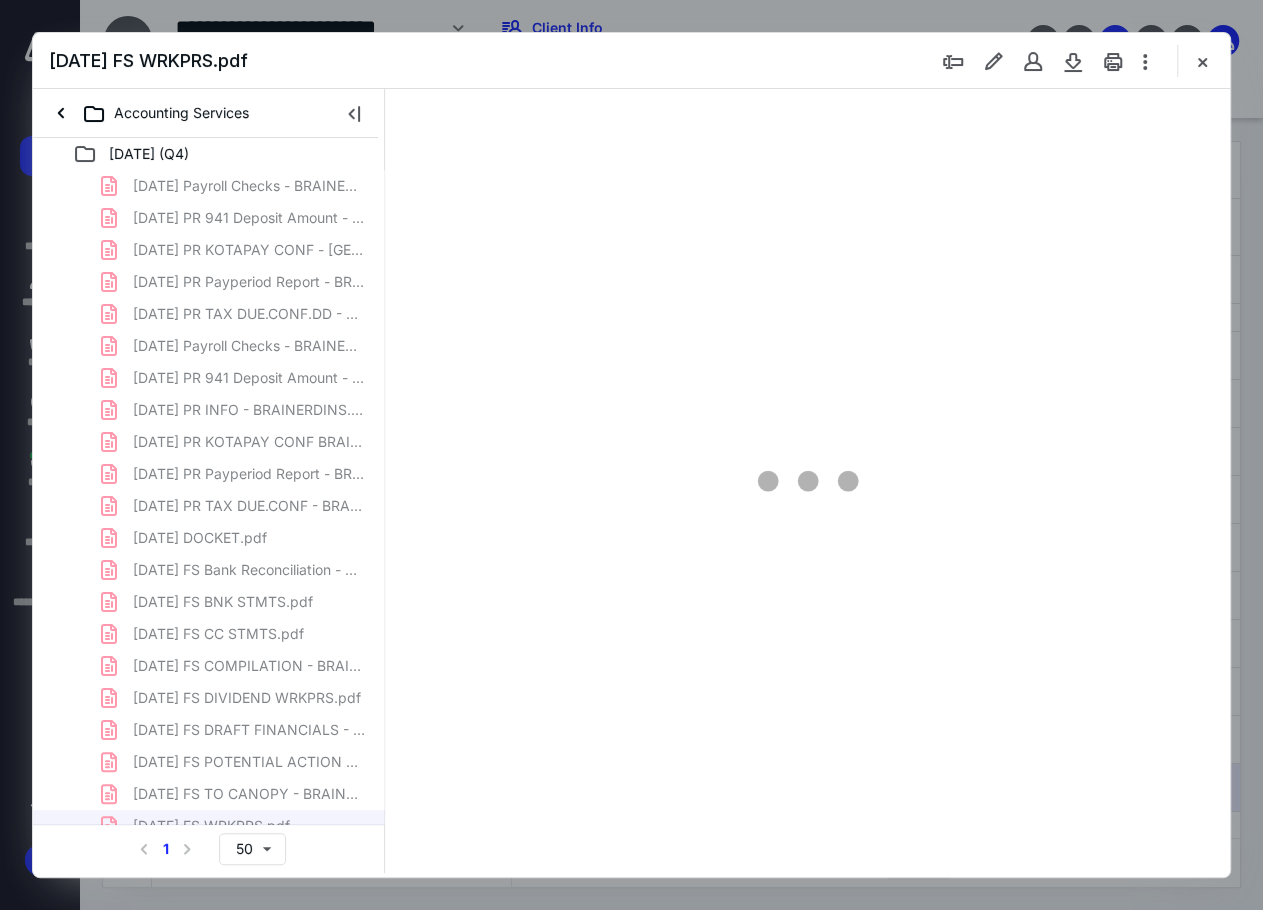 scroll, scrollTop: 0, scrollLeft: 0, axis: both 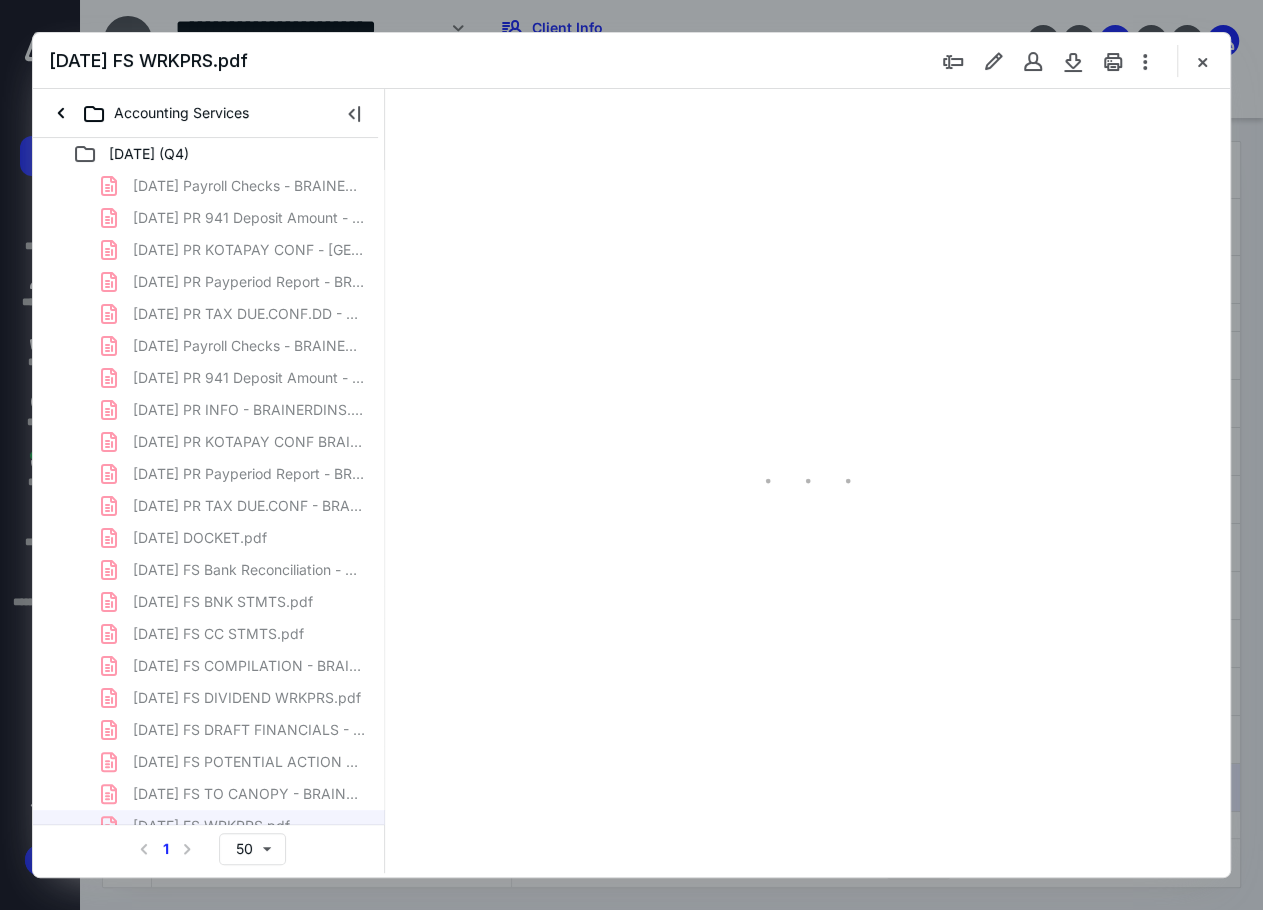type on "136" 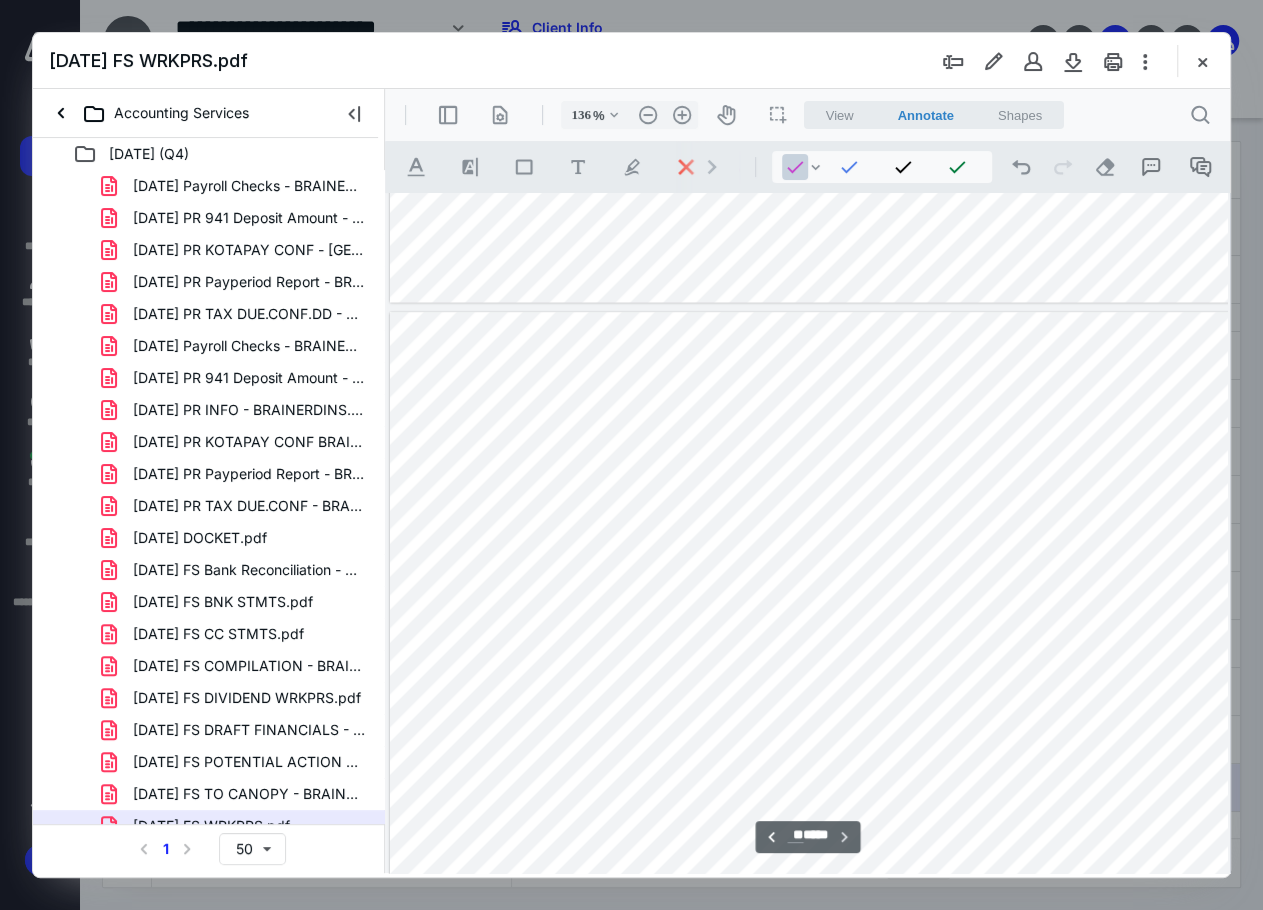 scroll, scrollTop: 10882, scrollLeft: 0, axis: vertical 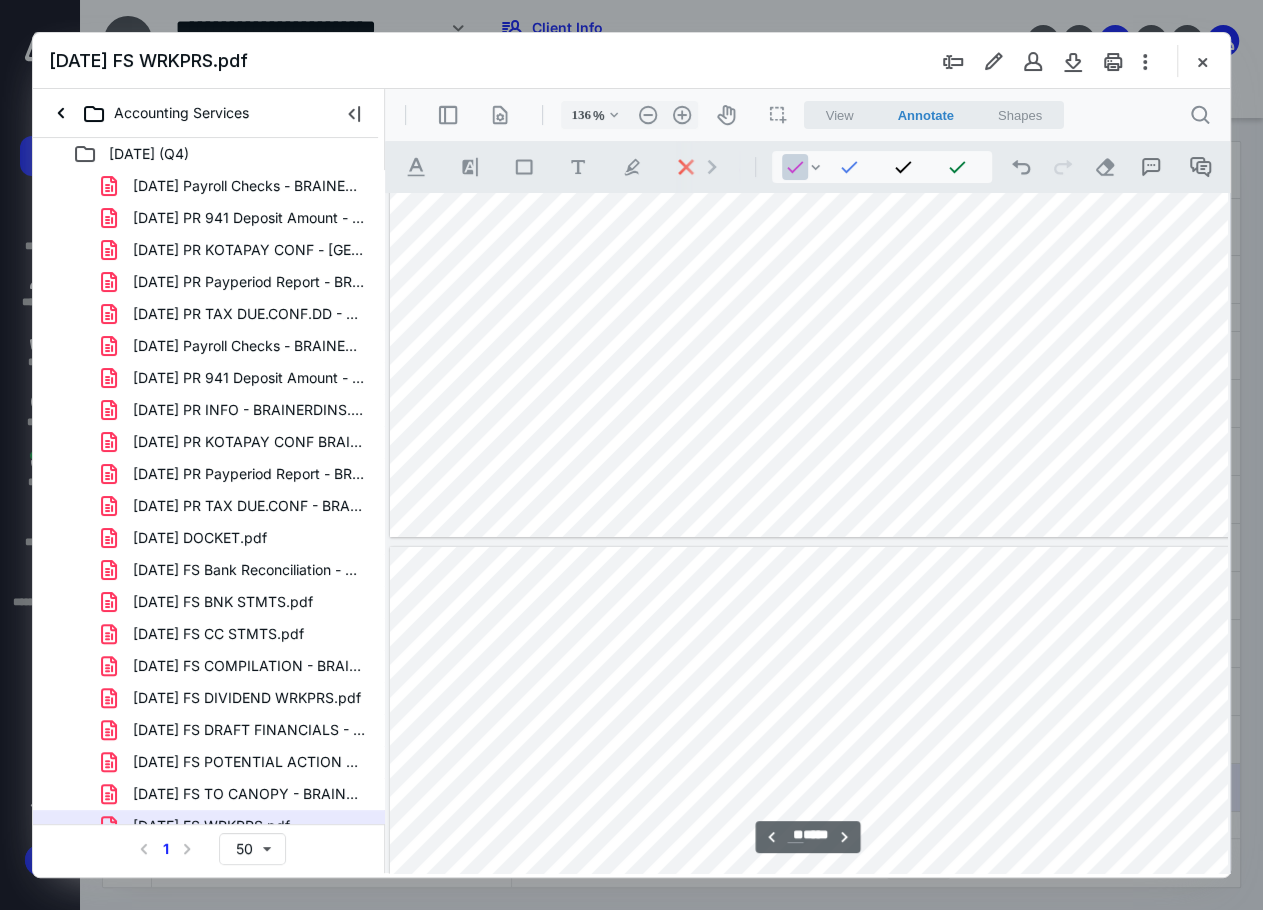 type on "*" 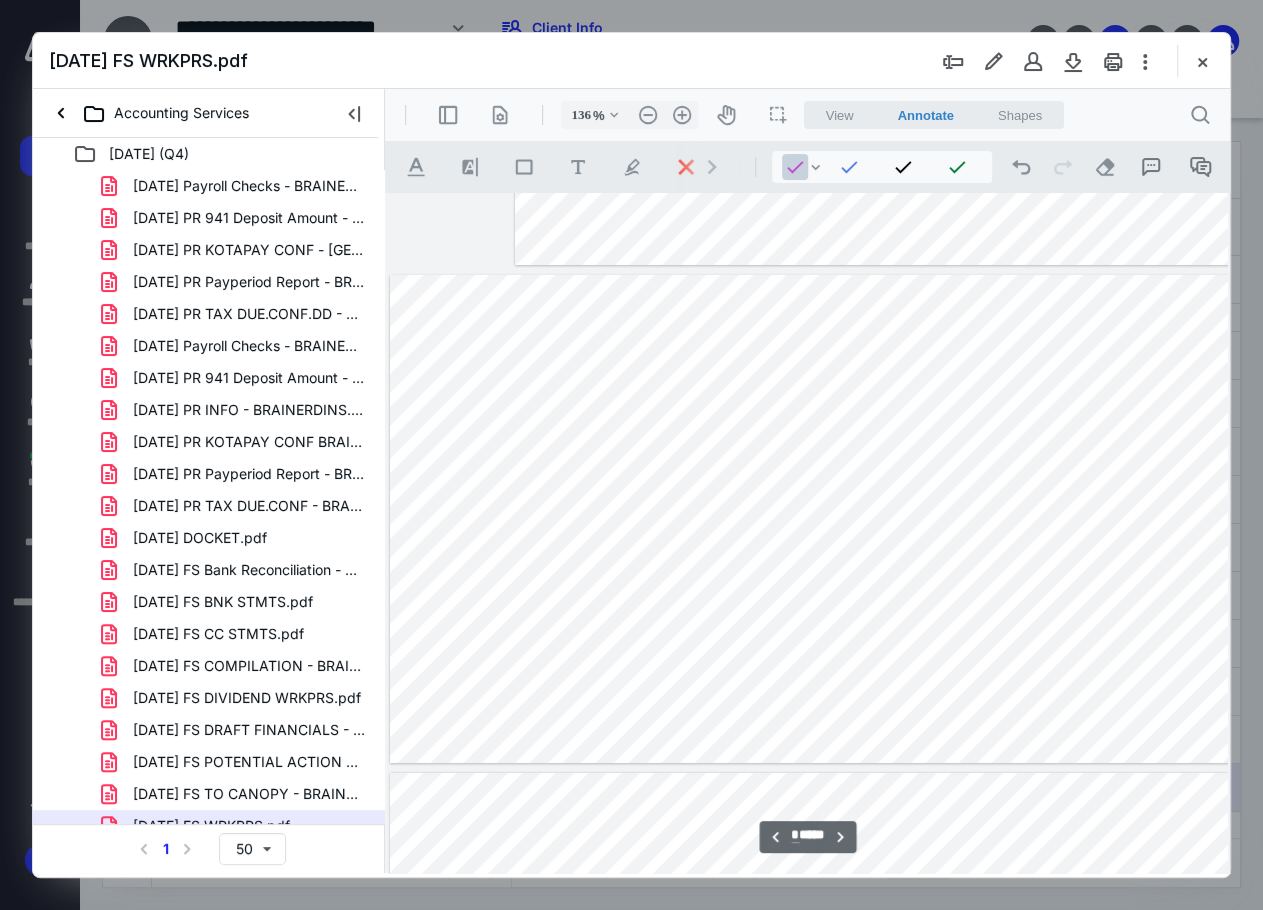 scroll, scrollTop: 8582, scrollLeft: 0, axis: vertical 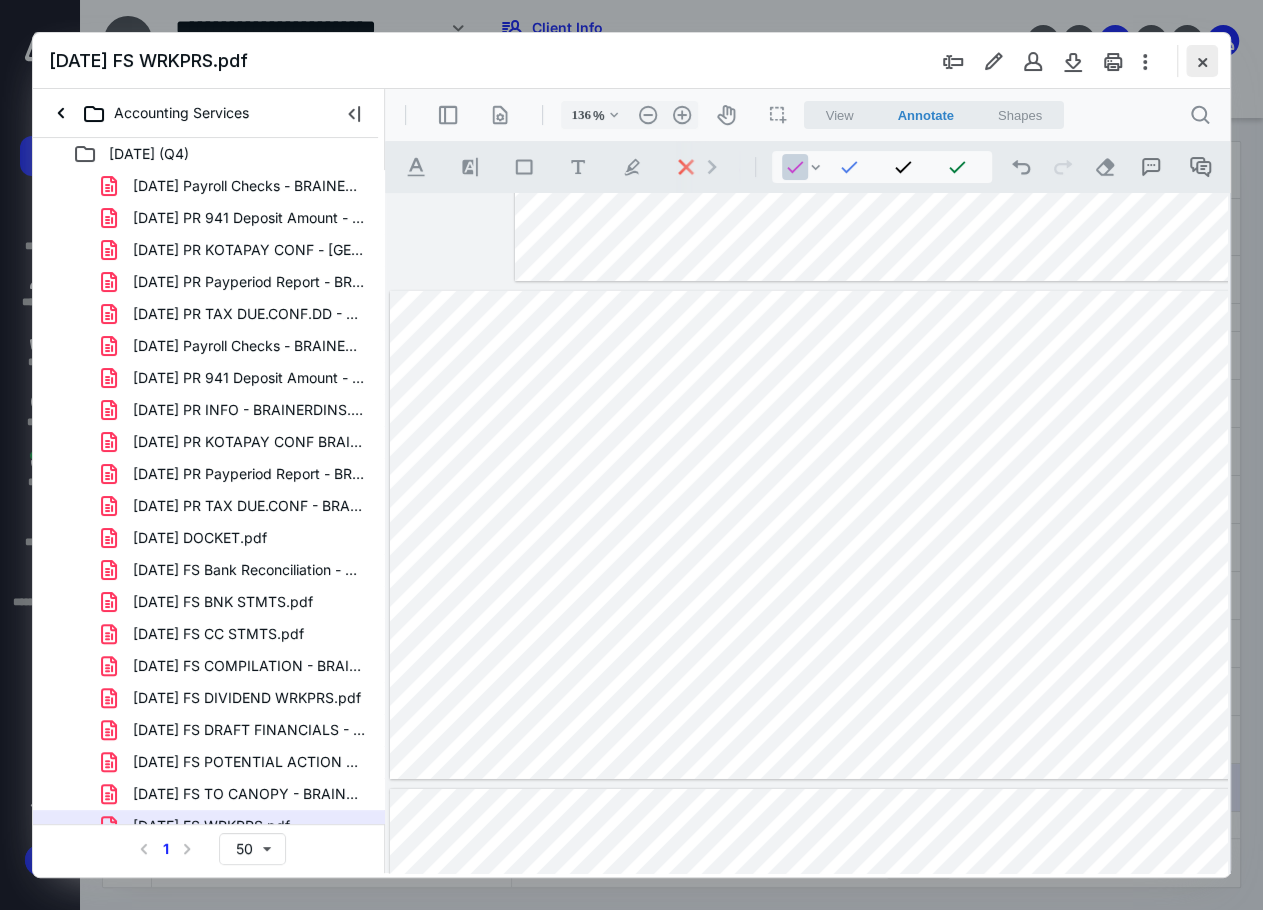 click at bounding box center [1202, 61] 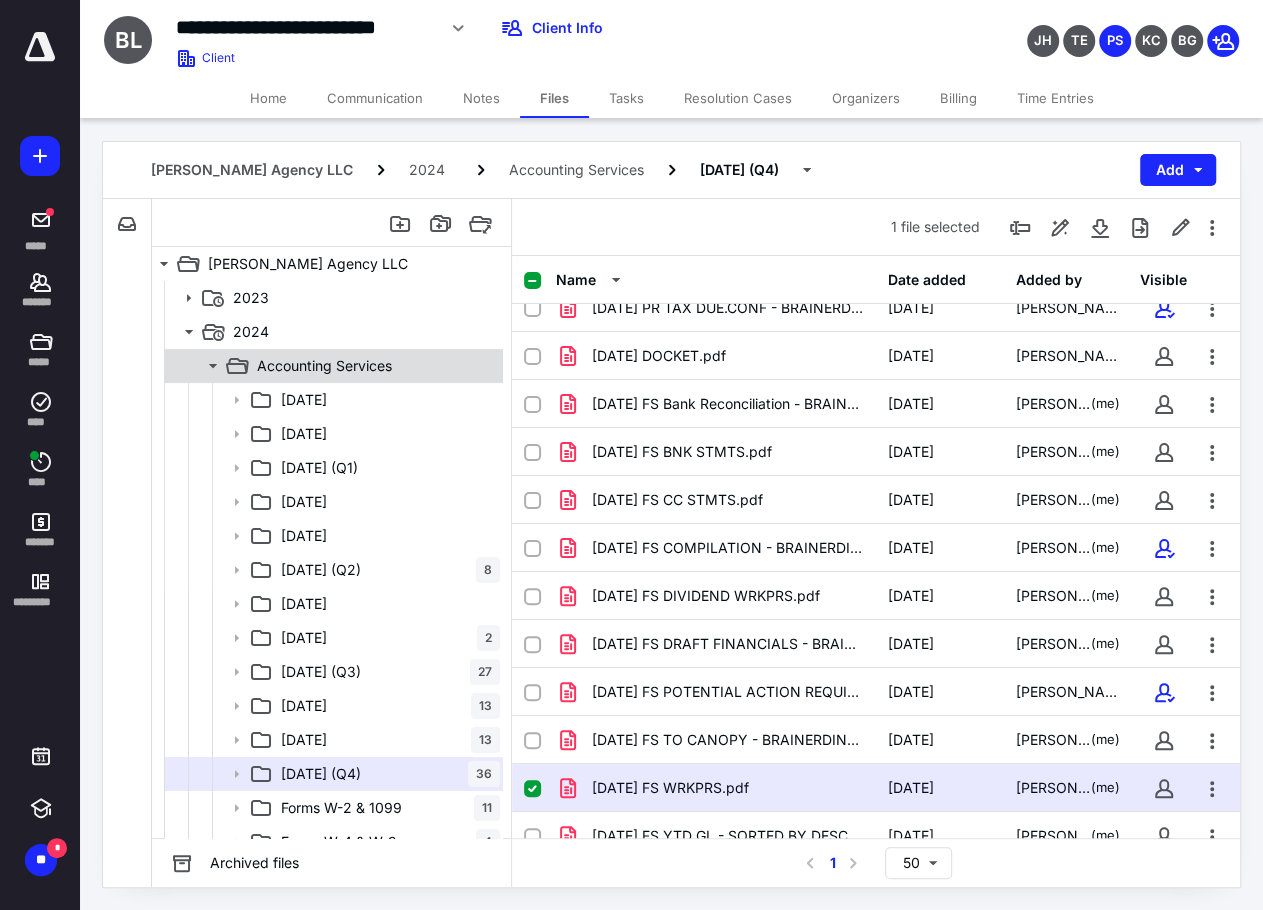 click 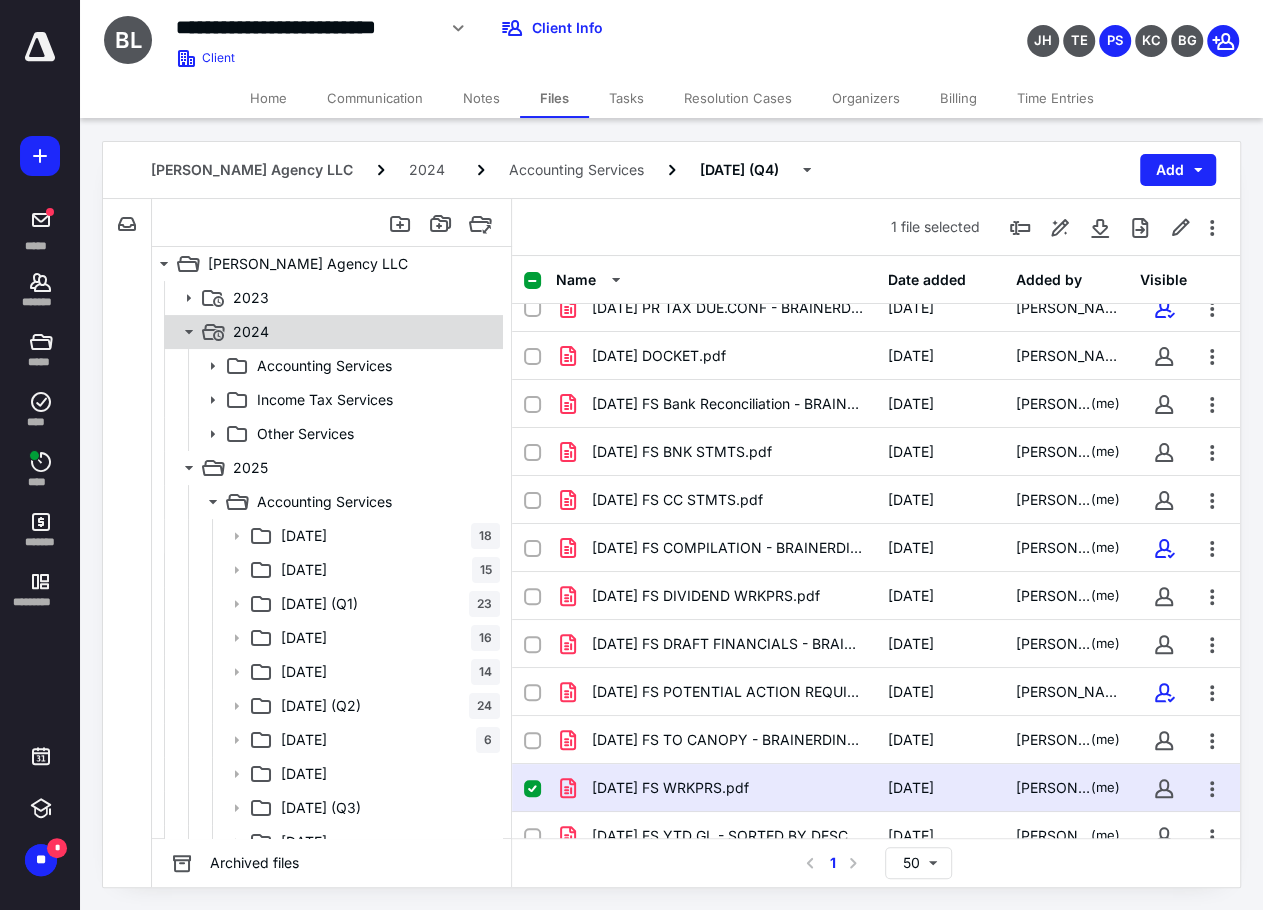 click 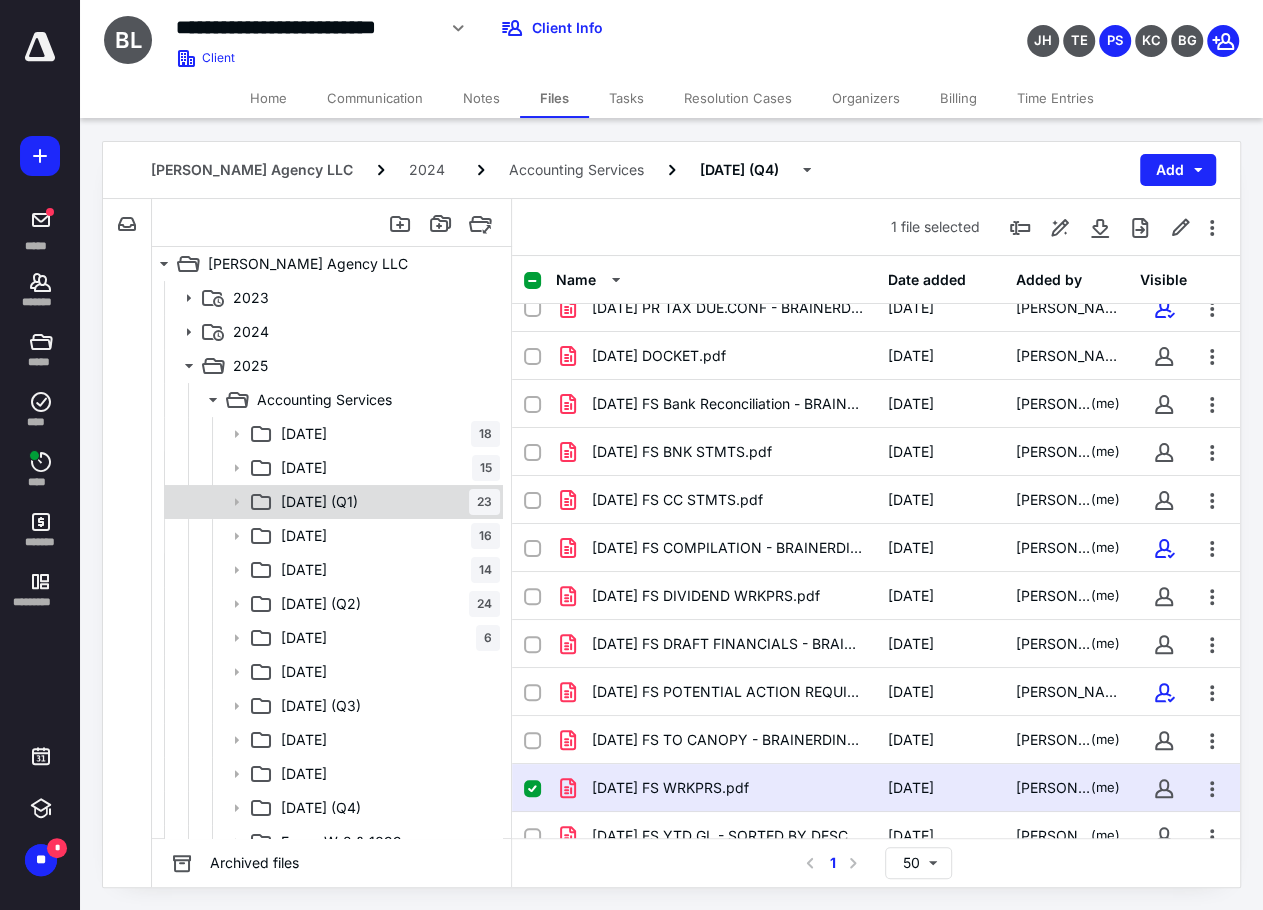 click on "[DATE] (Q1)" at bounding box center [319, 502] 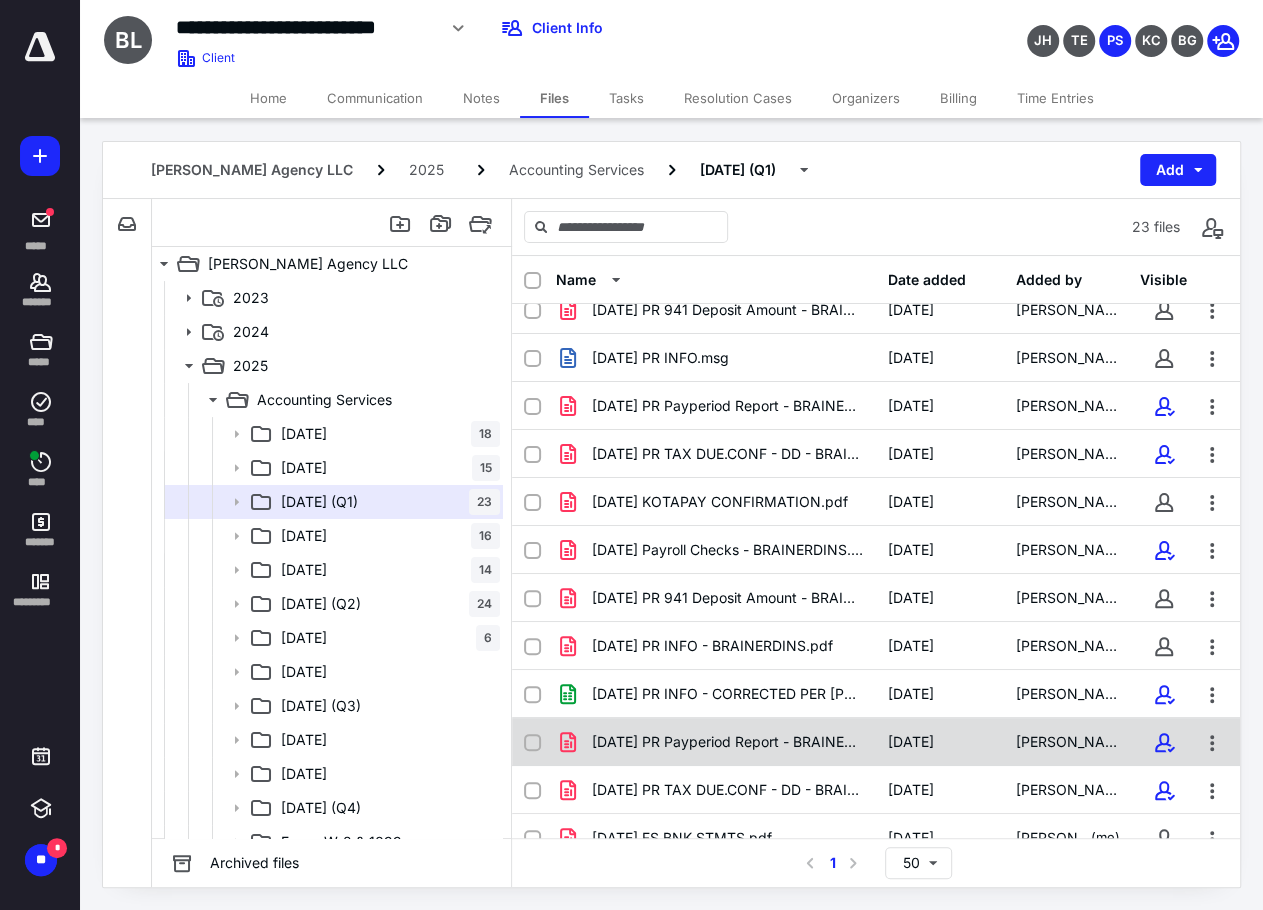 scroll, scrollTop: 100, scrollLeft: 0, axis: vertical 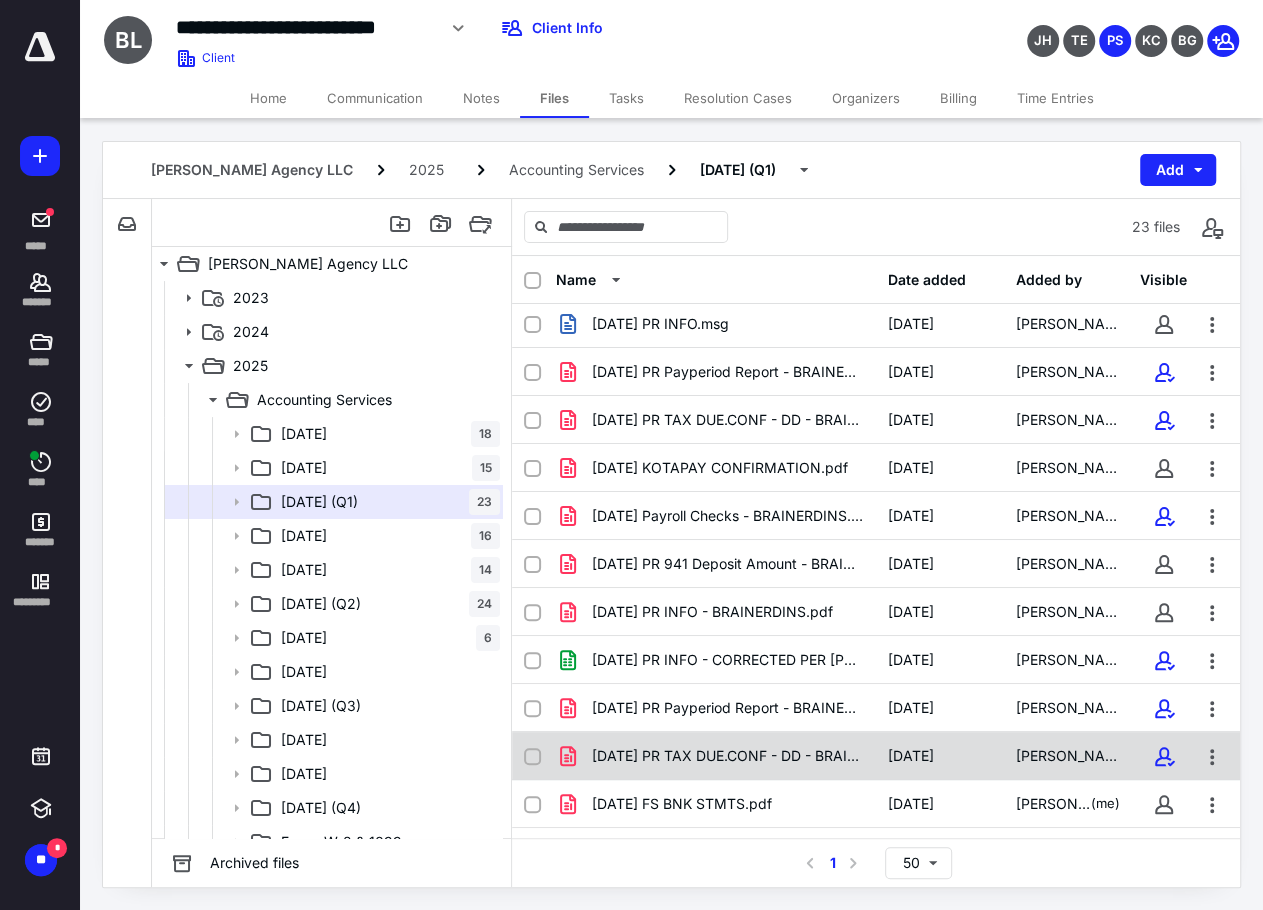 click on "2025.03.20 PR TAX DUE.CONF - DD - BRAINERDINS.pdf 3/13/2025 TERRI ELLIOTT" at bounding box center [876, 756] 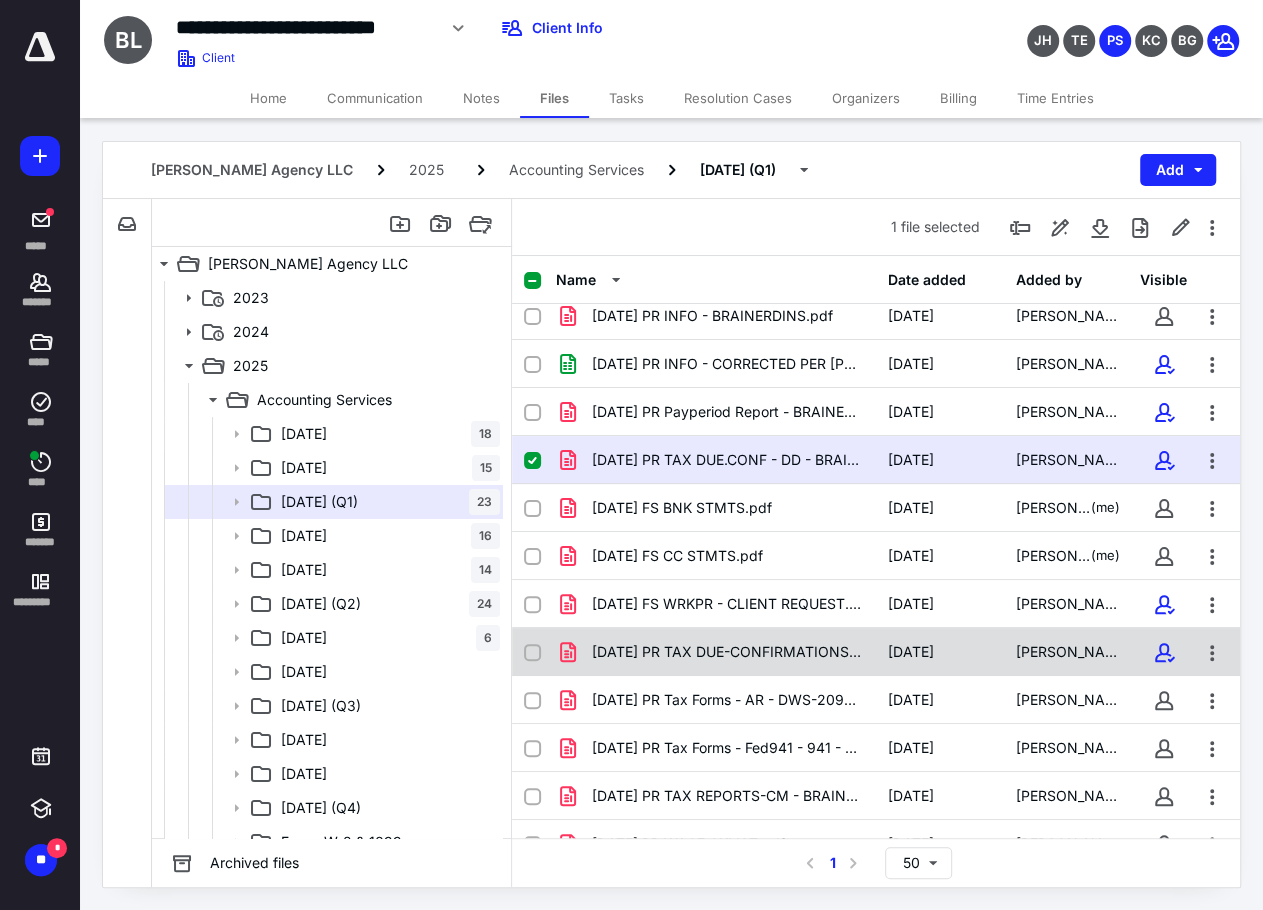 scroll, scrollTop: 566, scrollLeft: 0, axis: vertical 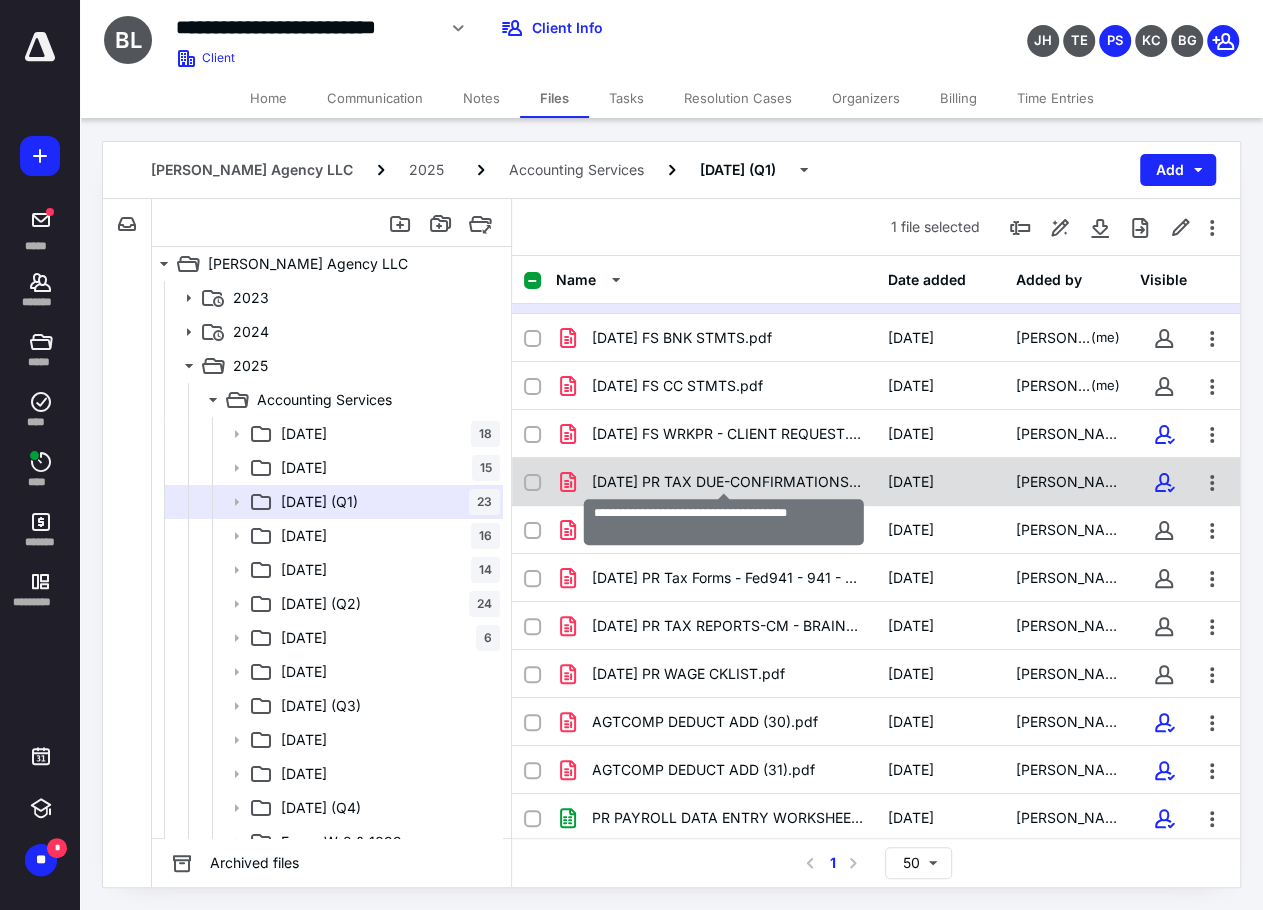 click on "2025.03.31 PR TAX DUE-CONFIRMATIONS.pdf" at bounding box center (728, 482) 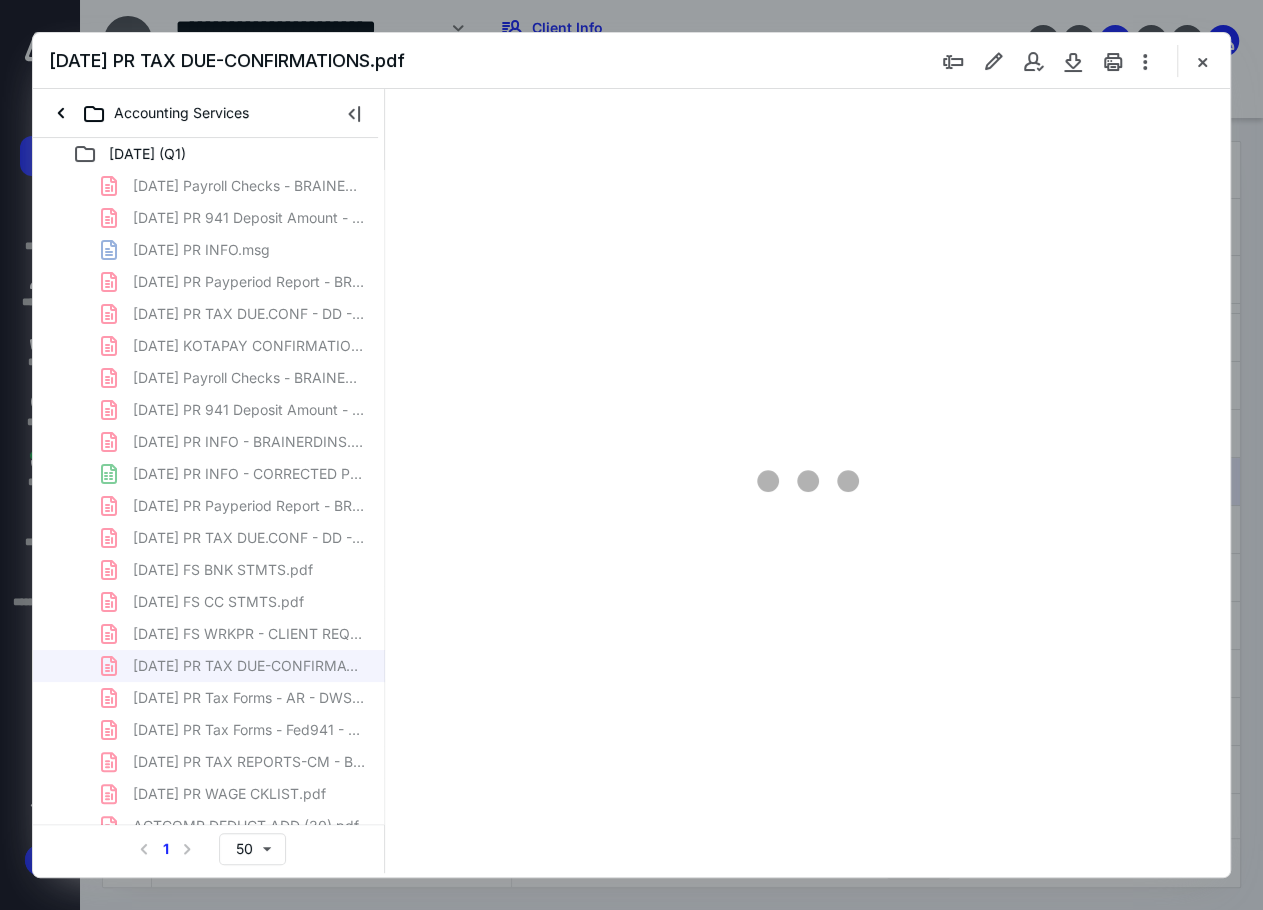 scroll, scrollTop: 0, scrollLeft: 0, axis: both 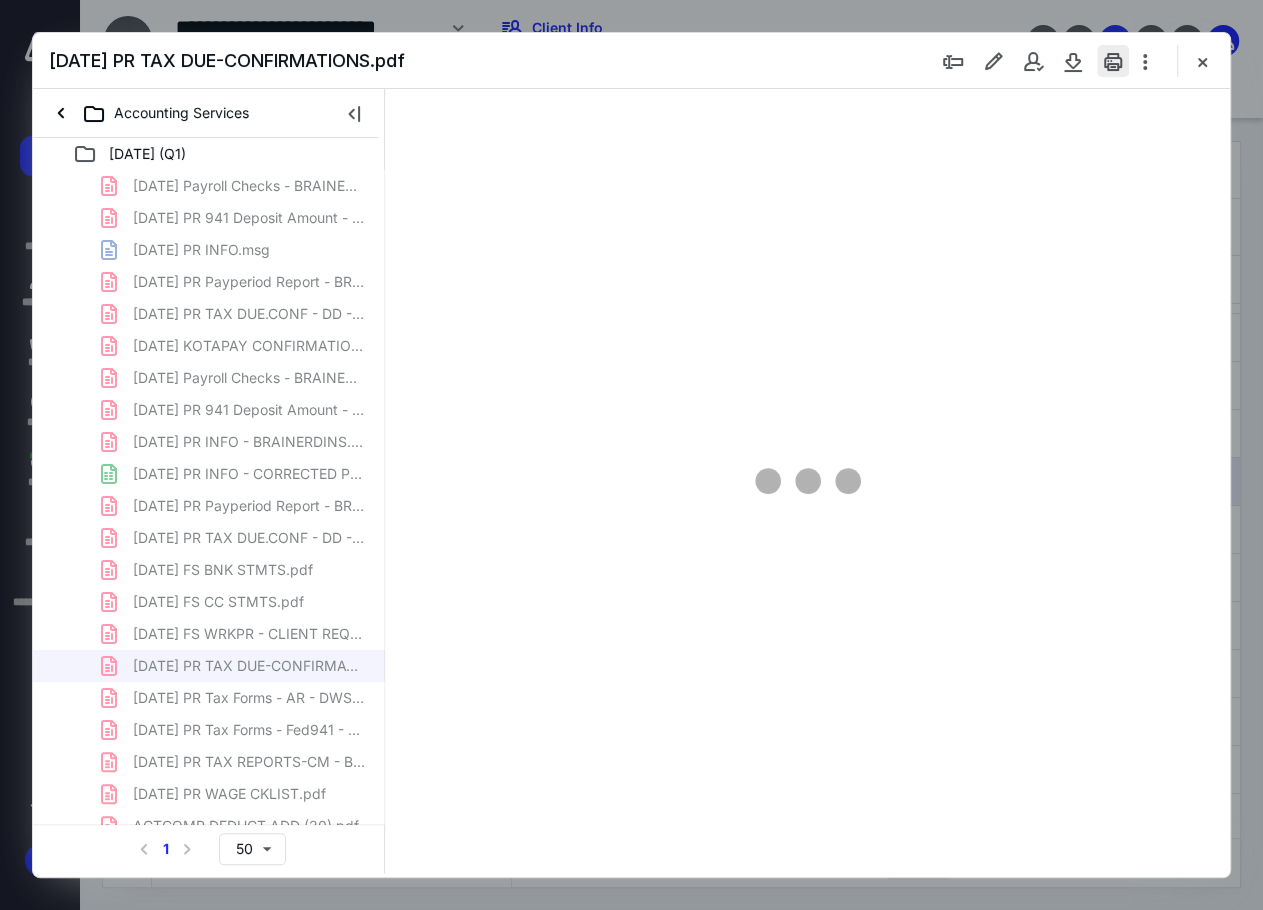 click at bounding box center (1113, 61) 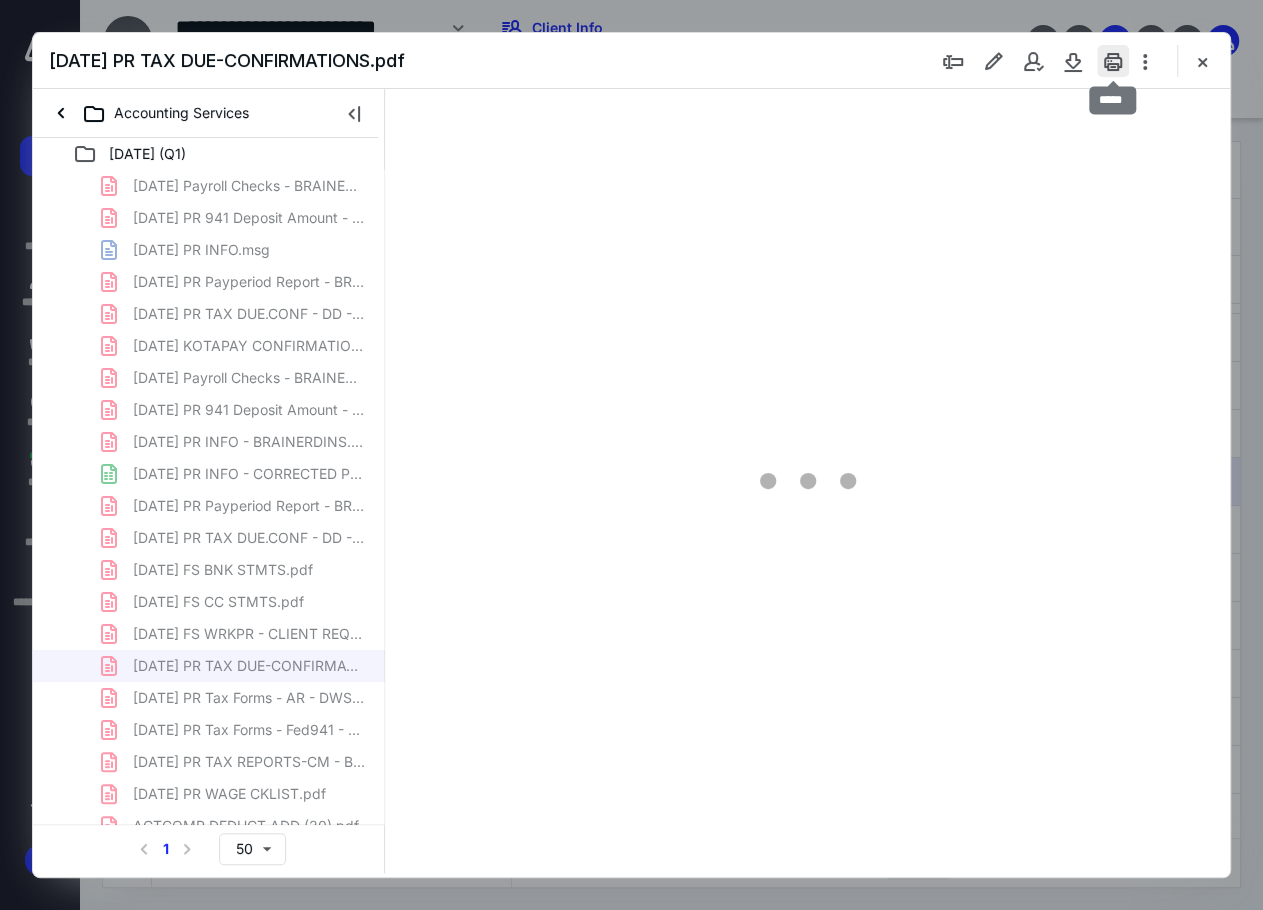 type on "137" 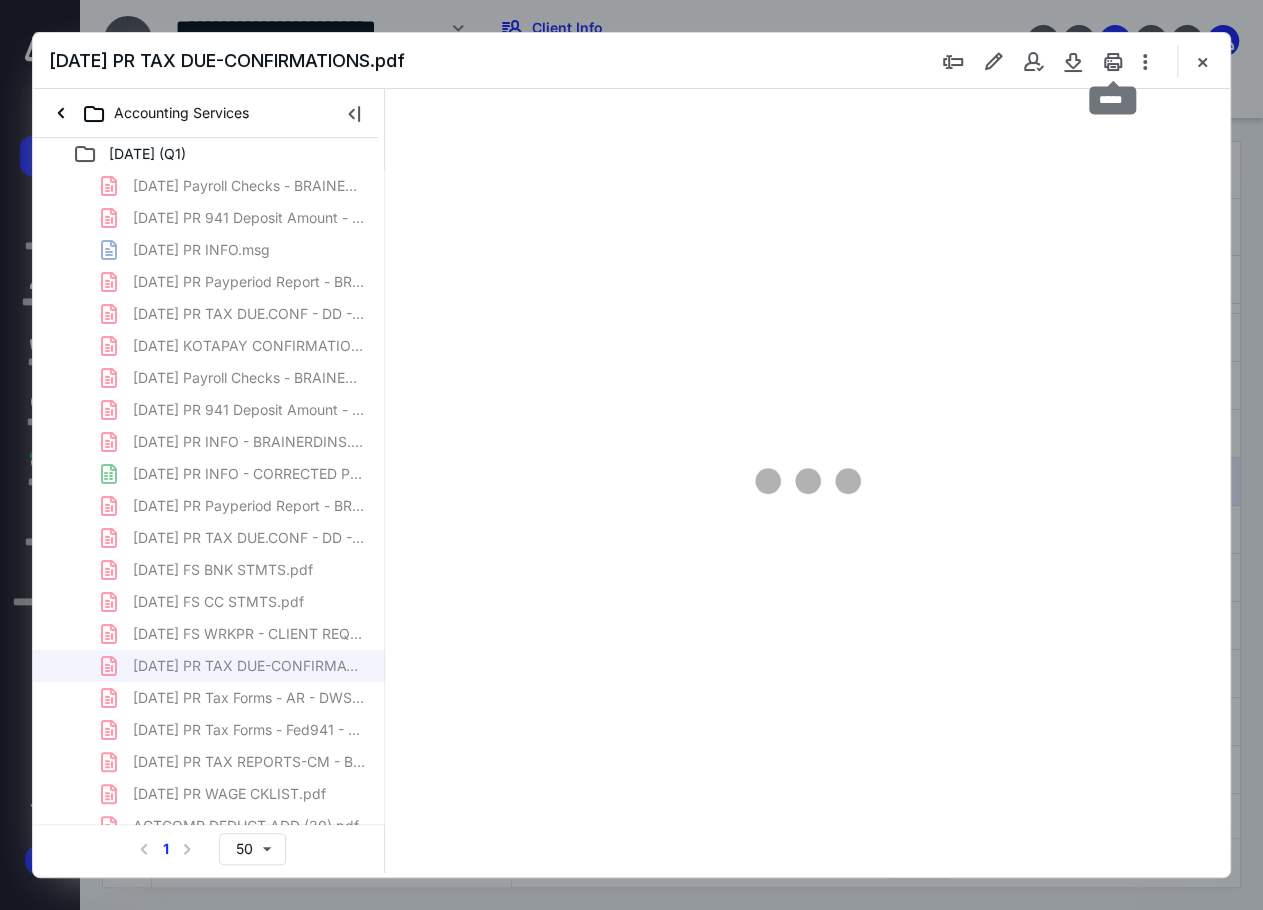 scroll, scrollTop: 109, scrollLeft: 1, axis: both 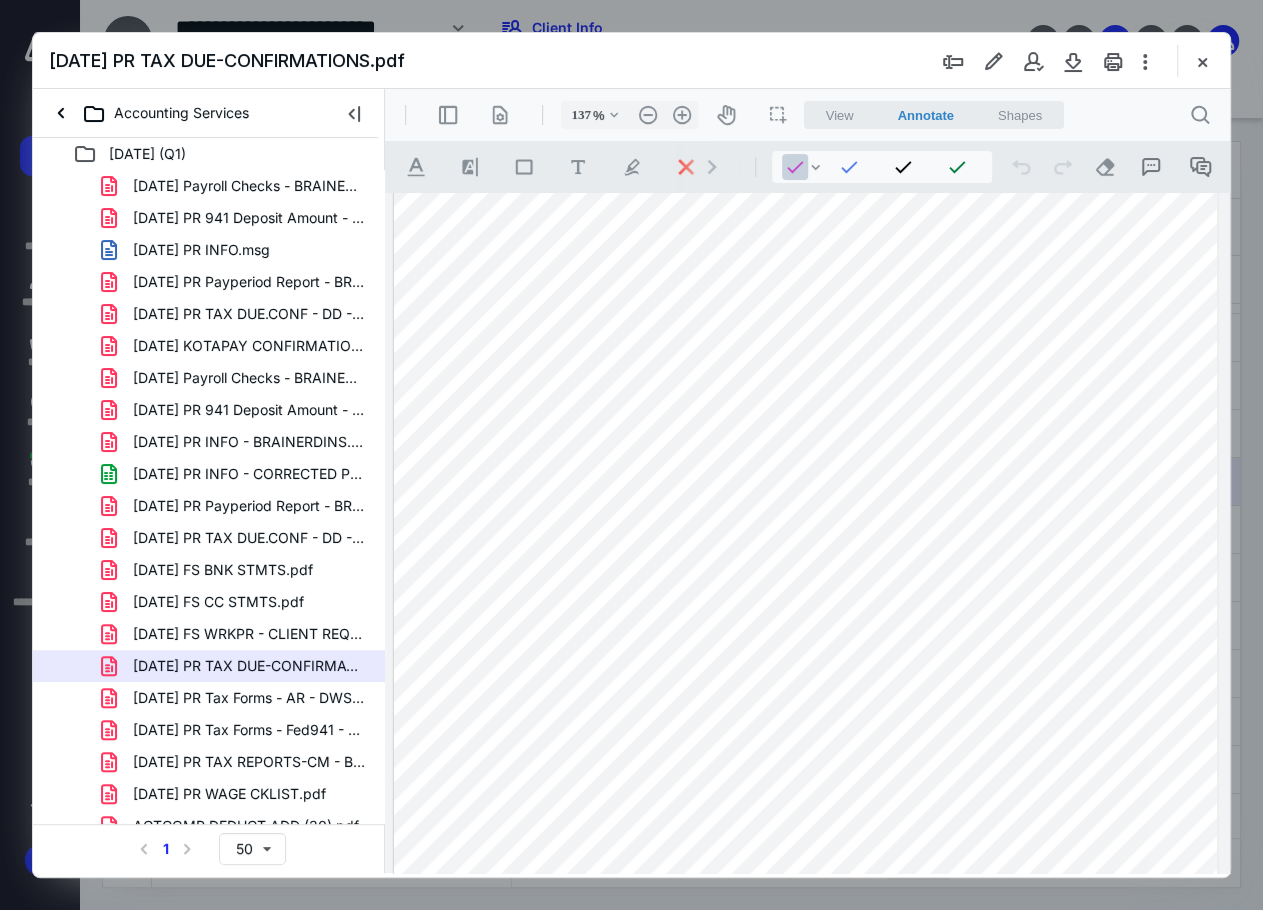 click at bounding box center (631, 455) 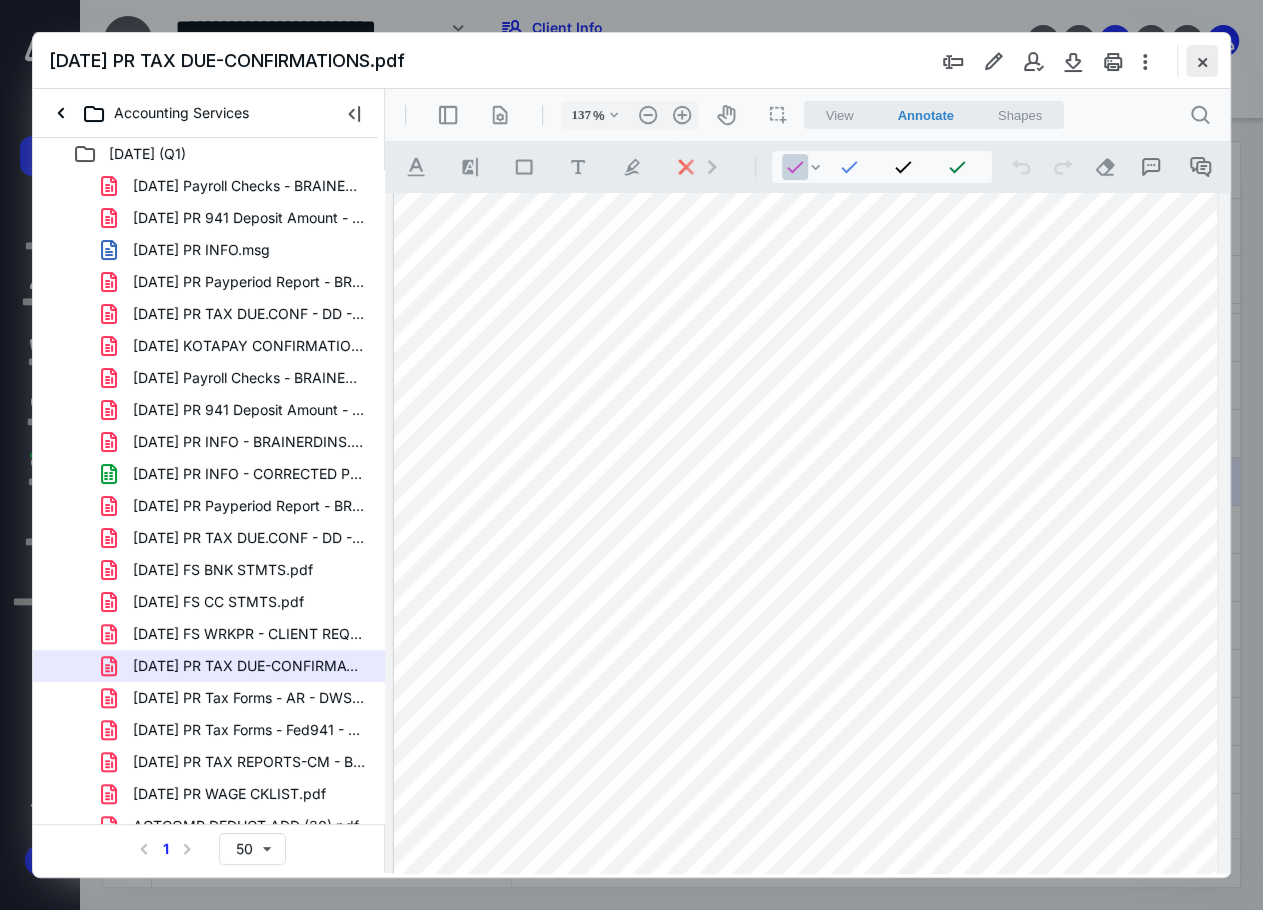 click at bounding box center (1202, 61) 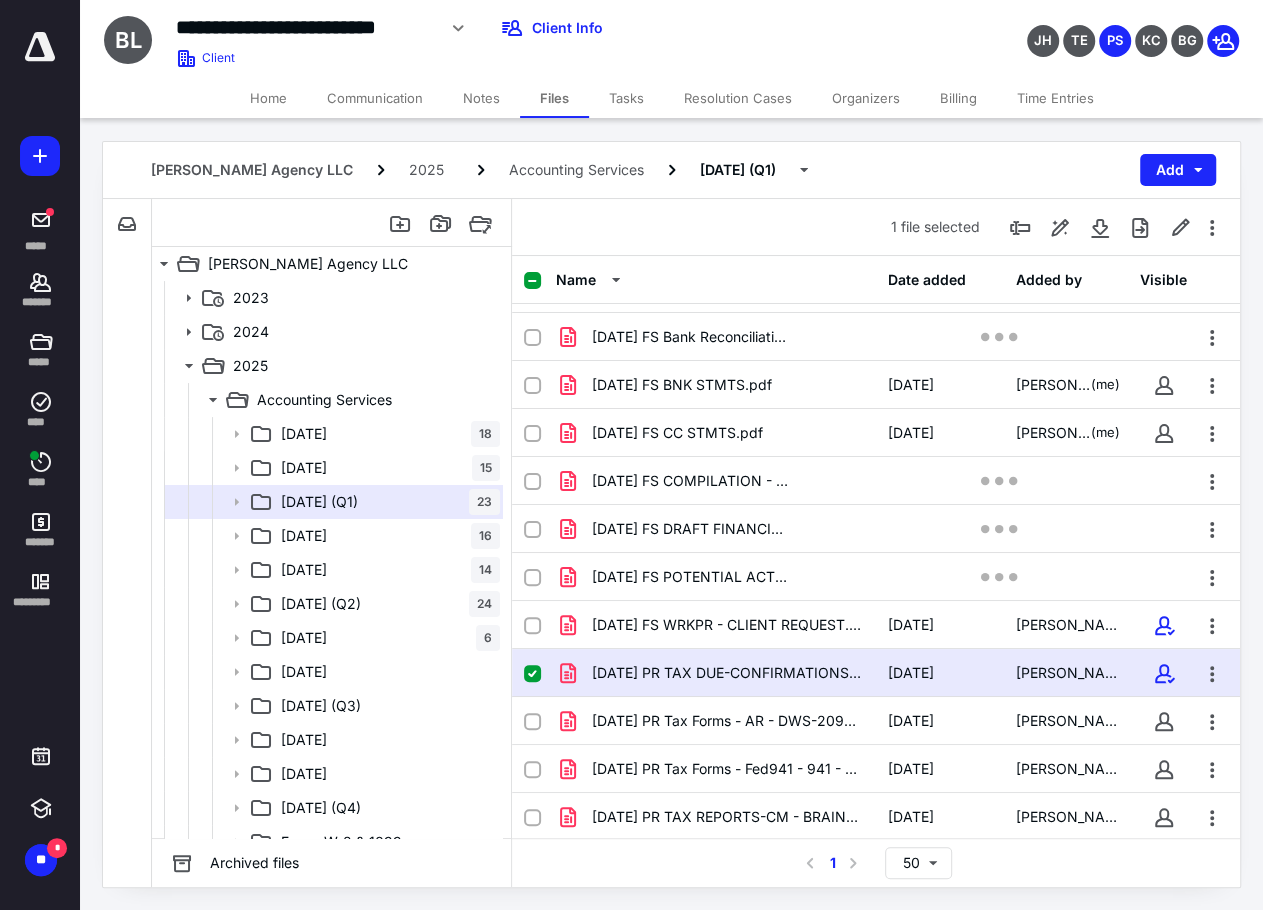 scroll, scrollTop: 566, scrollLeft: 0, axis: vertical 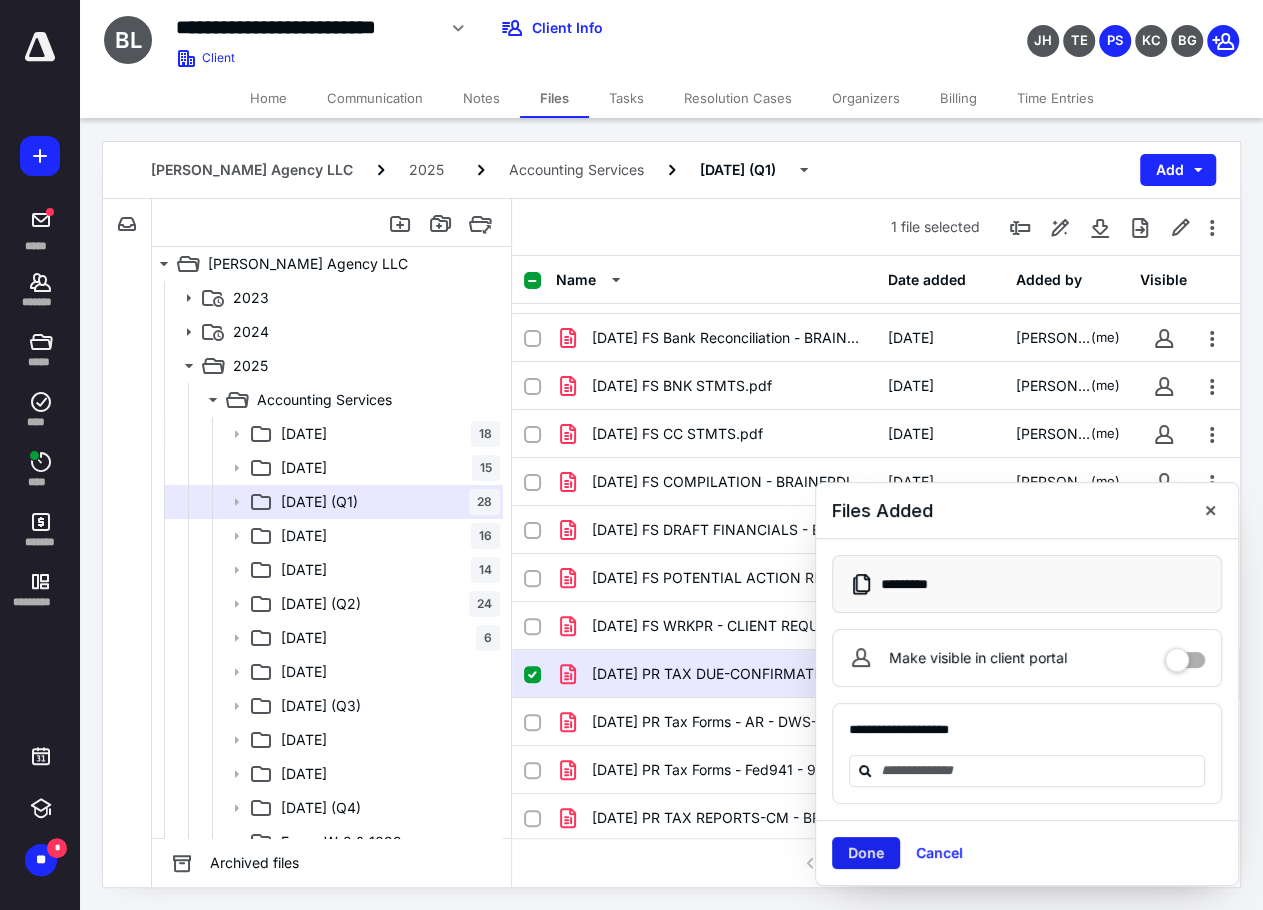 click on "Done" at bounding box center (866, 853) 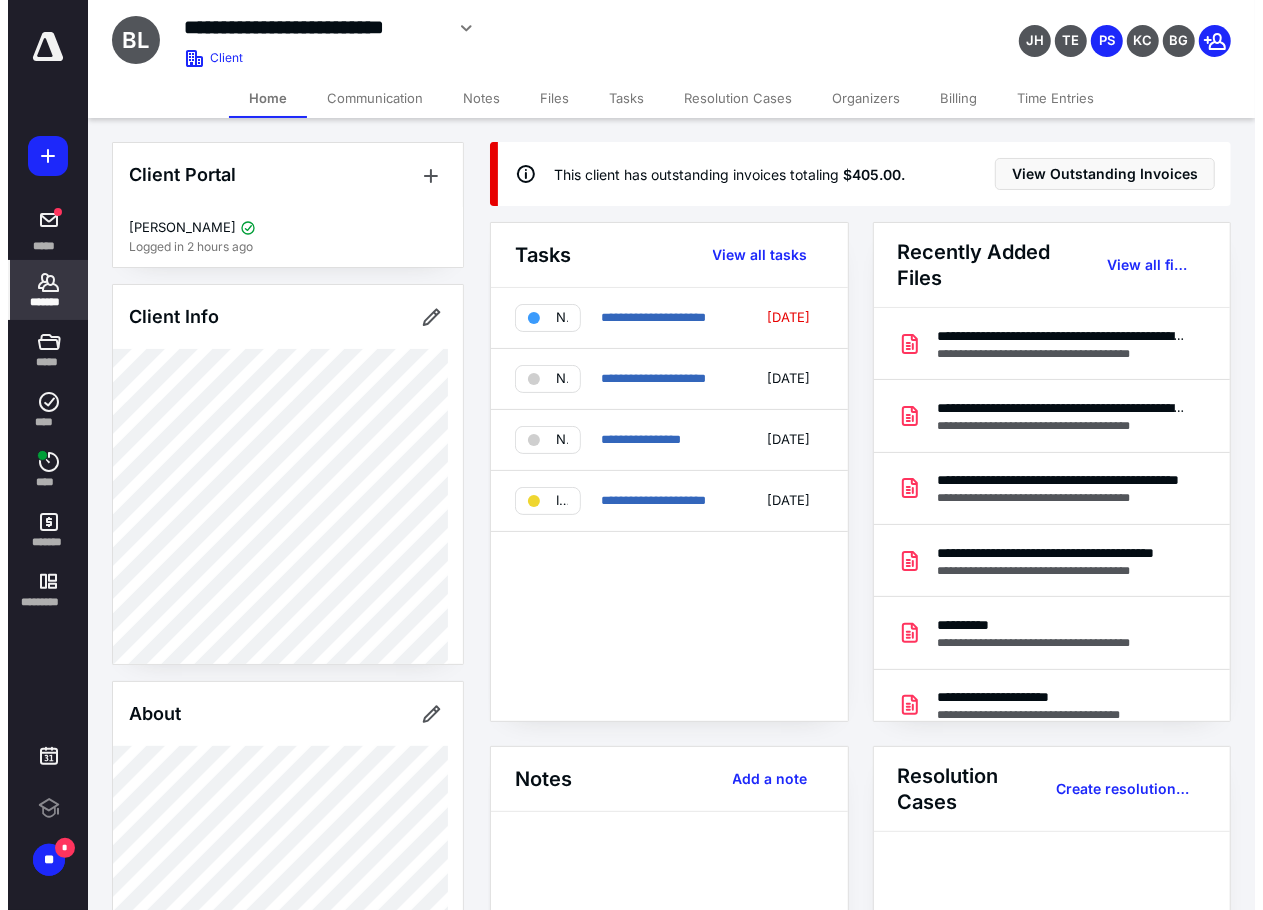 scroll, scrollTop: 0, scrollLeft: 0, axis: both 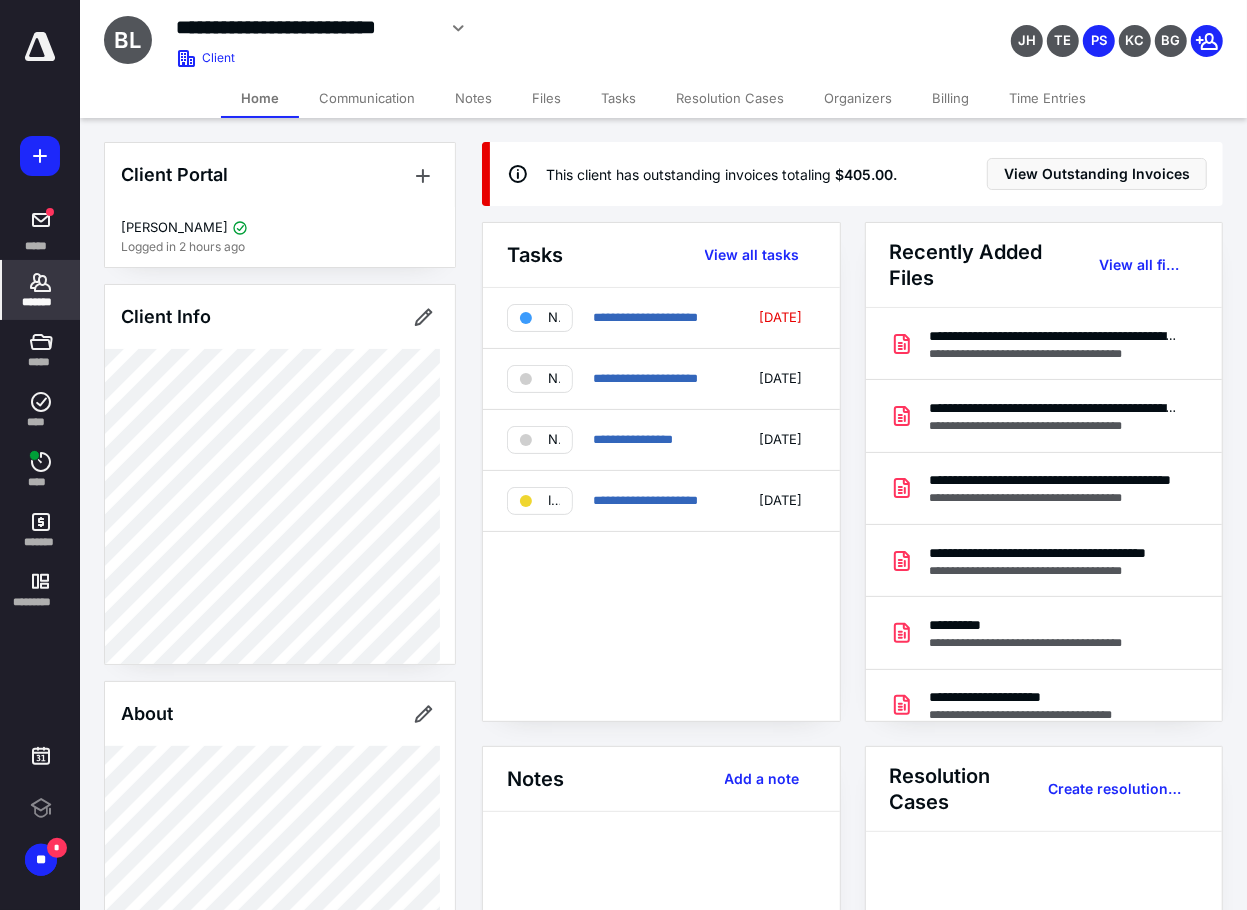 click on "Files" at bounding box center (546, 98) 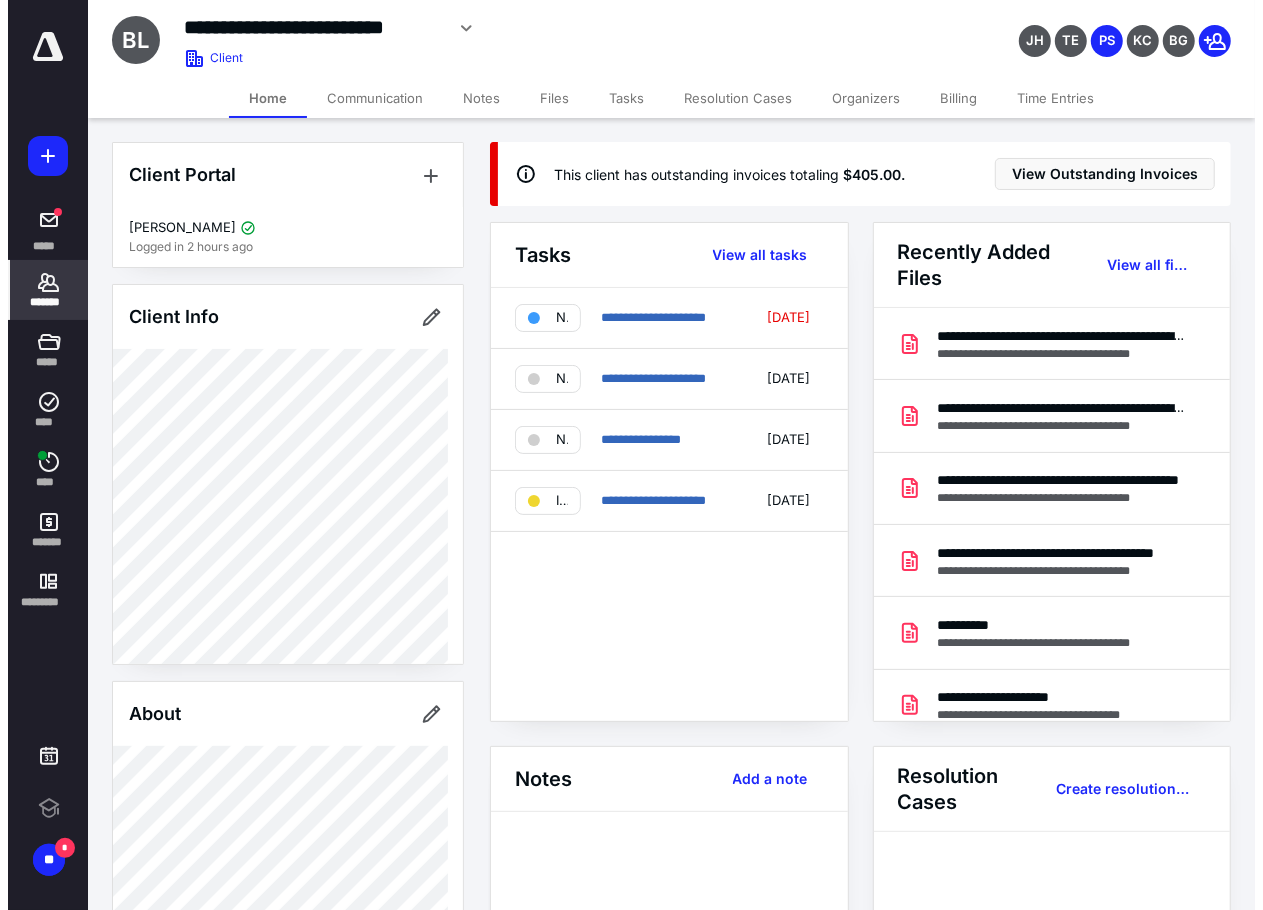 scroll, scrollTop: 0, scrollLeft: 0, axis: both 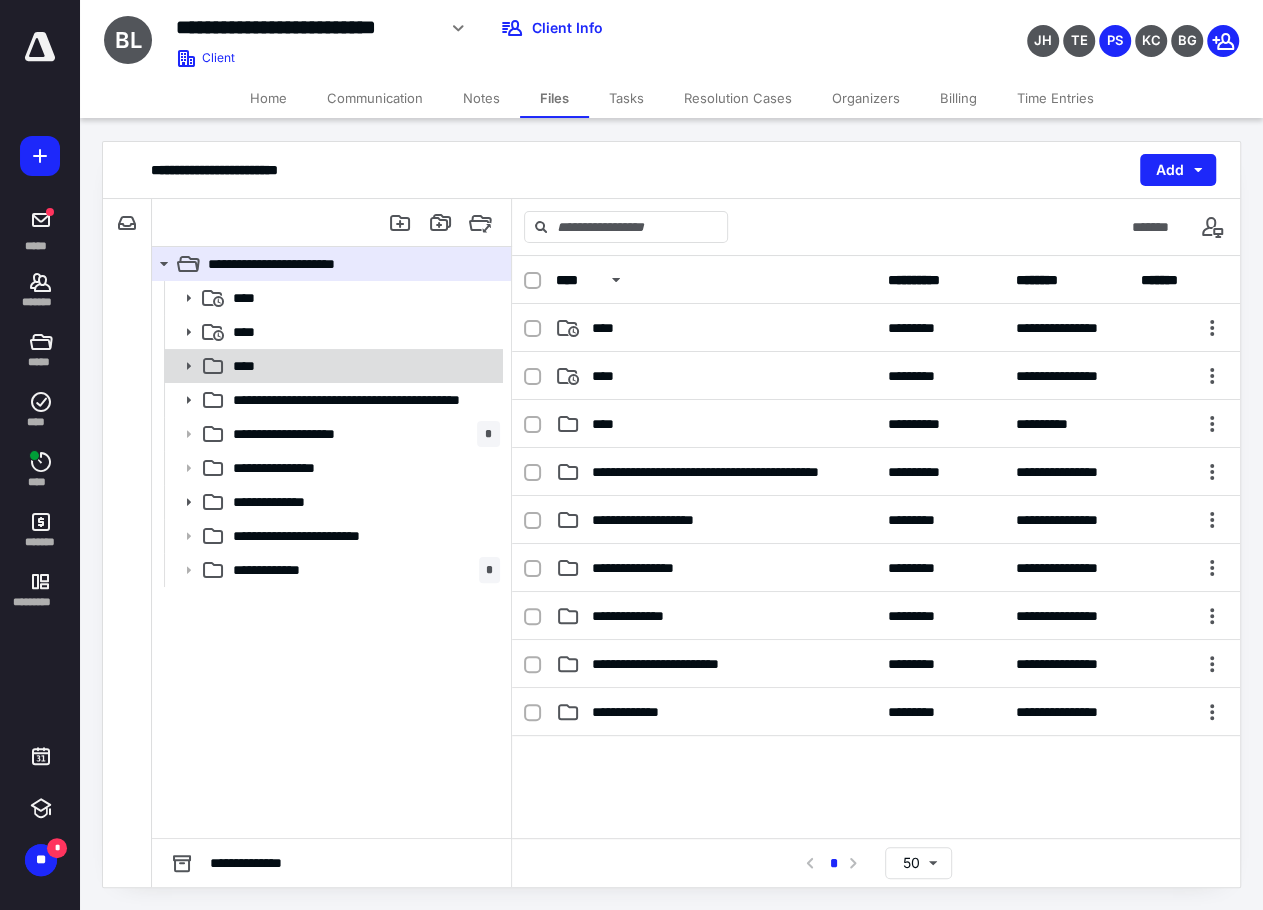 click 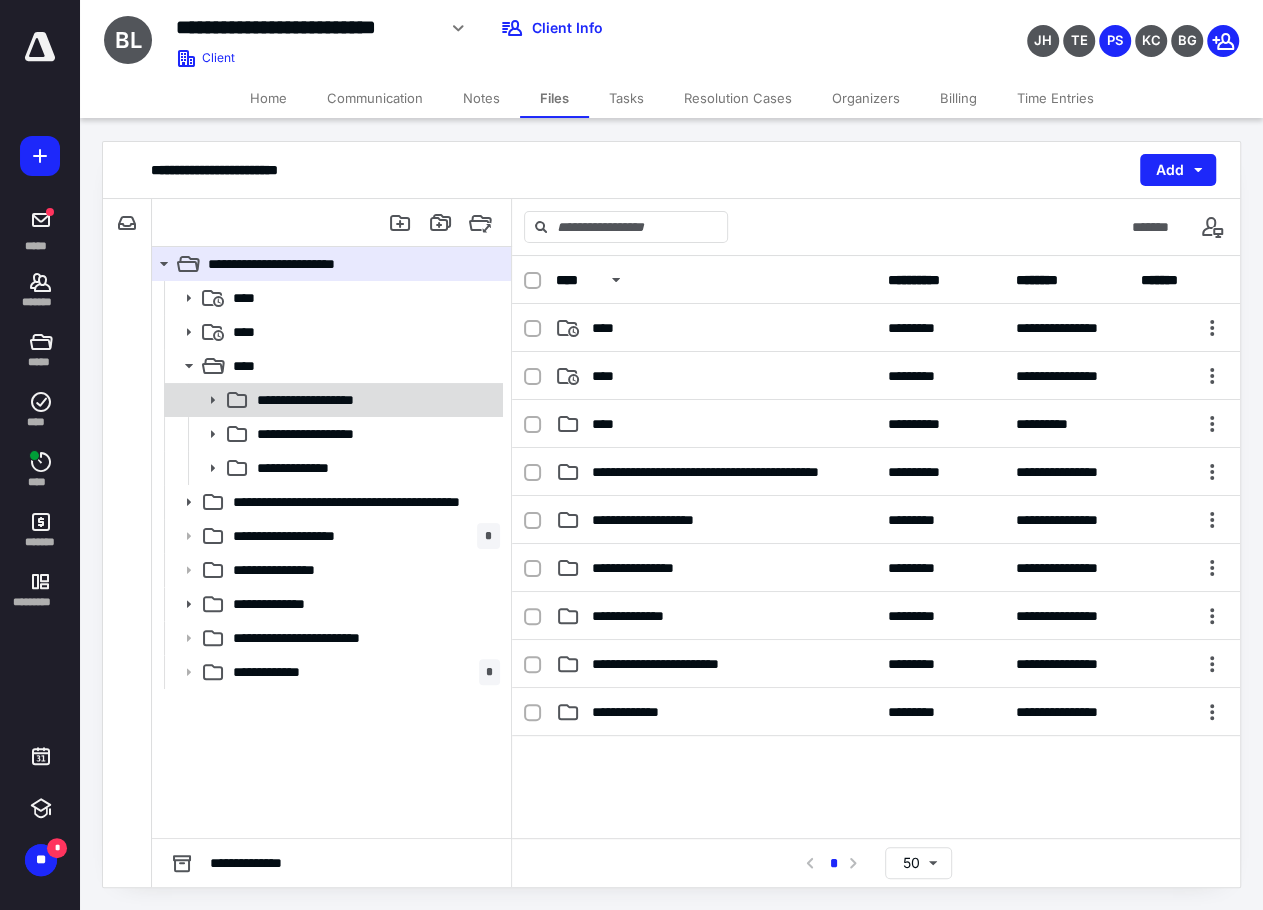 click 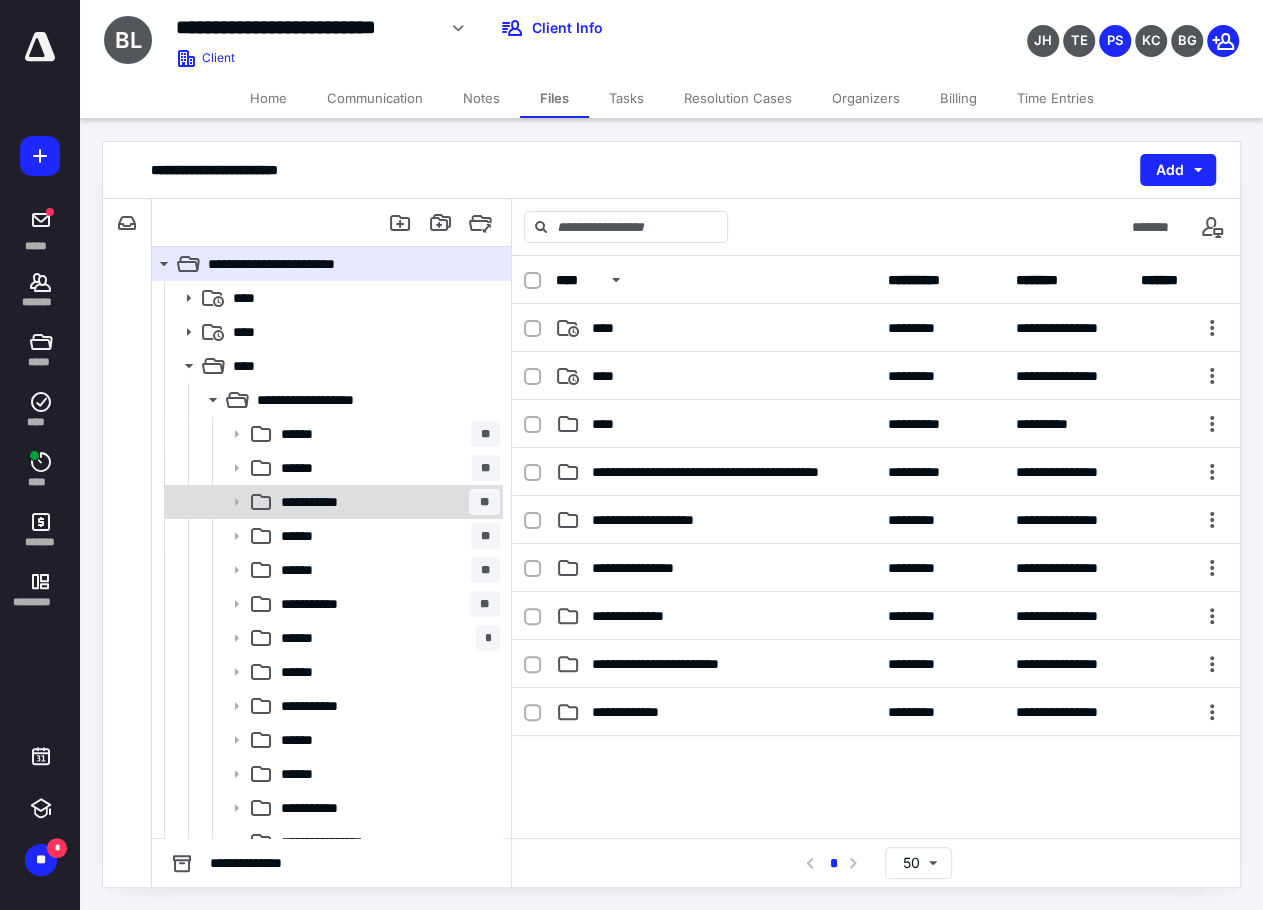 click on "**********" at bounding box center (320, 502) 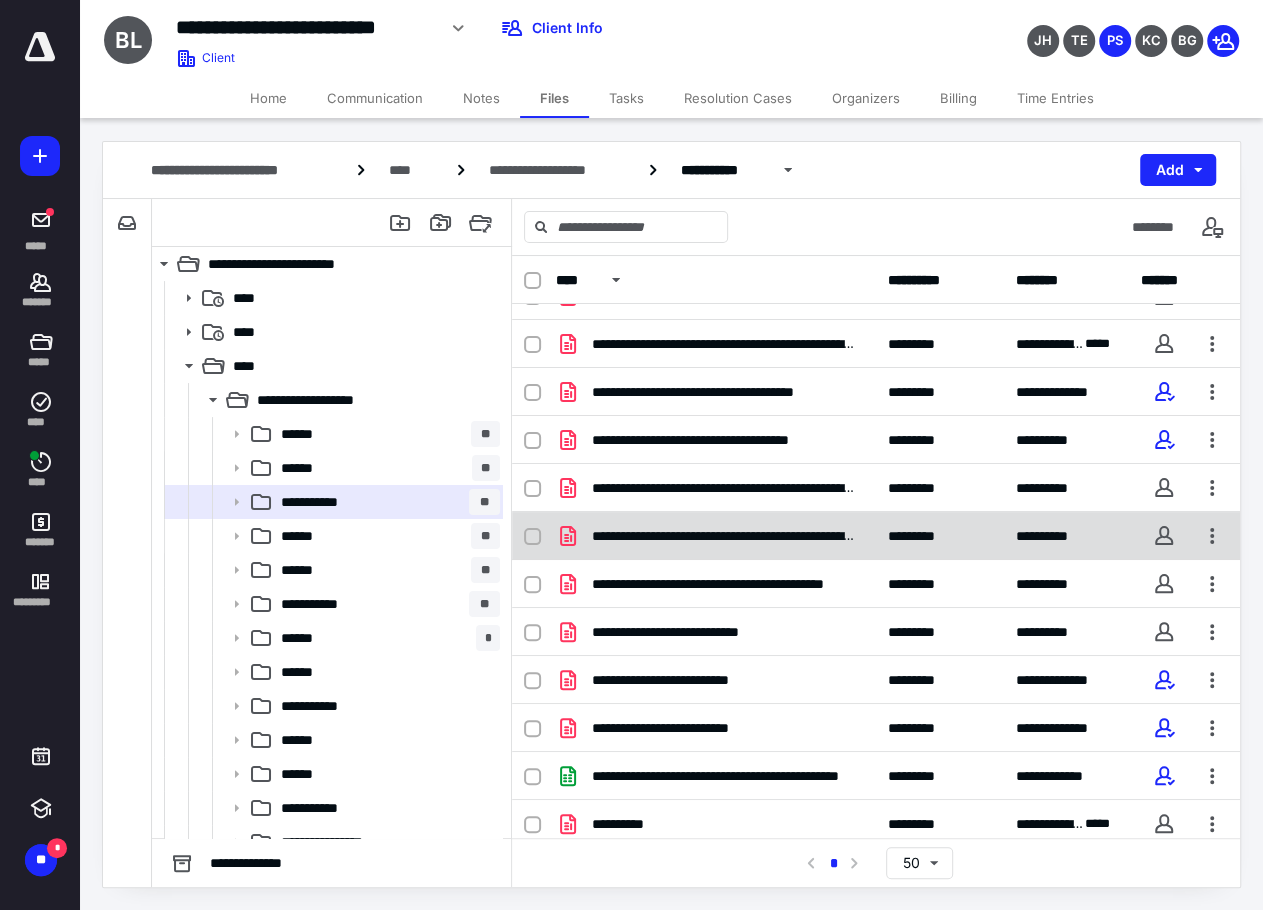 scroll, scrollTop: 806, scrollLeft: 0, axis: vertical 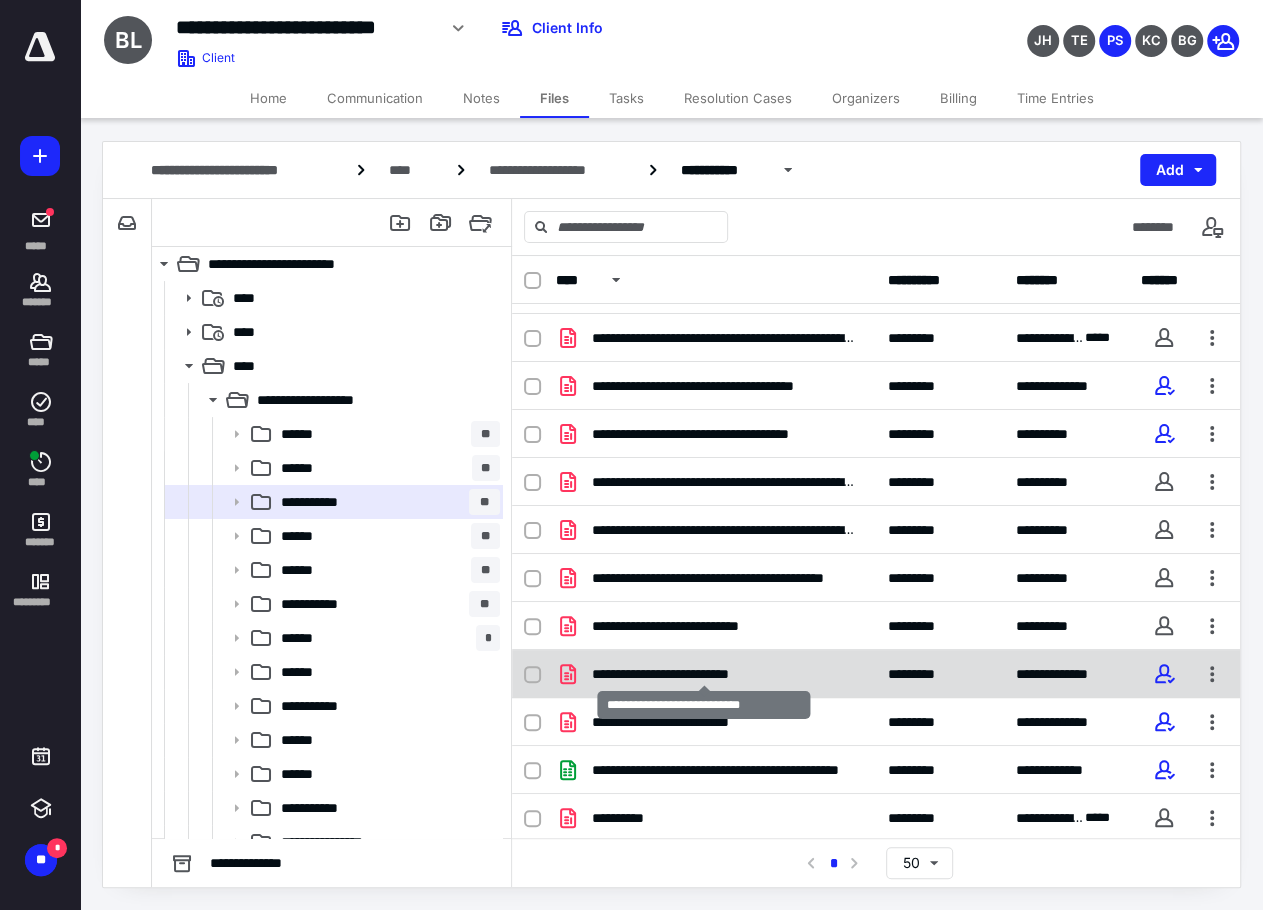 click on "**********" at bounding box center (704, 674) 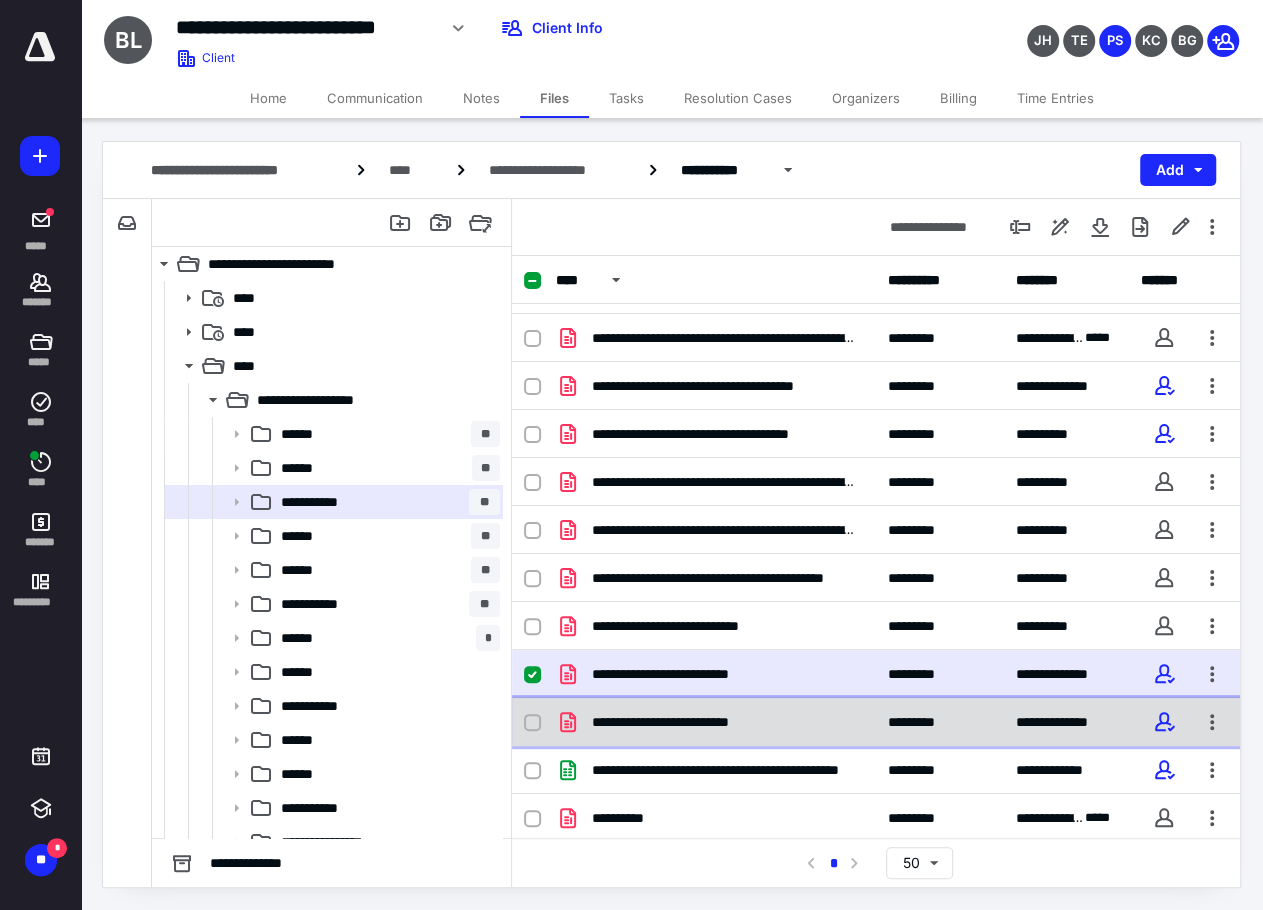 click on "**********" at bounding box center (702, 722) 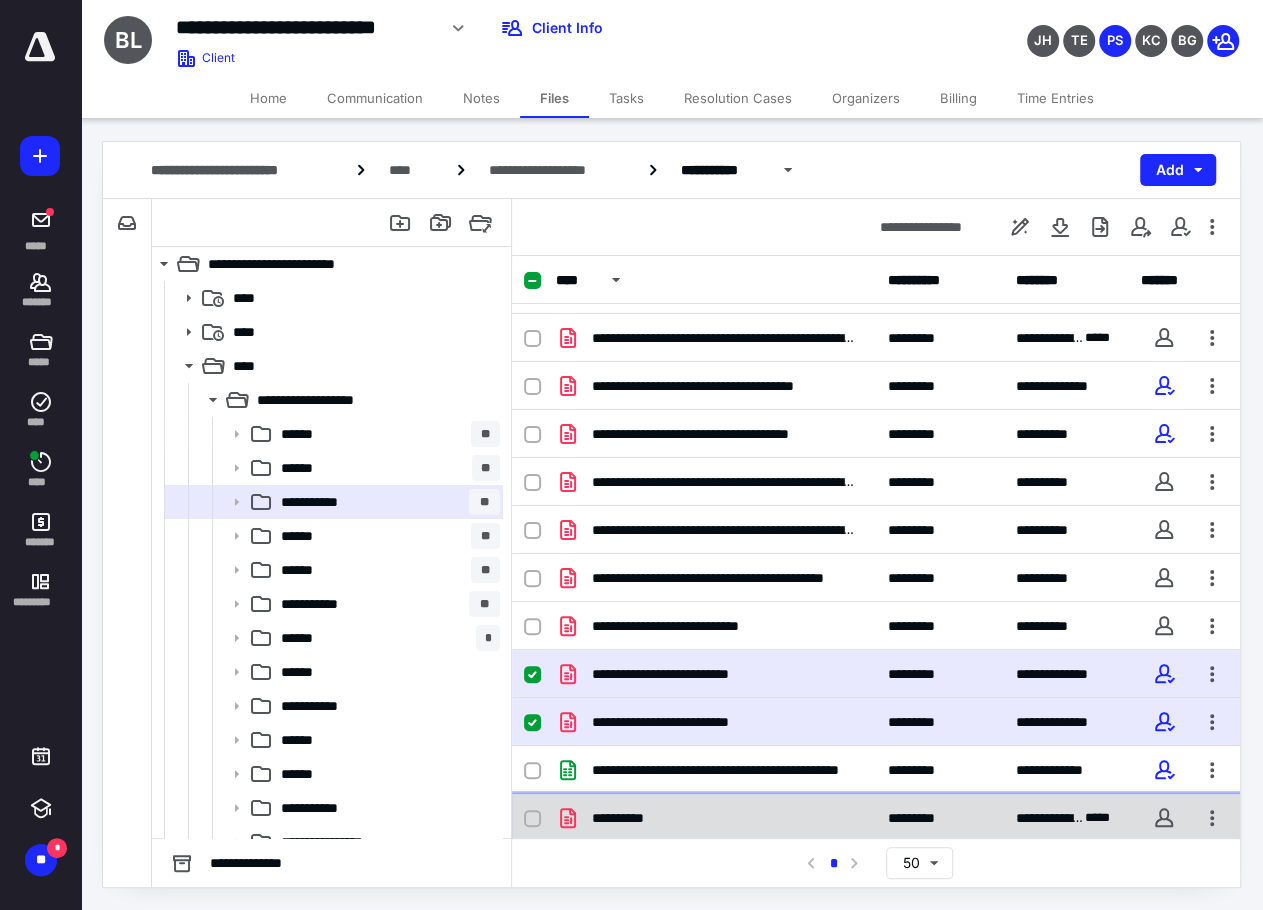 click on "**********" at bounding box center [716, 818] 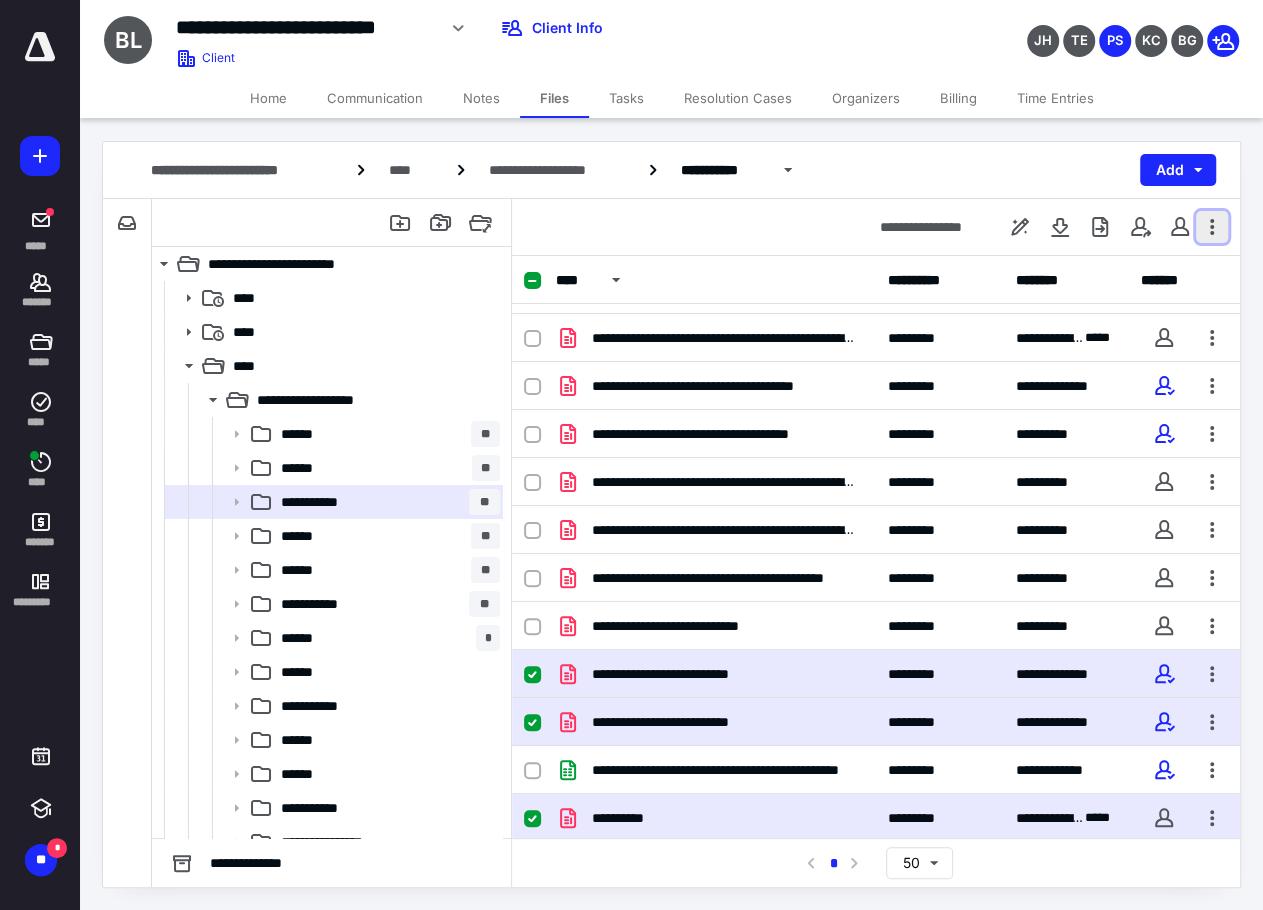 click at bounding box center (1212, 227) 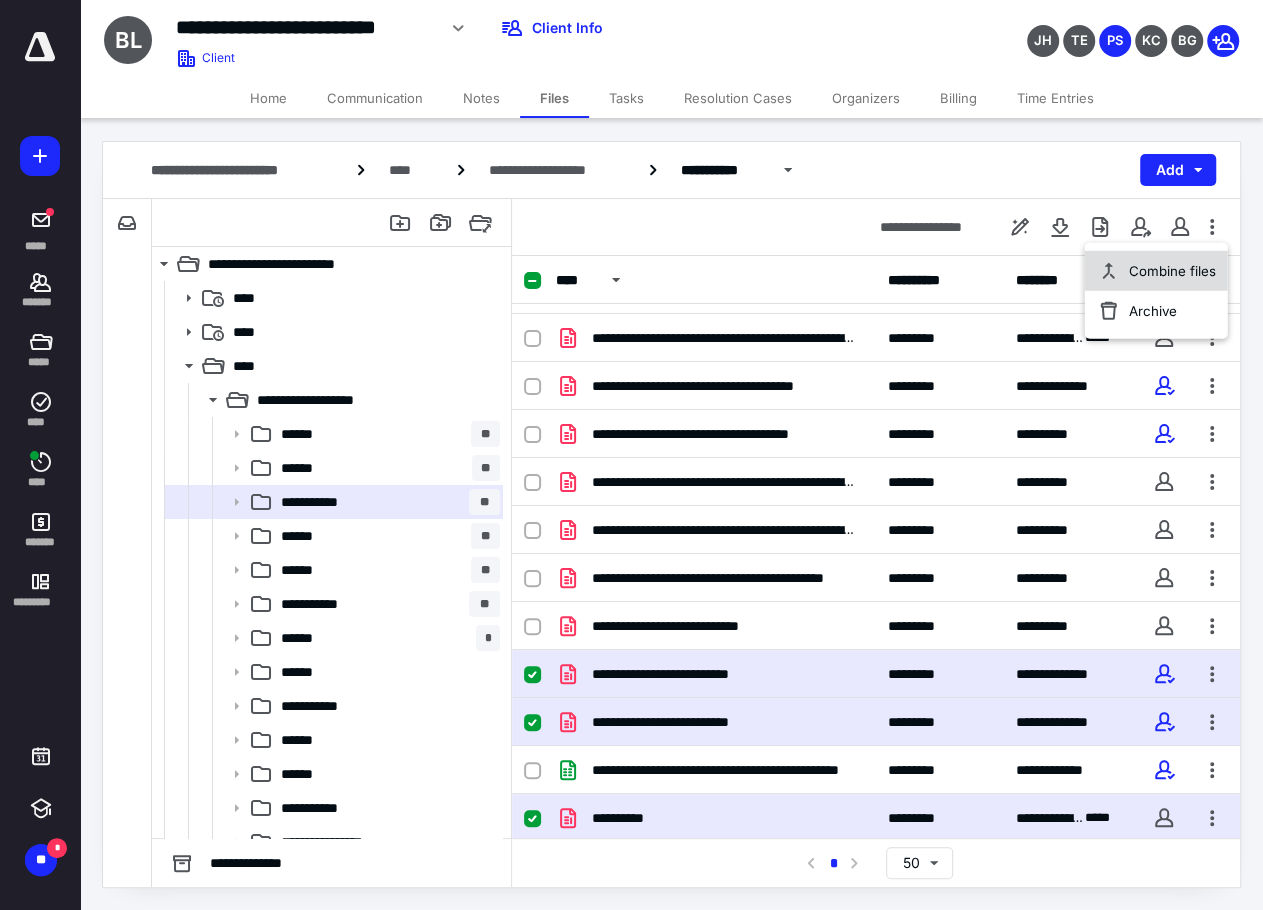 click on "Combine files" at bounding box center [1155, 271] 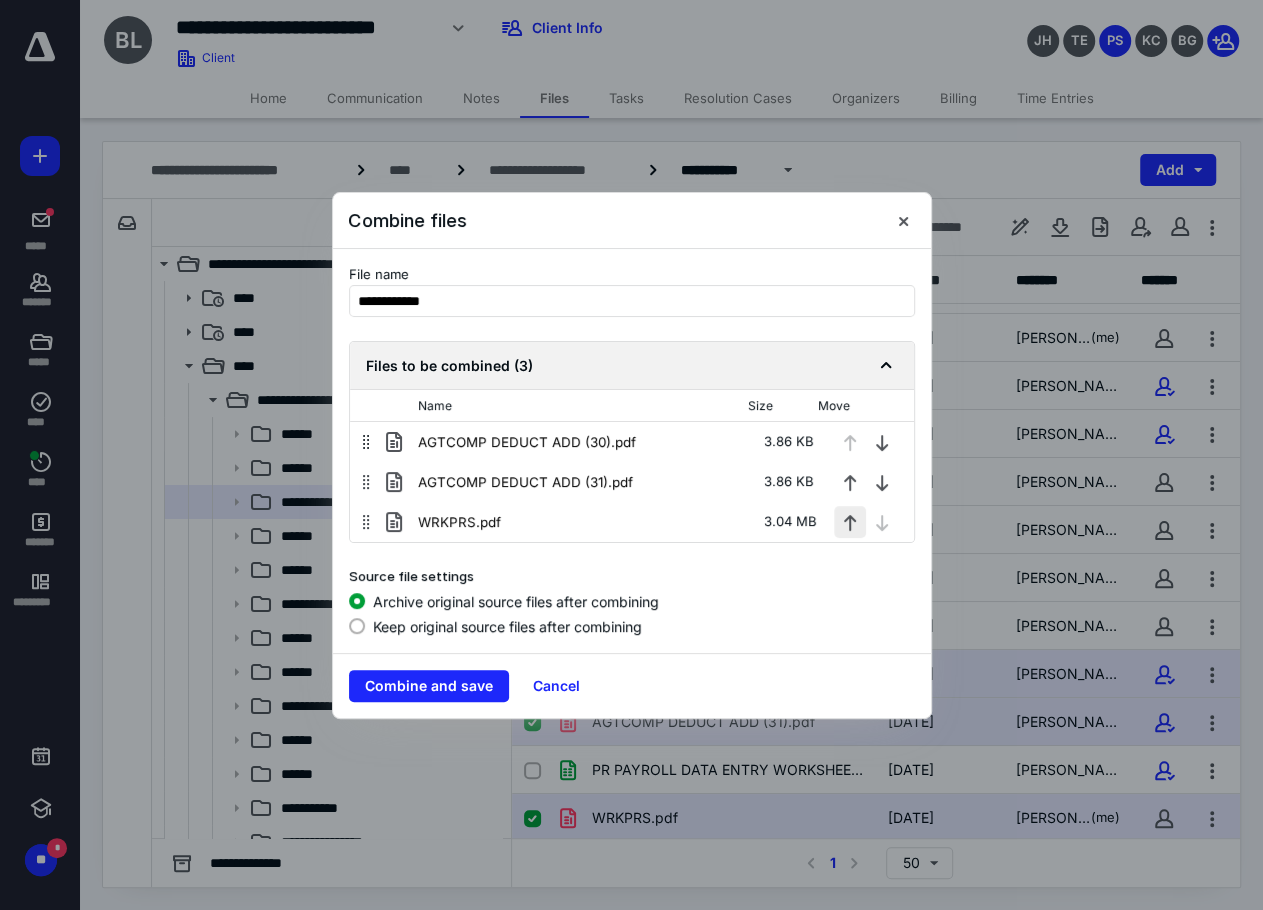 click at bounding box center [850, 522] 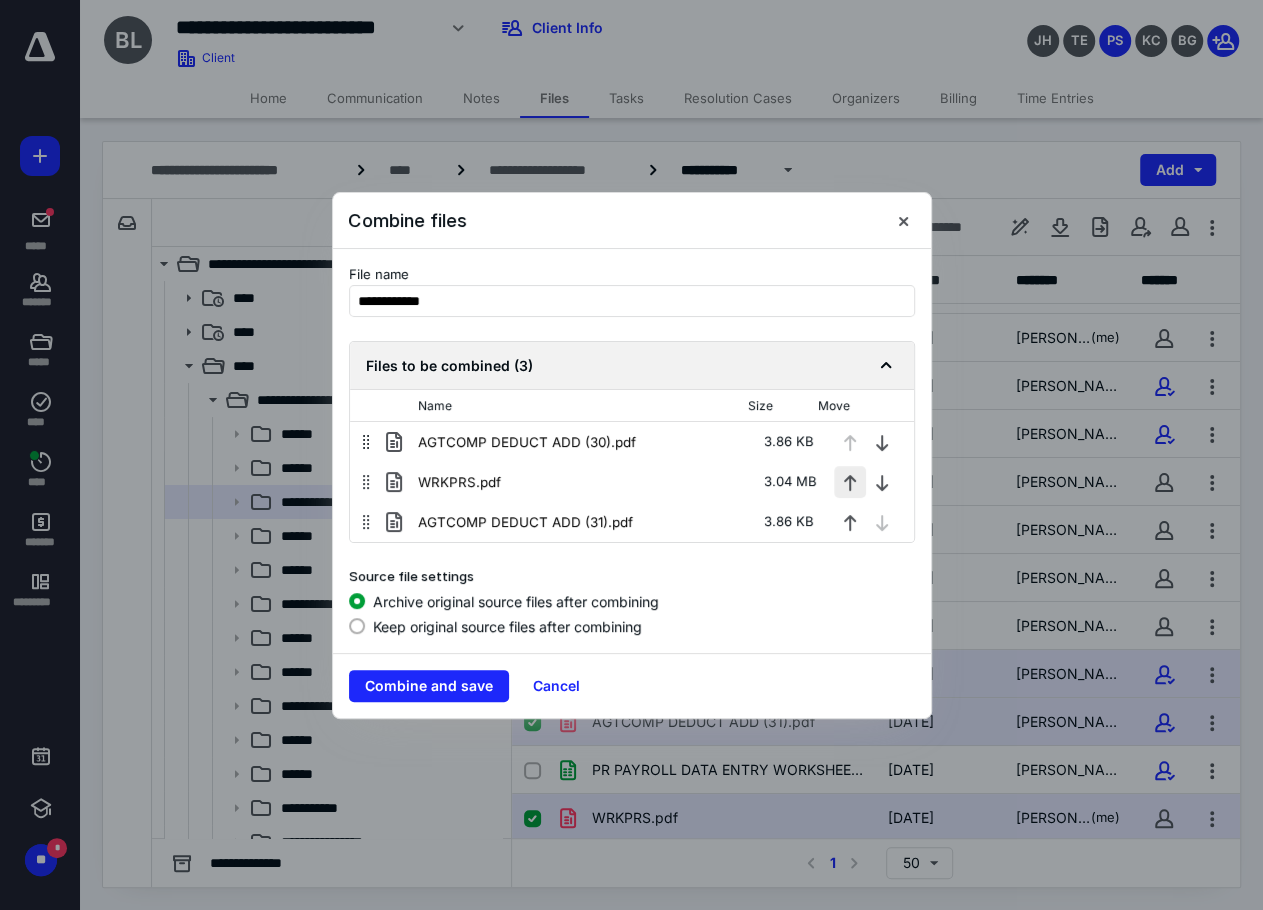 click at bounding box center [850, 482] 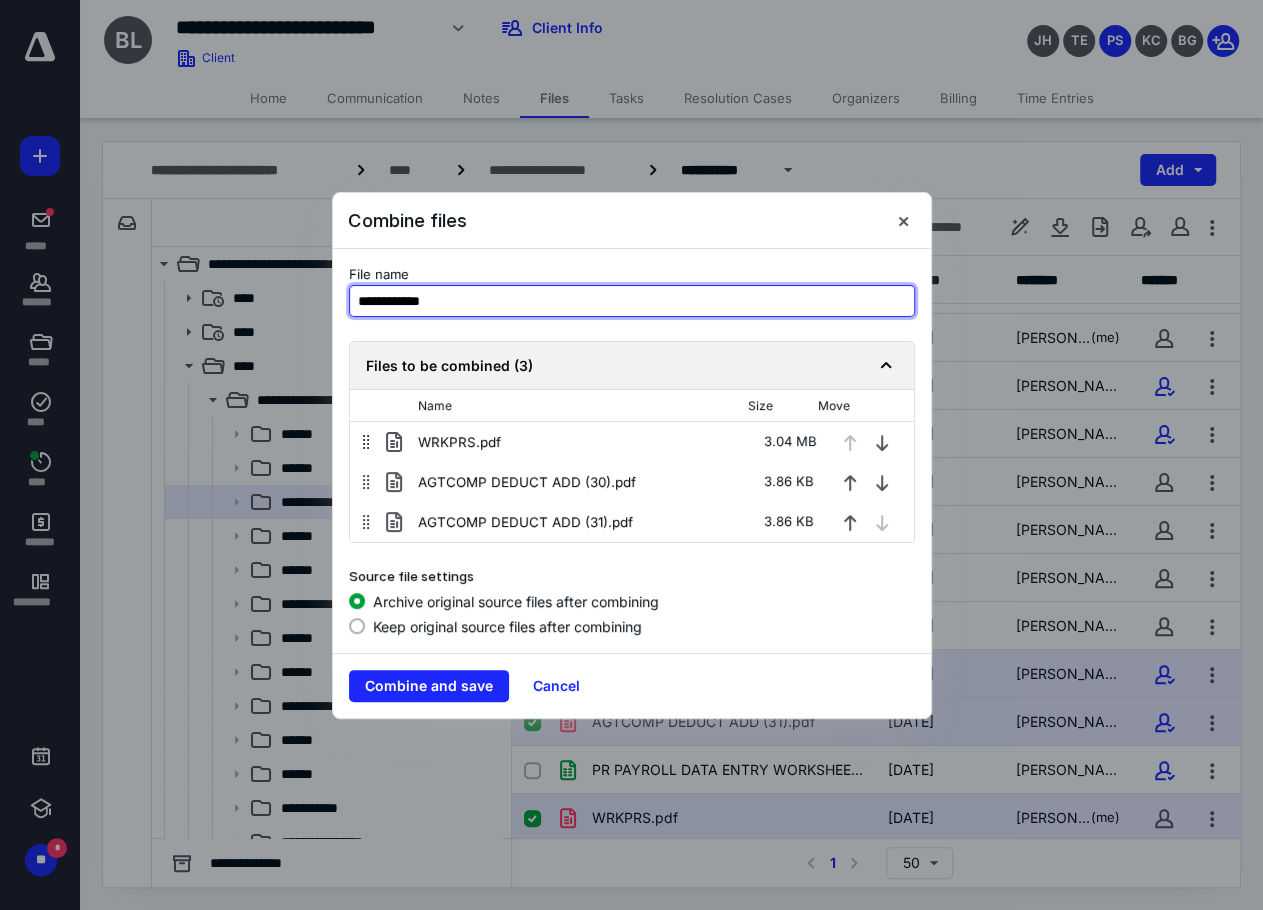 drag, startPoint x: 453, startPoint y: 302, endPoint x: 195, endPoint y: 303, distance: 258.00195 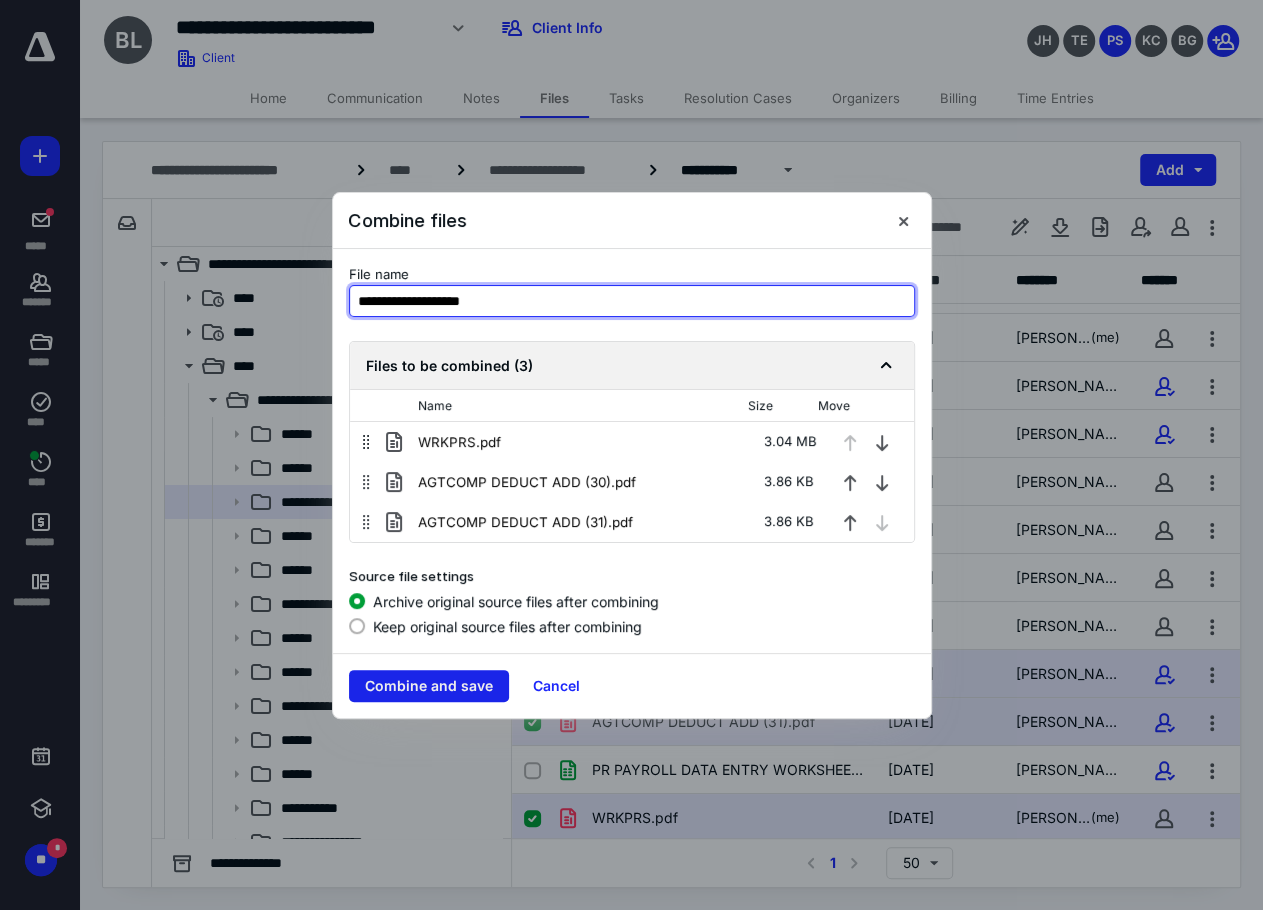 type on "**********" 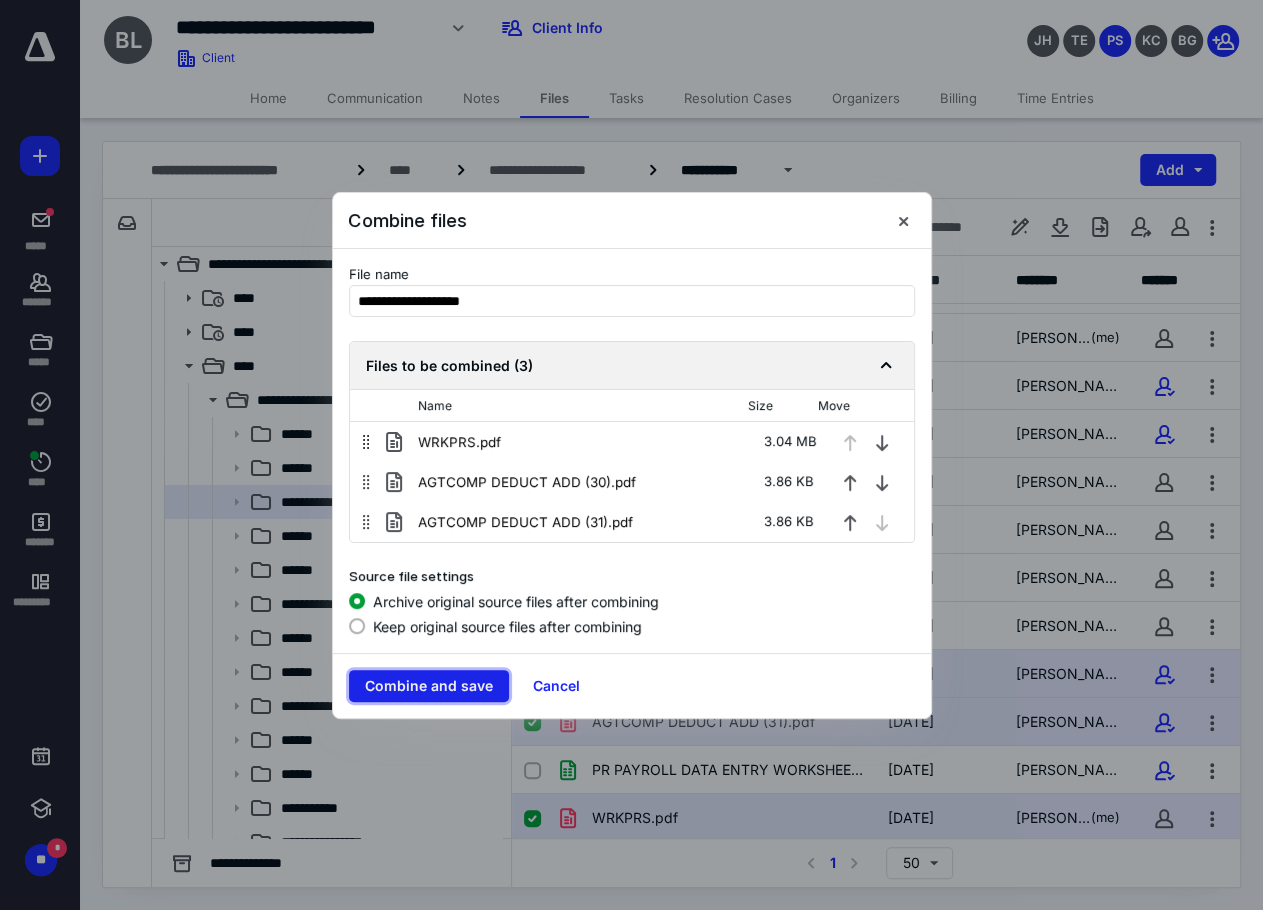 click on "Combine and save" at bounding box center (429, 686) 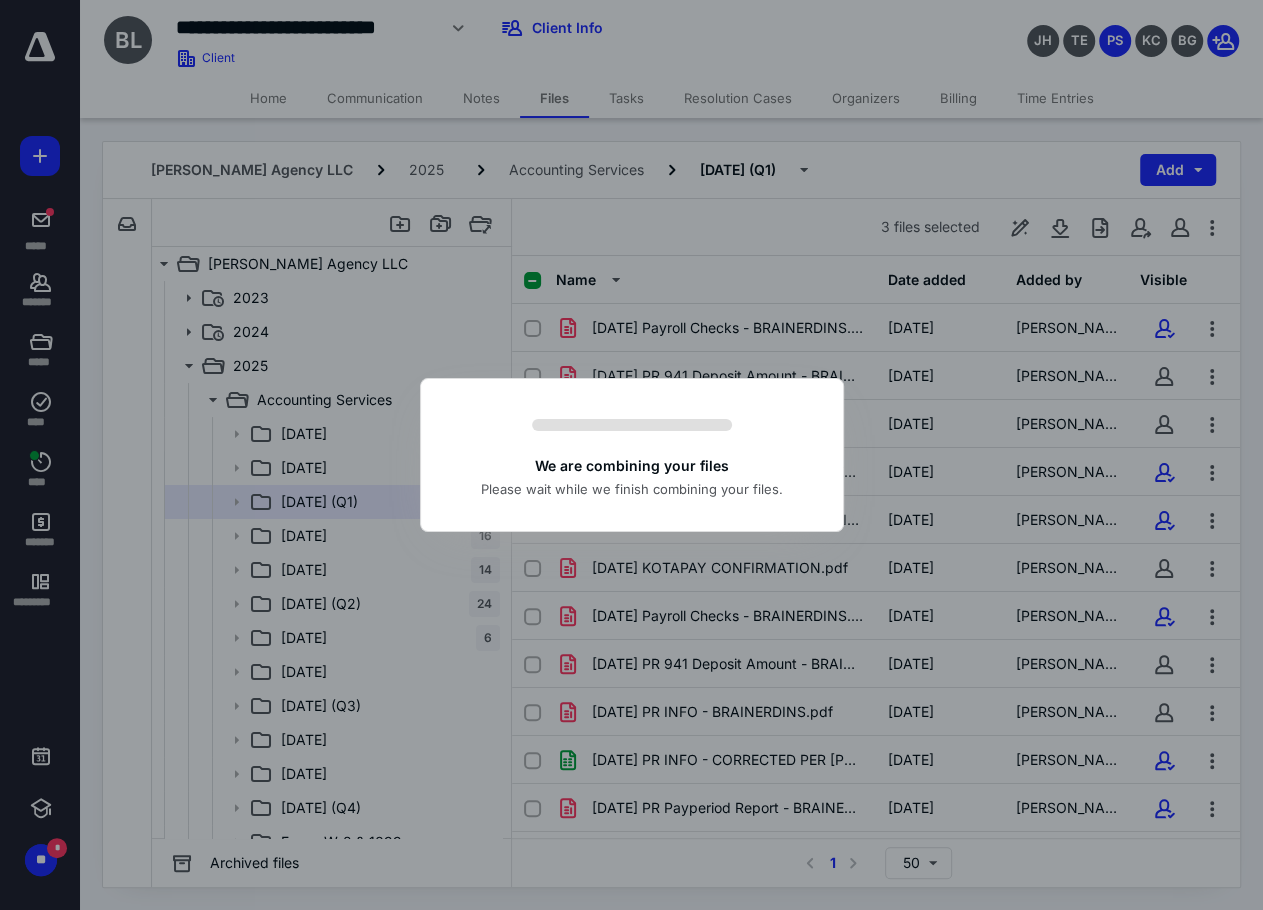 scroll, scrollTop: 806, scrollLeft: 0, axis: vertical 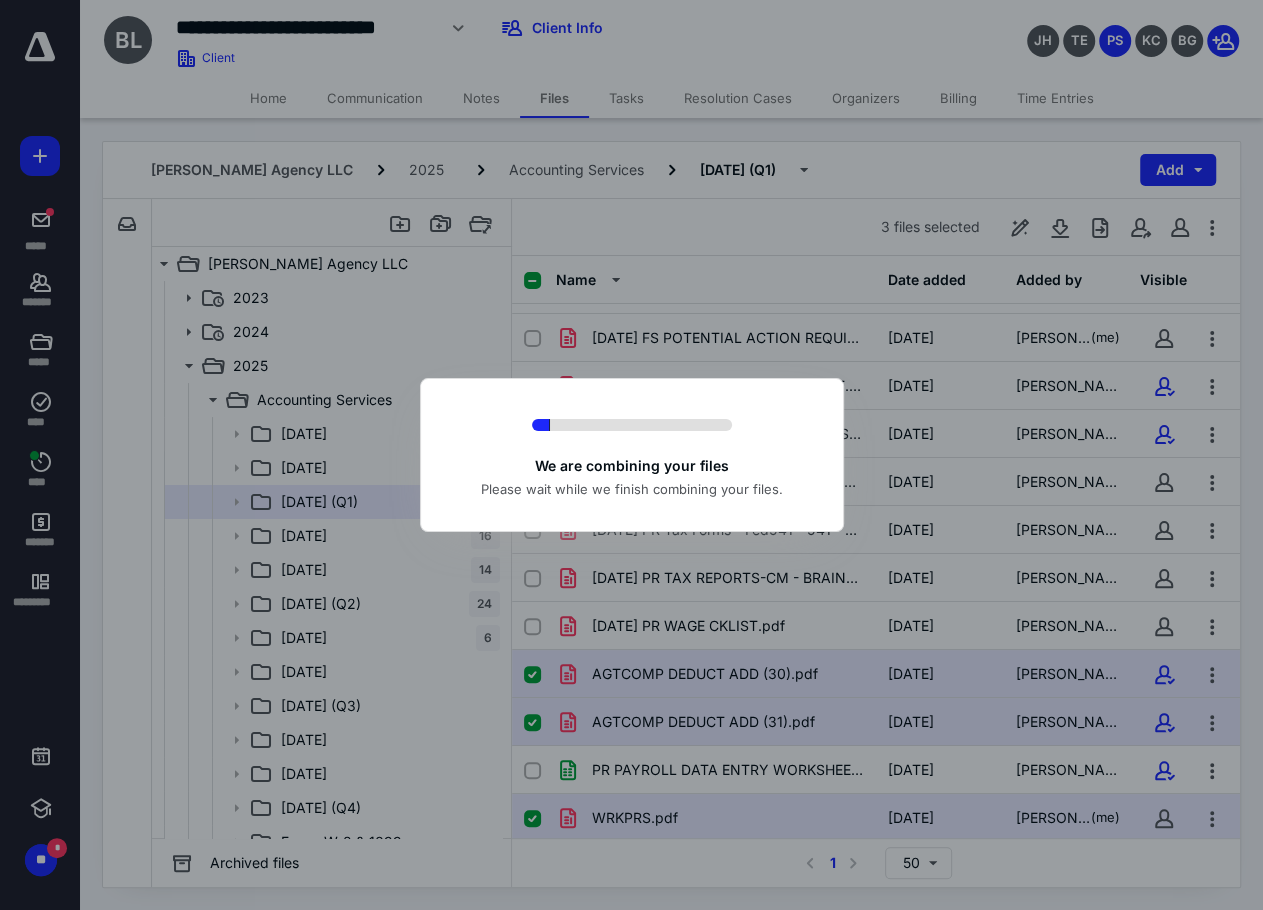 checkbox on "false" 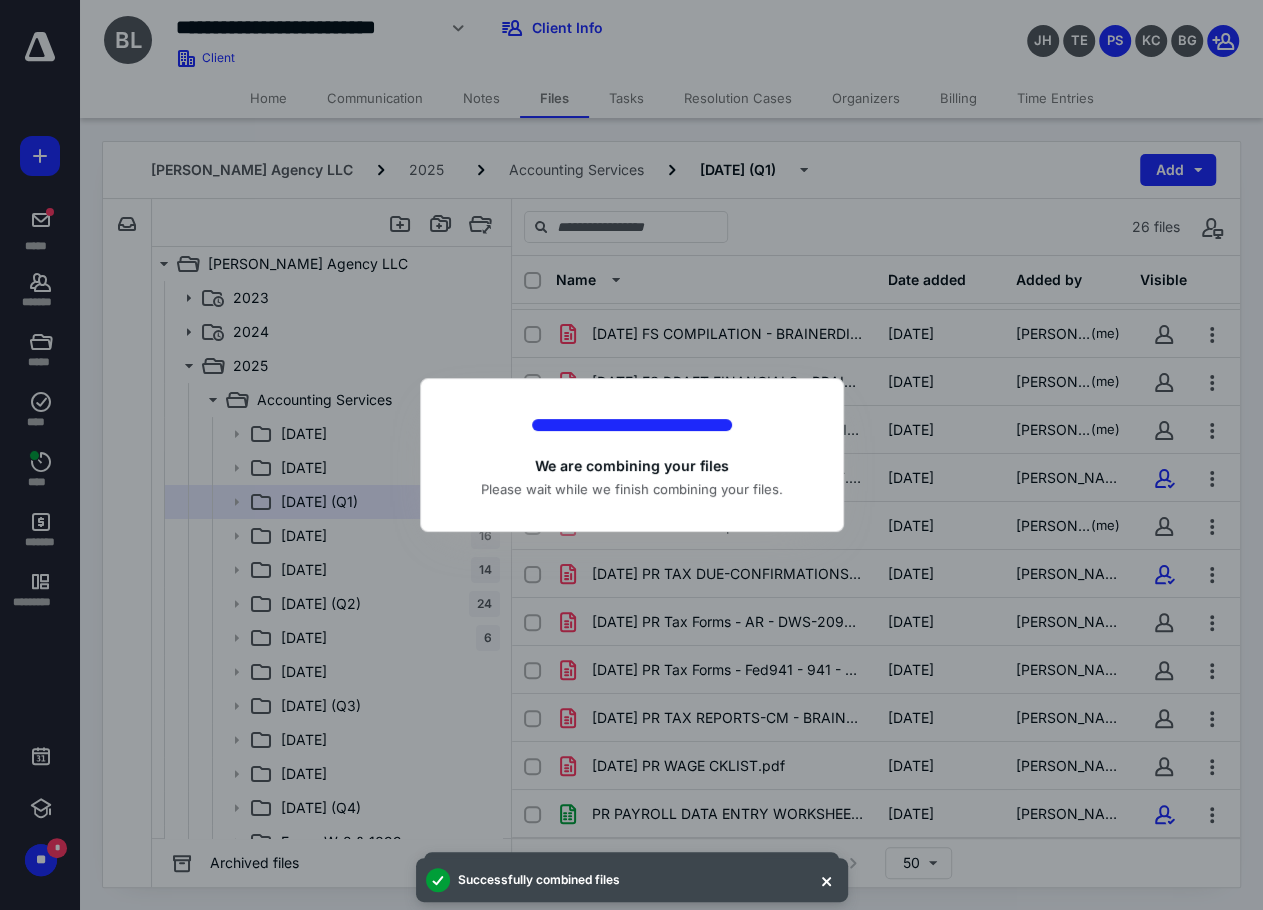 scroll, scrollTop: 710, scrollLeft: 0, axis: vertical 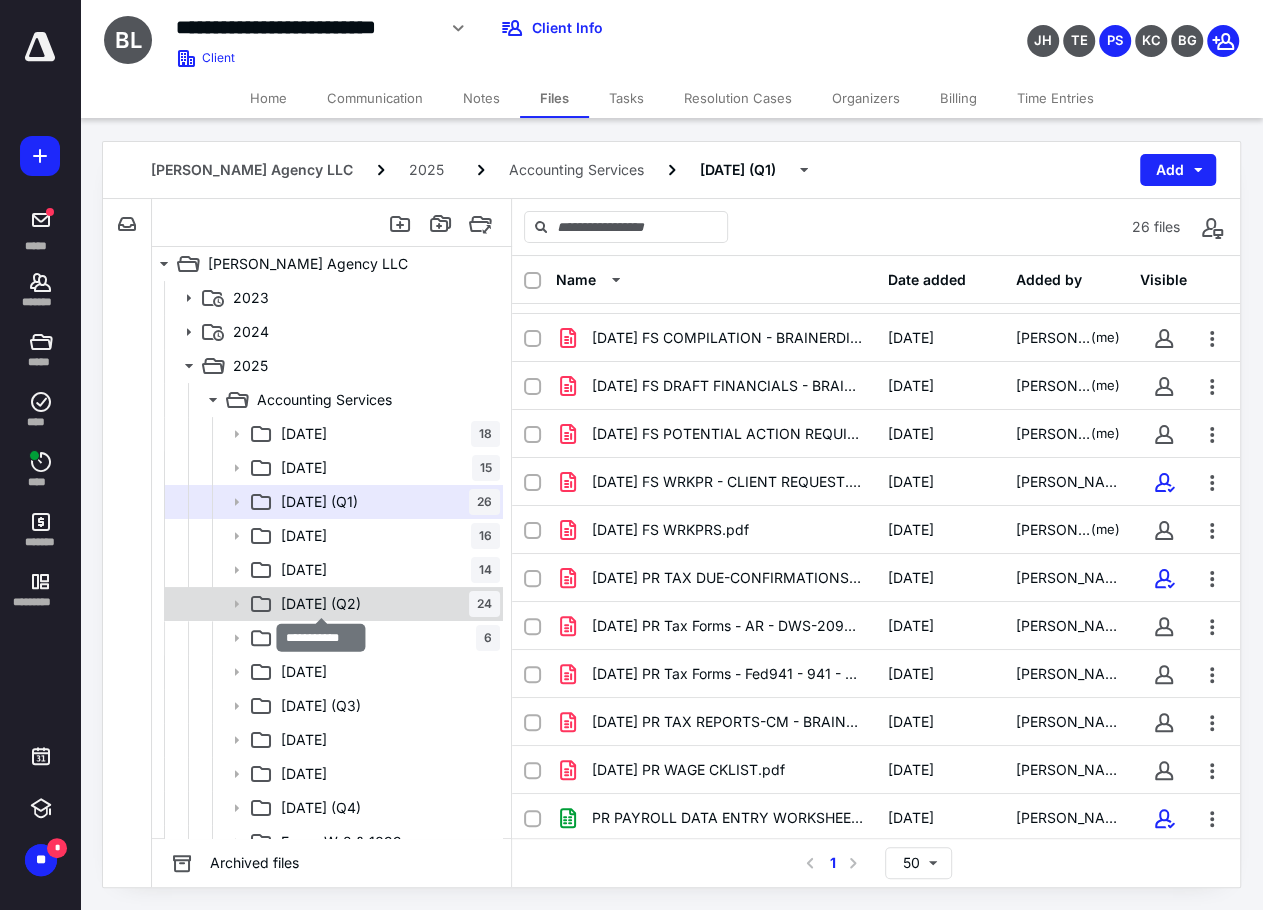 click on "[DATE] (Q2)" at bounding box center (321, 604) 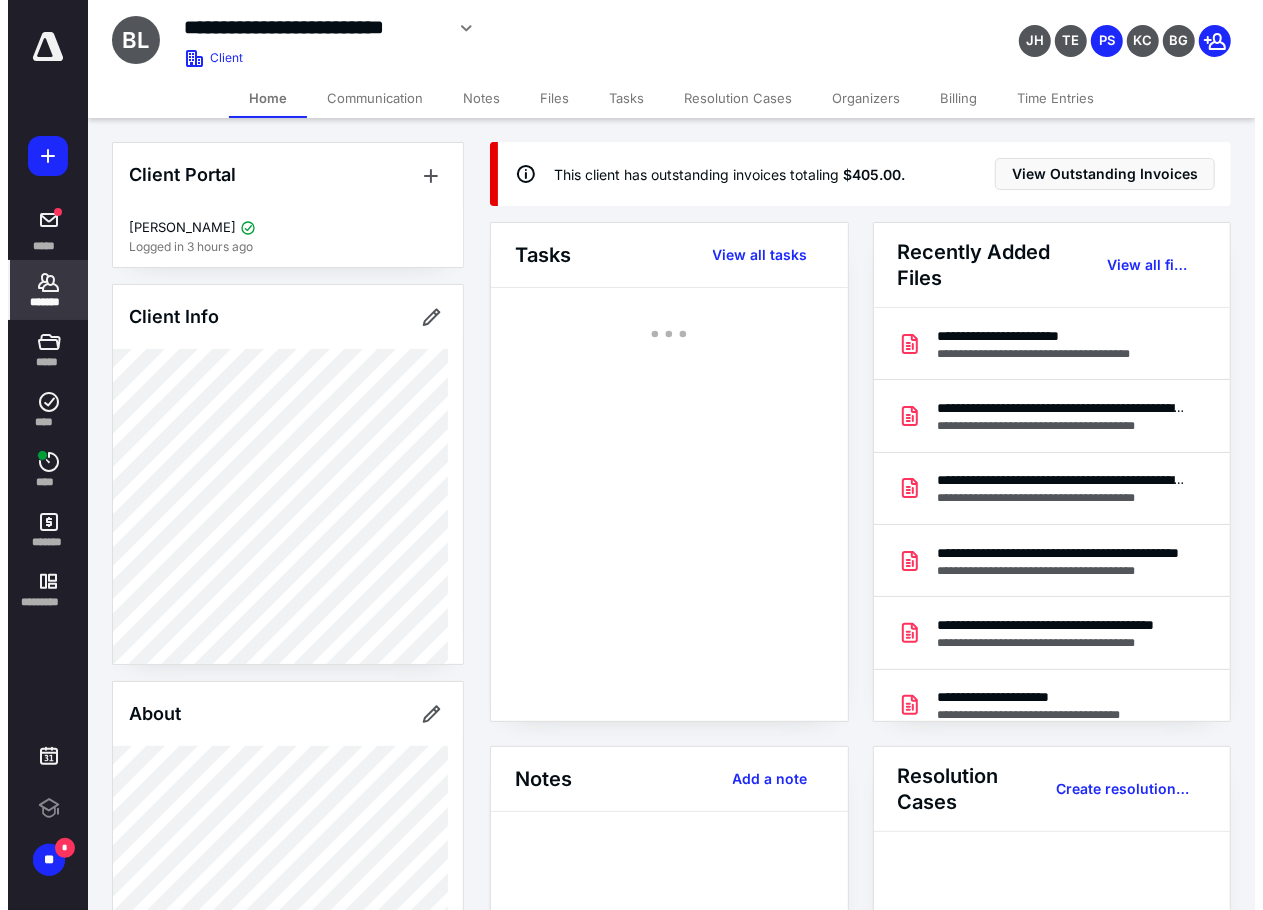 scroll, scrollTop: 0, scrollLeft: 0, axis: both 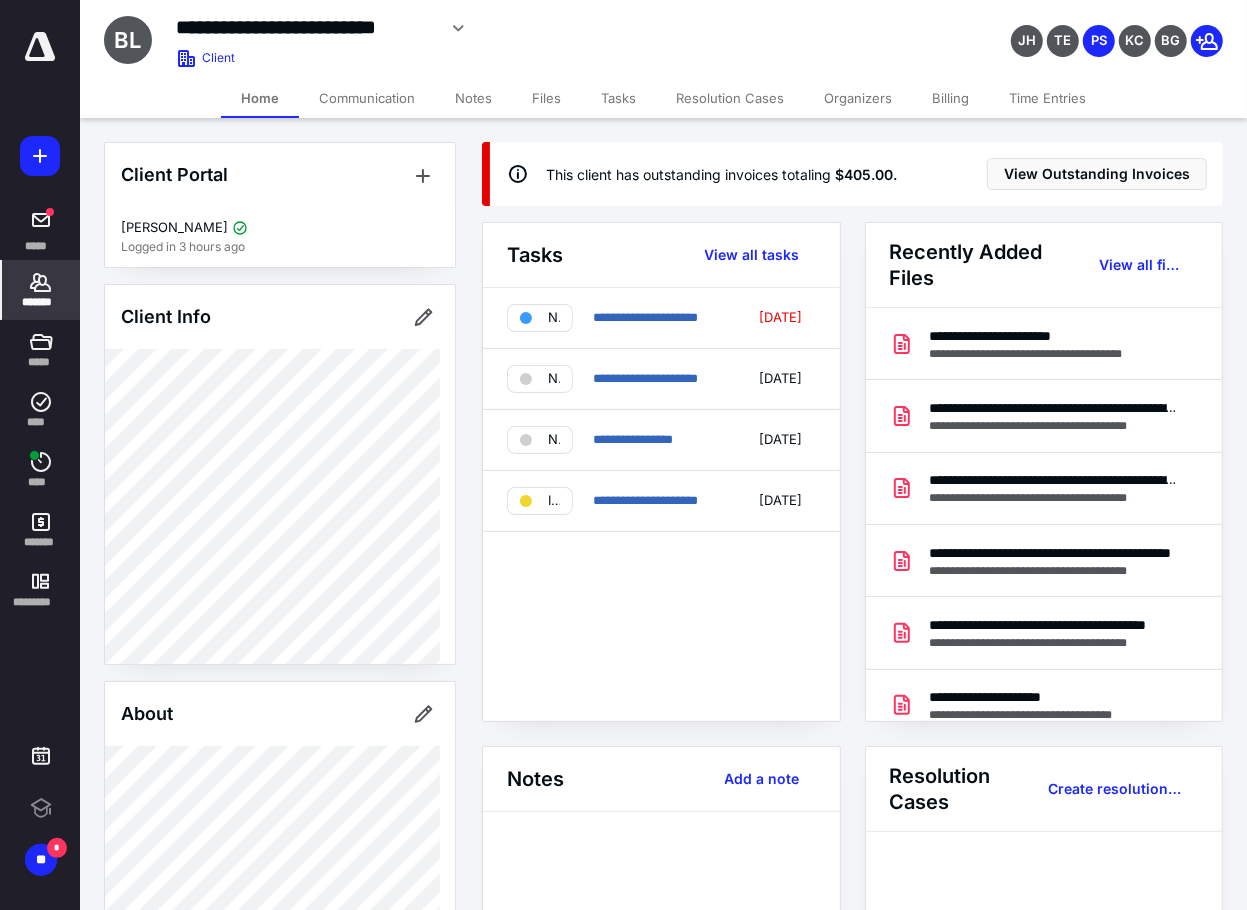 click on "Files" at bounding box center (546, 98) 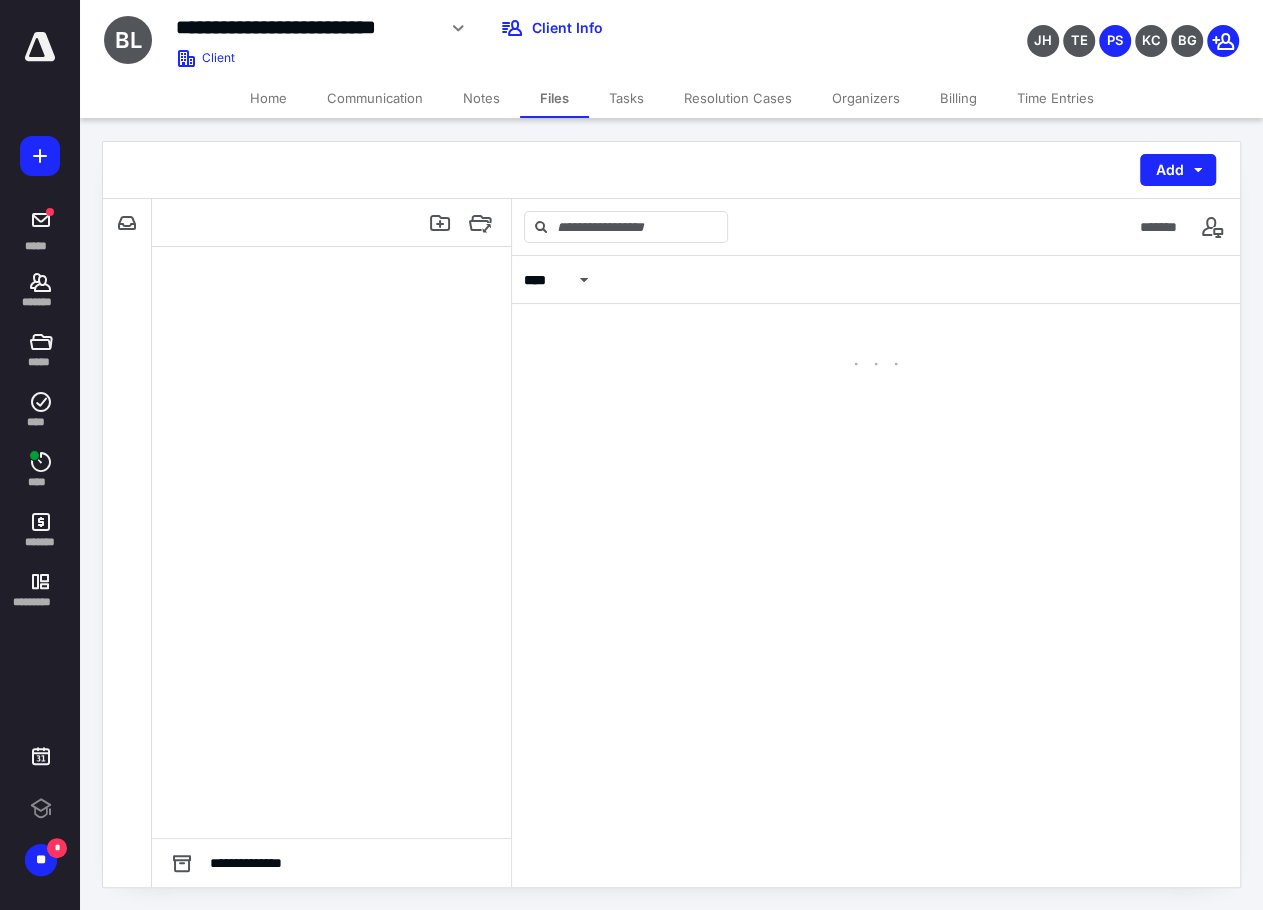 scroll, scrollTop: 0, scrollLeft: 0, axis: both 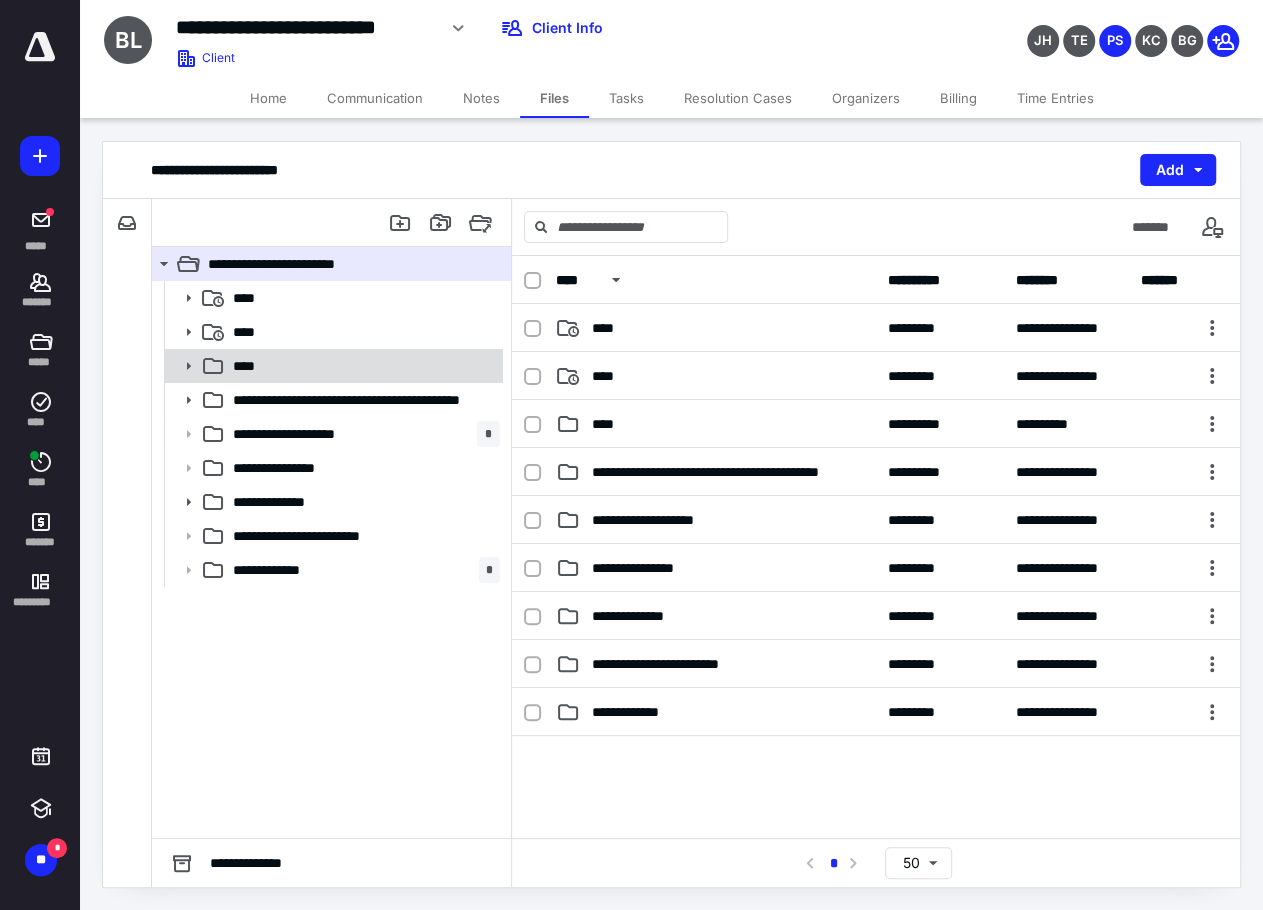 click 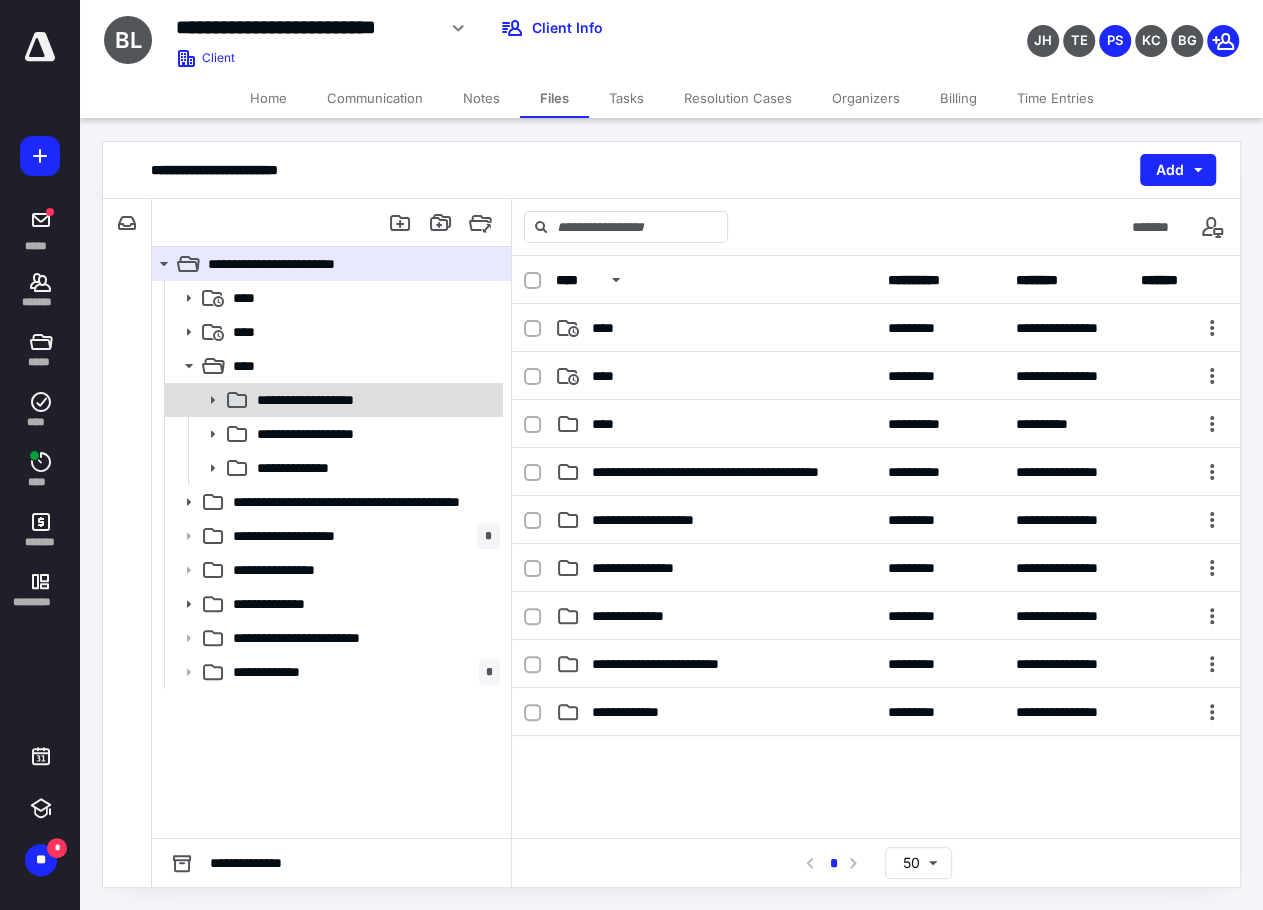 click 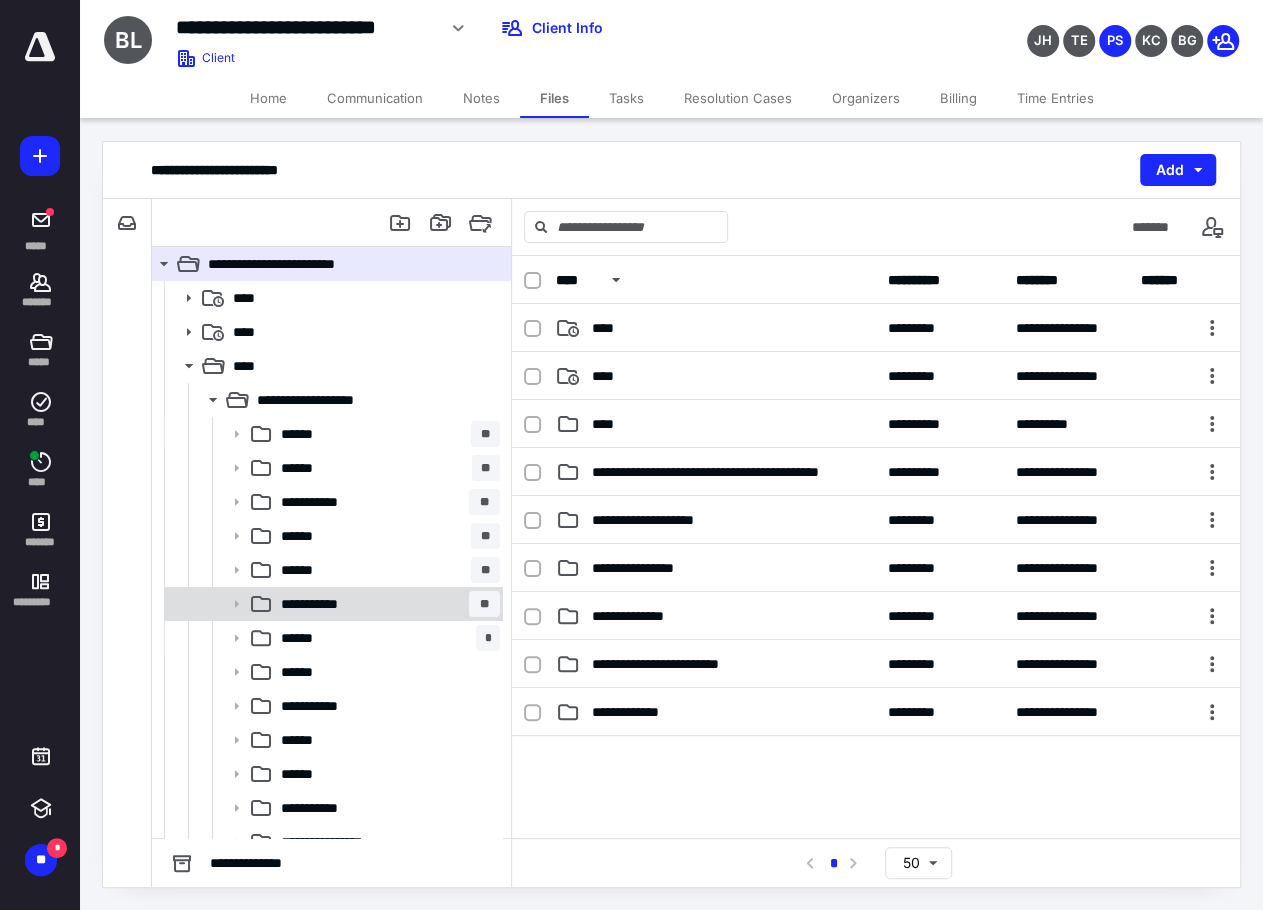 click on "**********" at bounding box center (320, 604) 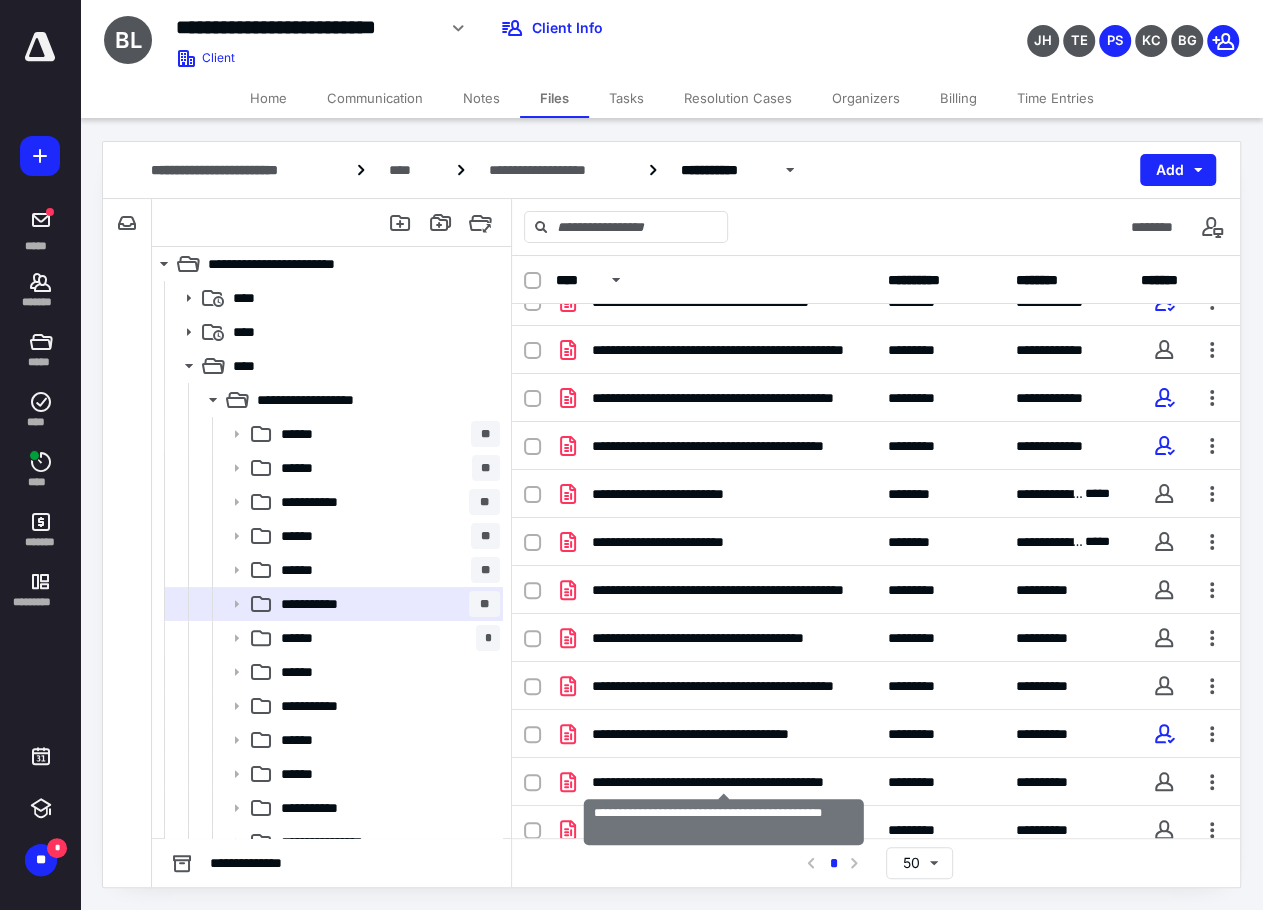 scroll, scrollTop: 214, scrollLeft: 0, axis: vertical 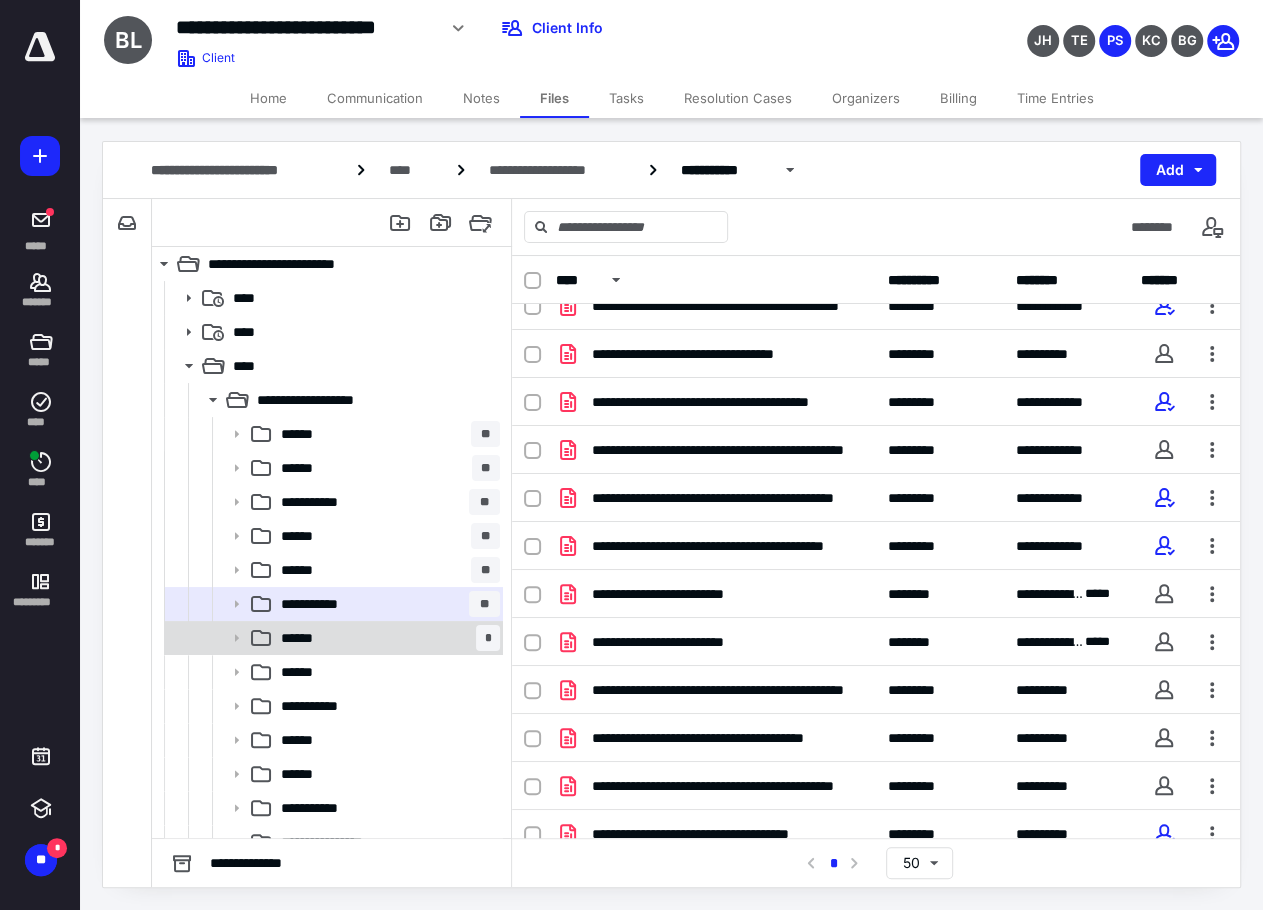 click on "****** *" at bounding box center (386, 638) 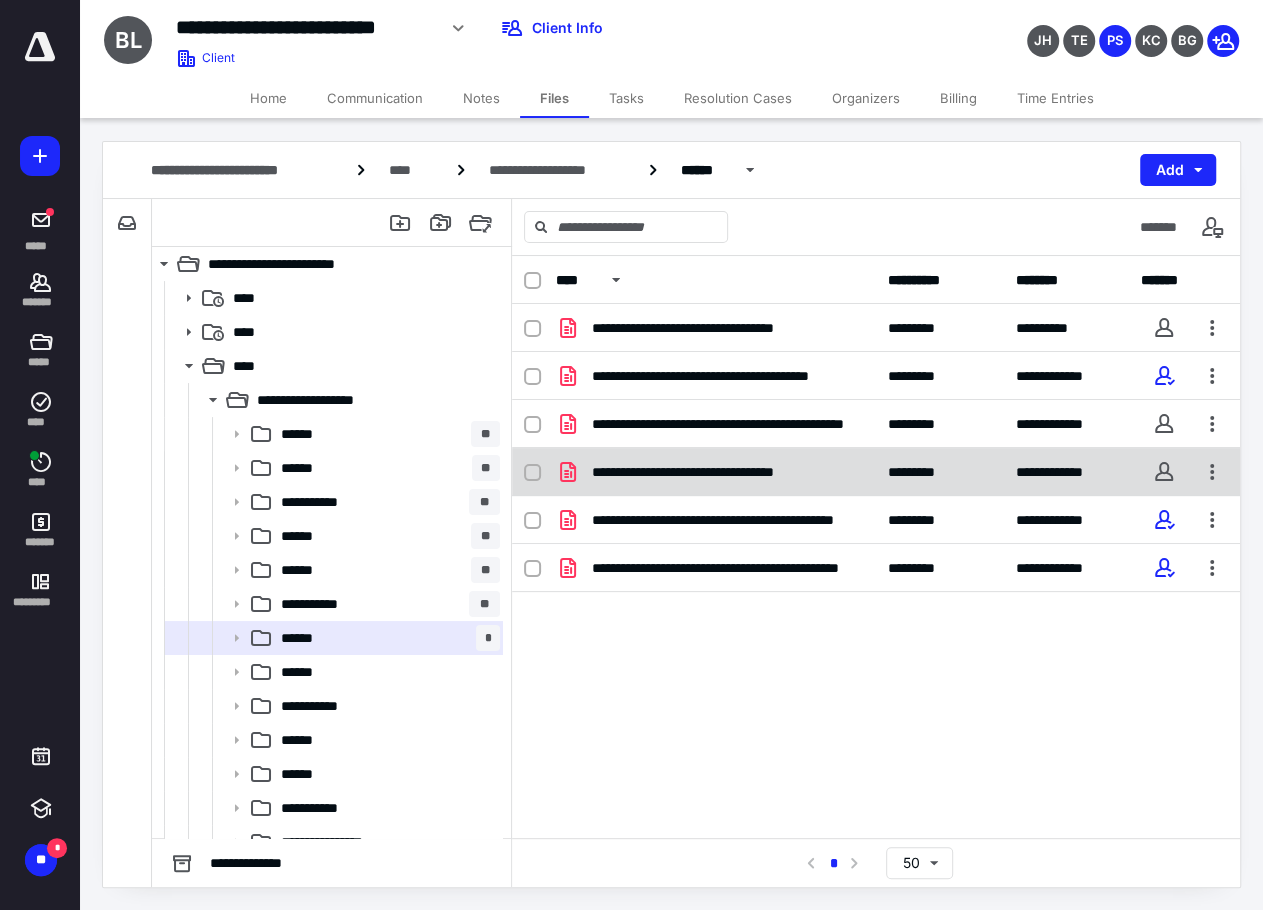 click on "**********" at bounding box center (876, 472) 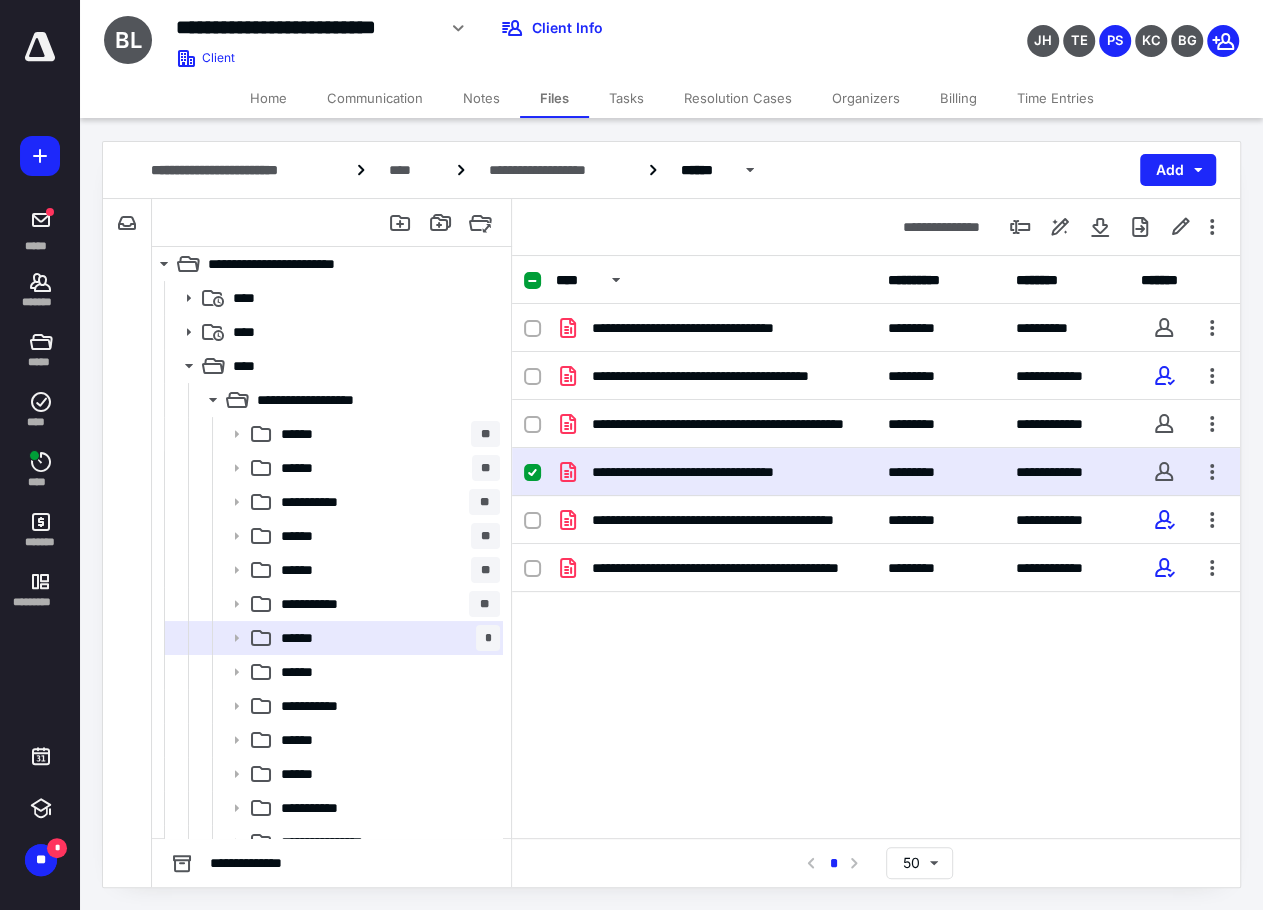 click on "**********" at bounding box center (876, 472) 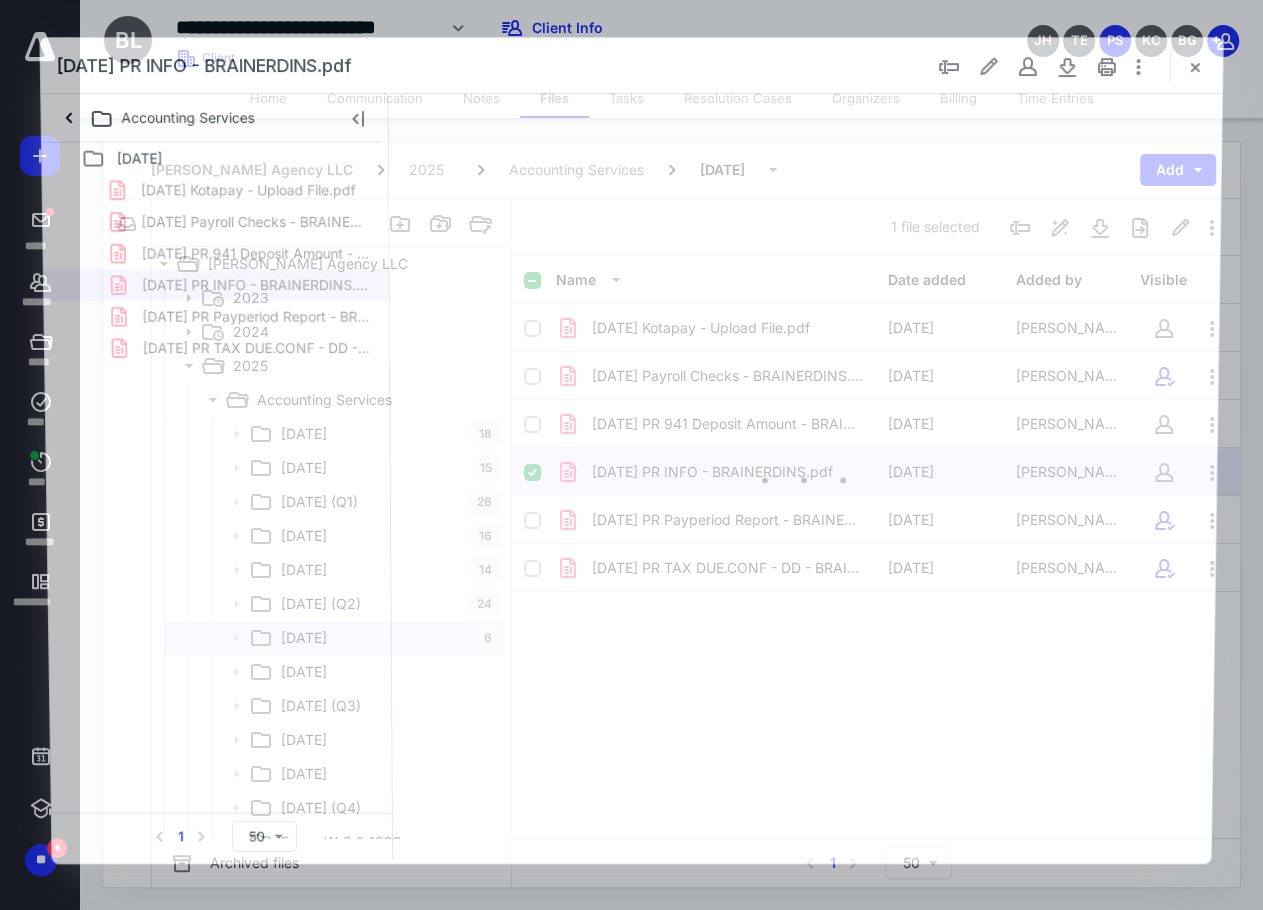 scroll, scrollTop: 0, scrollLeft: 0, axis: both 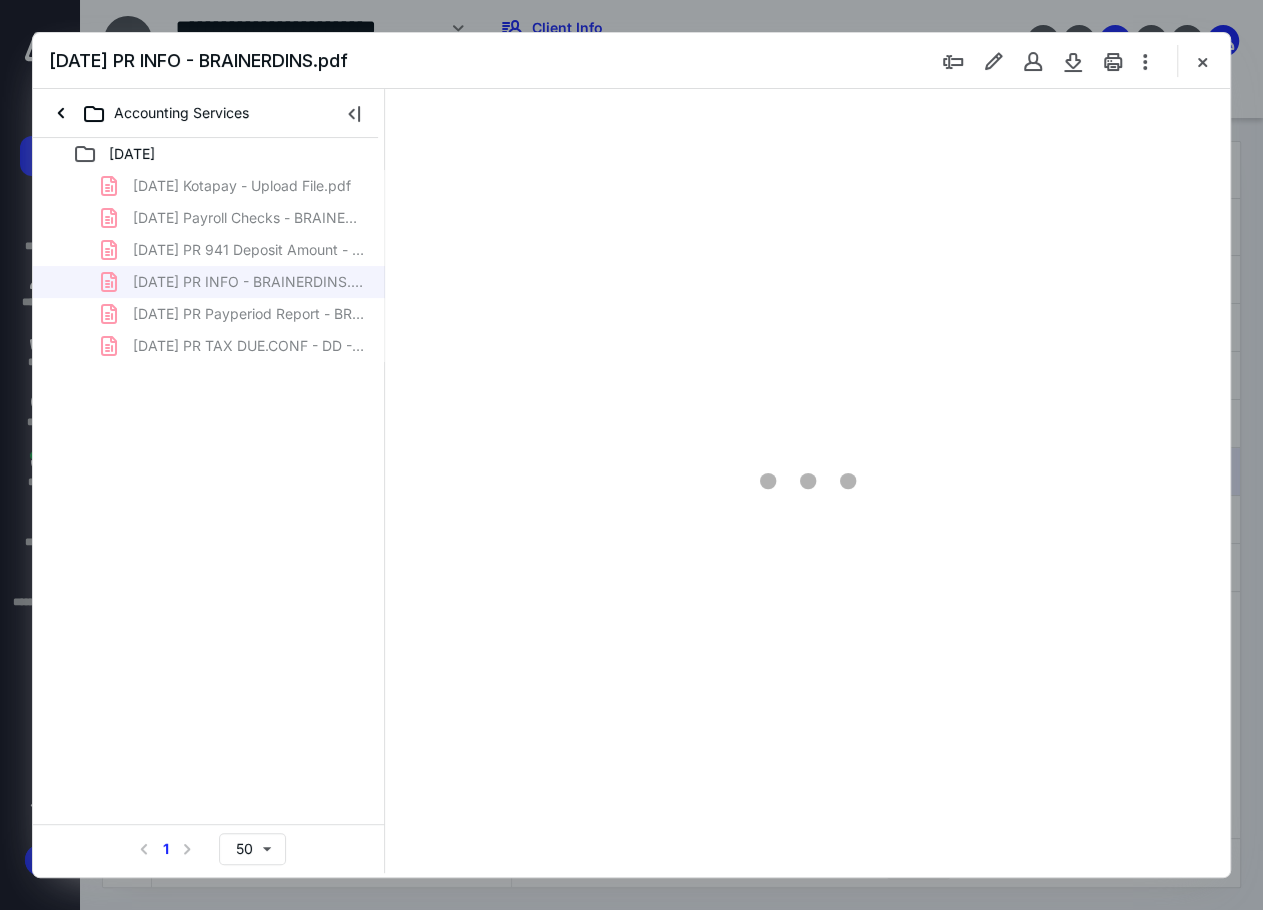 type on "137" 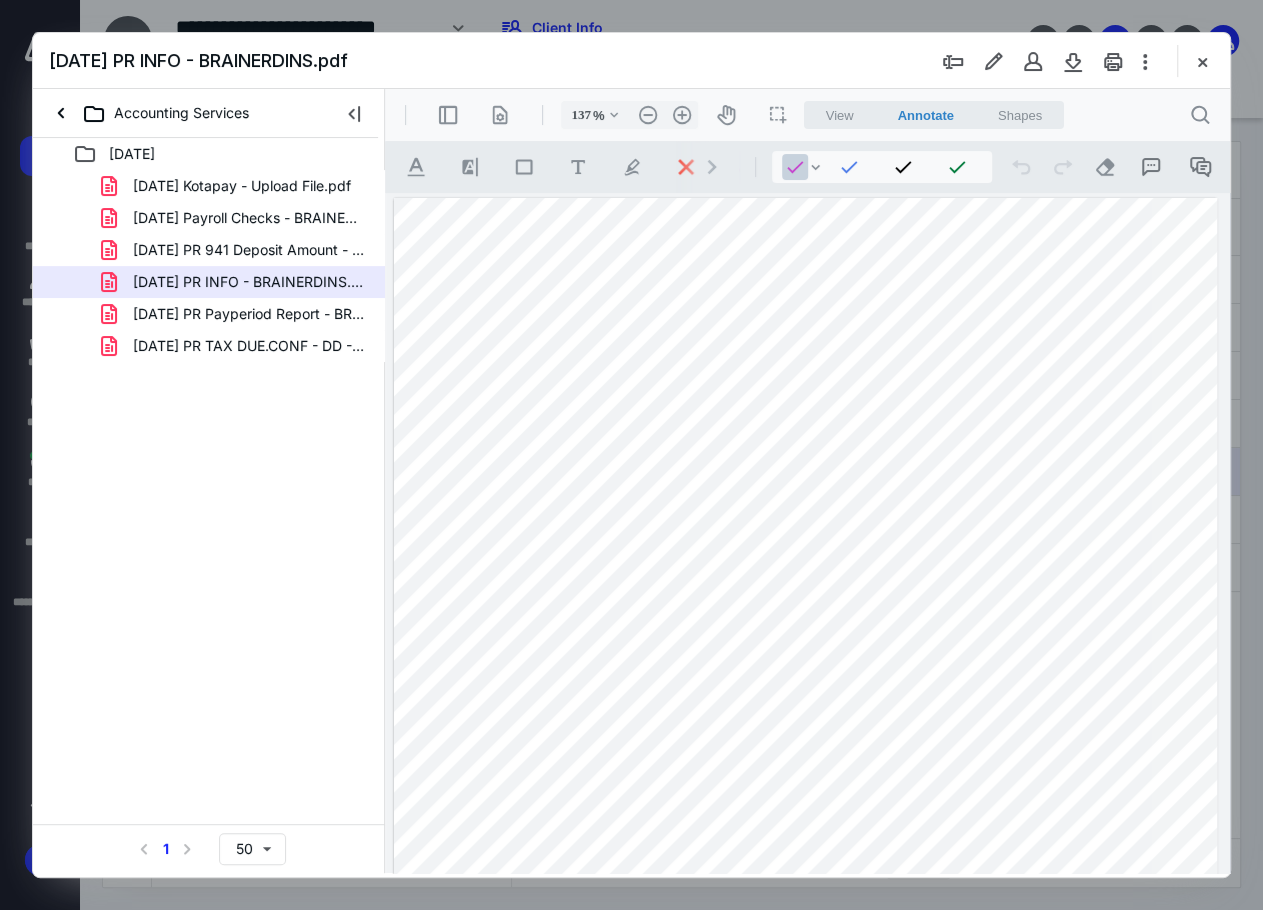 scroll, scrollTop: 0, scrollLeft: 0, axis: both 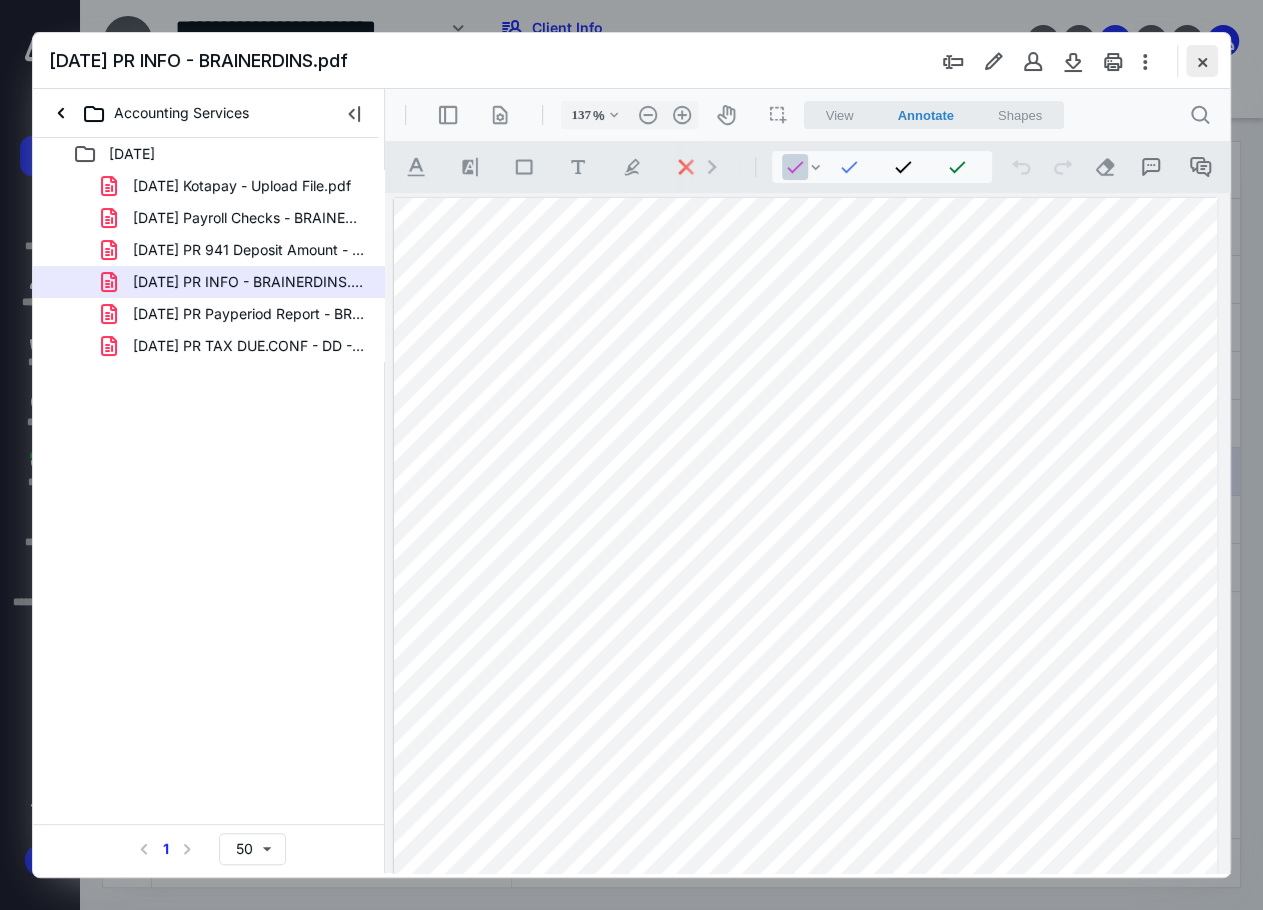 click at bounding box center (1202, 61) 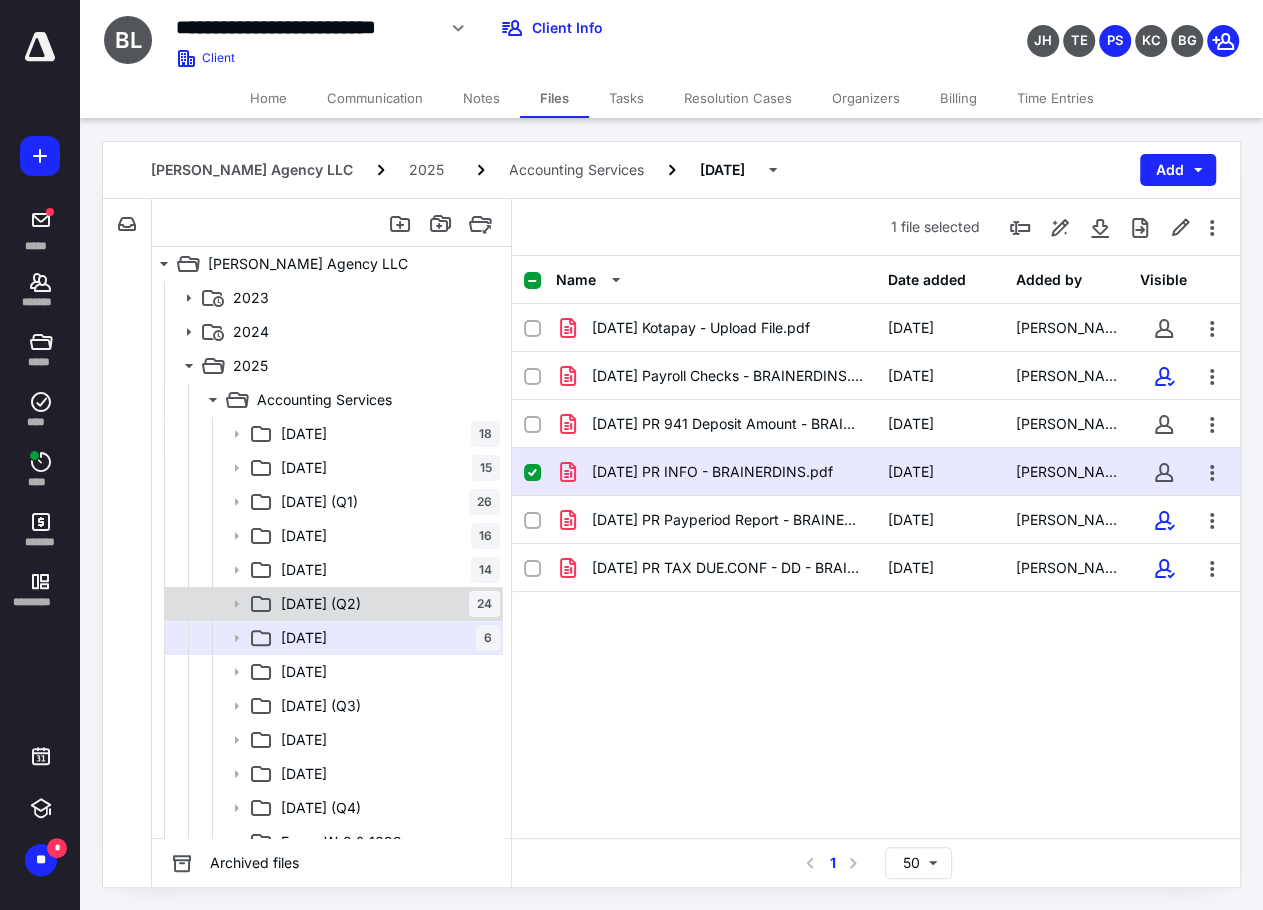 click on "[DATE] (Q2) 24" at bounding box center (386, 604) 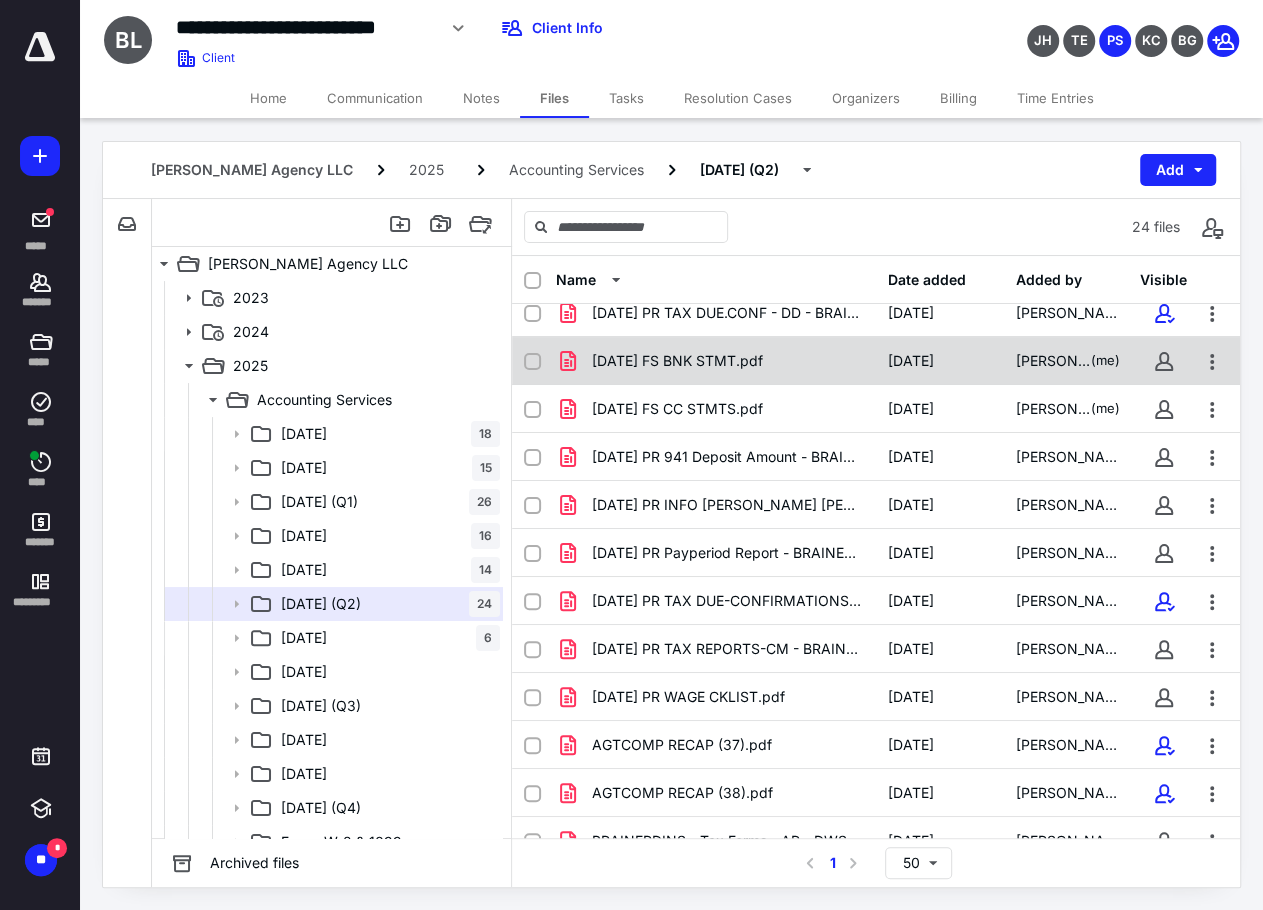 scroll, scrollTop: 614, scrollLeft: 0, axis: vertical 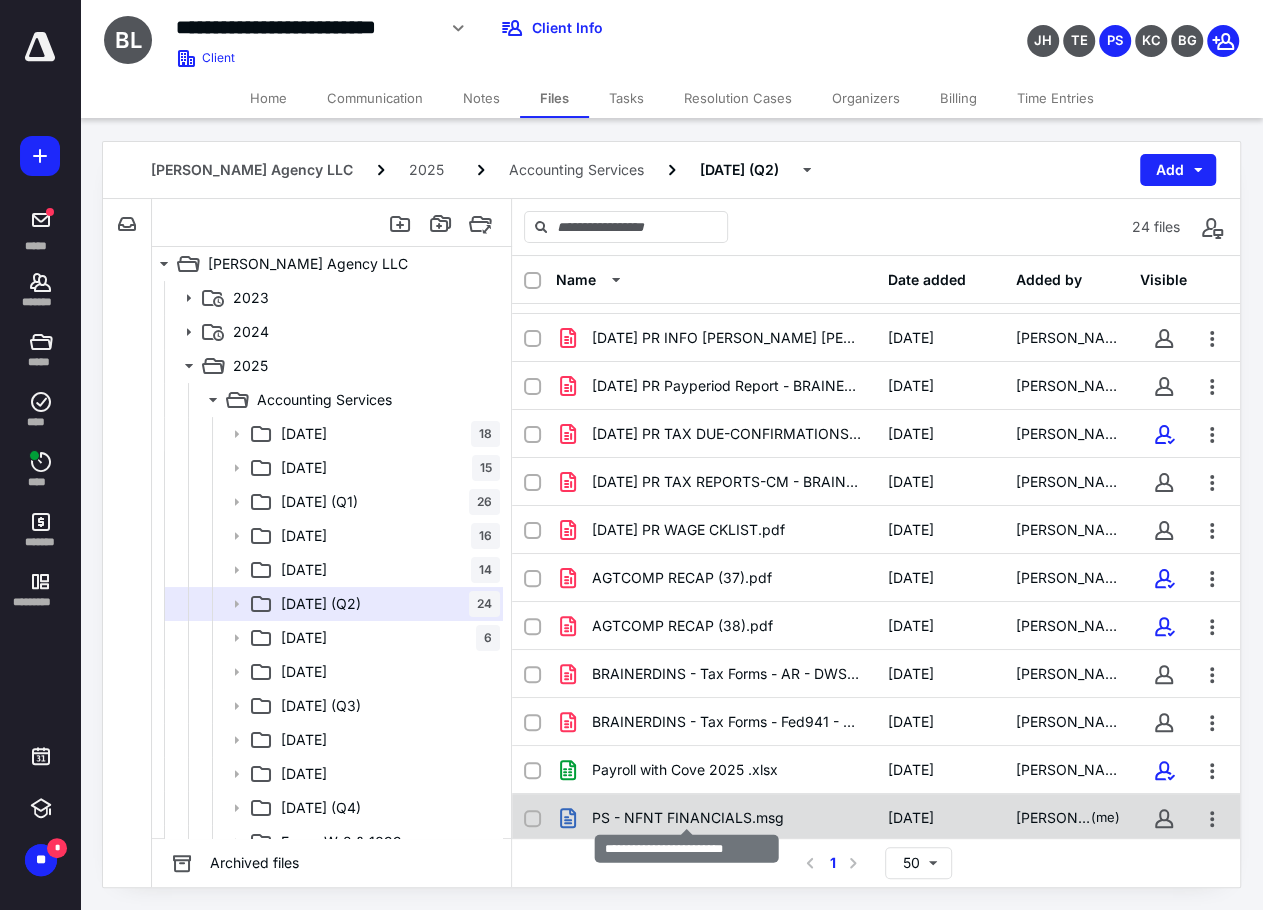 click on "PS - NFNT FINANCIALS.msg" at bounding box center [688, 818] 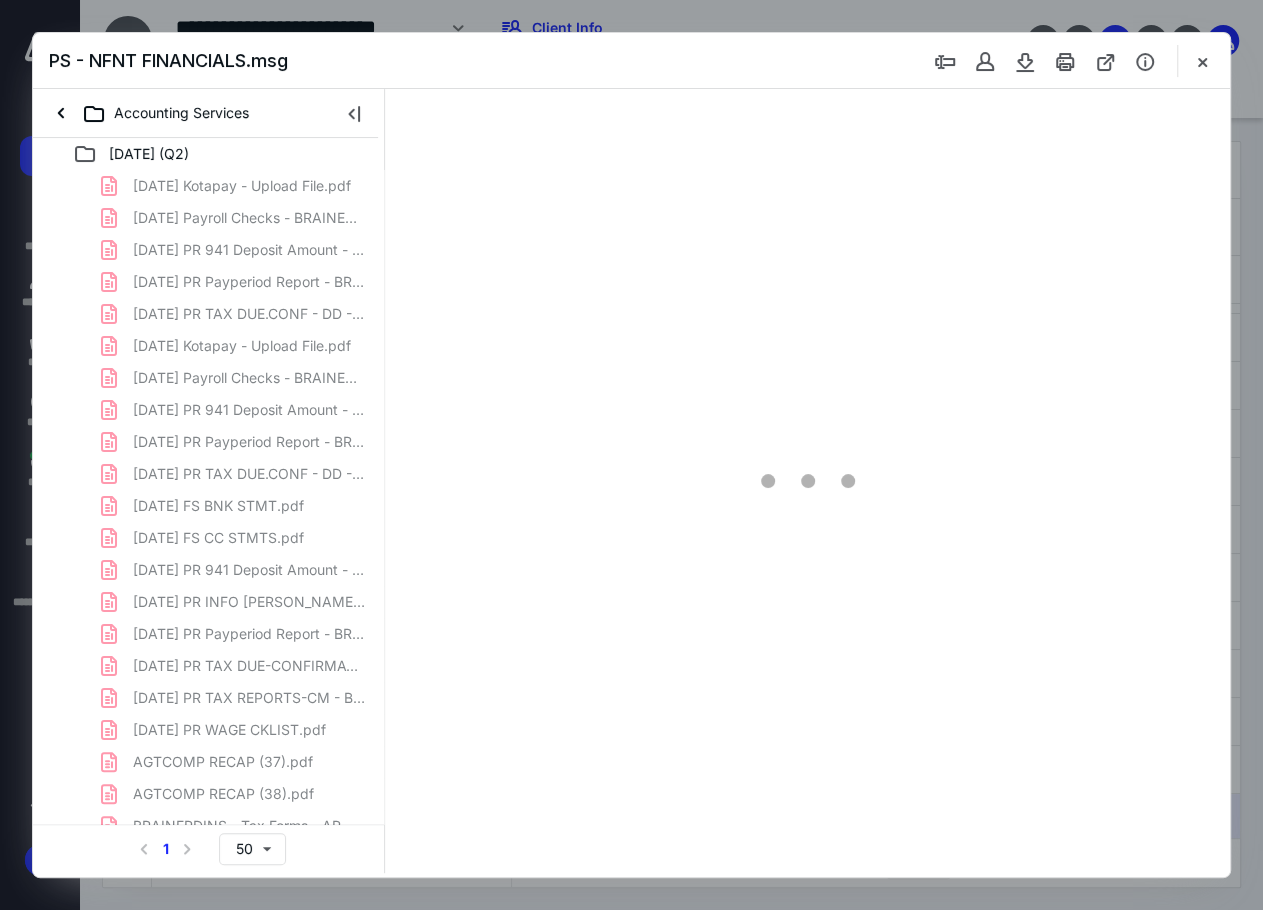 scroll, scrollTop: 0, scrollLeft: 0, axis: both 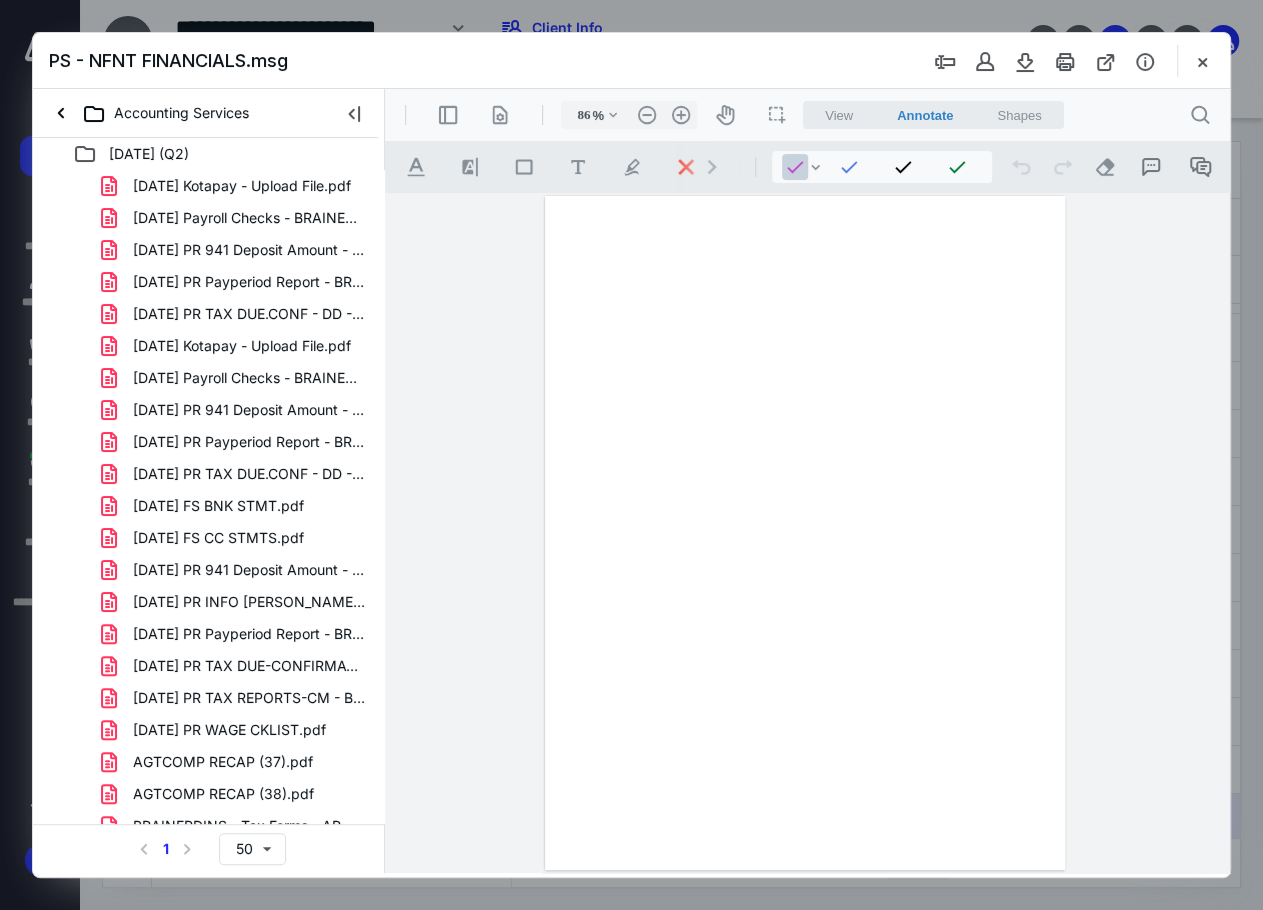 type on "135" 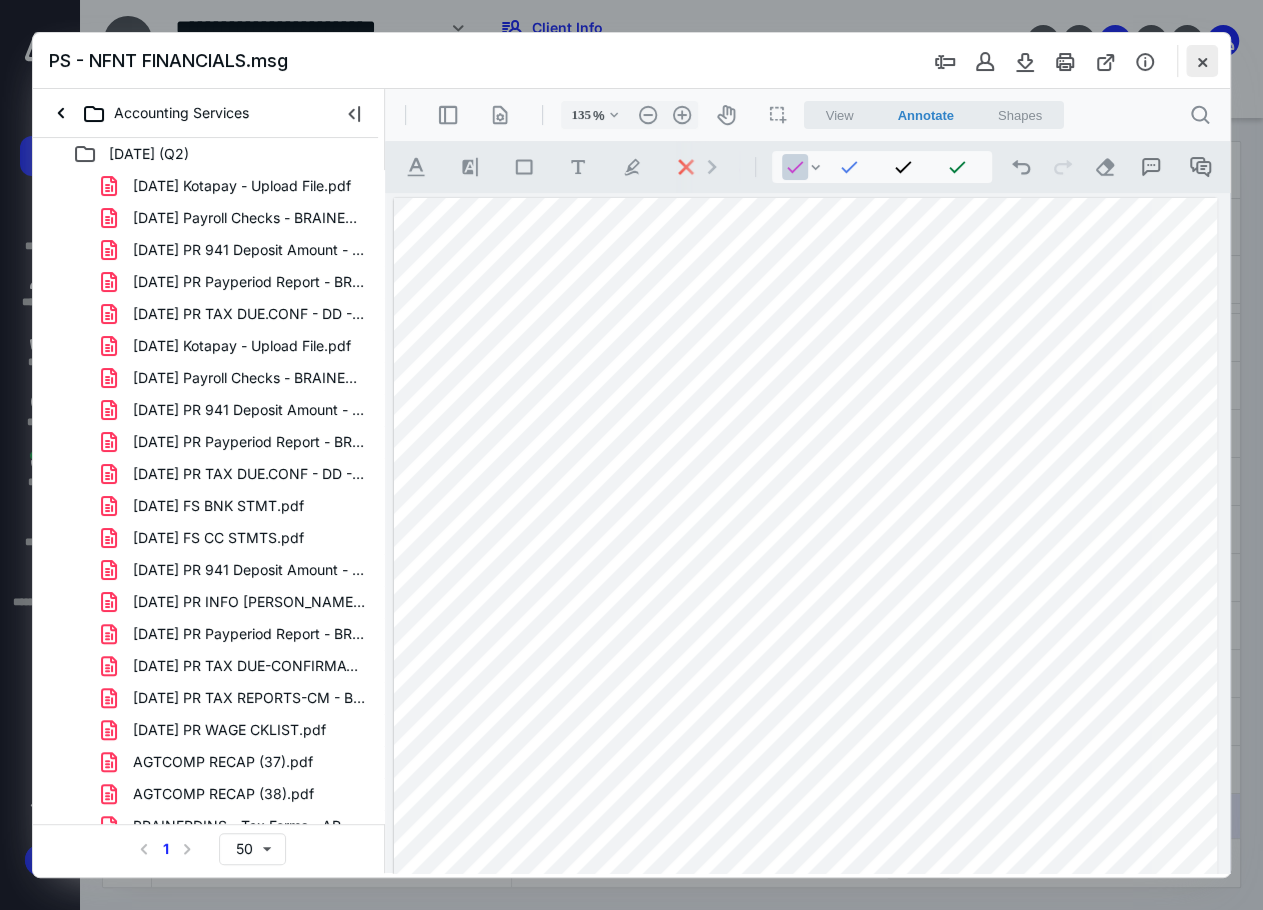 click at bounding box center (1202, 61) 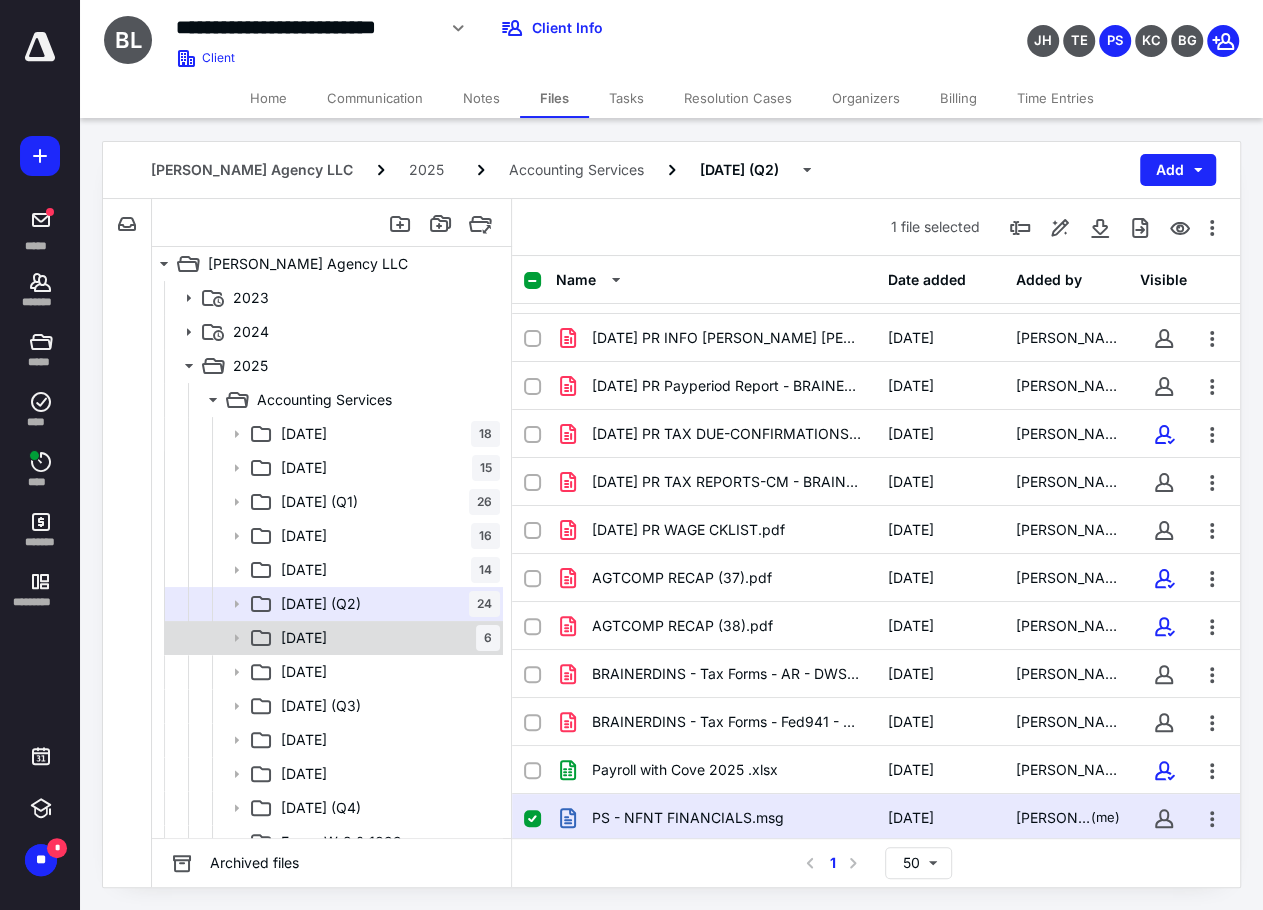 click on "[DATE] 6" at bounding box center [386, 638] 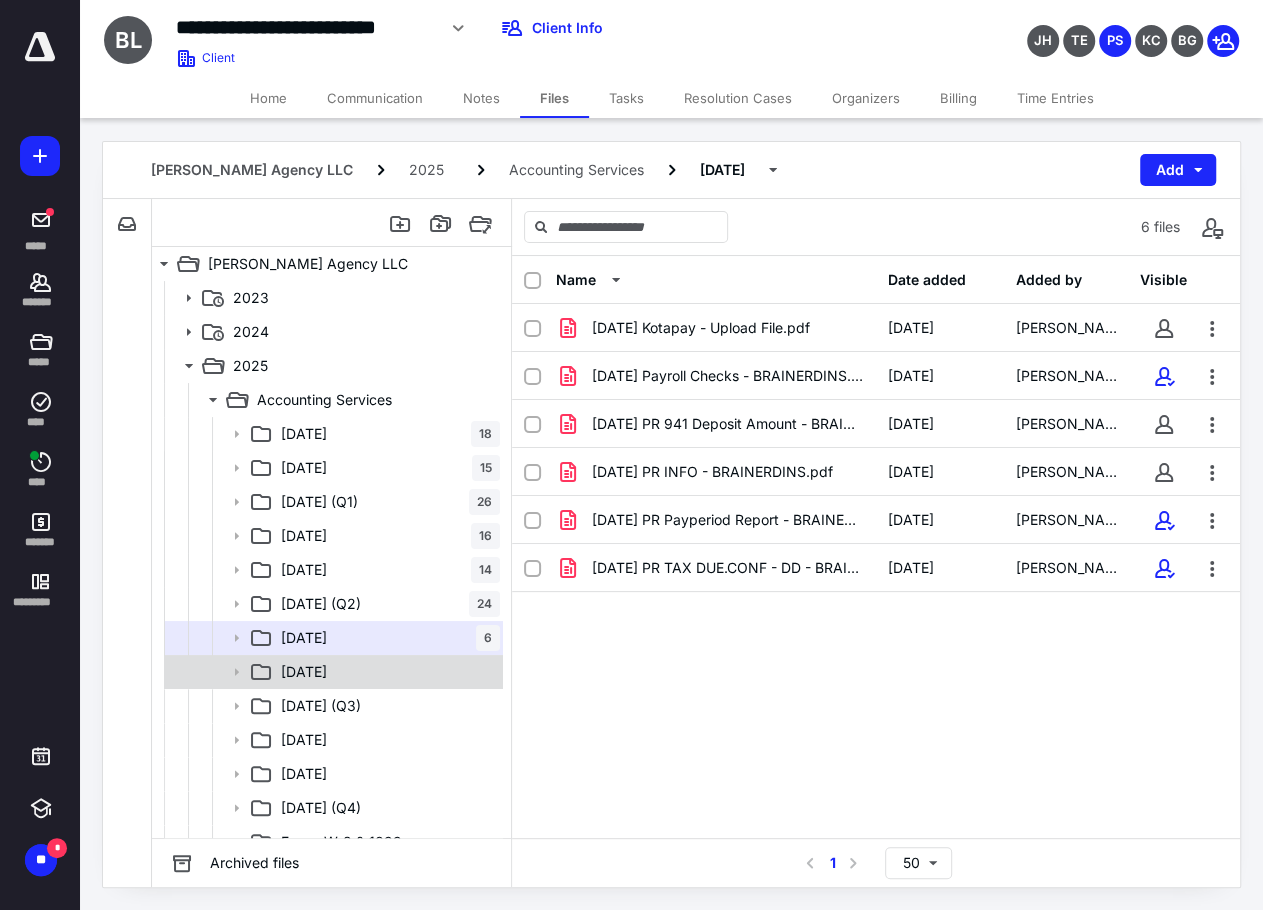 click on "[DATE]" at bounding box center (304, 672) 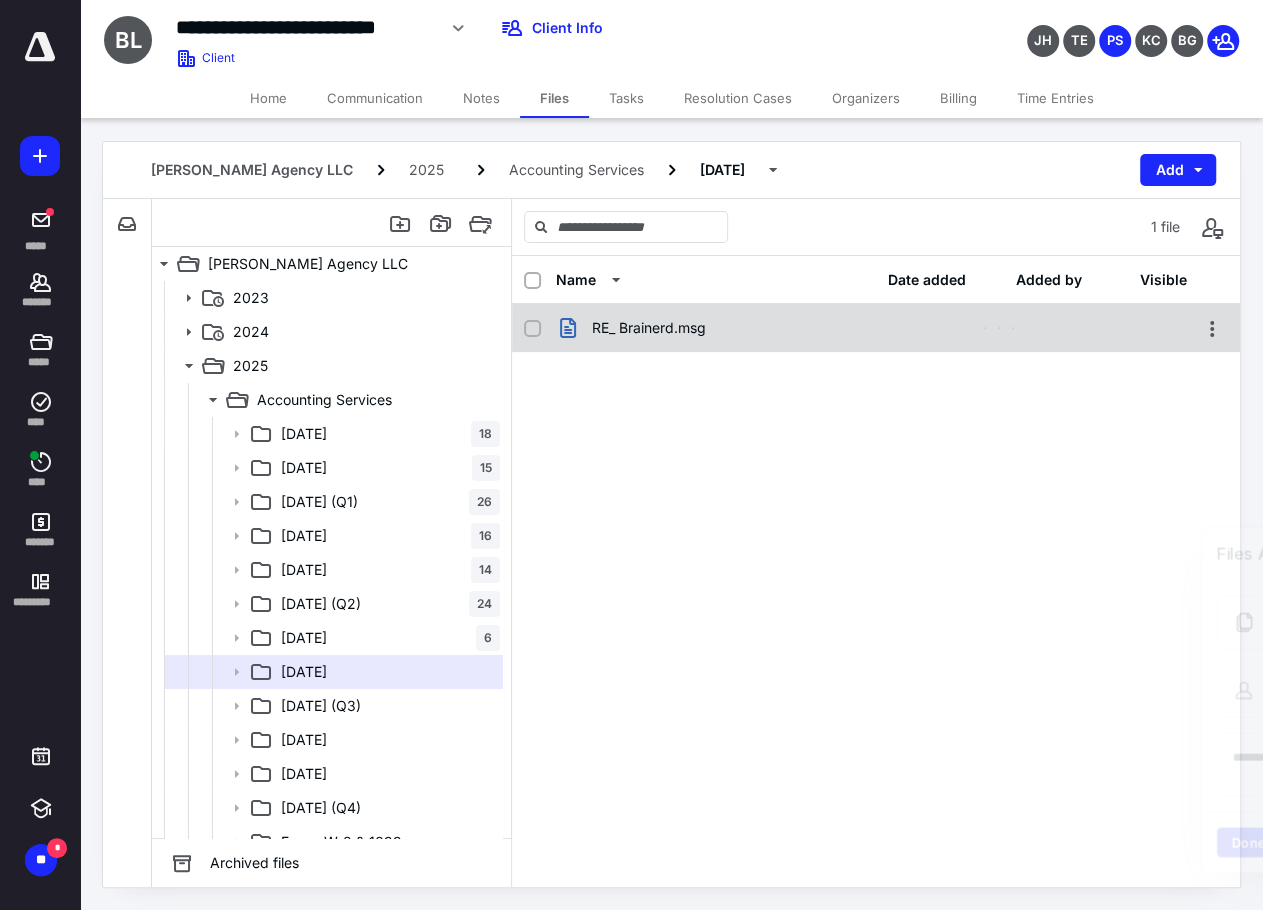 checkbox on "true" 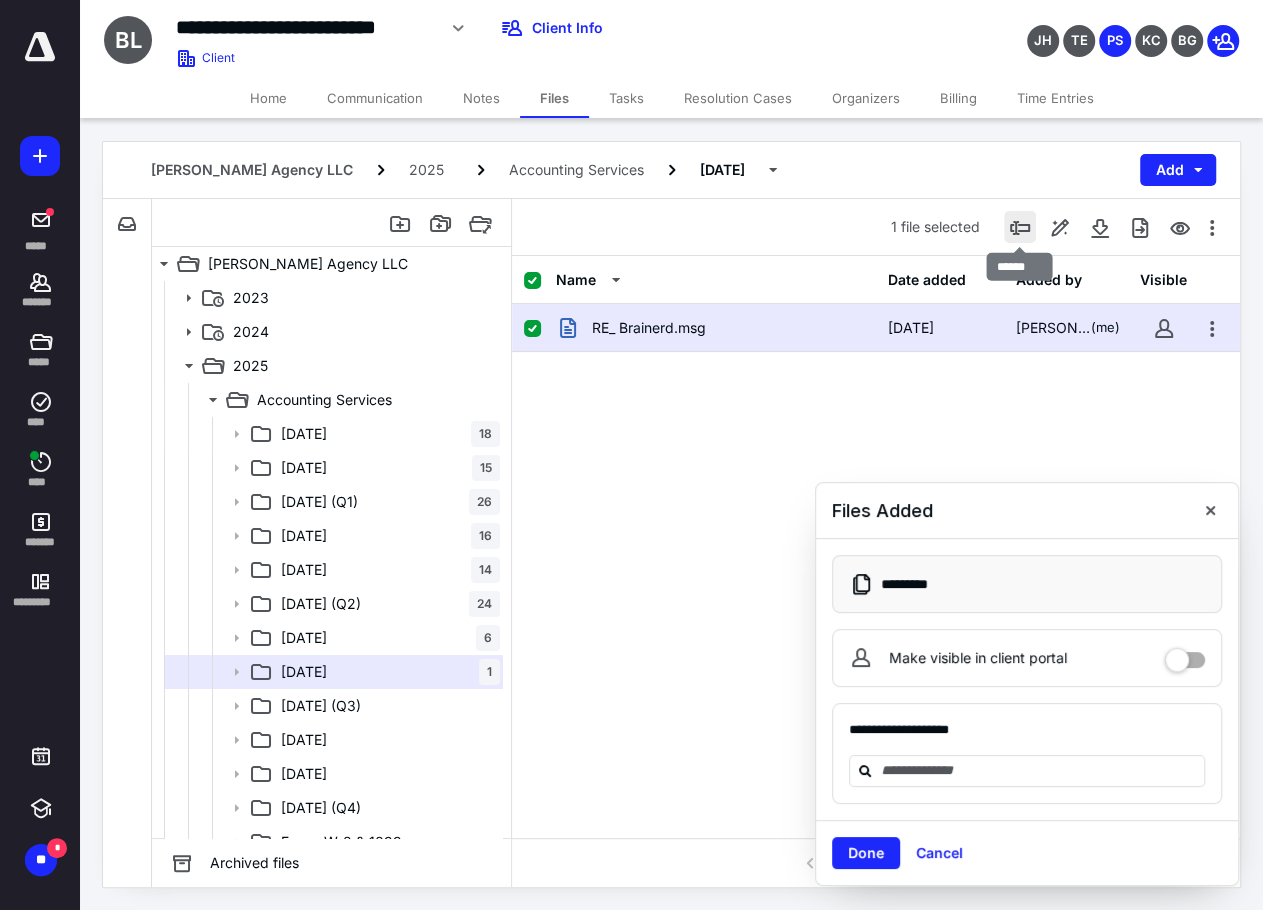 click at bounding box center (1020, 227) 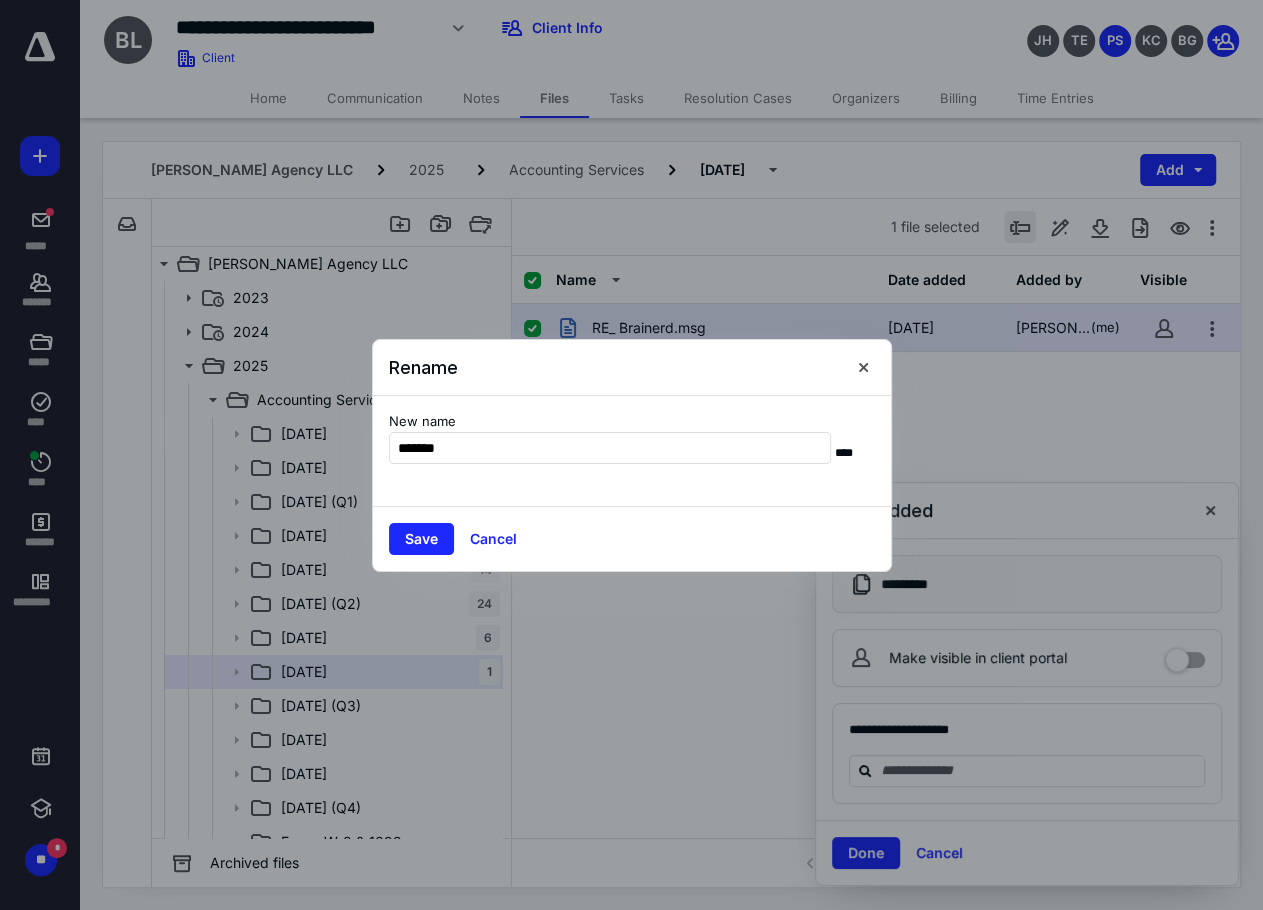 type on "*******" 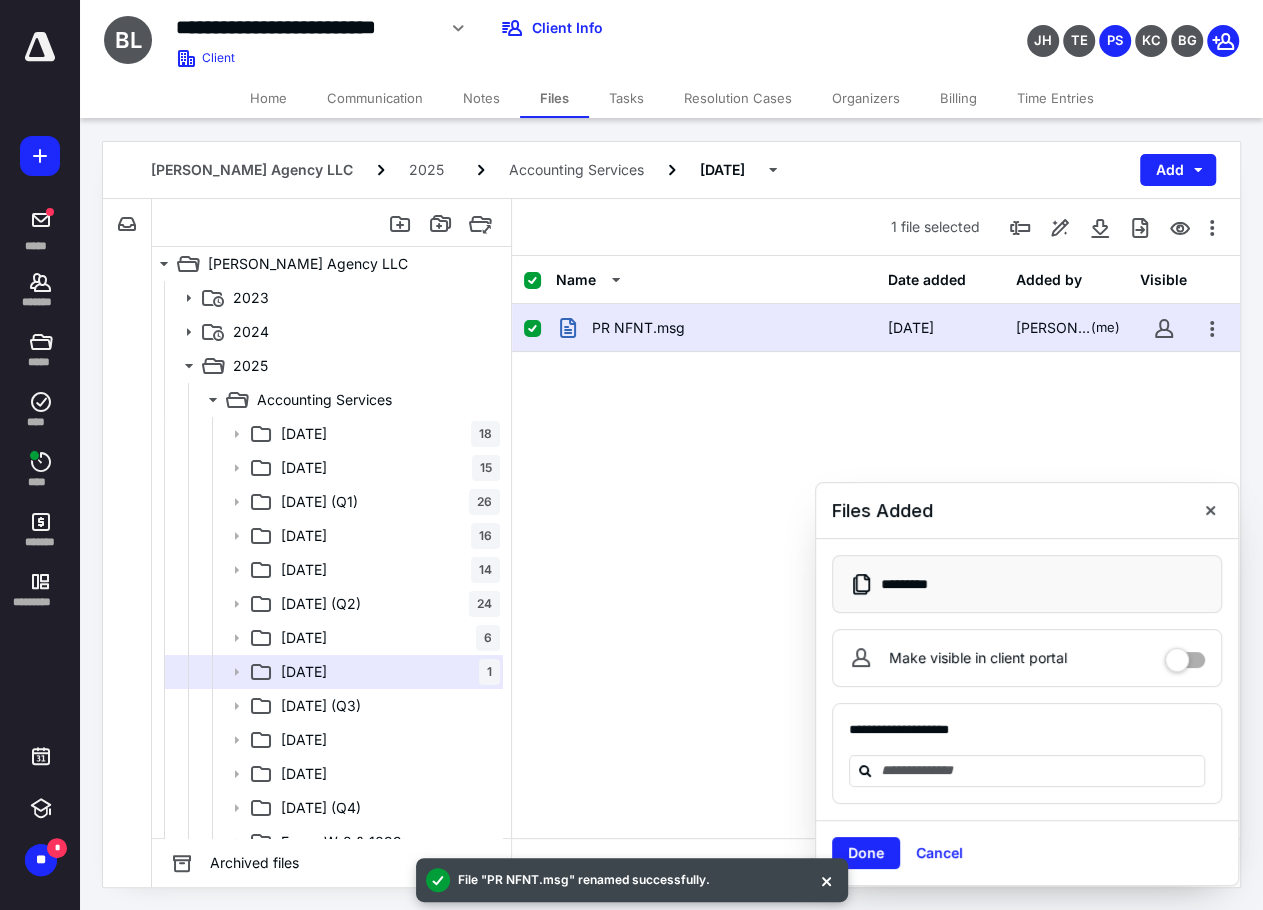 click on "PR NFNT.msg [DATE] [PERSON_NAME]  (me)" at bounding box center [876, 454] 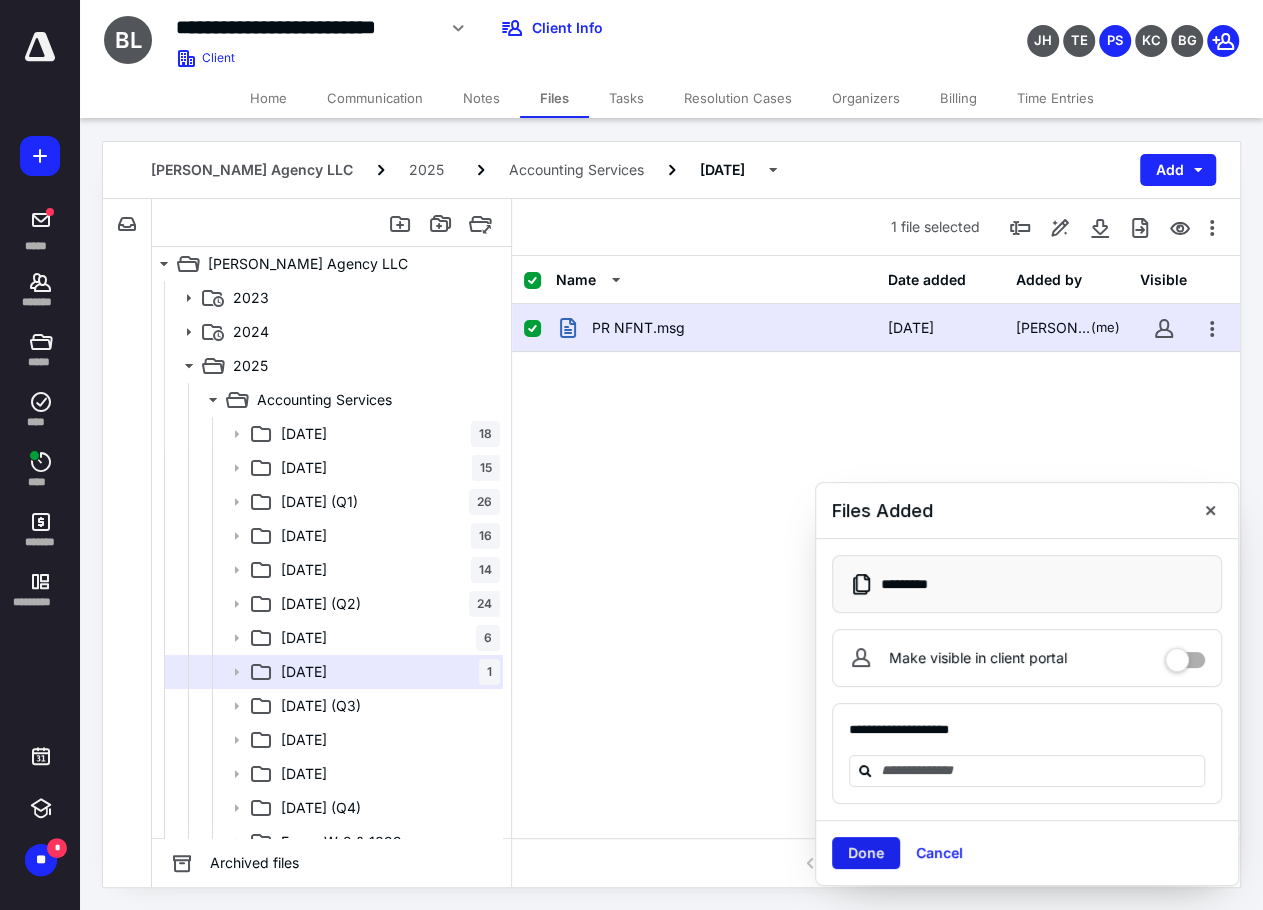 click on "Done" at bounding box center (866, 853) 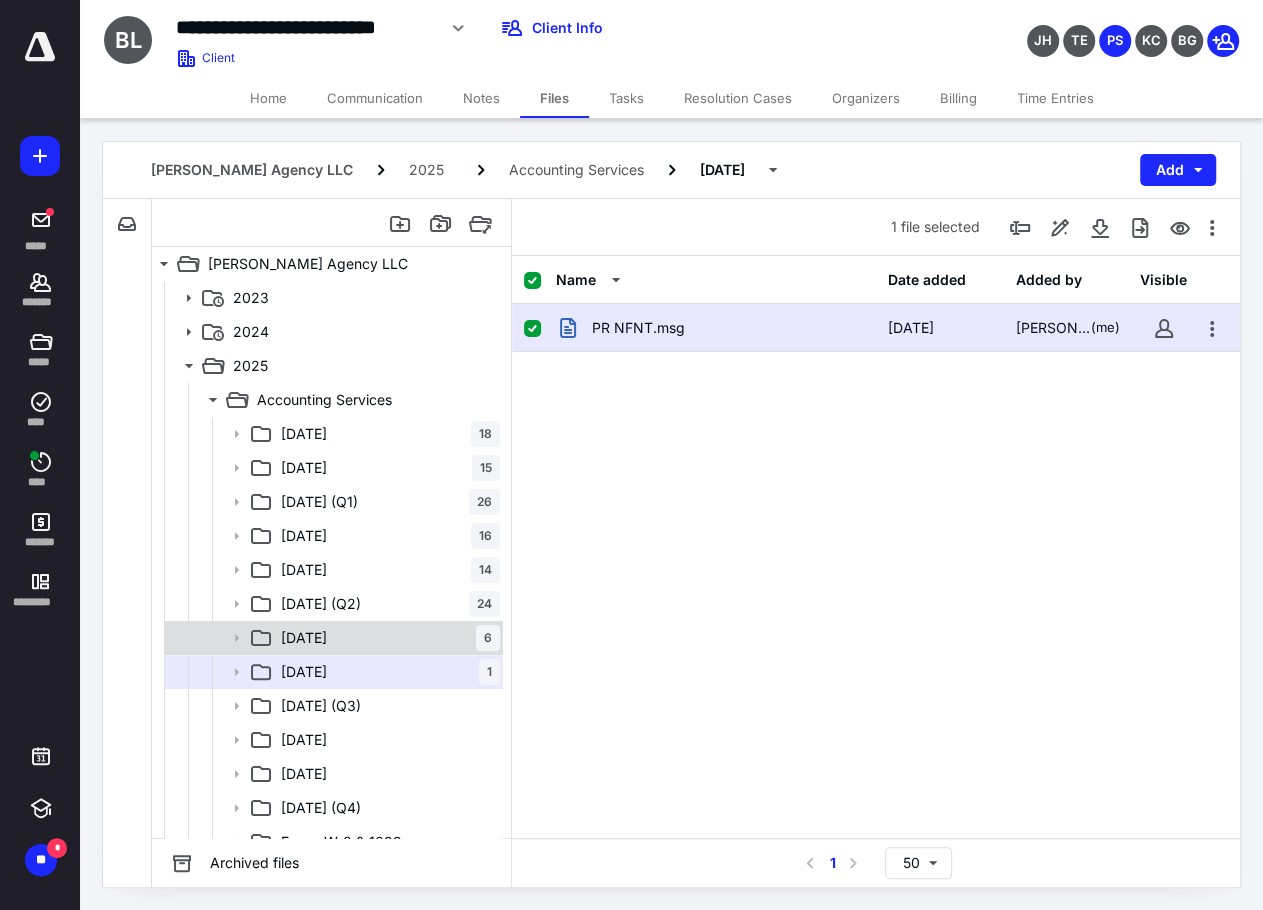 click on "[DATE] 6" at bounding box center [386, 638] 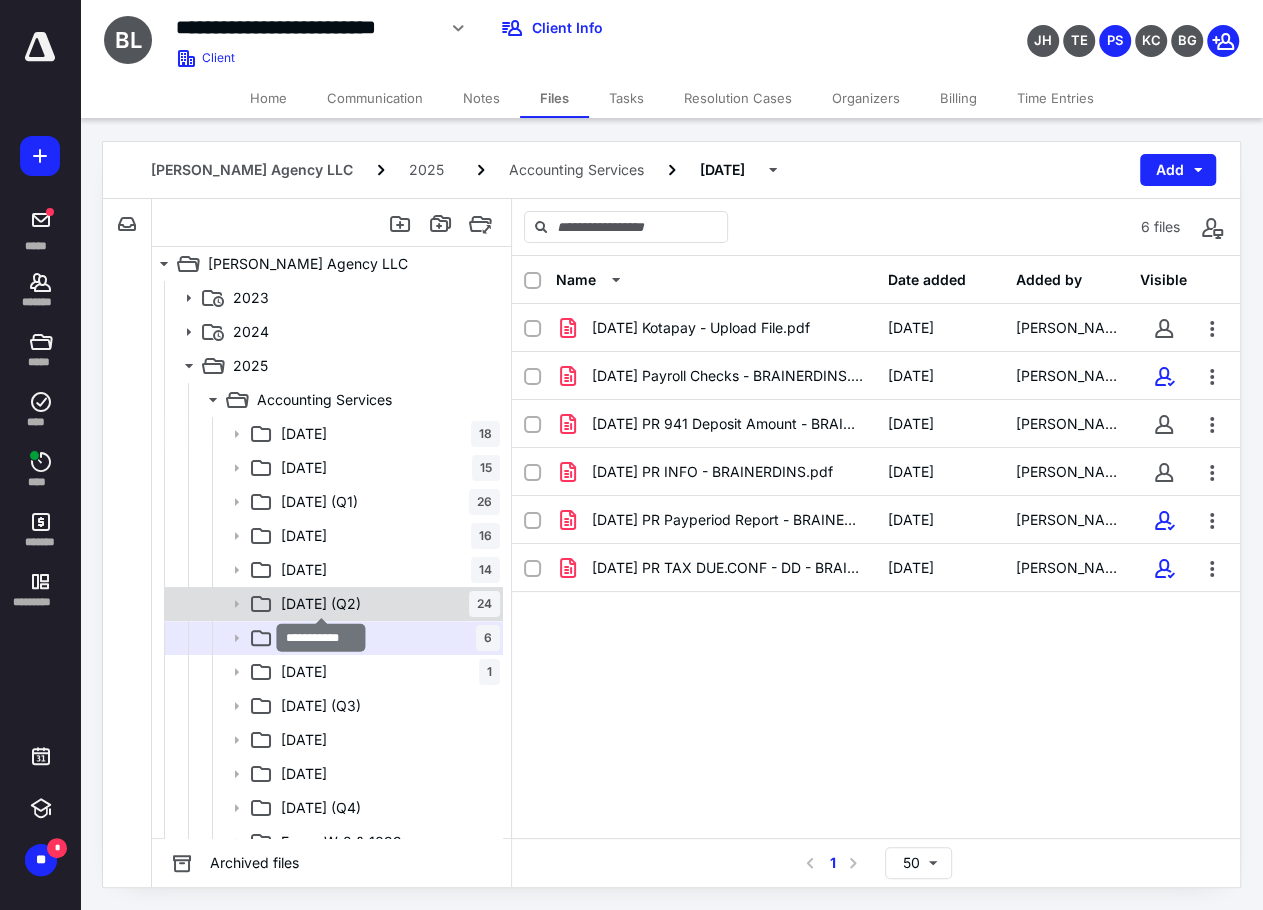 click on "[DATE] (Q2)" at bounding box center [321, 604] 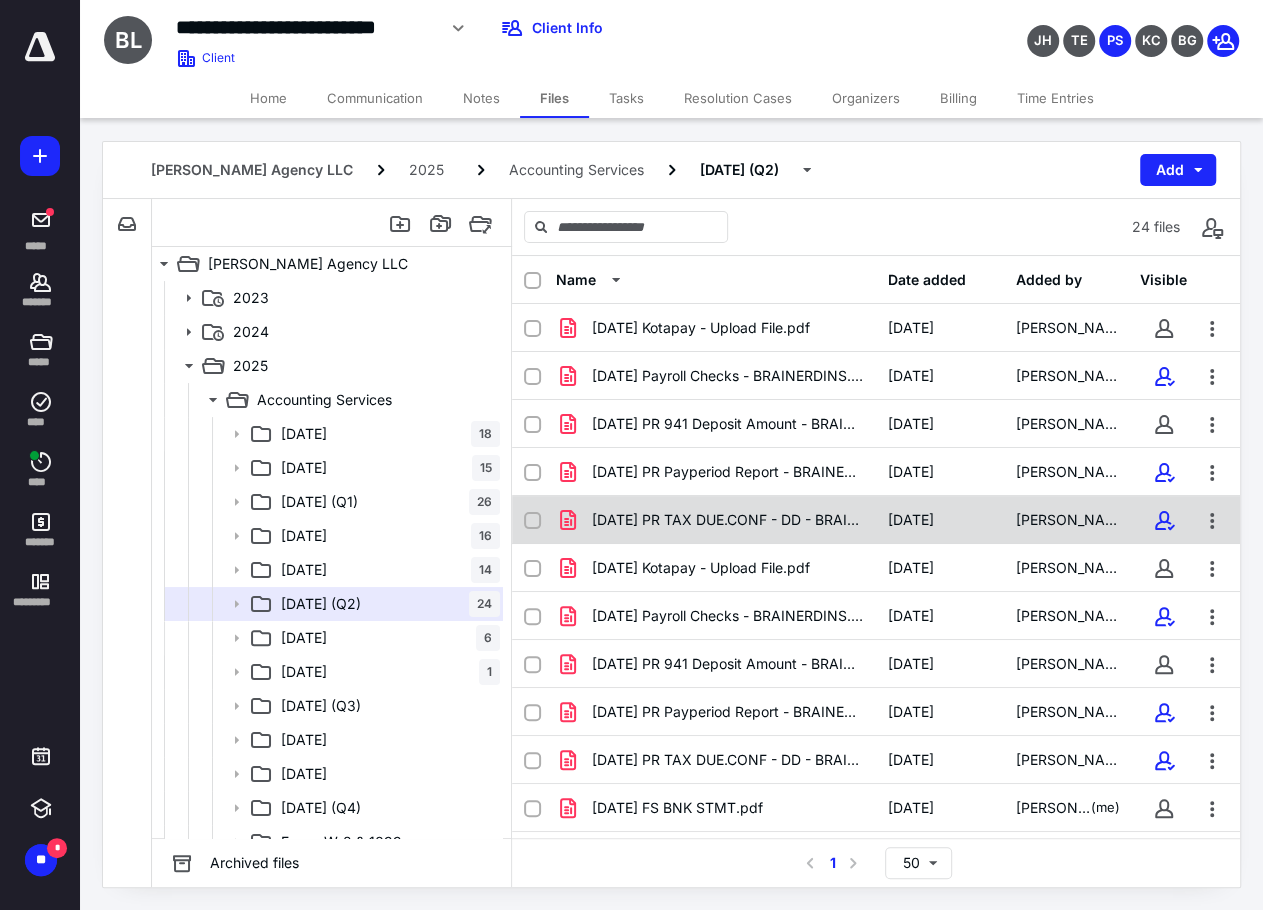 scroll, scrollTop: 614, scrollLeft: 0, axis: vertical 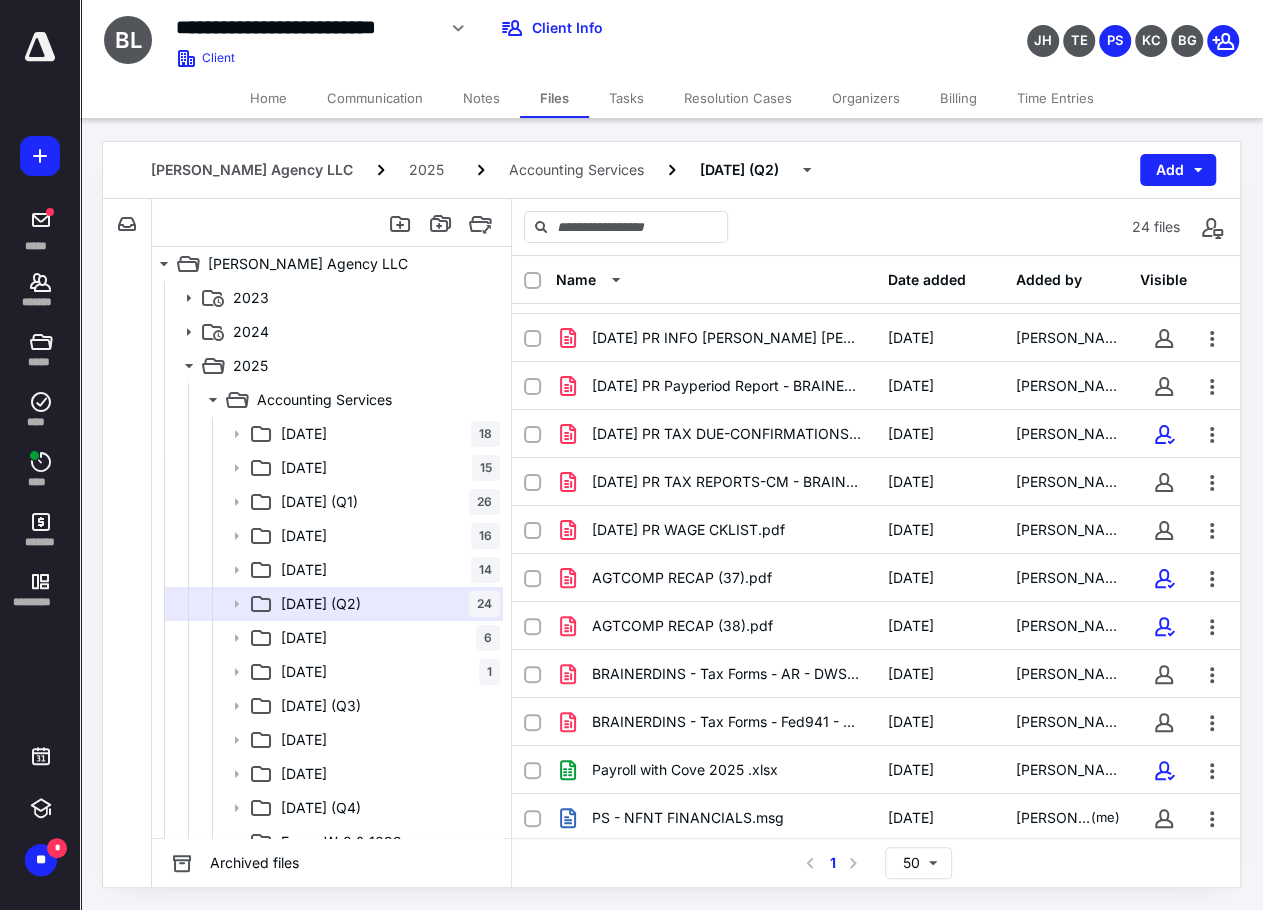 click on "JH TE PS KC BG" at bounding box center [1055, 28] 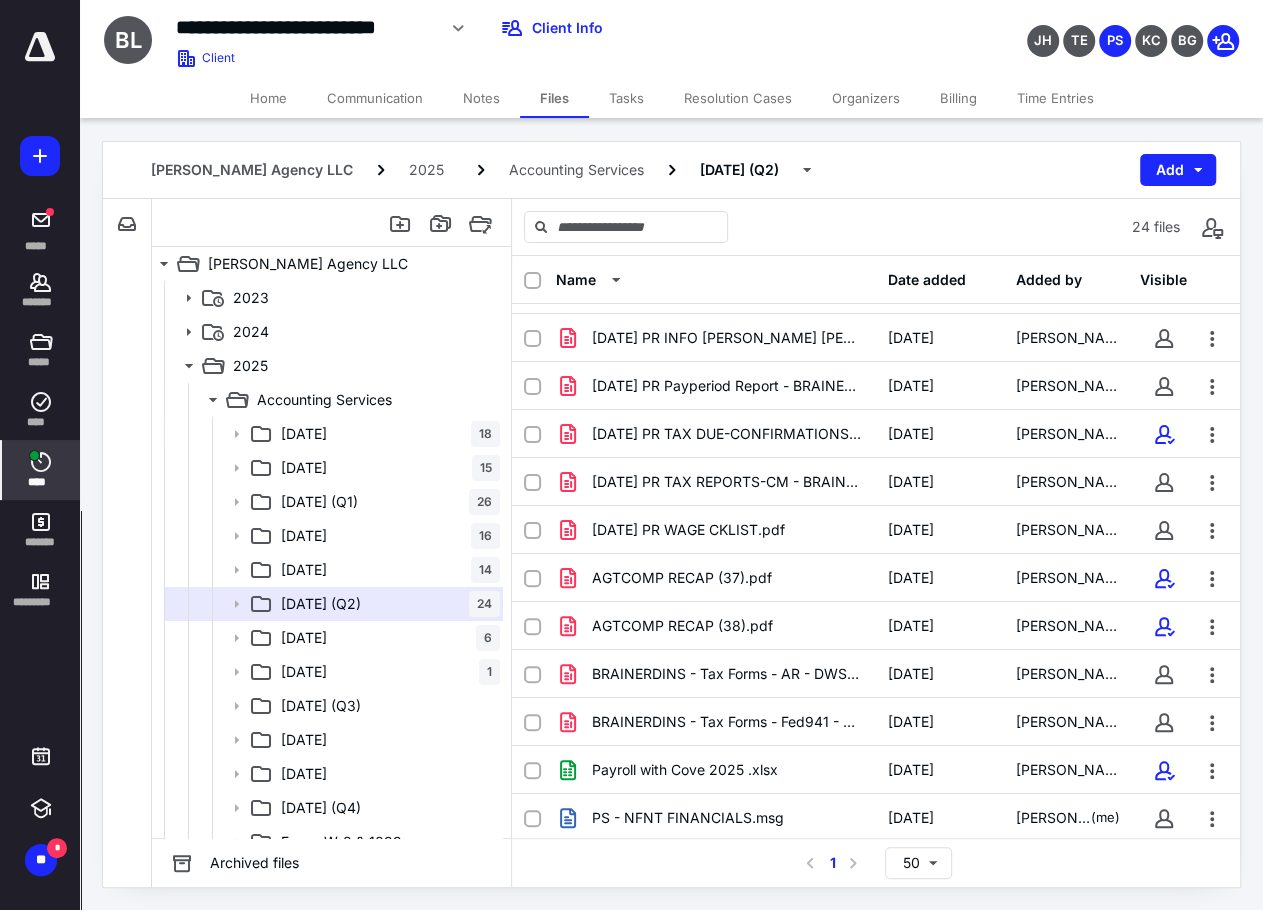 click 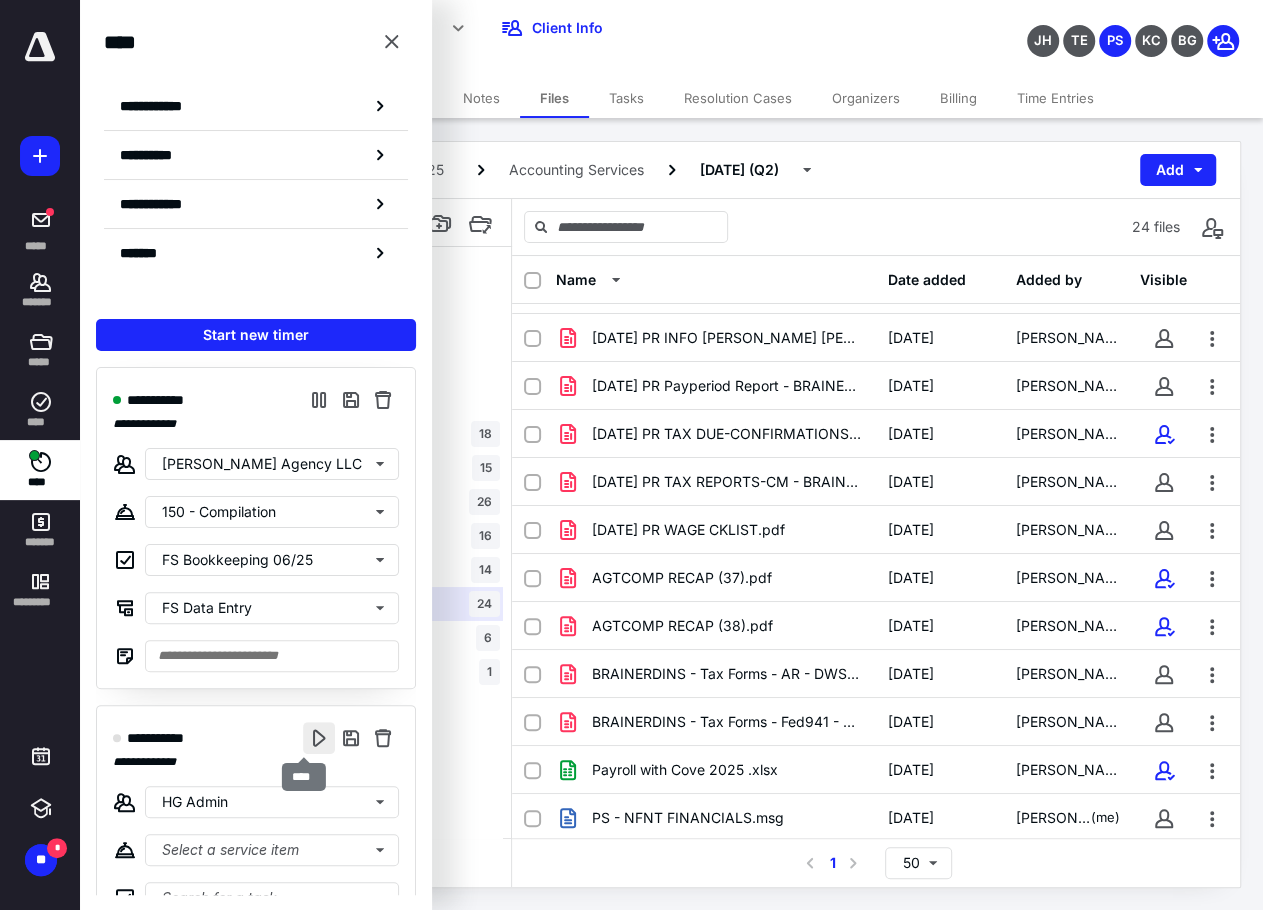 click at bounding box center [319, 738] 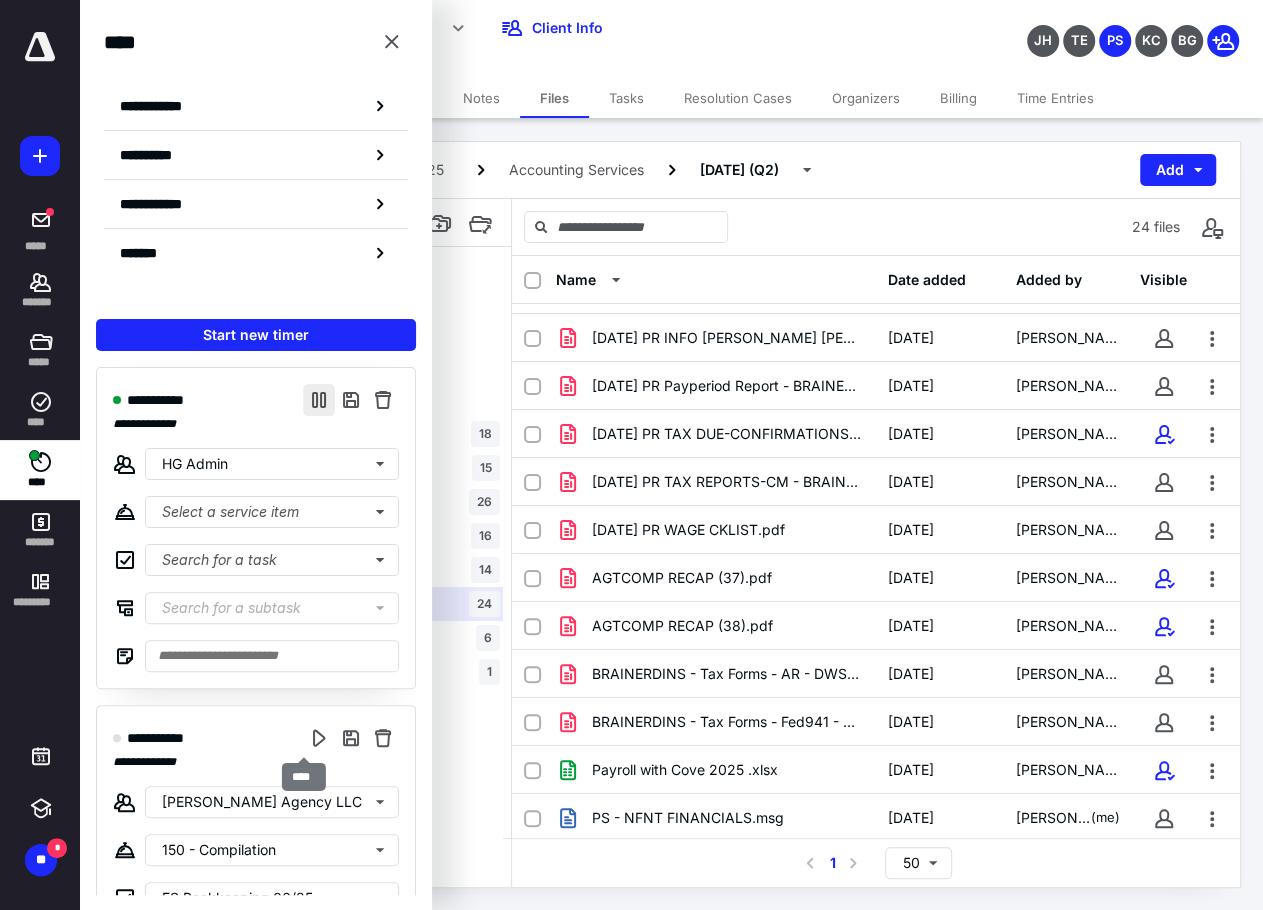 type 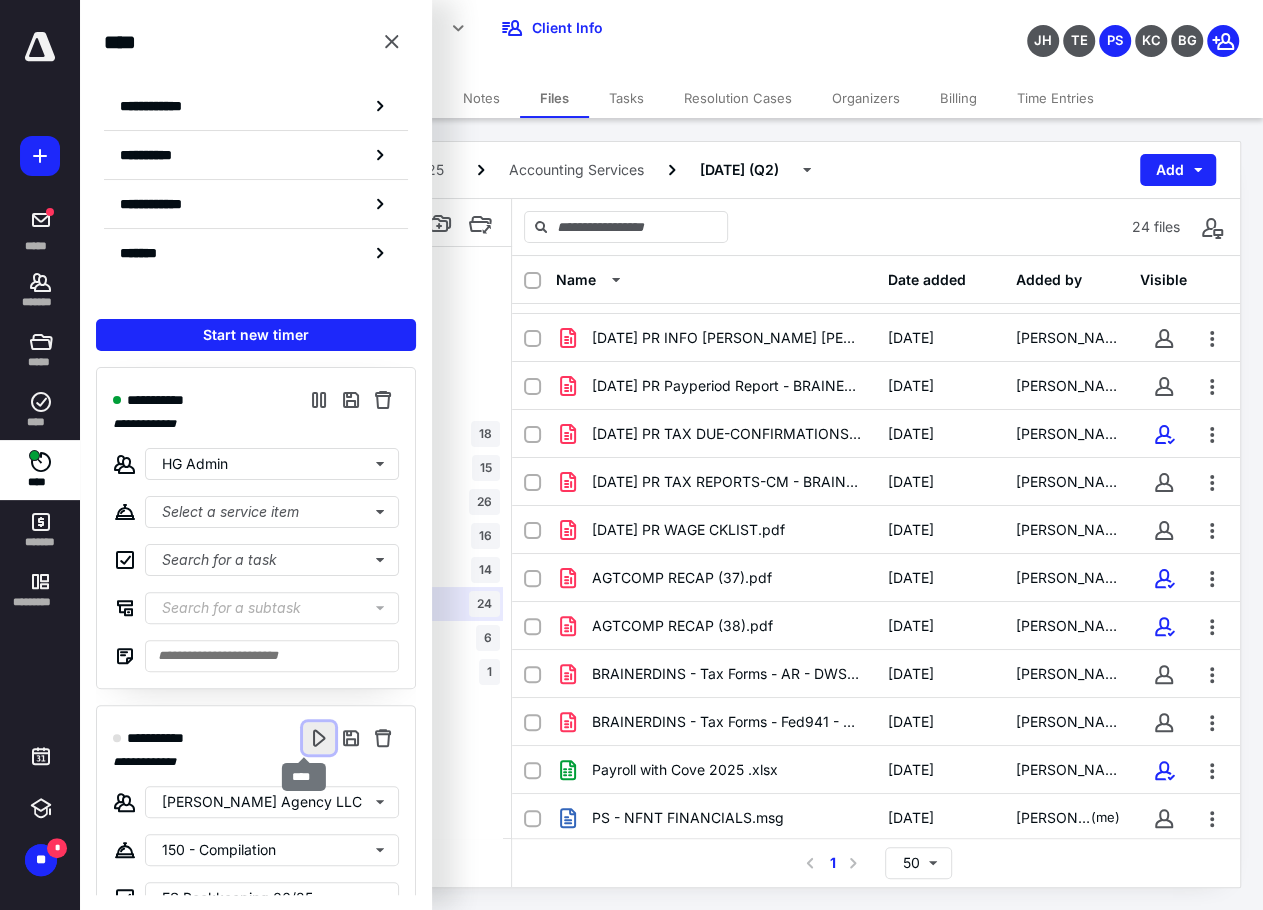 click at bounding box center [319, 738] 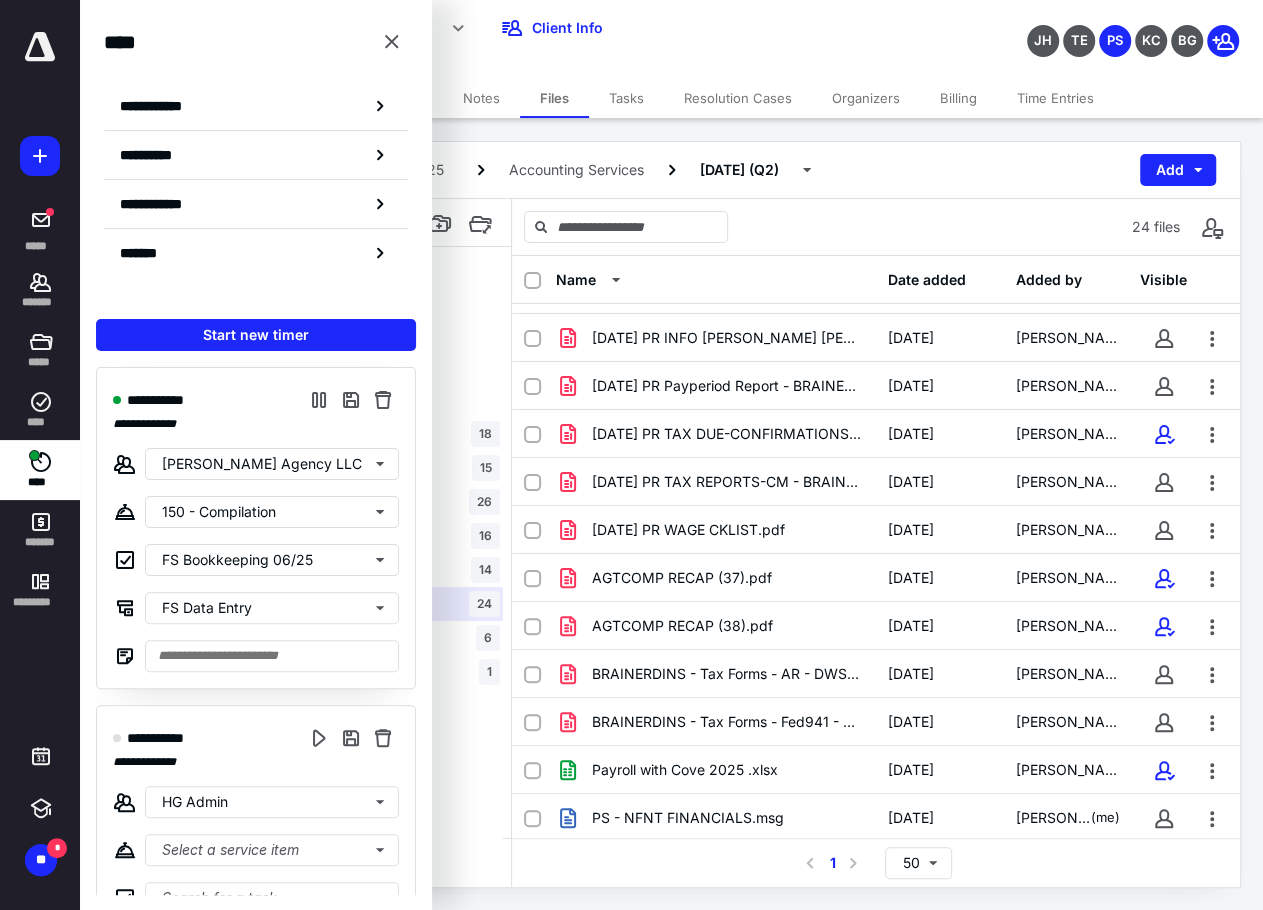 click on "Brent Brainerd Agency LLC 2025 Accounting Services 06 Jun (Q2)   Add" at bounding box center (671, 170) 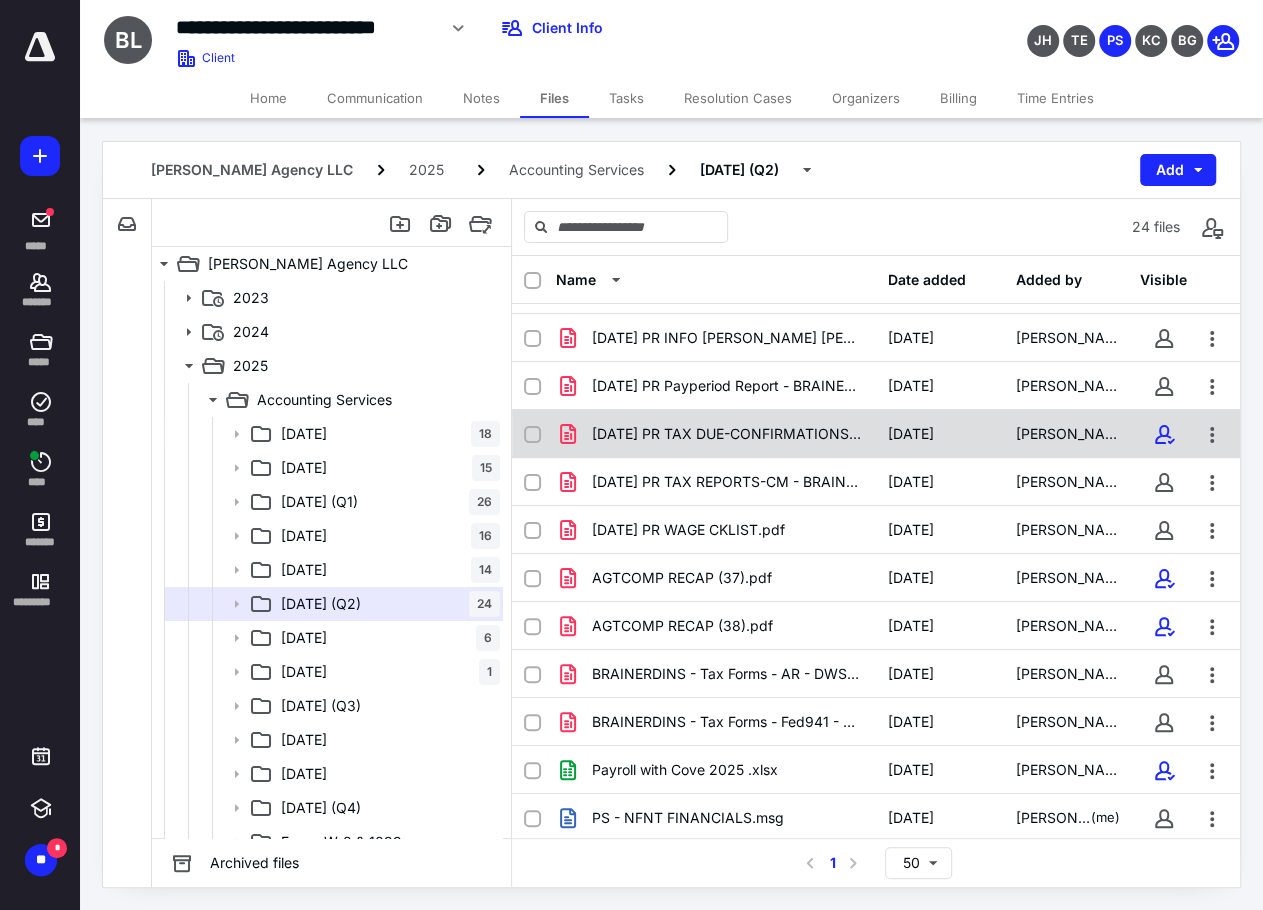 click on "[DATE] PR TAX DUE-CONFIRMATIONS.pdf" at bounding box center (728, 434) 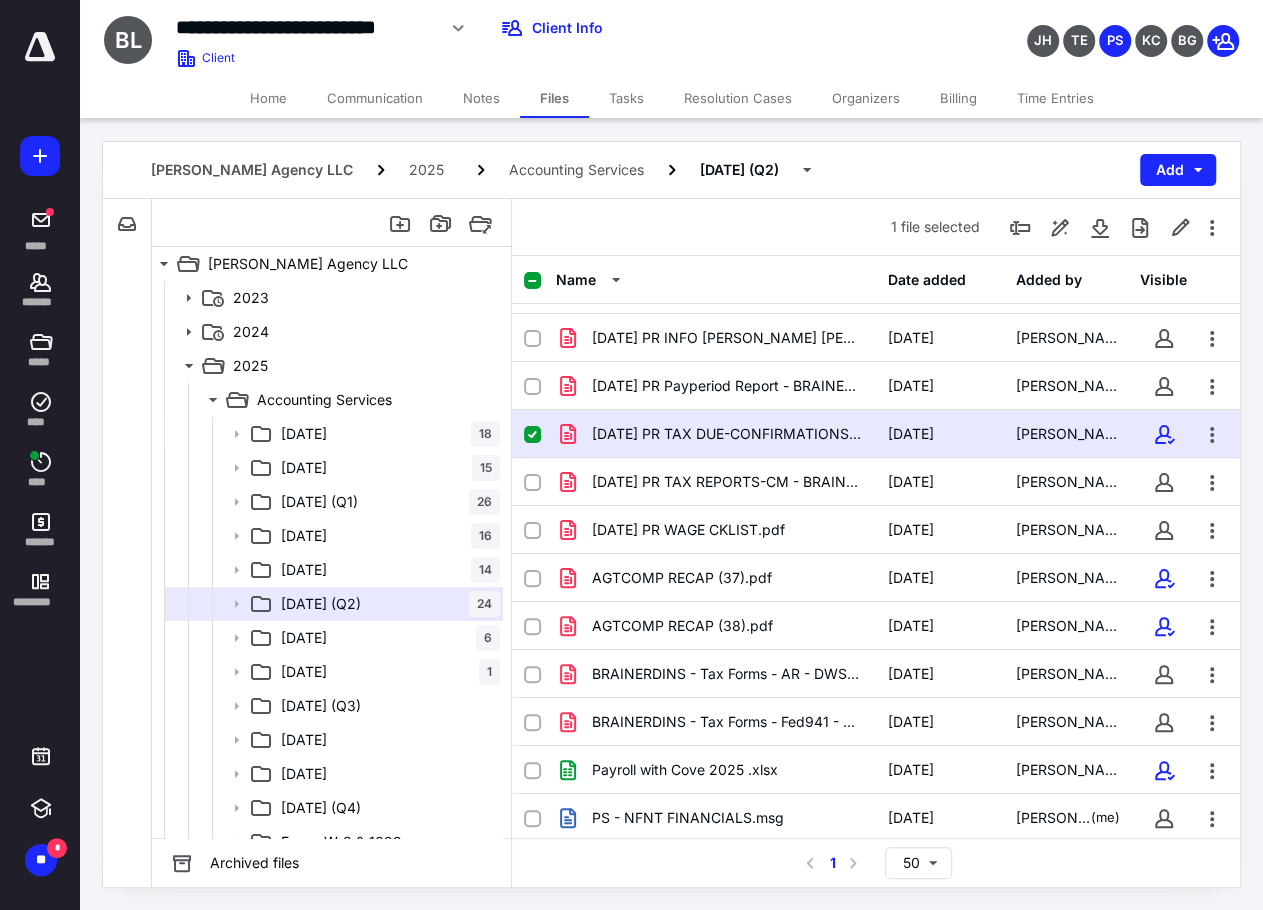 click on "[DATE] PR TAX DUE-CONFIRMATIONS.pdf" at bounding box center (728, 434) 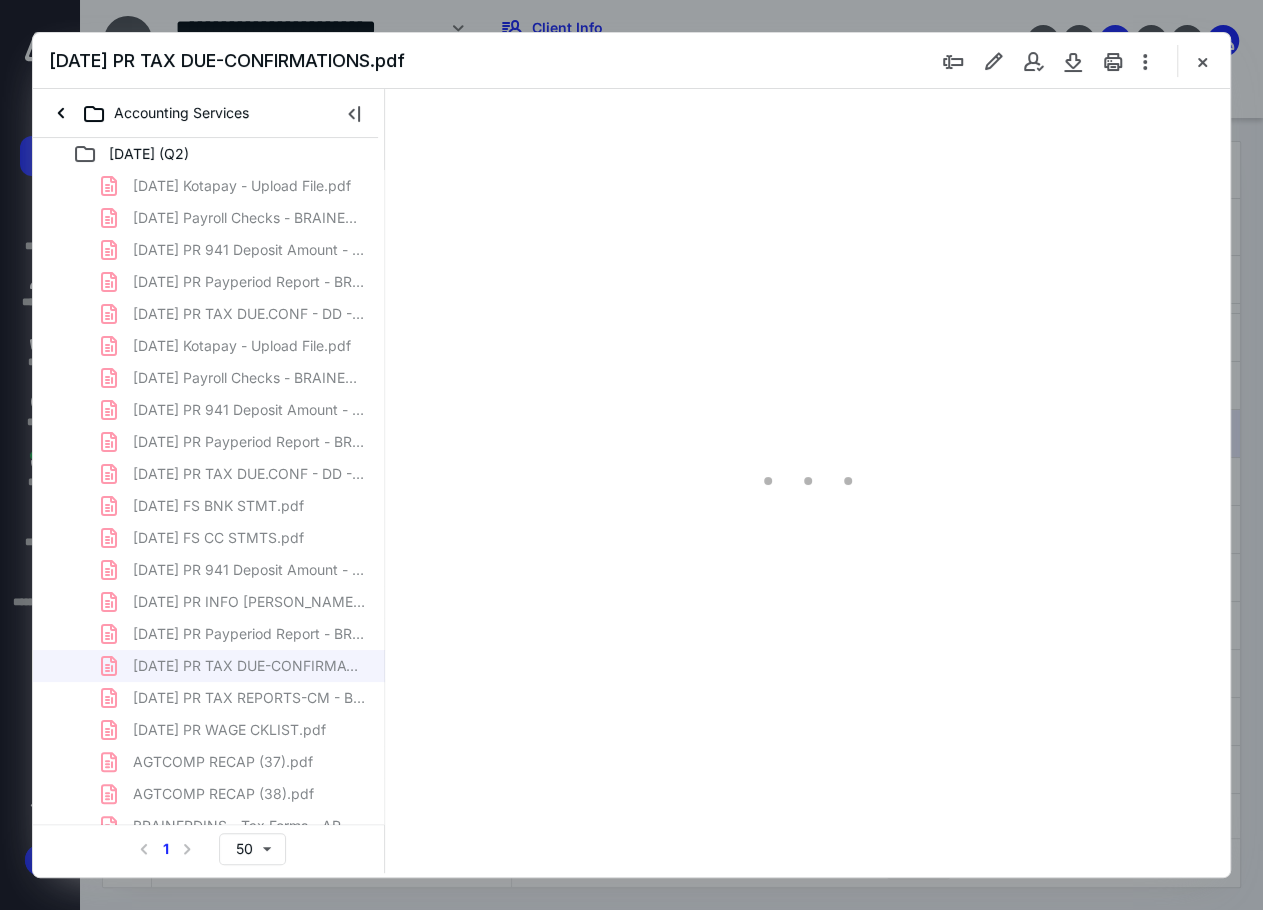 scroll, scrollTop: 0, scrollLeft: 0, axis: both 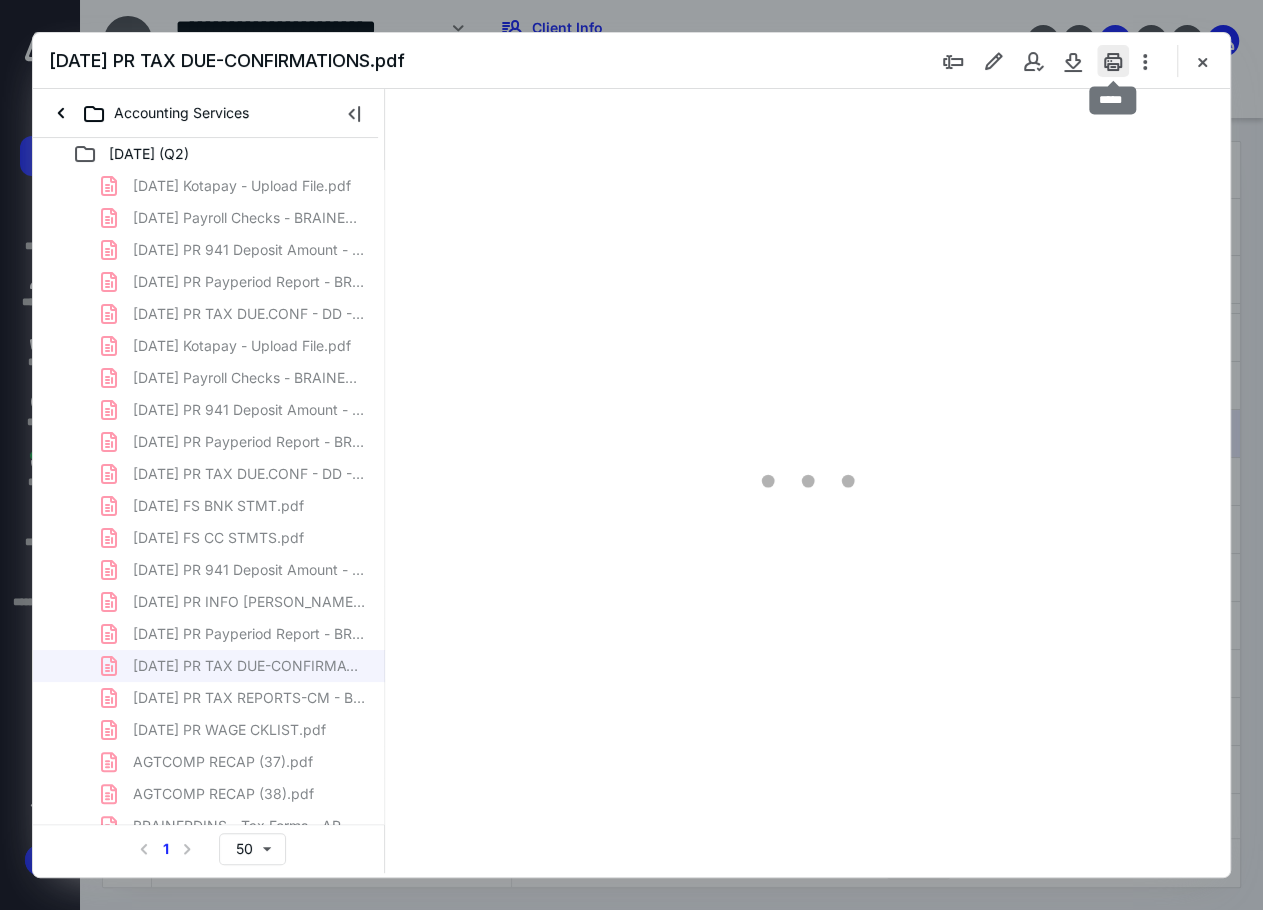 click at bounding box center (1113, 61) 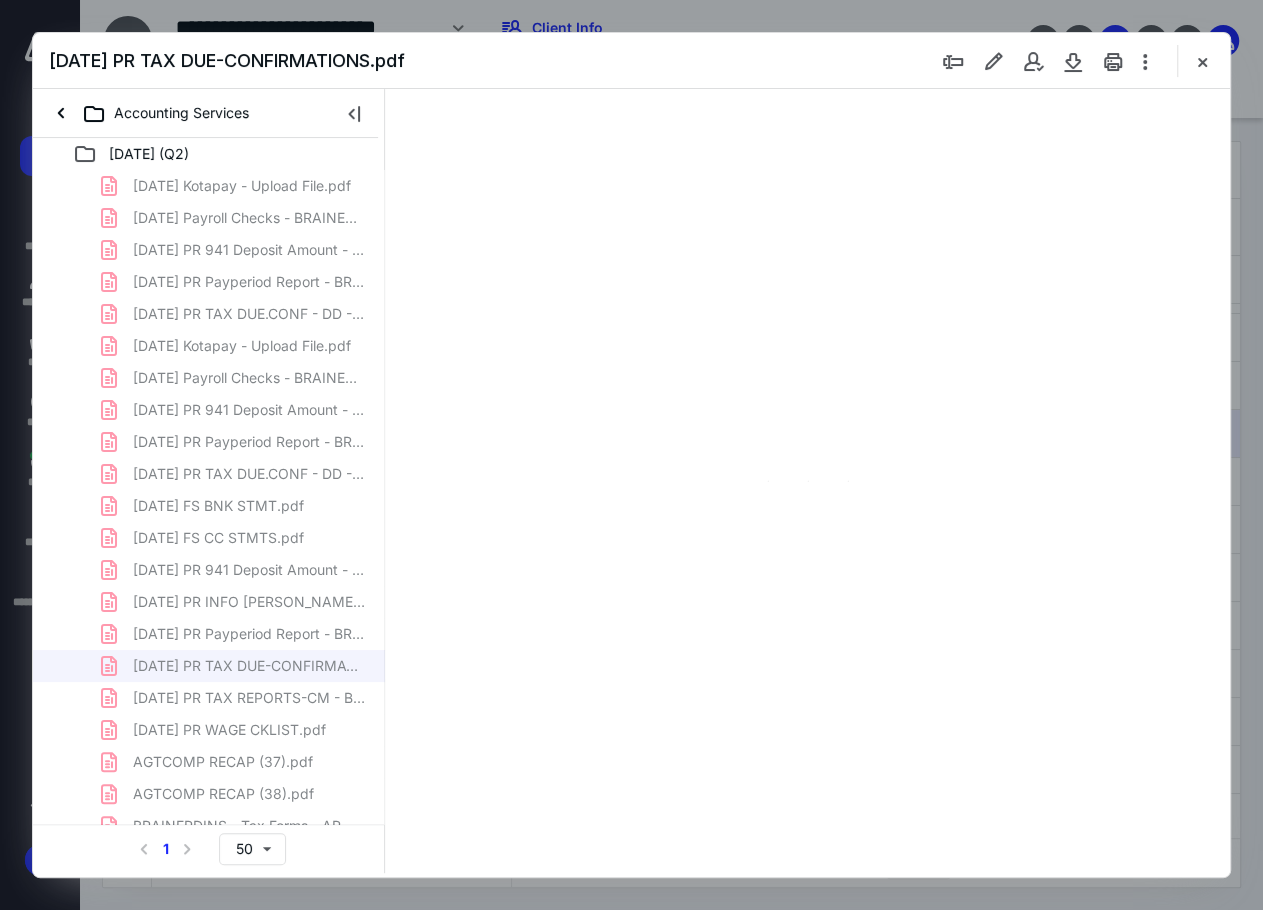 type on "137" 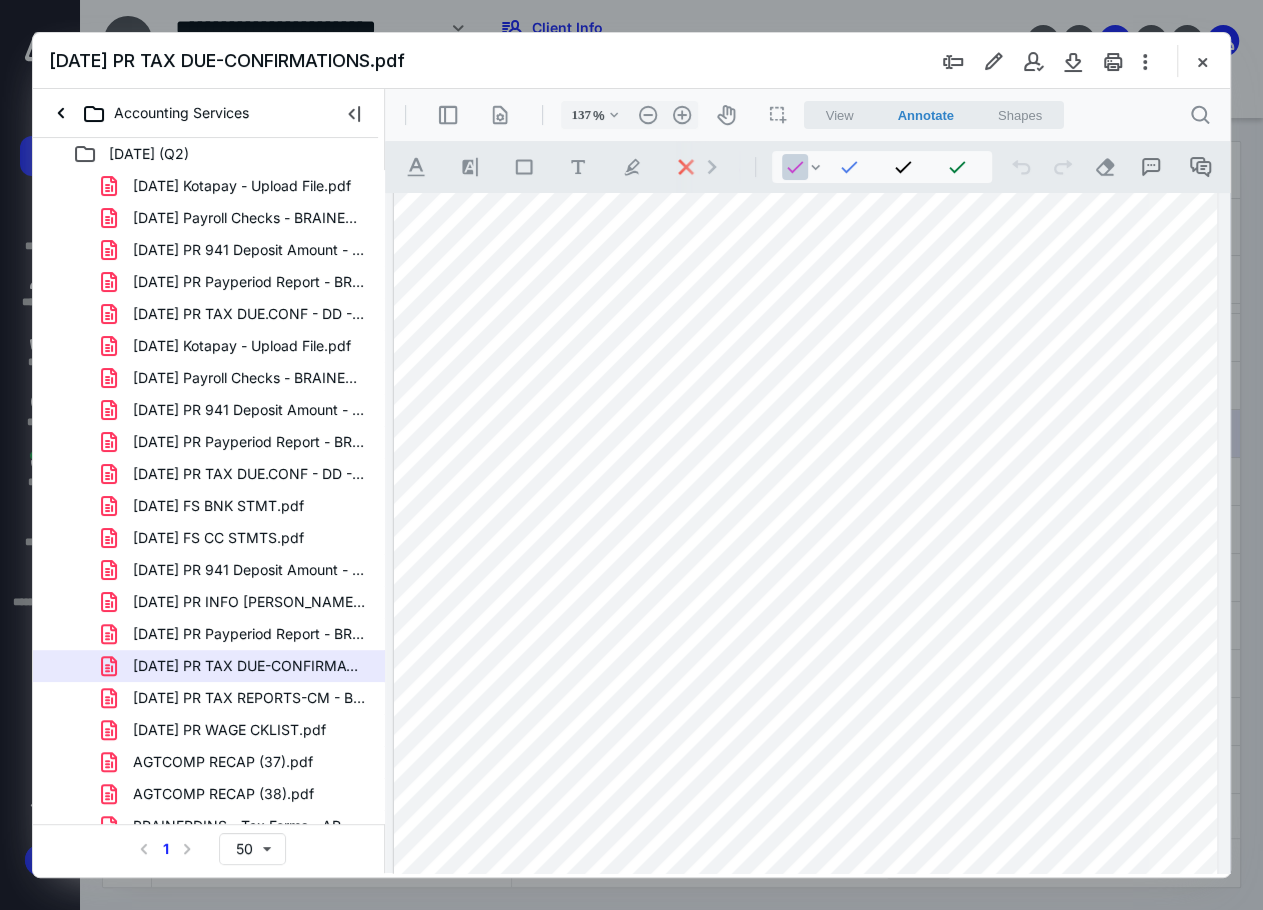 click on "View Annotate Shapes Annotate .cls-1{fill:#abb0c4;} icon - chevron - down View Annotate Shapes" at bounding box center [989, 115] 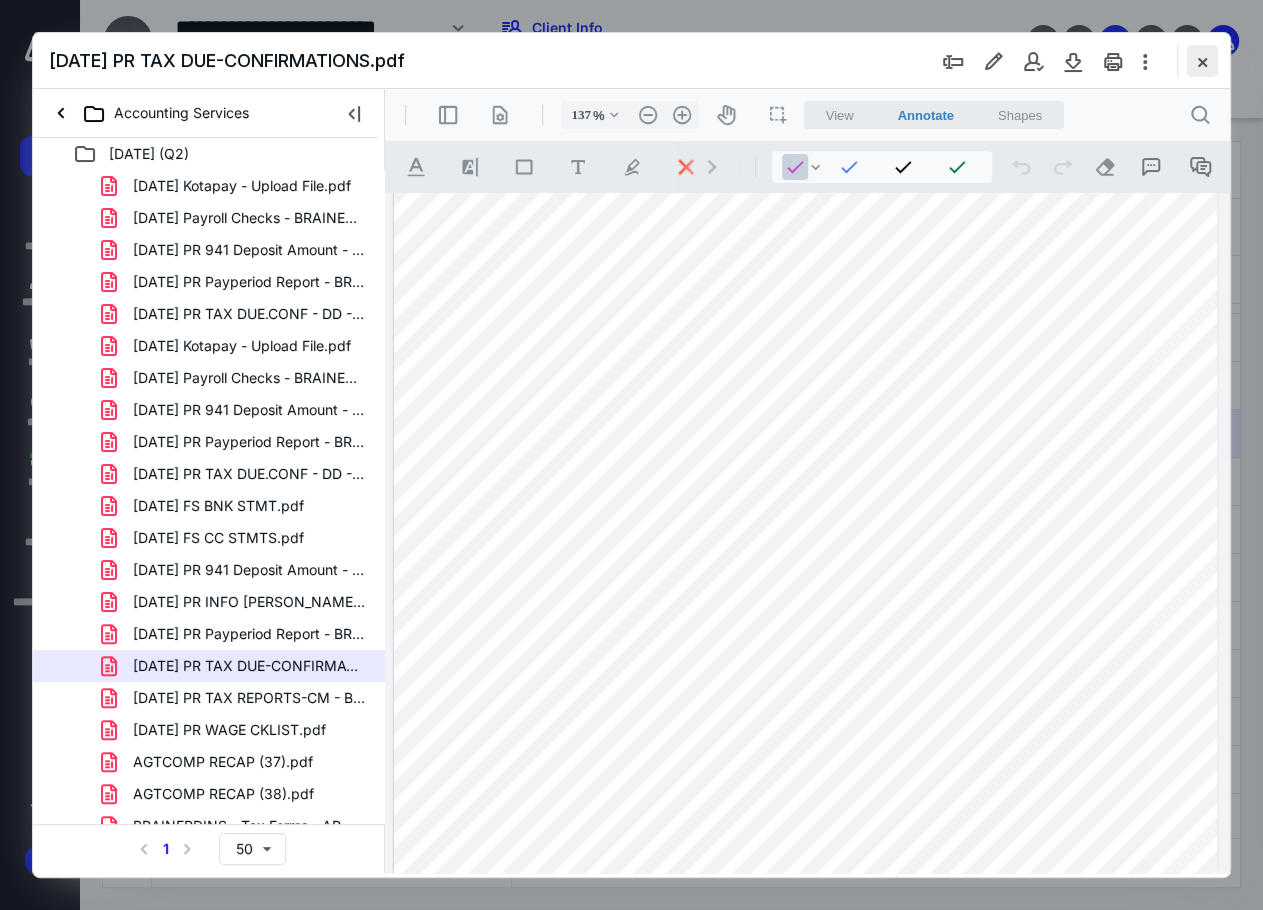click at bounding box center [1202, 61] 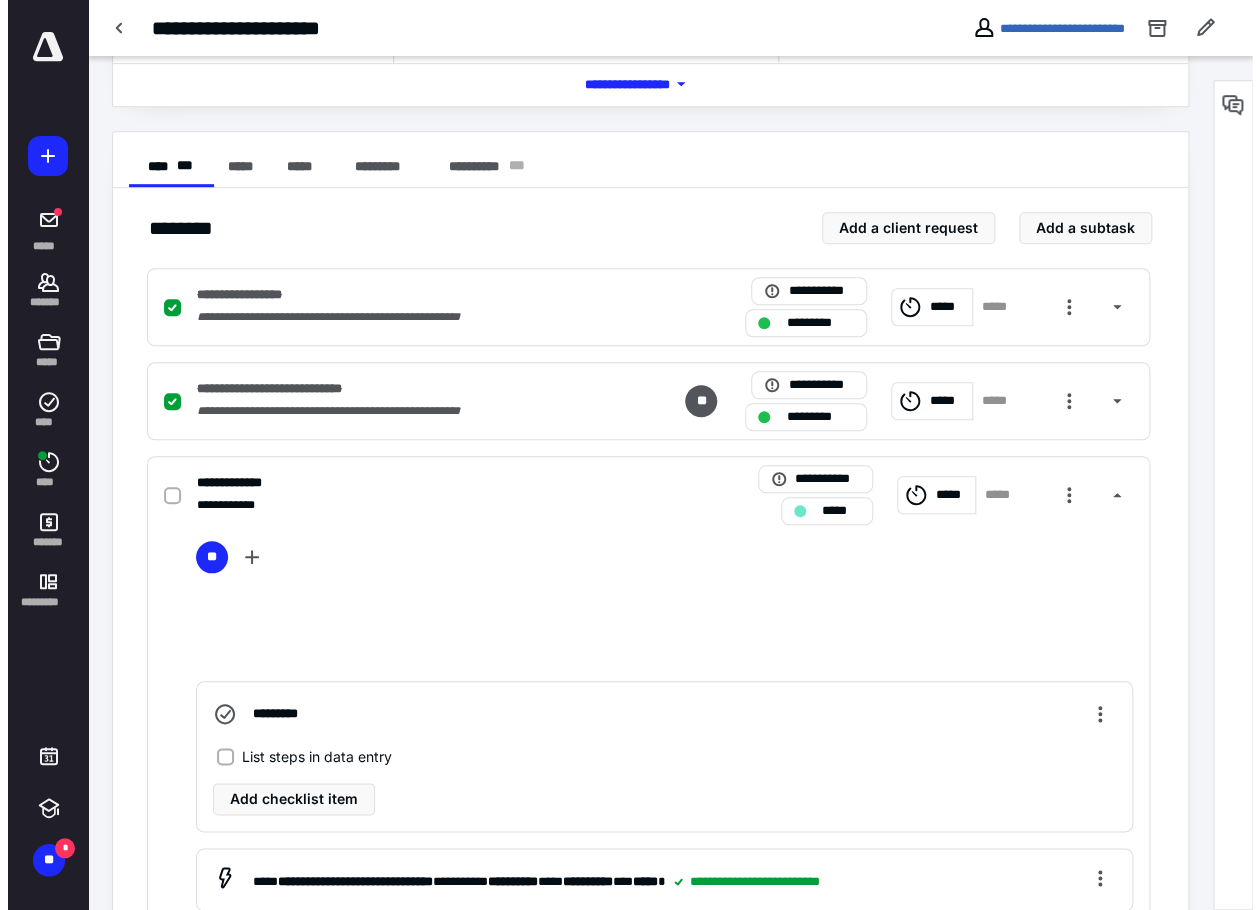 scroll, scrollTop: 0, scrollLeft: 0, axis: both 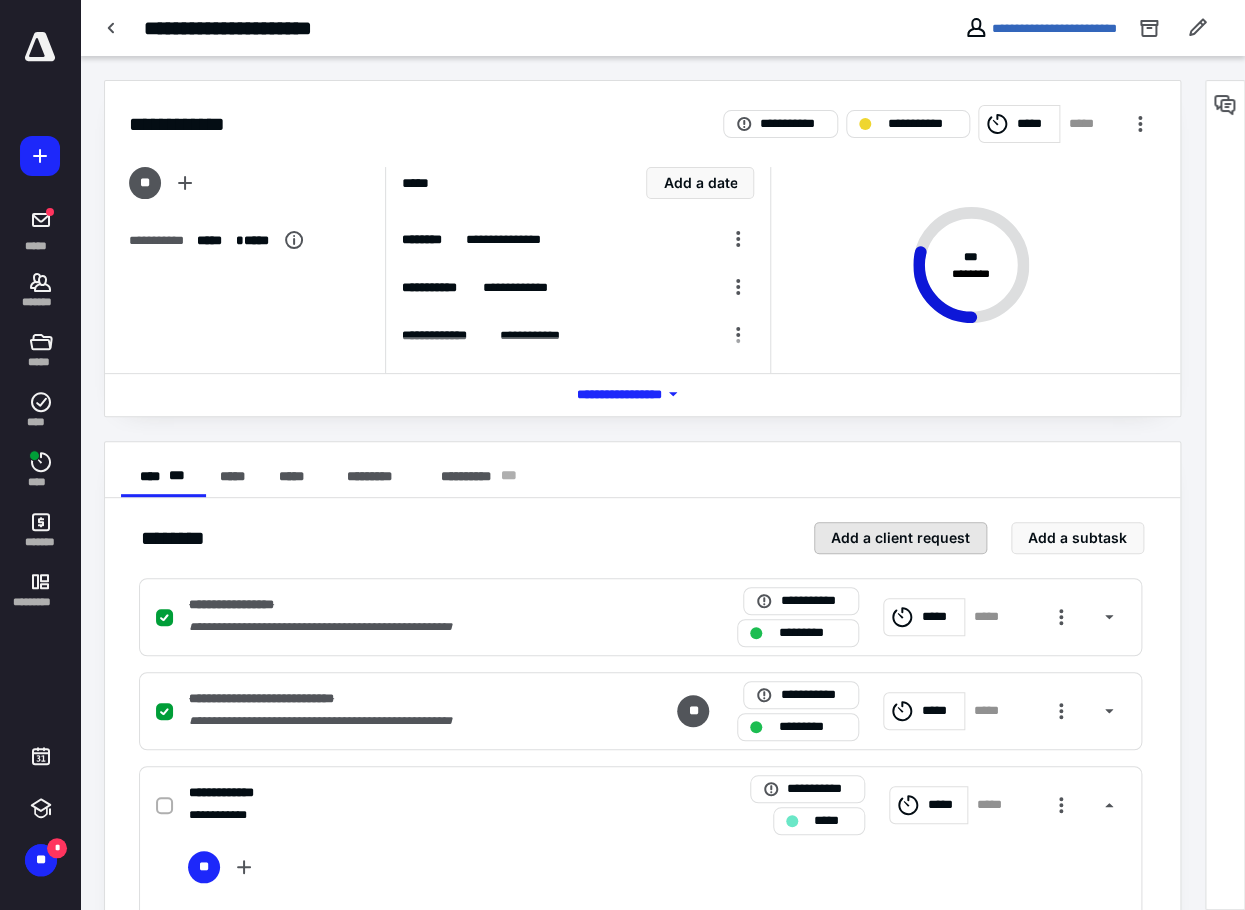 click on "Add a client request" at bounding box center (900, 538) 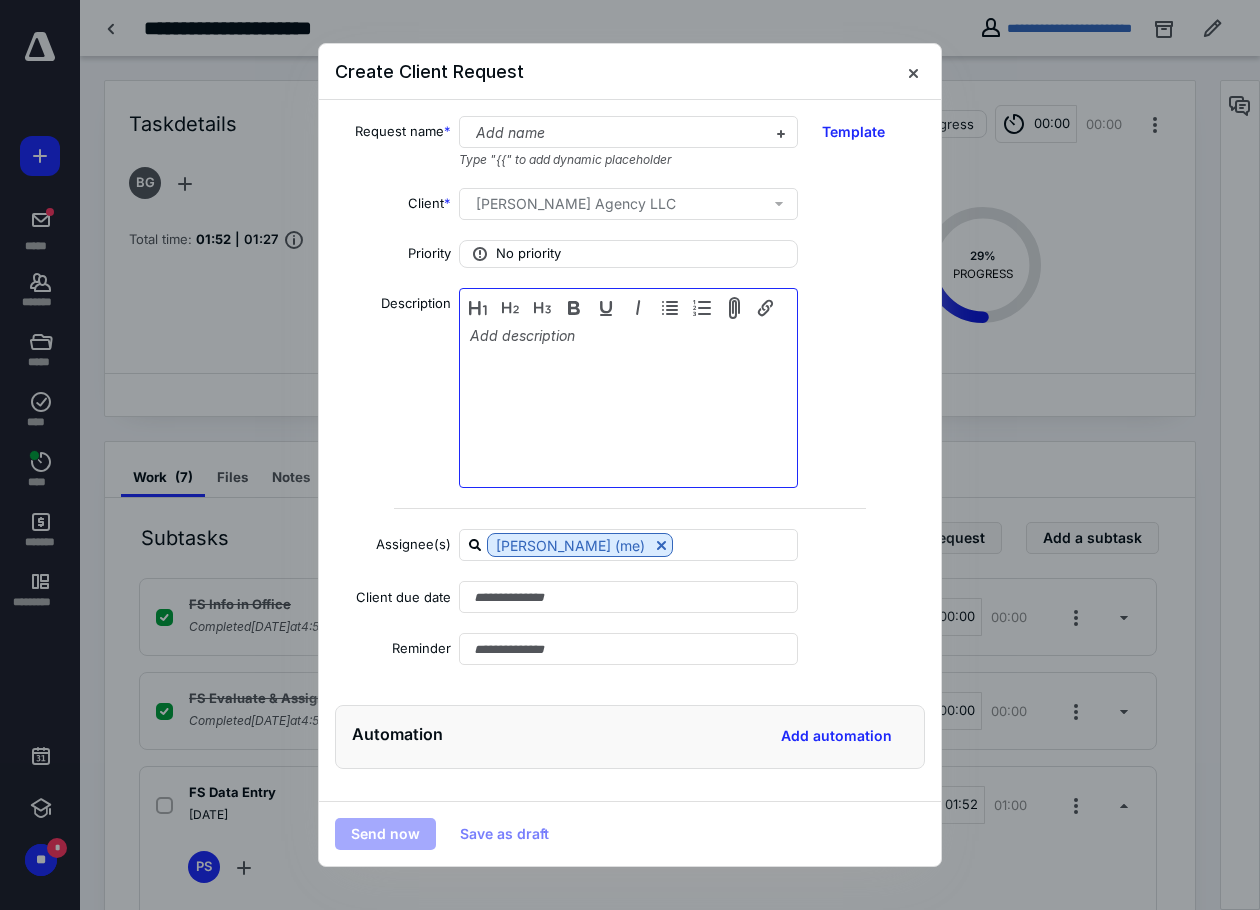 click at bounding box center (628, 390) 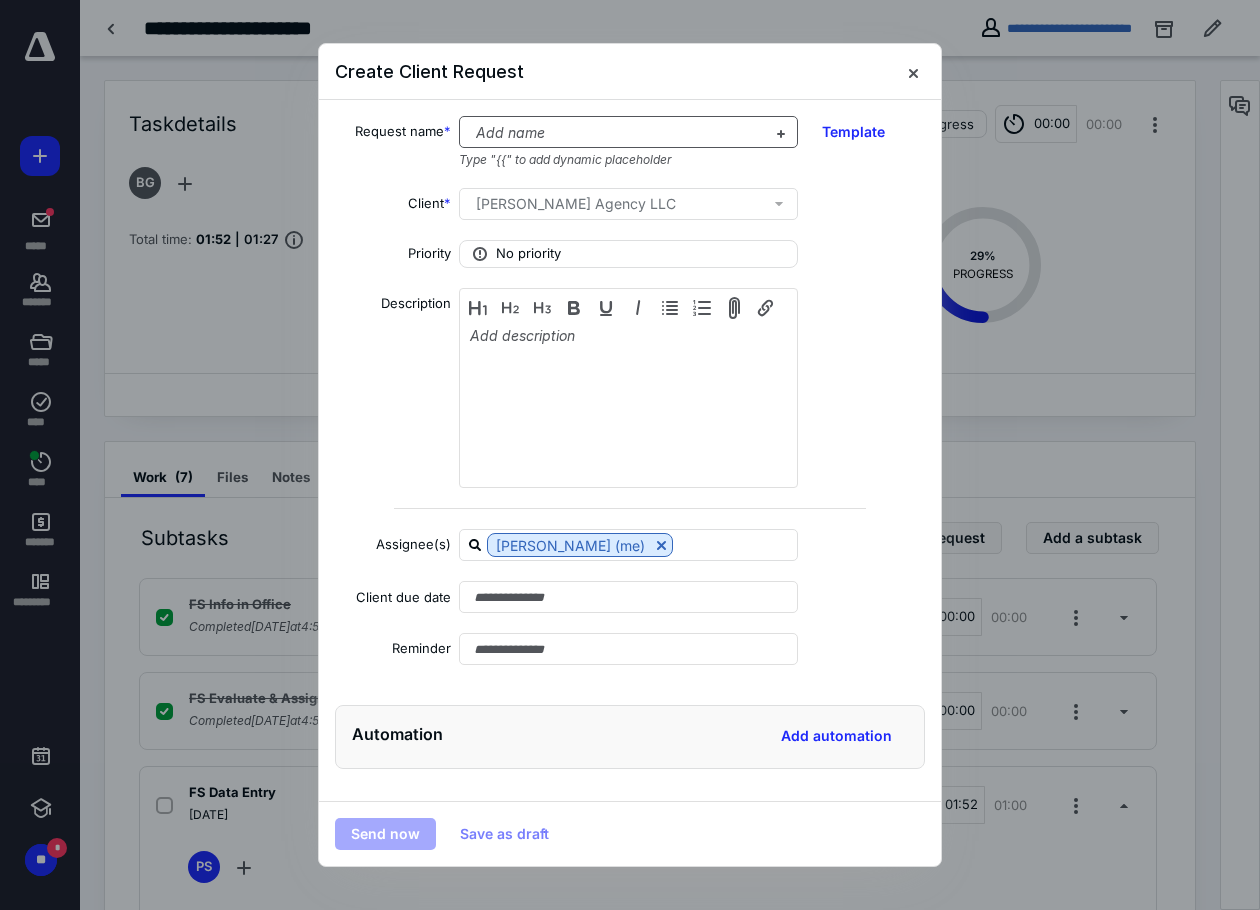 click at bounding box center (616, 133) 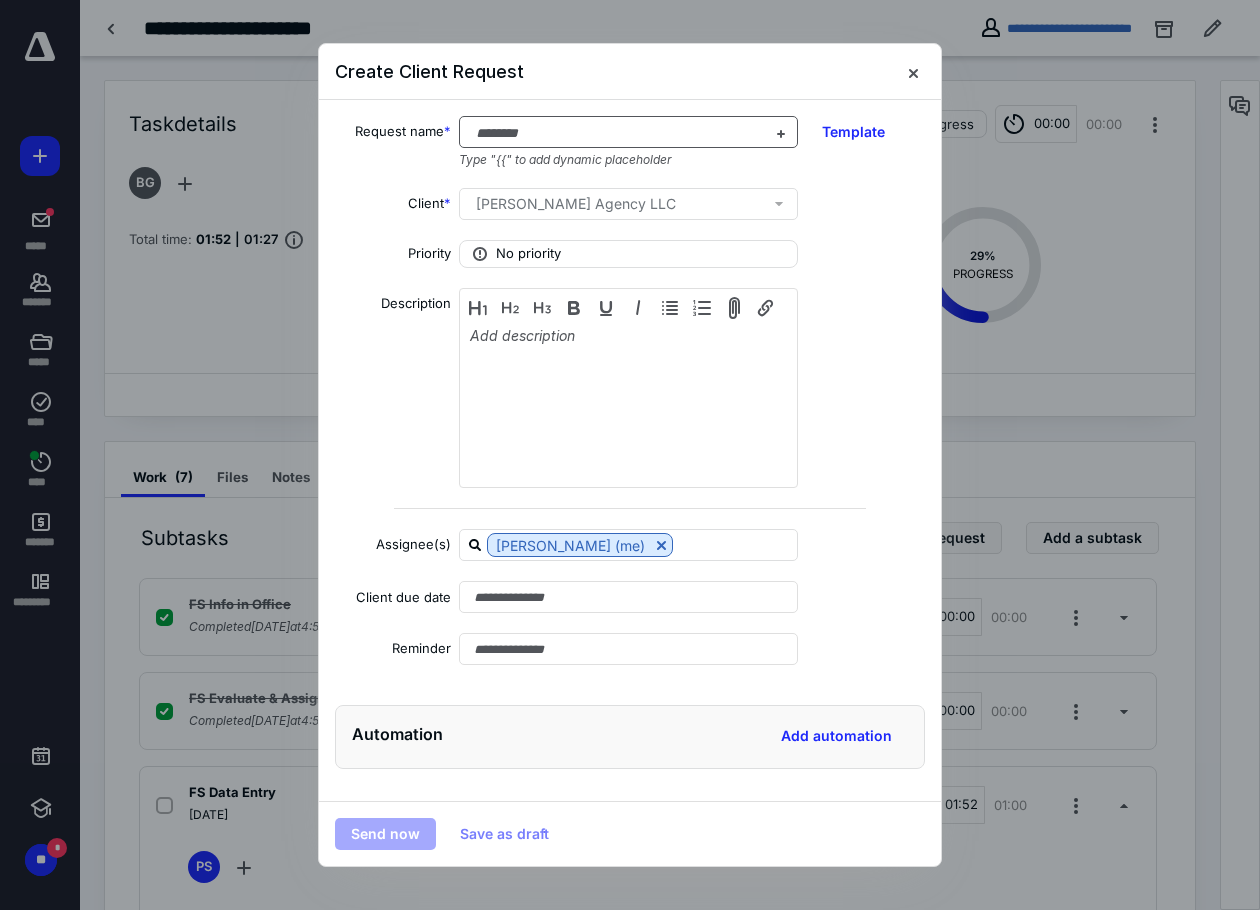 type 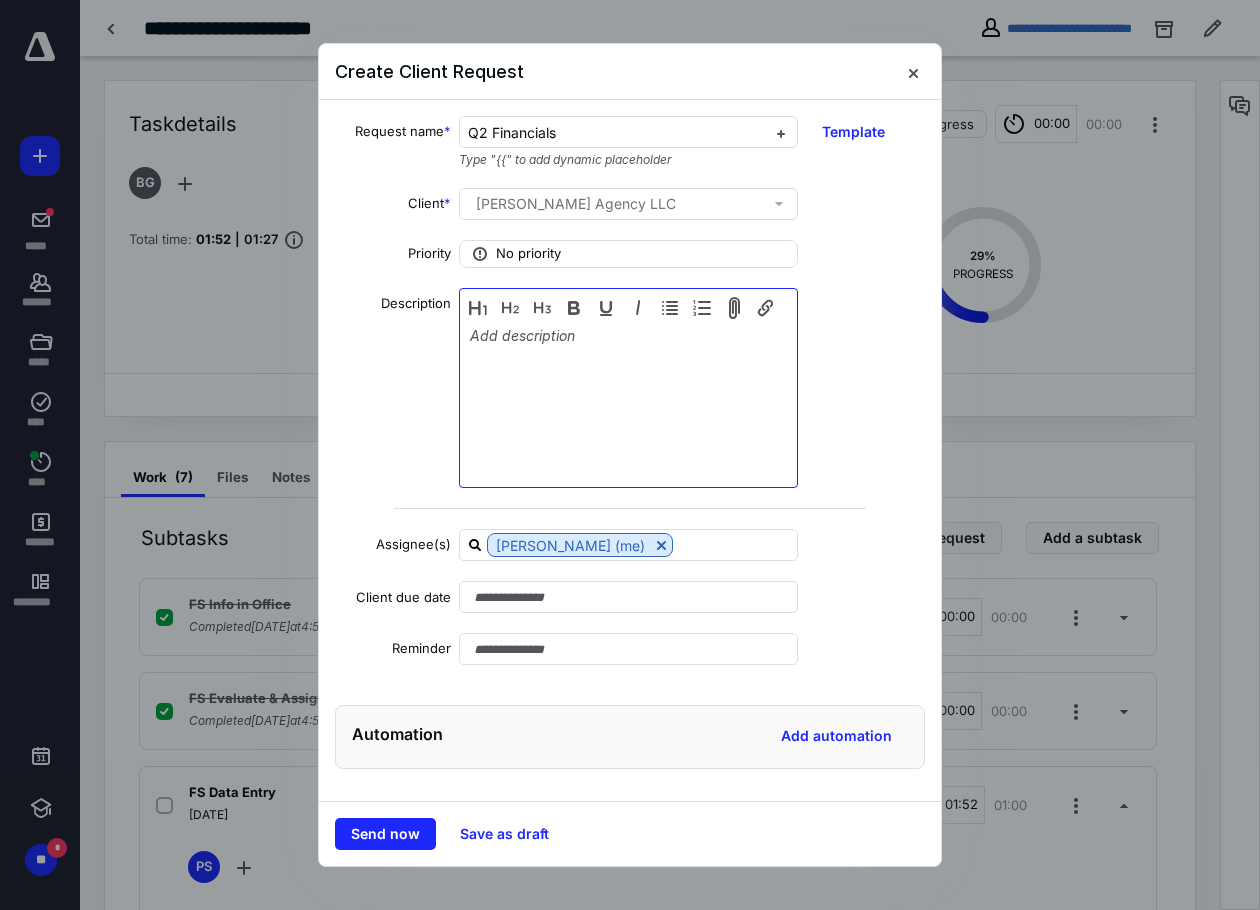 click at bounding box center [628, 390] 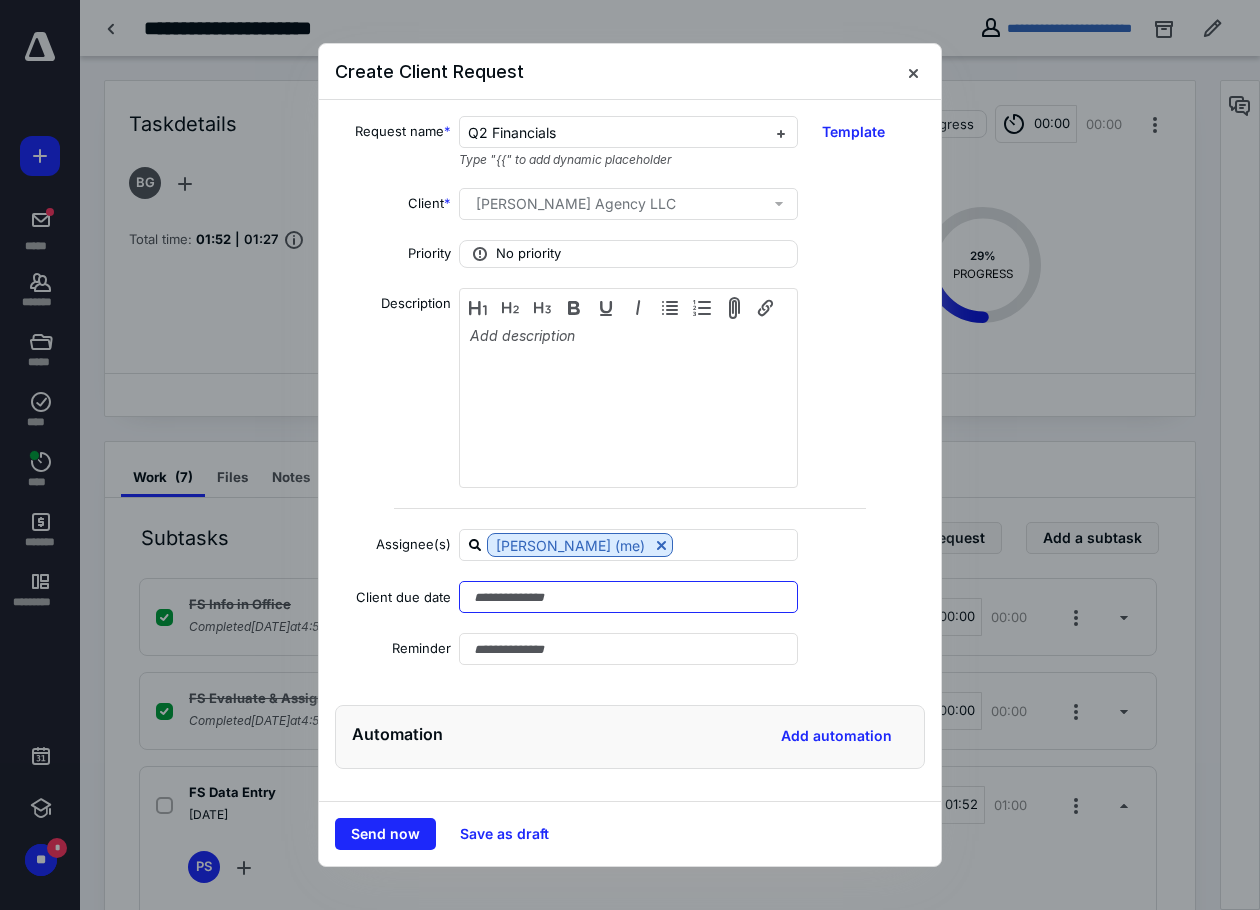 click at bounding box center (628, 597) 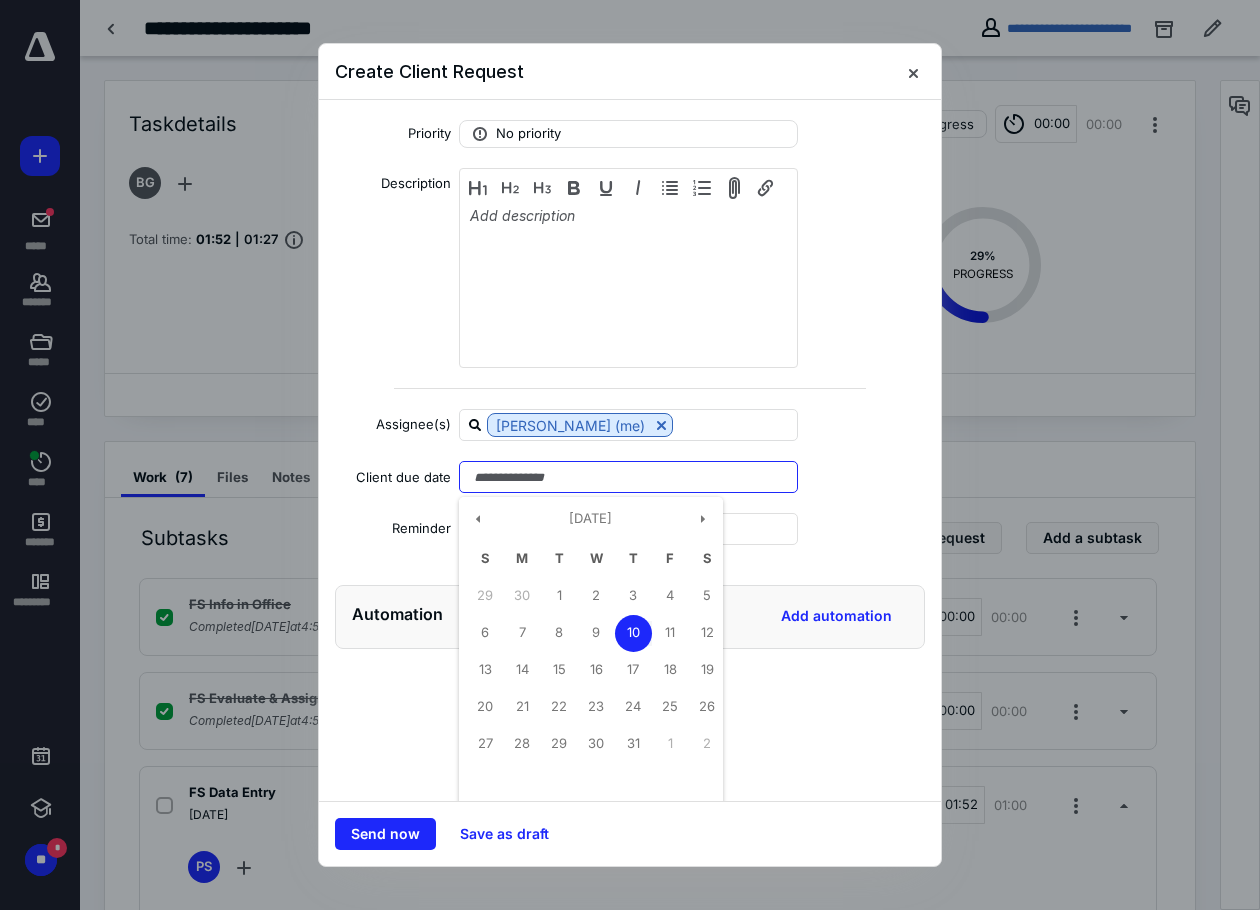 scroll, scrollTop: 126, scrollLeft: 0, axis: vertical 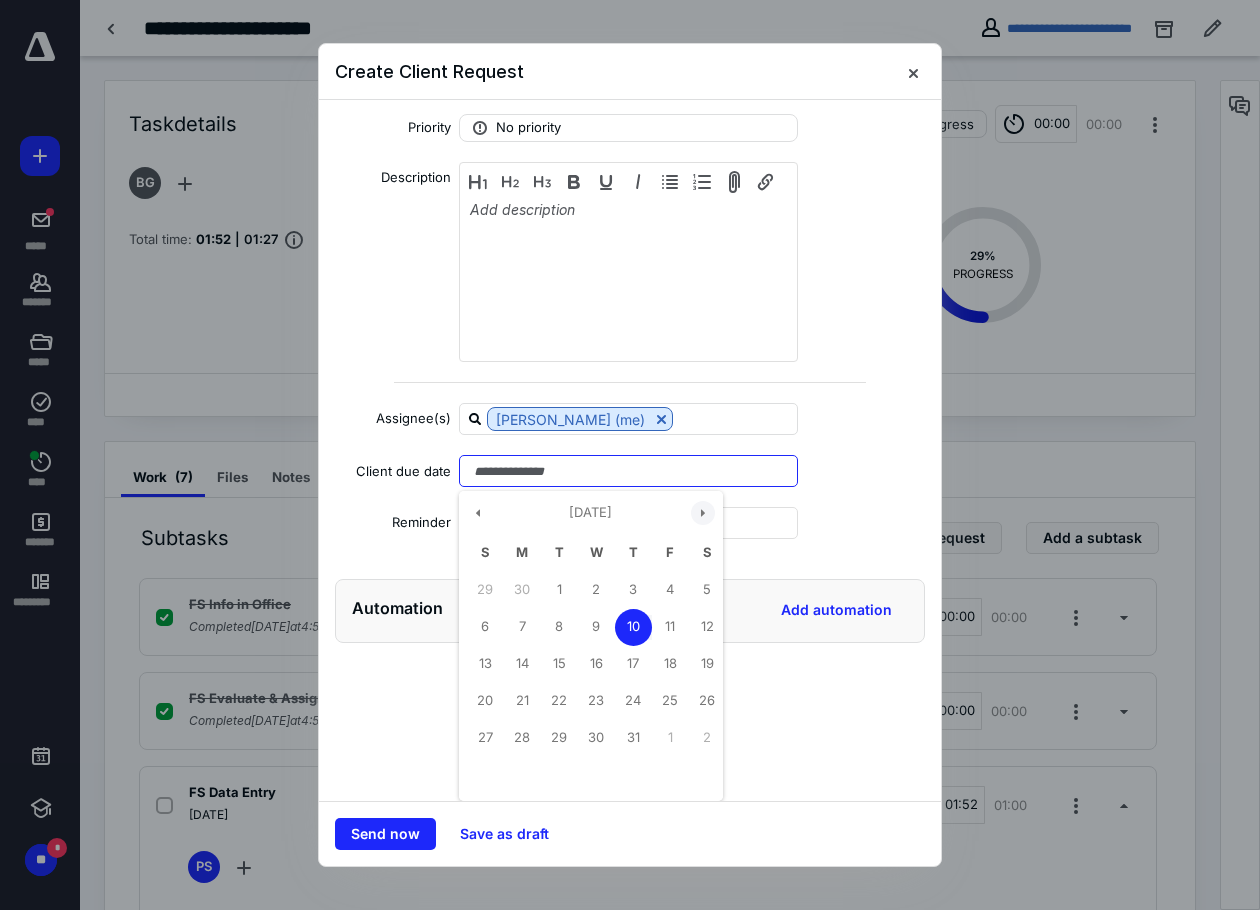 click at bounding box center (703, 513) 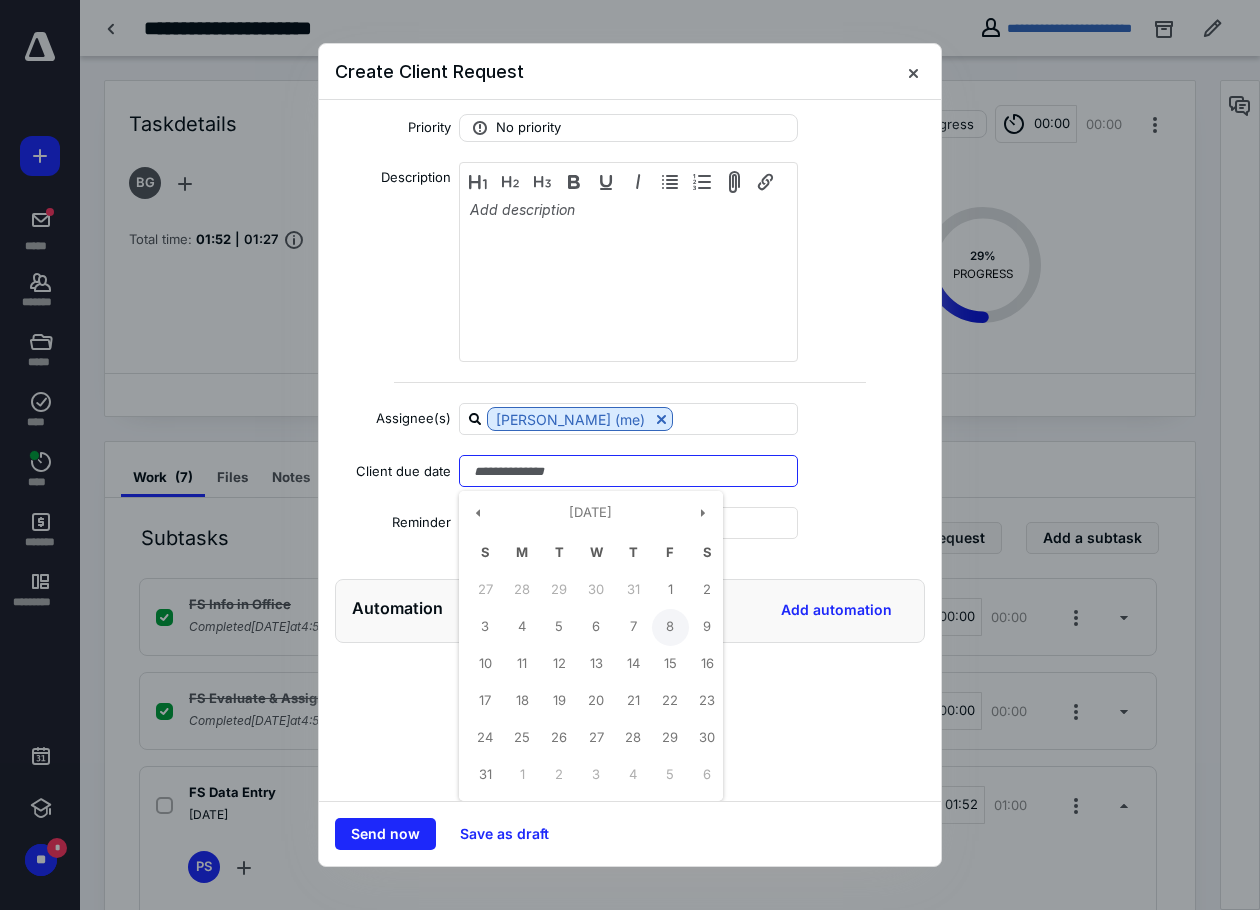 click on "8" at bounding box center [670, 627] 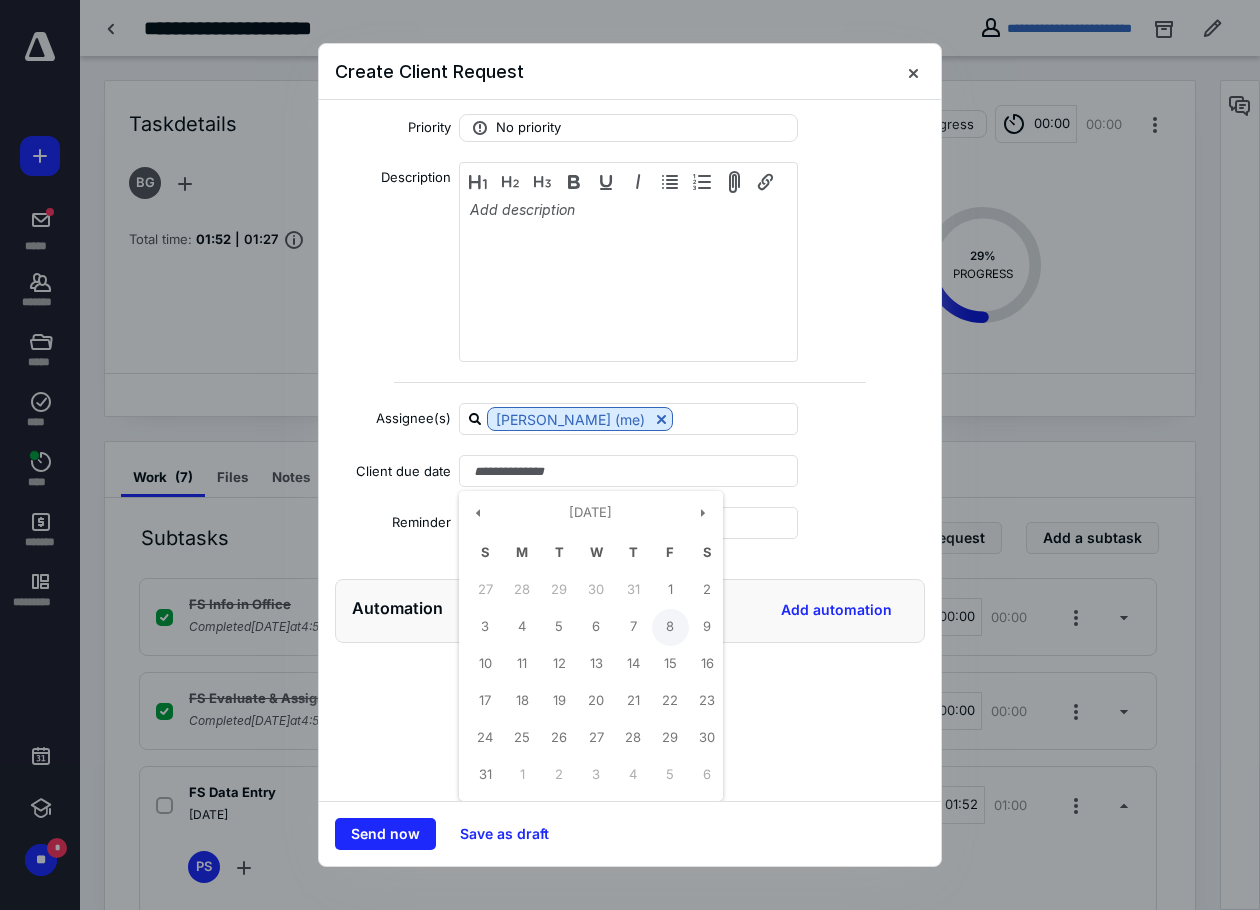 type on "**********" 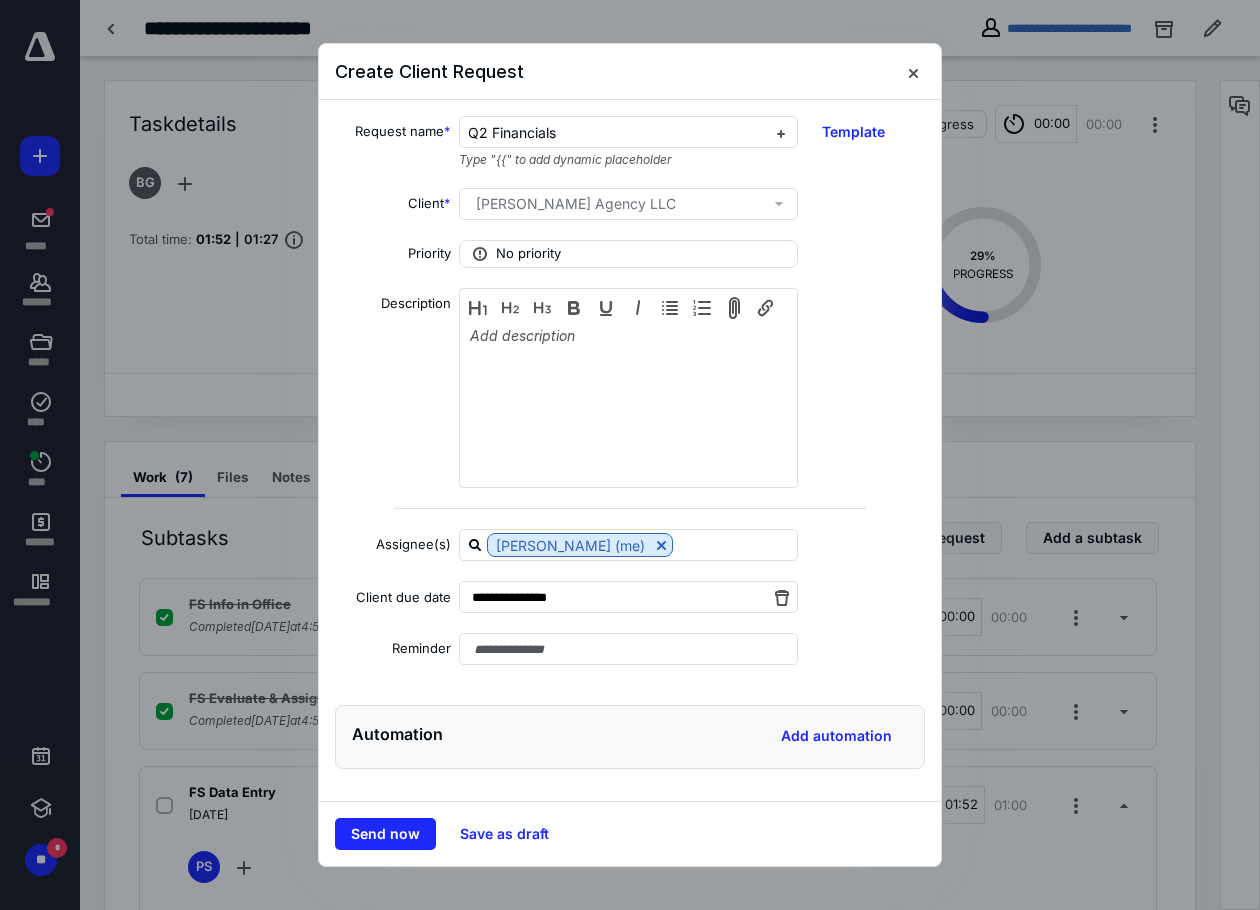 scroll, scrollTop: 0, scrollLeft: 0, axis: both 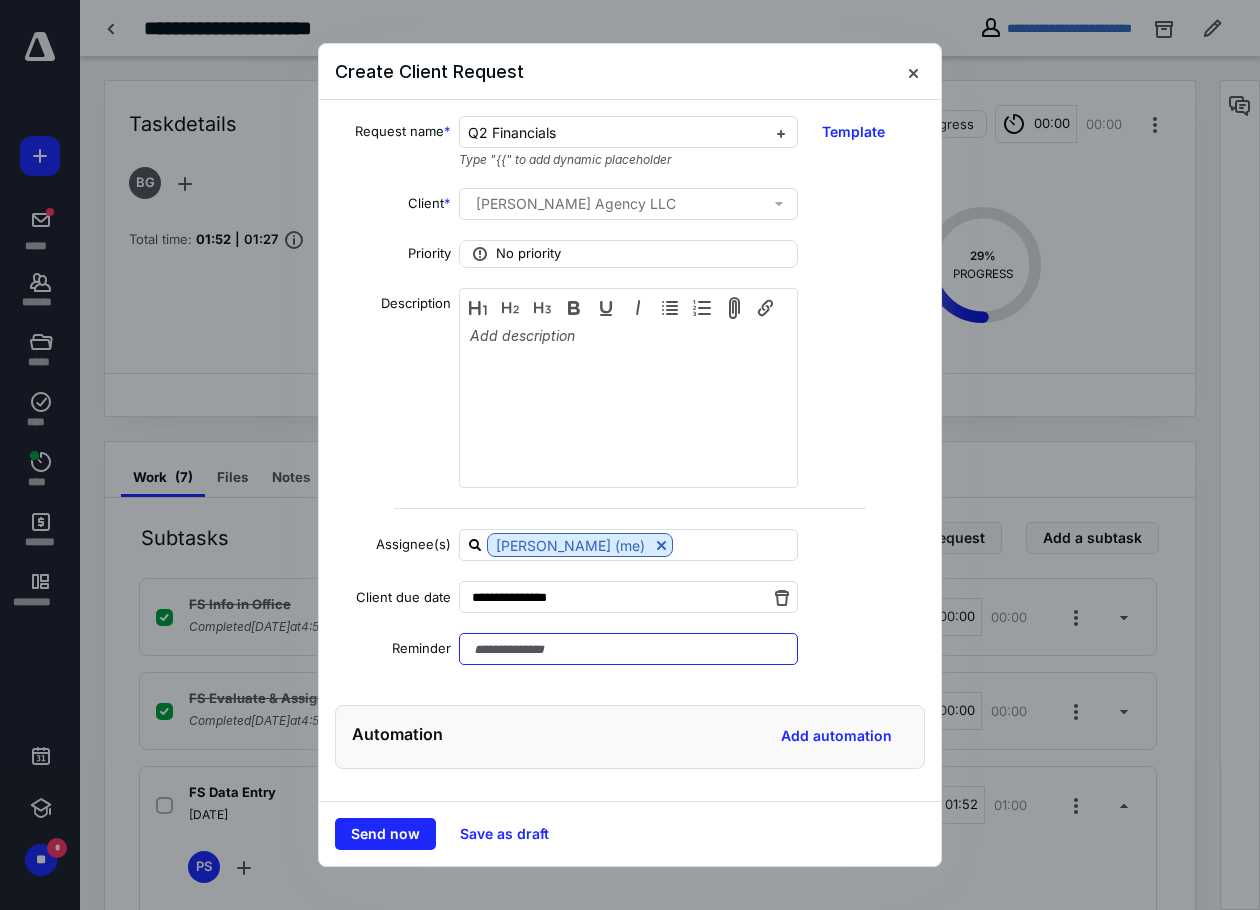 click at bounding box center (628, 649) 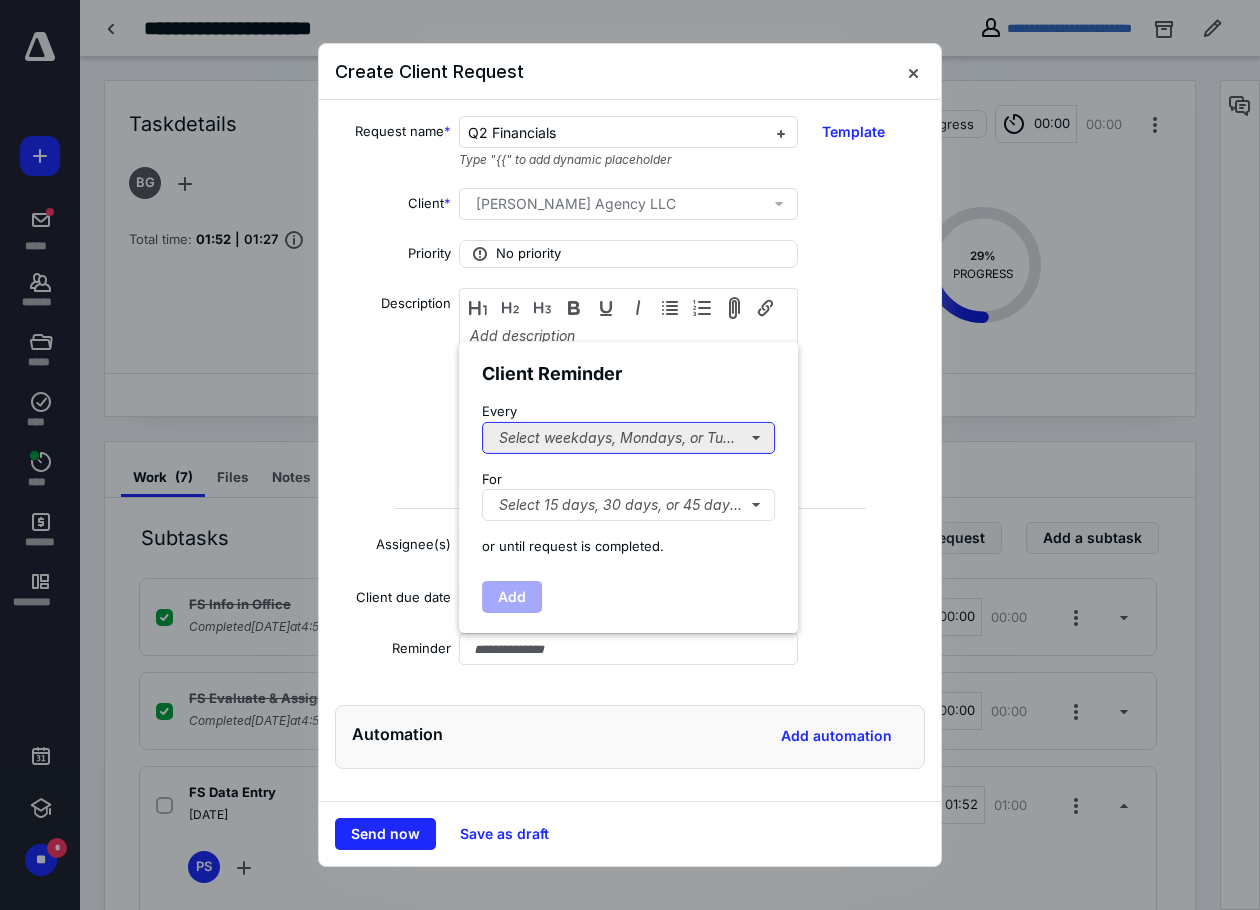 click on "Select weekdays, Mondays, or Tues..." at bounding box center (628, 437) 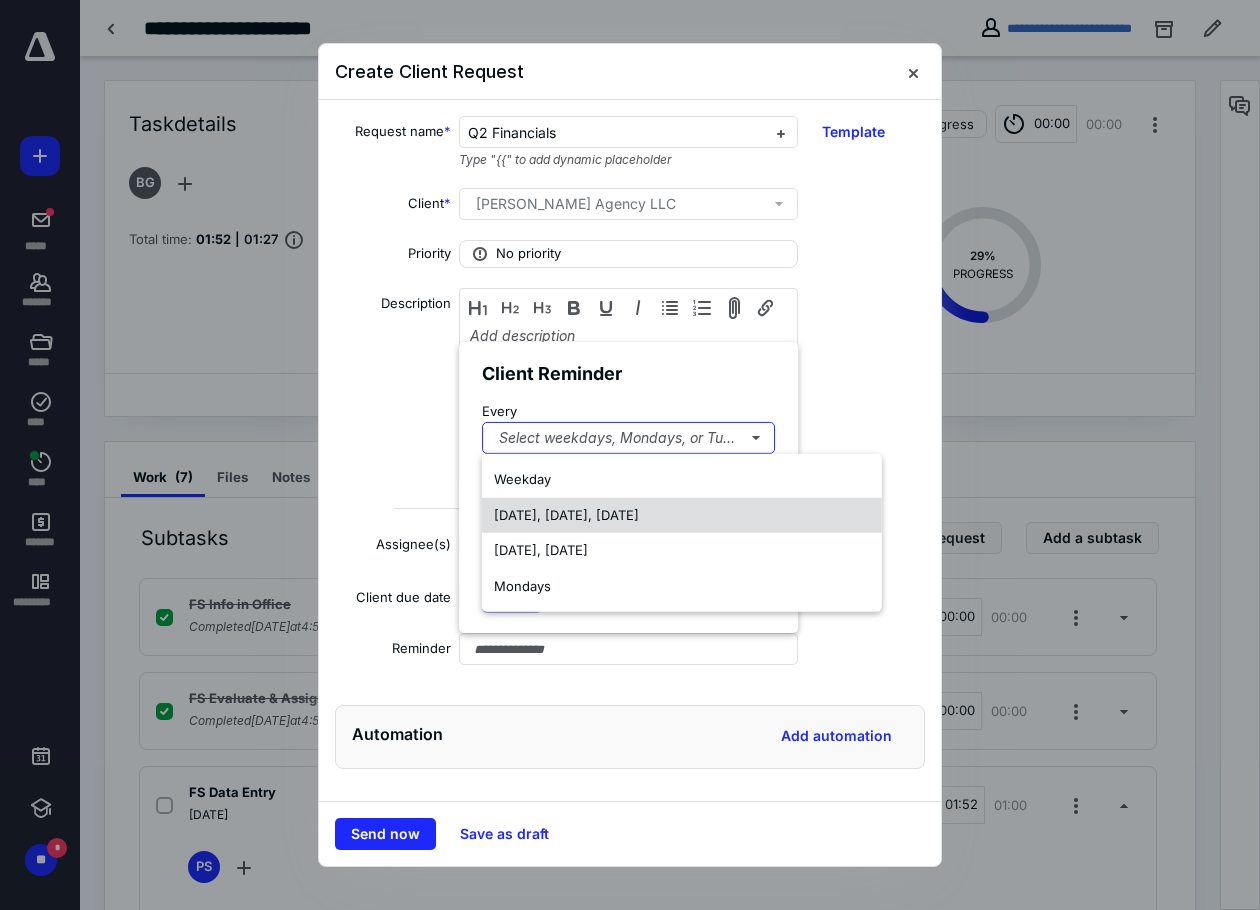 click on "Monday, Wednesday, Friday" at bounding box center (566, 514) 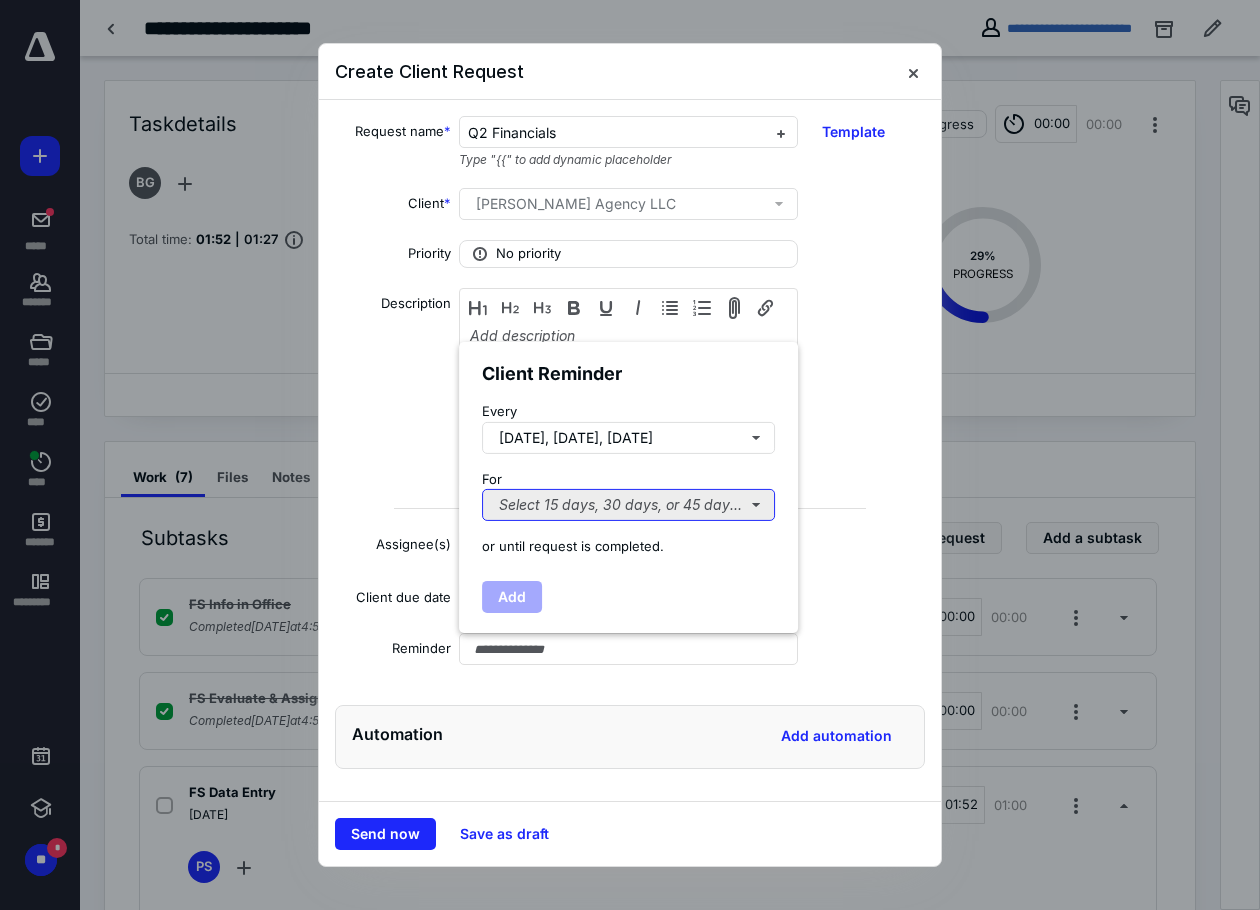 click on "Select 15 days, 30 days, or 45 days..." at bounding box center [628, 505] 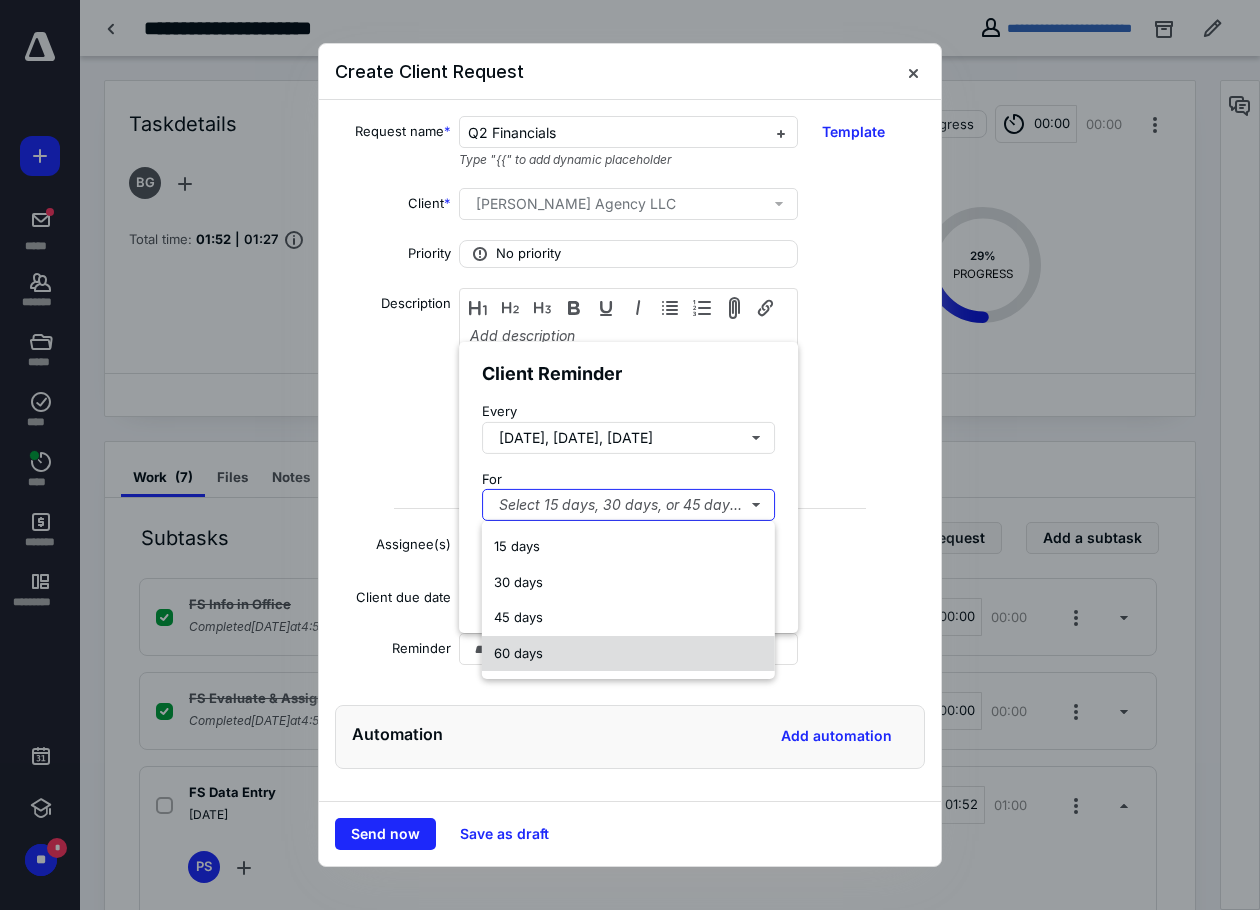 click on "60 days" at bounding box center [518, 653] 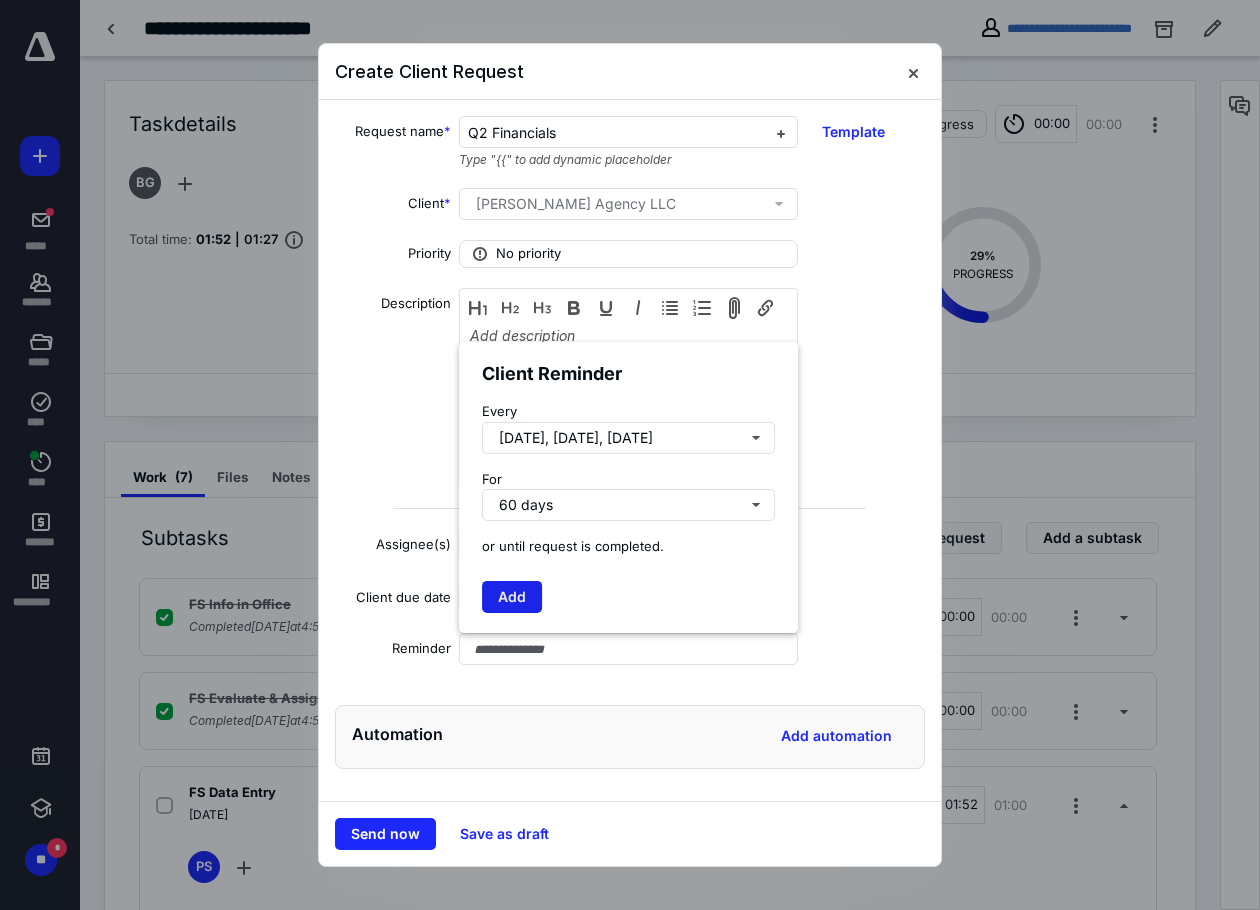 click on "Add" at bounding box center [512, 596] 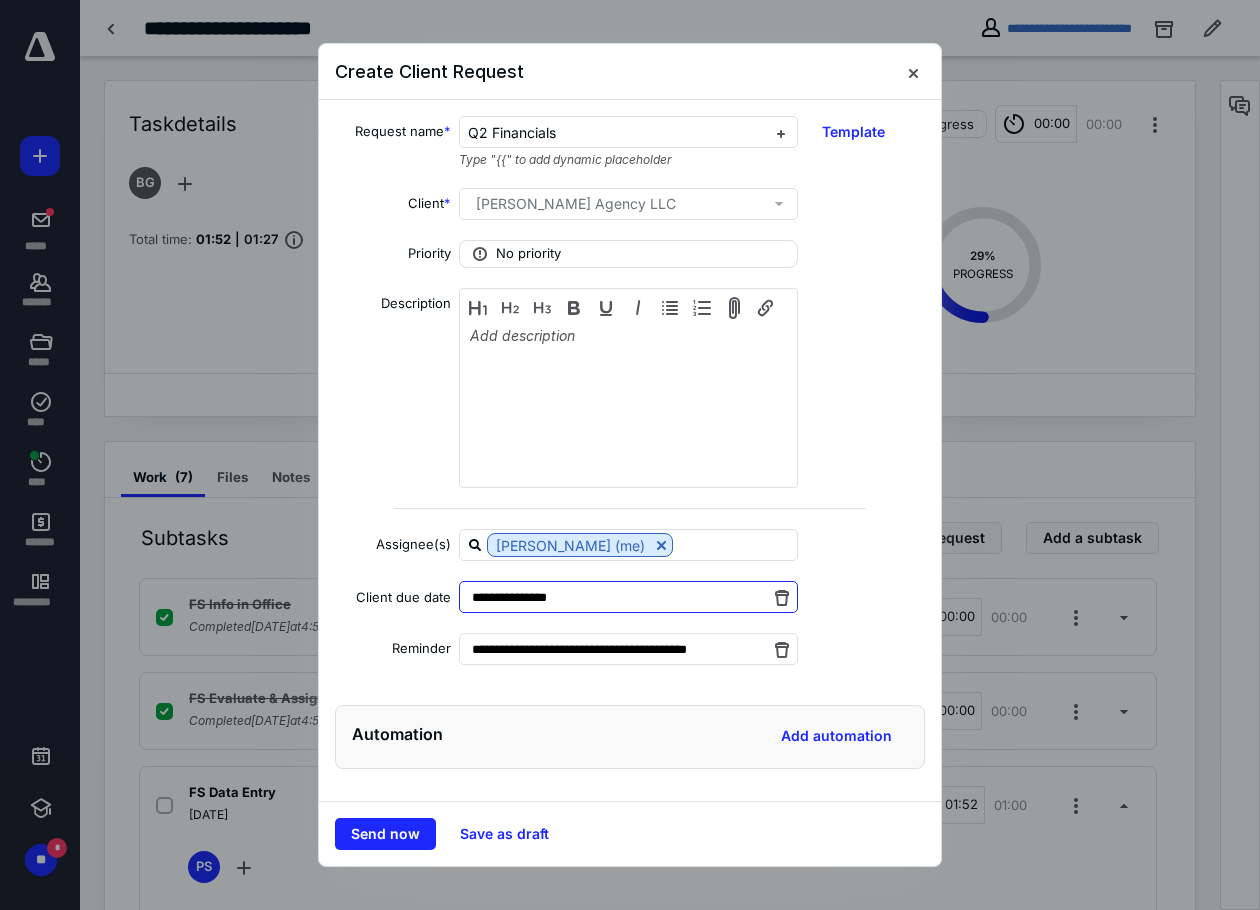 click on "**********" at bounding box center [628, 597] 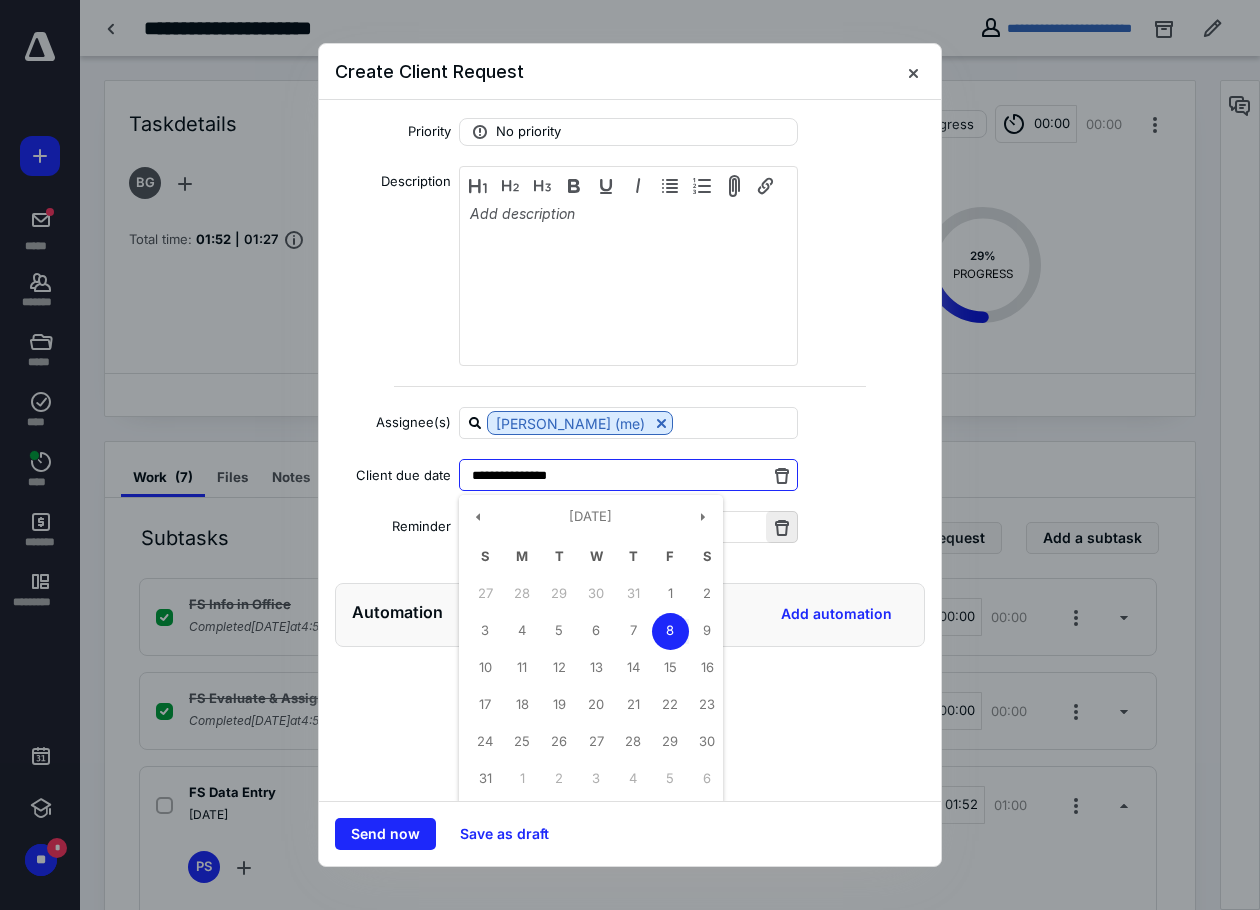 scroll, scrollTop: 126, scrollLeft: 0, axis: vertical 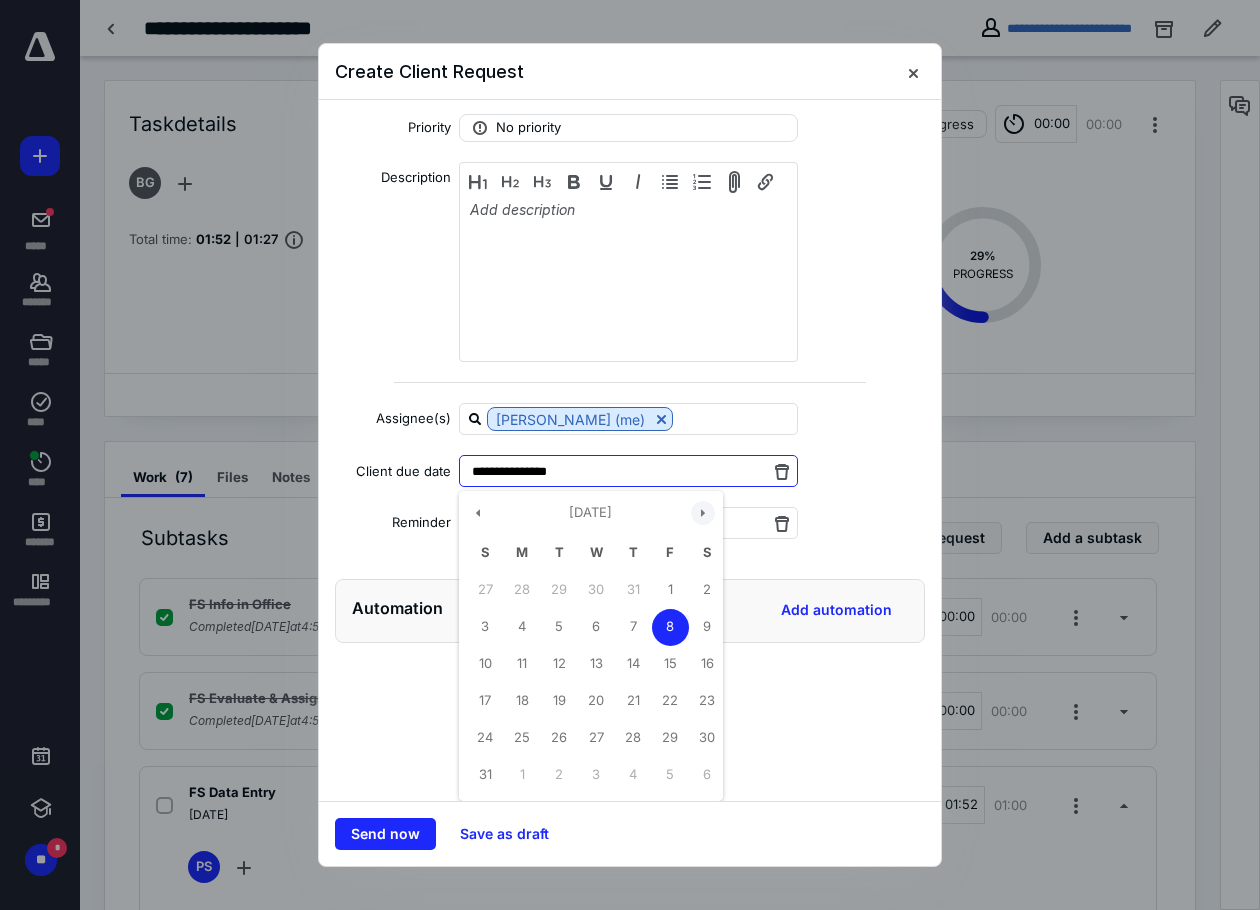 click at bounding box center (703, 513) 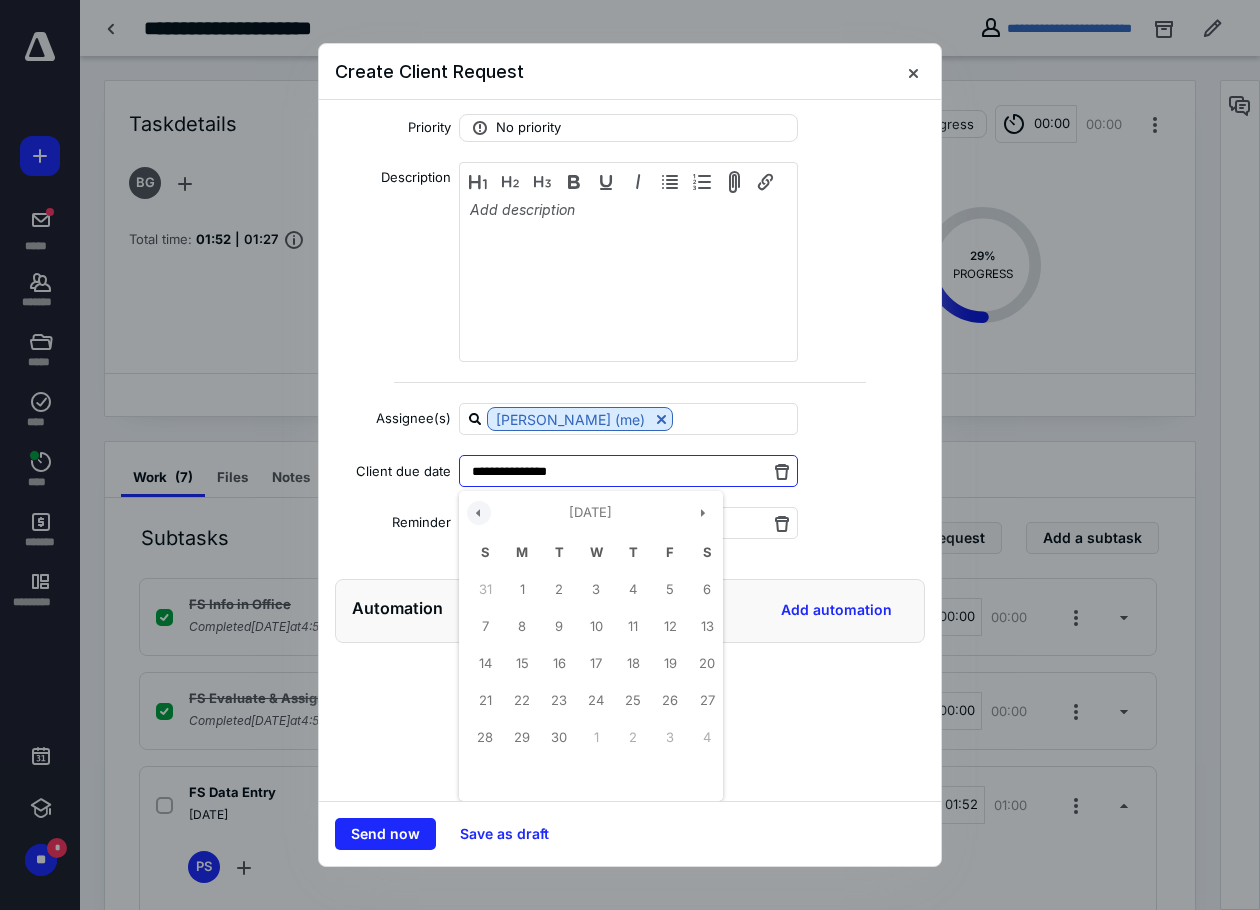 click at bounding box center (479, 513) 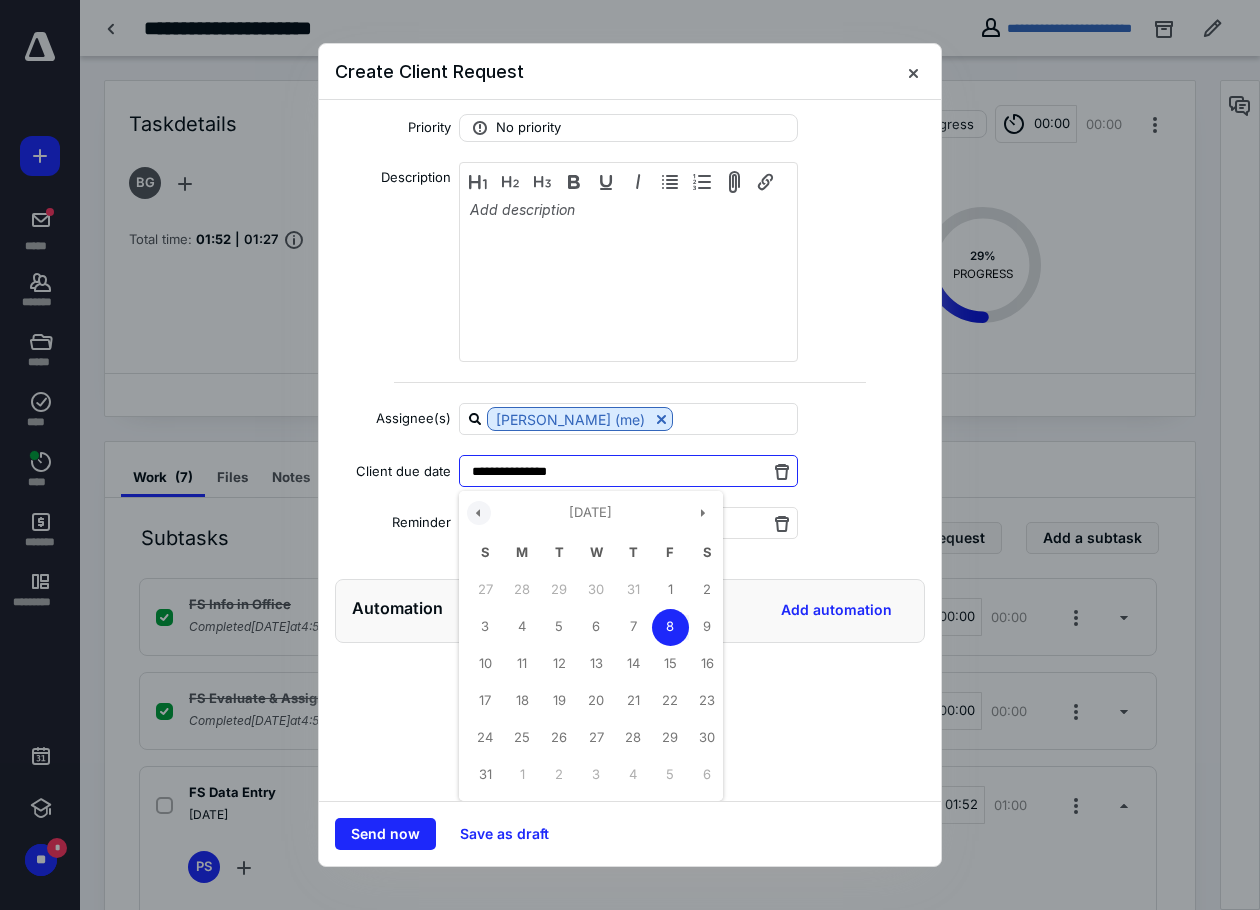click at bounding box center [479, 513] 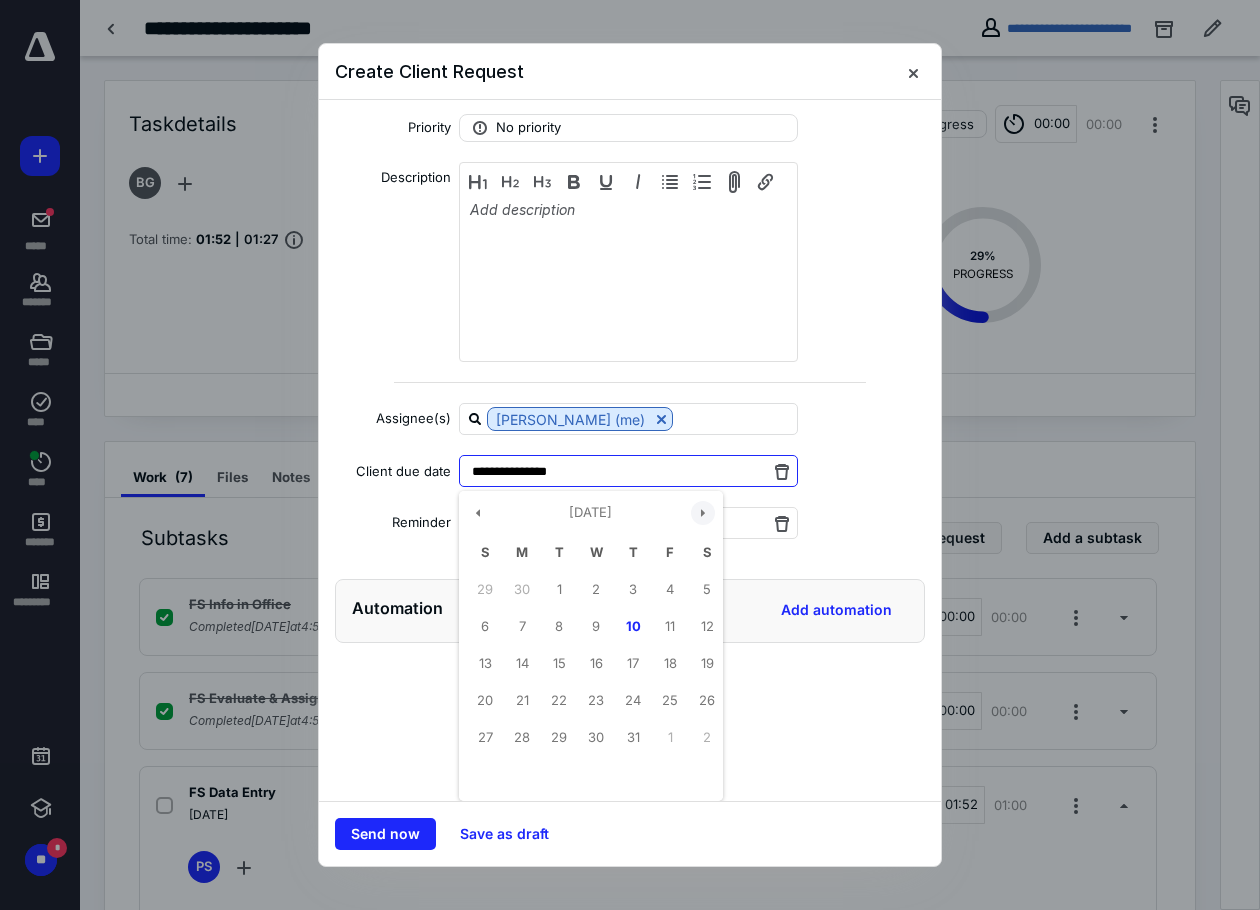 click at bounding box center [703, 513] 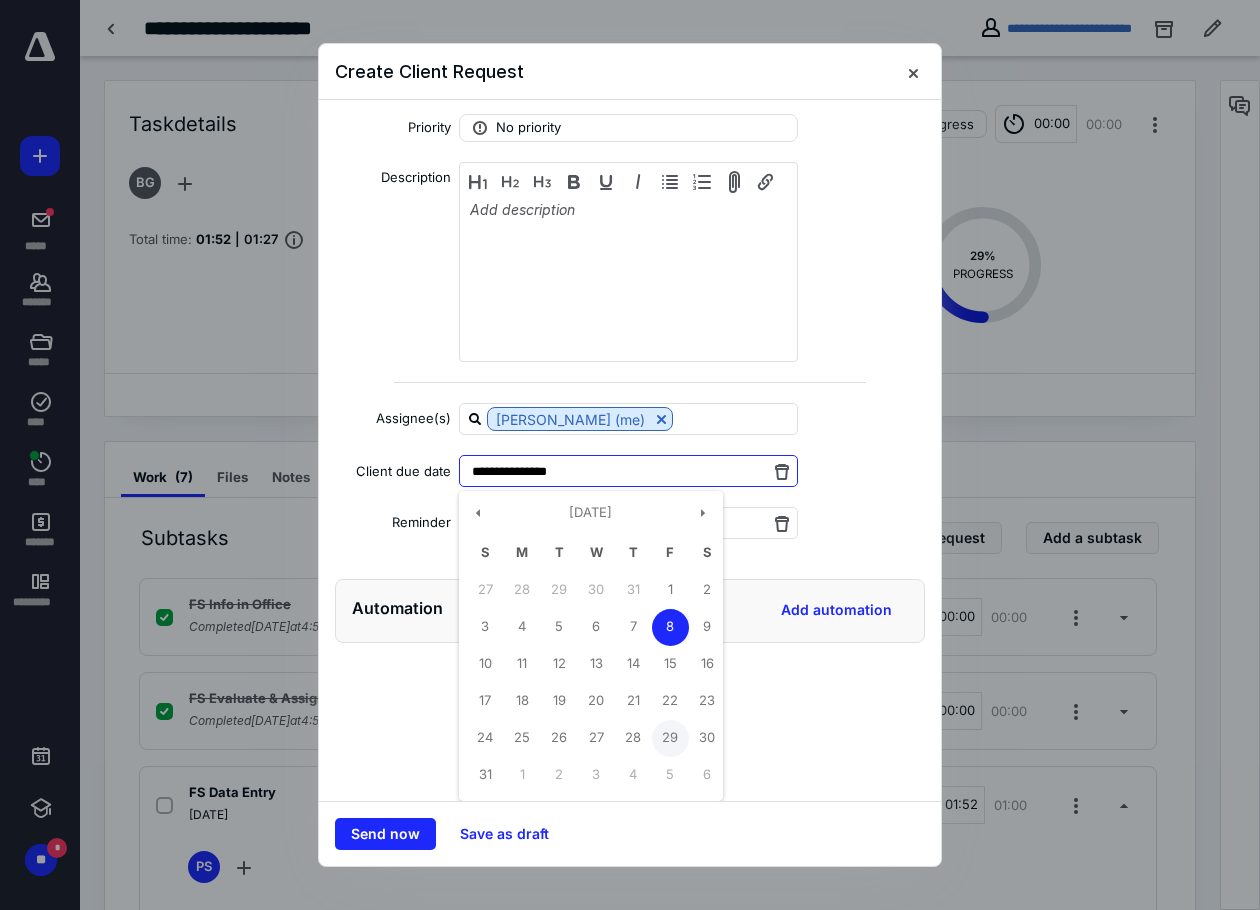 click on "29" at bounding box center [670, 738] 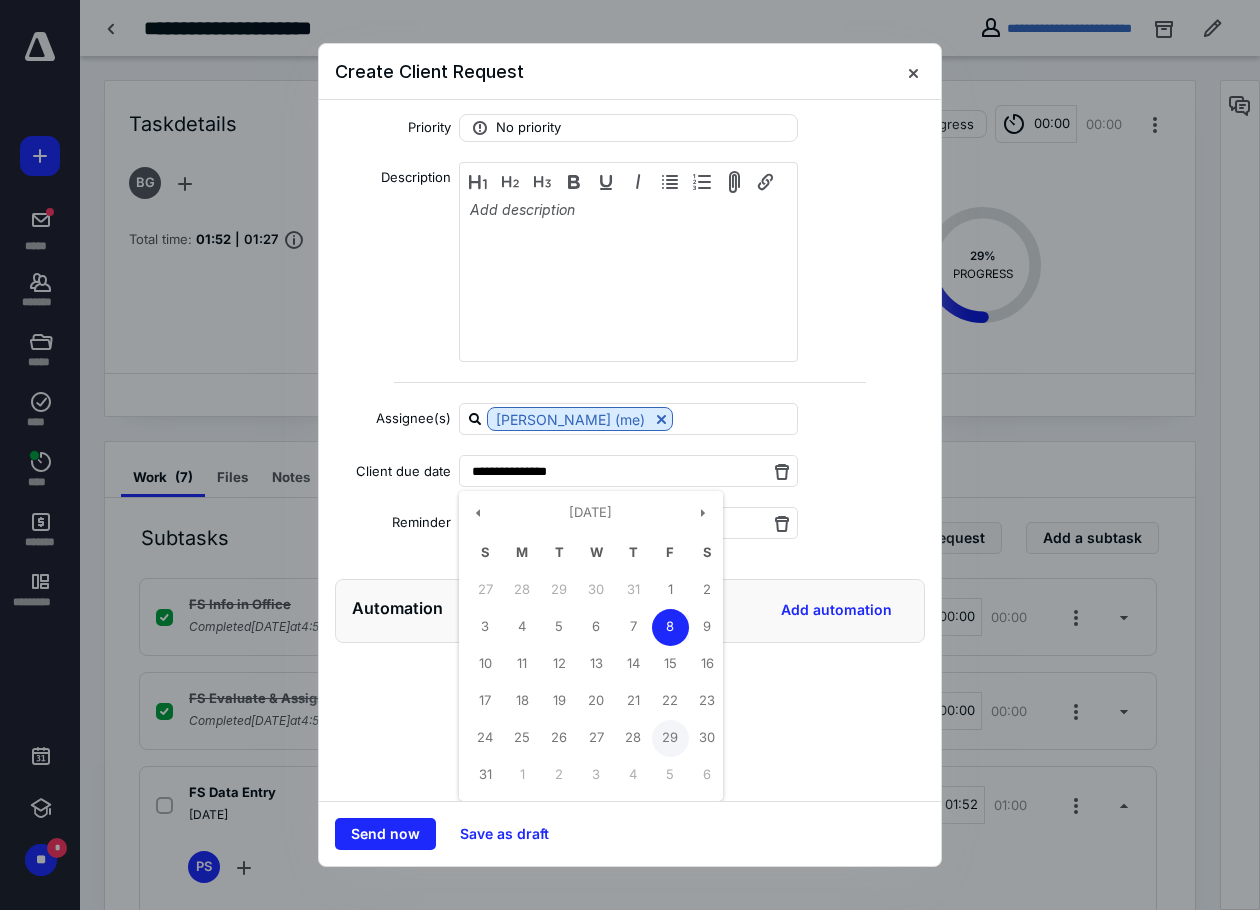 type on "**********" 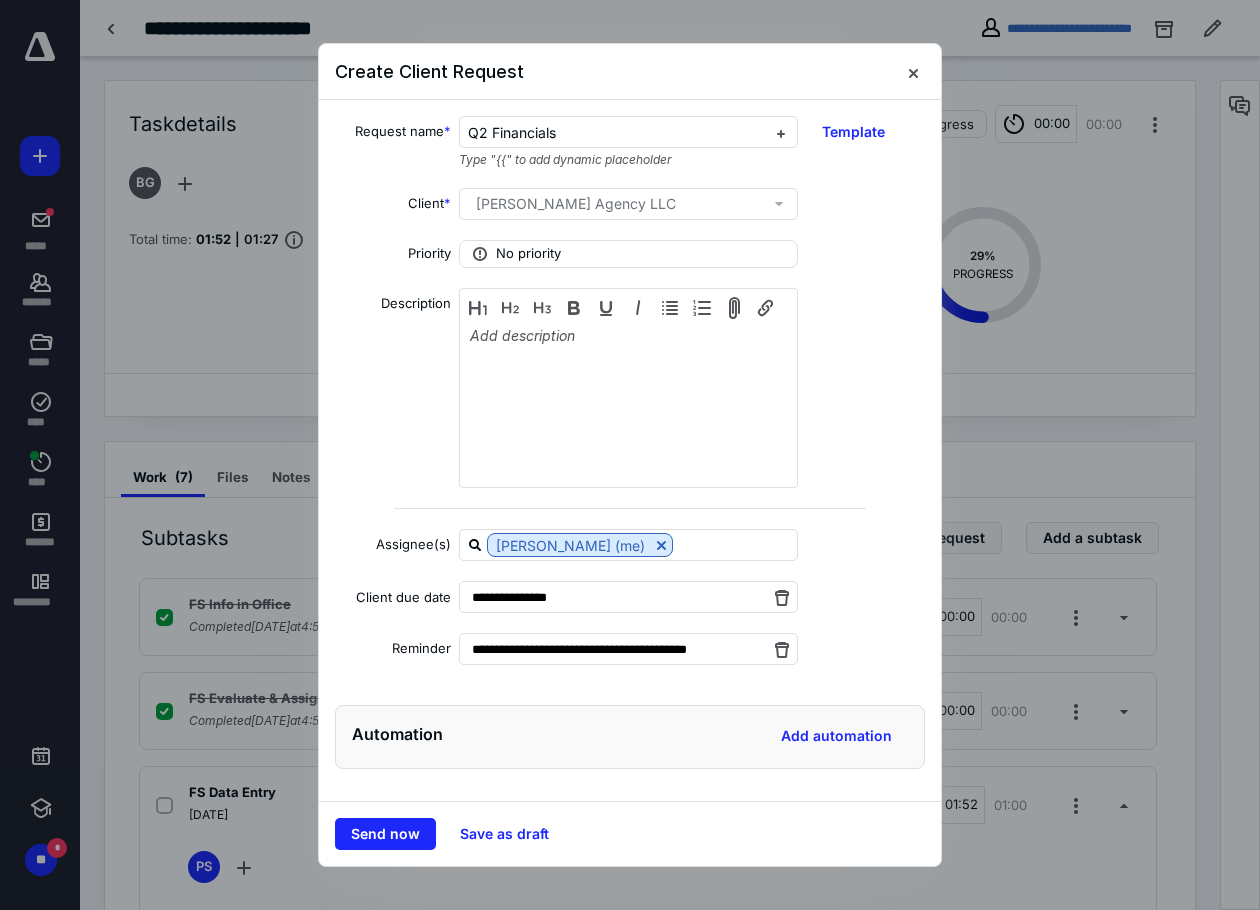 scroll, scrollTop: 0, scrollLeft: 0, axis: both 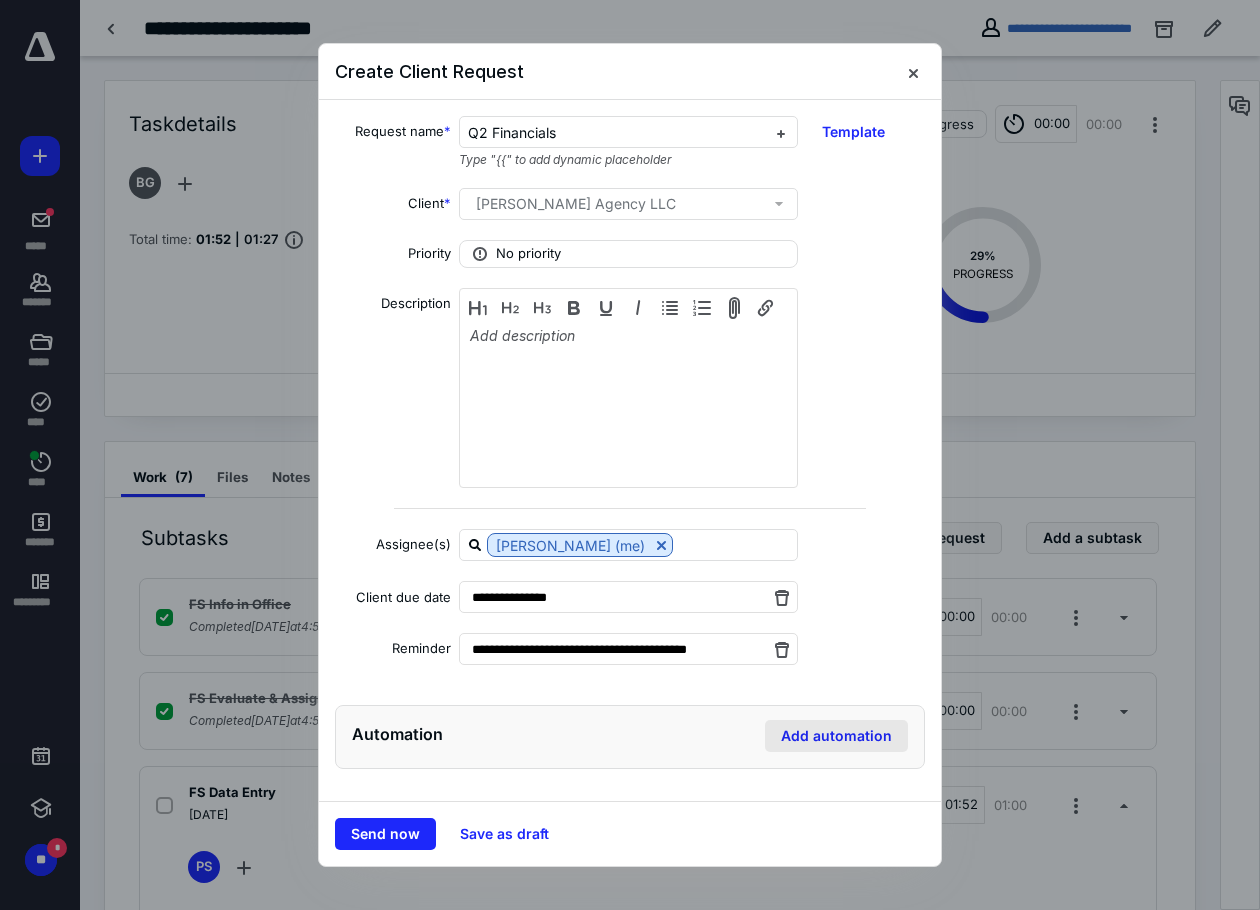 click on "Add automation" at bounding box center [836, 736] 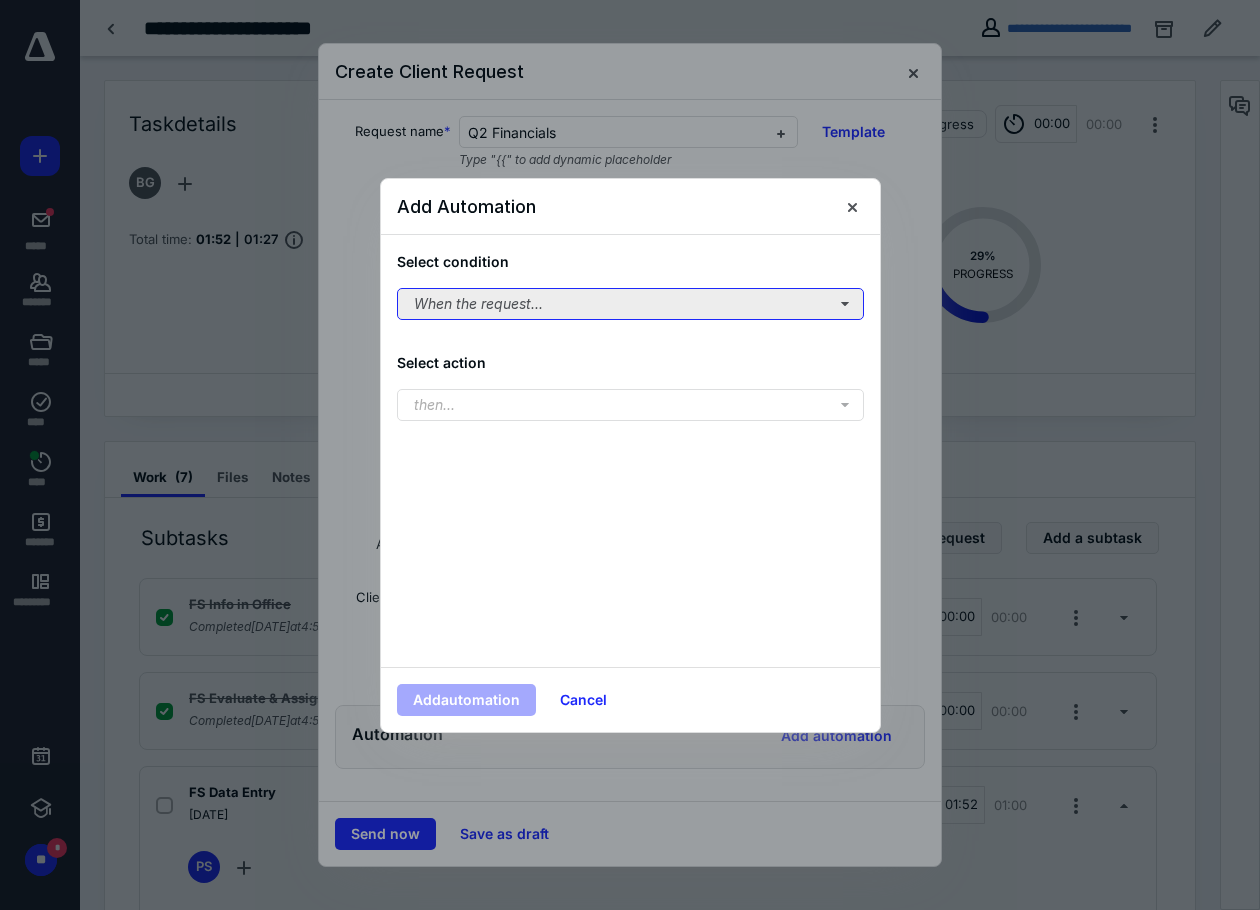 click on "When the request..." at bounding box center [630, 304] 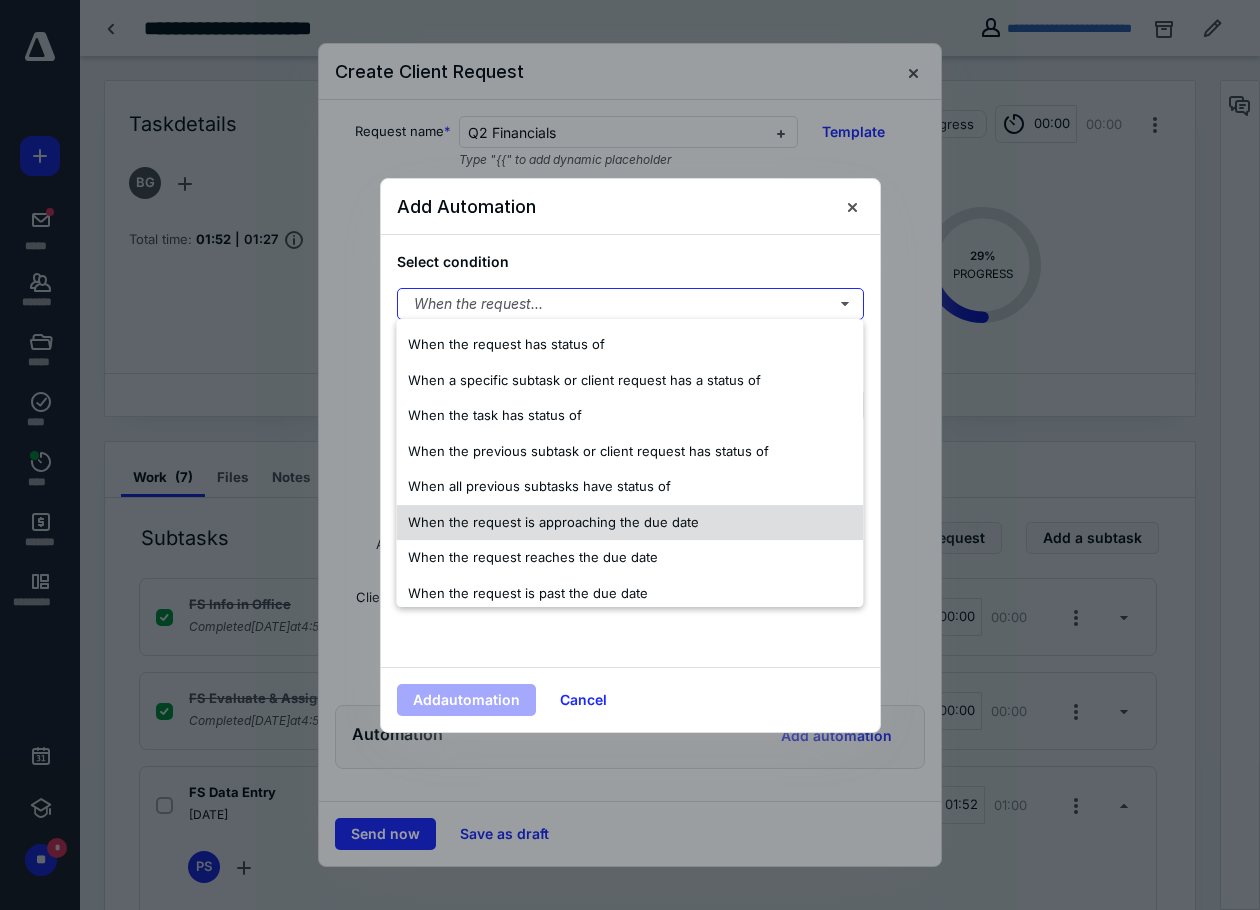 click on "When the request is approaching the due date" at bounding box center [553, 522] 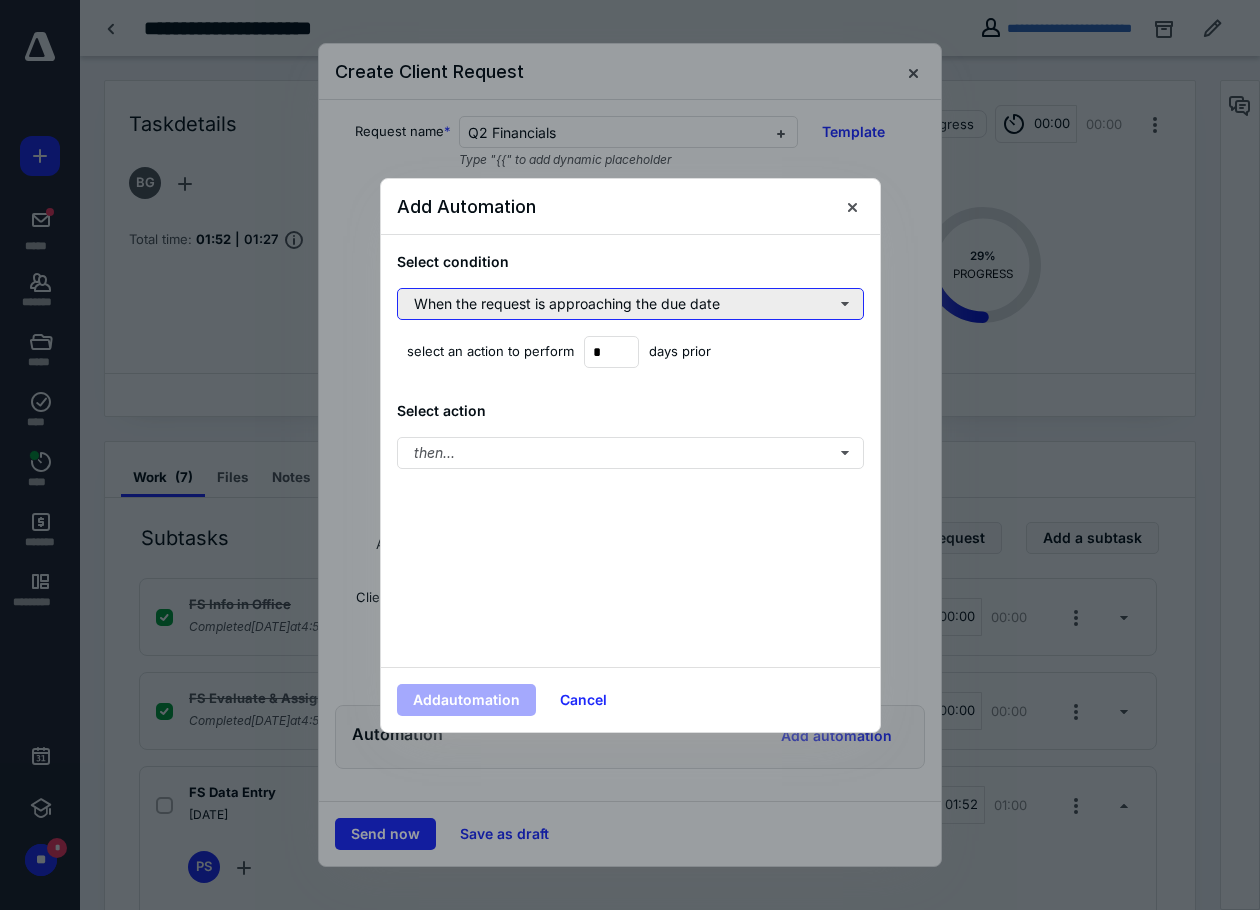 click on "When the request is approaching the due date" at bounding box center [630, 304] 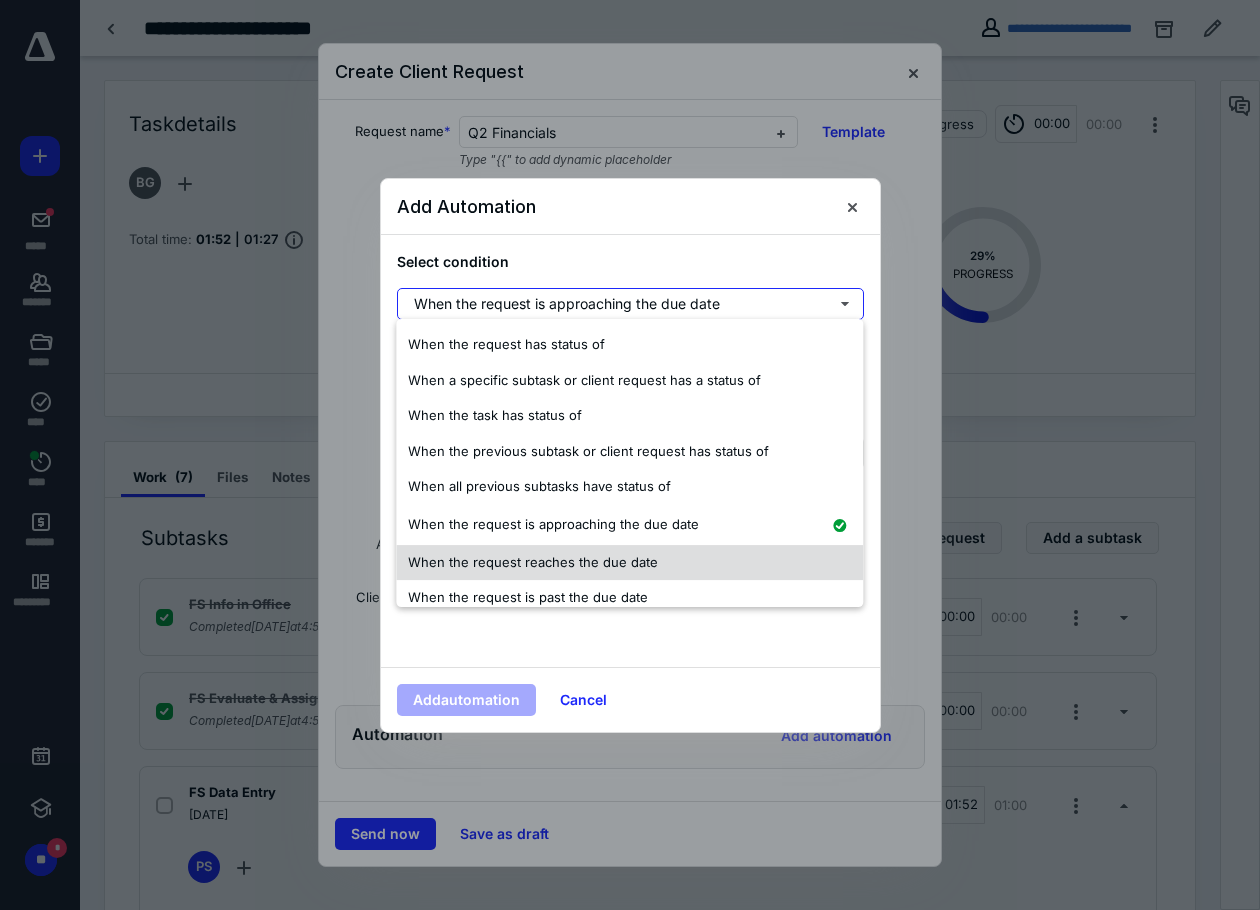 click on "When the request reaches the due date" at bounding box center [629, 563] 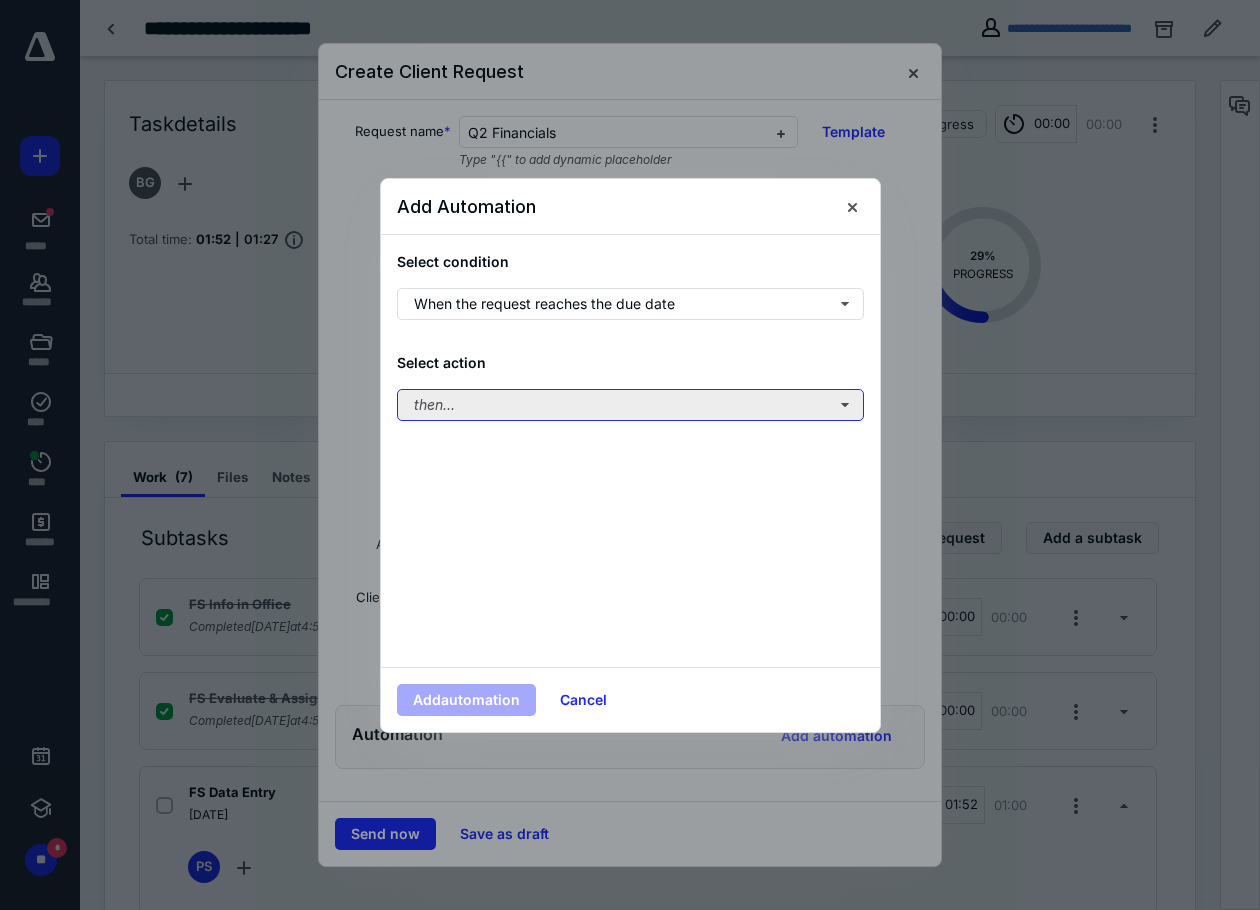 click on "then..." at bounding box center (630, 405) 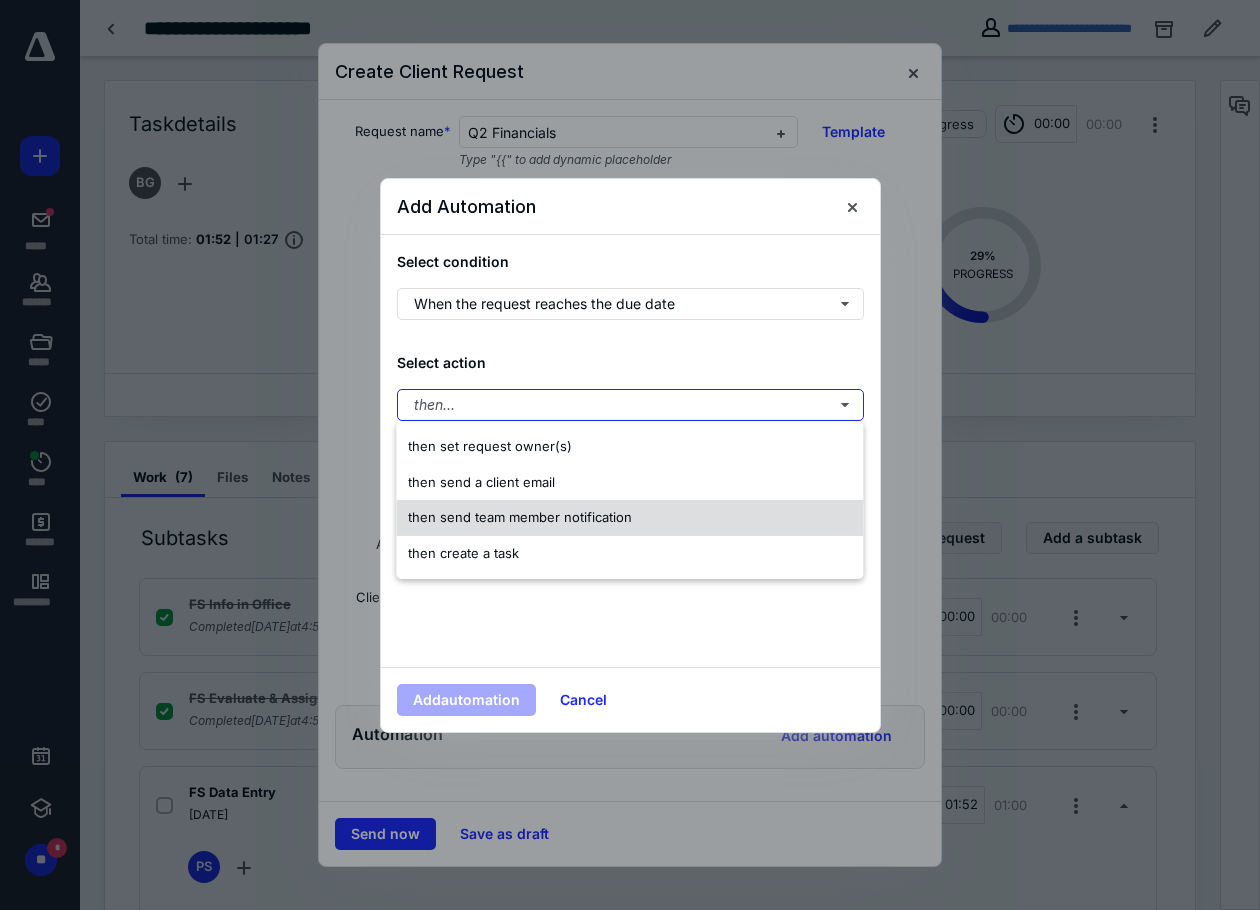 click on "then send team member notification" at bounding box center [520, 517] 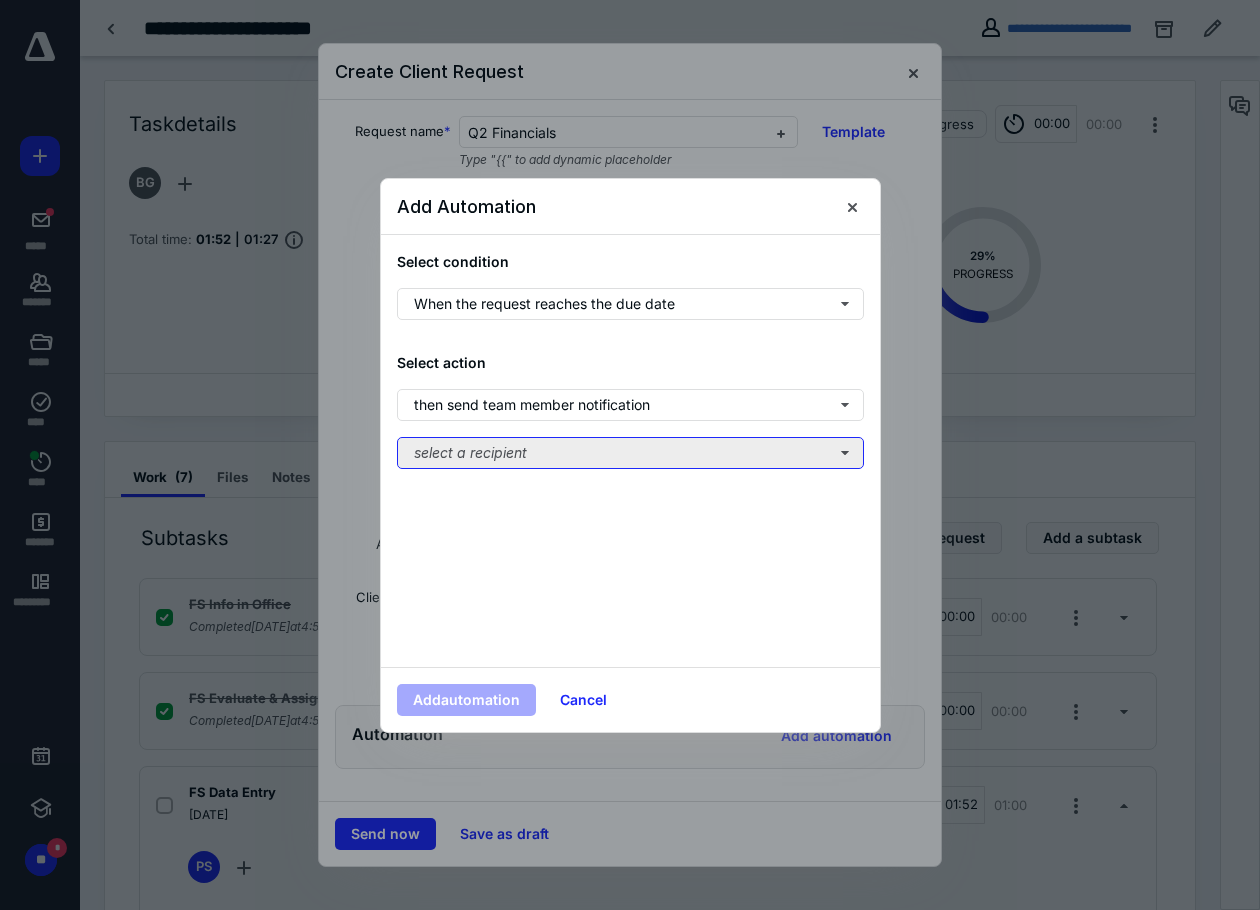 click on "select a recipient" at bounding box center [630, 453] 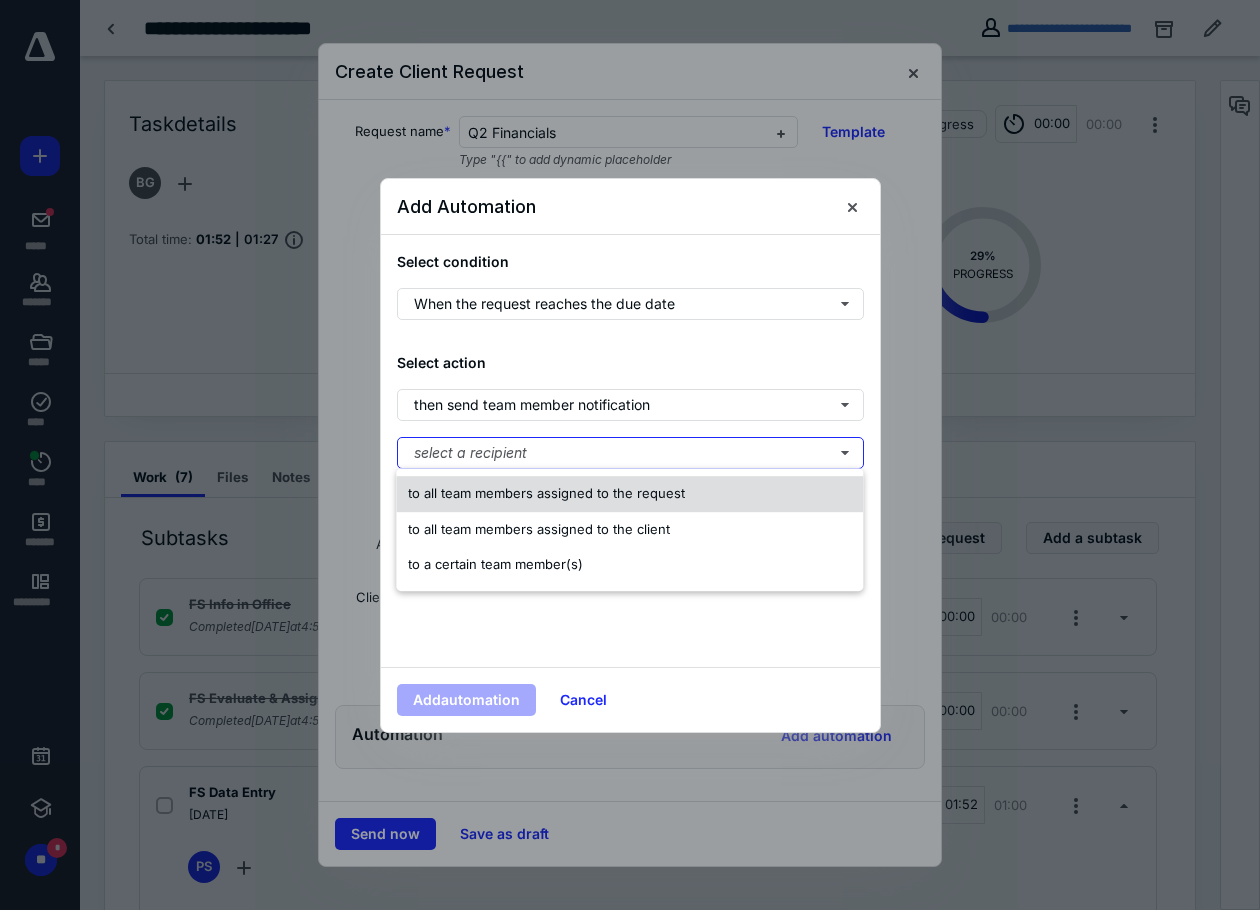 click on "to all team members assigned to the request" at bounding box center [546, 494] 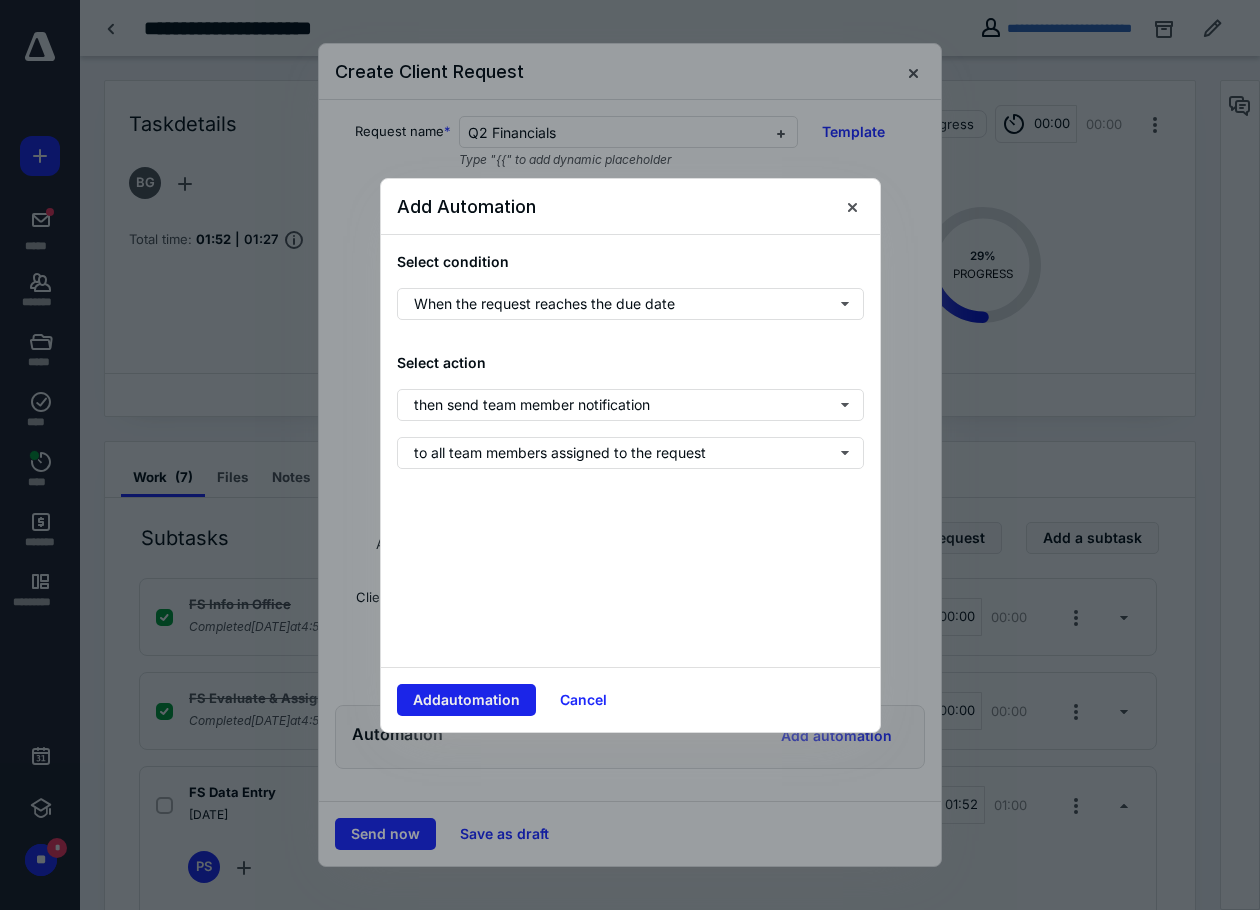 click on "Add  automation" at bounding box center [466, 700] 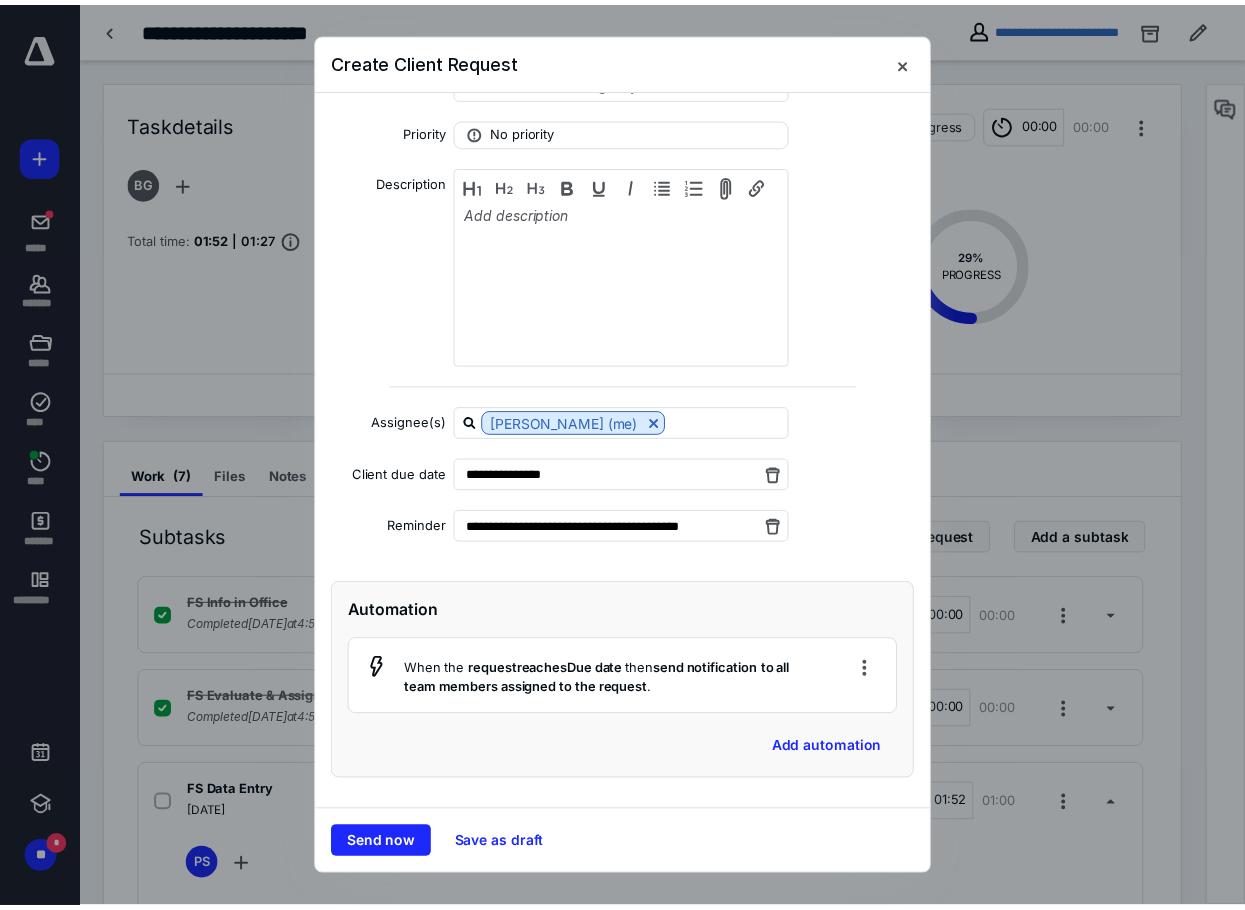 scroll, scrollTop: 0, scrollLeft: 0, axis: both 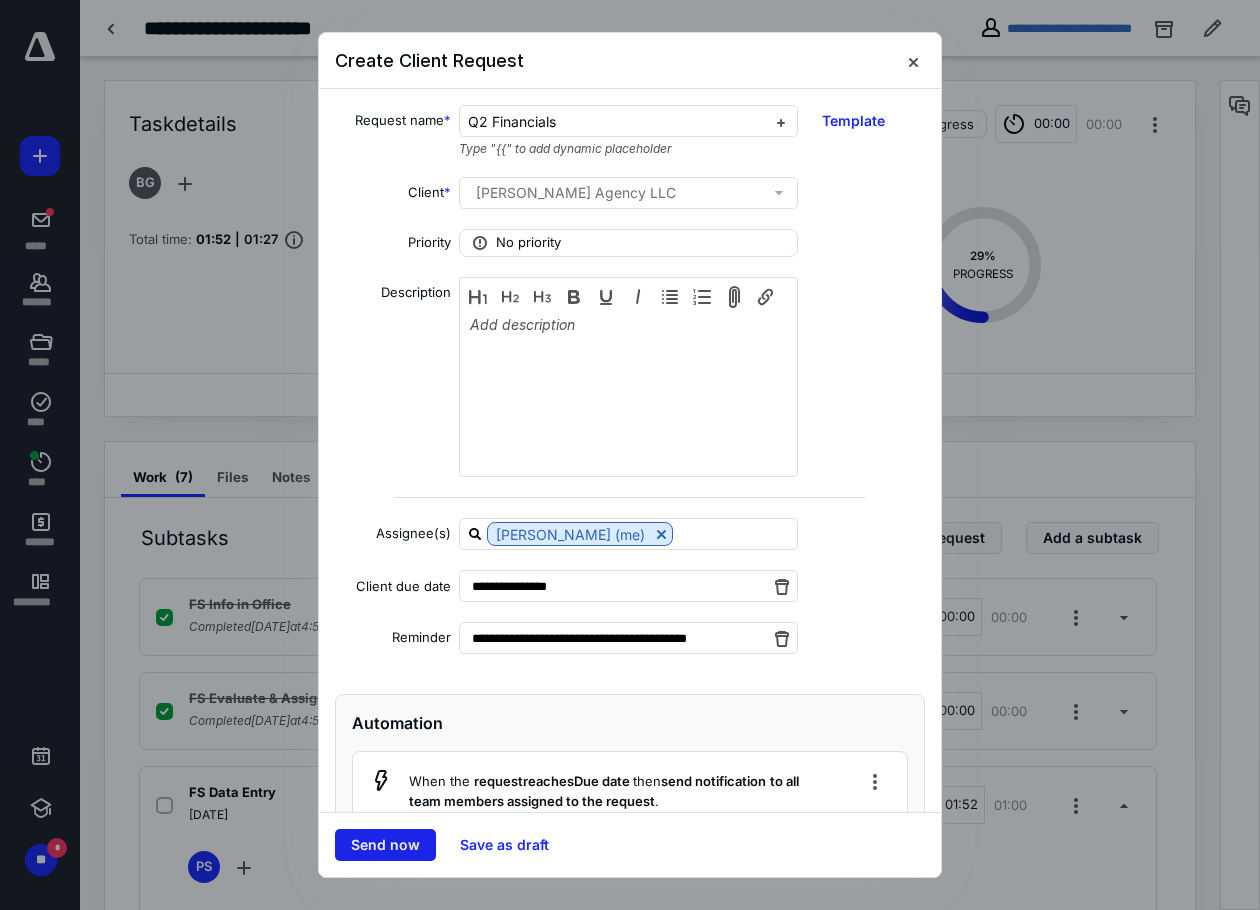 click on "Send now" at bounding box center (385, 845) 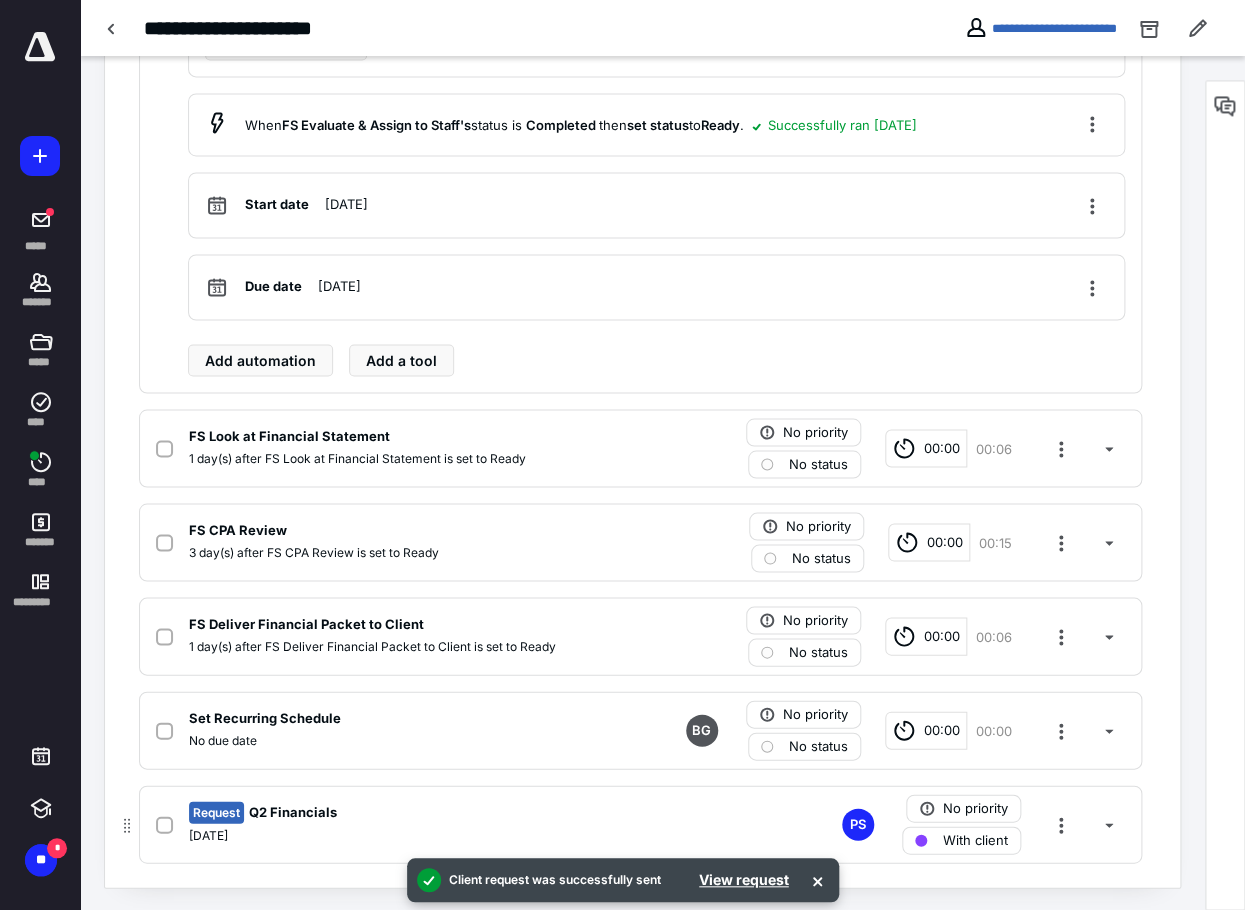 click on "August 29, 2025" at bounding box center [378, 835] 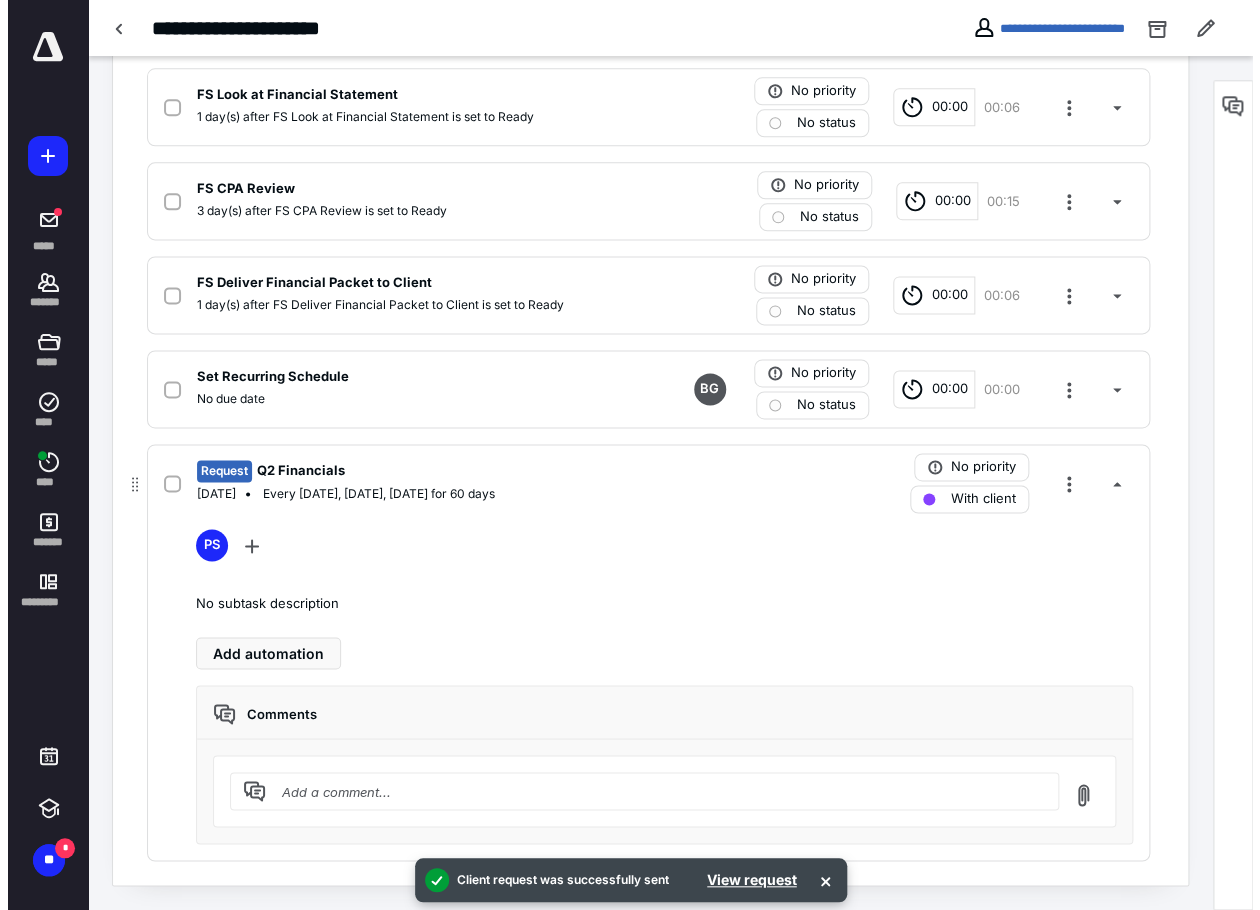 scroll, scrollTop: 790, scrollLeft: 0, axis: vertical 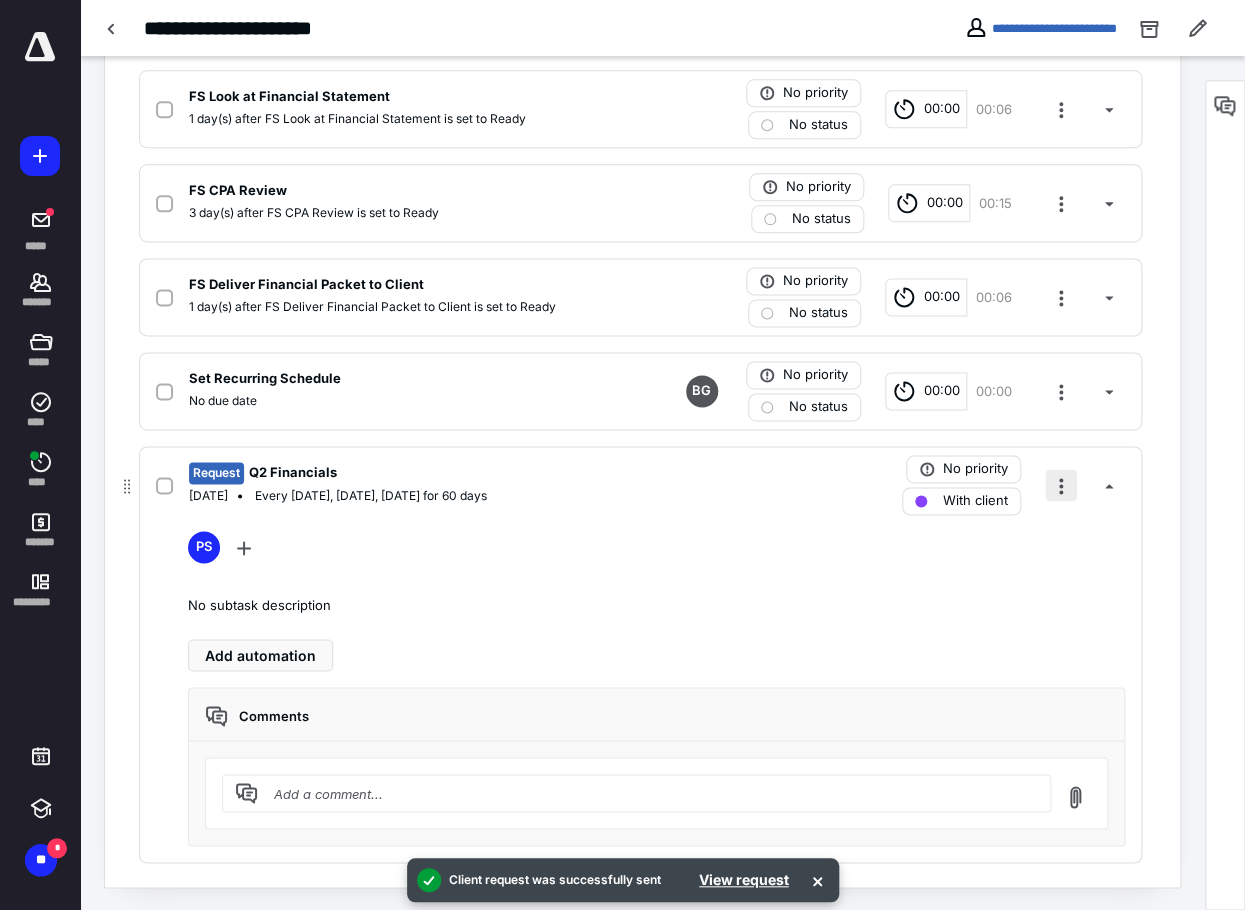 click at bounding box center [1061, 485] 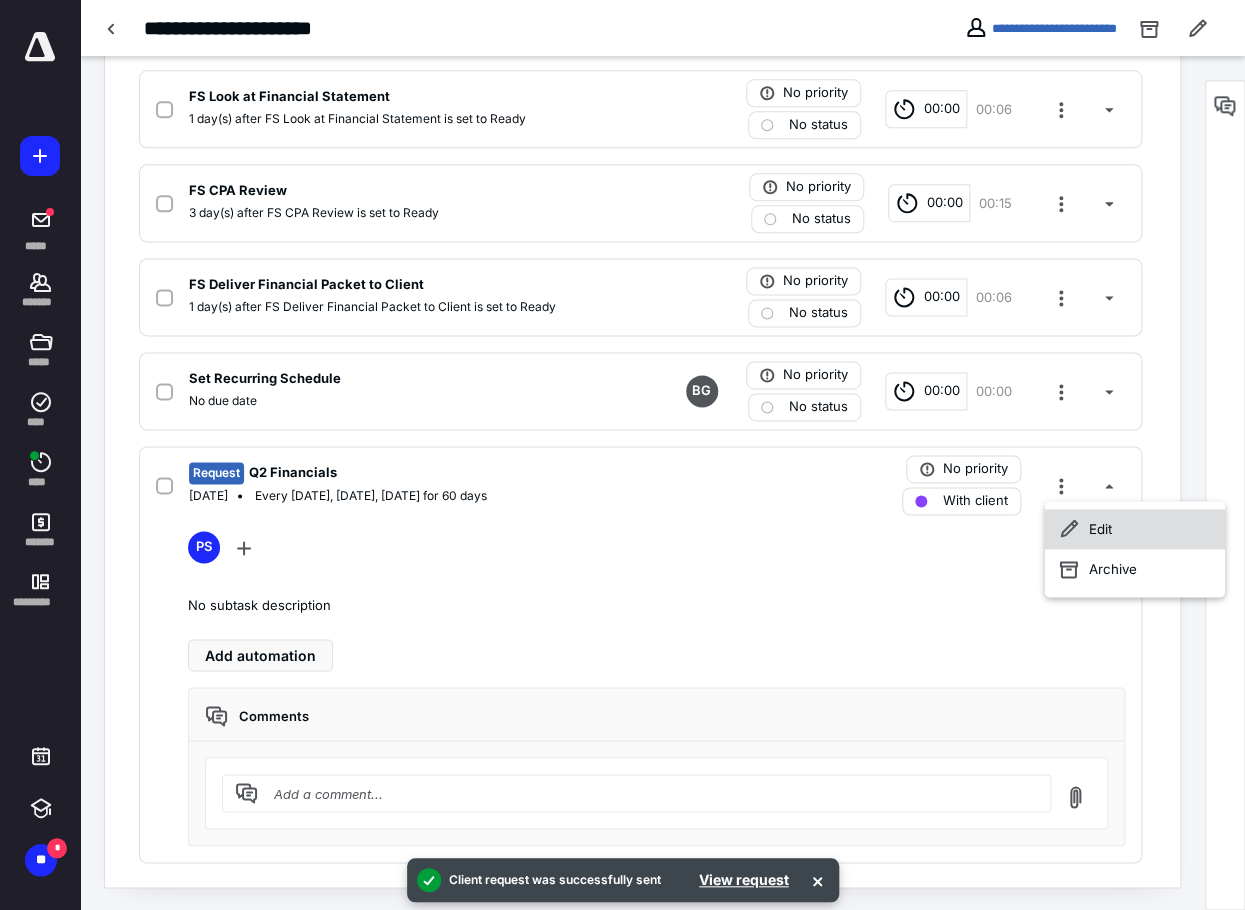 click on "Edit" at bounding box center [1135, 529] 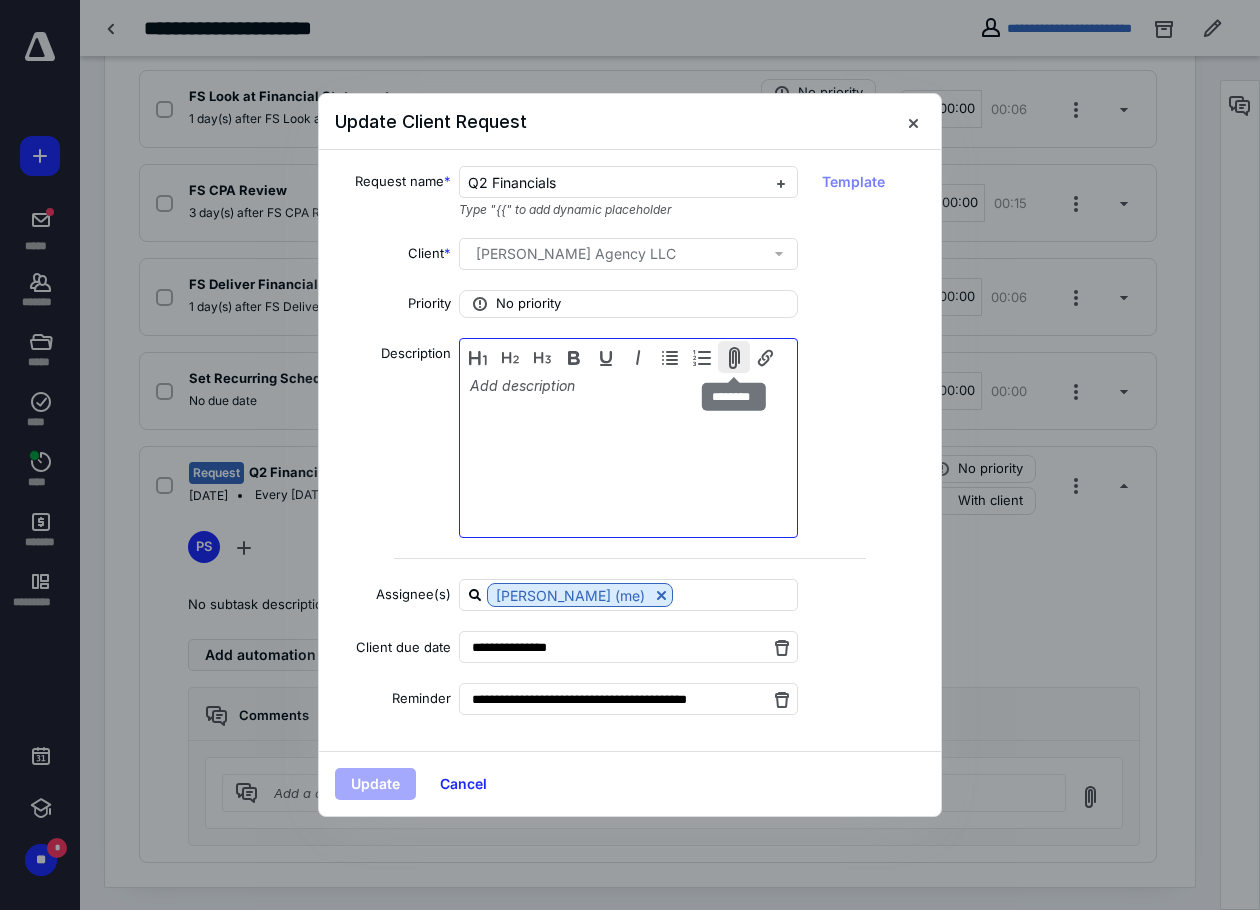 click at bounding box center (734, 357) 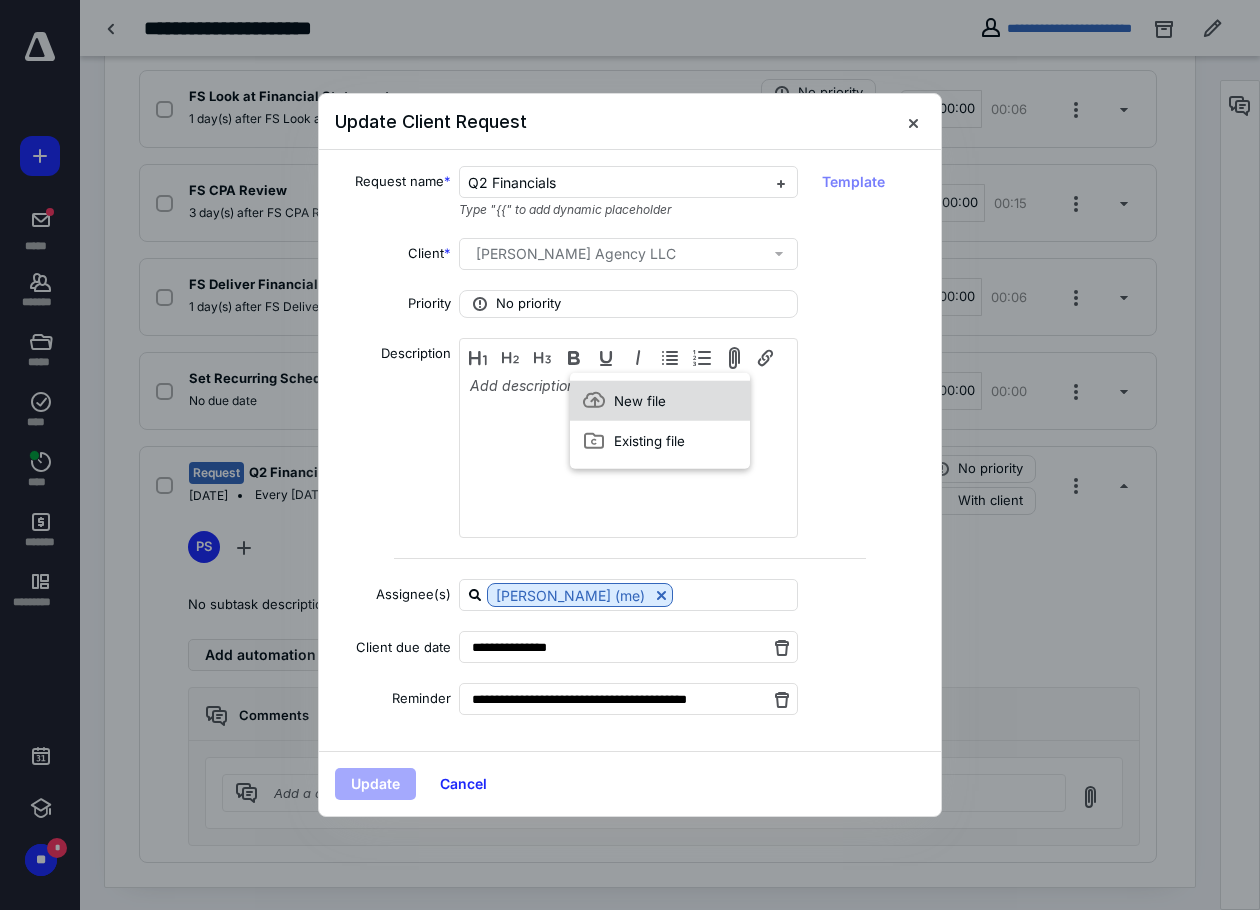 click on "New file" at bounding box center (660, 401) 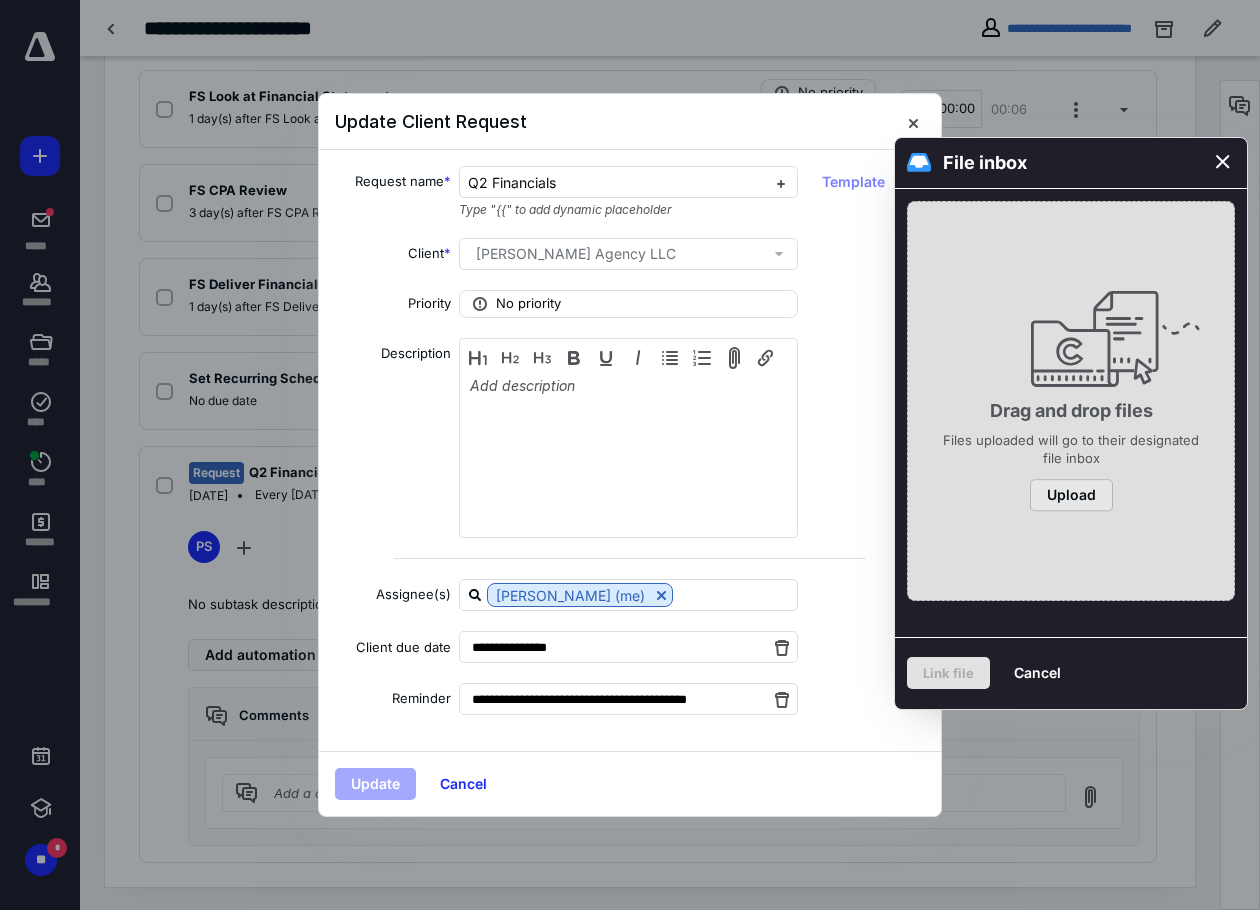click on "Upload" at bounding box center [1071, 495] 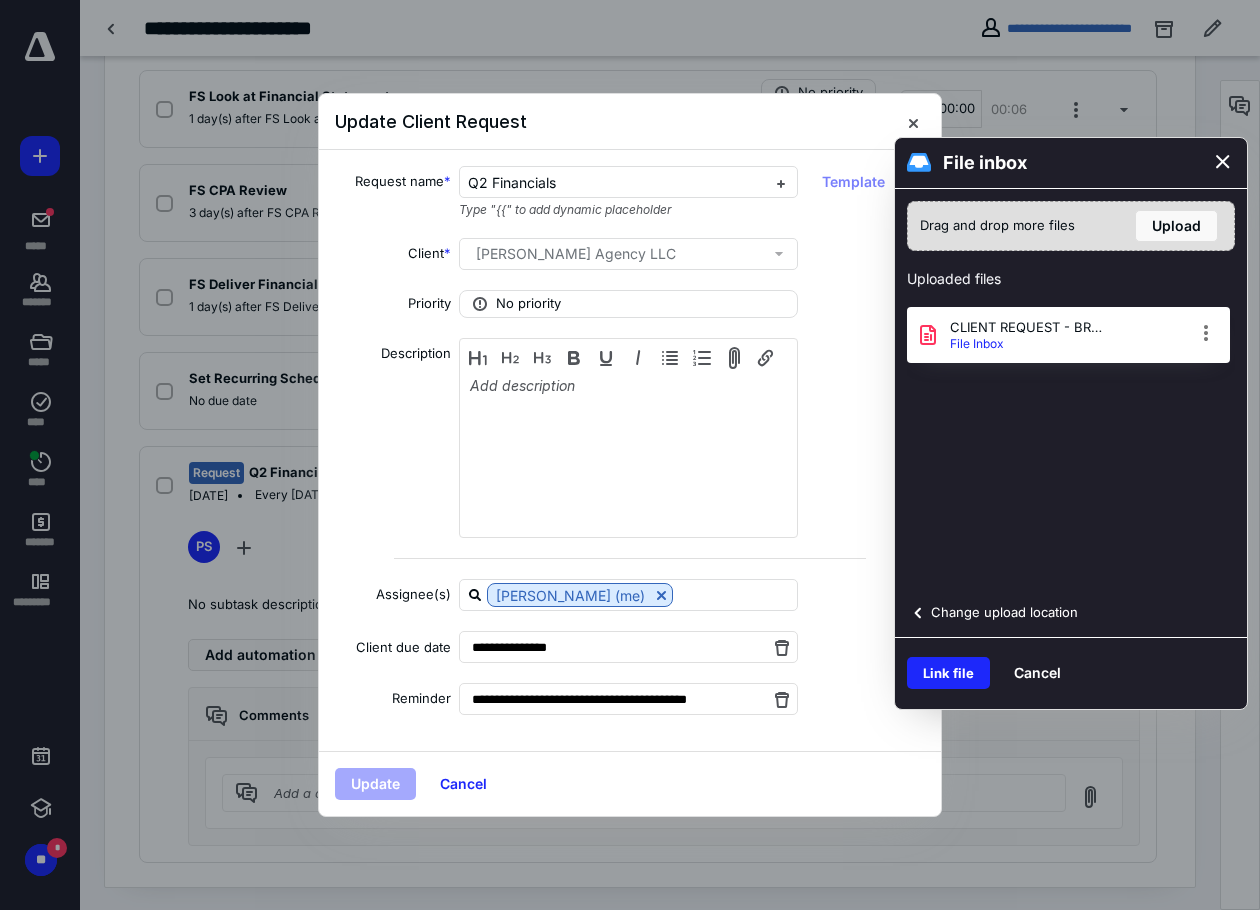 click on "Change upload location" at bounding box center (992, 613) 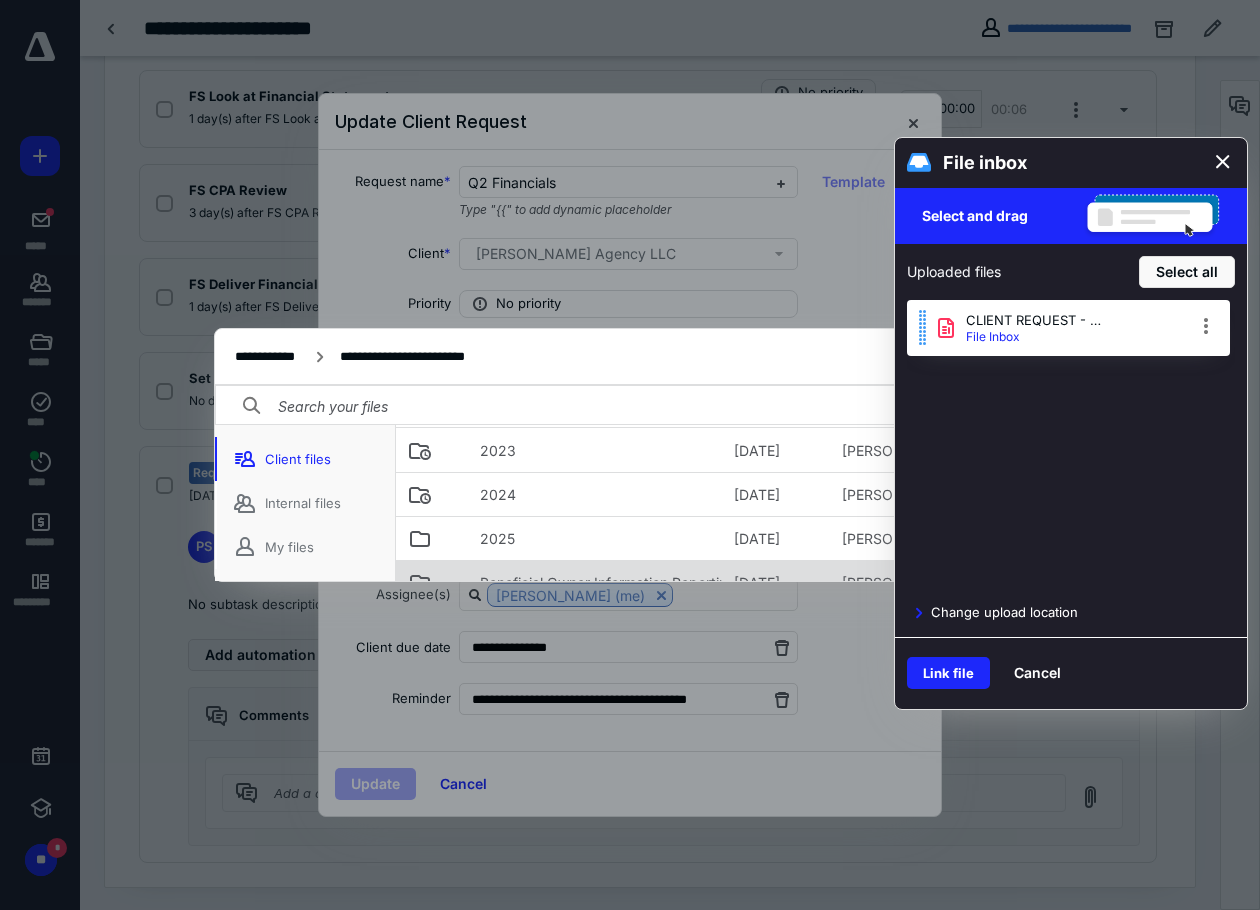 scroll, scrollTop: 100, scrollLeft: 0, axis: vertical 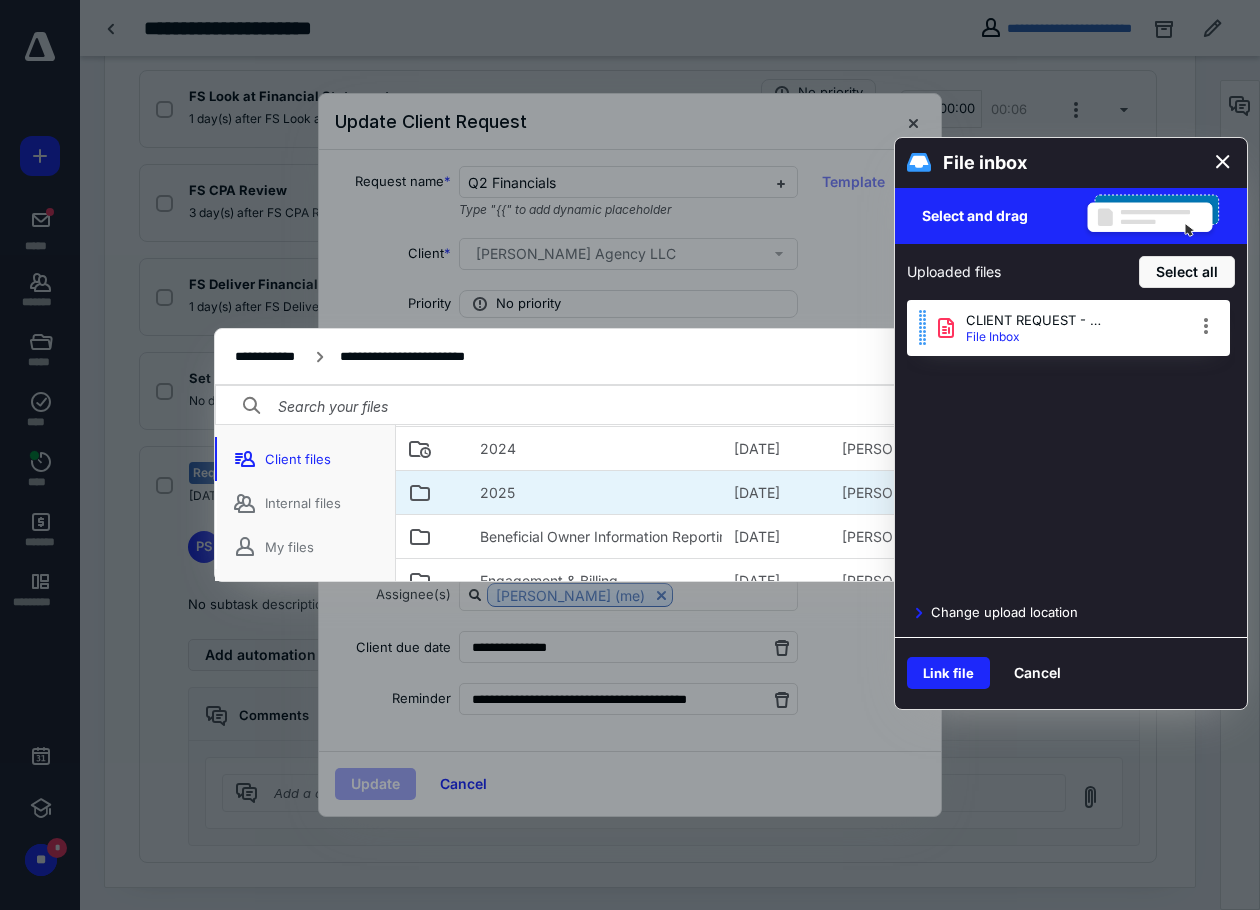 click on "2025" at bounding box center [595, 492] 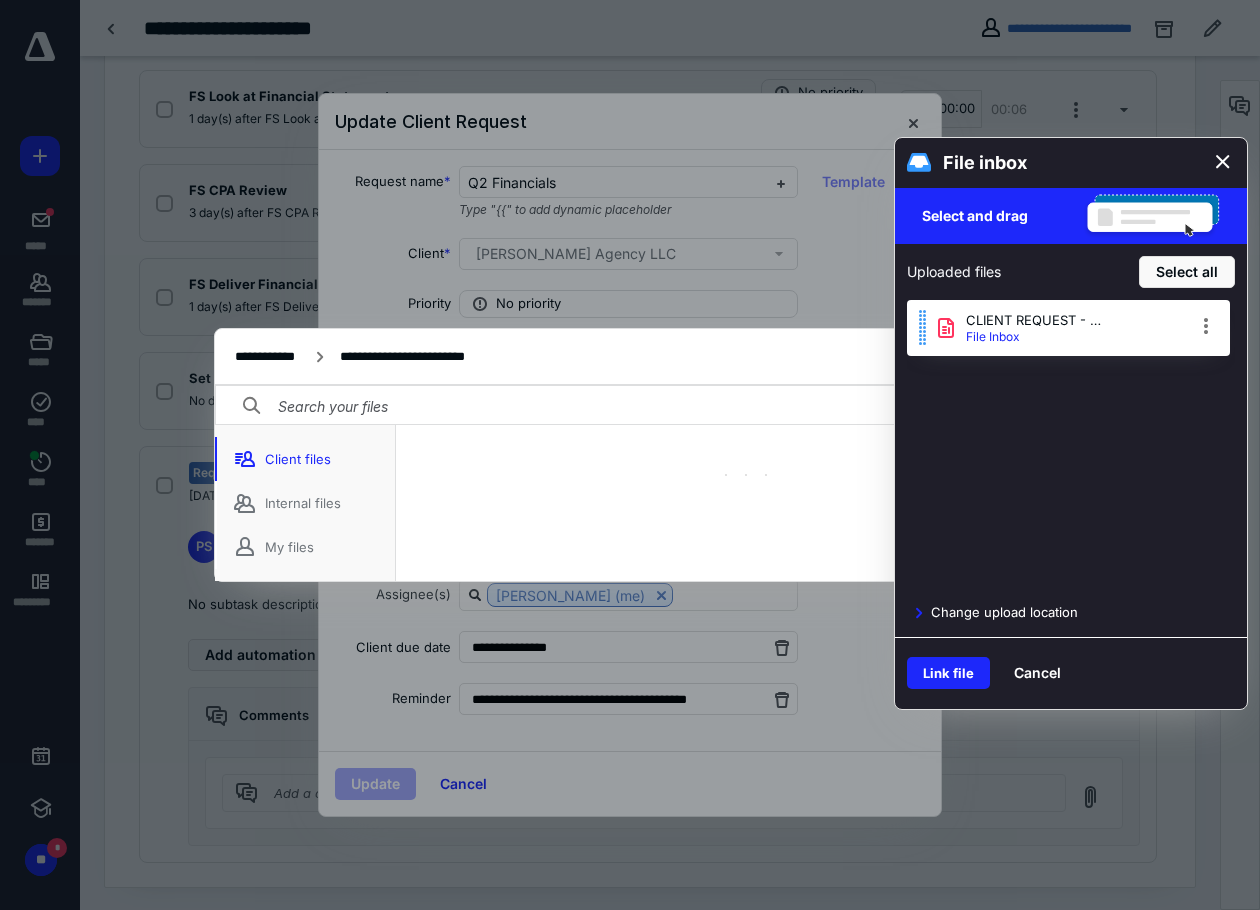 scroll, scrollTop: 56, scrollLeft: 0, axis: vertical 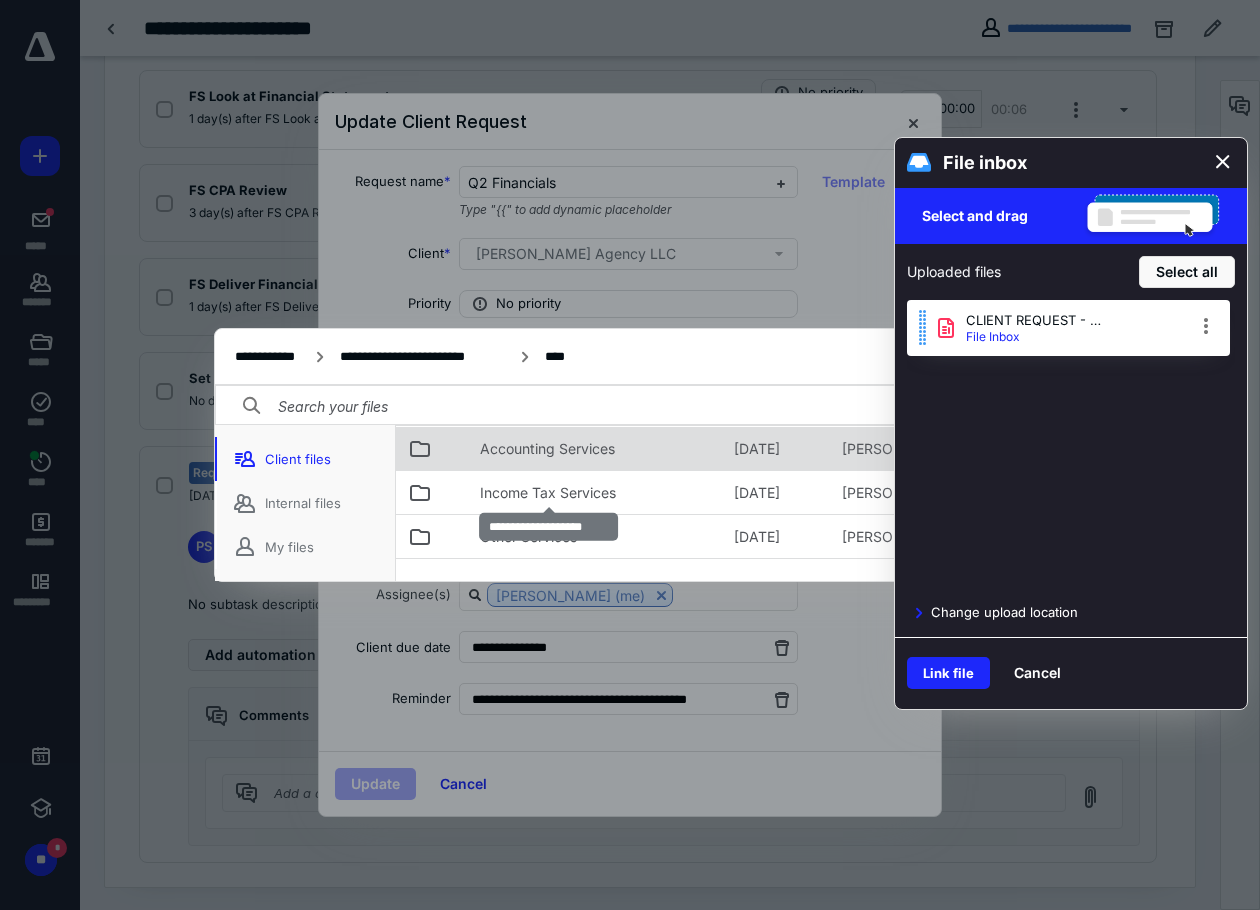 click on "Accounting Services" at bounding box center [595, 448] 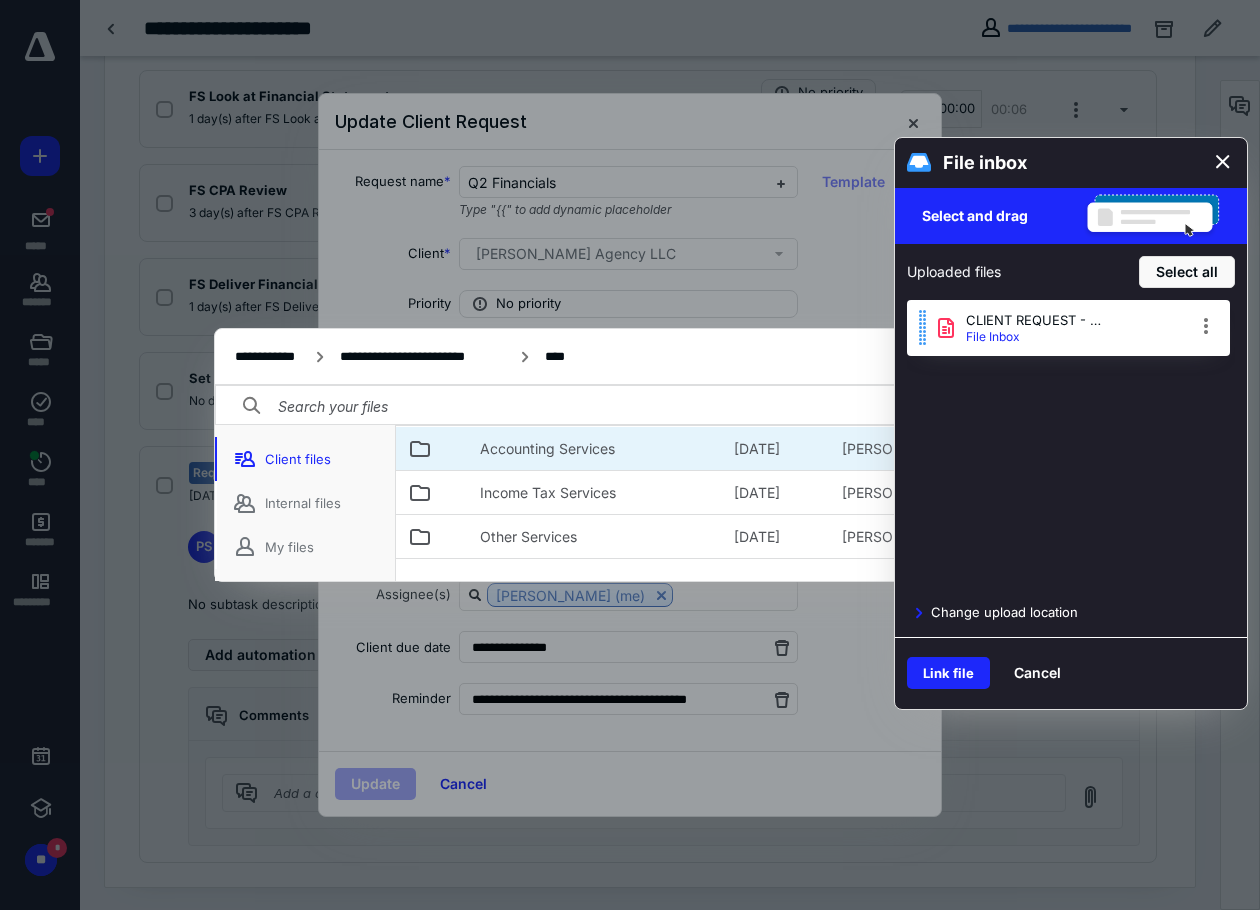 click on "Accounting Services" at bounding box center (595, 448) 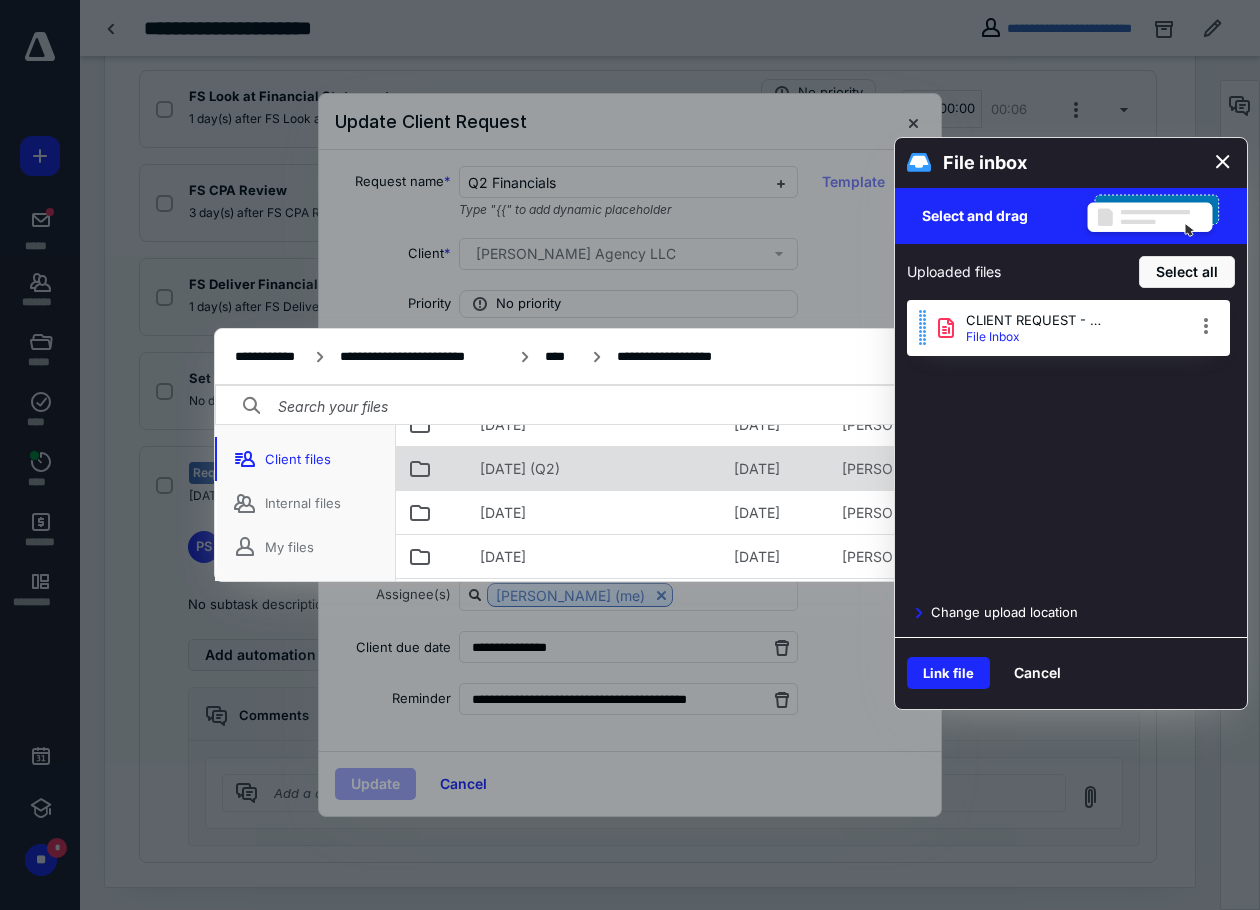 click on "[DATE] (Q2)" at bounding box center [520, 469] 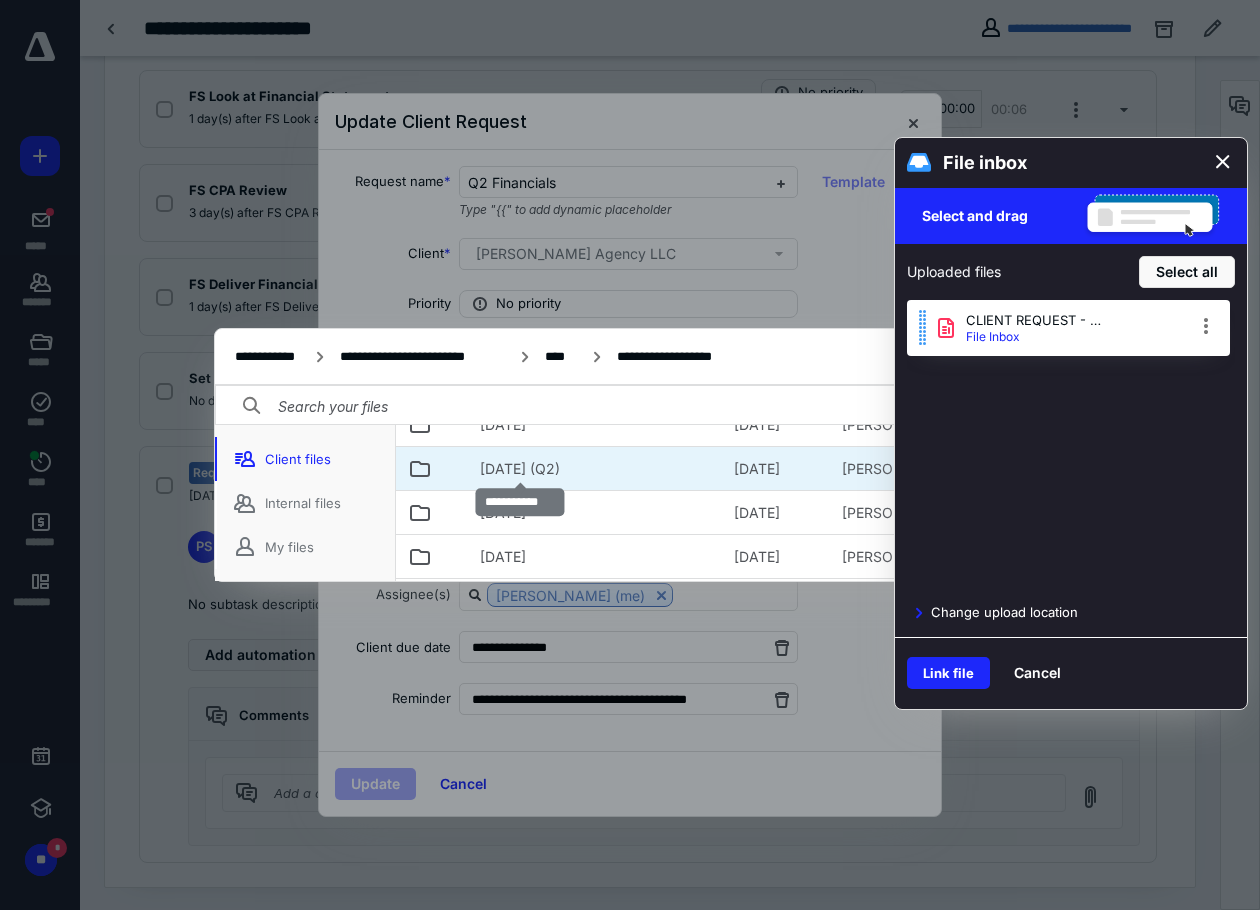 click on "[DATE] (Q2)" at bounding box center (520, 469) 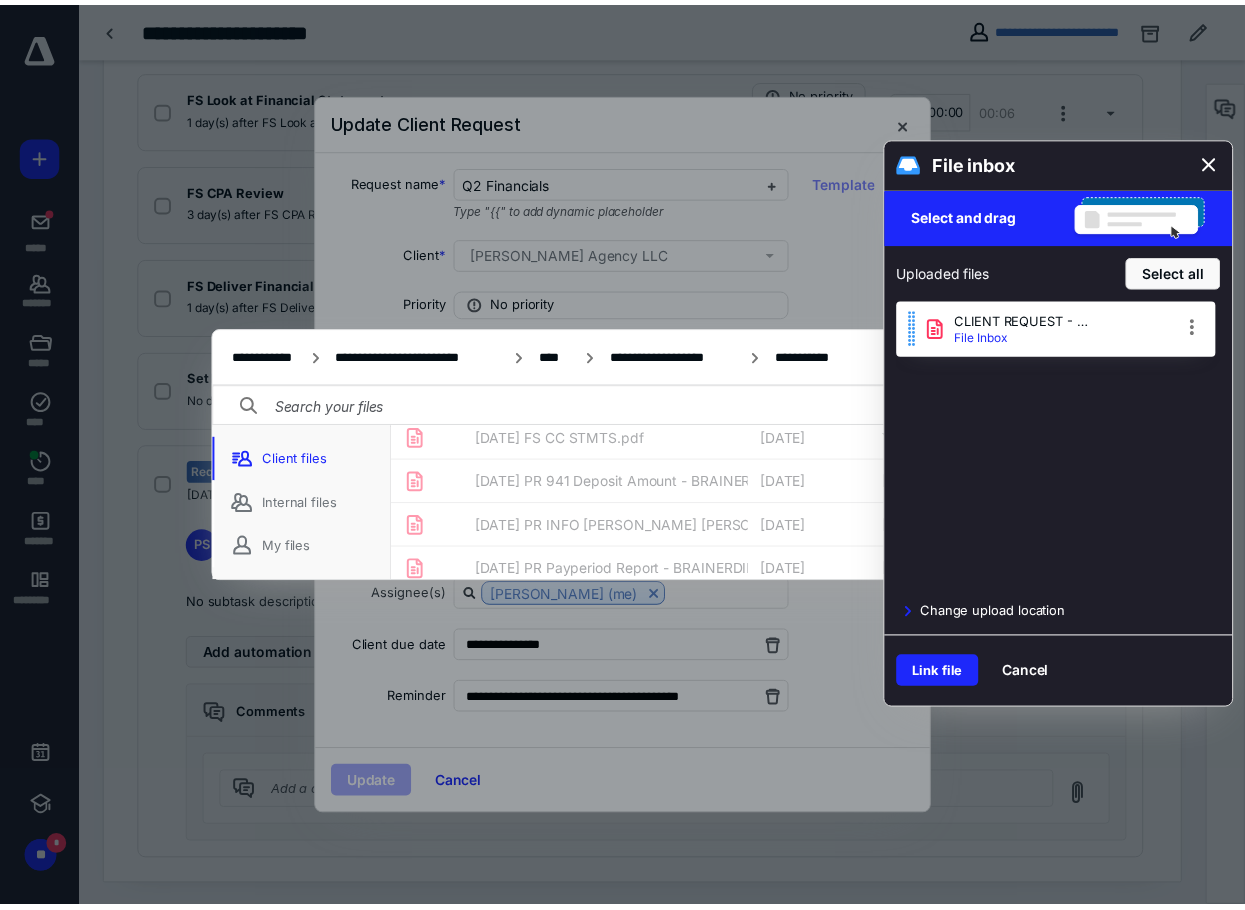 scroll, scrollTop: 559, scrollLeft: 0, axis: vertical 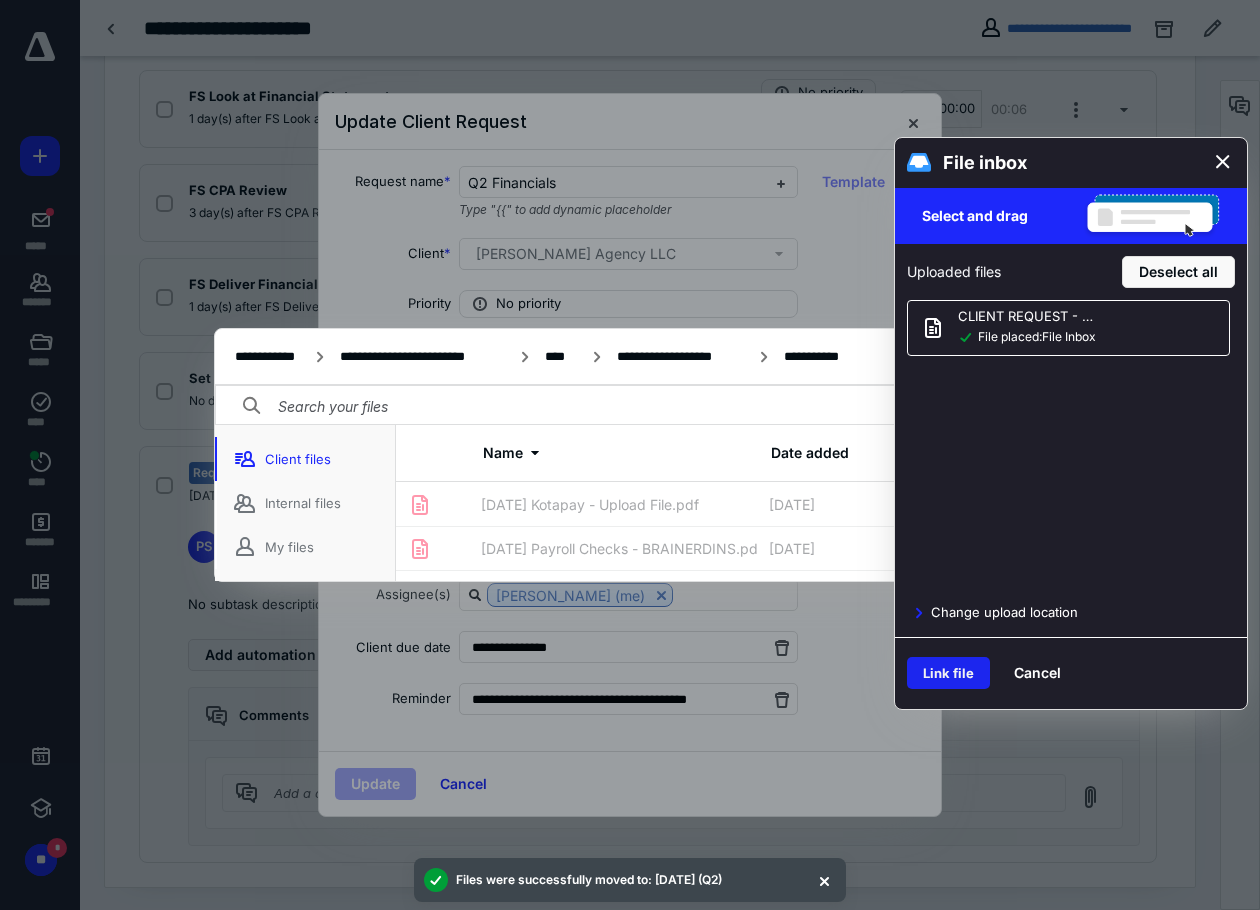 click on "Link file" at bounding box center [948, 673] 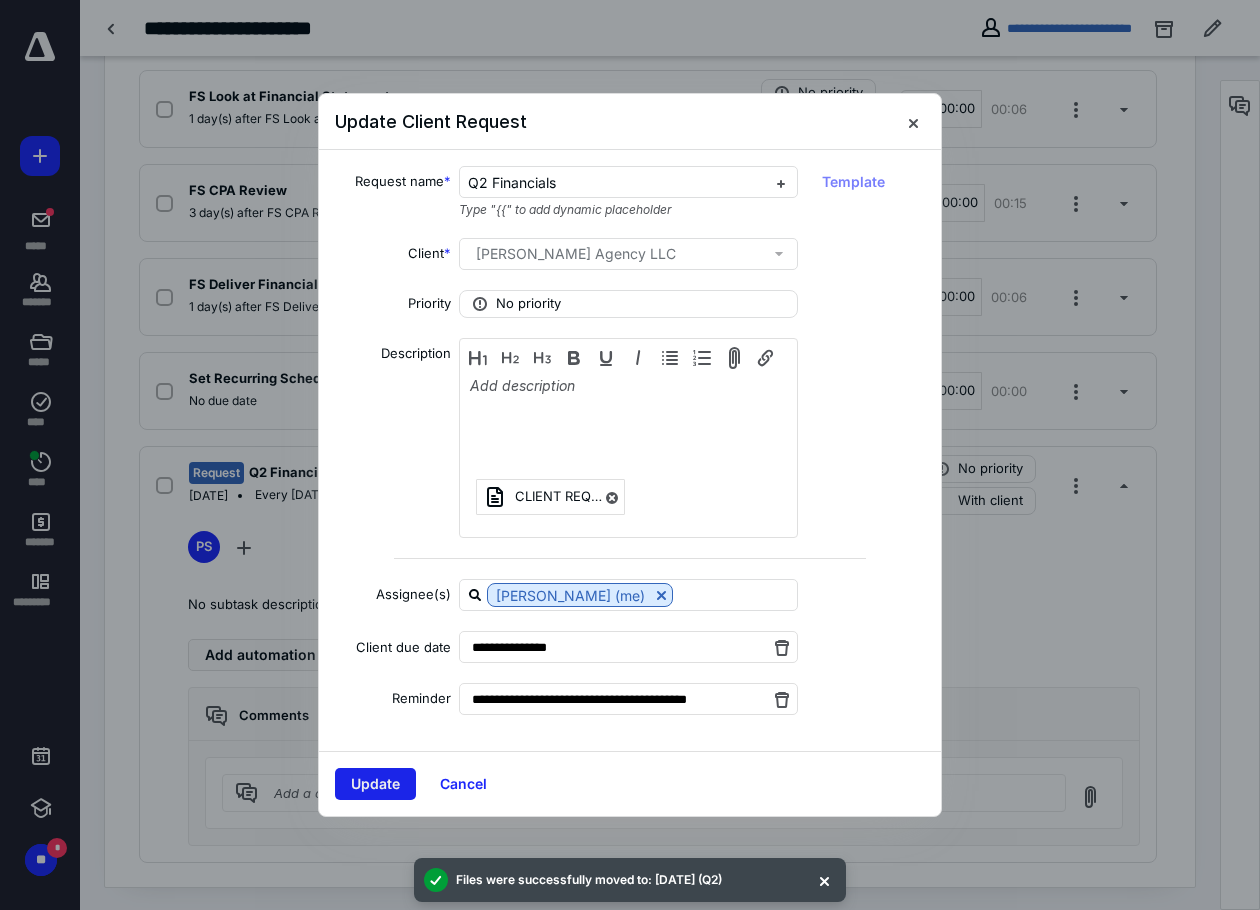 click on "Update" at bounding box center [375, 784] 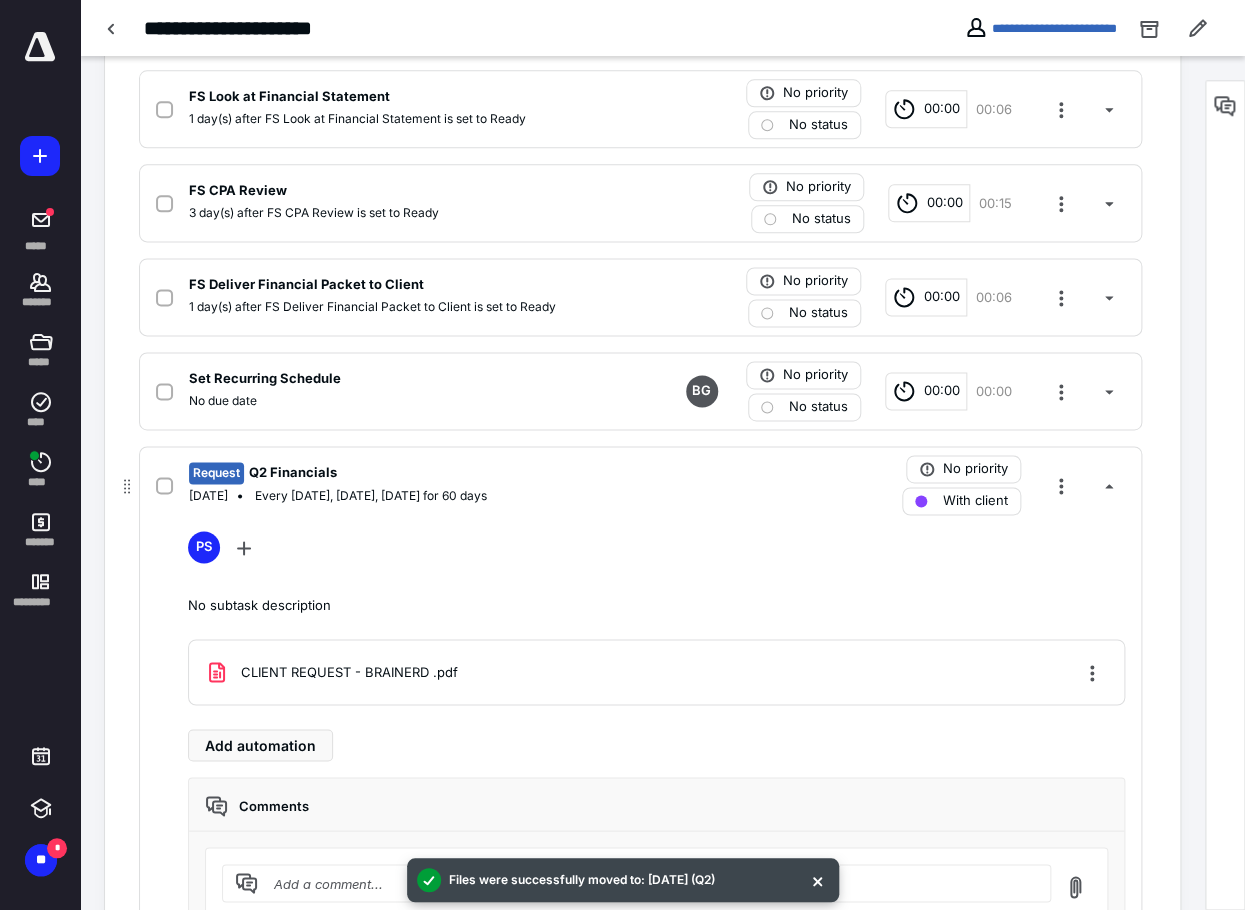 scroll, scrollTop: 880, scrollLeft: 0, axis: vertical 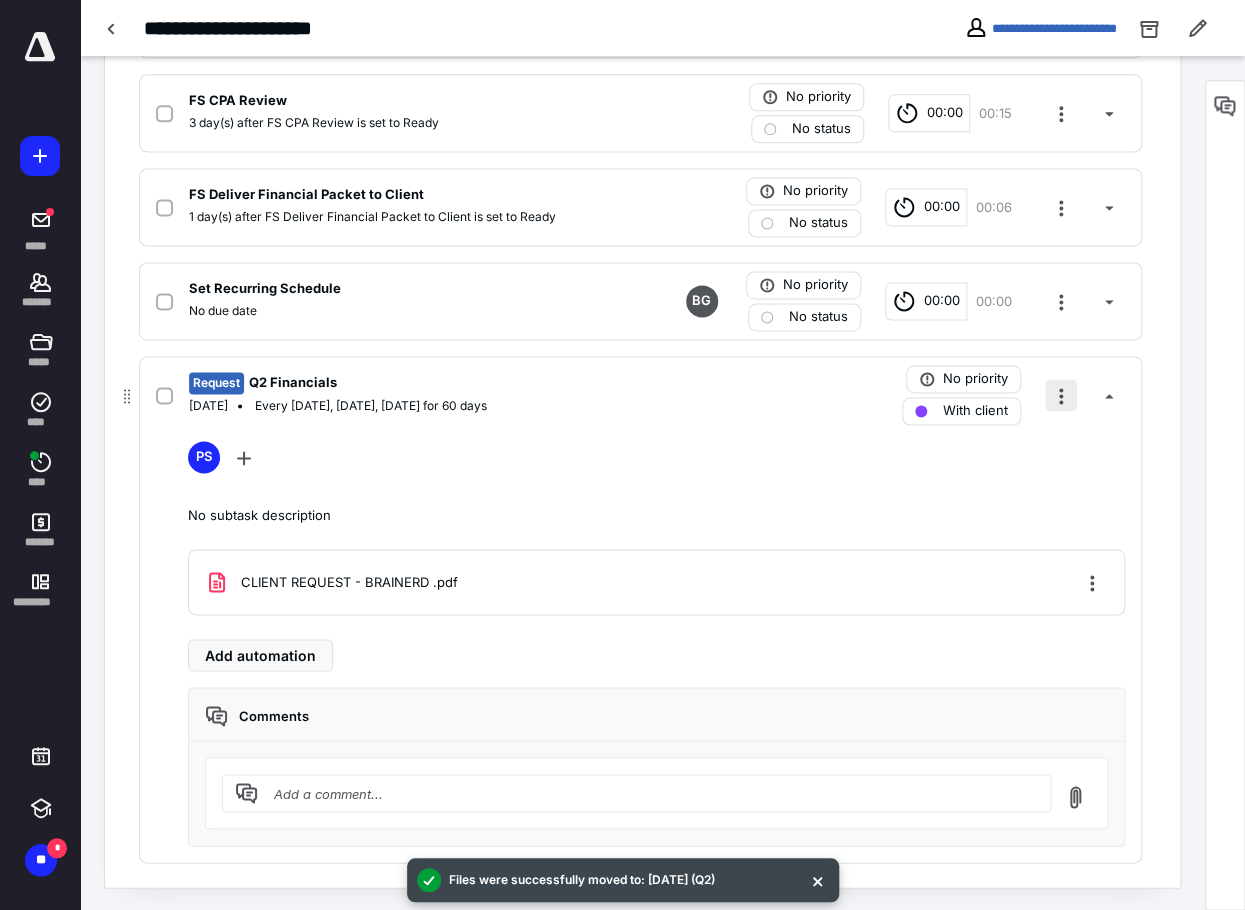 click at bounding box center (1061, 395) 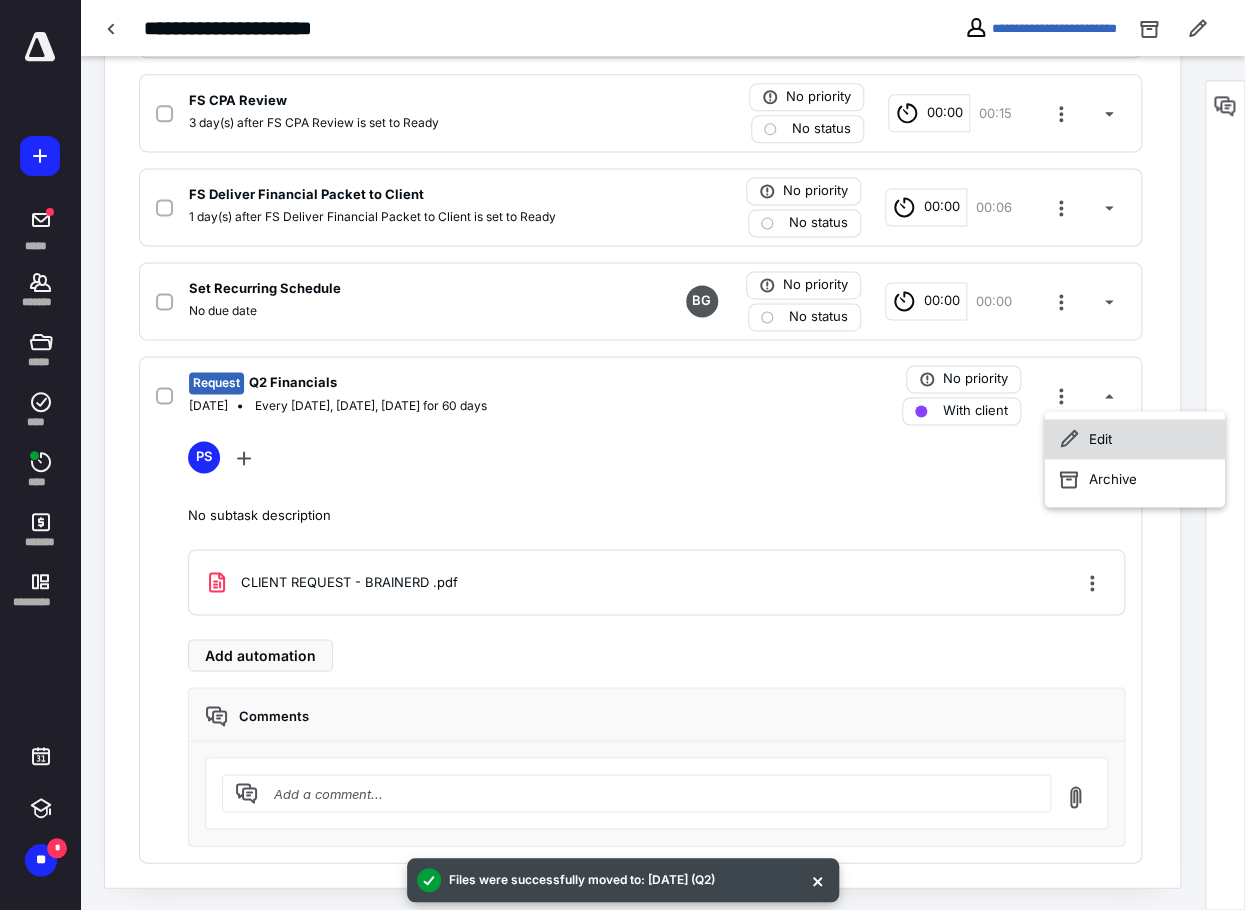 click 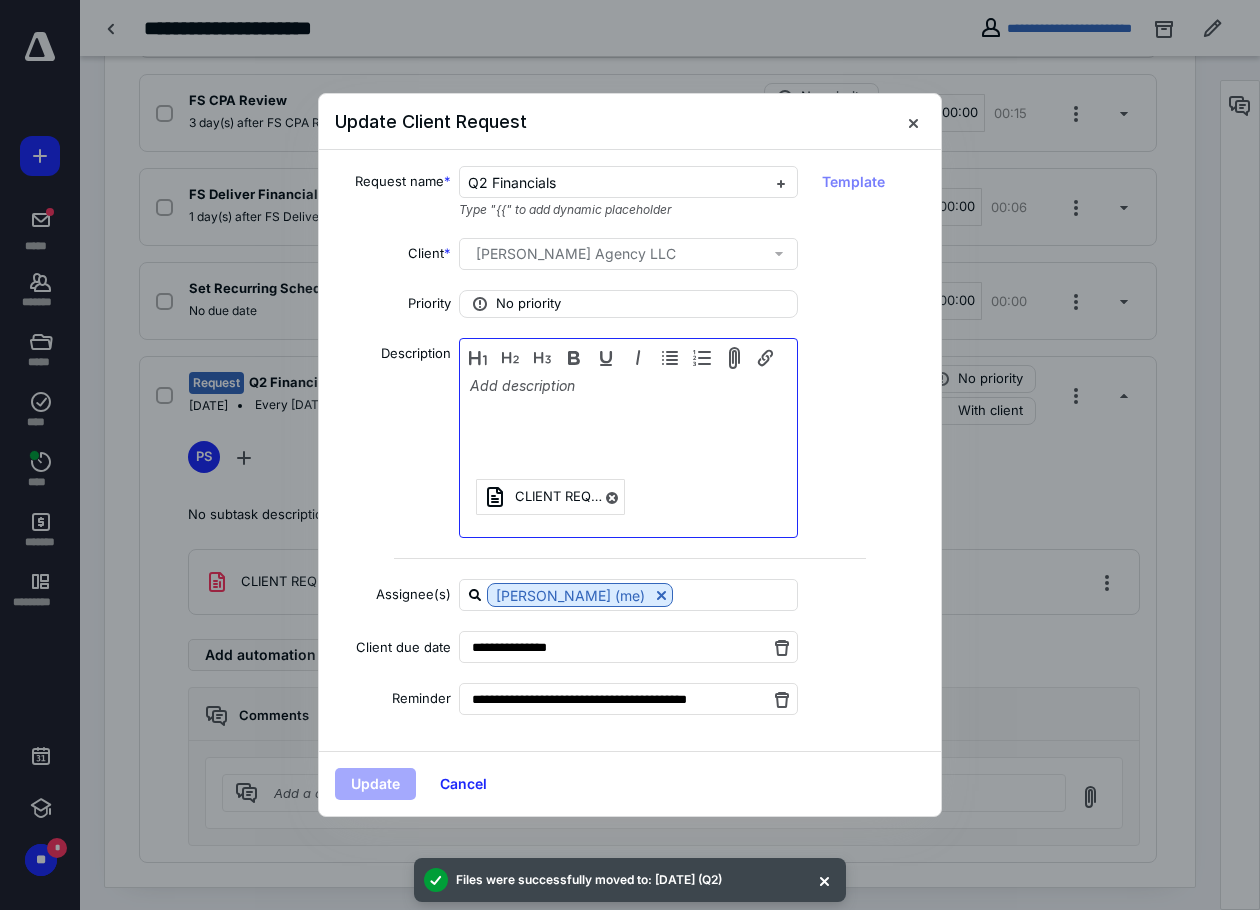 click at bounding box center [628, 418] 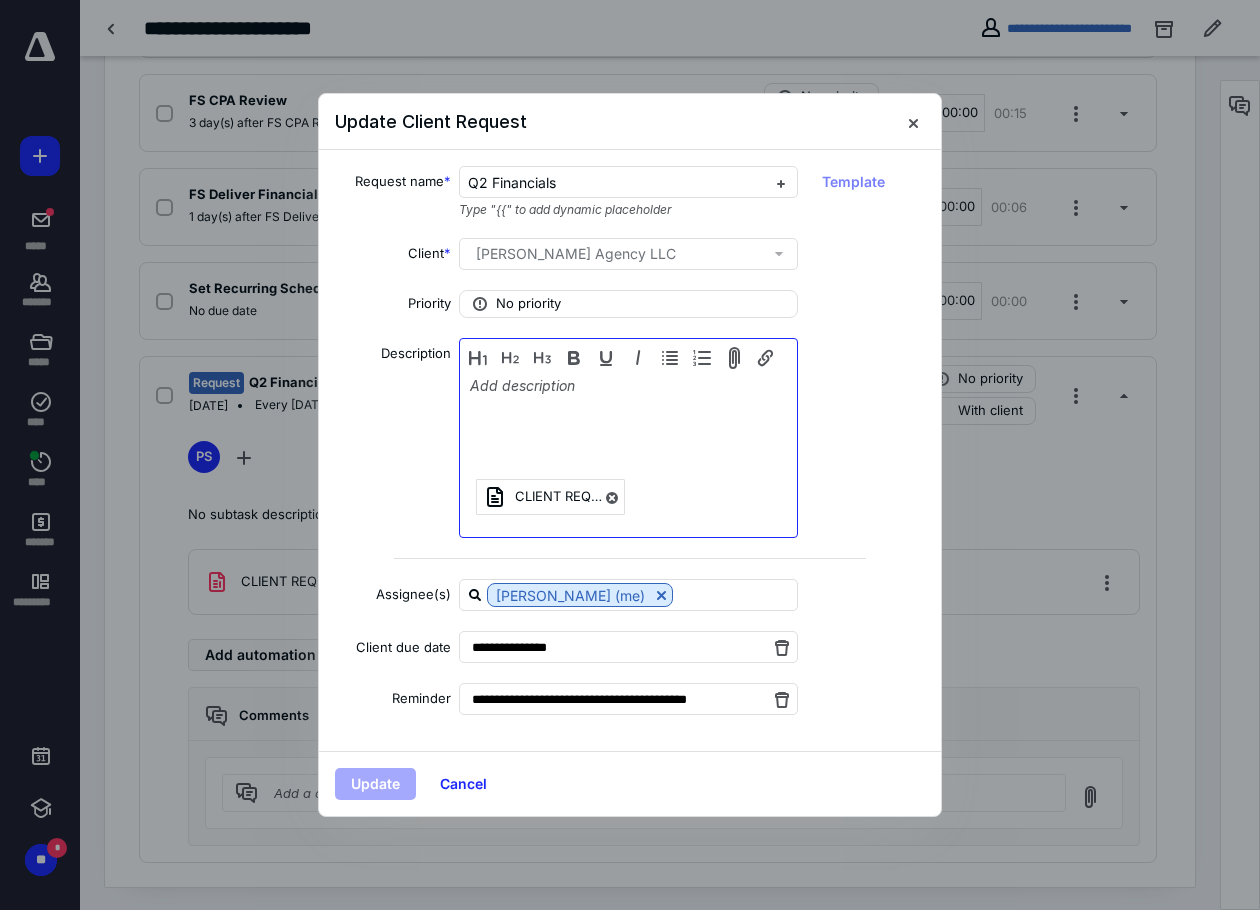type 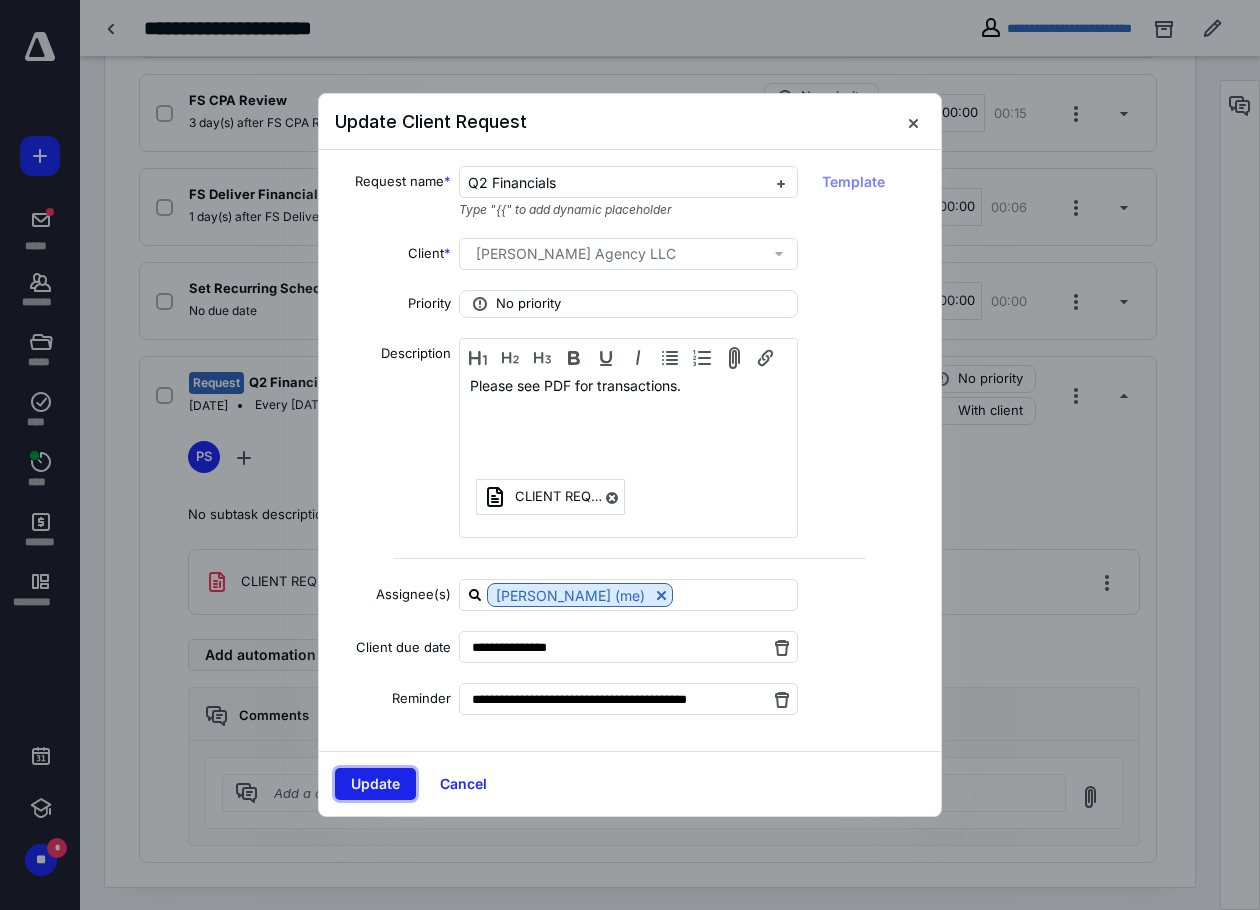click on "Update" at bounding box center [375, 784] 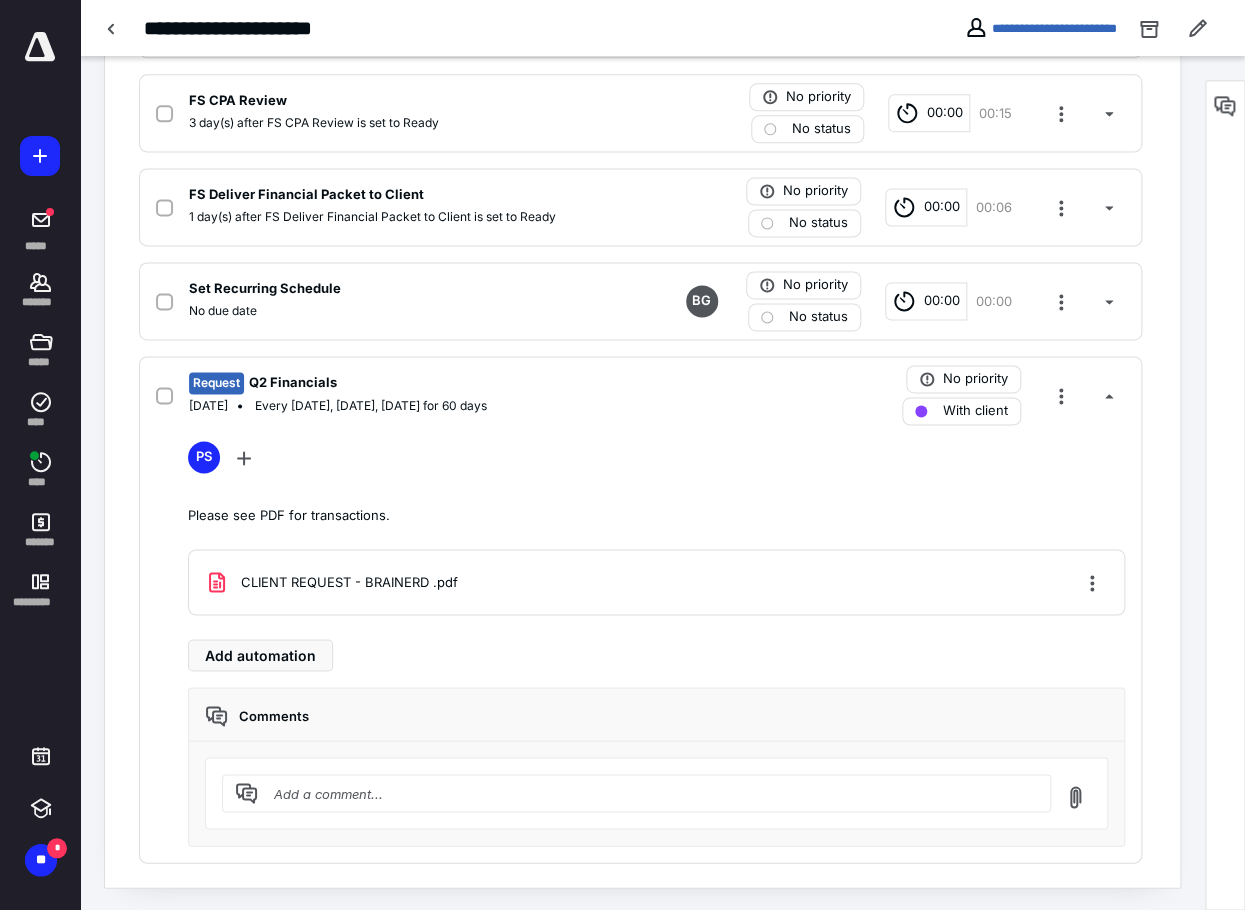 click on "Work ( 8 ) Files ( 1 ) Notes Reminders Automation ( 6 ) Subtasks Add a client request Add a subtask FS Info in Office Completed  July 3, 2025  at  4:55 PM  by Brittani Garrett No priority Completed 00:00 00:00 FS Evaluate & Assign to Staff Completed  July 3, 2025  at  4:56 PM  by Brittani Garrett KC No priority Completed 00:00 00:00 FS Data Entry July 6, 2025 PS No priority Ready 01:52 01:00 FS Look at Financial Statement 1 day(s) after  FS Look at Financial Statement is set to Ready No priority No status 00:00 00:06 FS CPA Review 3 day(s) after  FS CPA Review is set to Ready No priority No status 00:00 00:15 FS Deliver Financial Packet to Client 1 day(s) after  FS Deliver Financial Packet to Client is set to Ready No priority No status 00:00 00:06 Set Recurring Schedule No due date BG No priority No status 00:00 00:00 Request  Q2 Financials August 29, 2025   Every Monday, Wednesday, Friday for 60 days No priority With client PS Please see PDF for transactions. CLIENT REQUEST - BRAINERD .pdf Add automation" at bounding box center (642, 224) 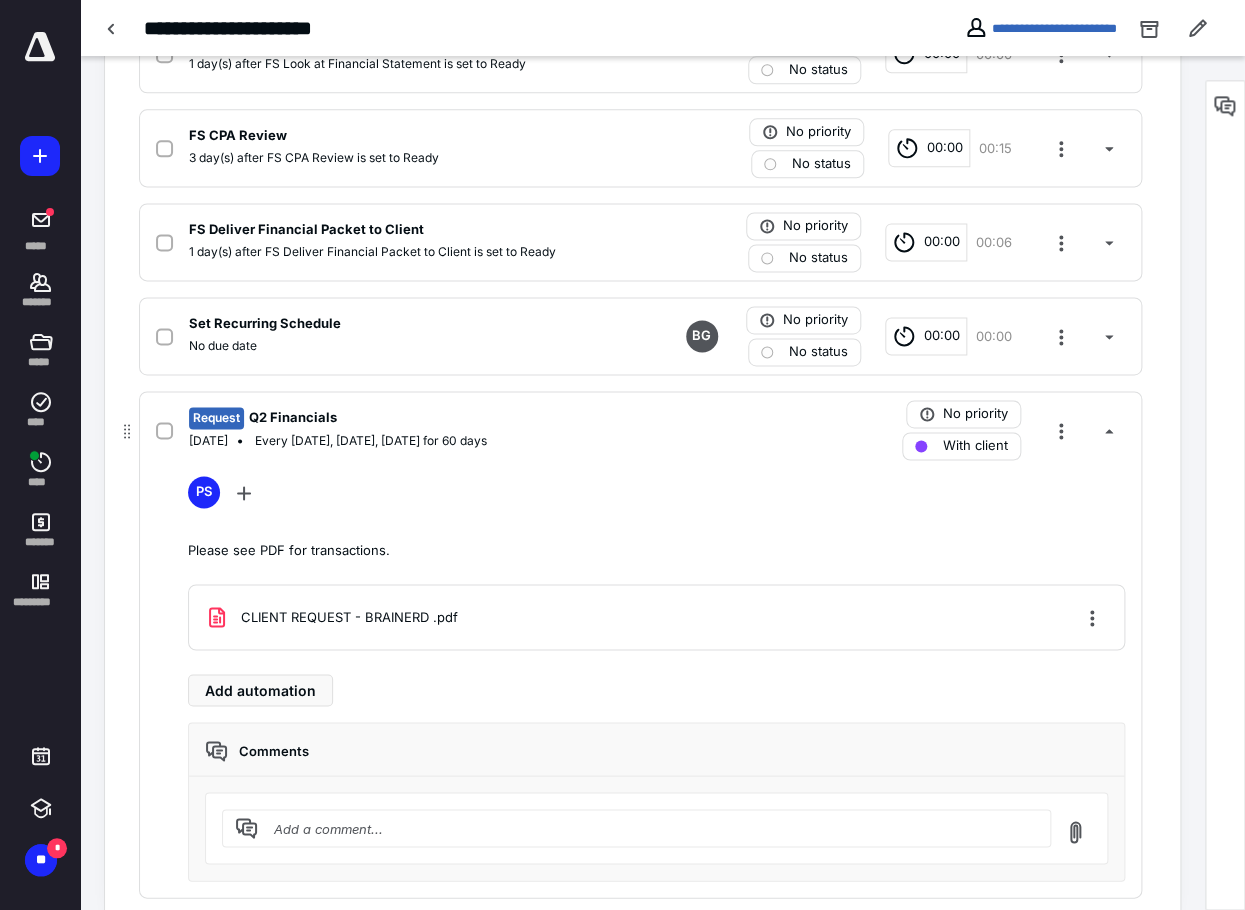 scroll, scrollTop: 880, scrollLeft: 0, axis: vertical 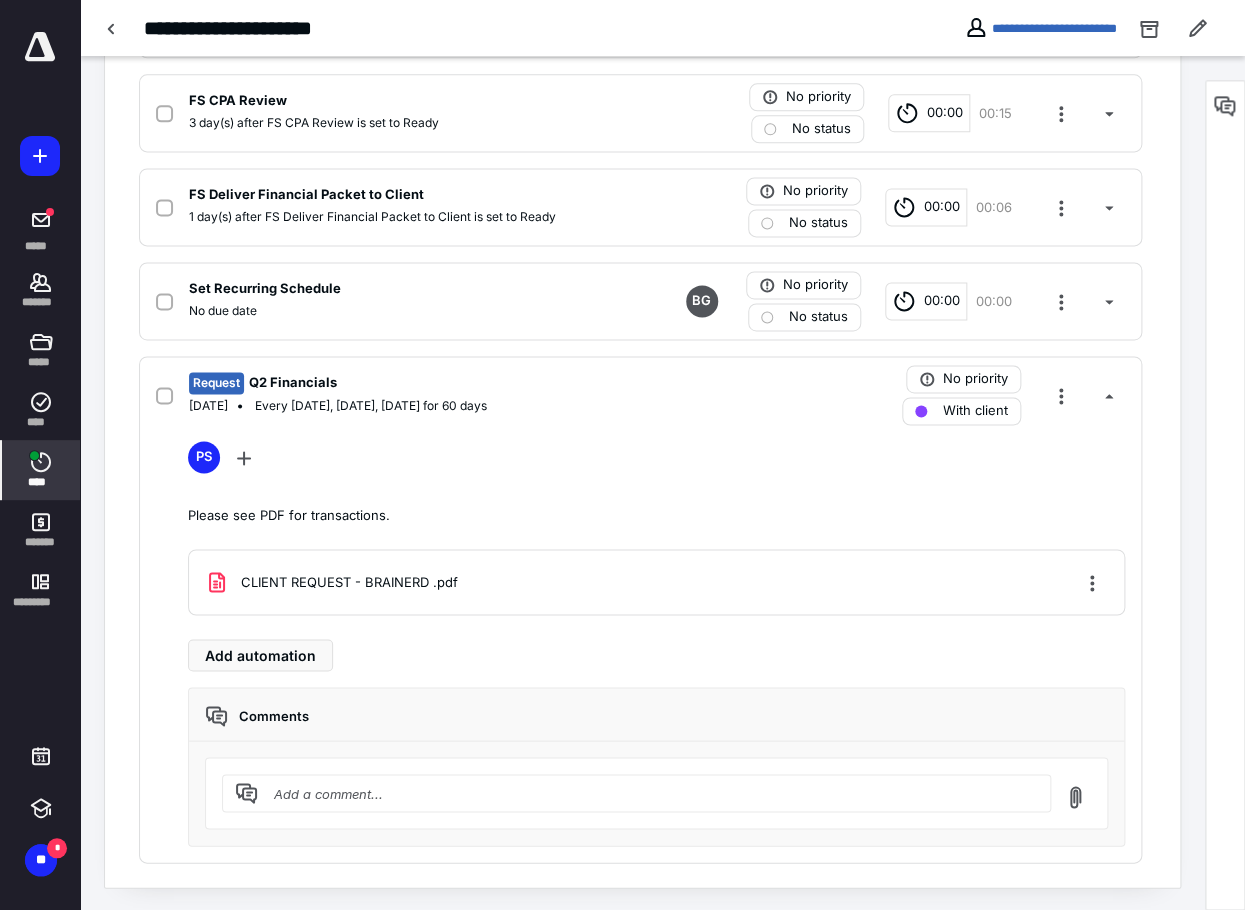 click 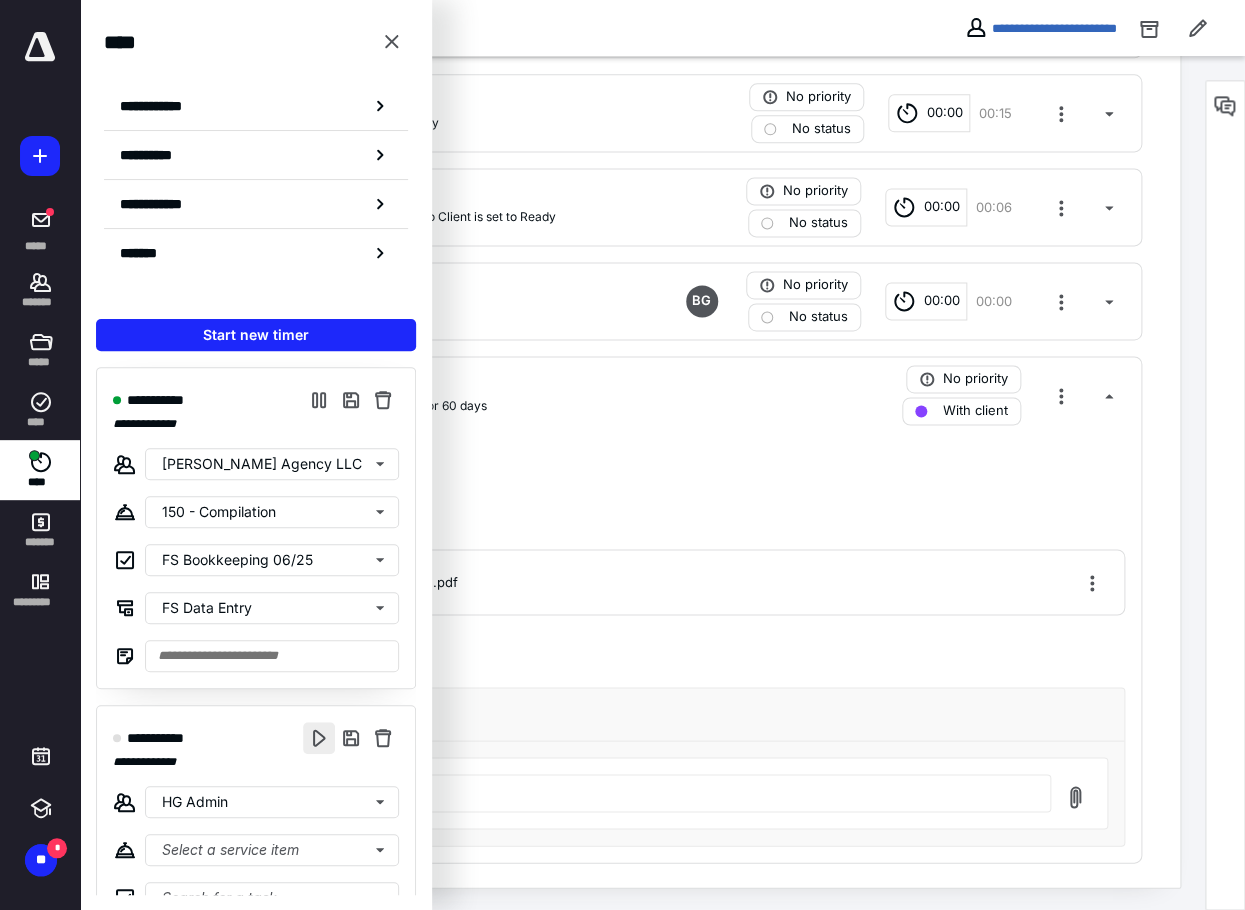 click at bounding box center (319, 738) 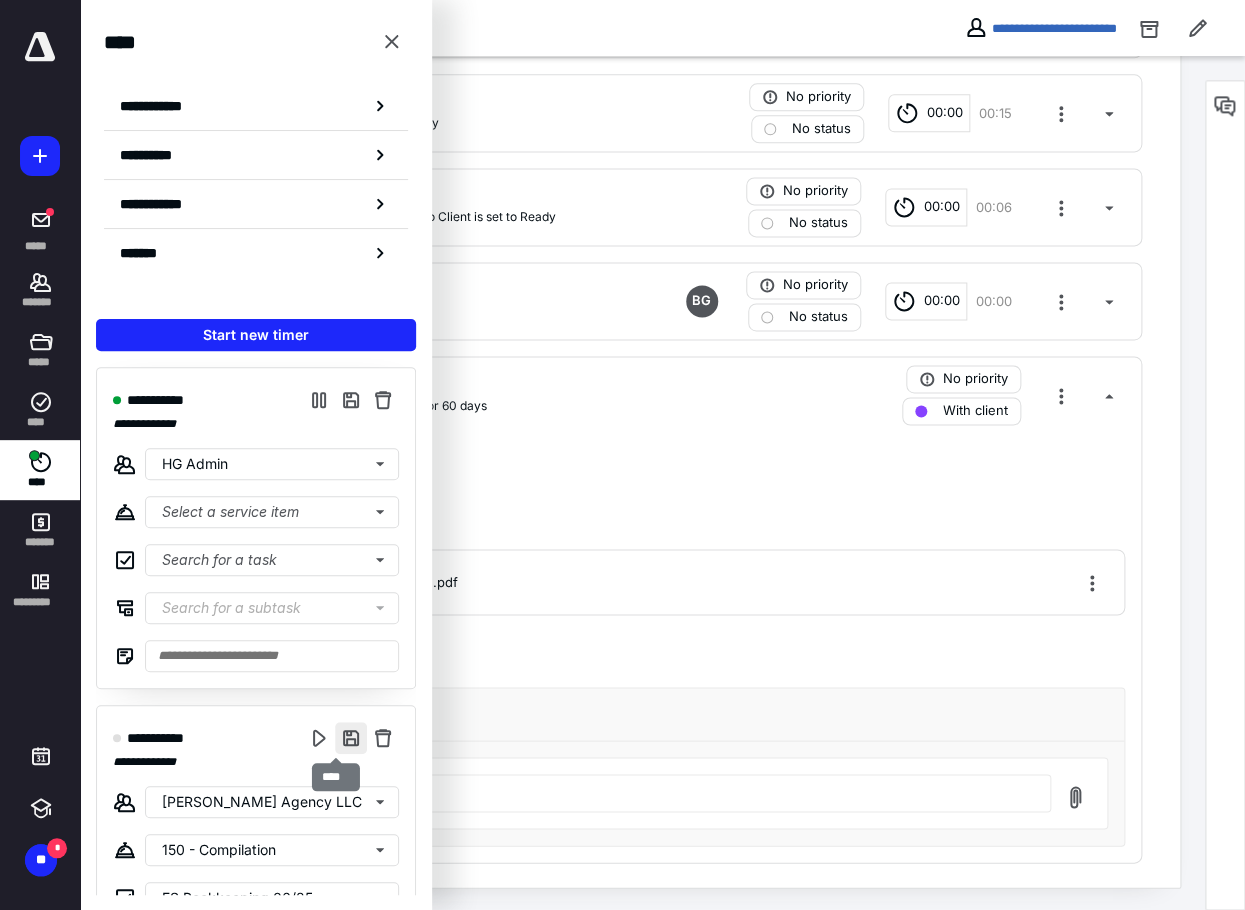 click at bounding box center (351, 738) 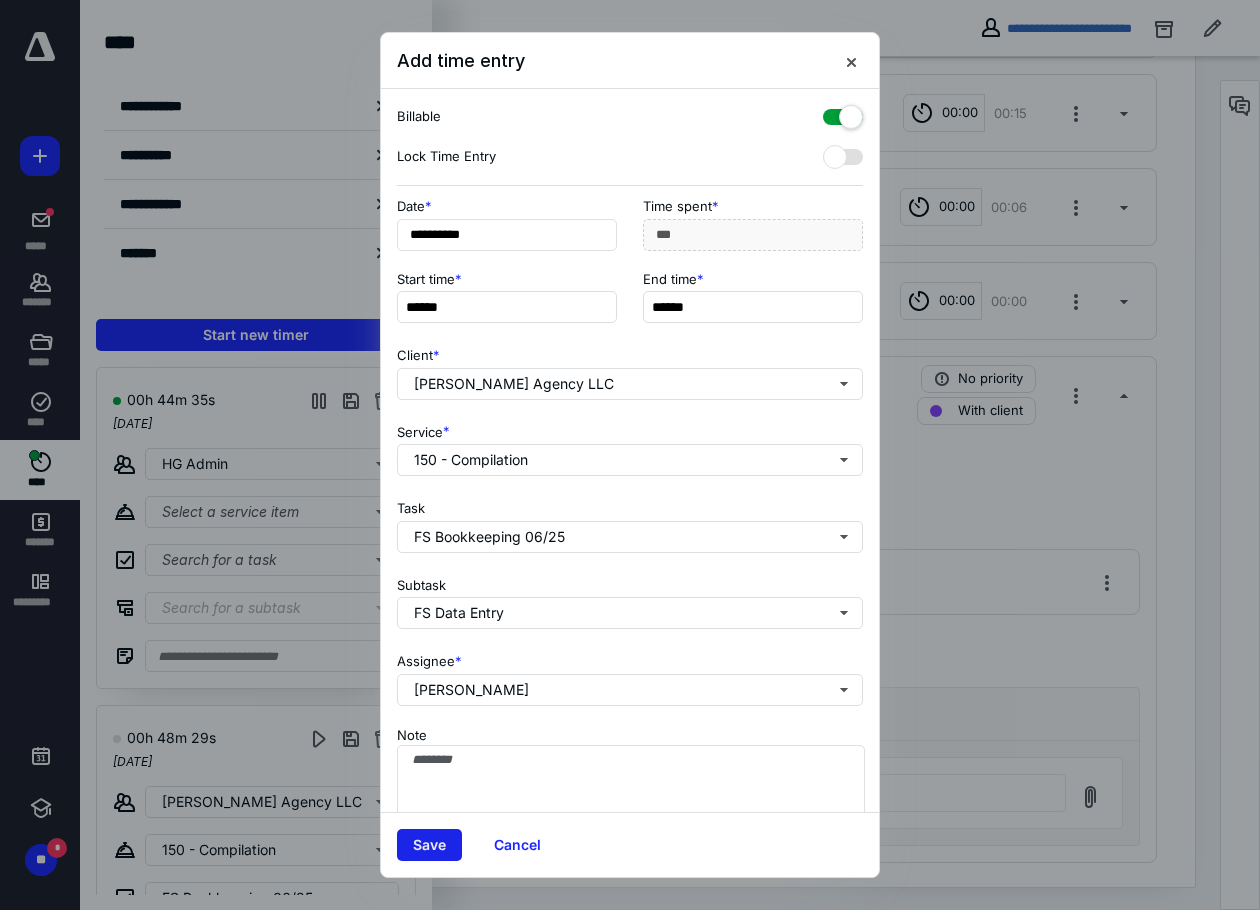 click on "Save" at bounding box center [429, 845] 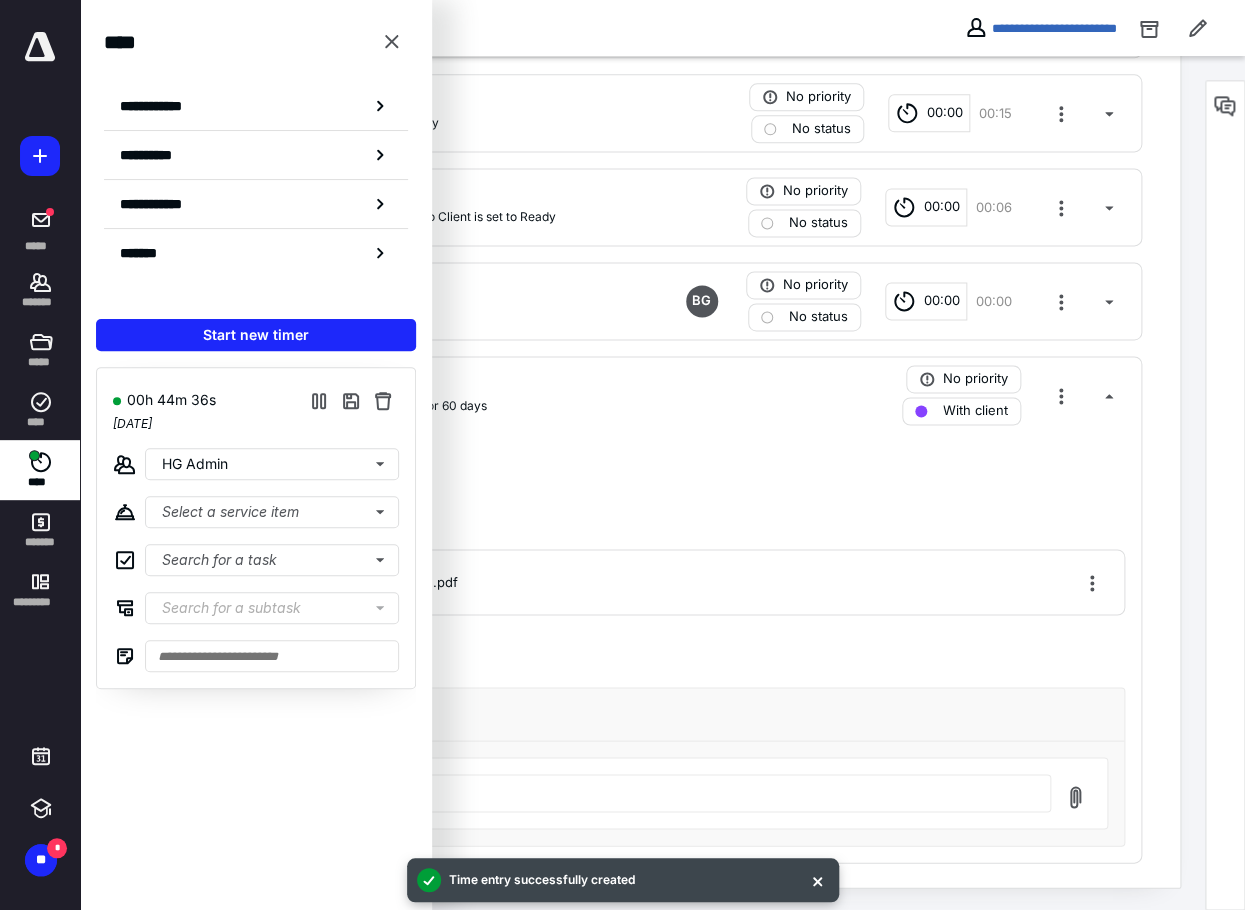 click on "Request  Q2 Financials August 29, 2025   Every Monday, Wednesday, Friday for 60 days No priority With client PS Please see PDF for transactions. CLIENT REQUEST - BRAINERD .pdf Add automation Comments" at bounding box center [640, 609] 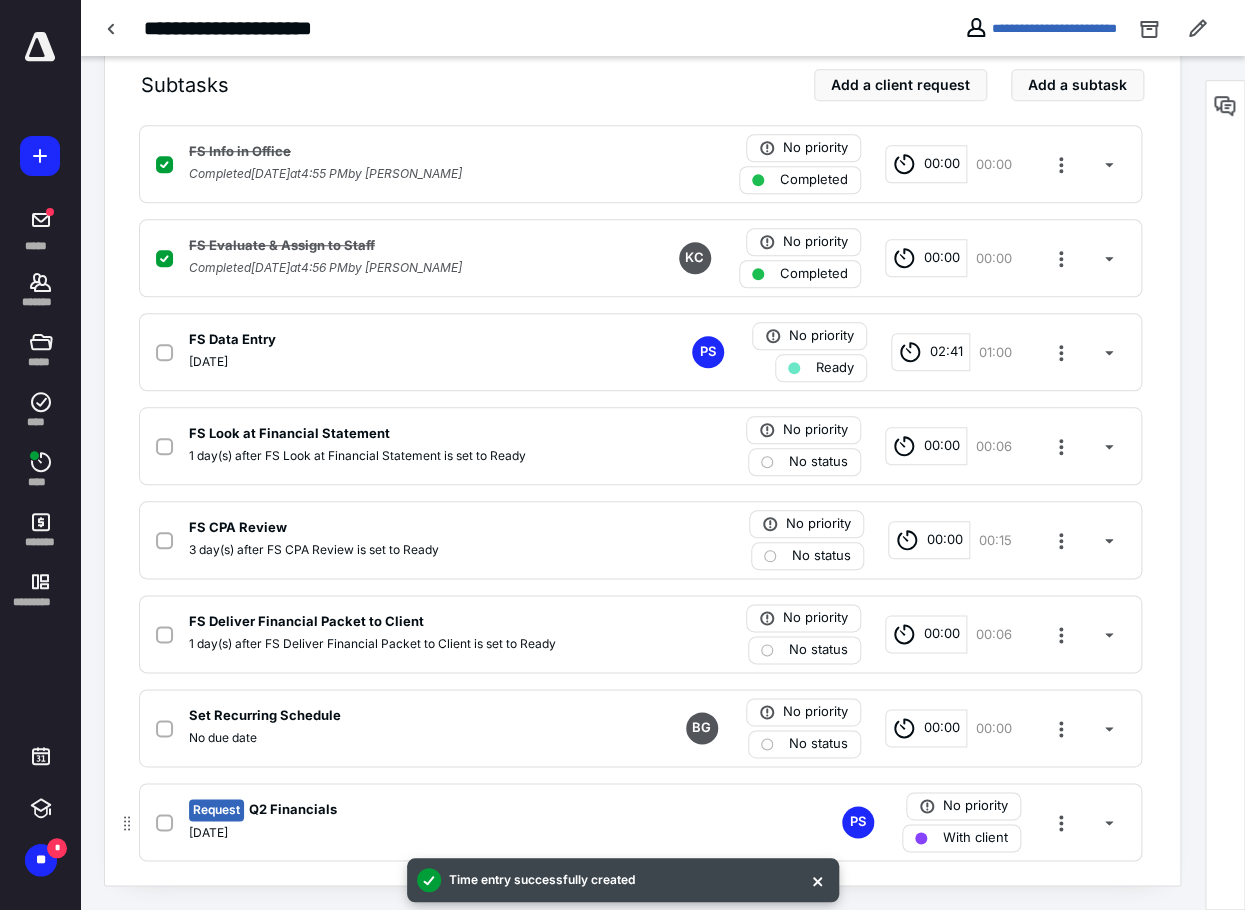scroll, scrollTop: 452, scrollLeft: 0, axis: vertical 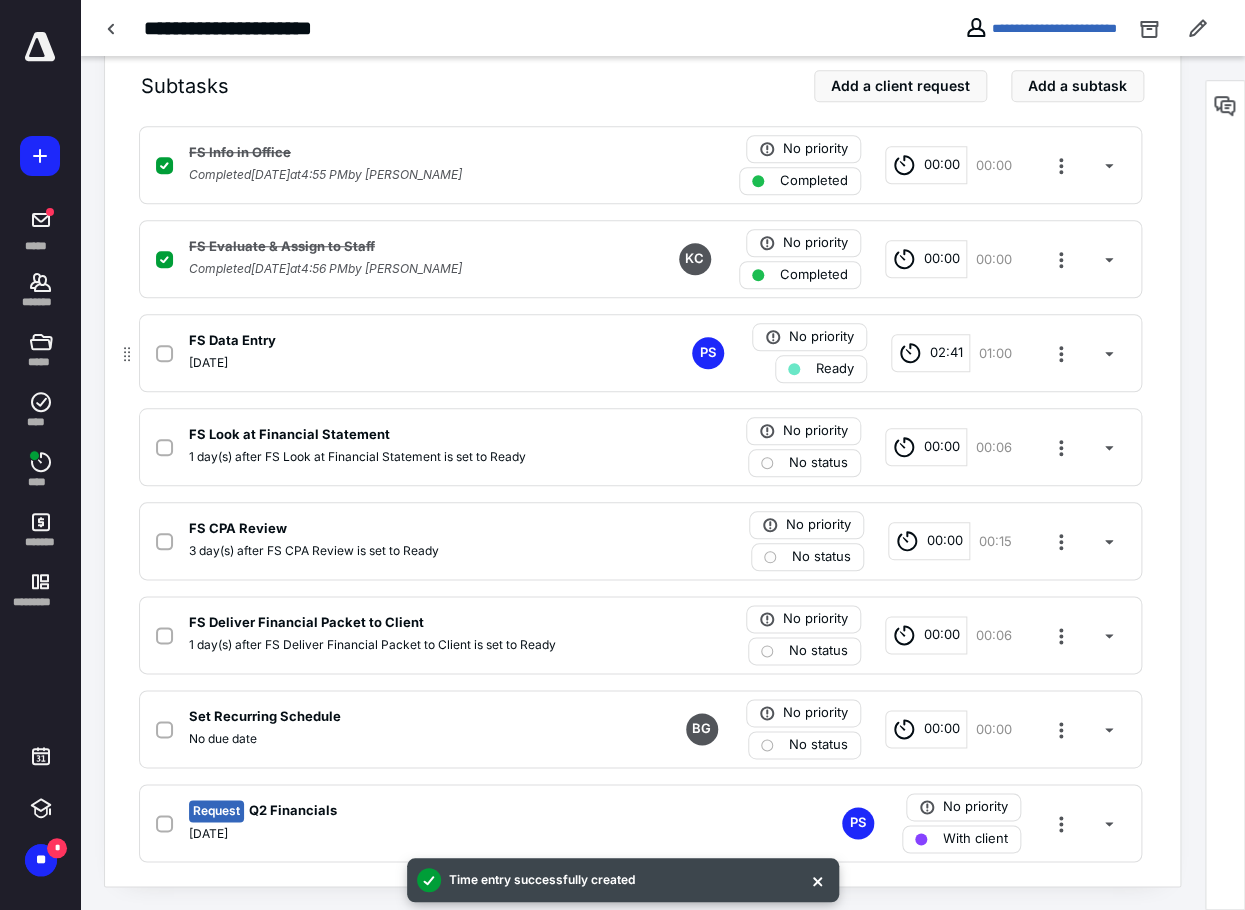 click on "FS Data Entry July 6, 2025 PS No priority Ready 02:41 01:00" at bounding box center (640, 353) 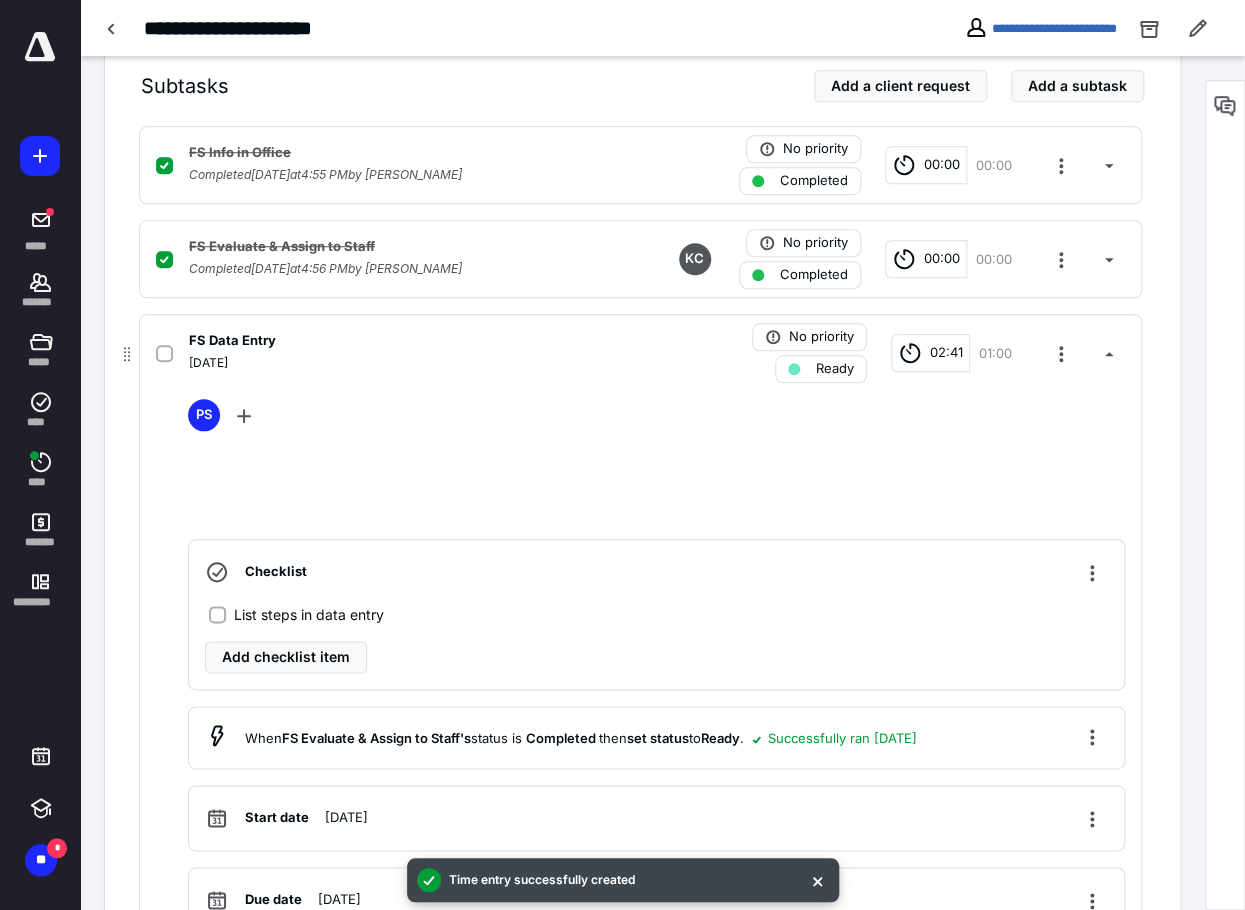 scroll, scrollTop: 880, scrollLeft: 0, axis: vertical 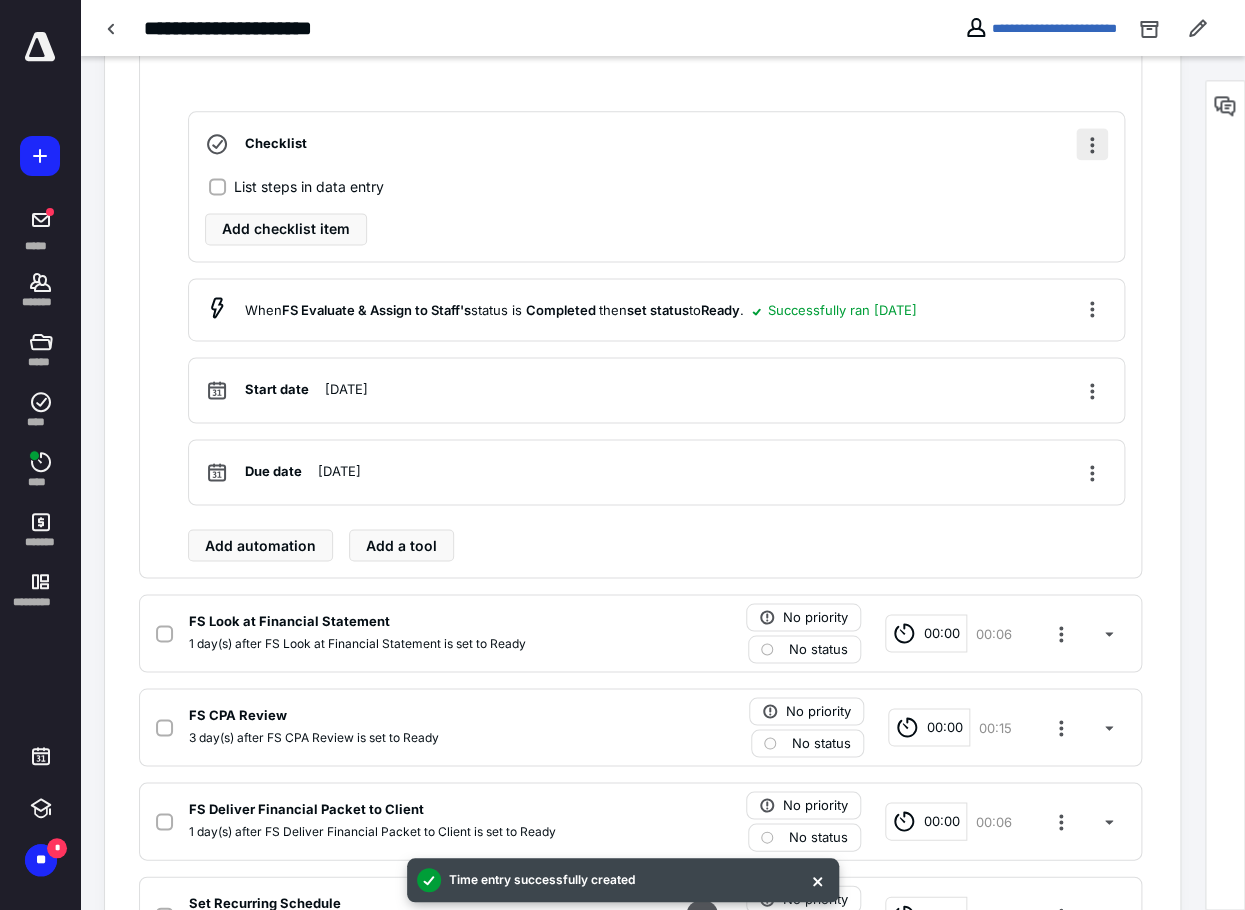 click at bounding box center (1092, 144) 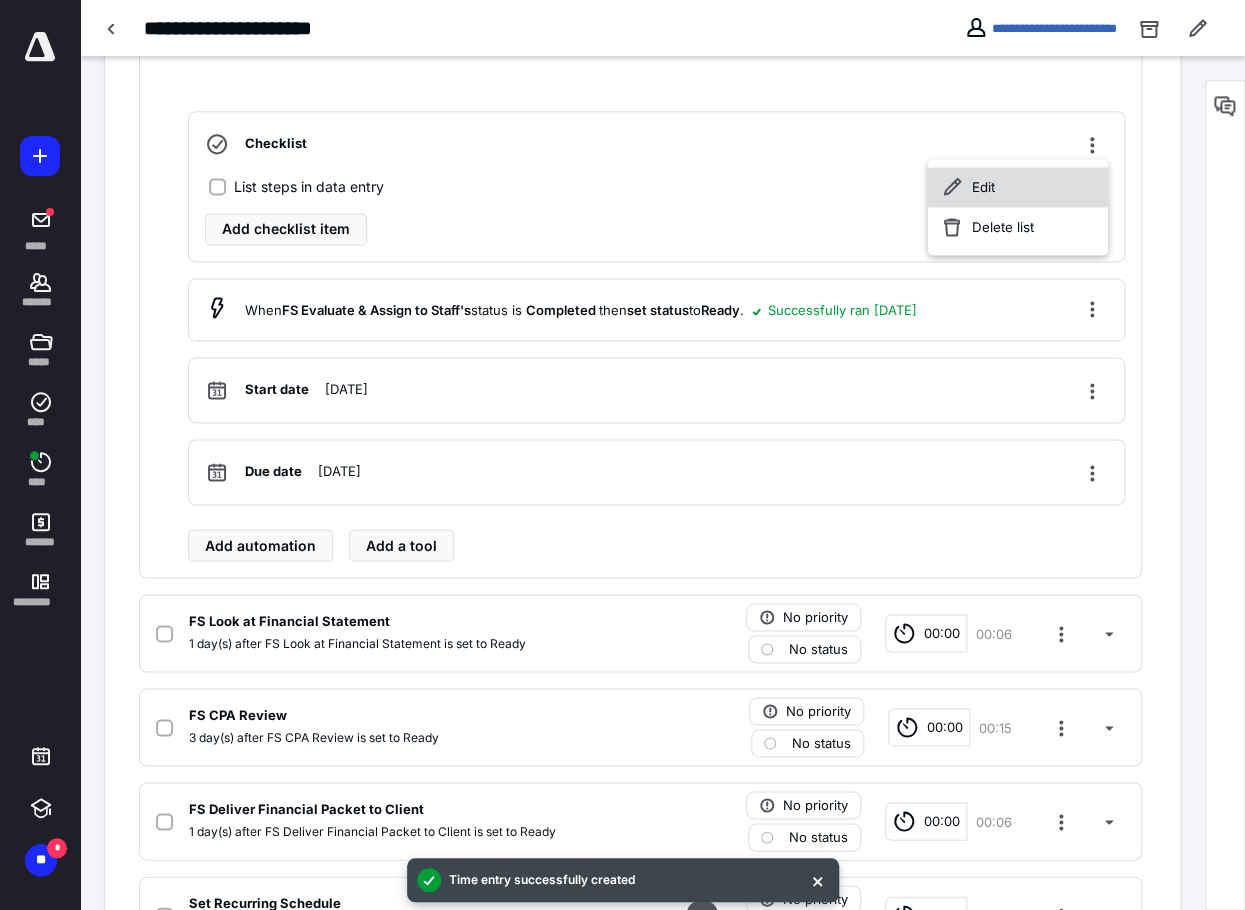 click on "Edit" at bounding box center (1017, 187) 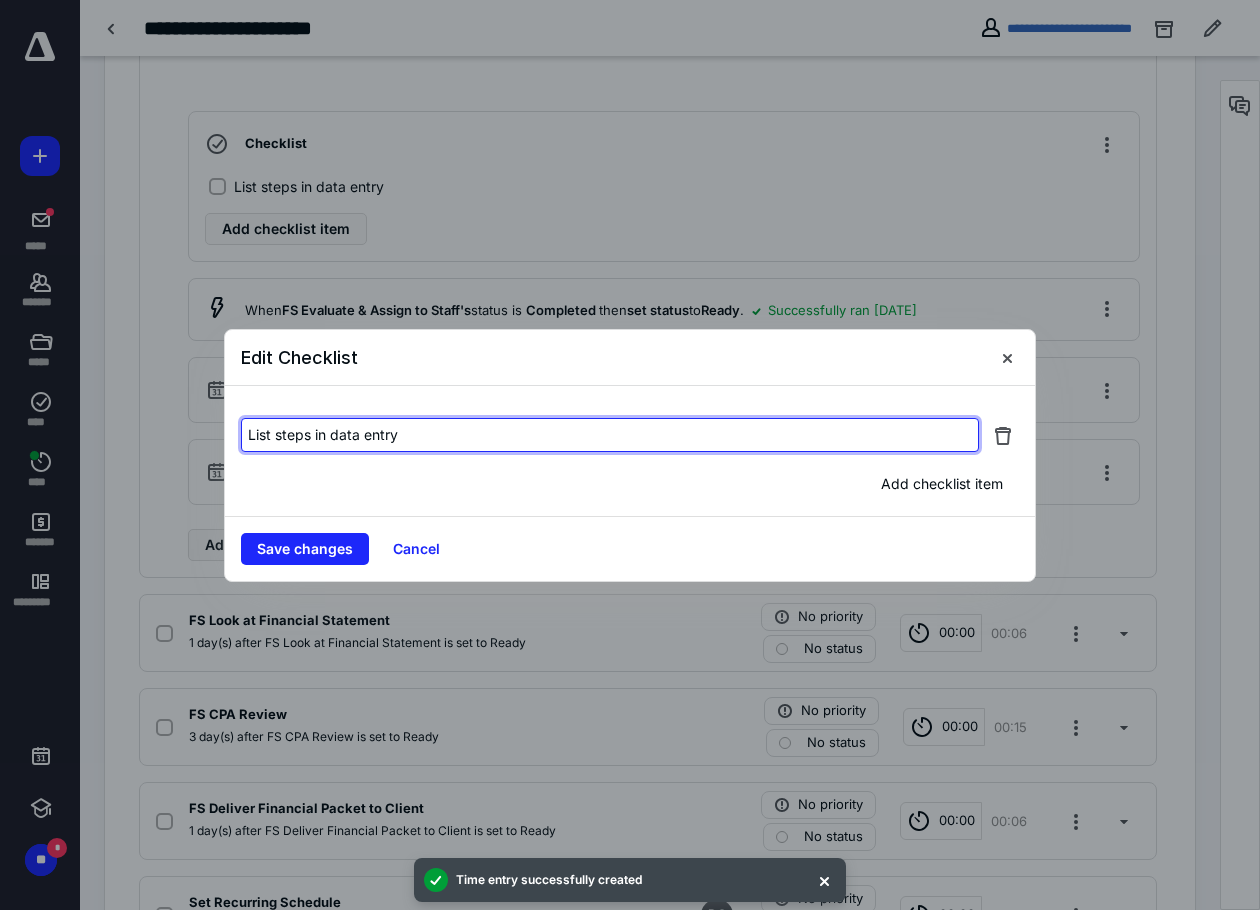 drag, startPoint x: 479, startPoint y: 426, endPoint x: 102, endPoint y: 436, distance: 377.1326 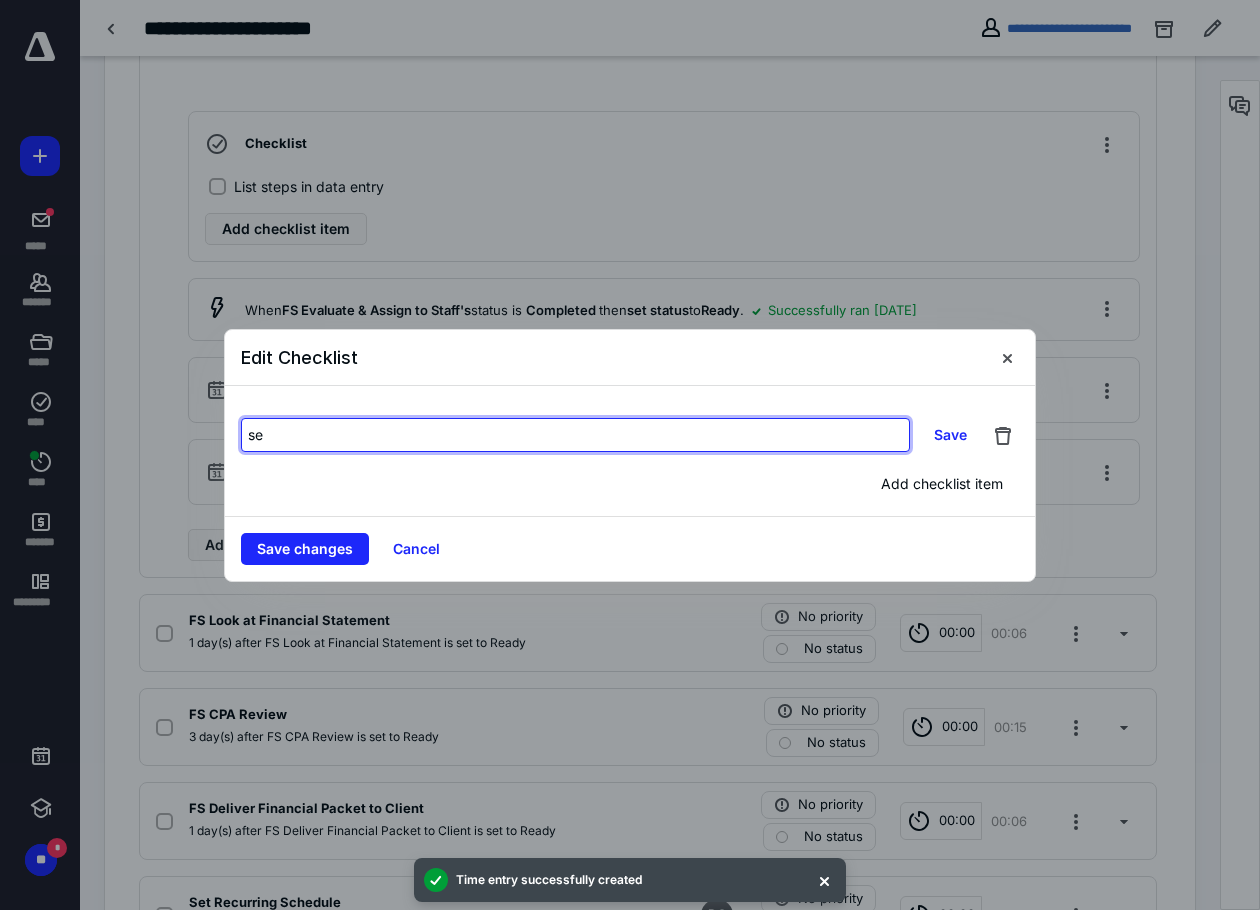 type on "s" 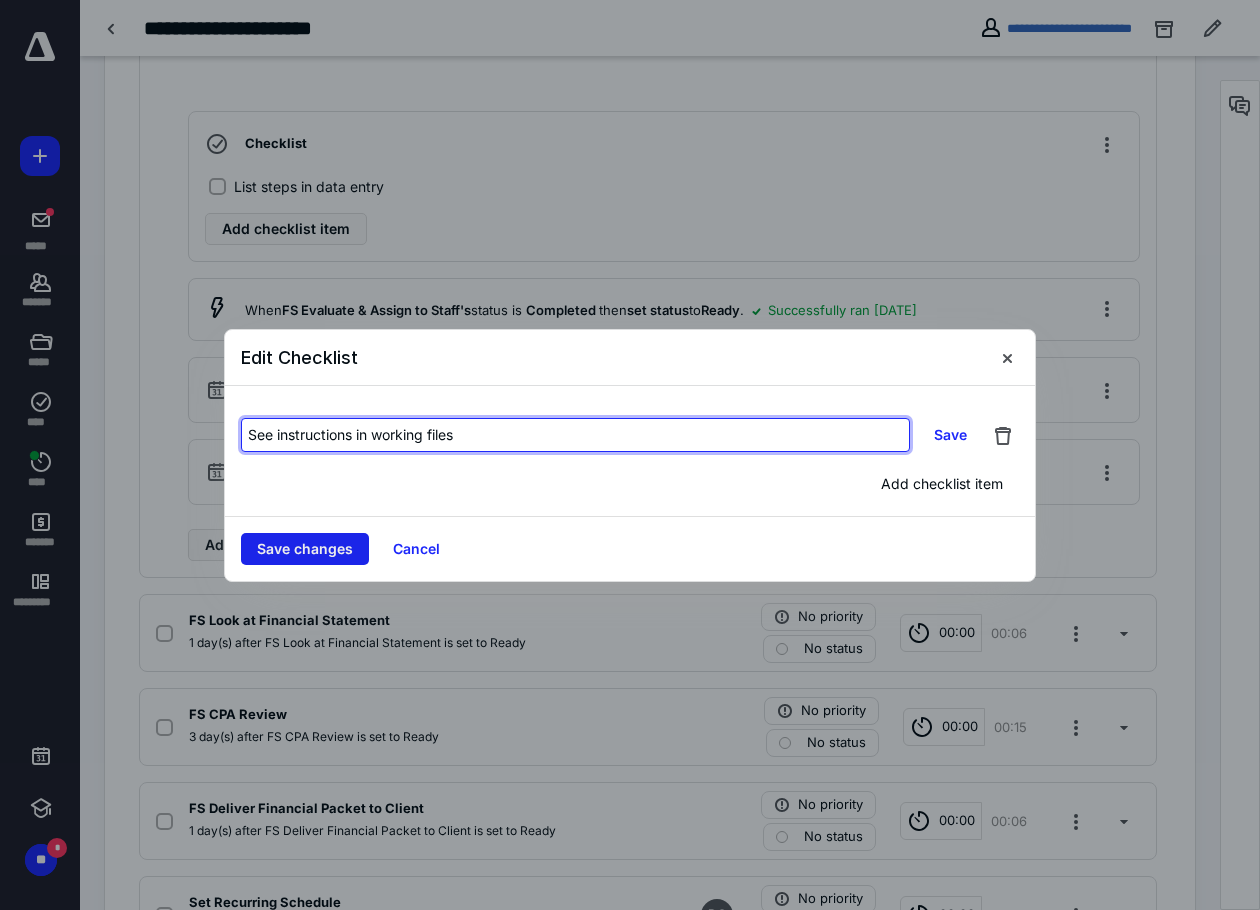 type on "See instructions in working files" 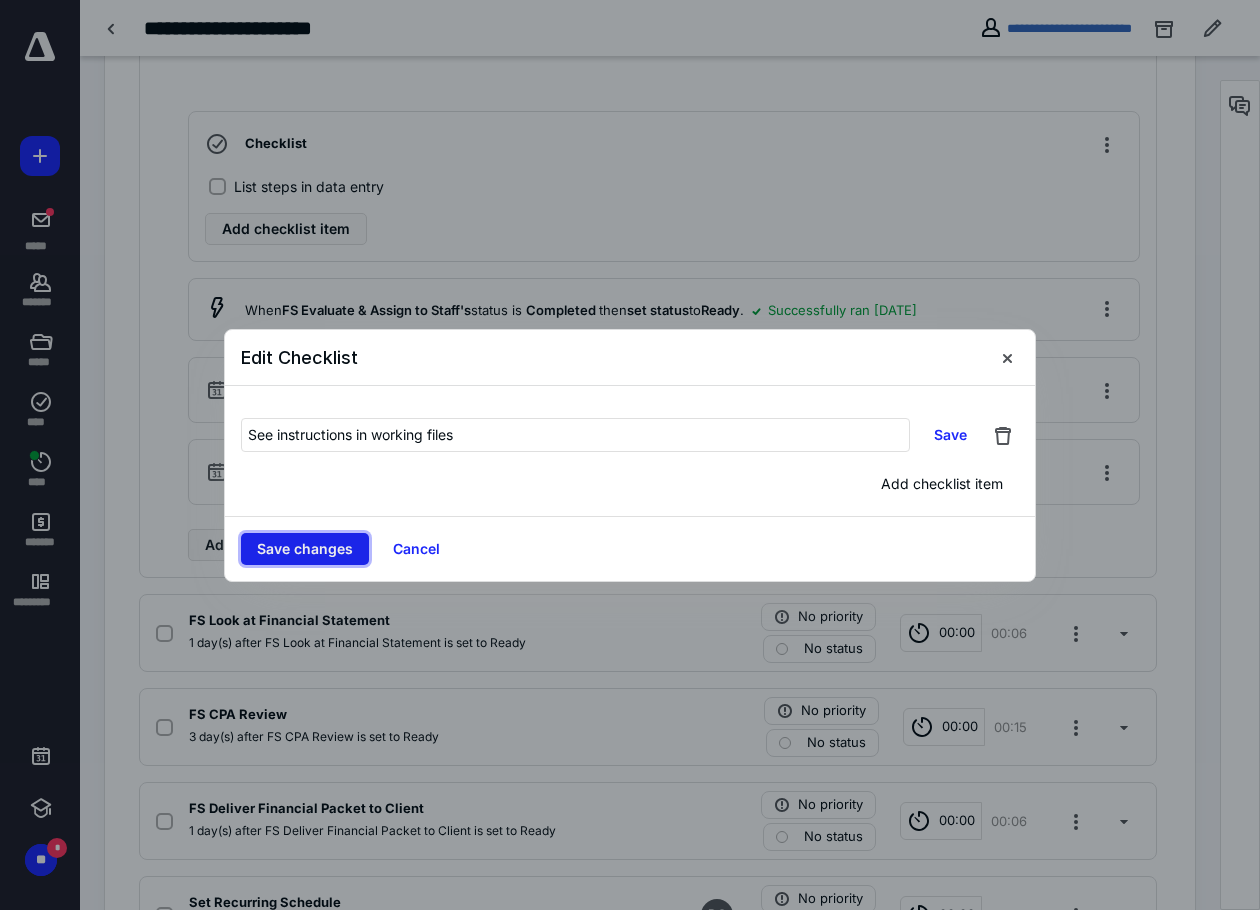 click on "Save changes" at bounding box center (305, 549) 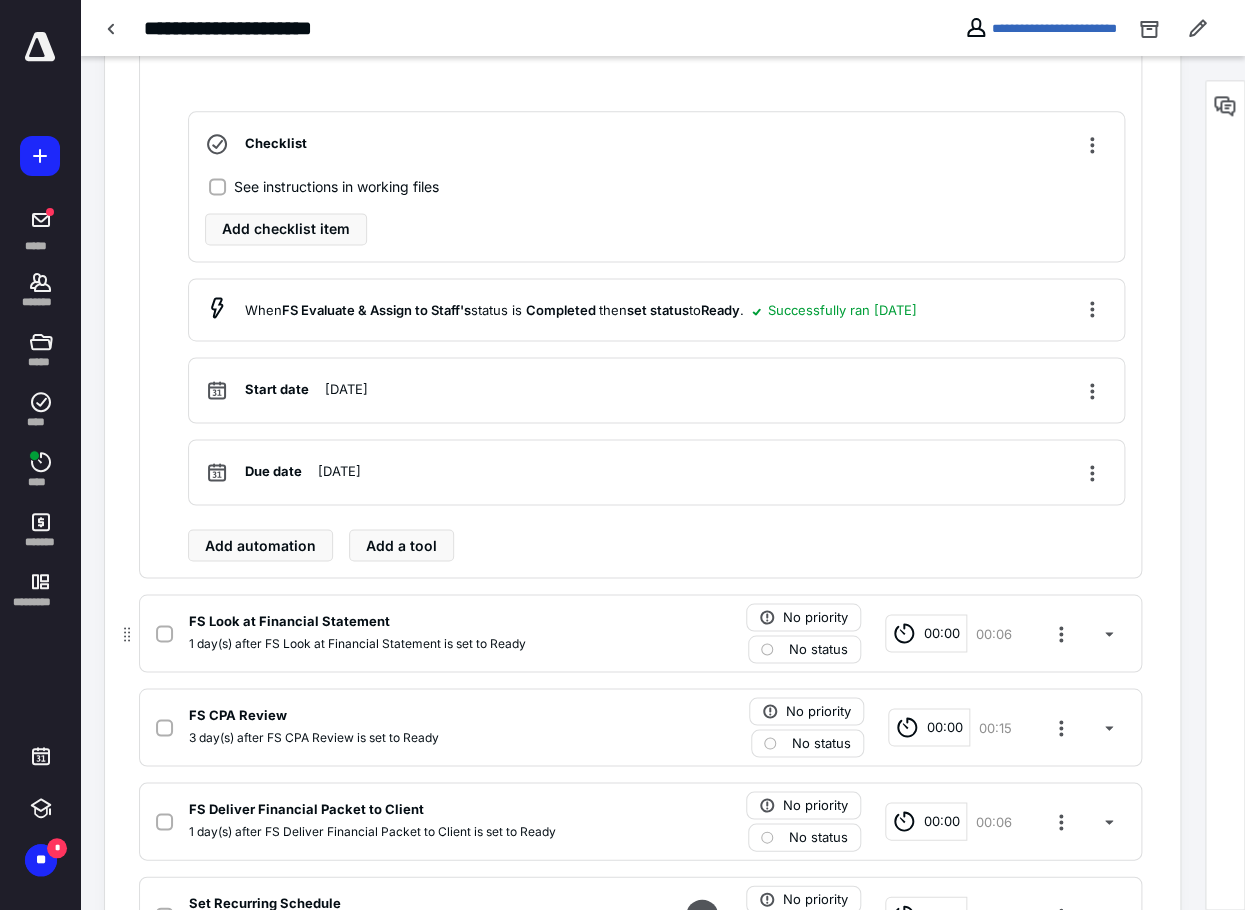 click on "FS Look at Financial Statement 1 day(s) after  FS Look at Financial Statement is set to Ready" at bounding box center (365, 633) 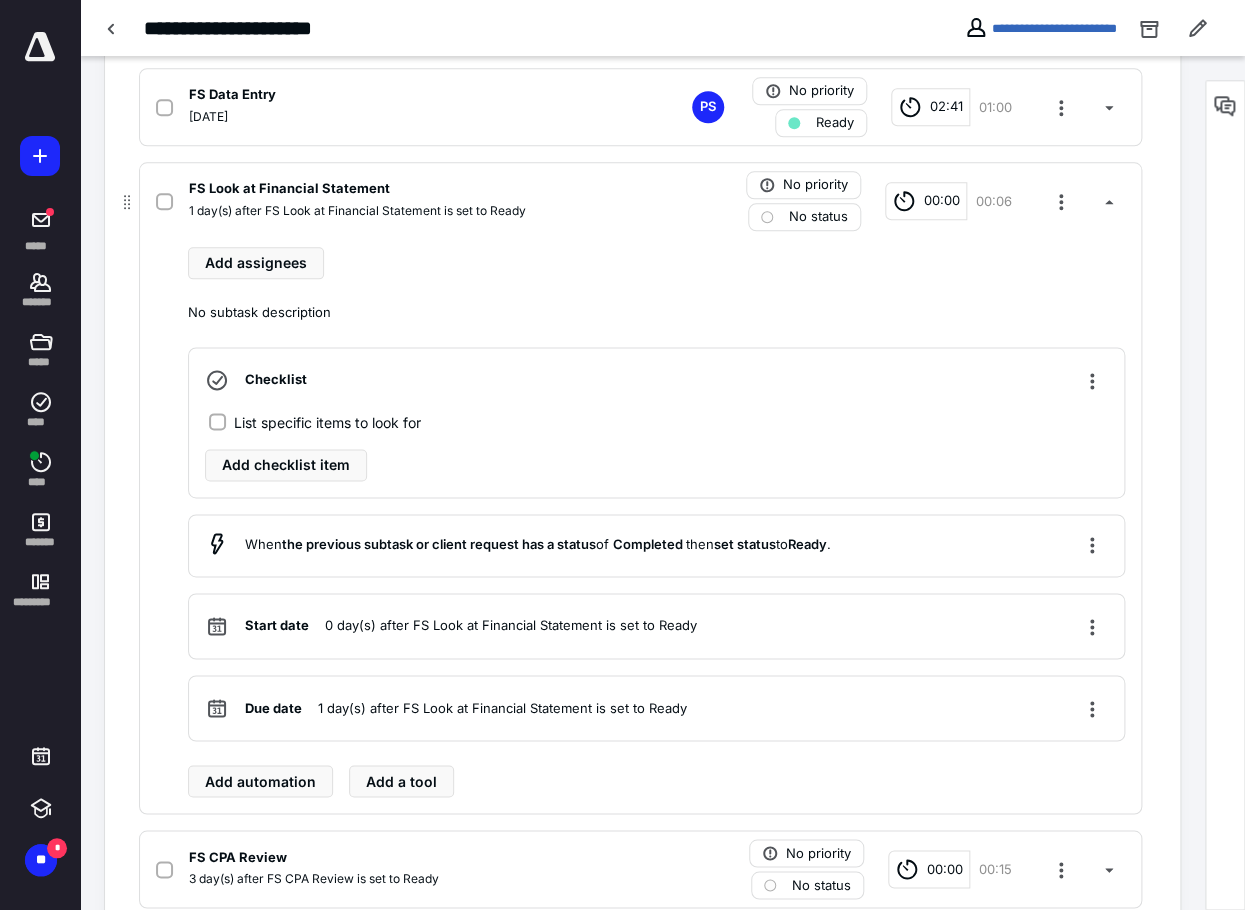scroll, scrollTop: 580, scrollLeft: 0, axis: vertical 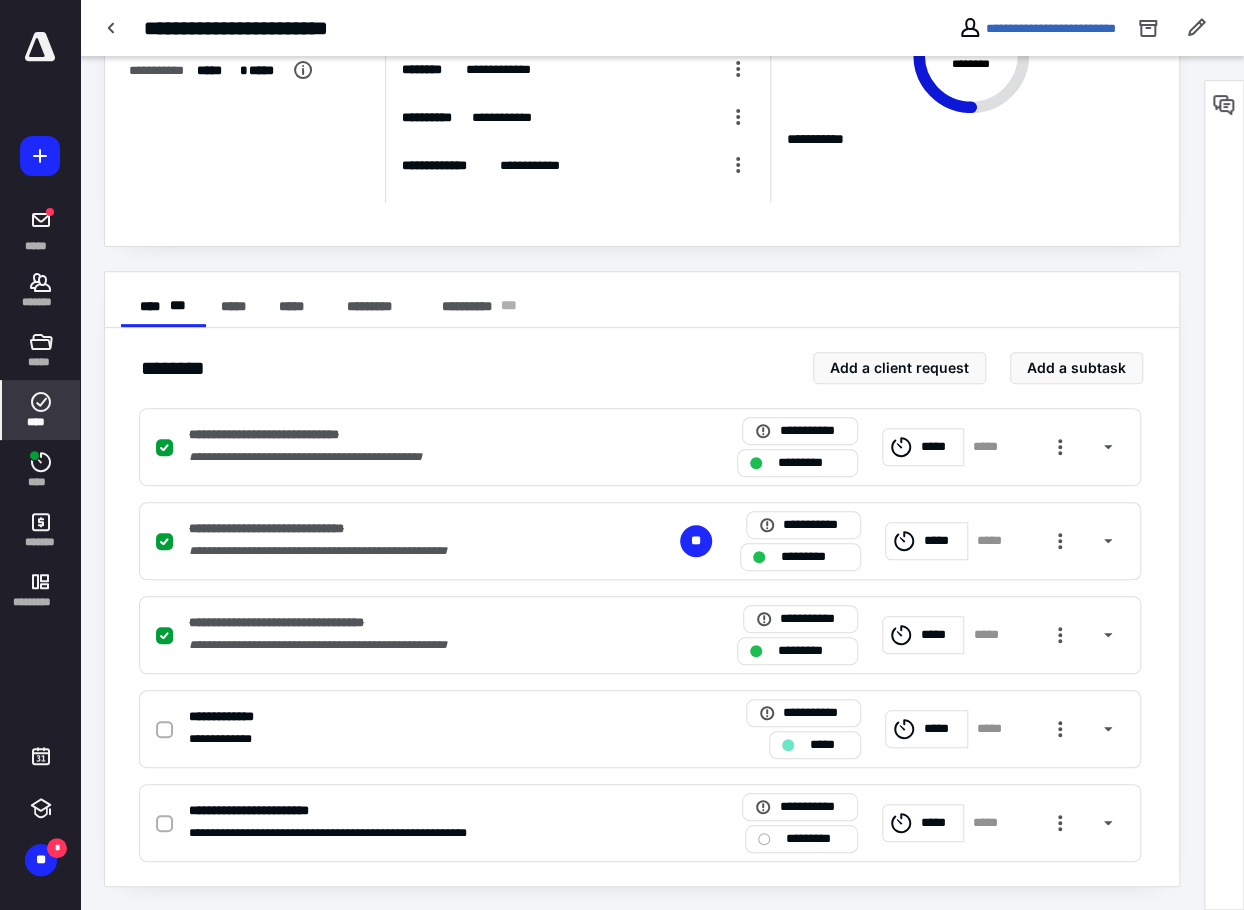 click 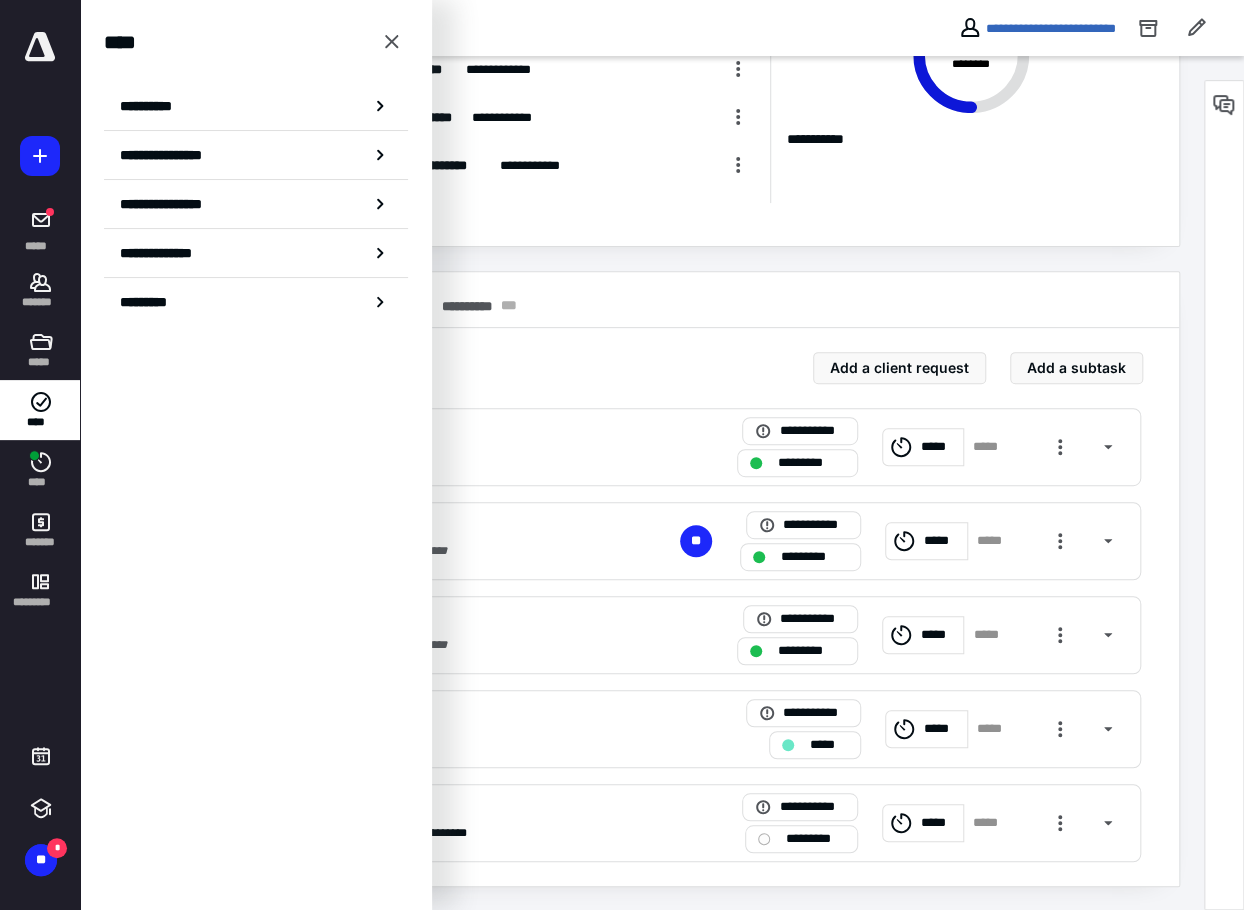 click on "**********" at bounding box center (642, 300) 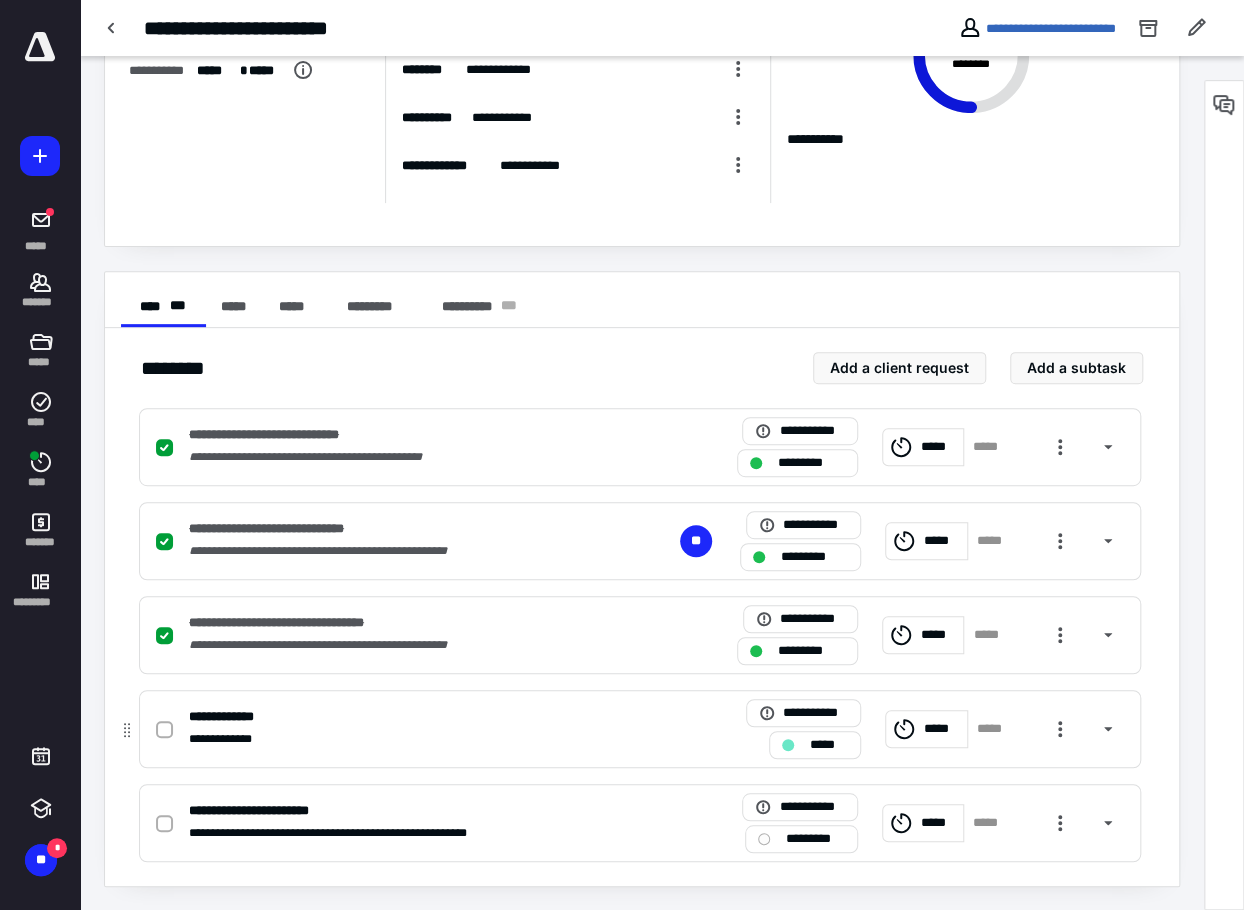 click on "**********" at bounding box center [377, 739] 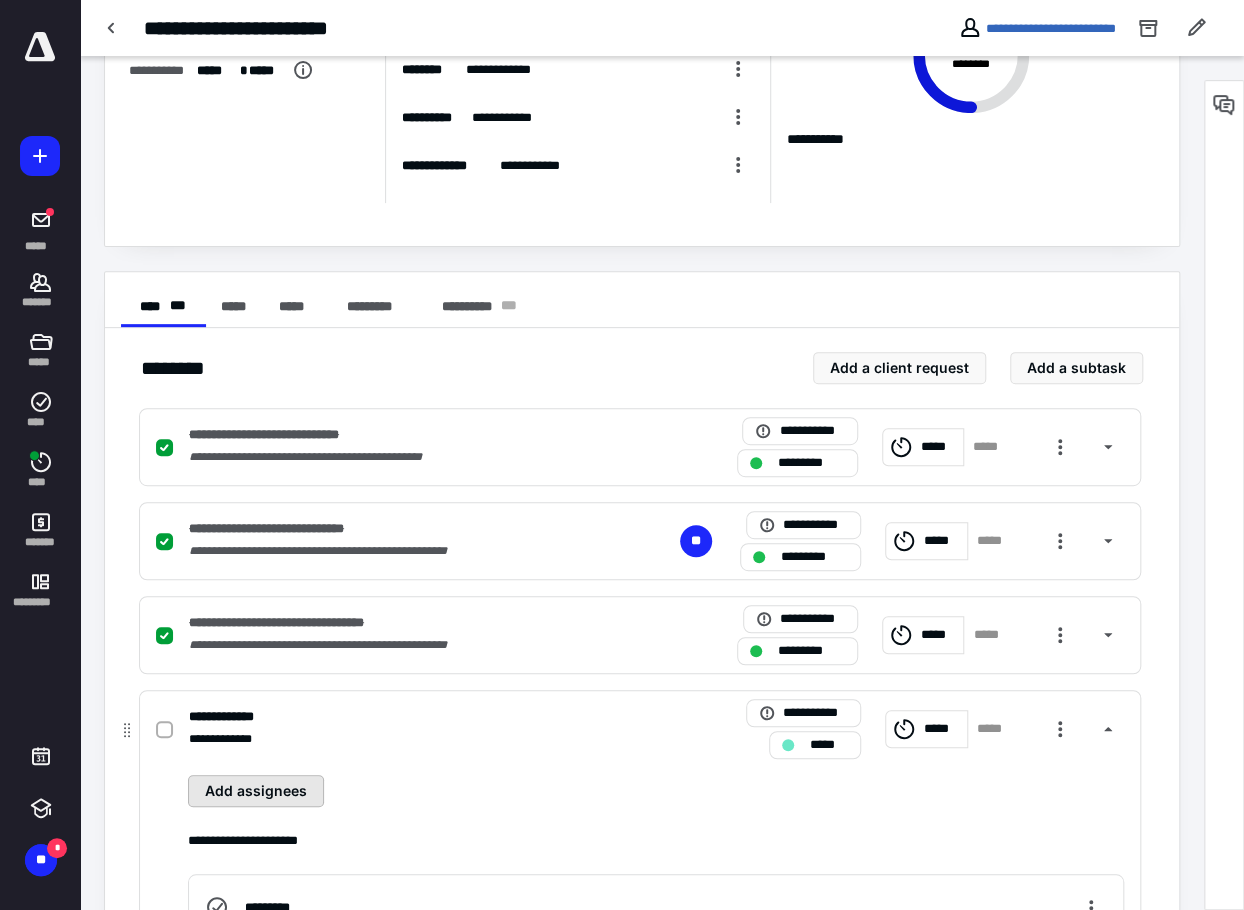 click on "Add assignees" at bounding box center (256, 791) 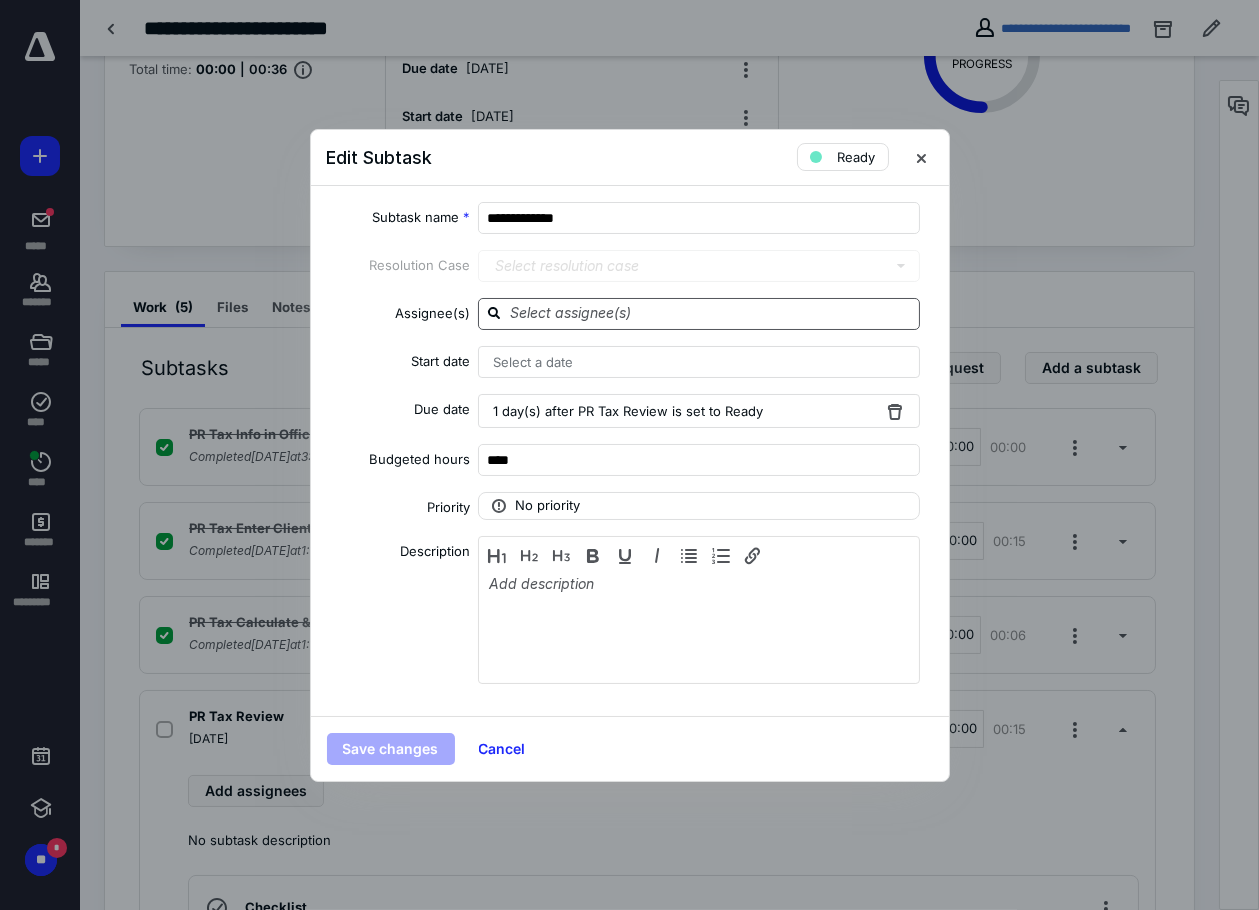 click at bounding box center (711, 313) 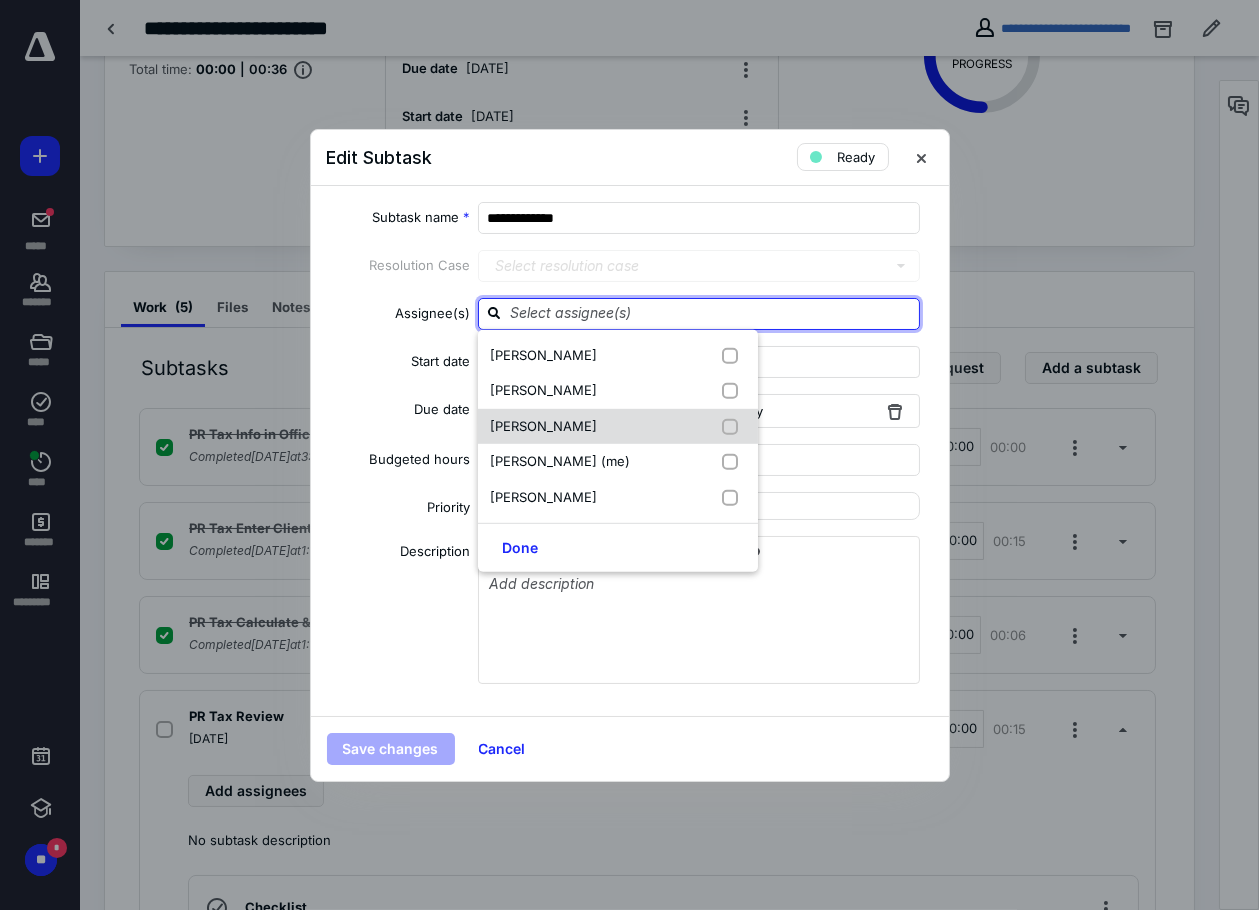 click on "[PERSON_NAME]" at bounding box center (618, 426) 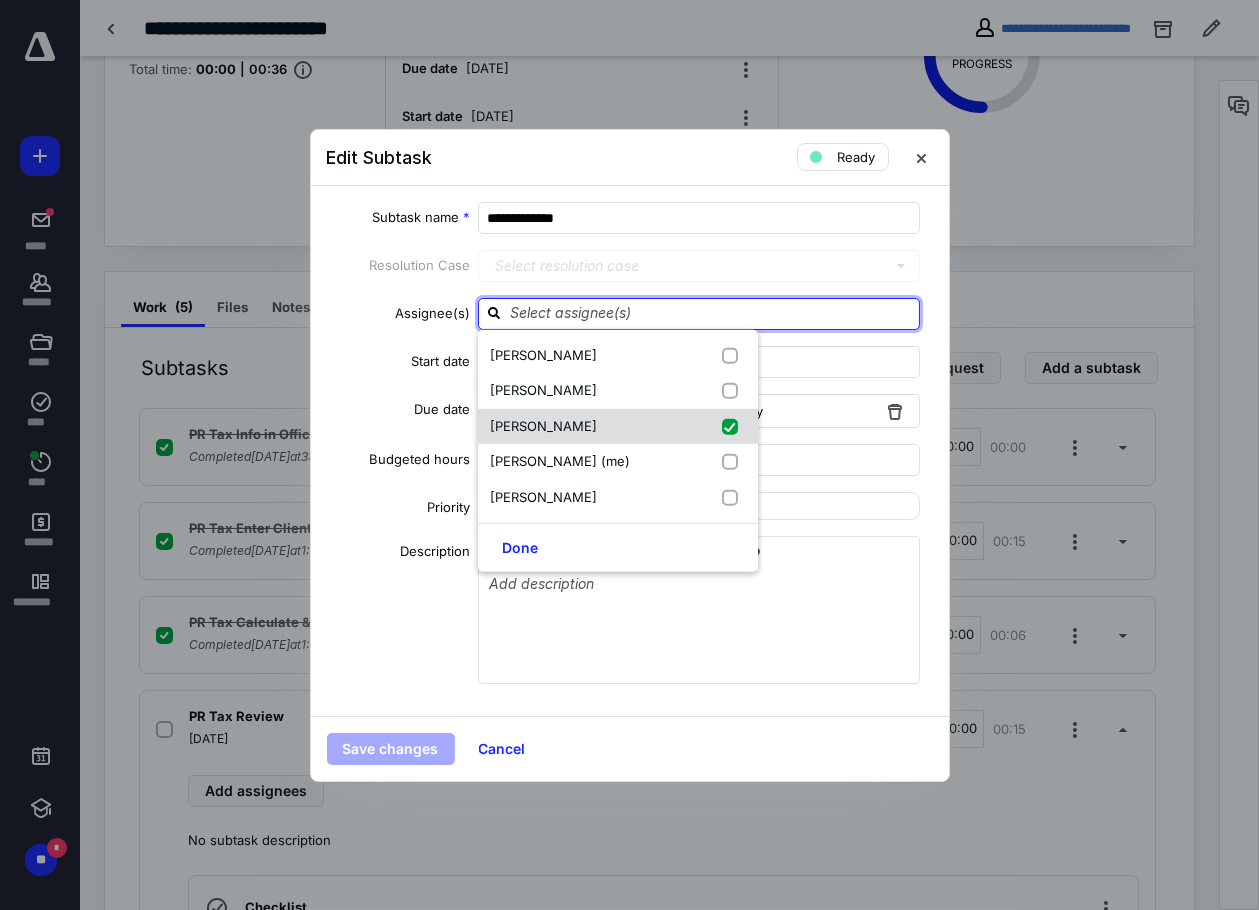 checkbox on "true" 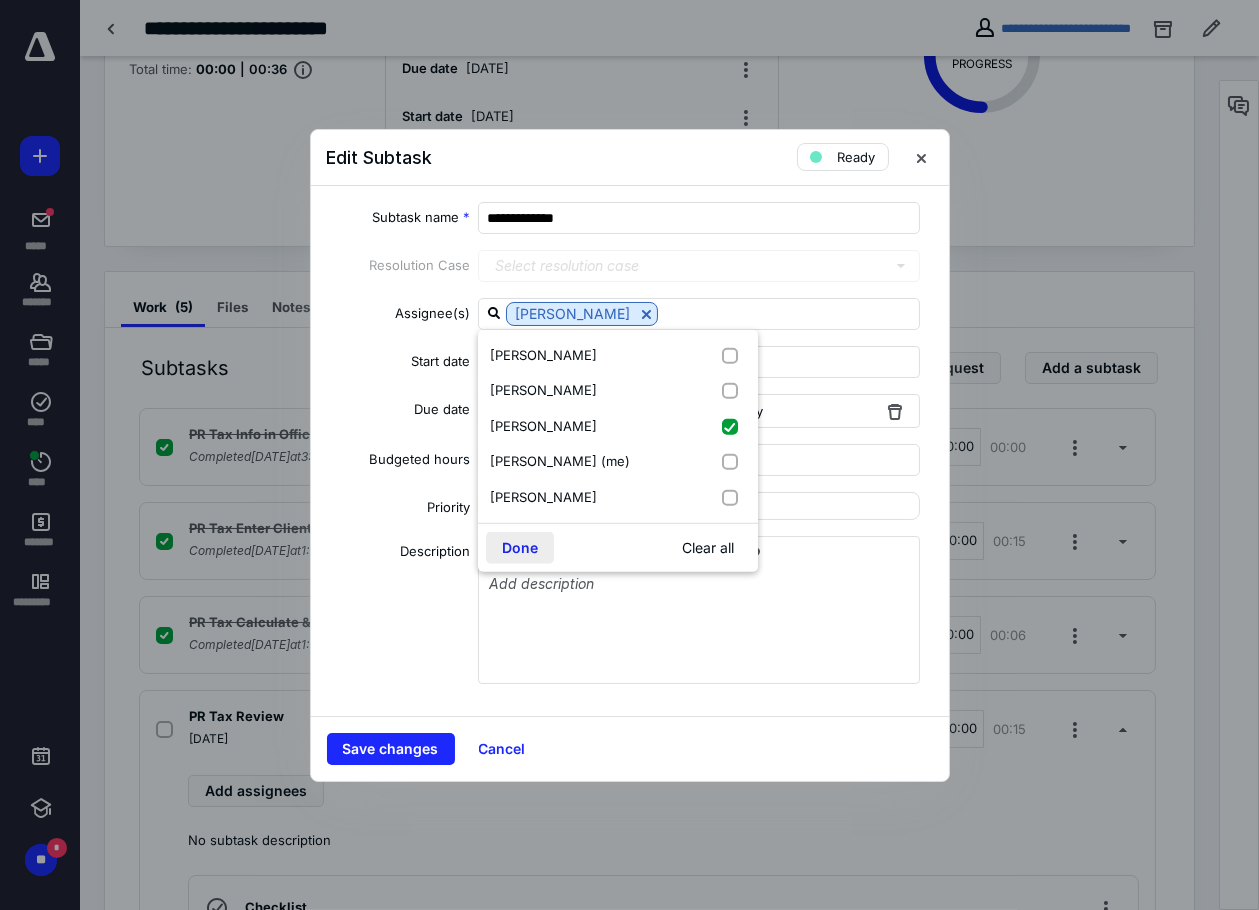 click on "Done" at bounding box center (520, 548) 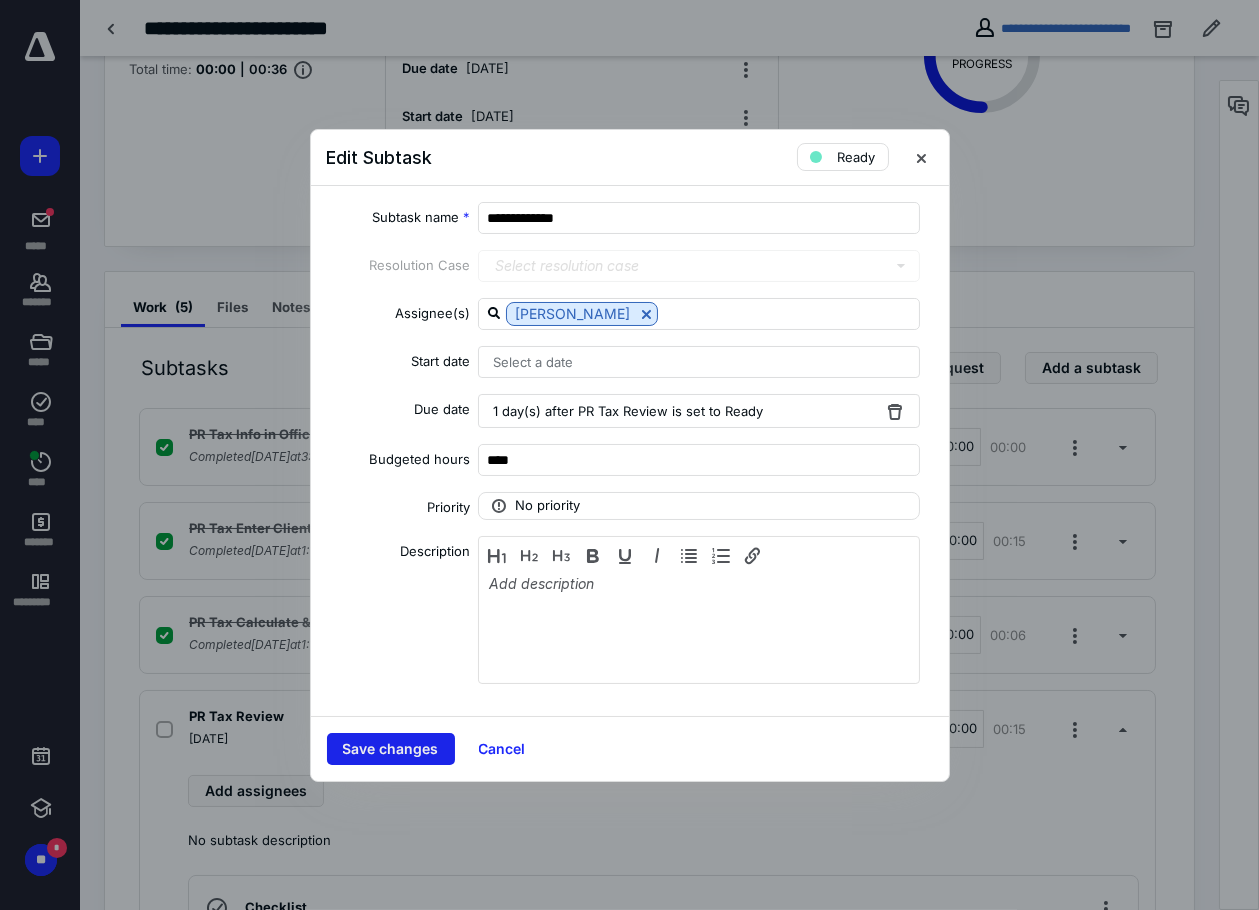 click on "Save changes" at bounding box center (391, 749) 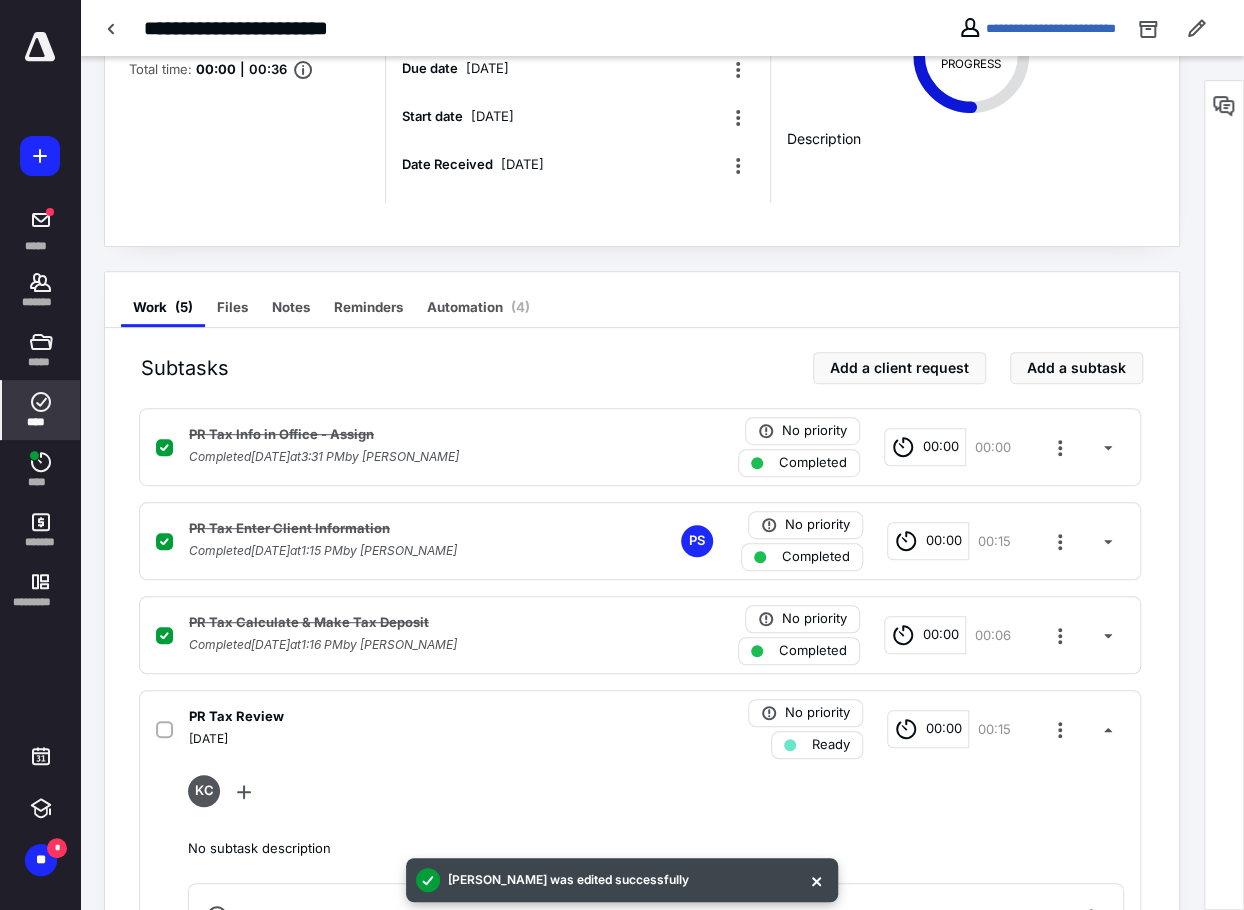 click on "****" at bounding box center [41, 410] 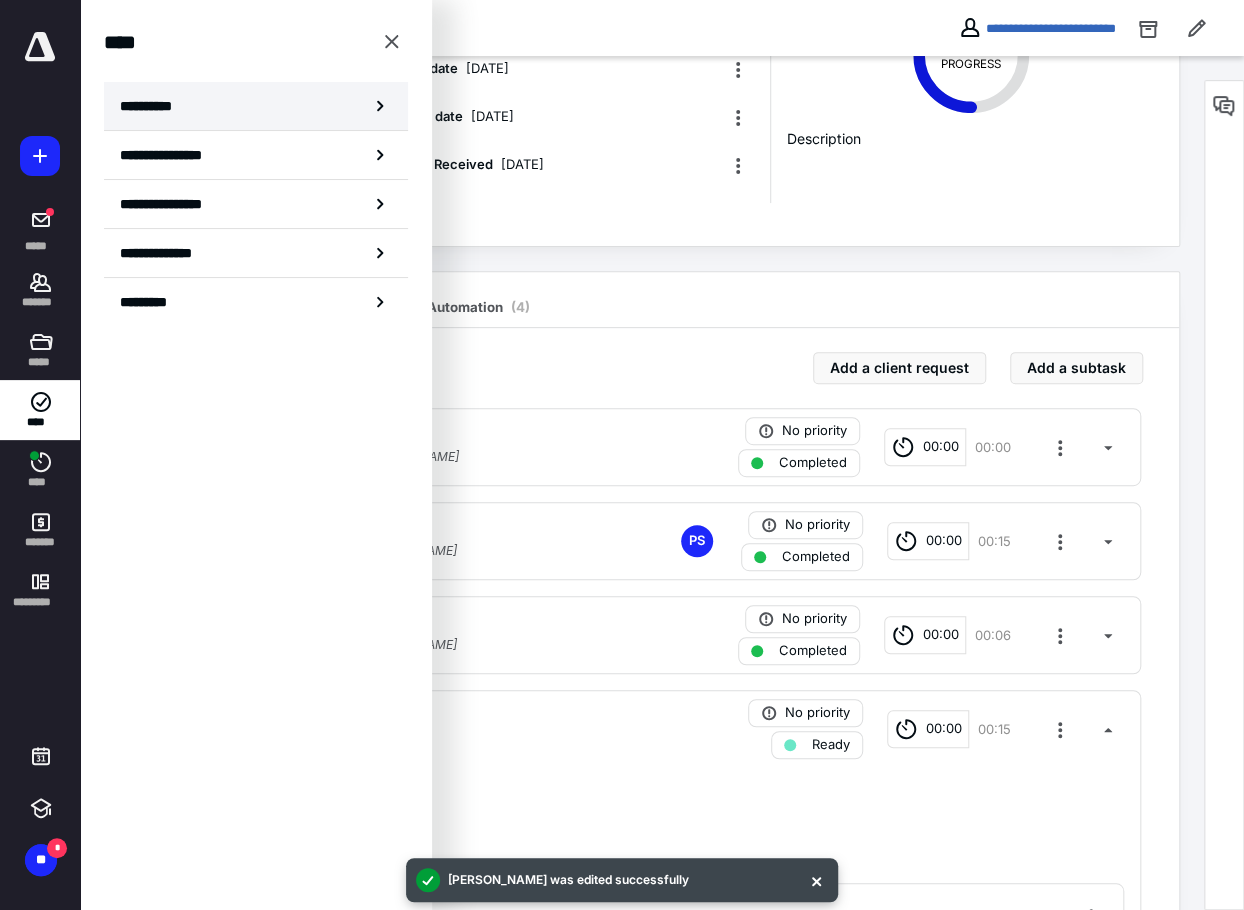 click on "**********" at bounding box center [256, 106] 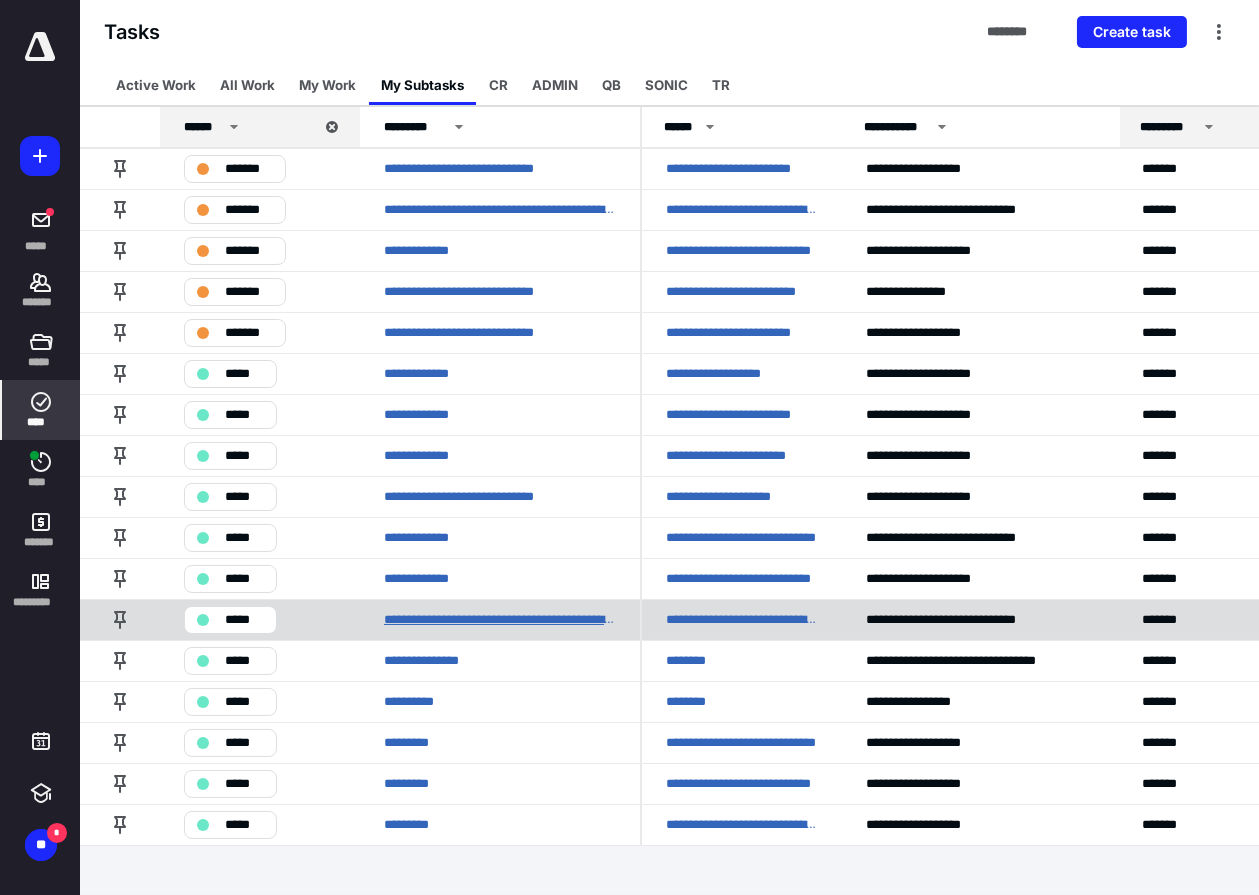 click on "**********" at bounding box center (500, 619) 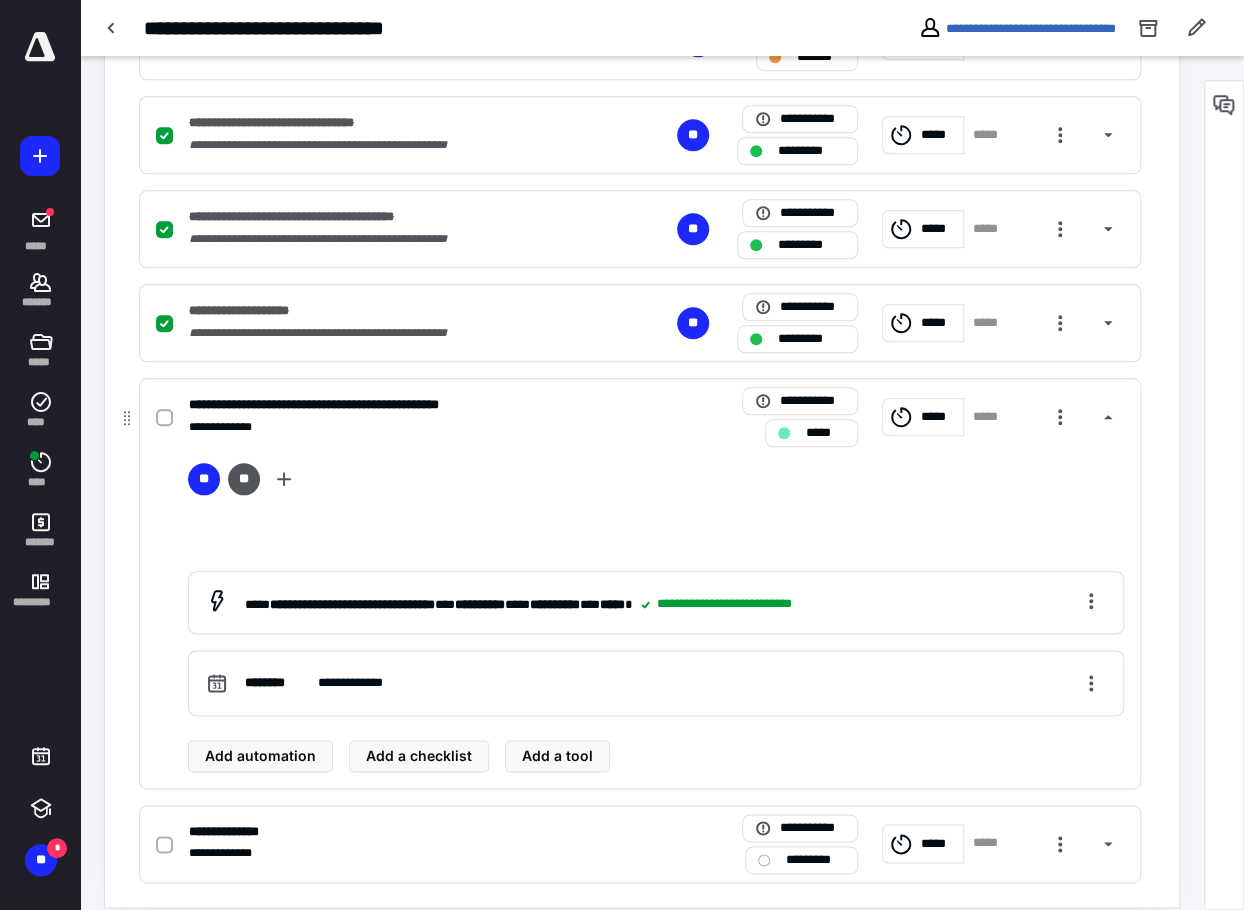 scroll, scrollTop: 690, scrollLeft: 0, axis: vertical 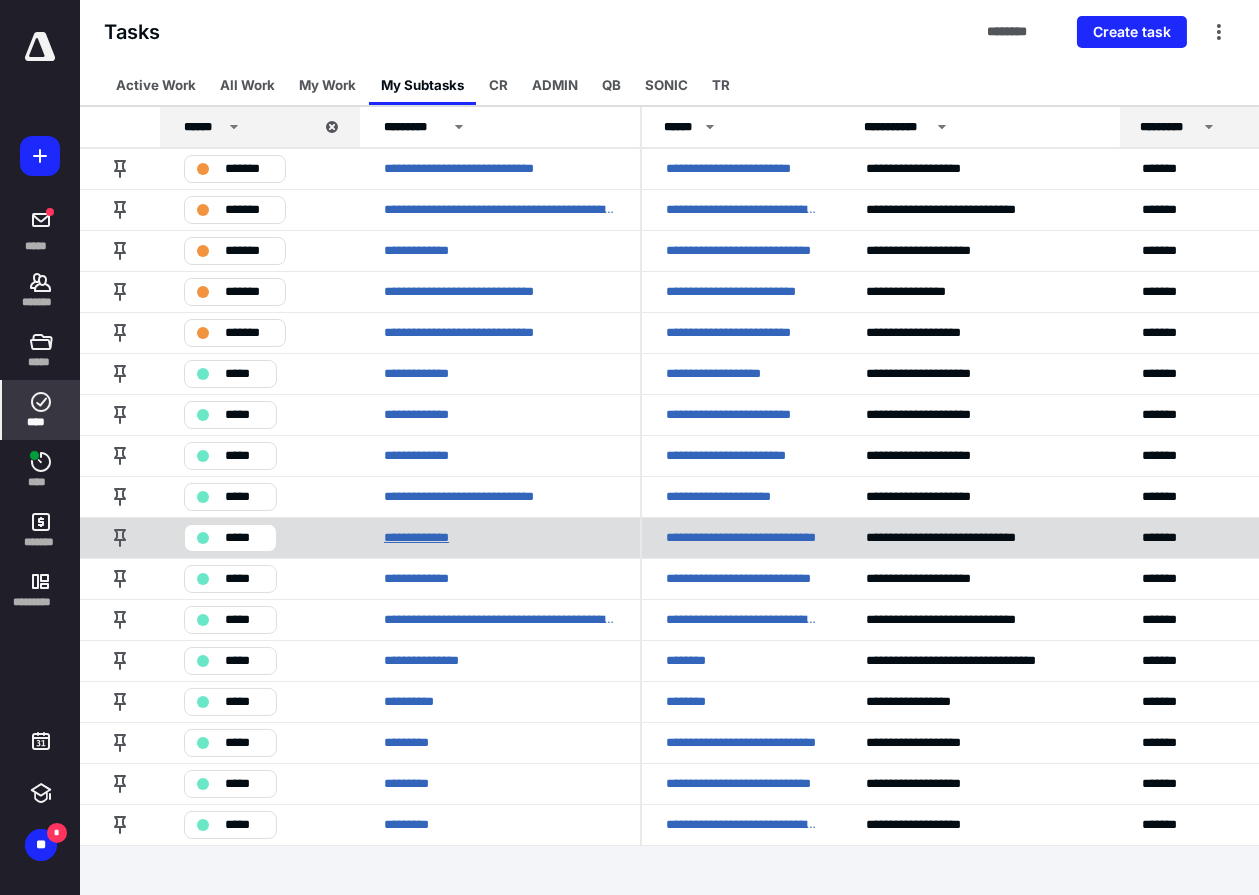 click on "**********" at bounding box center (429, 537) 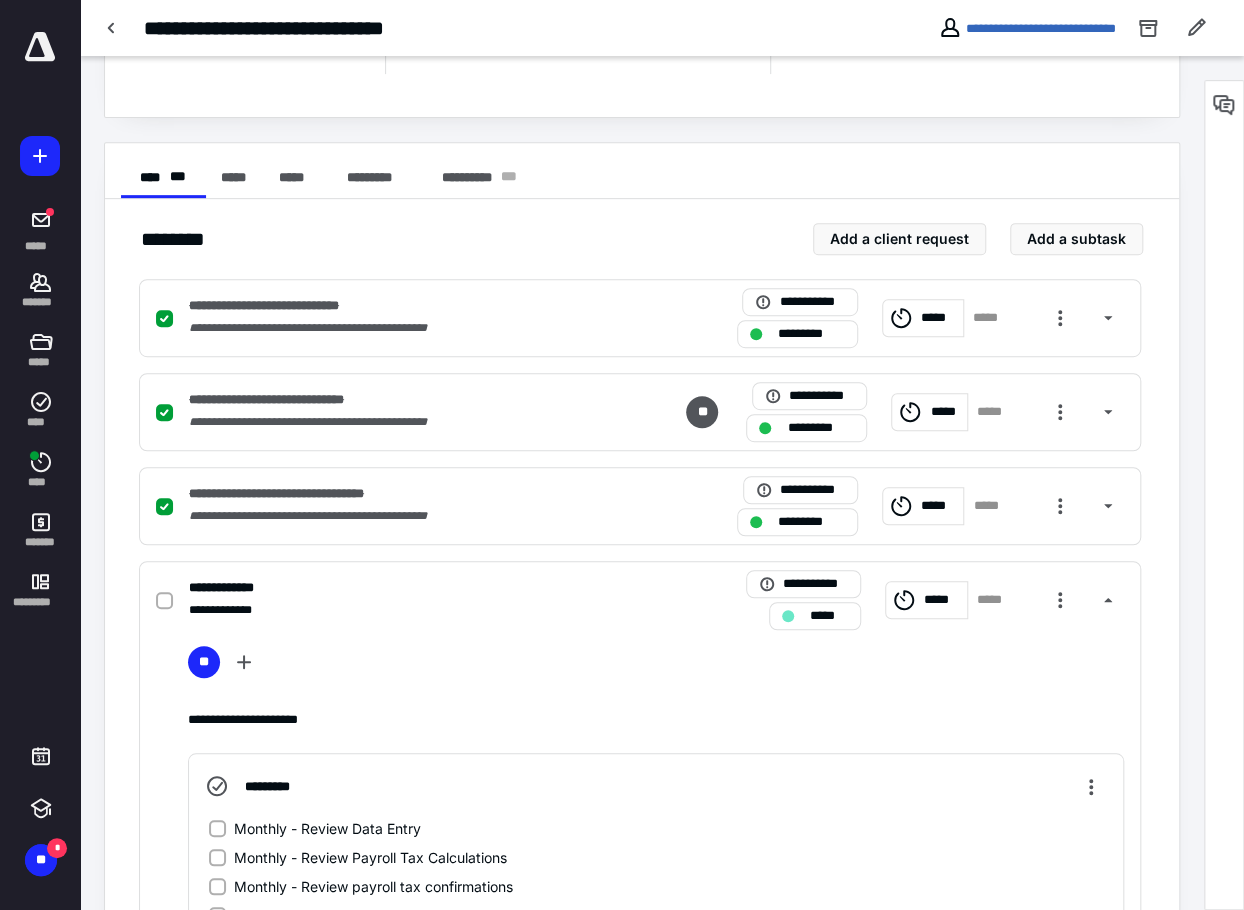 scroll, scrollTop: 300, scrollLeft: 0, axis: vertical 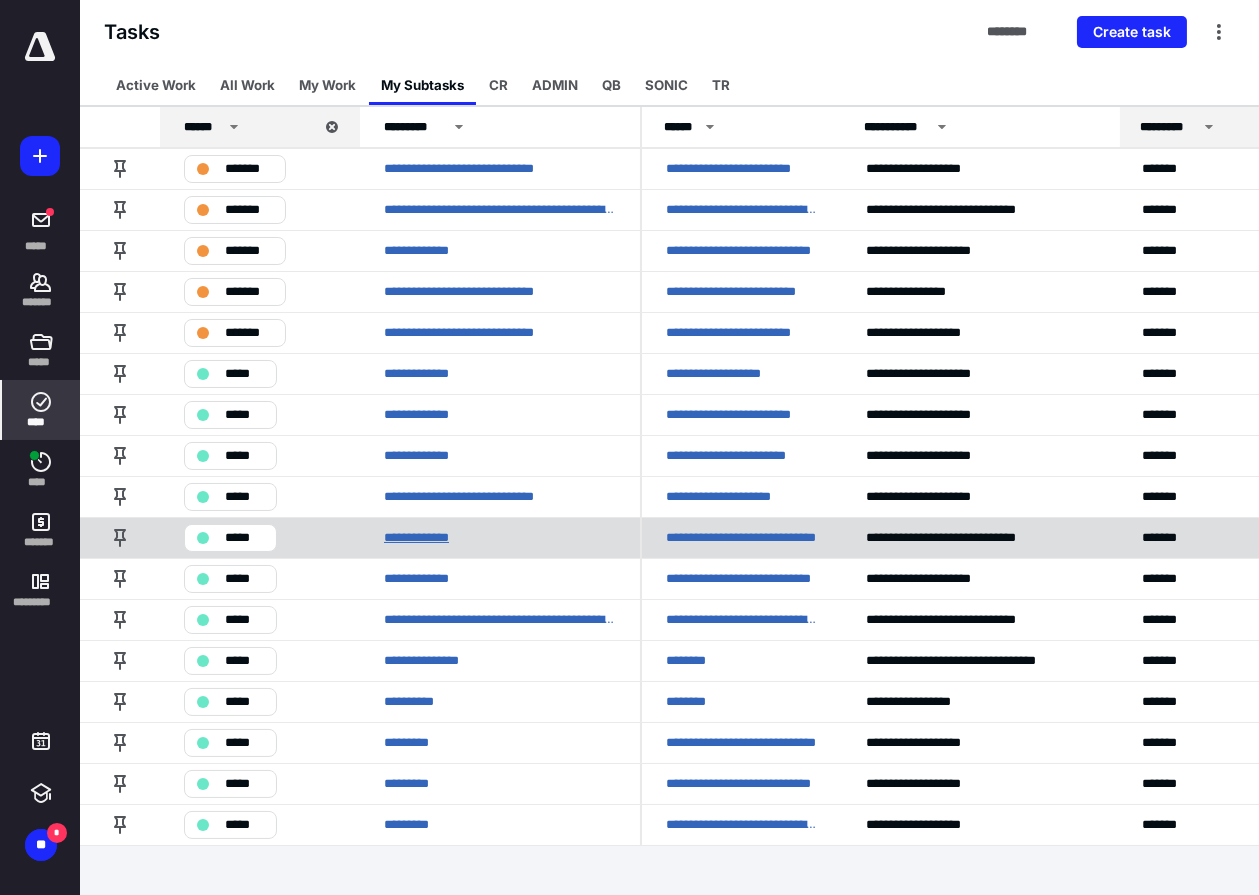 click on "**********" at bounding box center [429, 537] 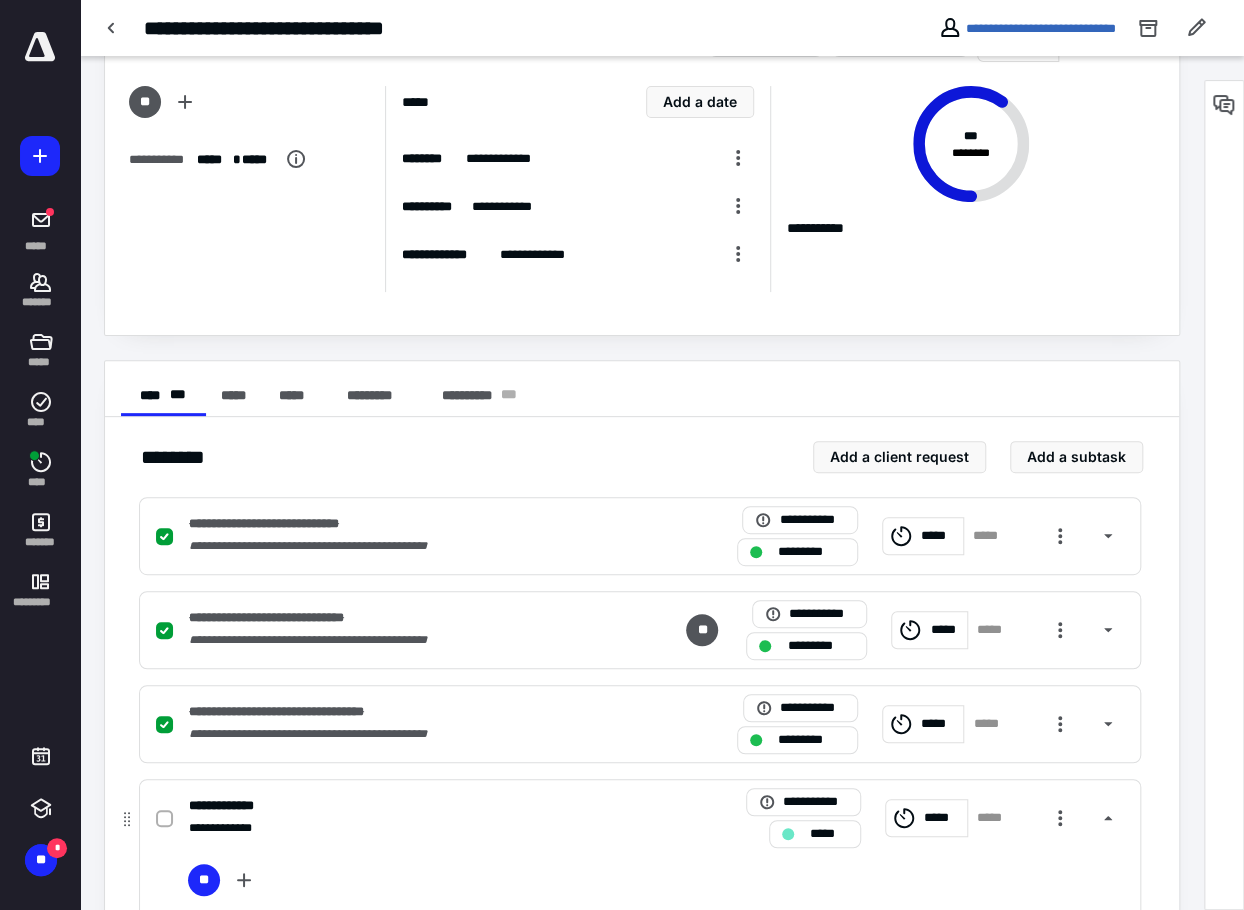 scroll, scrollTop: 300, scrollLeft: 0, axis: vertical 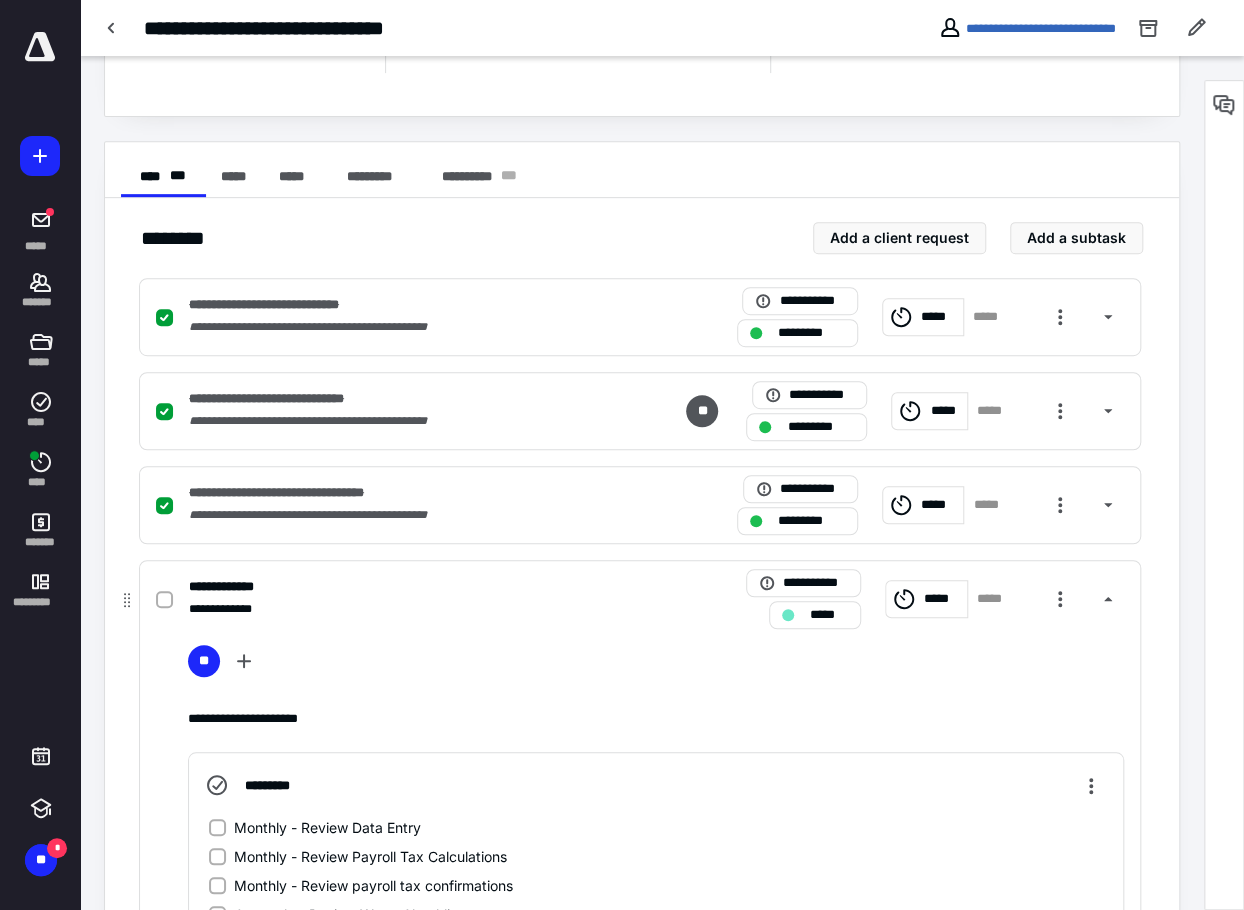 click on "*****" at bounding box center (942, 598) 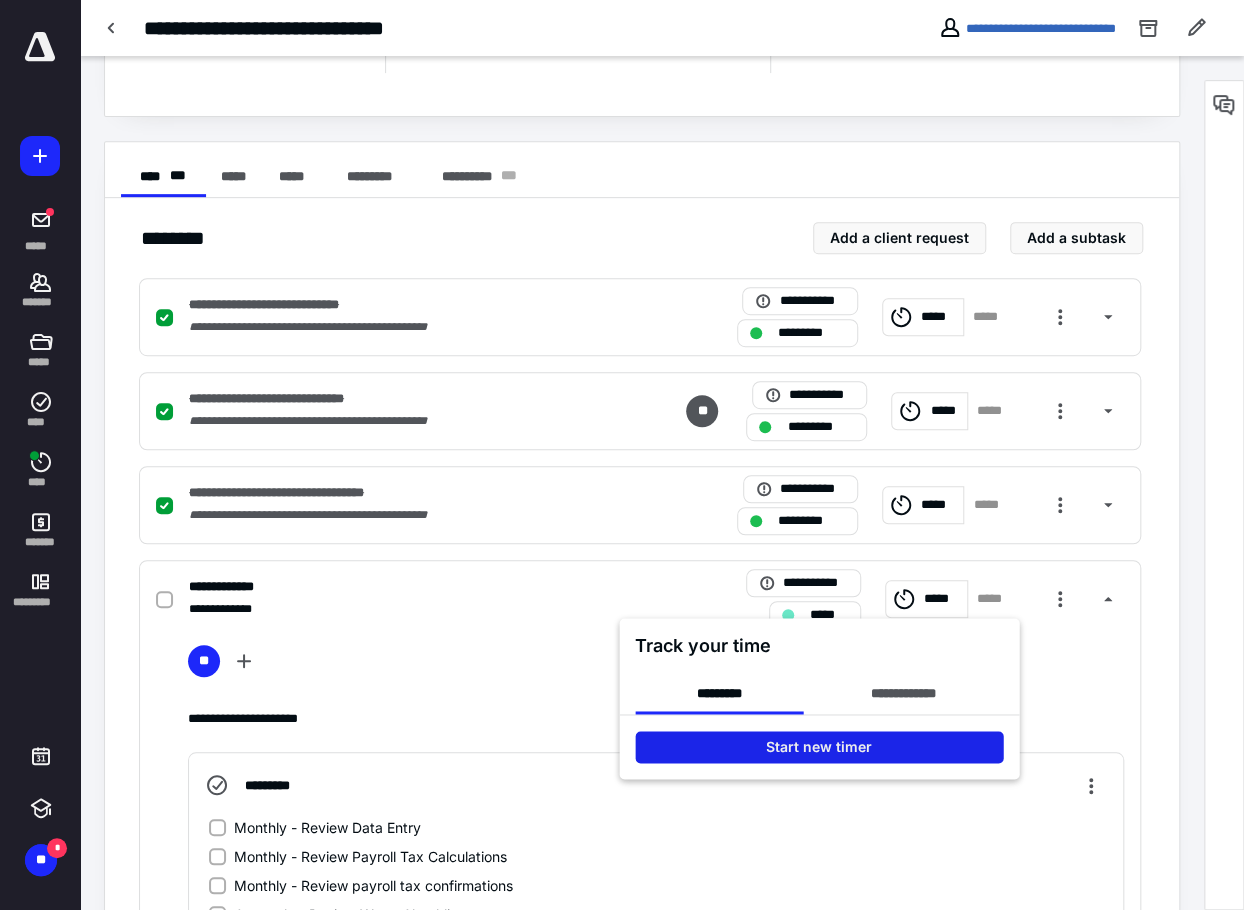 click on "Start new timer" at bounding box center [819, 747] 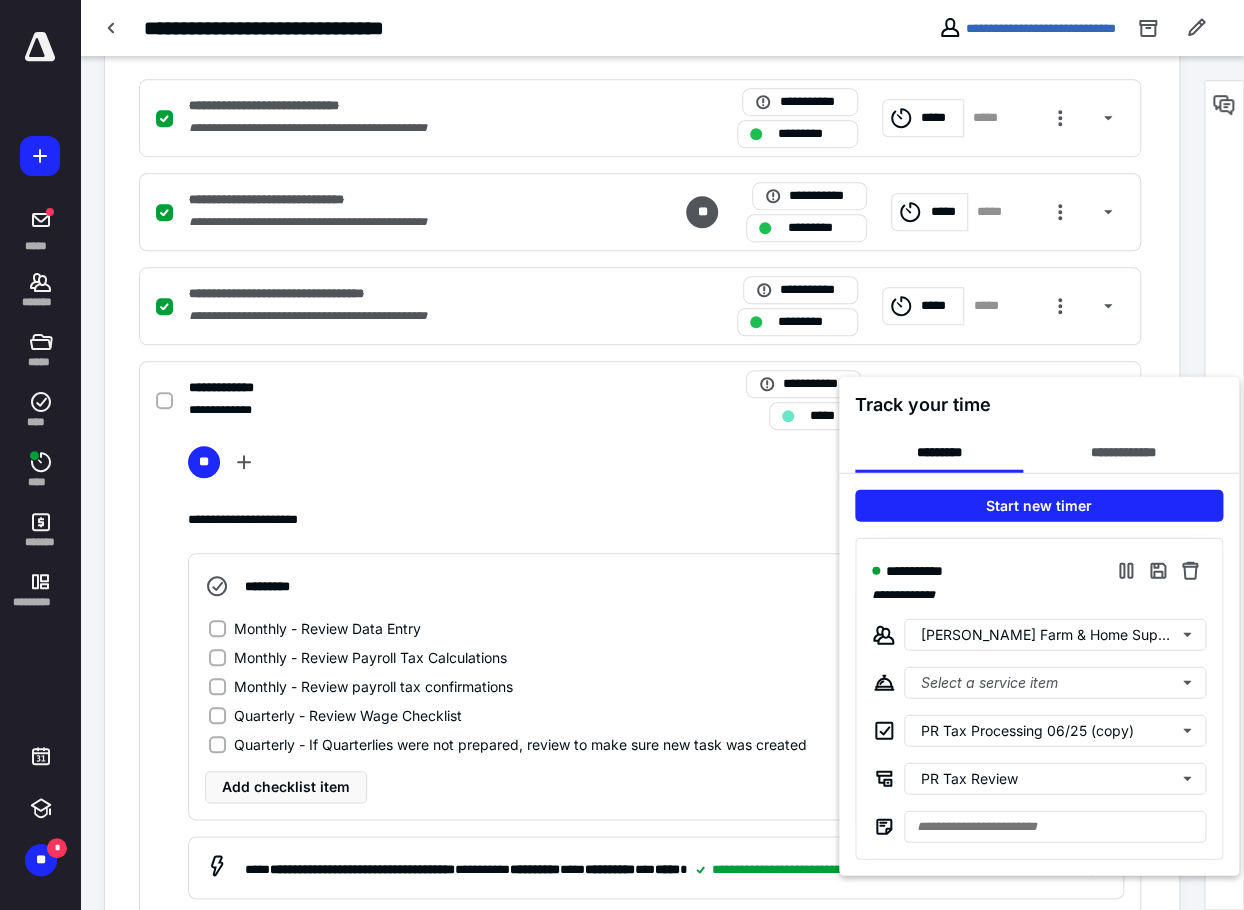 scroll, scrollTop: 500, scrollLeft: 0, axis: vertical 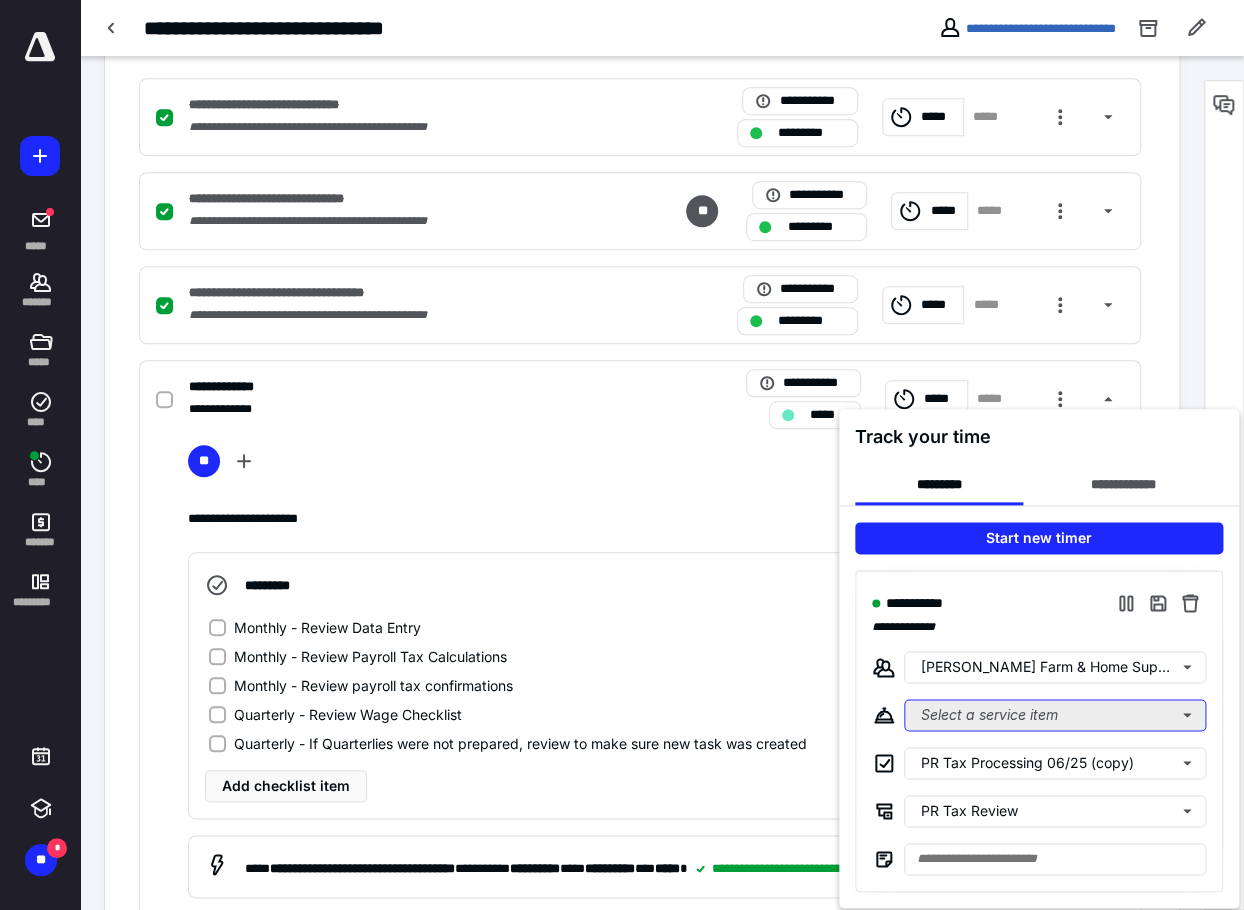 click on "Select a service item" at bounding box center (1055, 715) 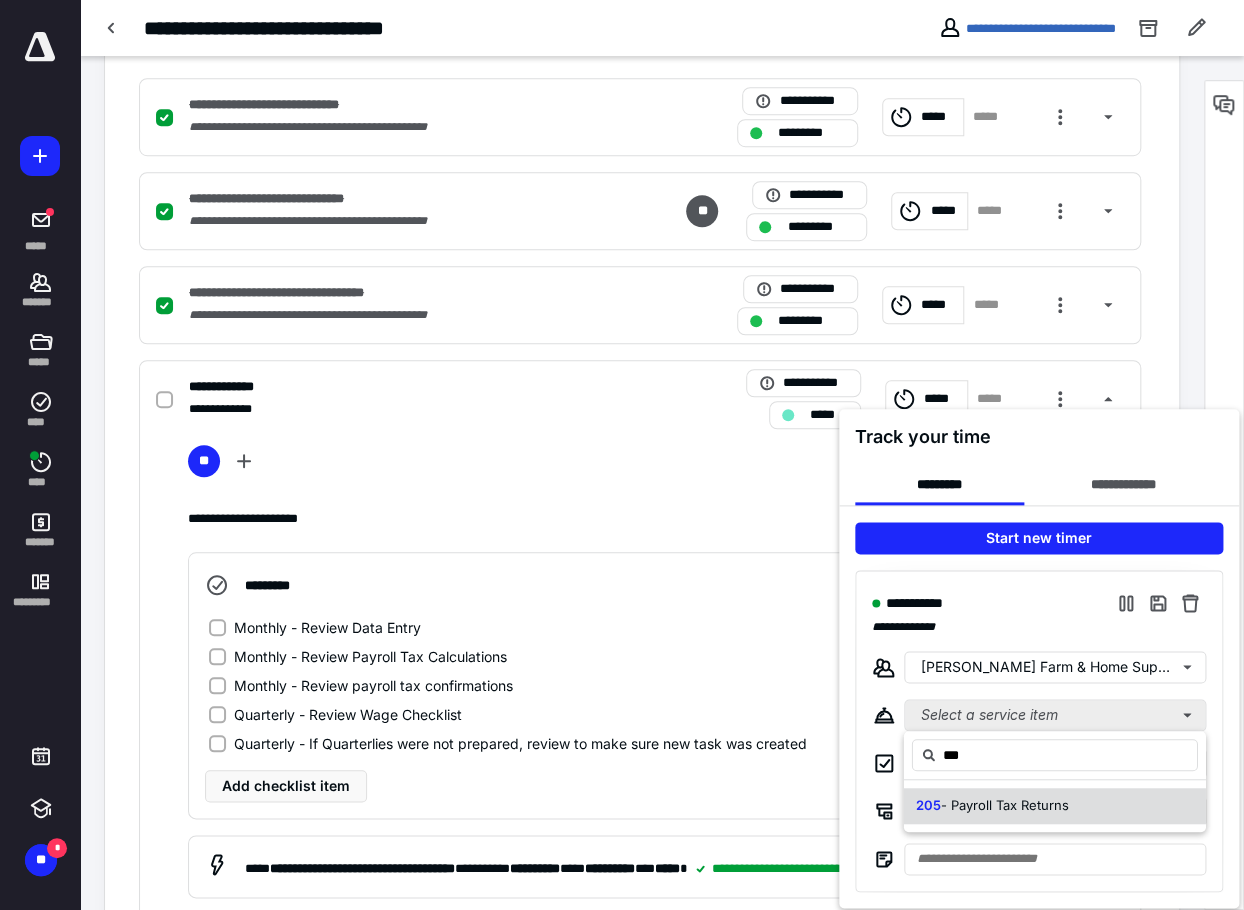 type on "***" 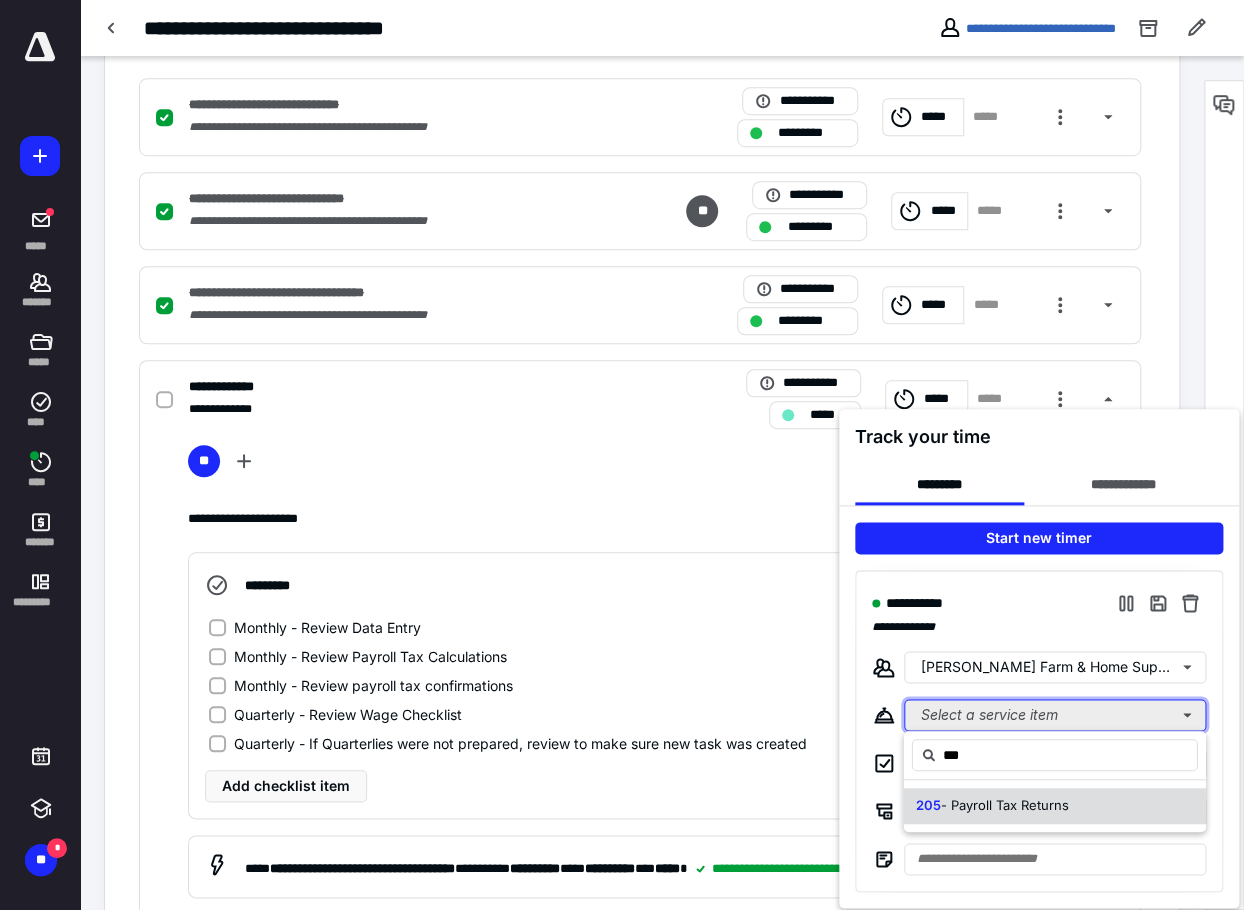 type 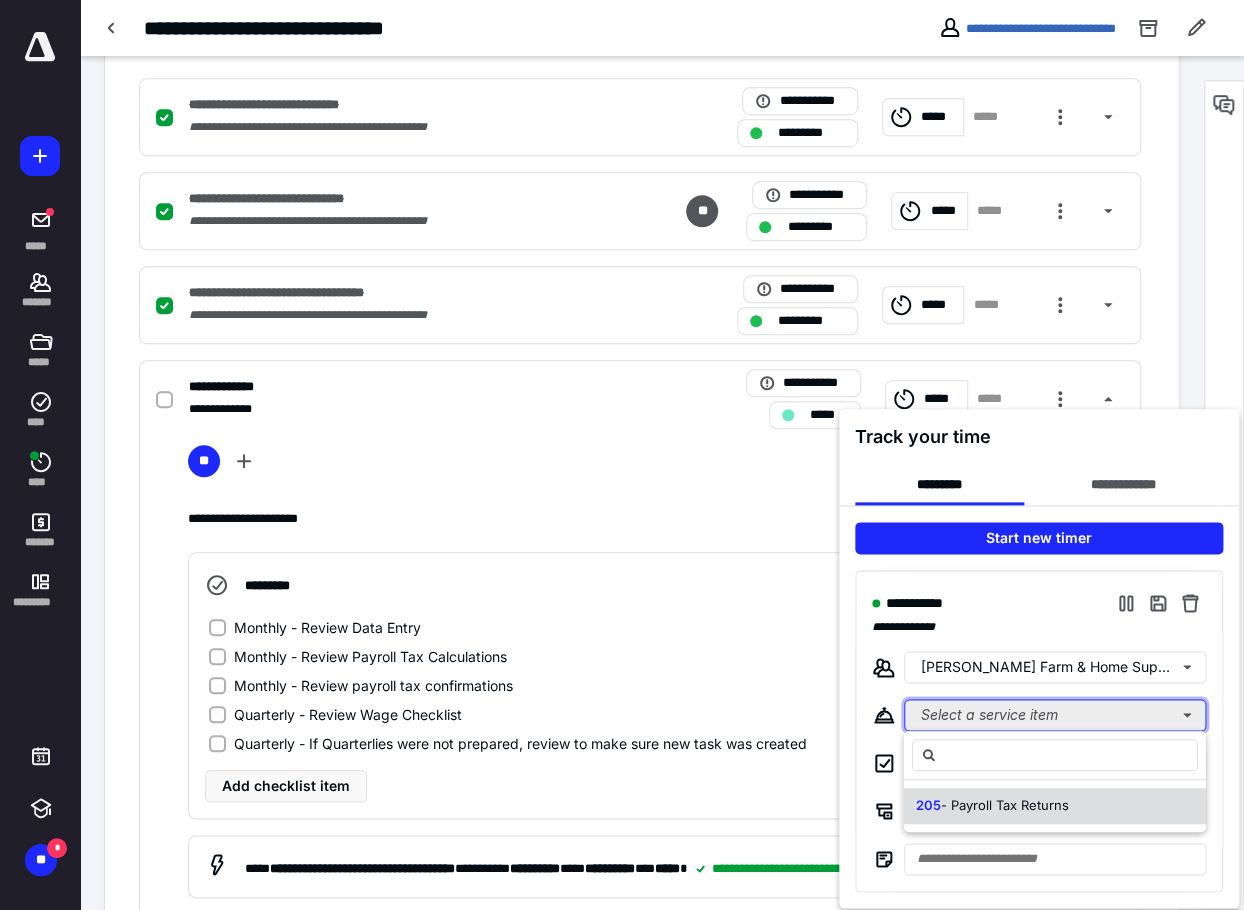 type 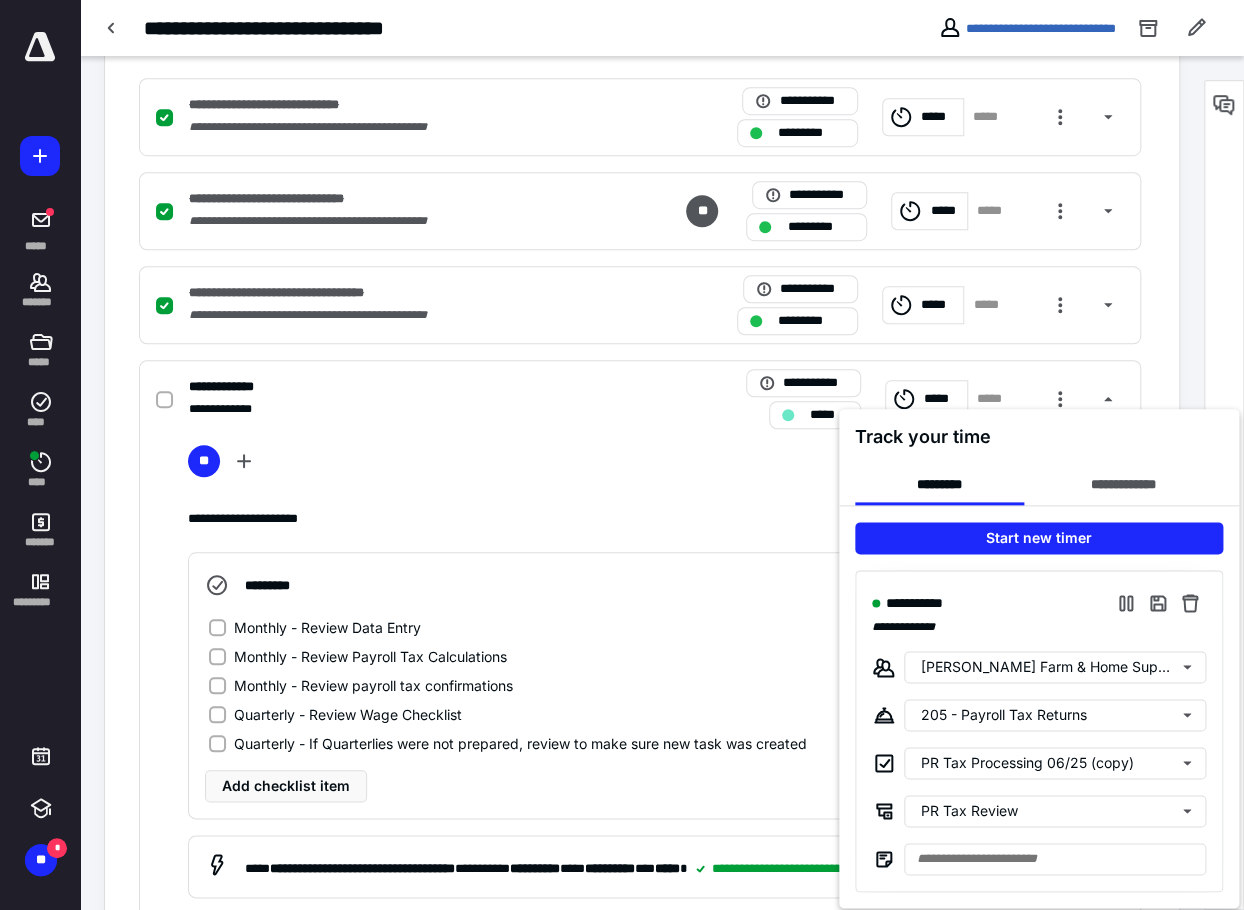 click at bounding box center [622, 455] 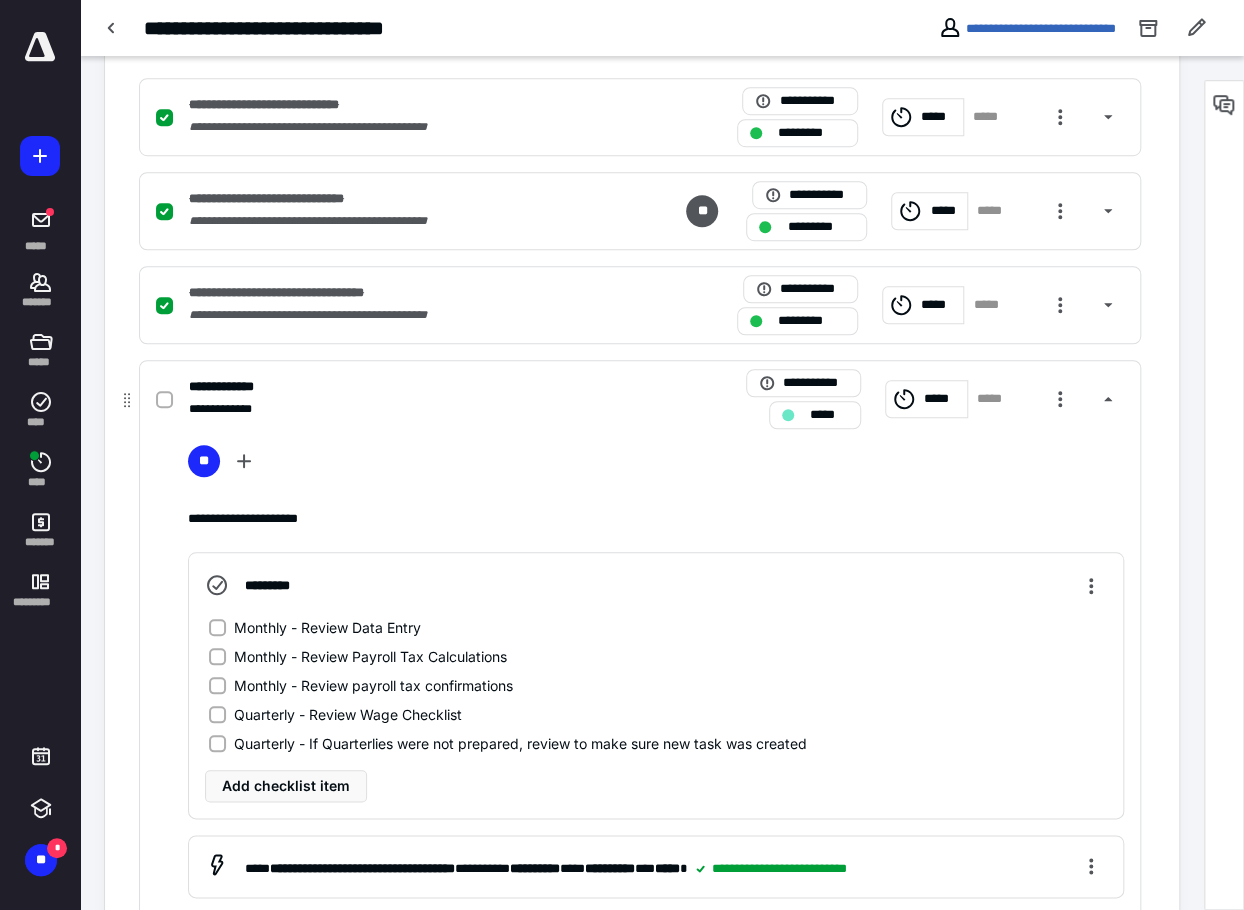 click on "Monthly - Review Data Entry" at bounding box center [327, 627] 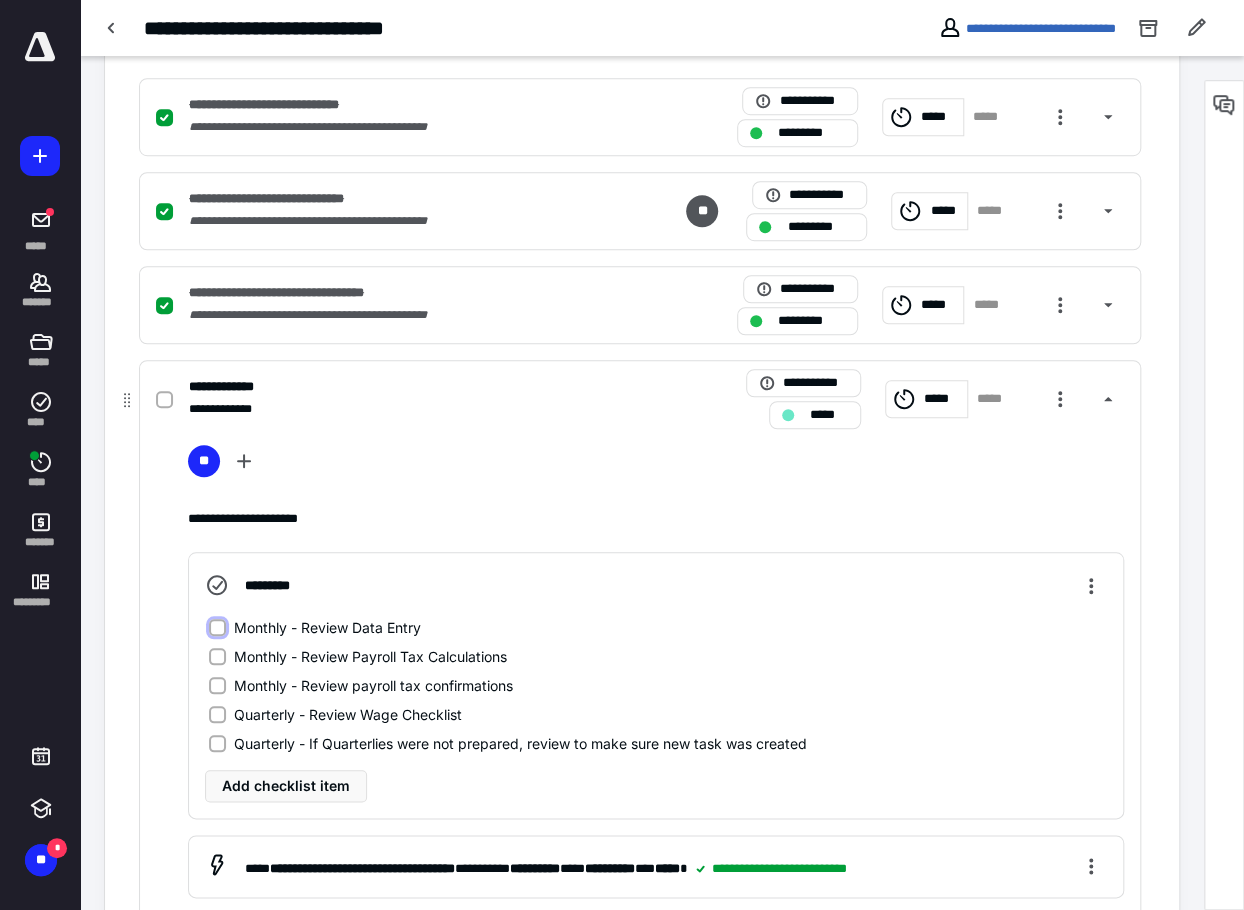 checkbox on "true" 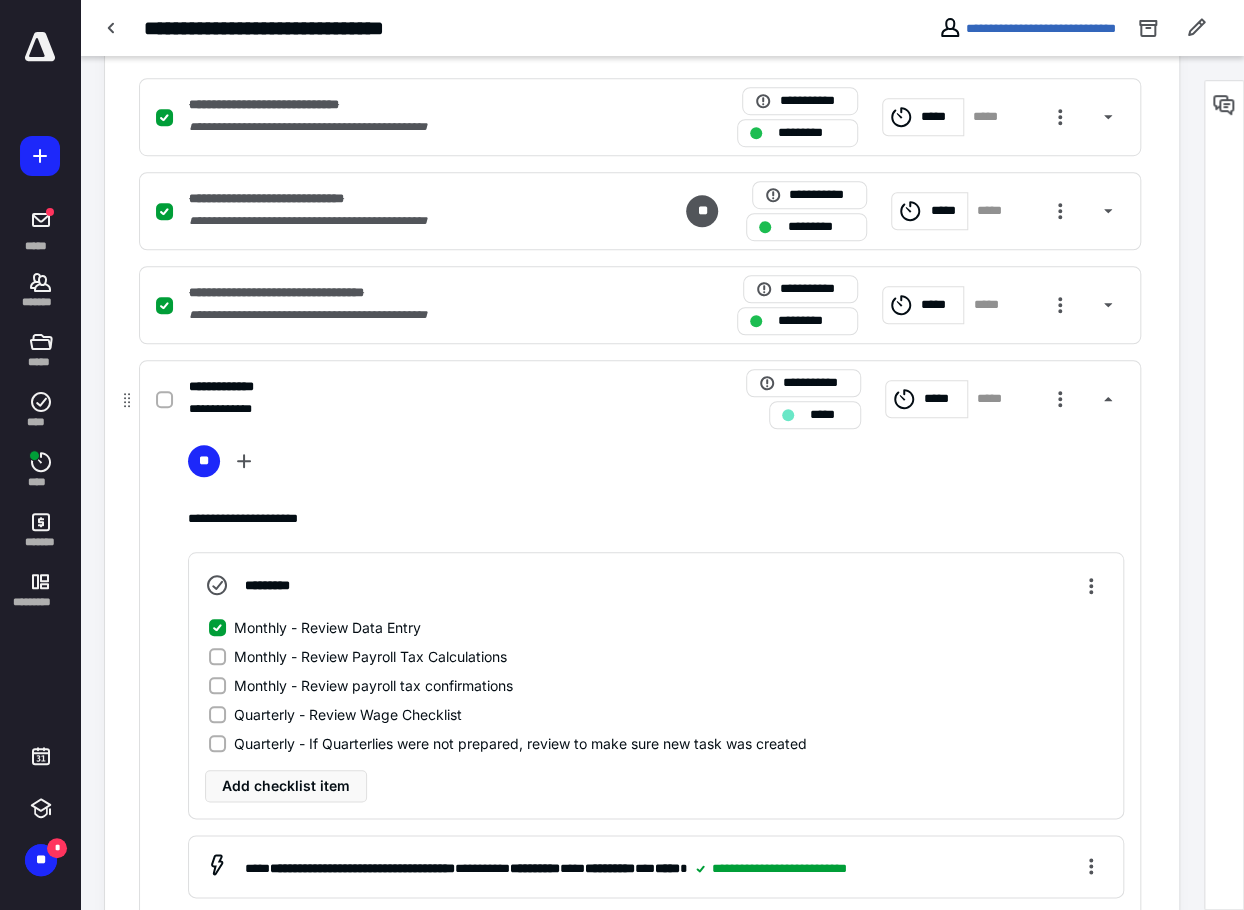 click on "Monthly - Review Payroll Tax Calculations" at bounding box center [370, 656] 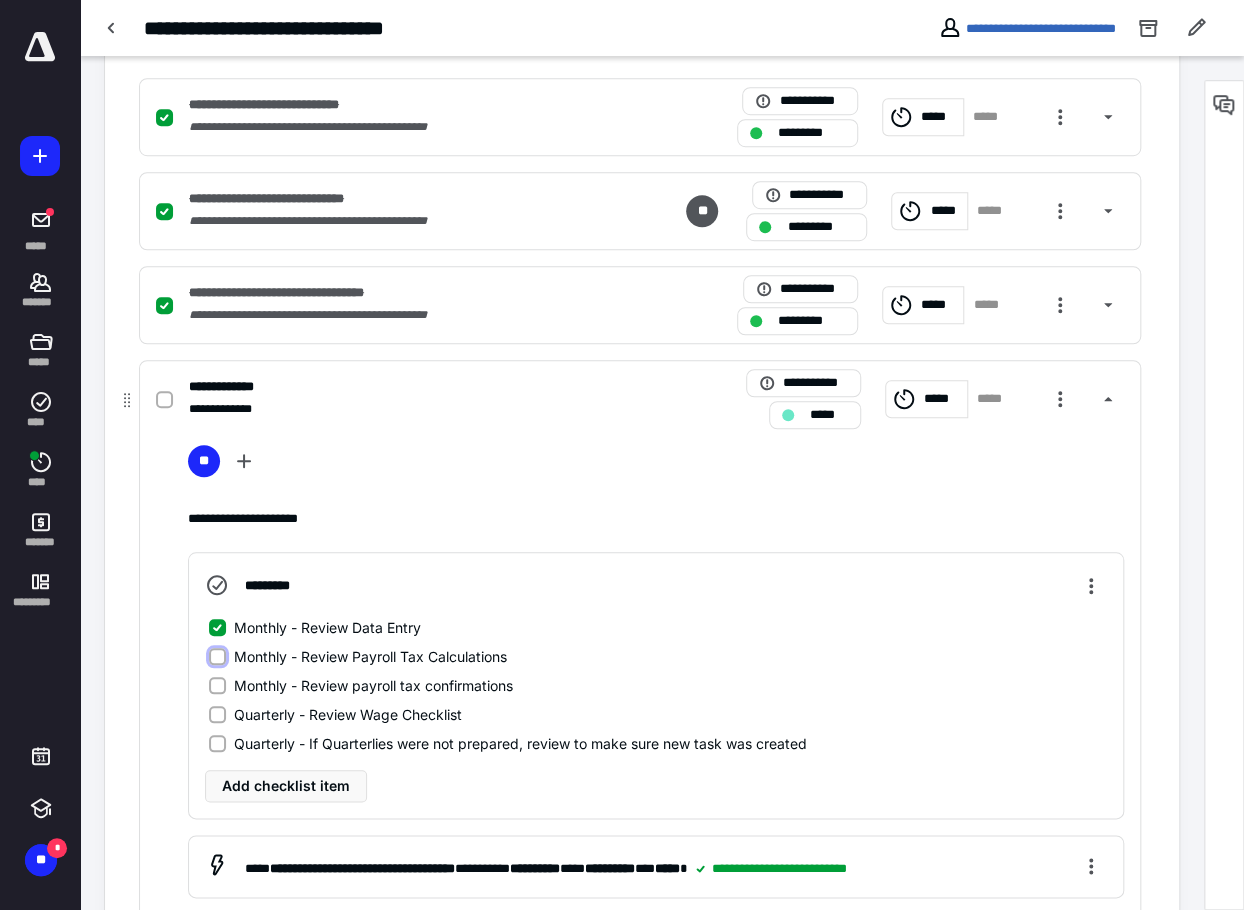 checkbox on "true" 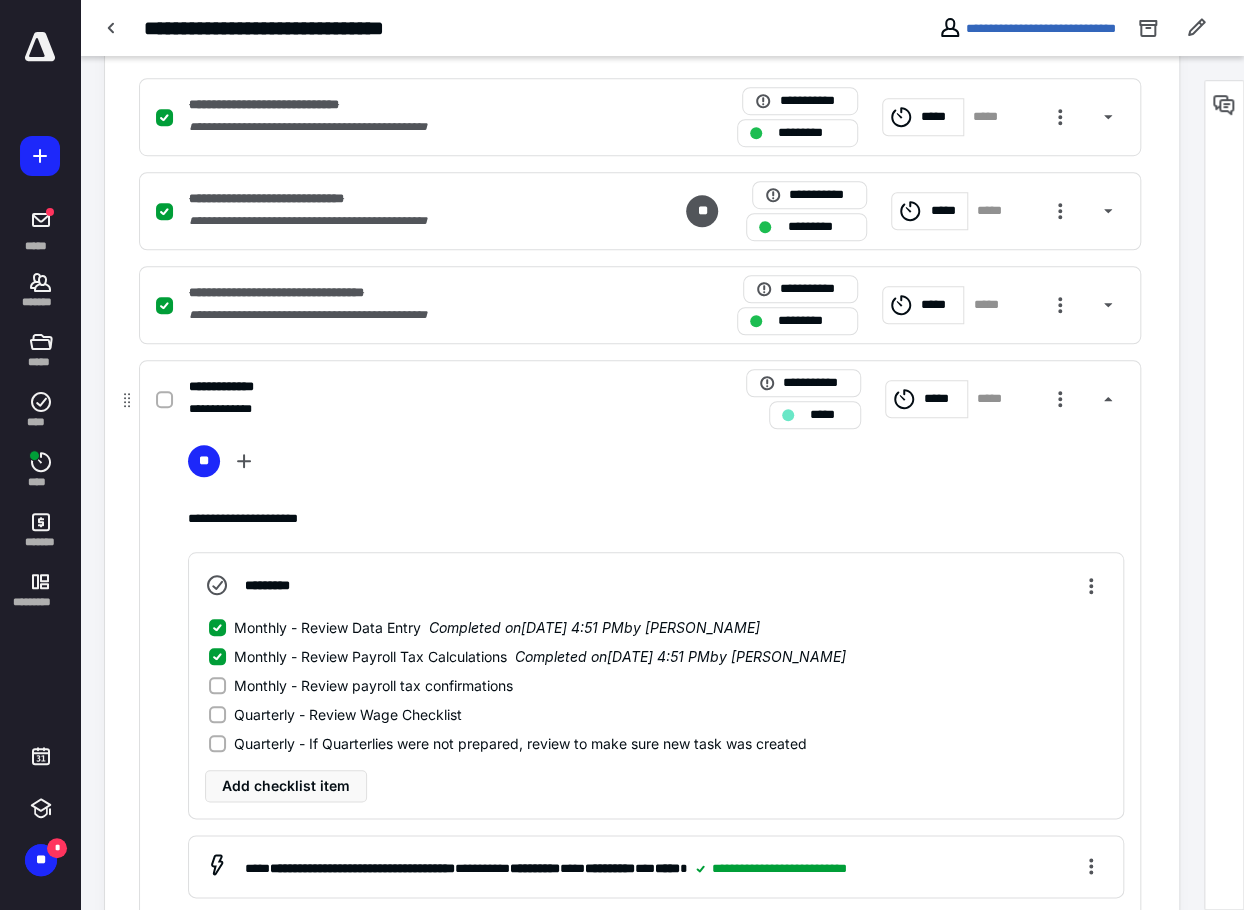 click on "Monthly - Review payroll tax confirmations" at bounding box center (373, 685) 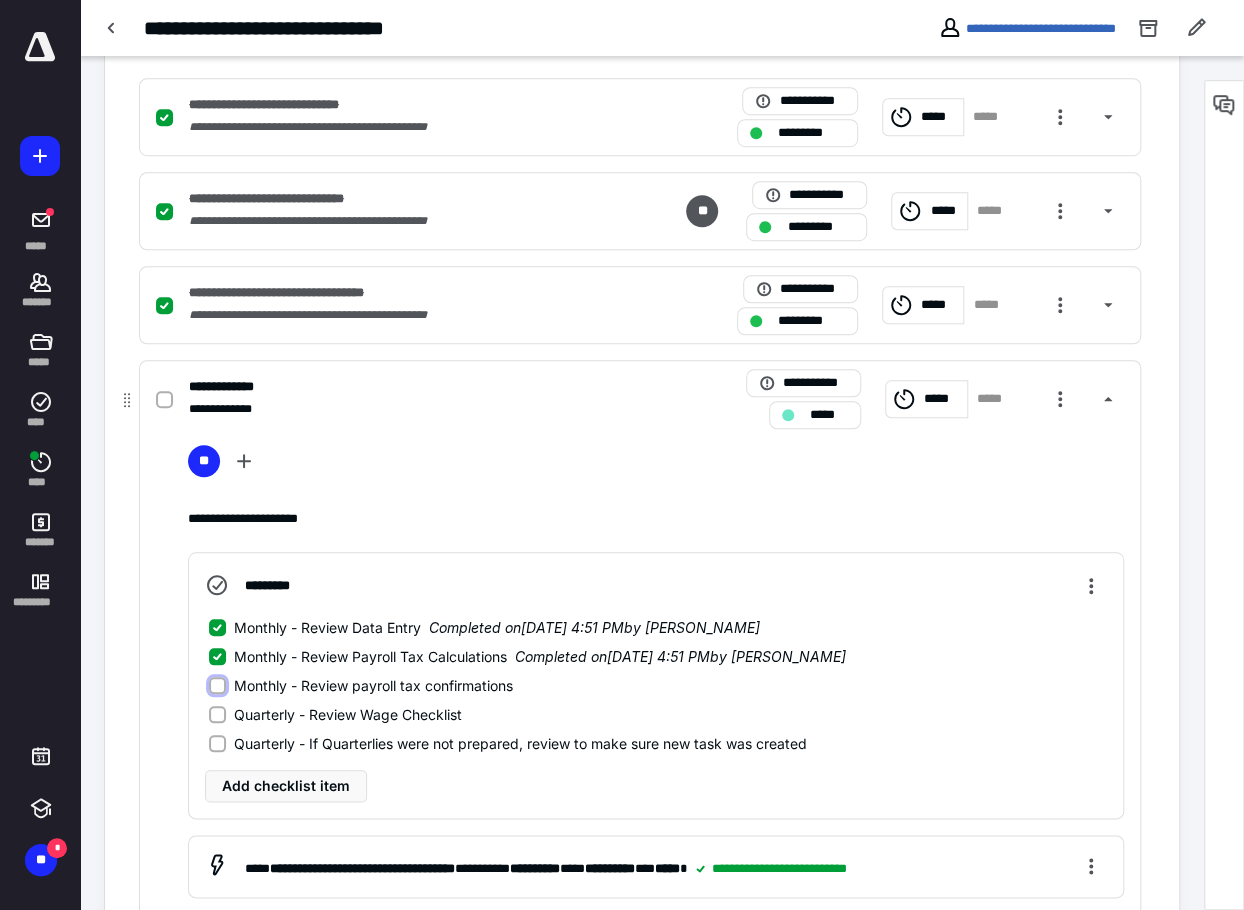 checkbox on "true" 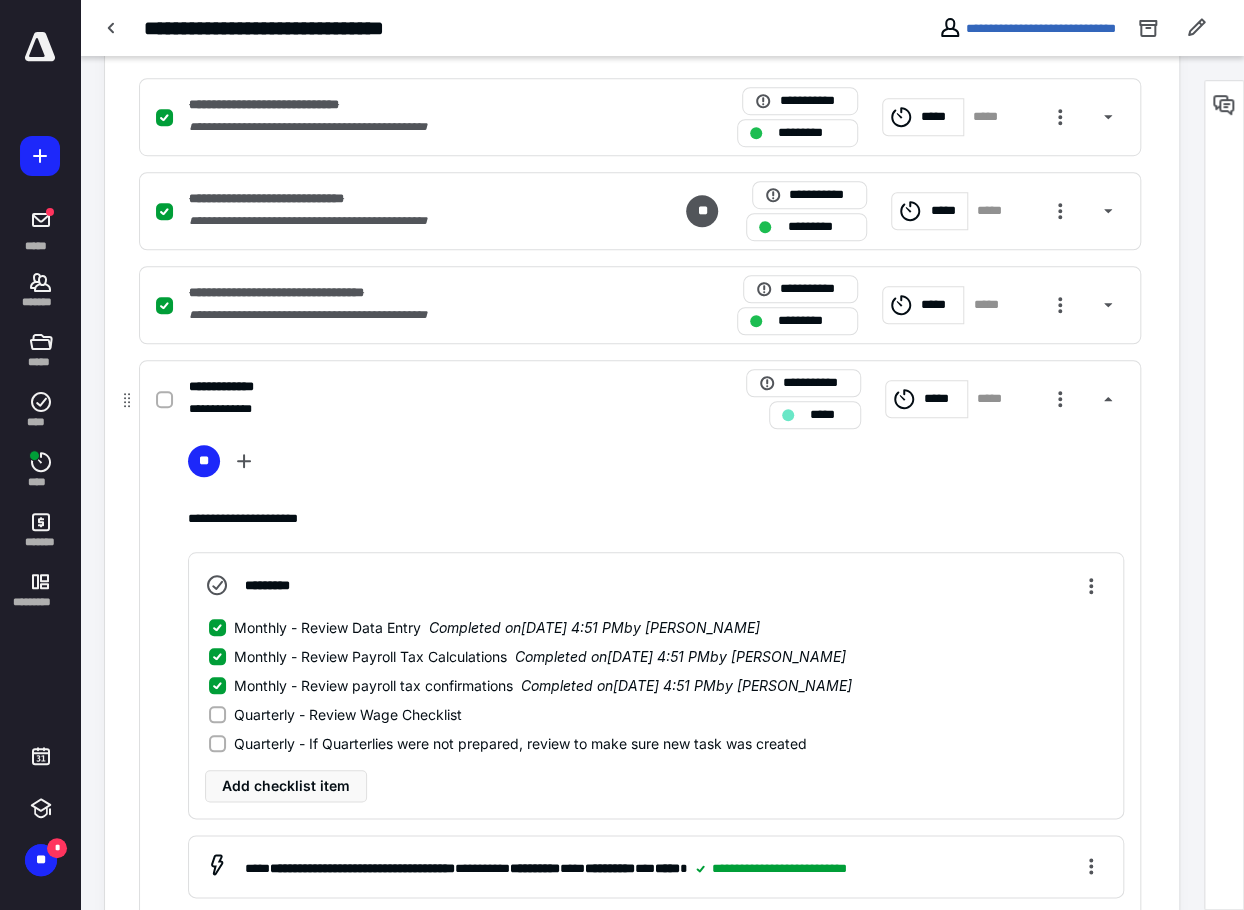 click on "Quarterly - Review Wage Checklist" at bounding box center (348, 714) 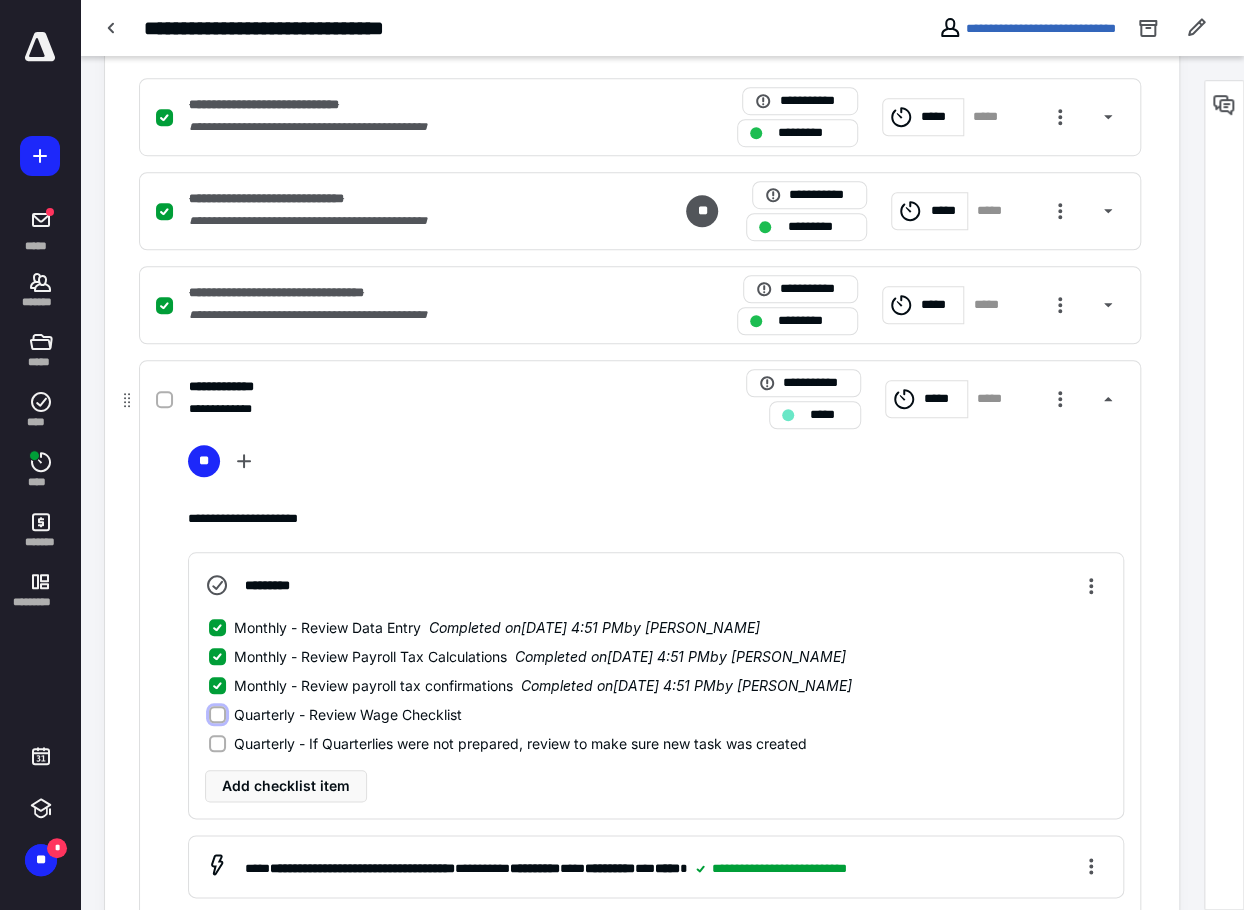 click on "Quarterly - Review Wage Checklist" at bounding box center [217, 714] 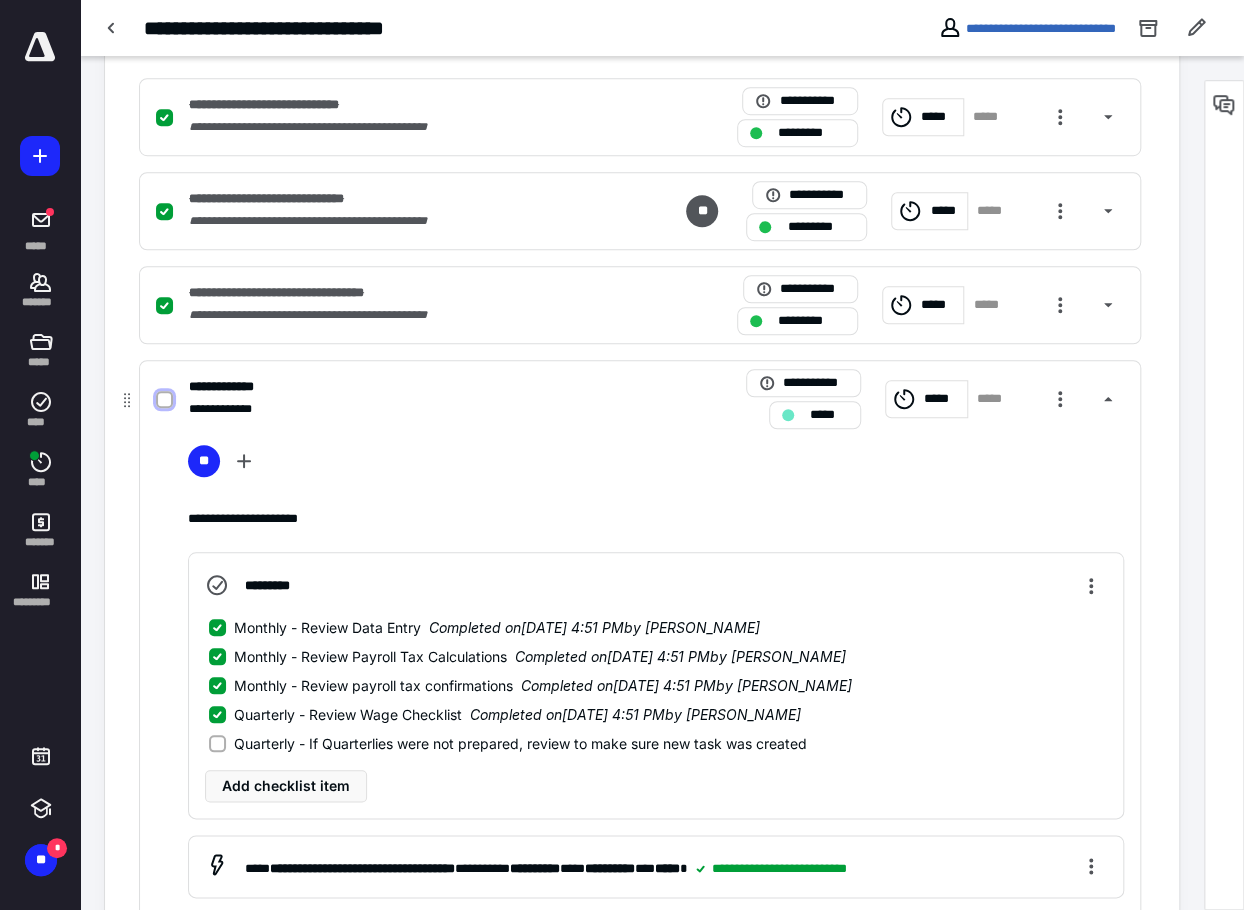 click at bounding box center (164, 400) 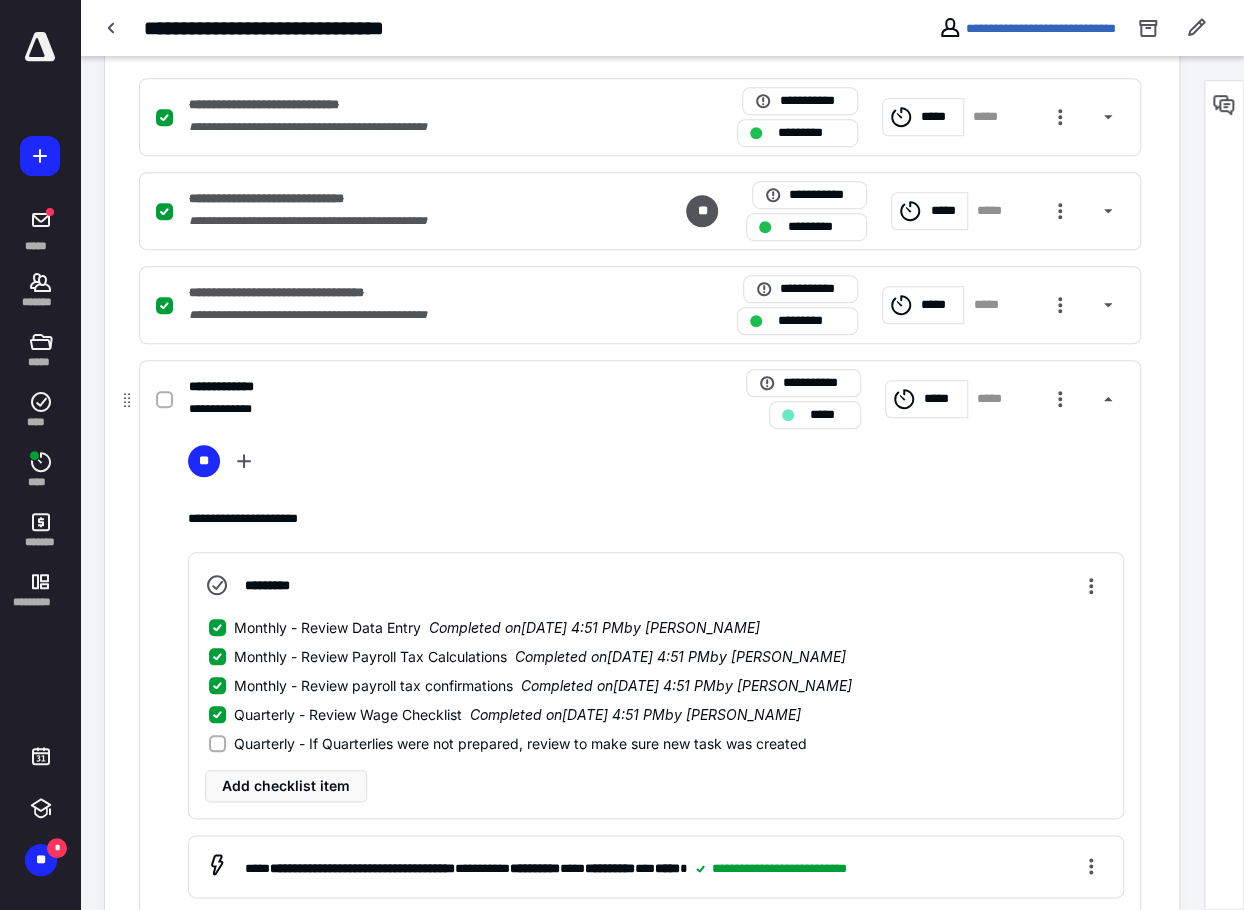 checkbox on "true" 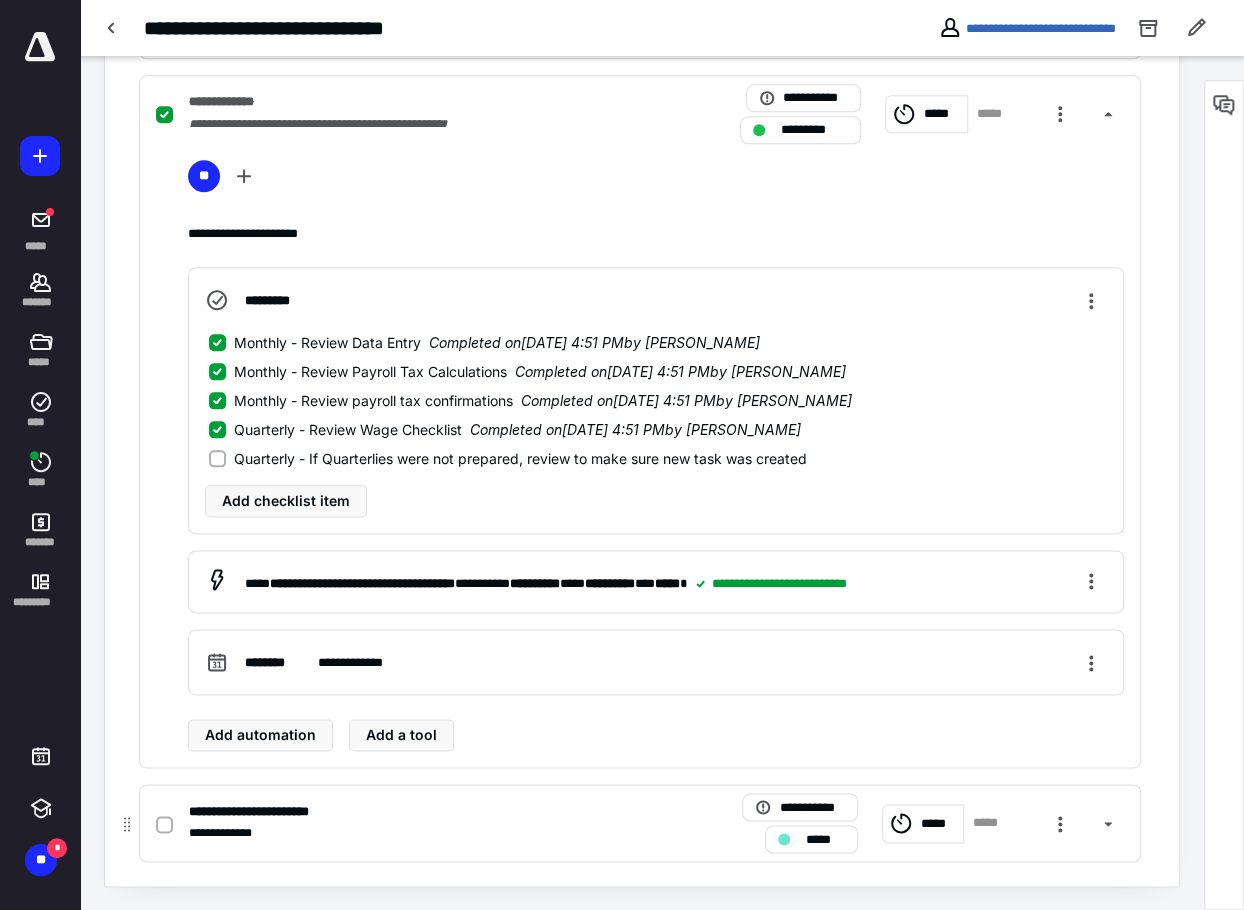 click on "**********" at bounding box center [640, 823] 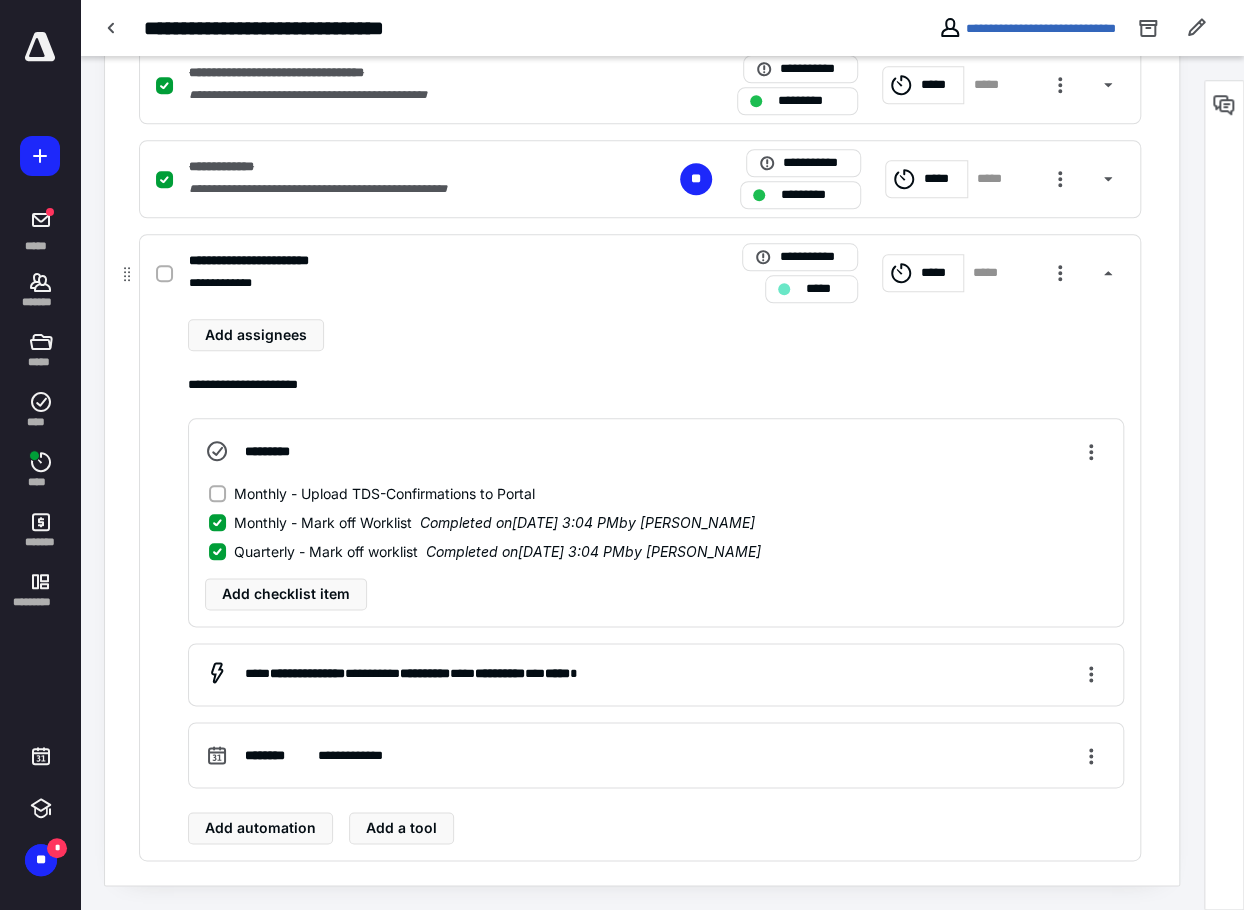 scroll, scrollTop: 719, scrollLeft: 0, axis: vertical 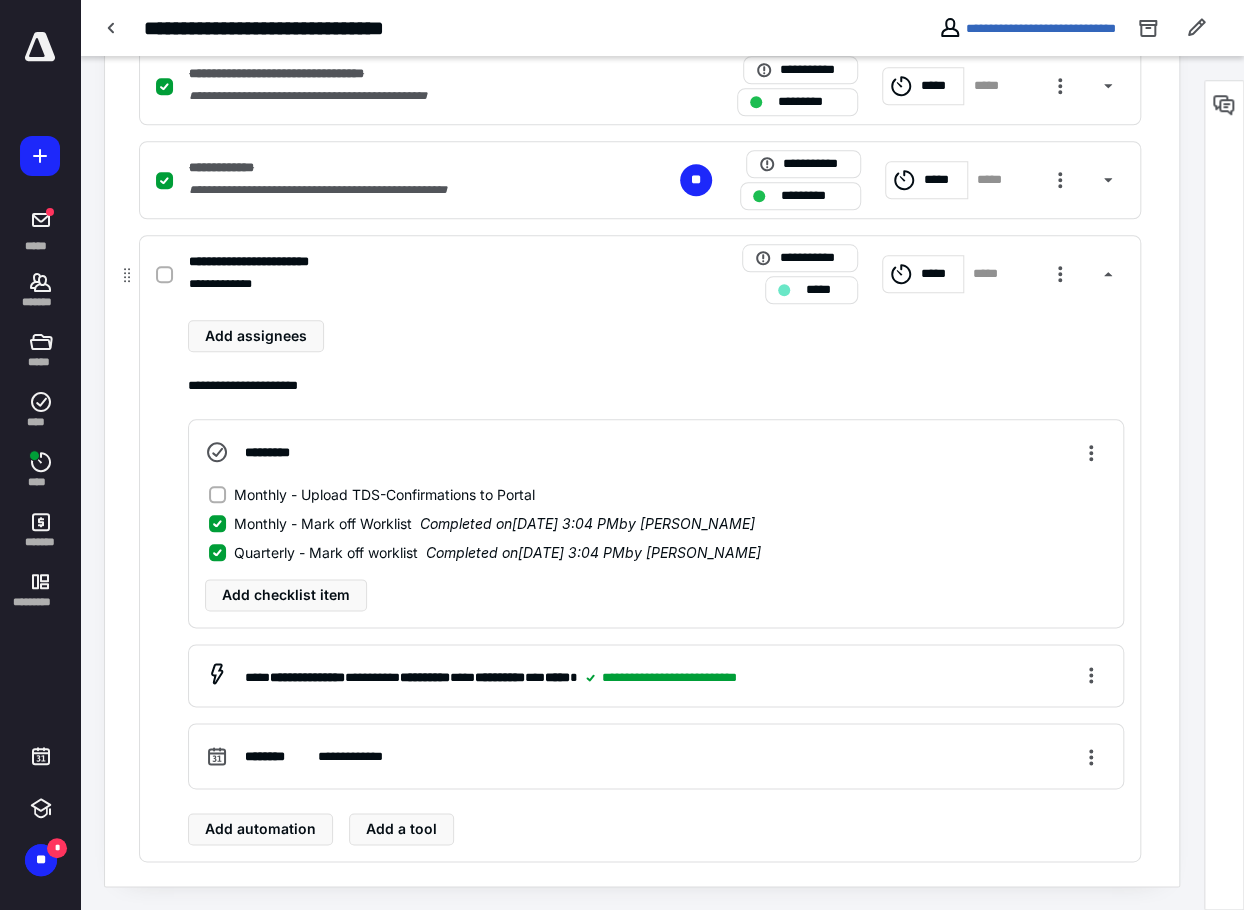 click on "Monthly - Upload TDS-Confirmations to Portal" at bounding box center (384, 494) 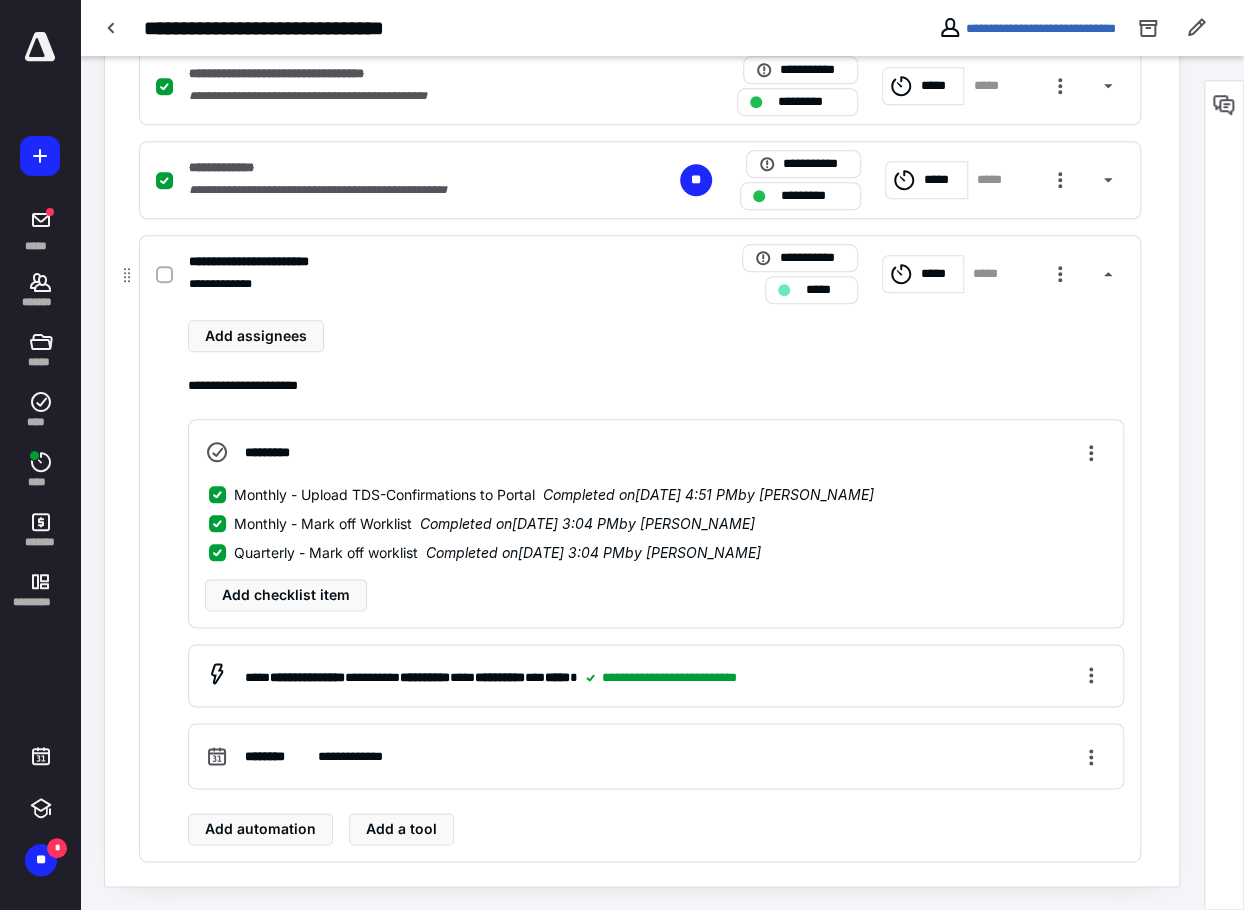 click on "**********" at bounding box center (640, 548) 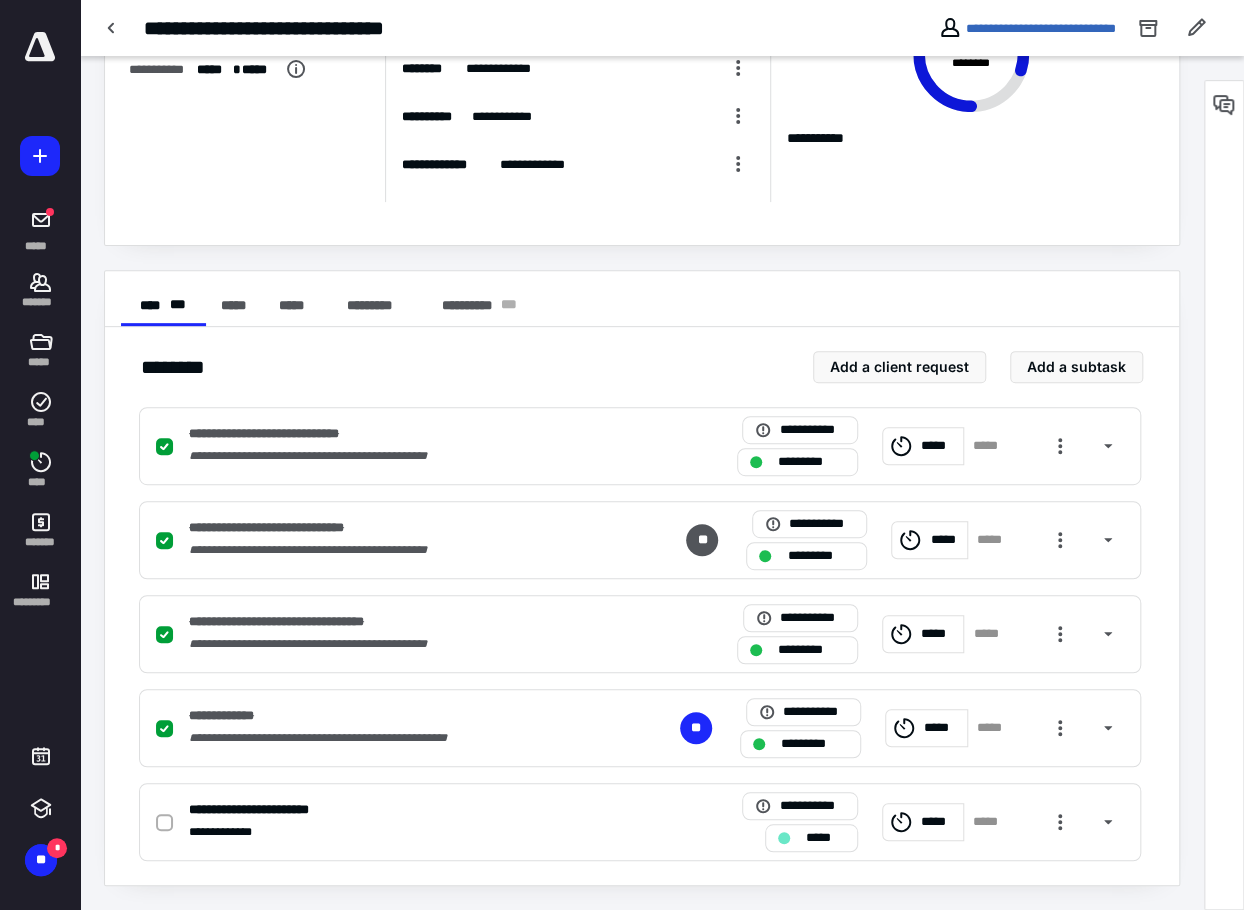 scroll, scrollTop: 170, scrollLeft: 0, axis: vertical 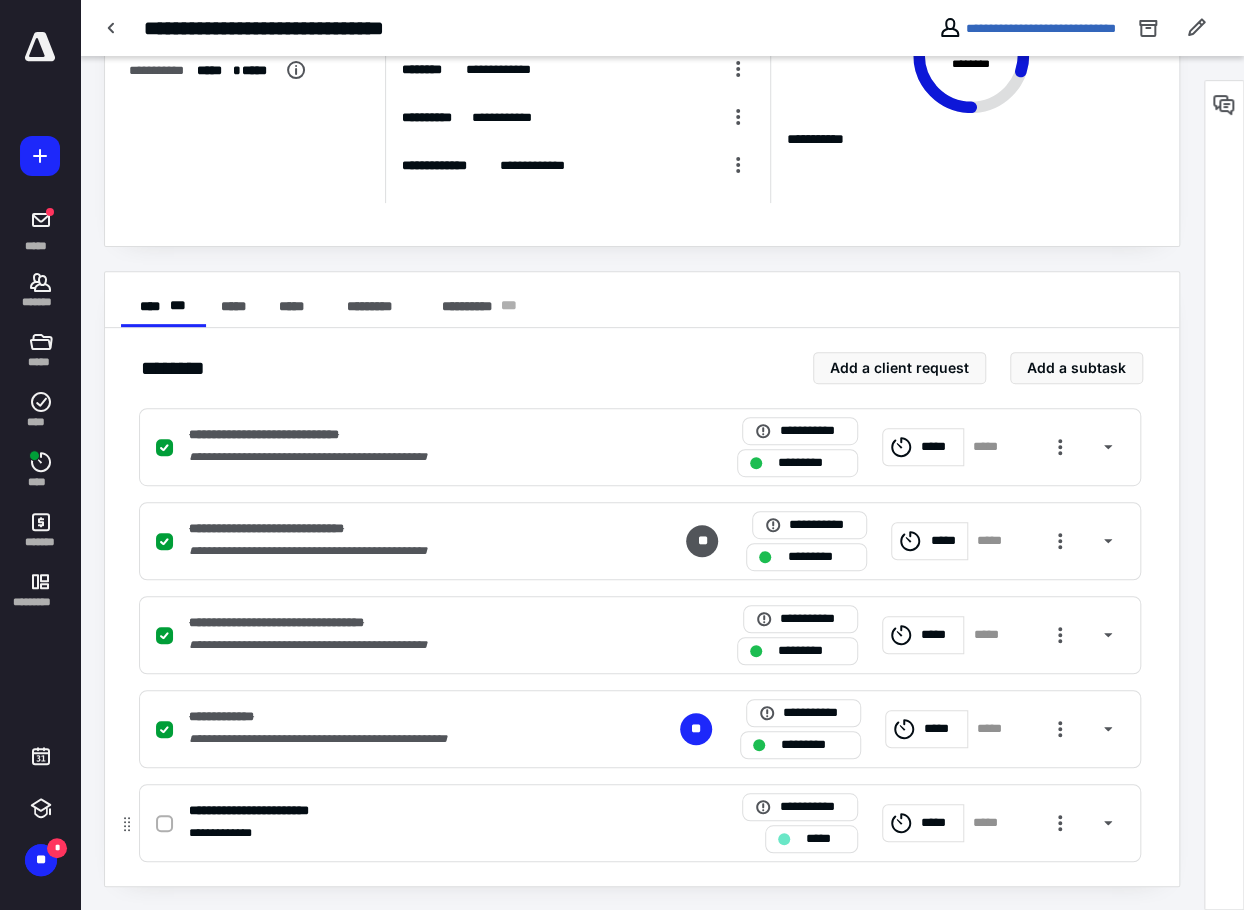 click 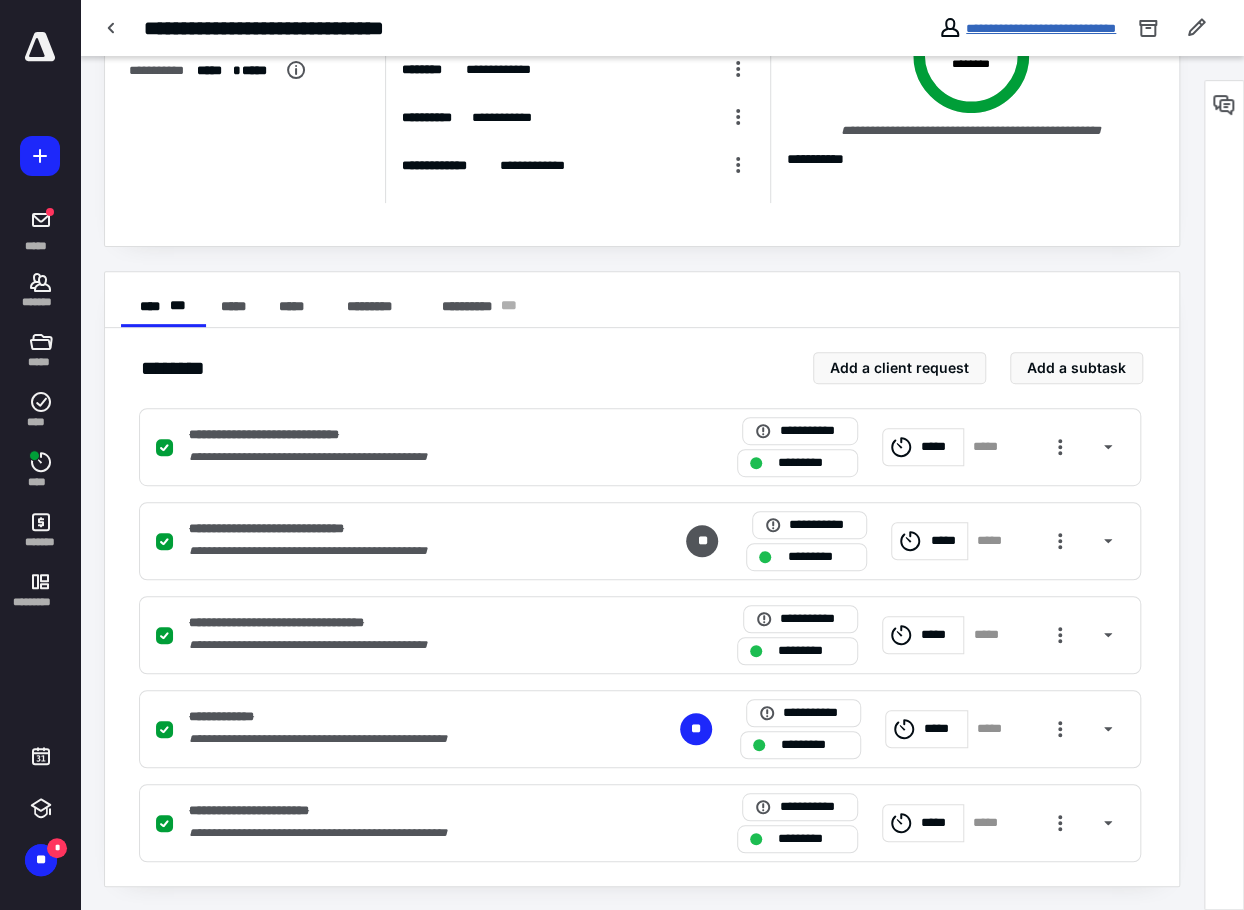 click on "**********" at bounding box center (1041, 28) 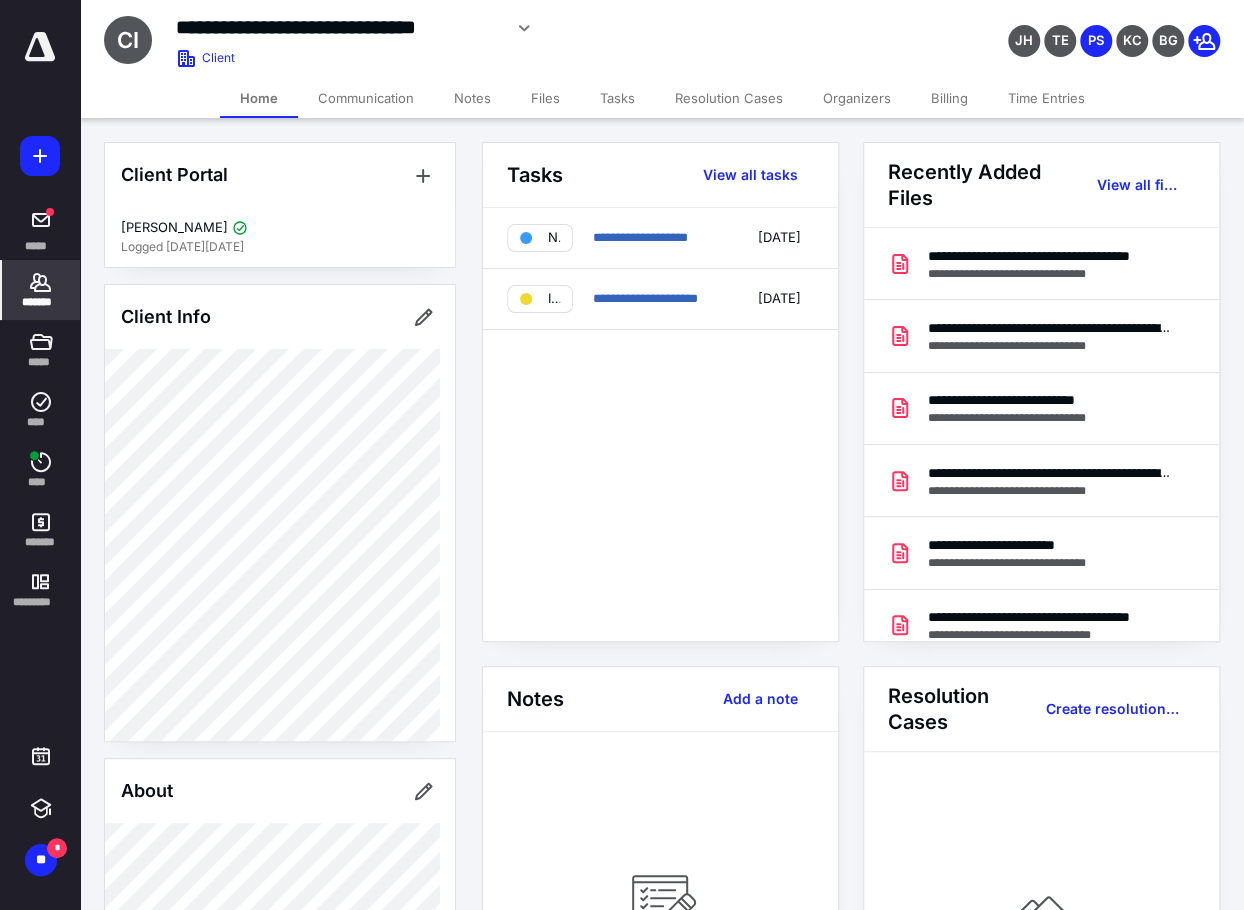 click on "Files" at bounding box center (545, 98) 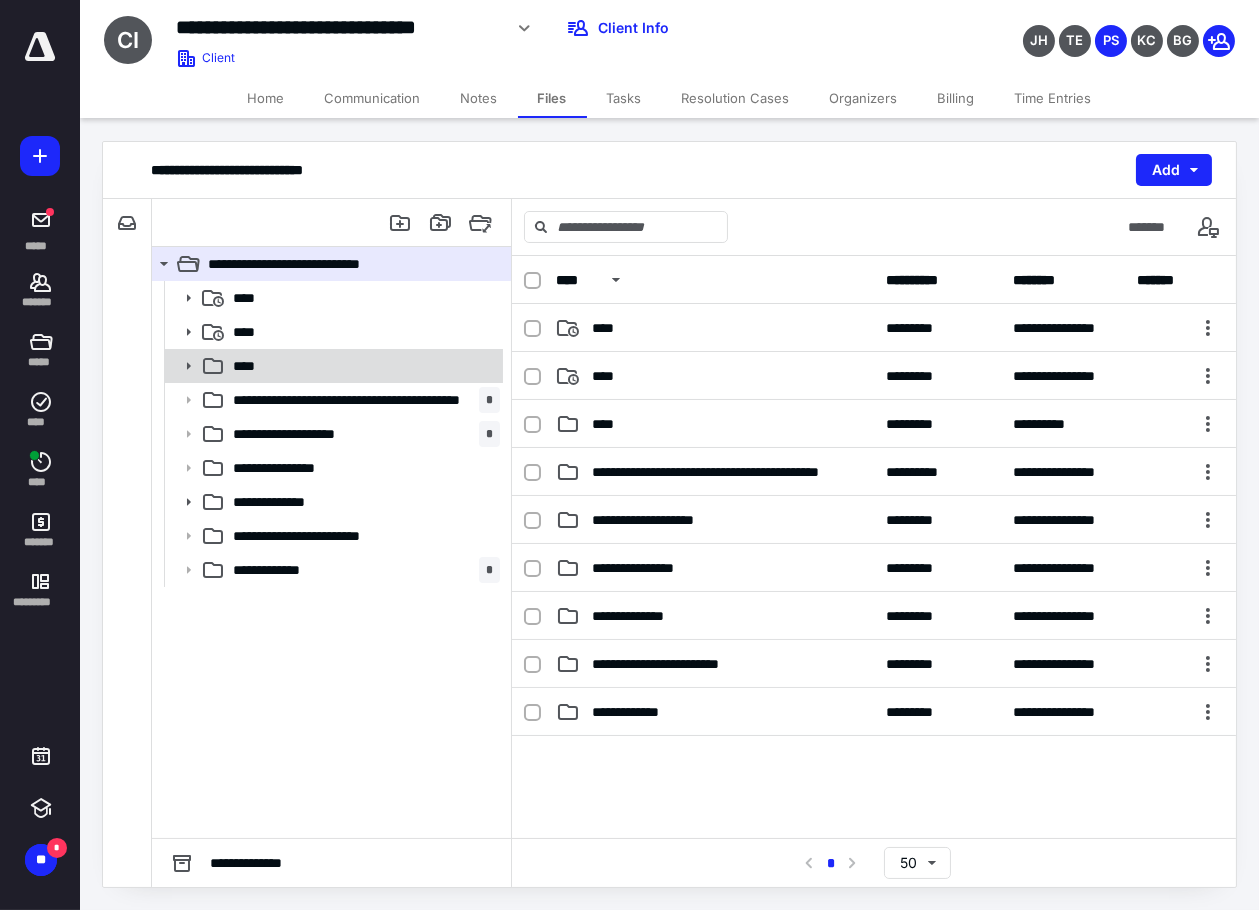 click 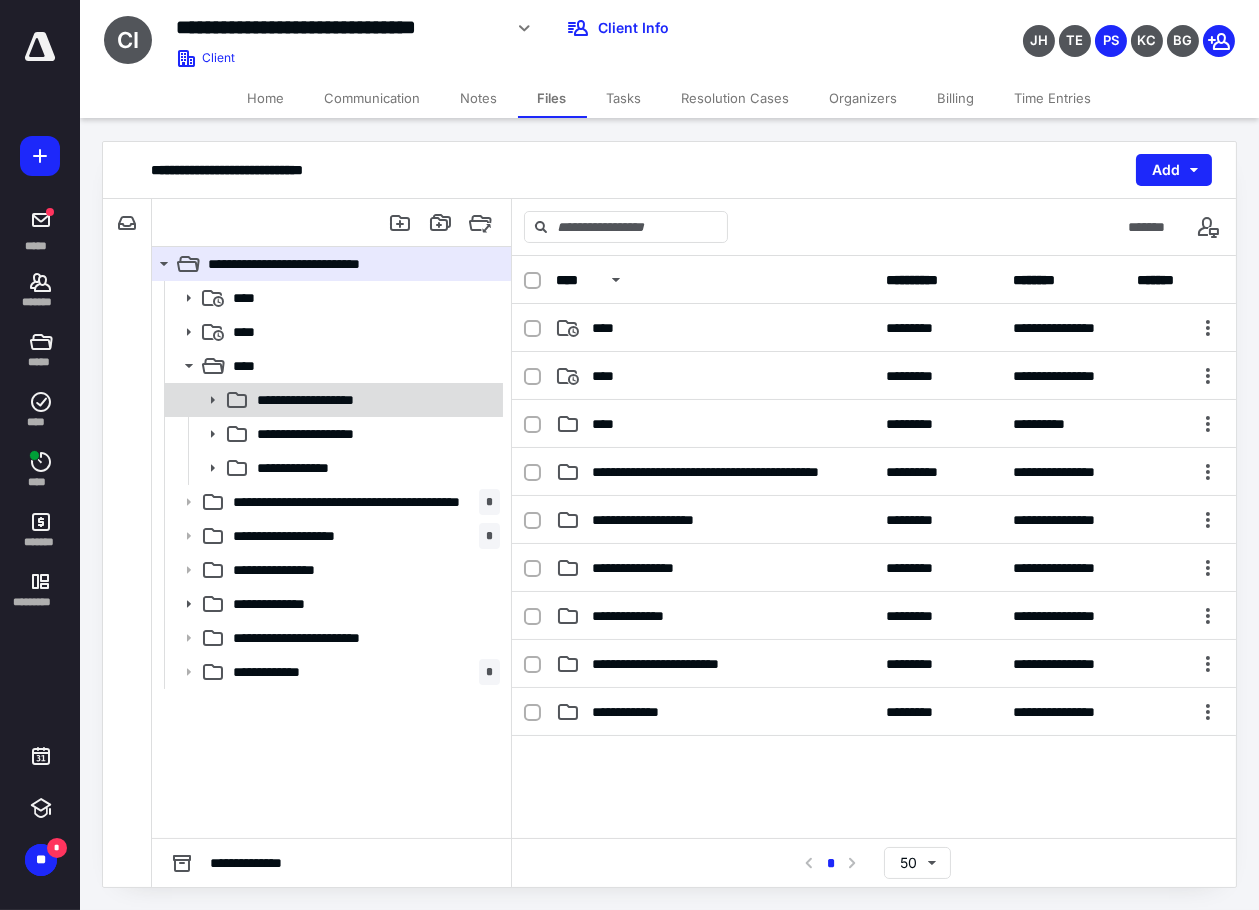 click 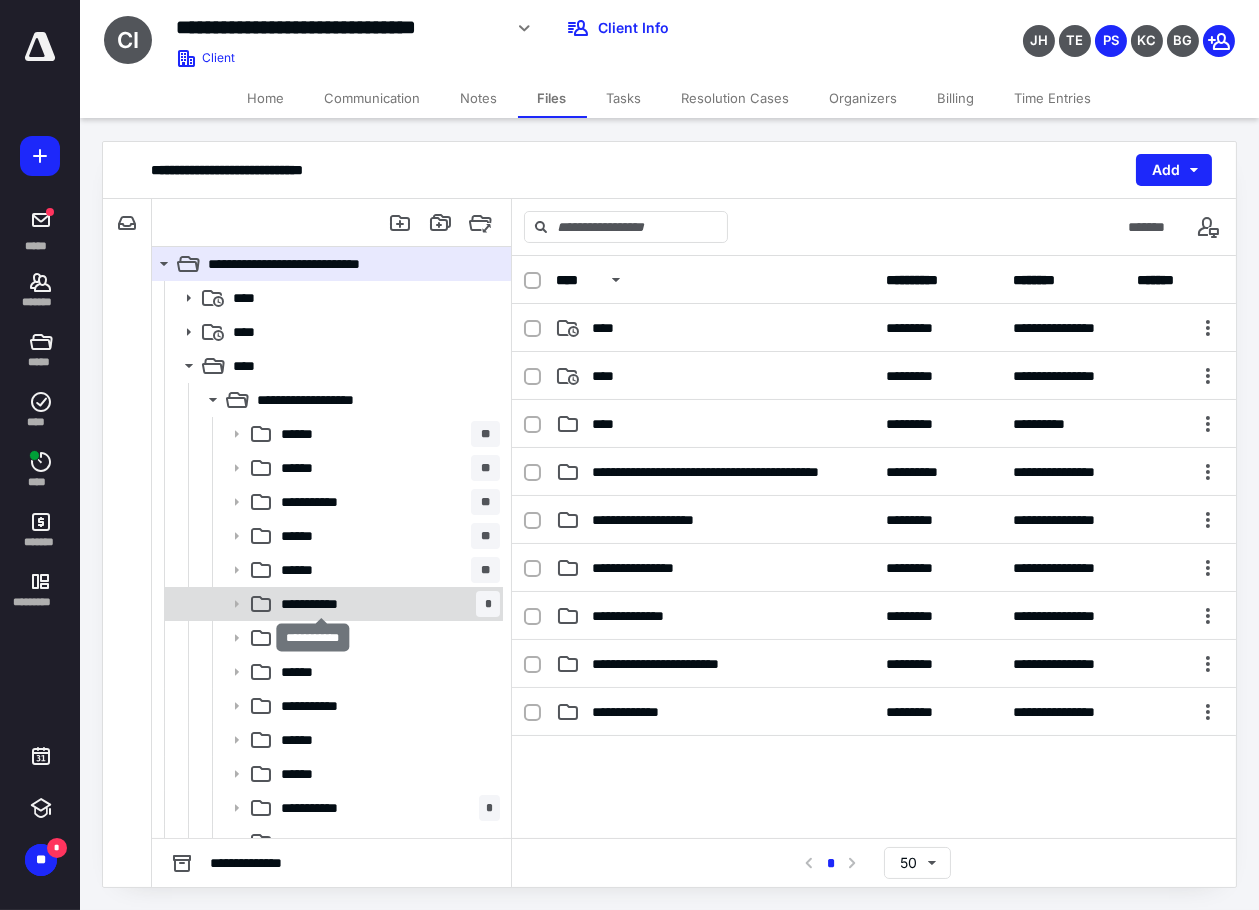 click on "**********" at bounding box center (320, 604) 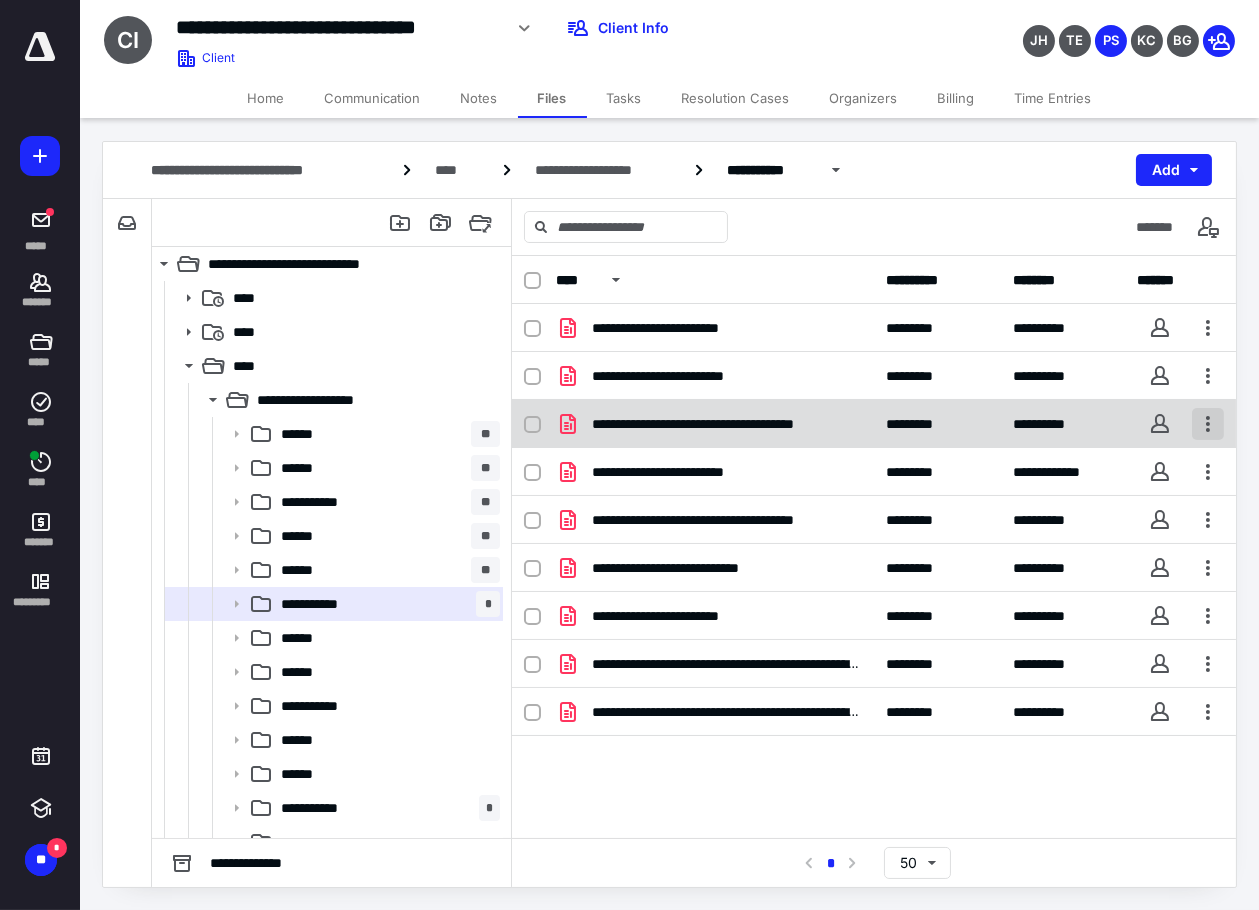 click at bounding box center [1208, 424] 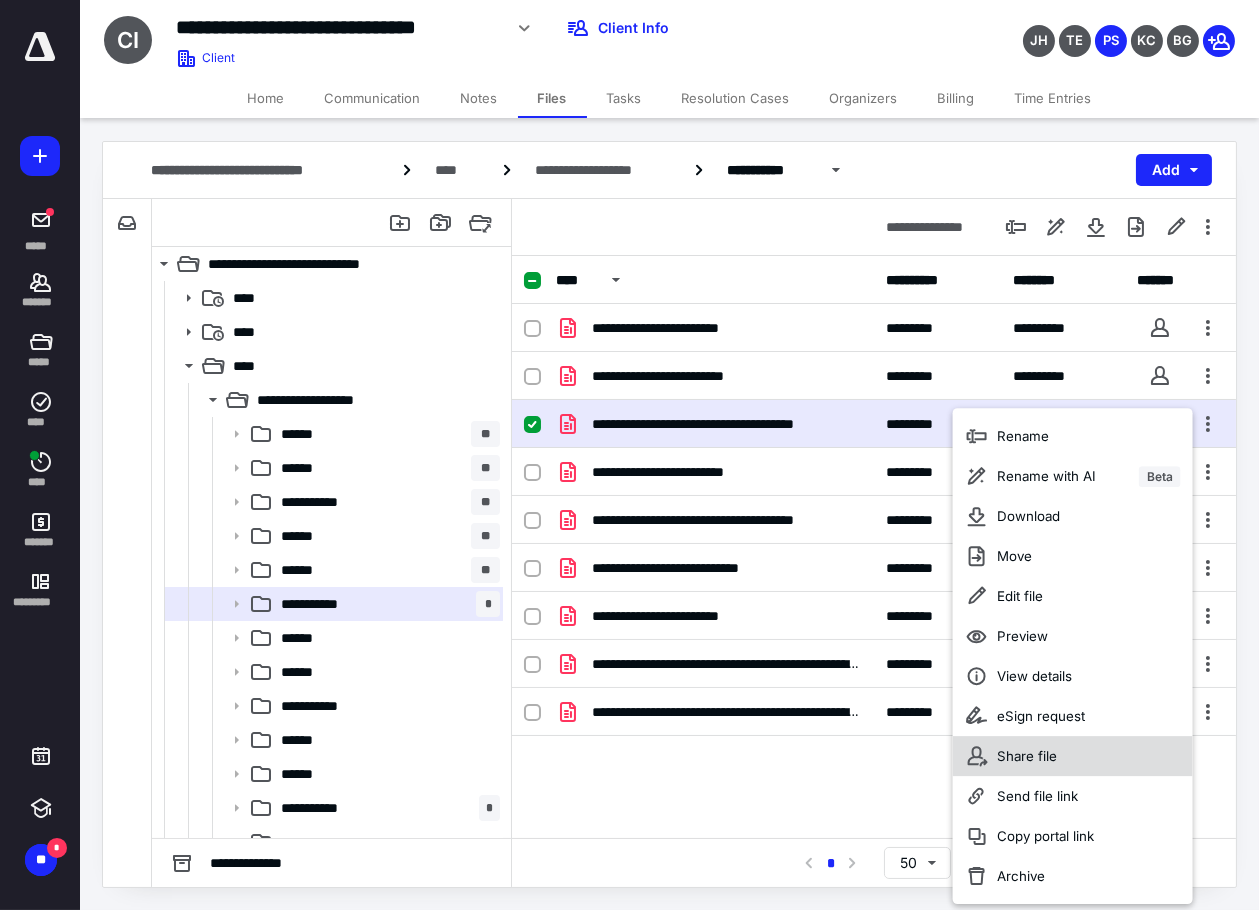 click on "Share file" at bounding box center (1027, 756) 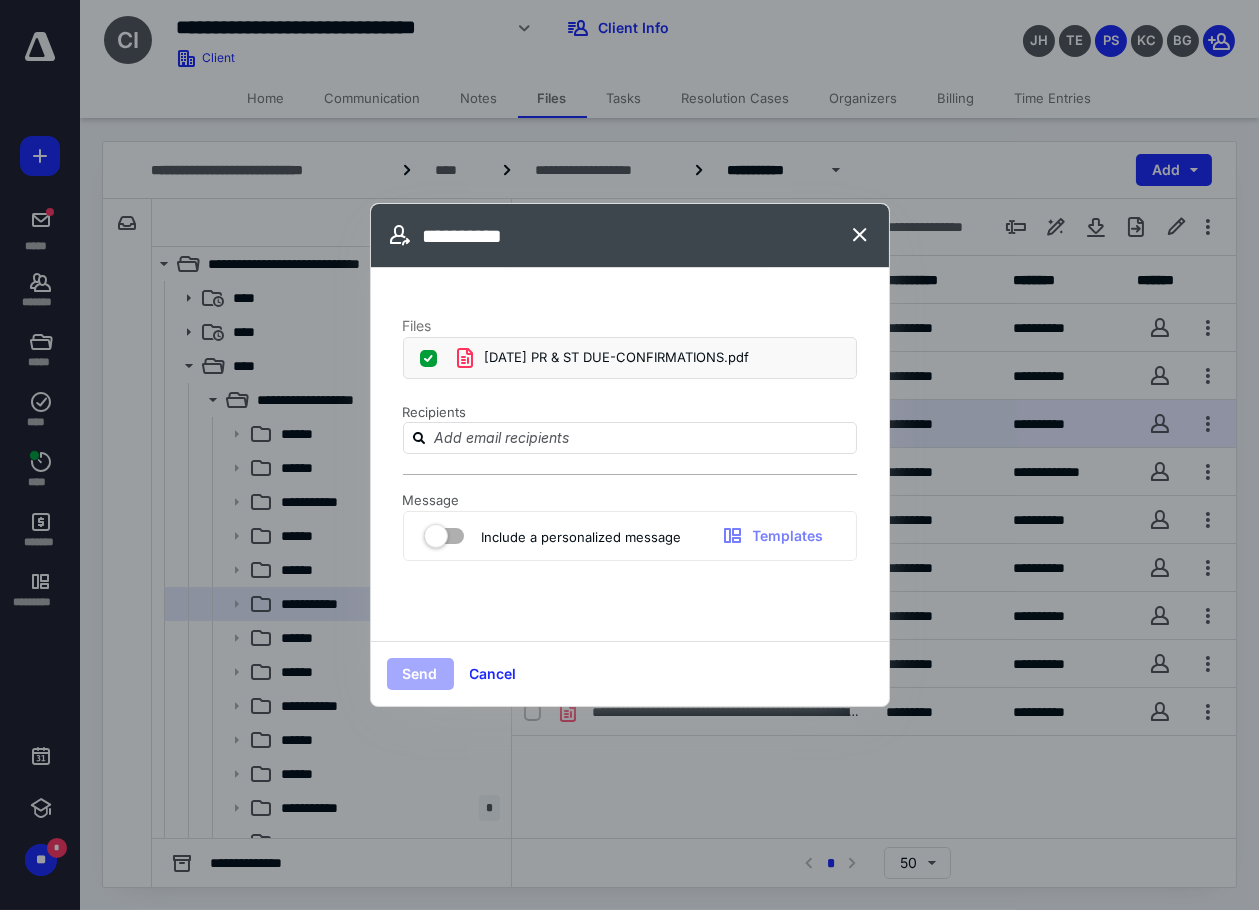 click on "Recipients" at bounding box center [630, 439] 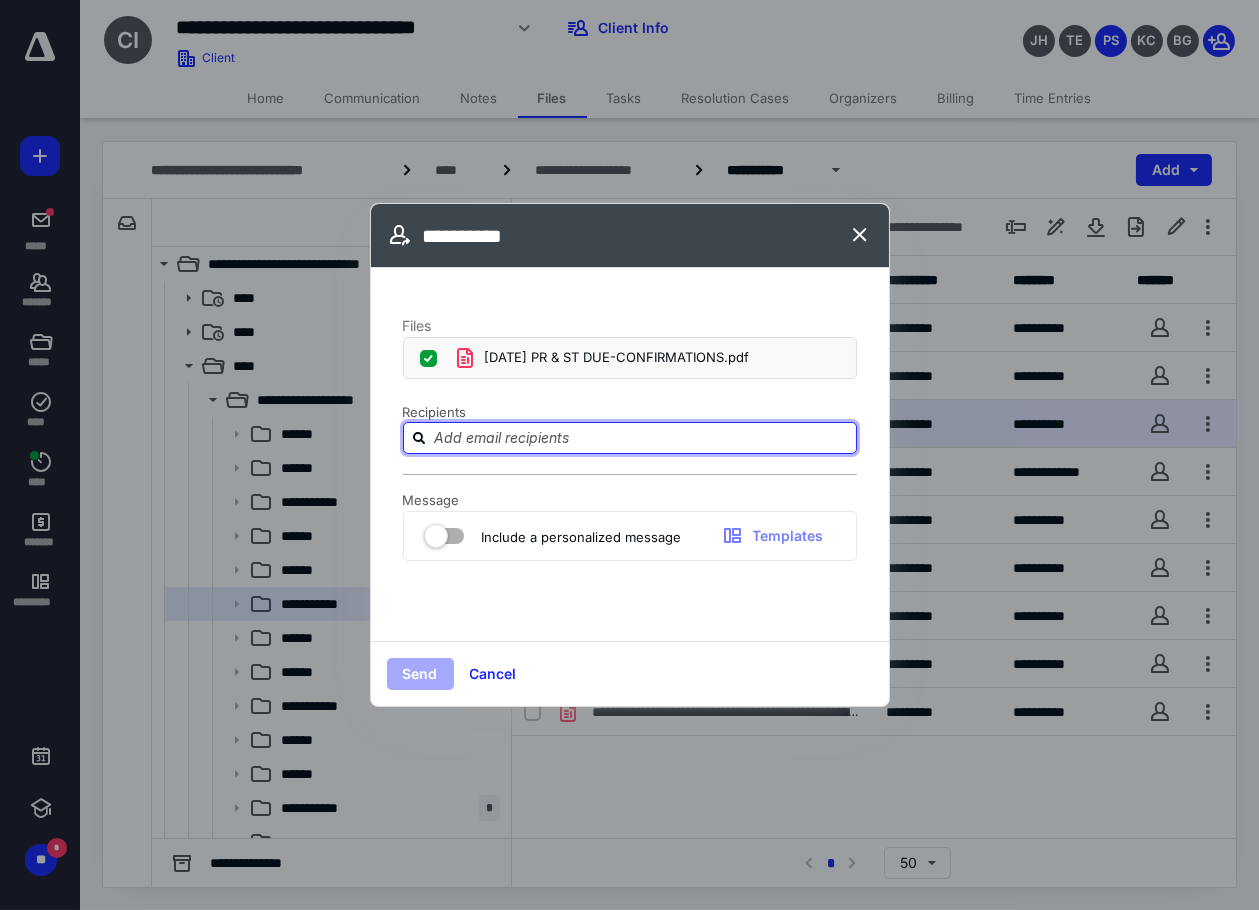 click at bounding box center (642, 437) 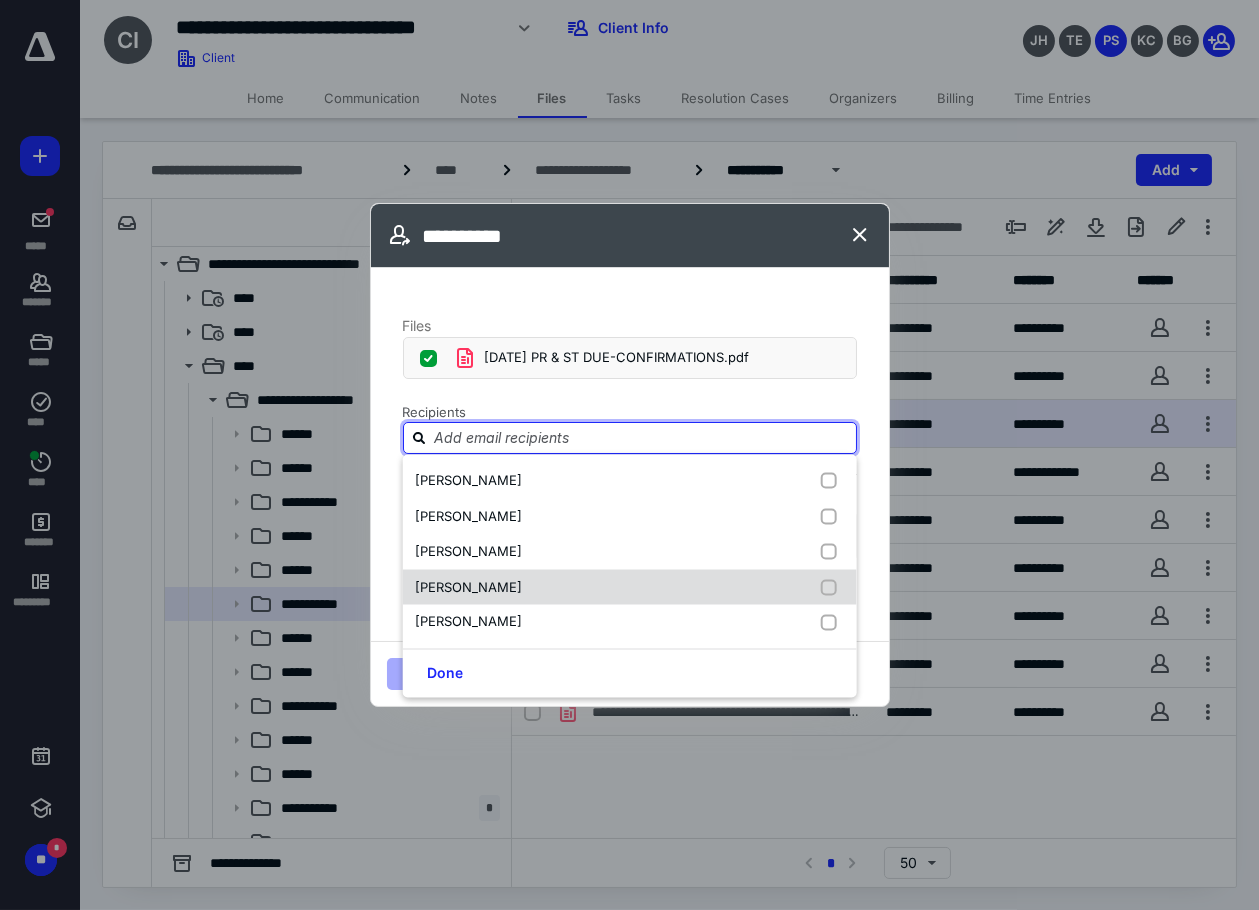 click on "Rick A Cossey" at bounding box center (468, 586) 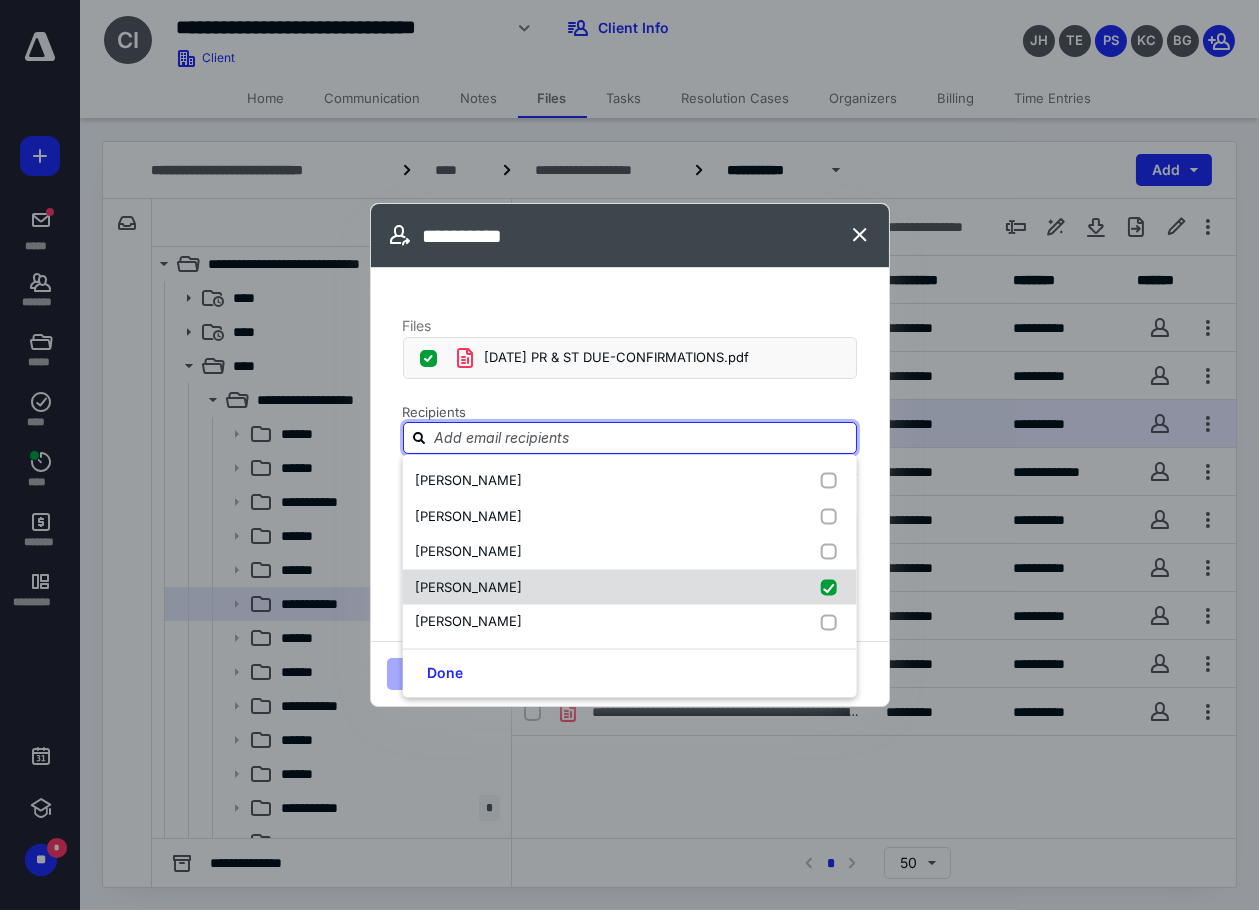 checkbox on "true" 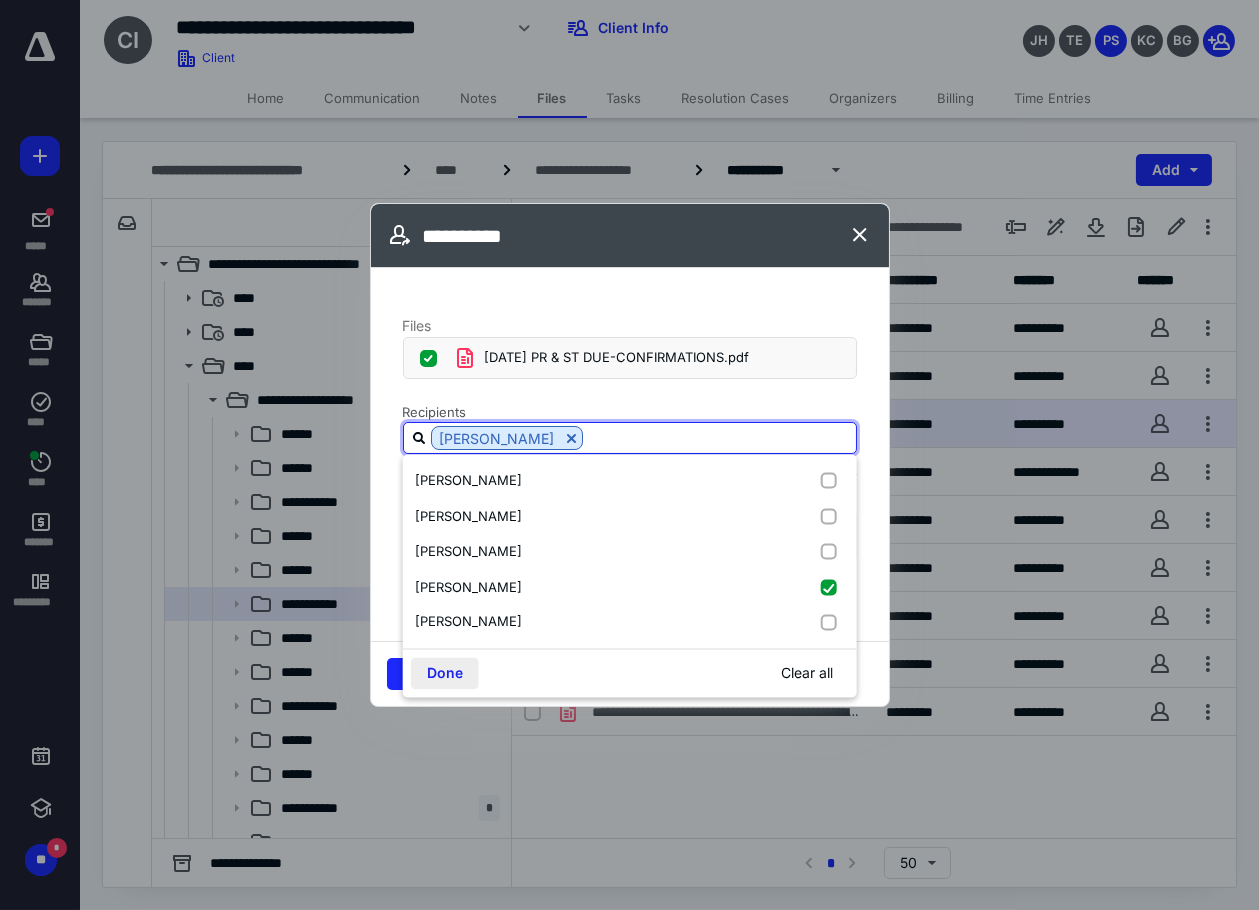click on "Done" at bounding box center (445, 673) 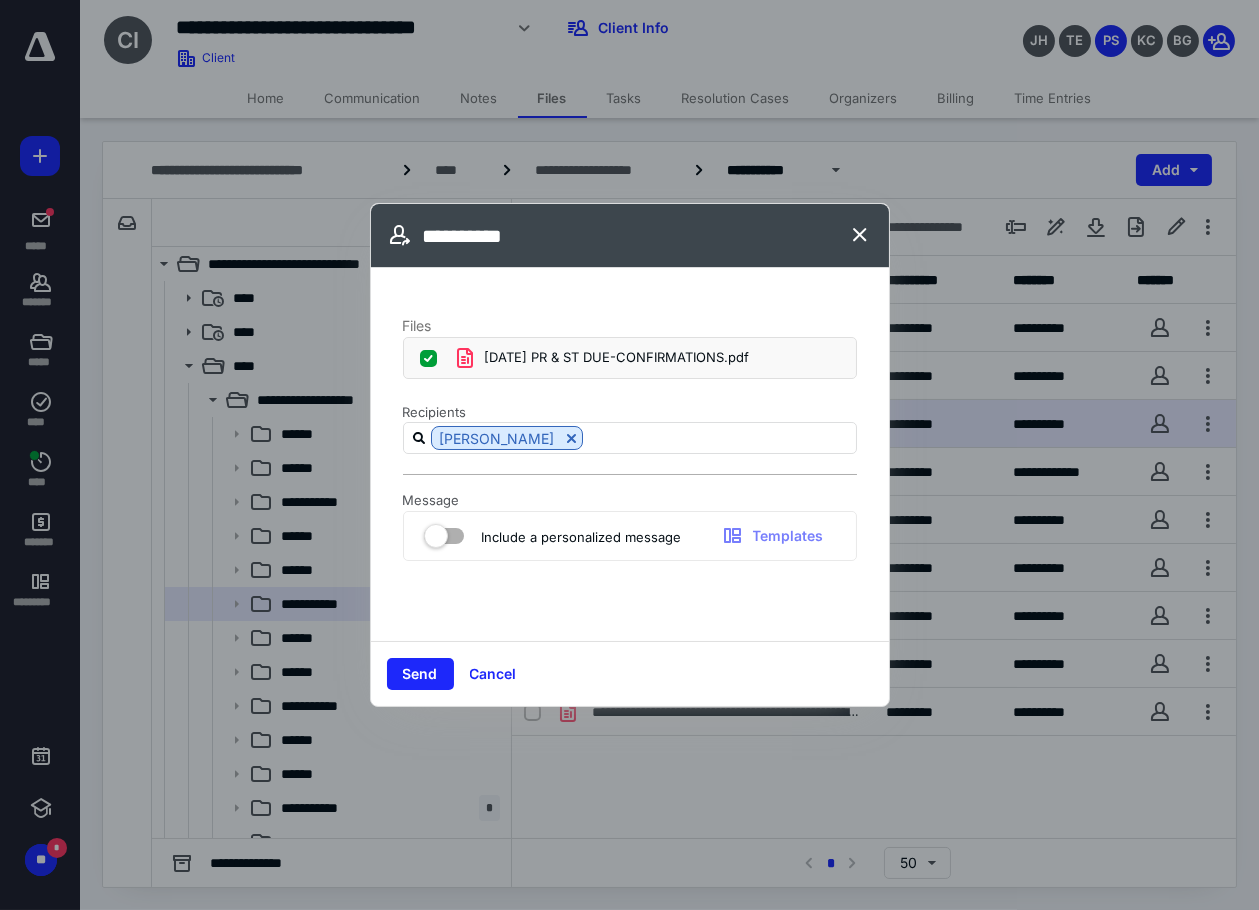 click at bounding box center (444, 532) 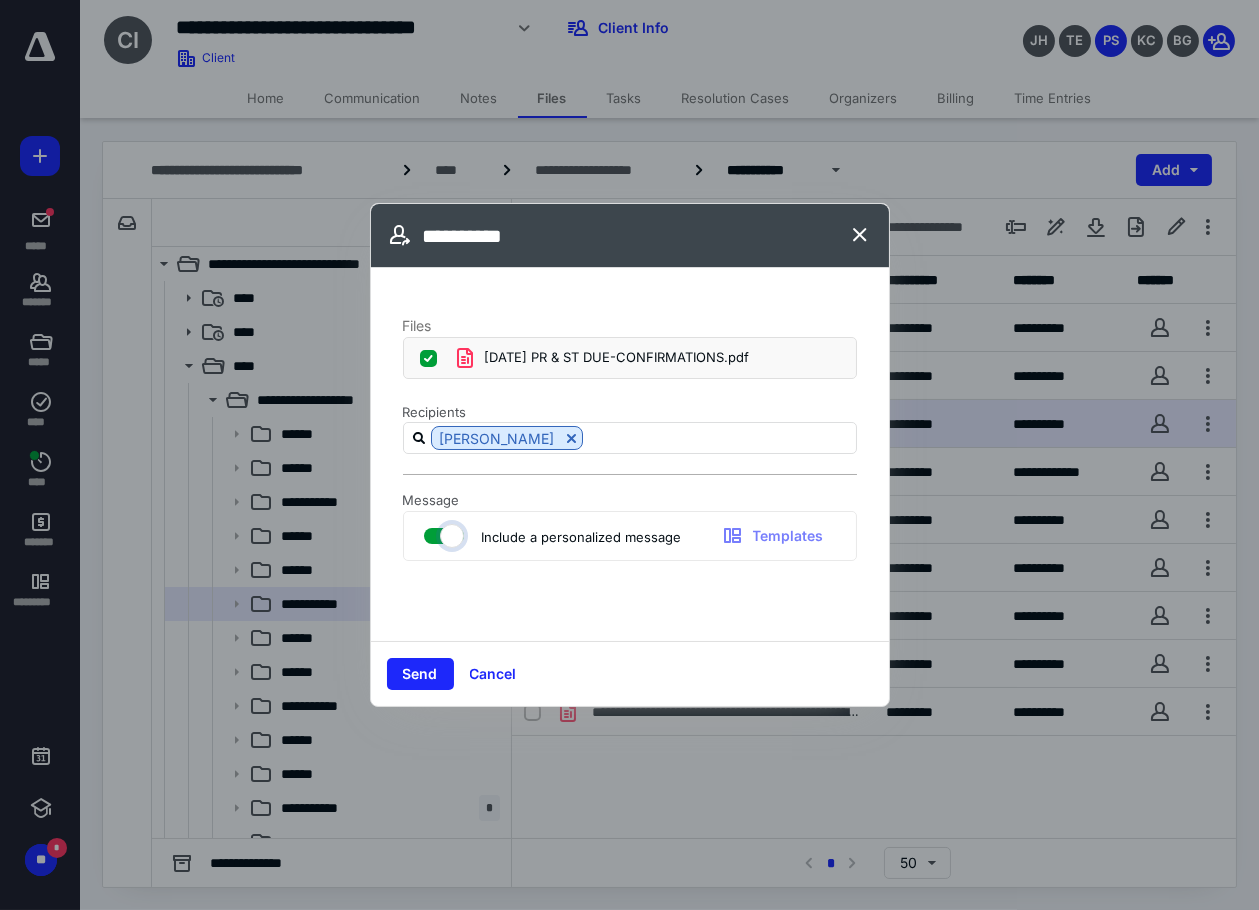 checkbox on "true" 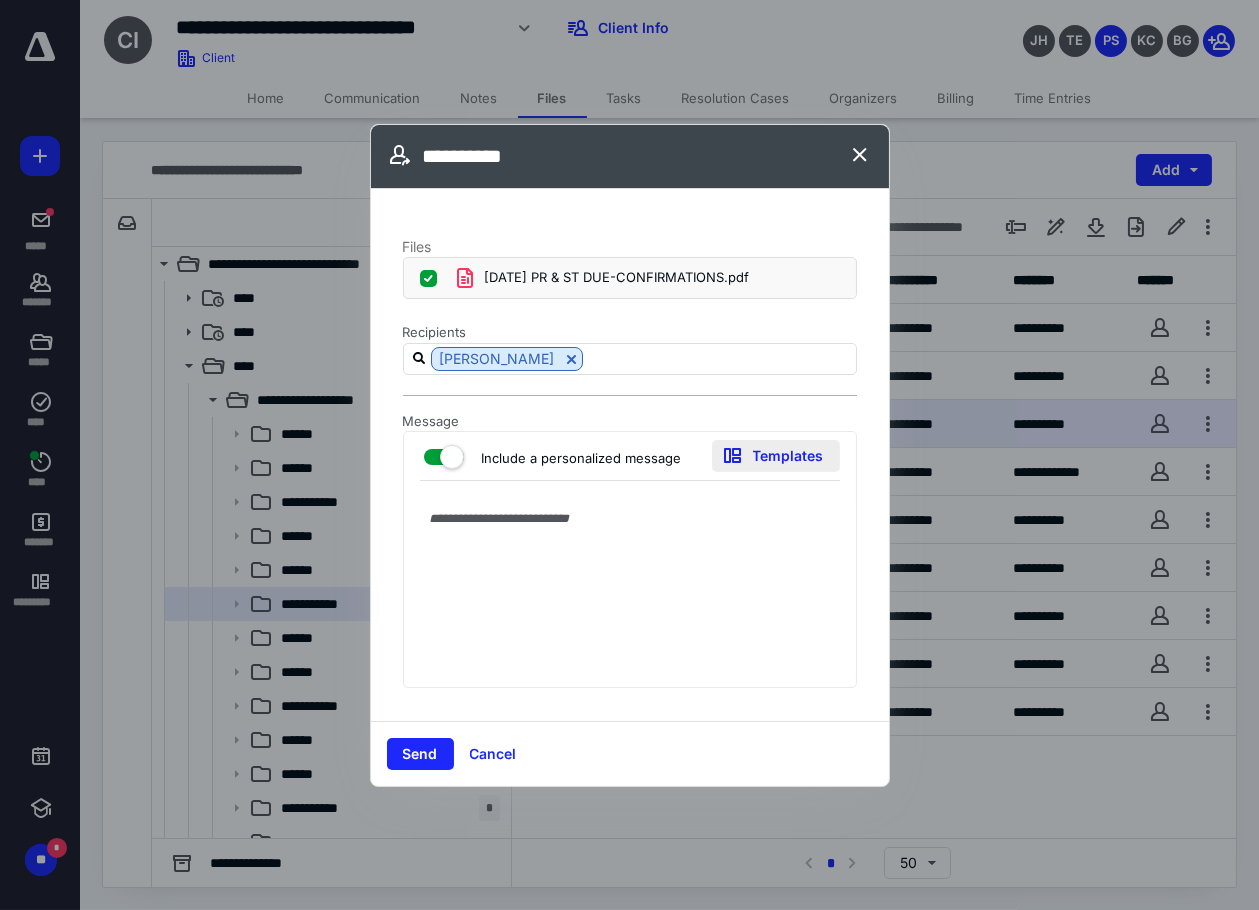click on "Templates" at bounding box center [776, 456] 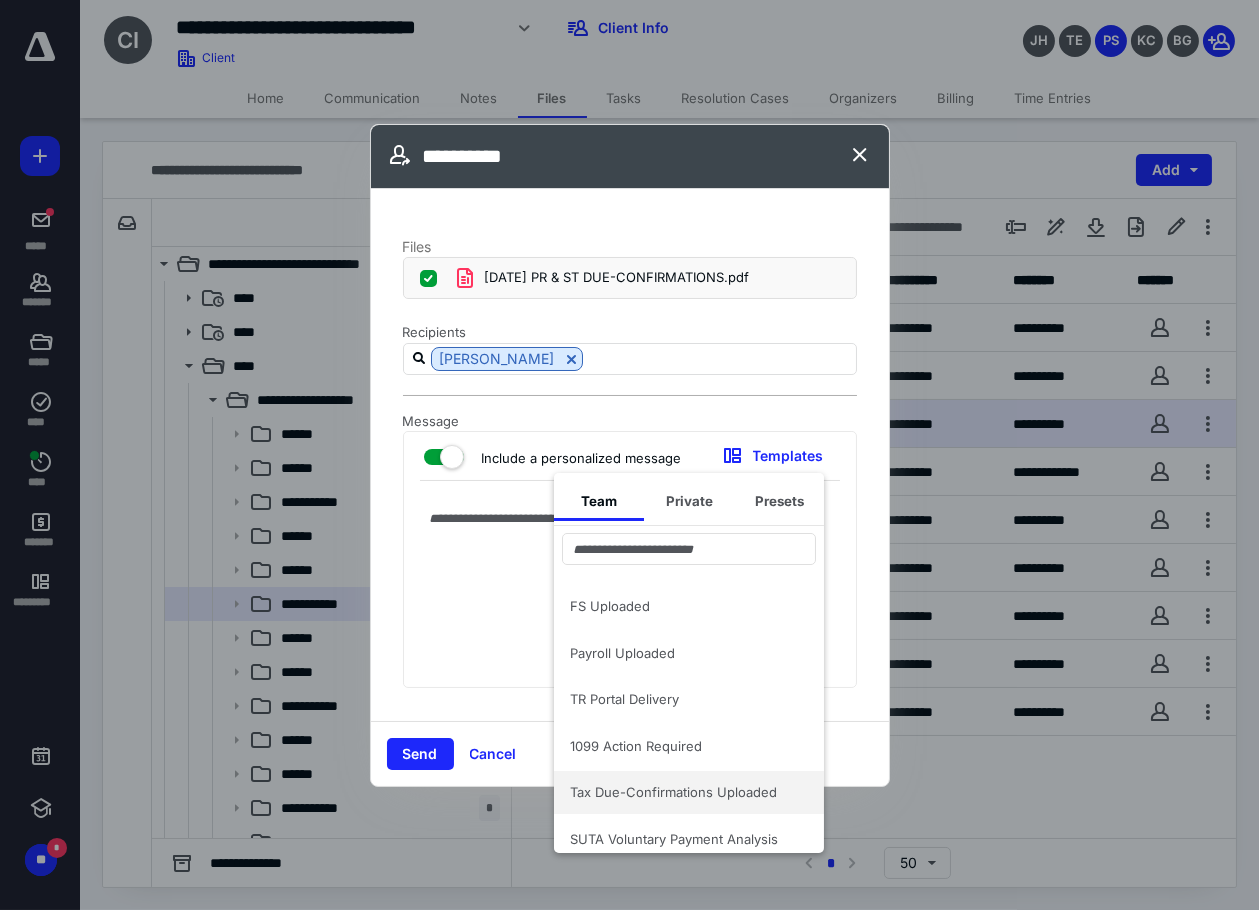 click on "Tax Due-Confirmations Uploaded" at bounding box center [689, 792] 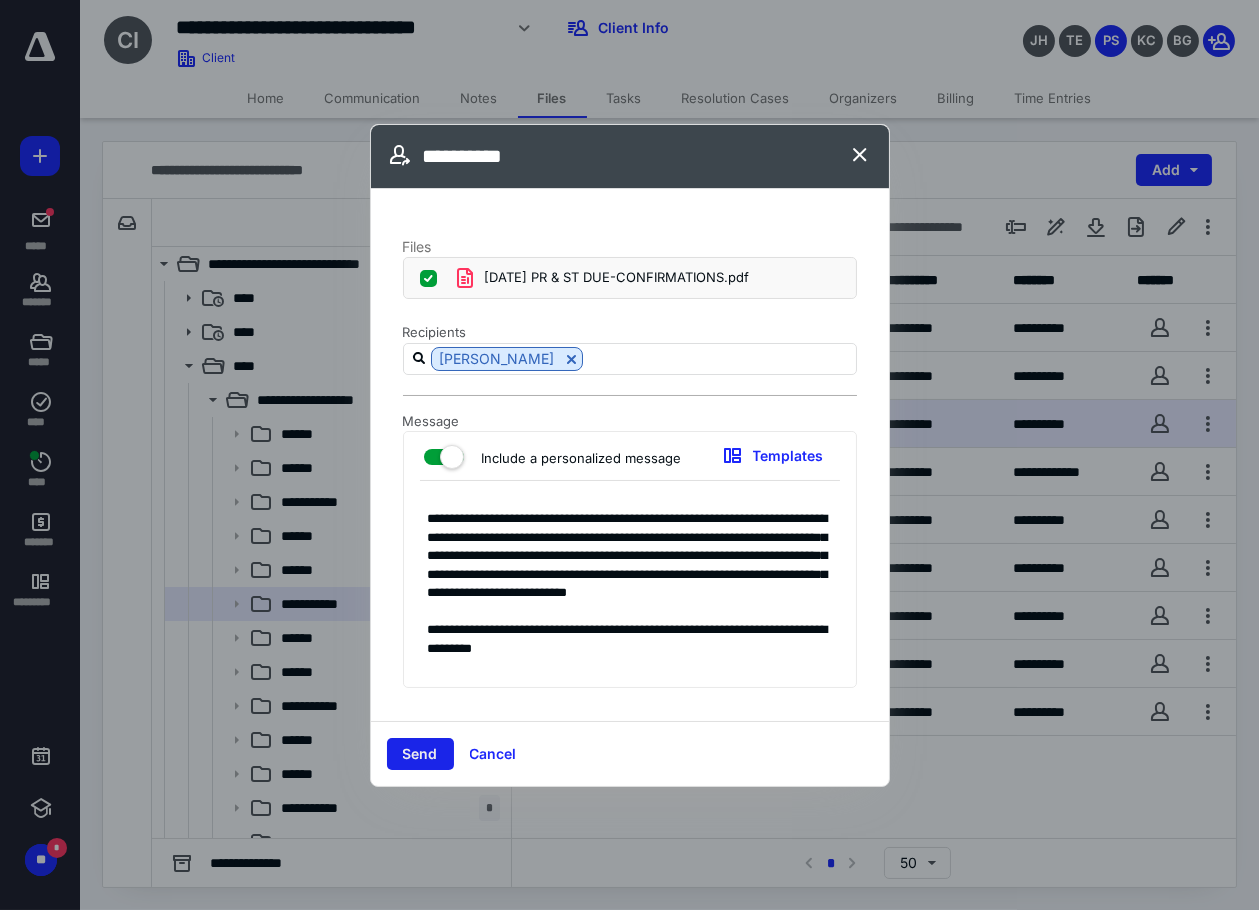 click on "Send" at bounding box center (420, 754) 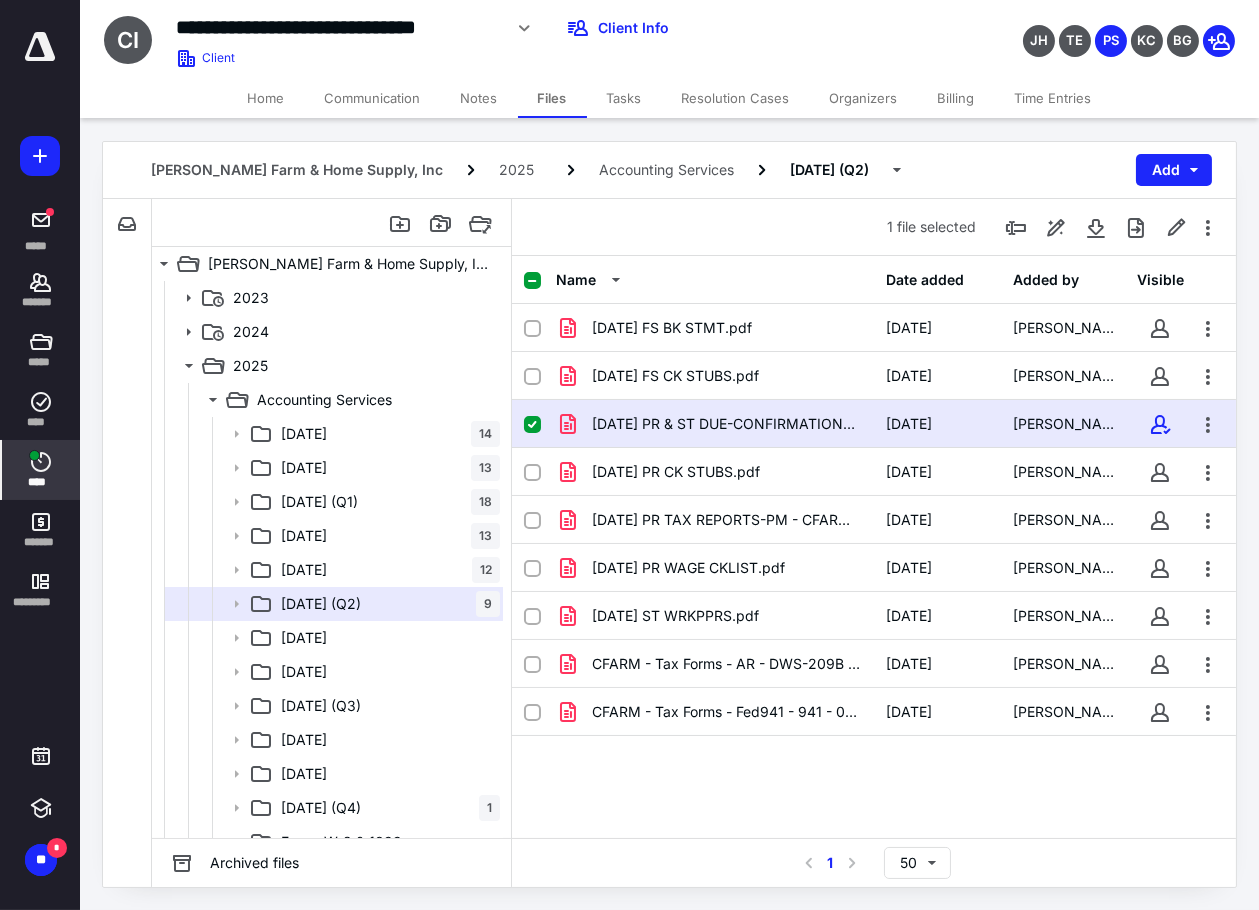 click 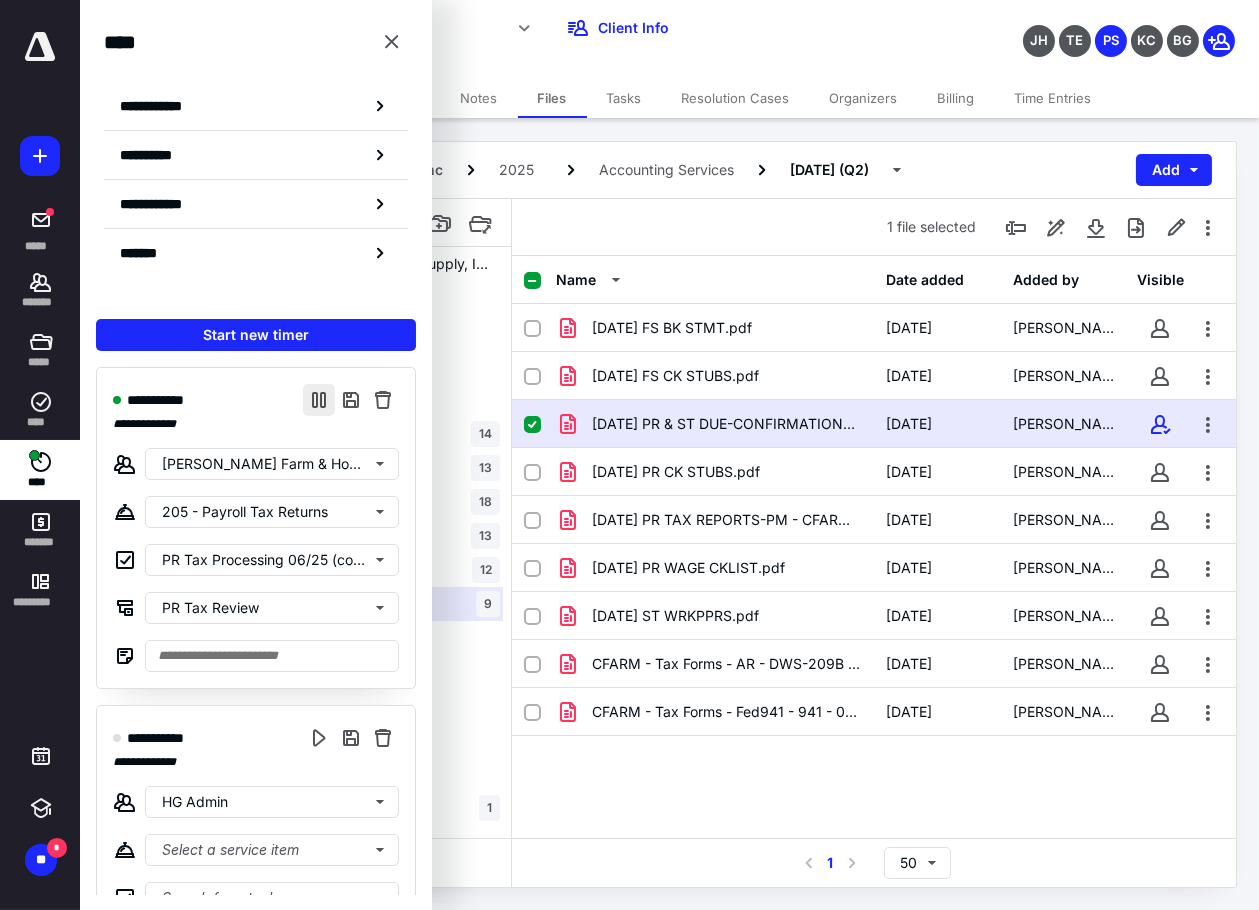 click at bounding box center [319, 400] 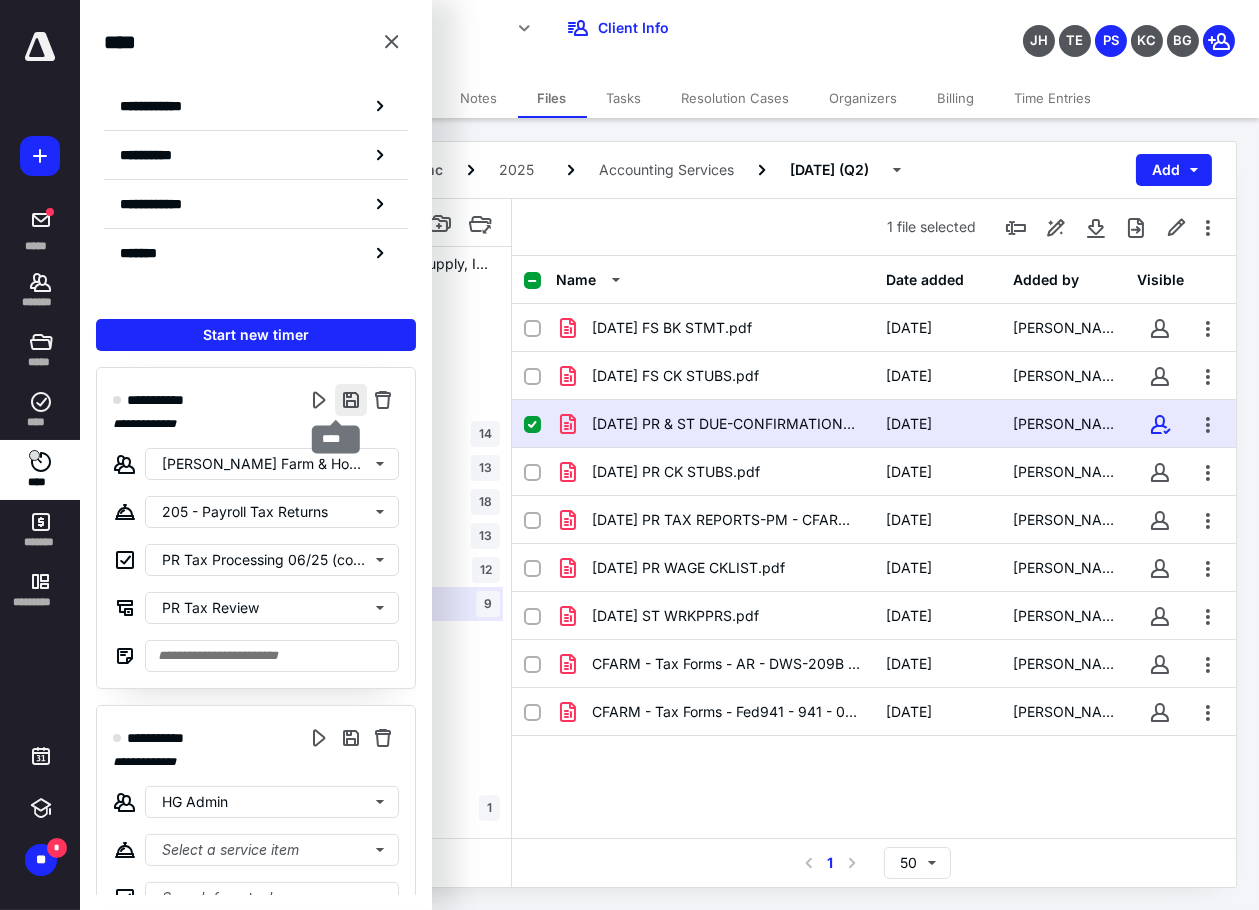 click at bounding box center [351, 400] 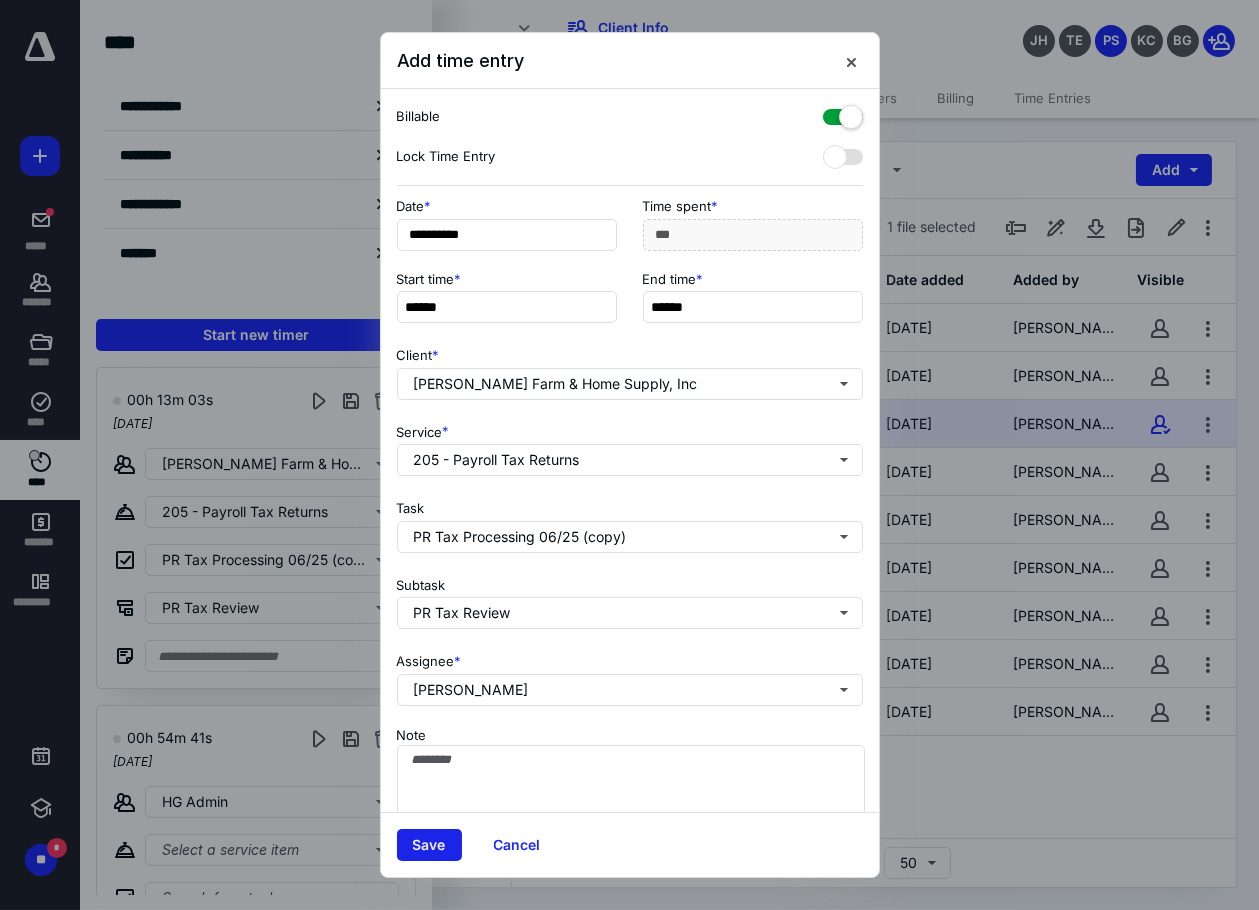 click on "Save" at bounding box center [429, 845] 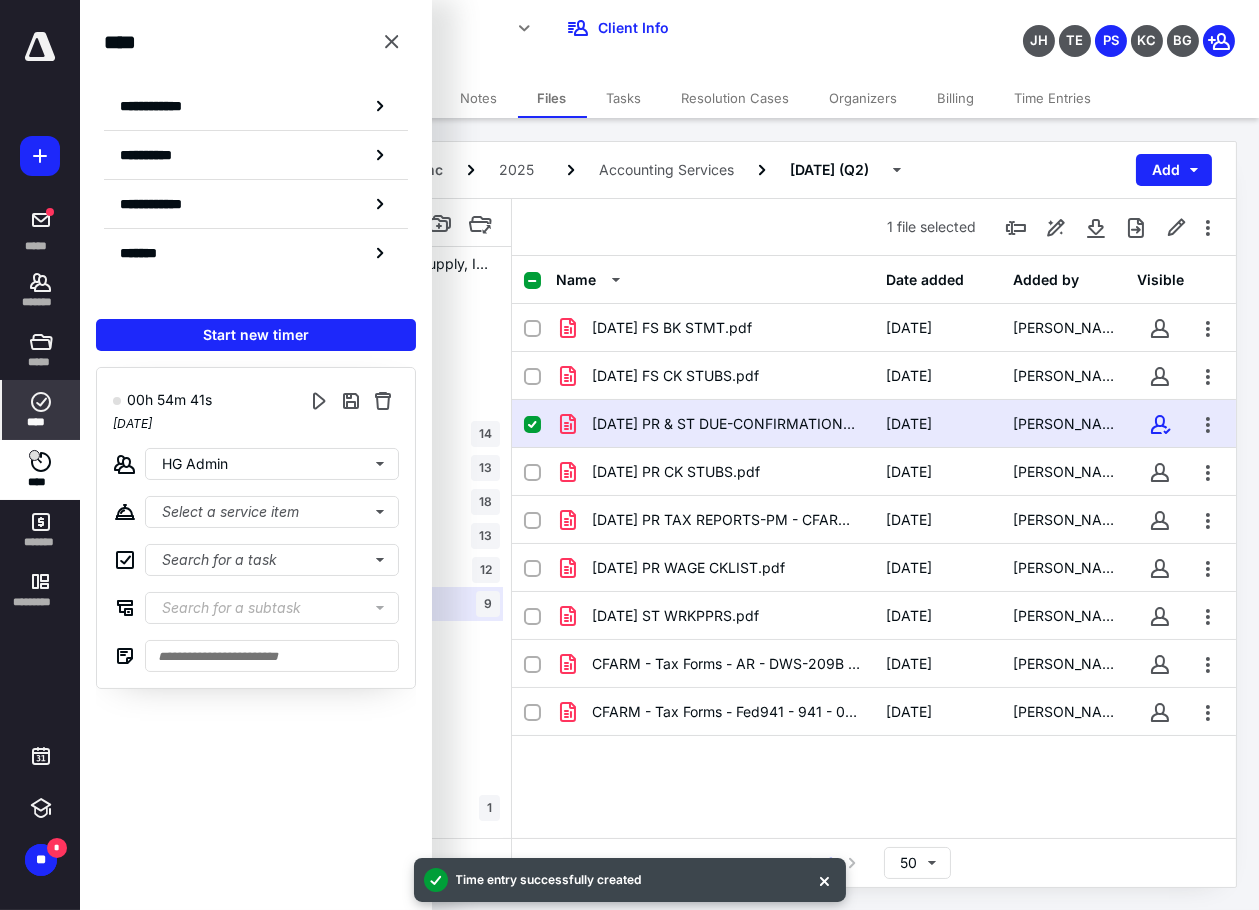click 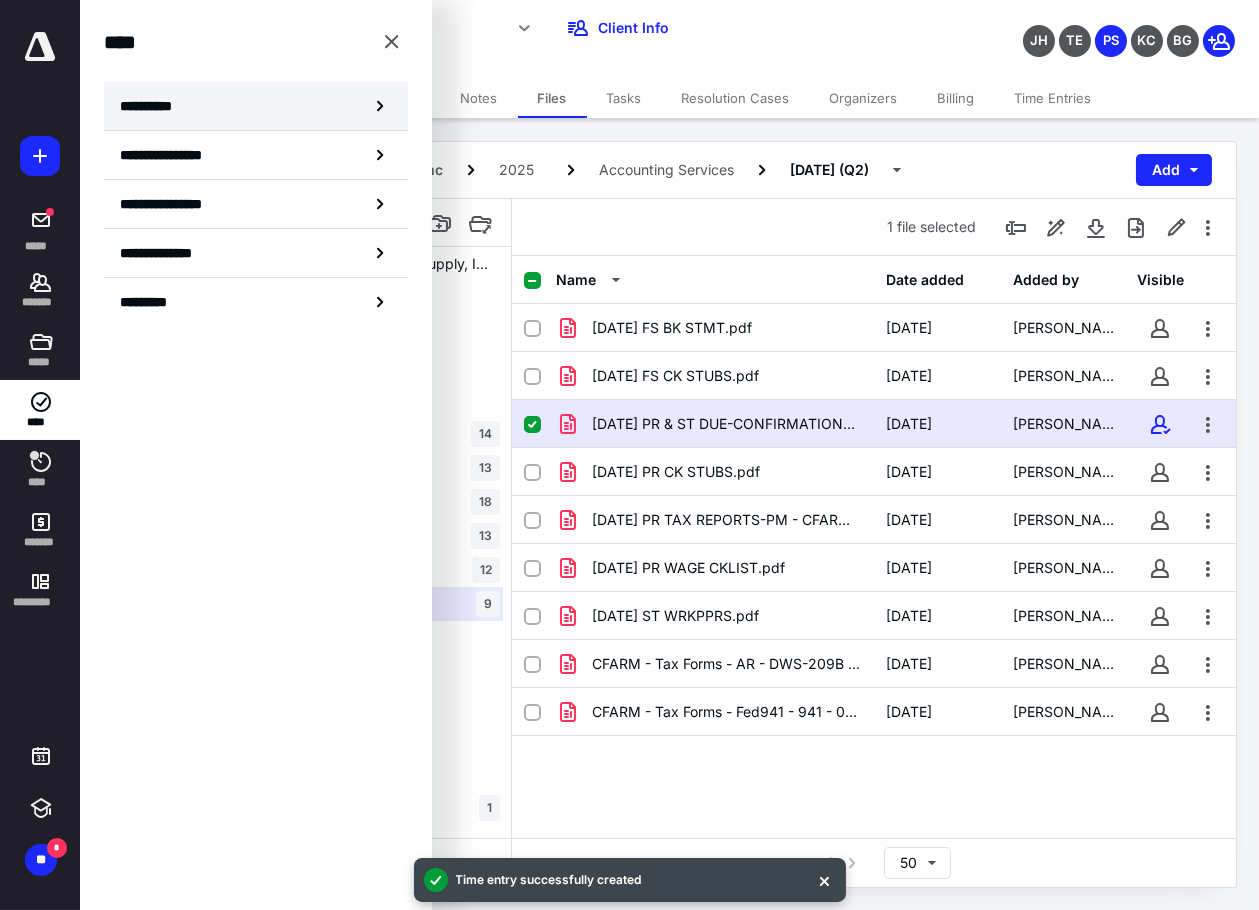 click on "**********" at bounding box center (256, 106) 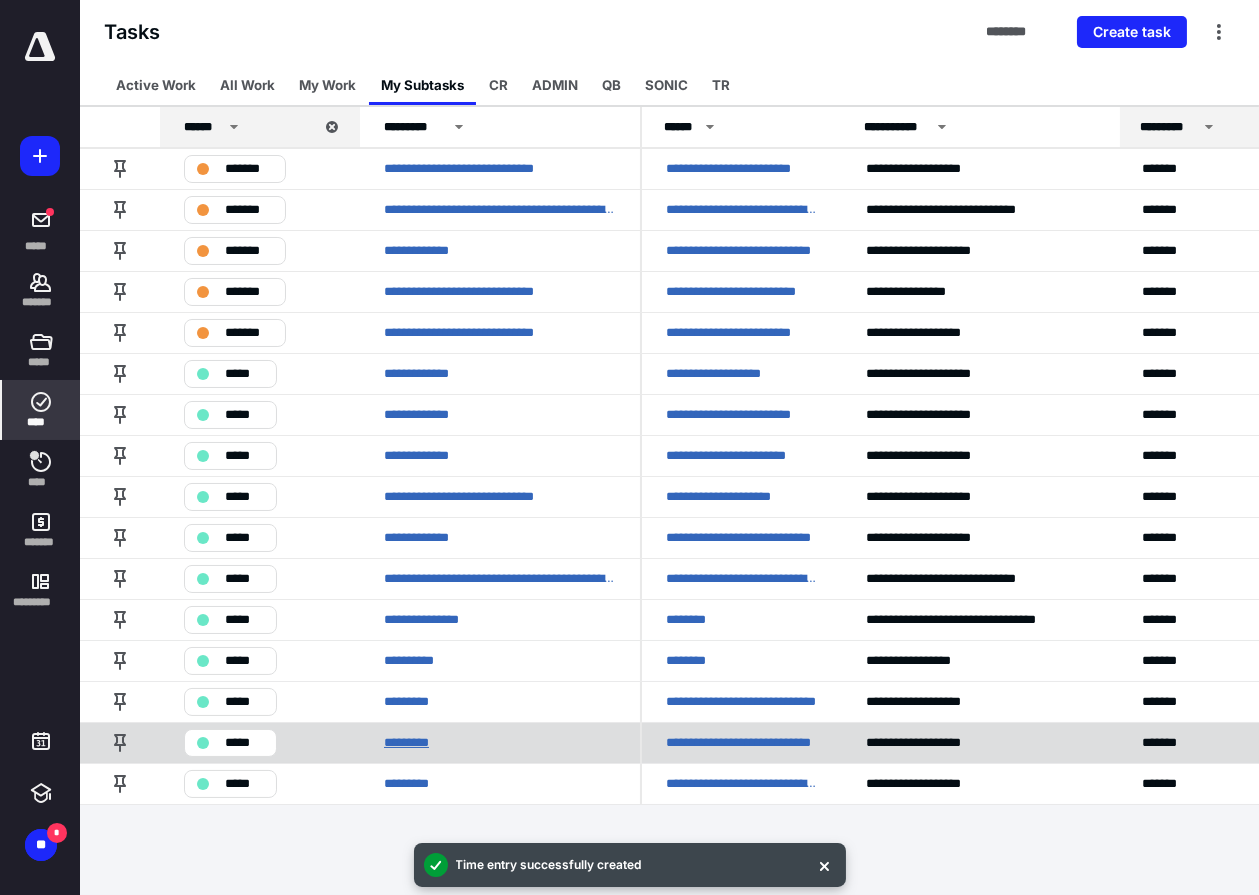click on "*********" at bounding box center [416, 742] 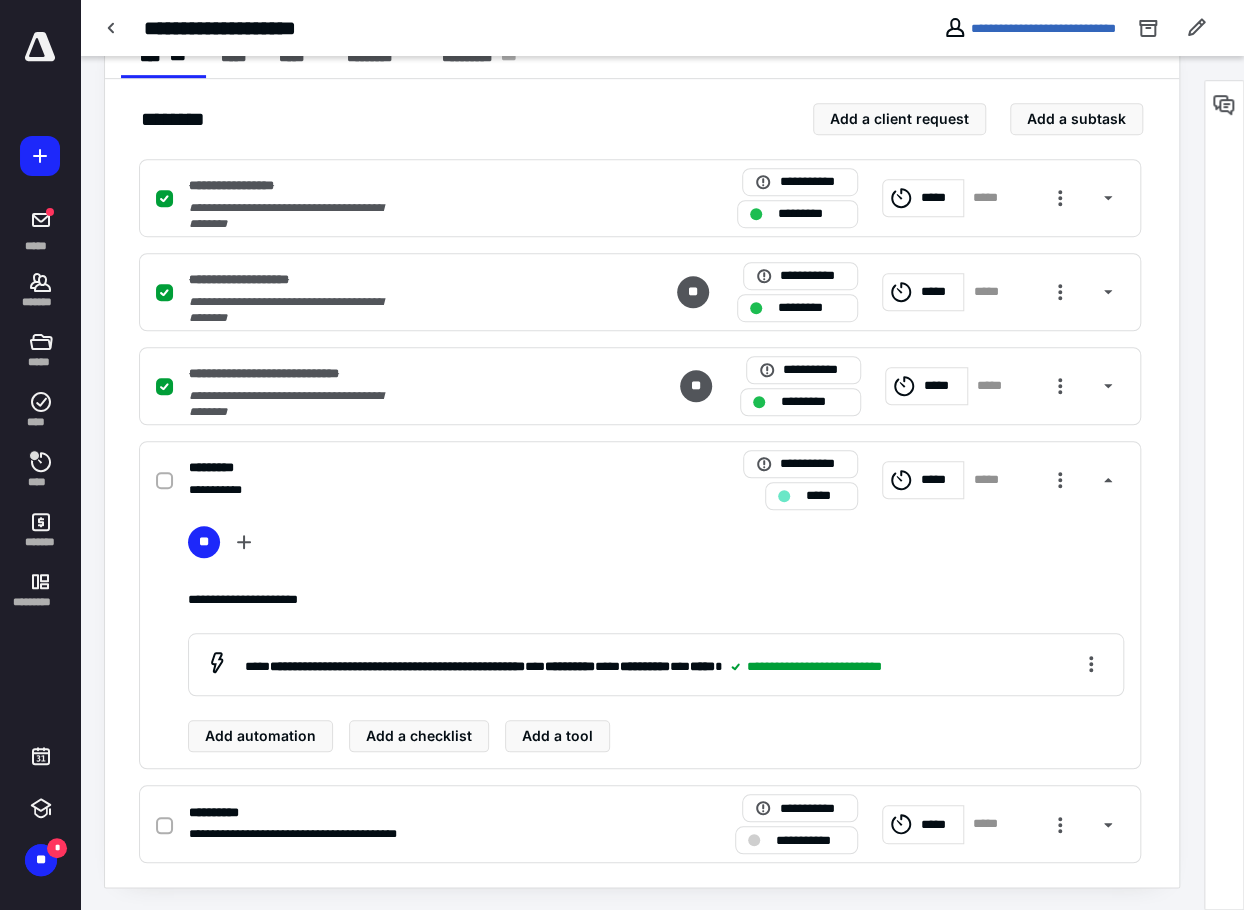 scroll, scrollTop: 420, scrollLeft: 0, axis: vertical 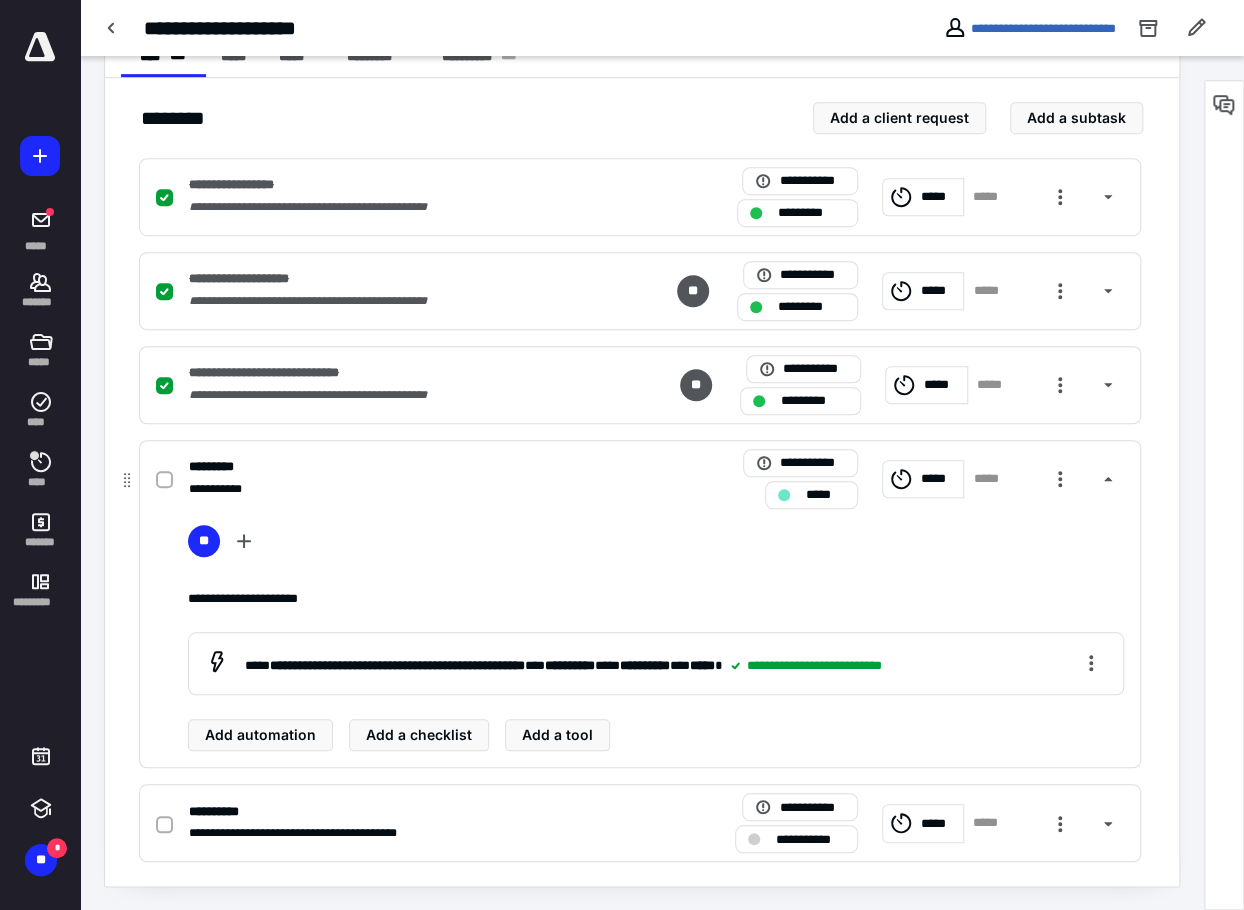 click on "**********" at bounding box center (640, 604) 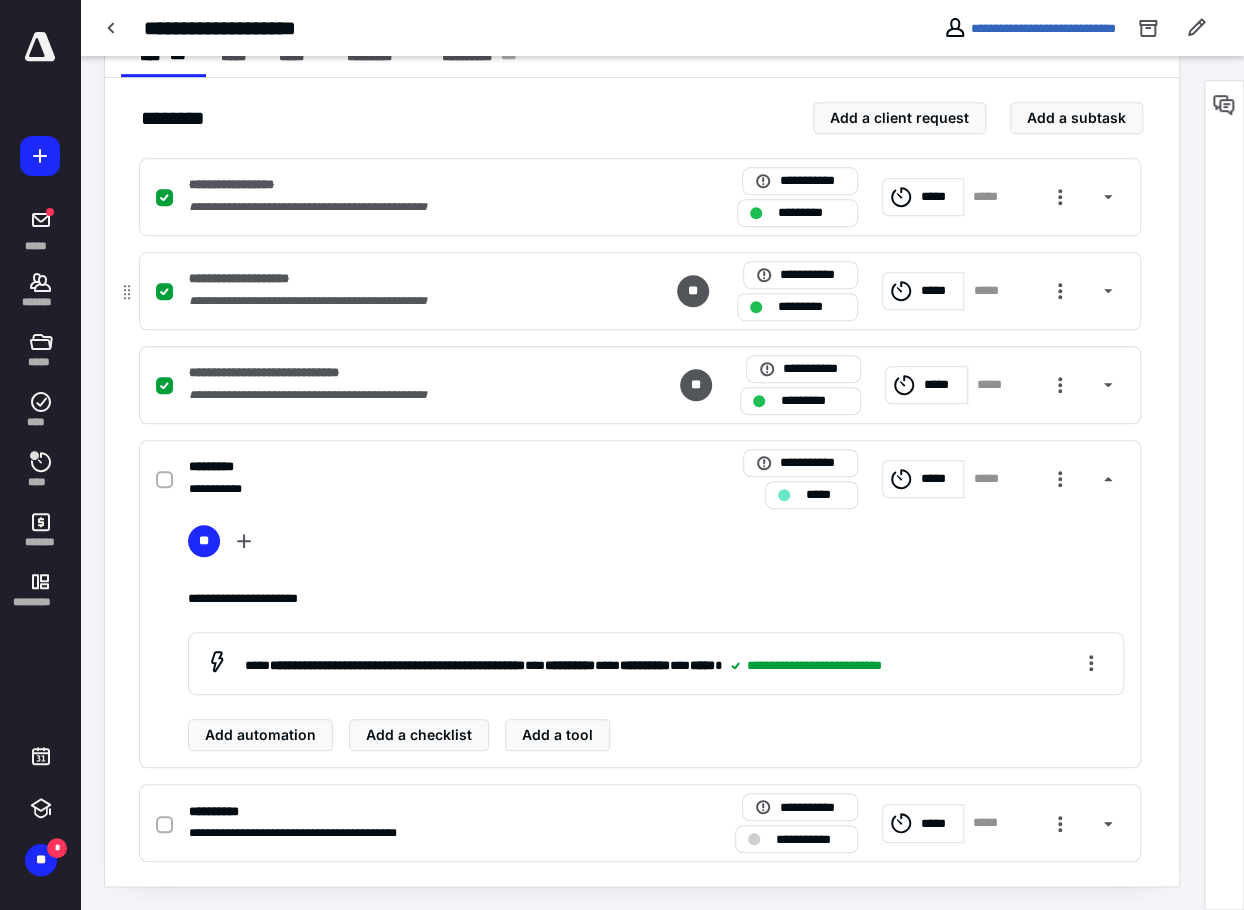 scroll, scrollTop: 170, scrollLeft: 0, axis: vertical 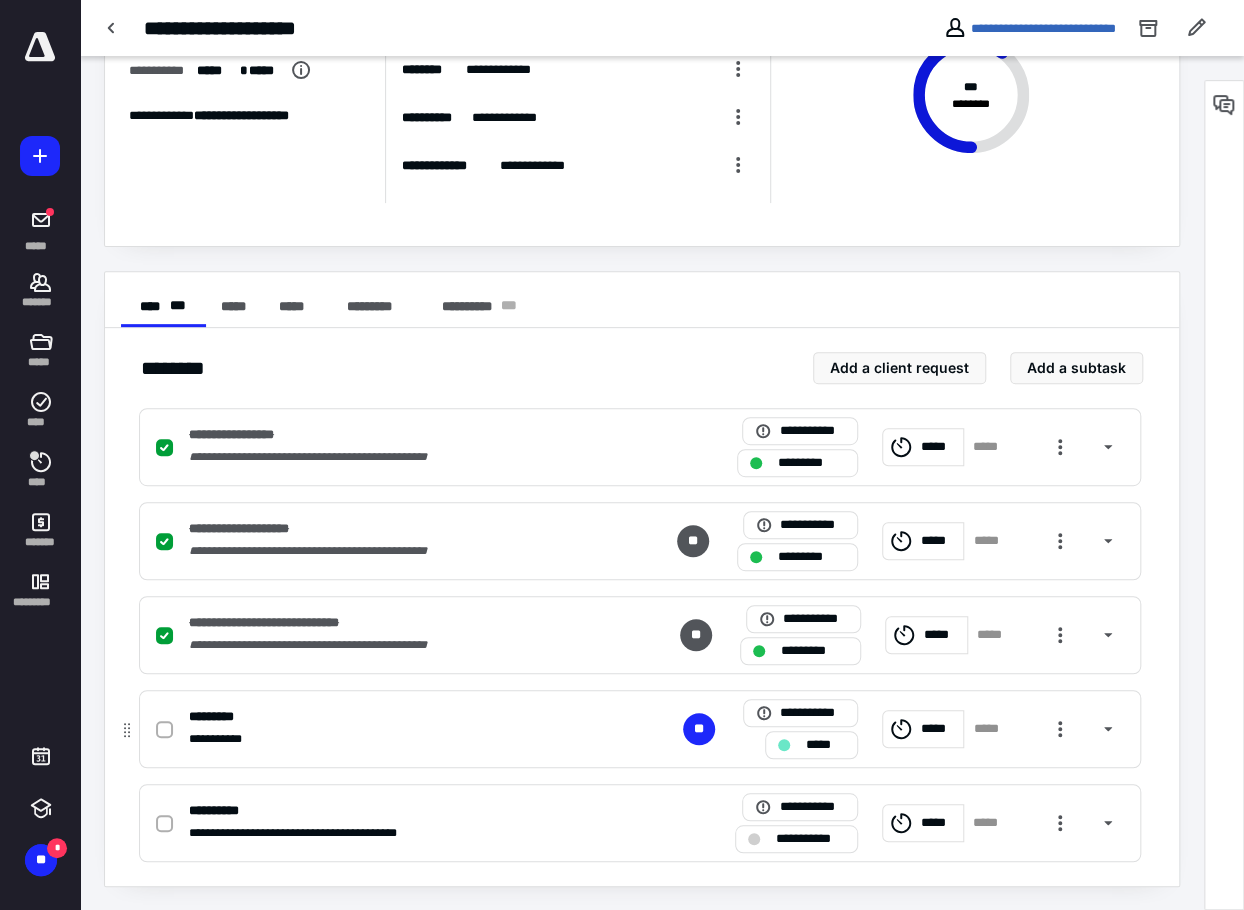 click at bounding box center (164, 730) 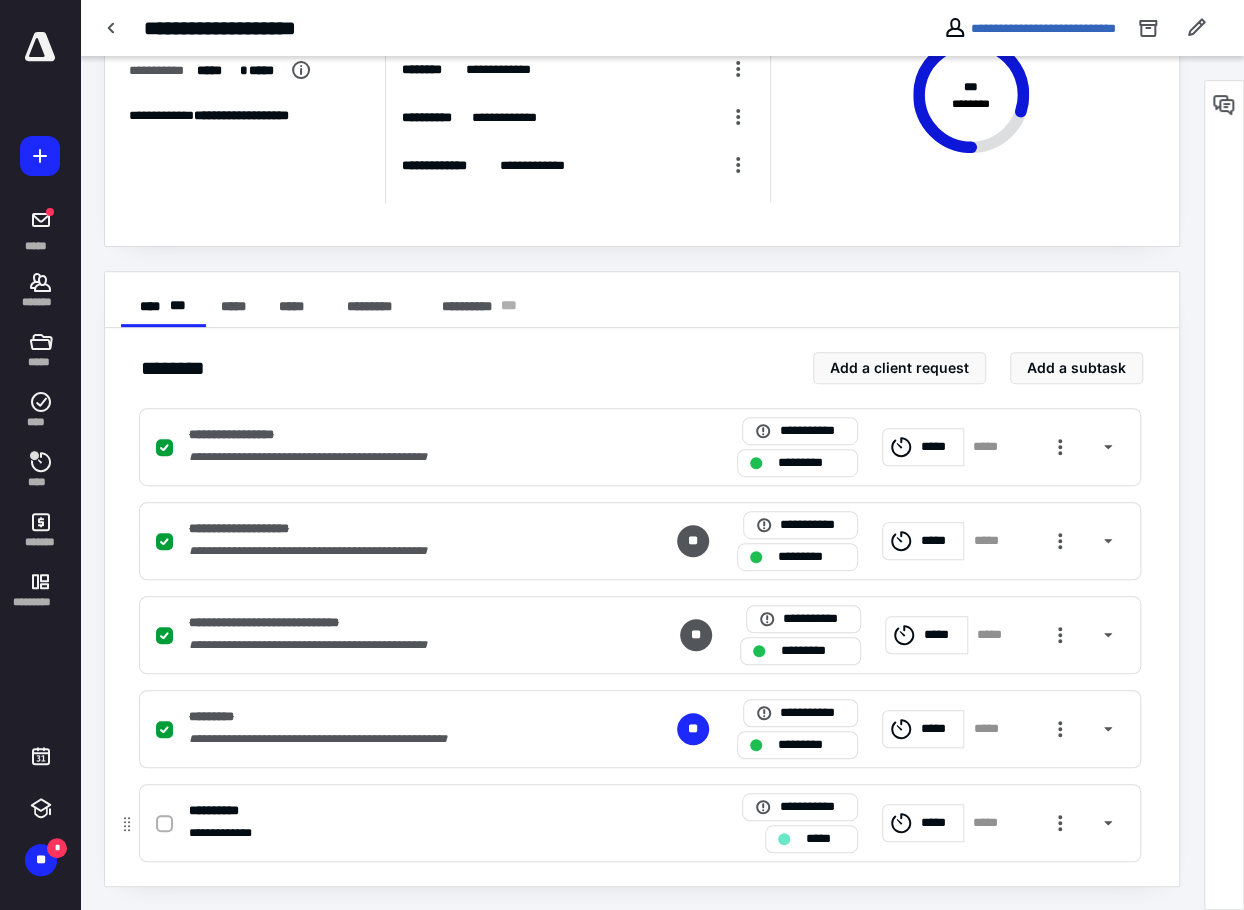 click at bounding box center (168, 823) 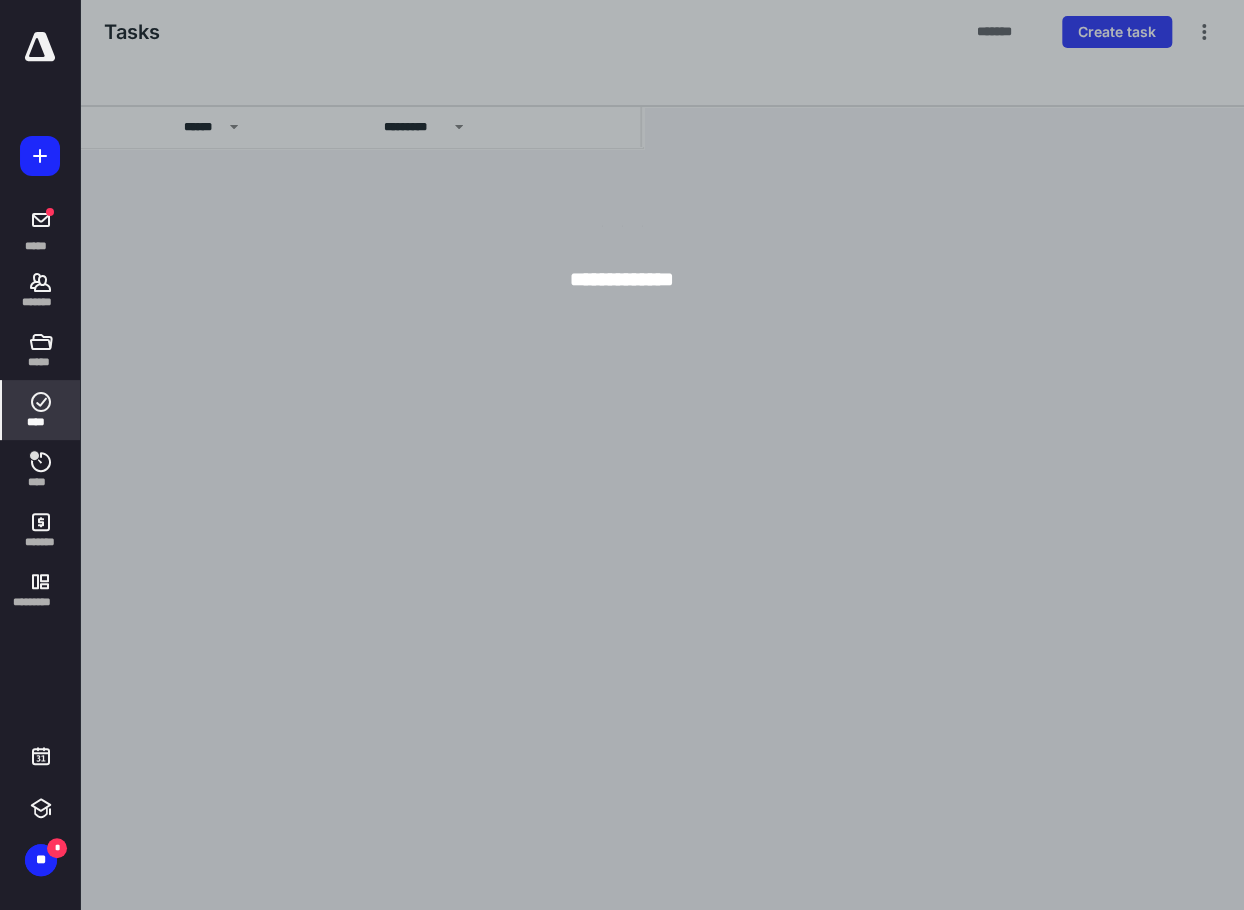 scroll, scrollTop: 0, scrollLeft: 0, axis: both 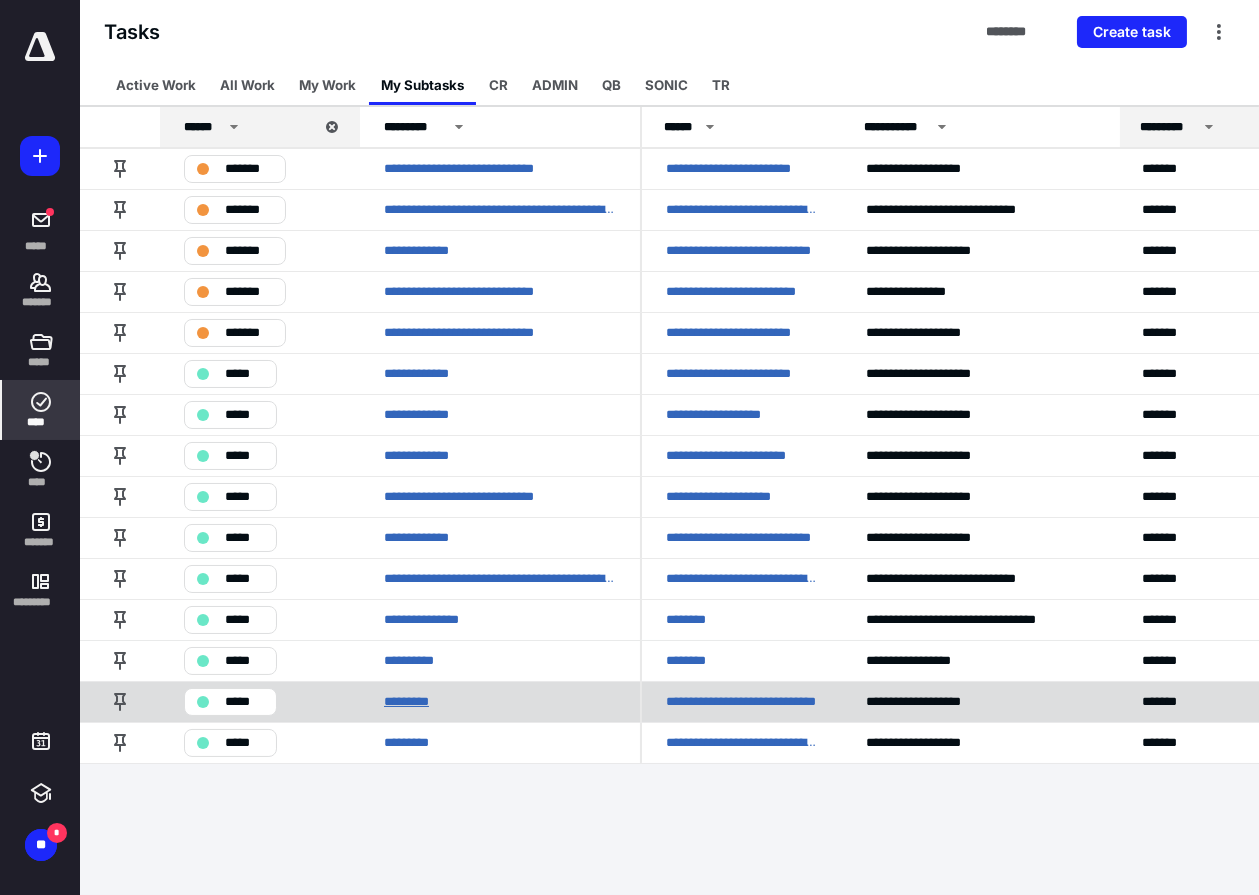 click on "*********" at bounding box center [416, 701] 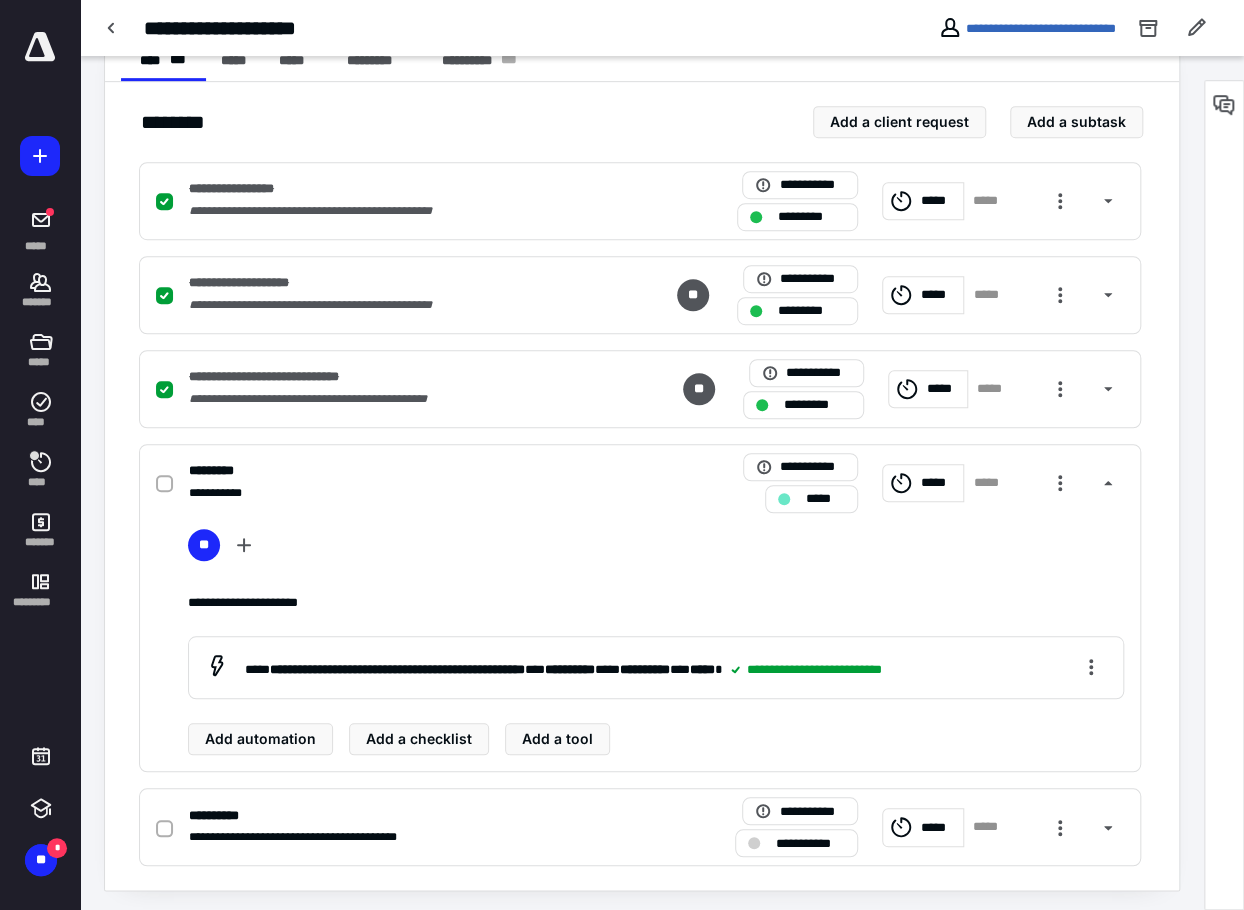 scroll, scrollTop: 420, scrollLeft: 0, axis: vertical 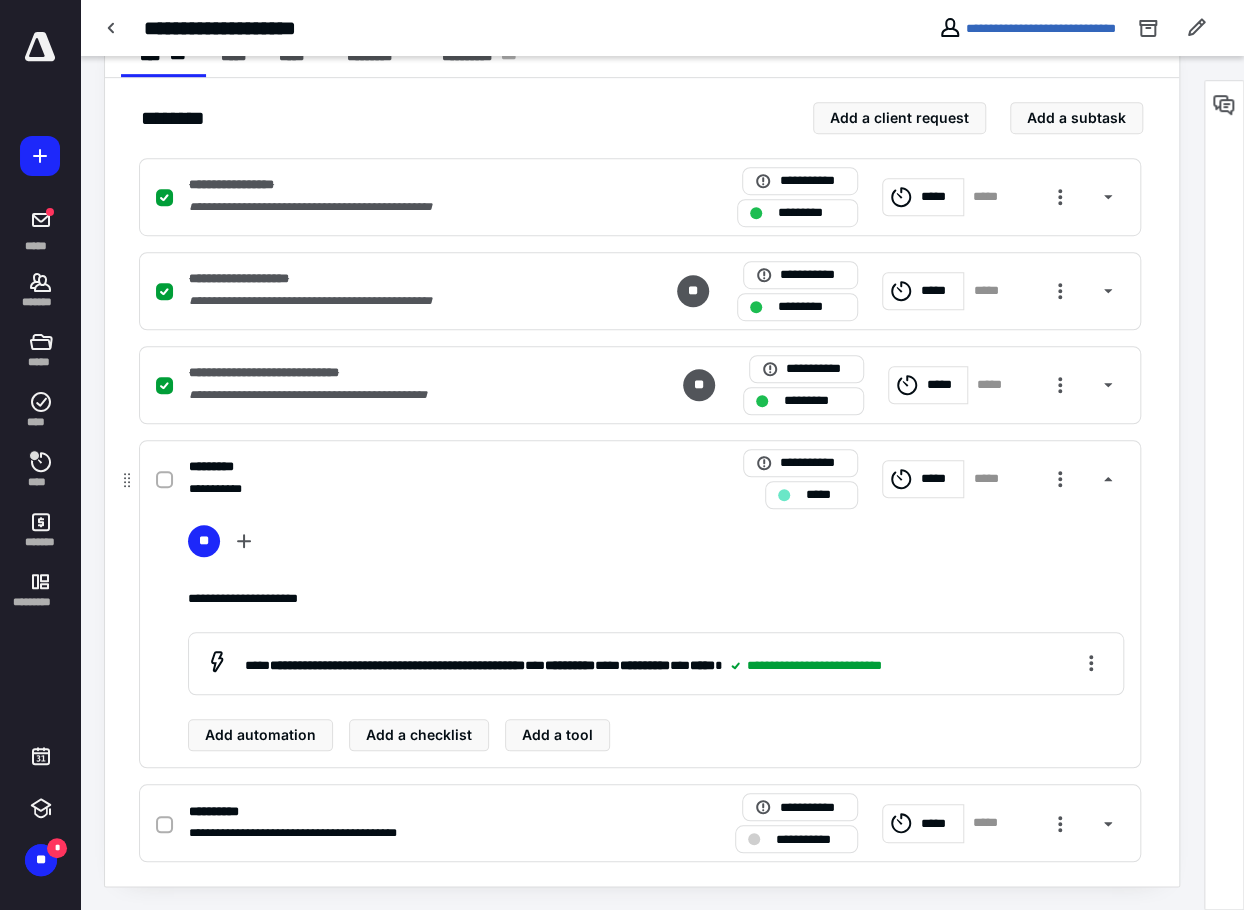 click at bounding box center [164, 480] 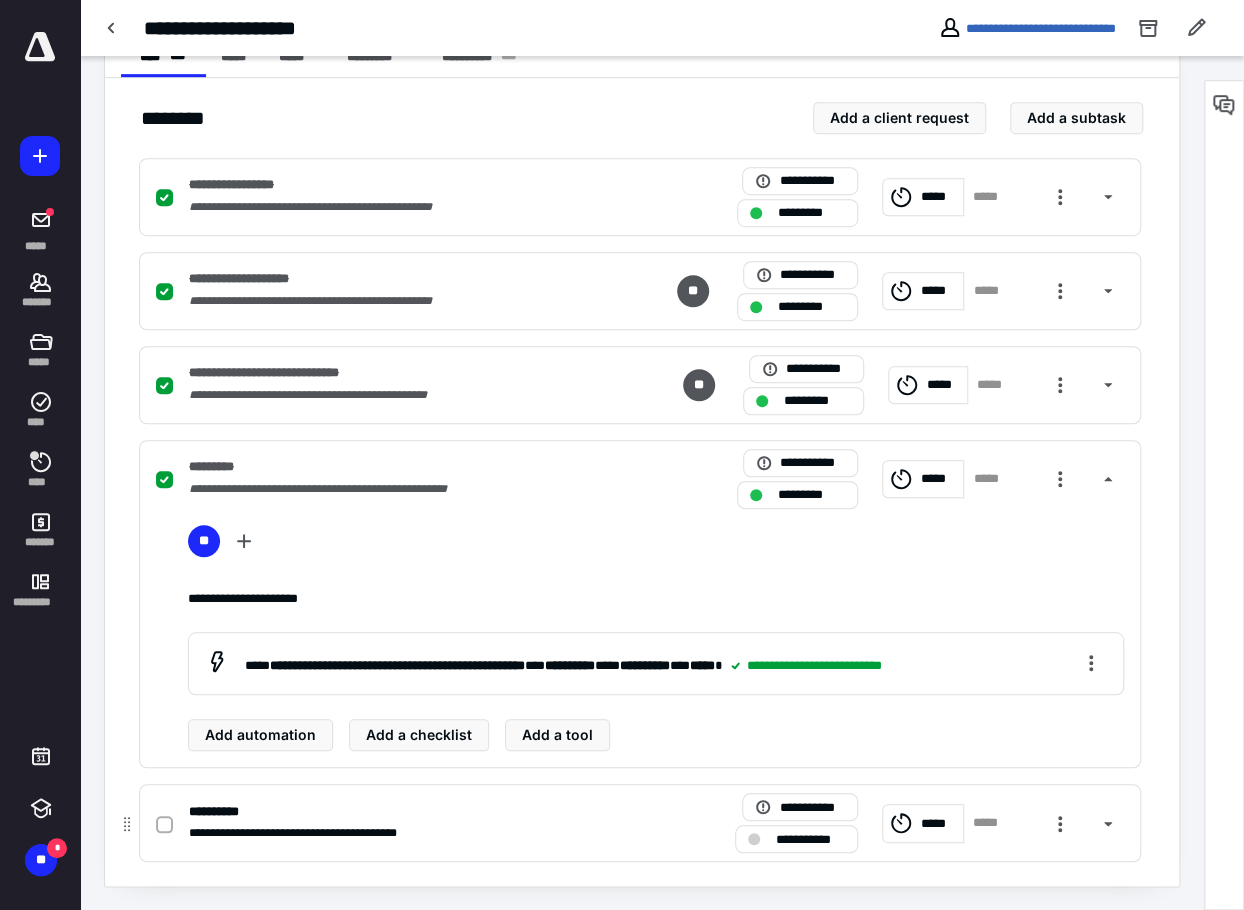 click 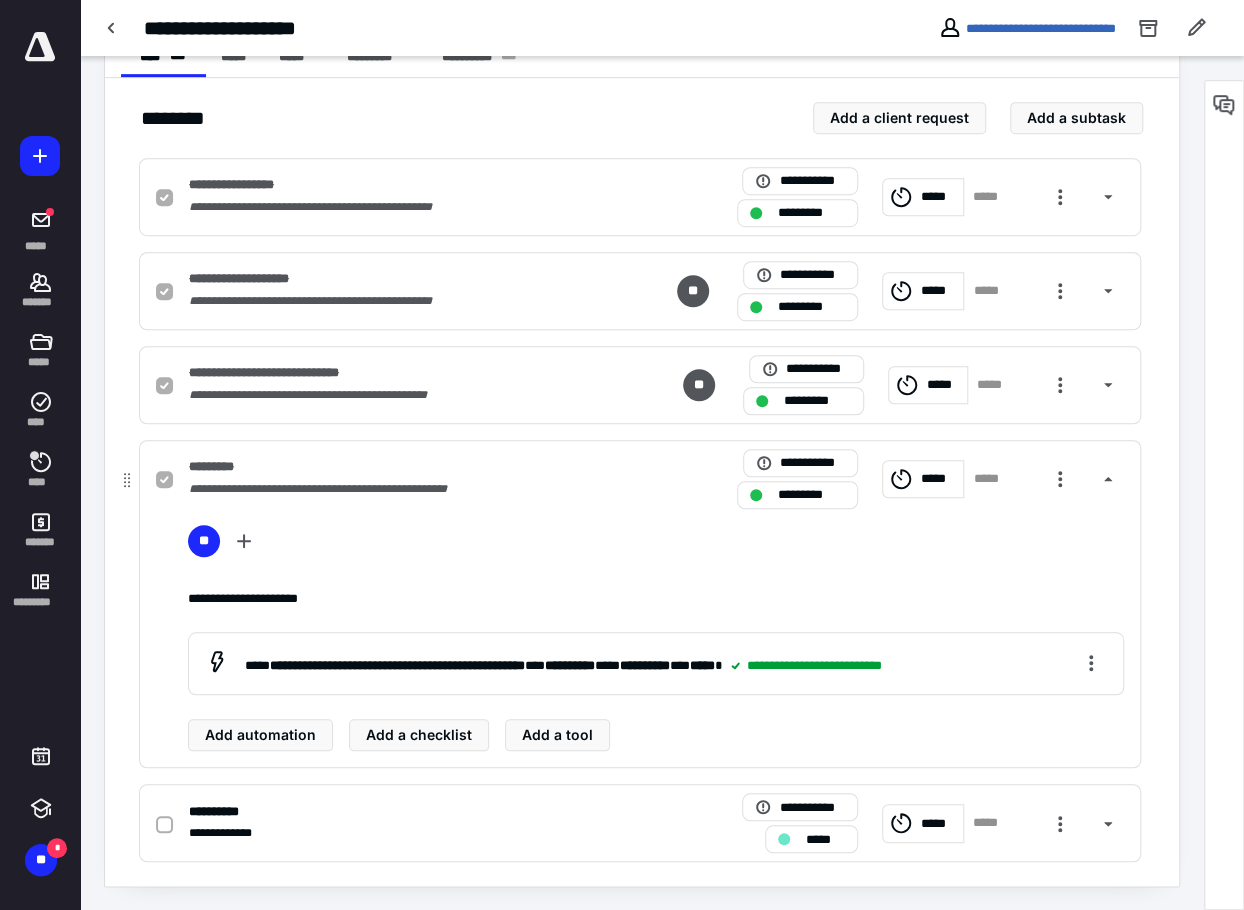 checkbox on "true" 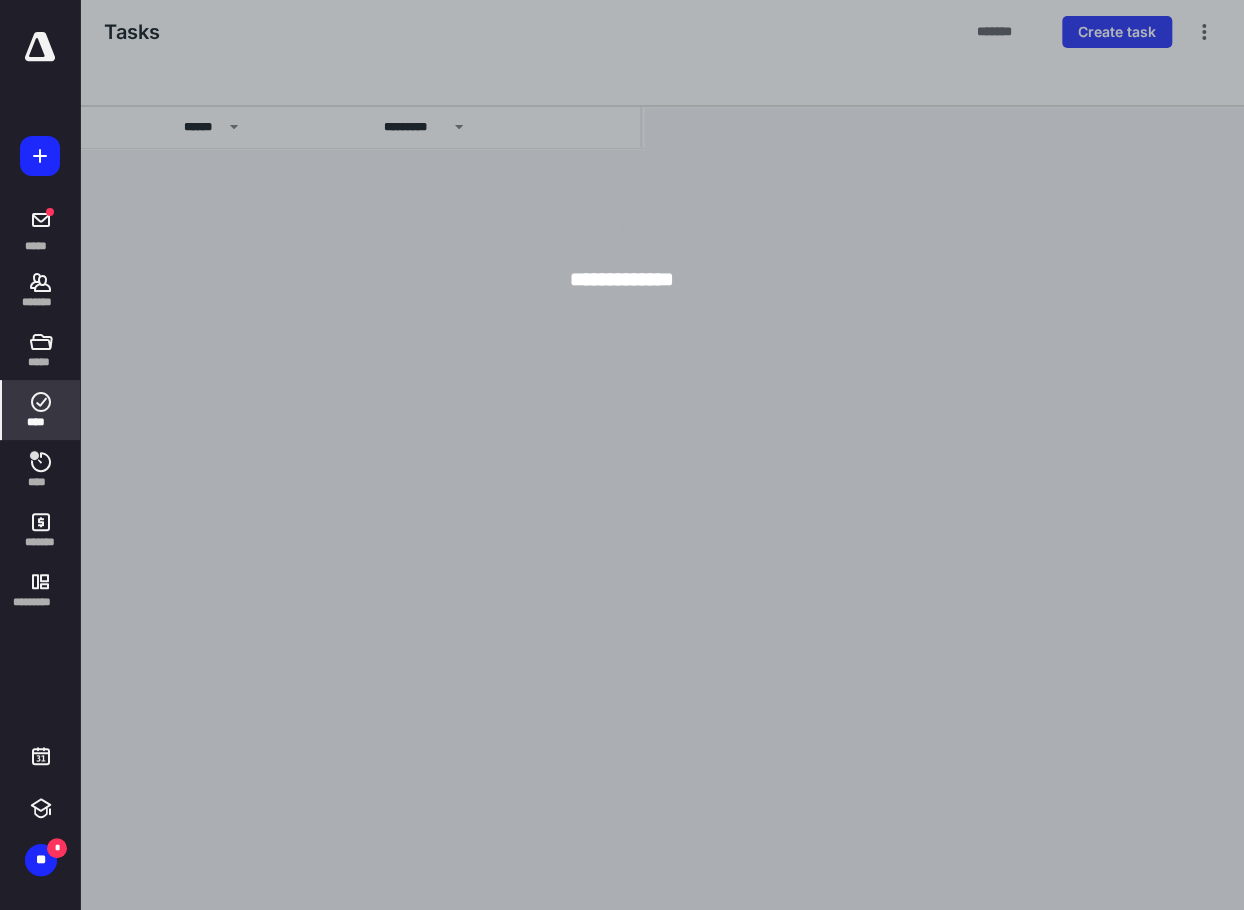 scroll, scrollTop: 0, scrollLeft: 0, axis: both 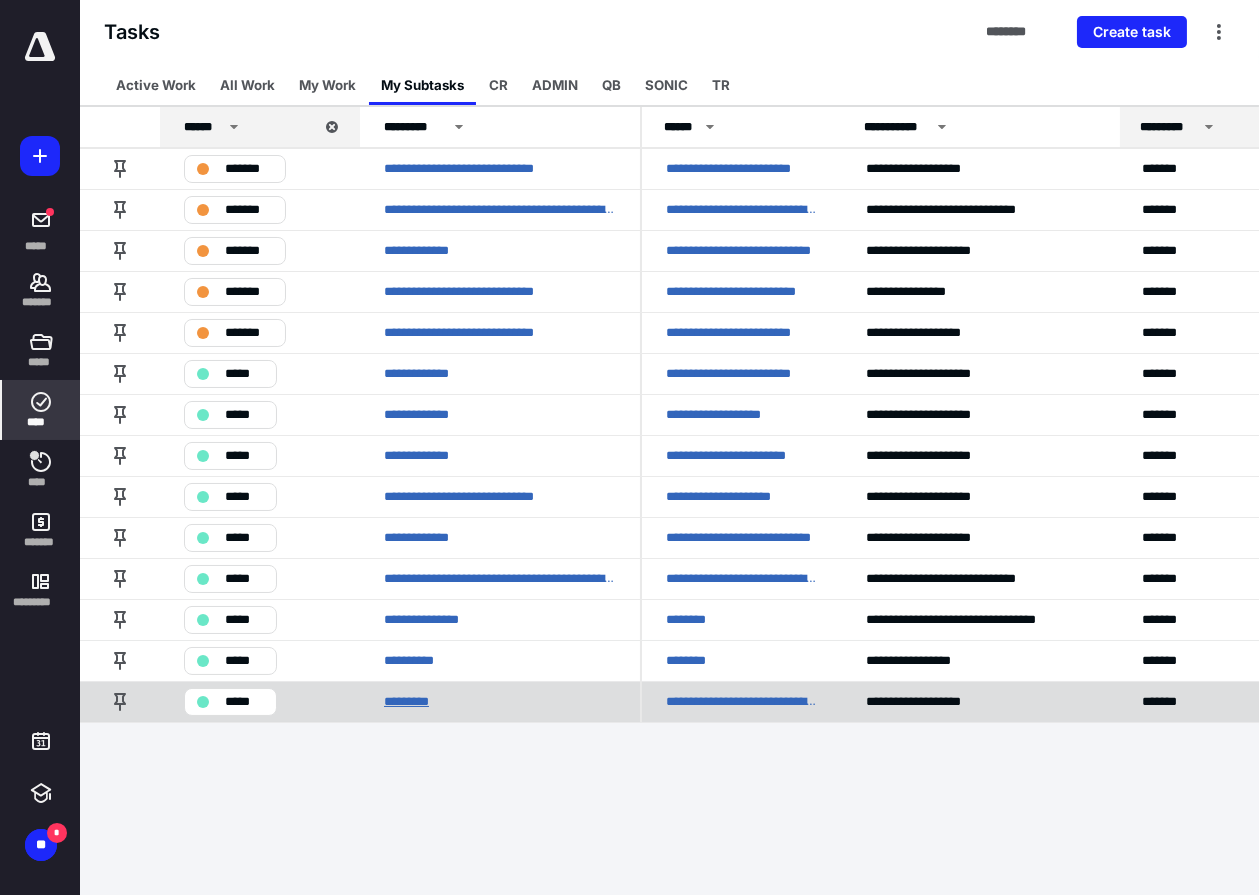 click on "*********" at bounding box center (416, 701) 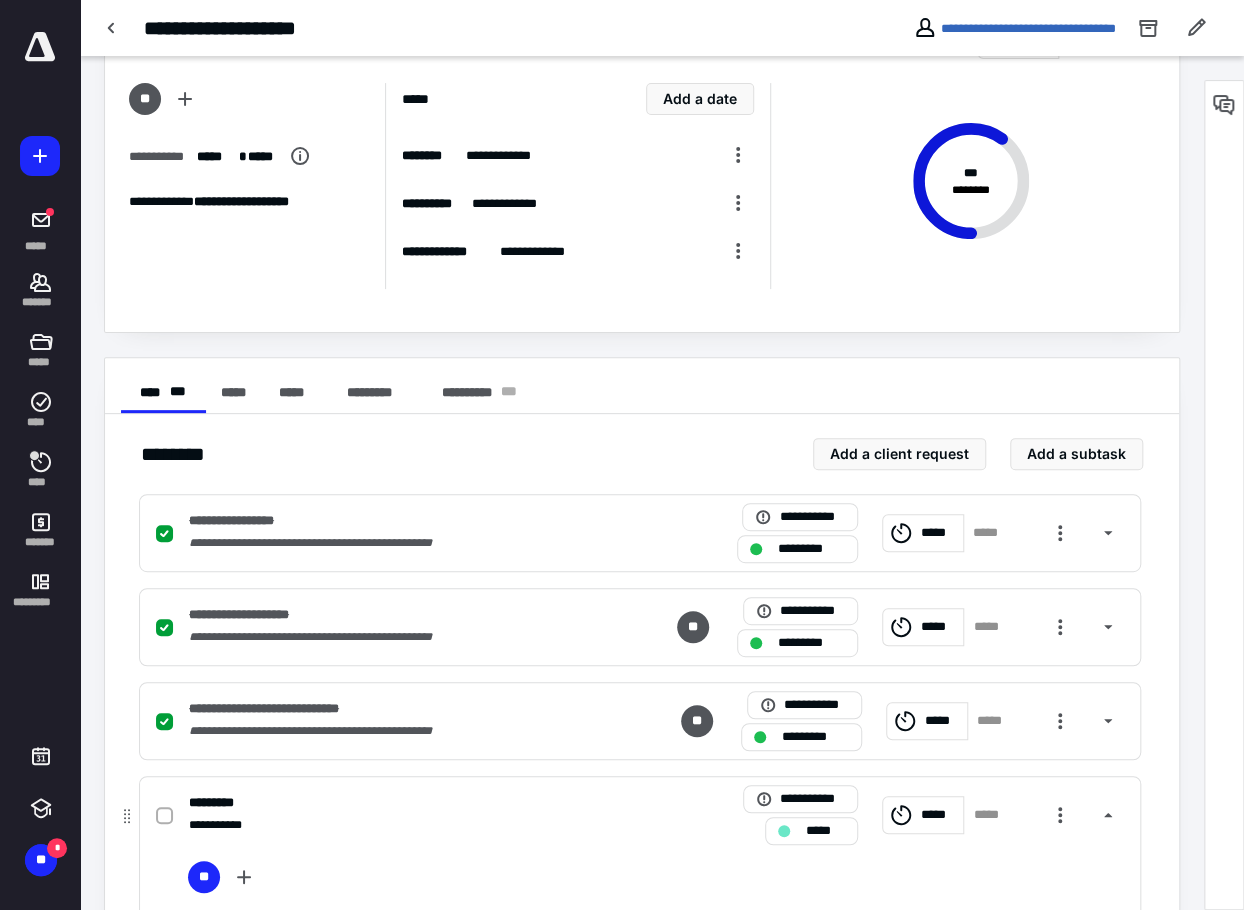 scroll, scrollTop: 200, scrollLeft: 0, axis: vertical 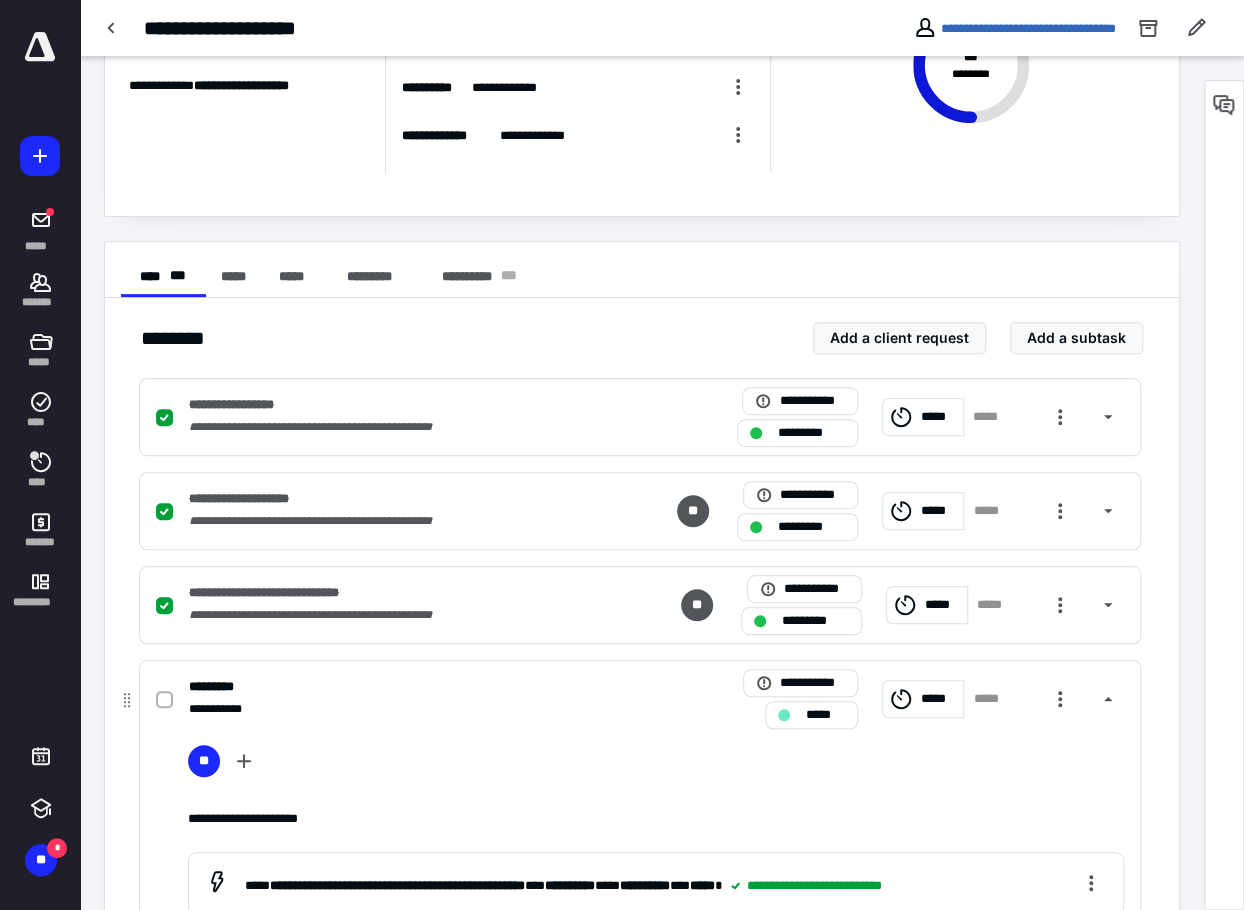 click on "*****" at bounding box center [939, 698] 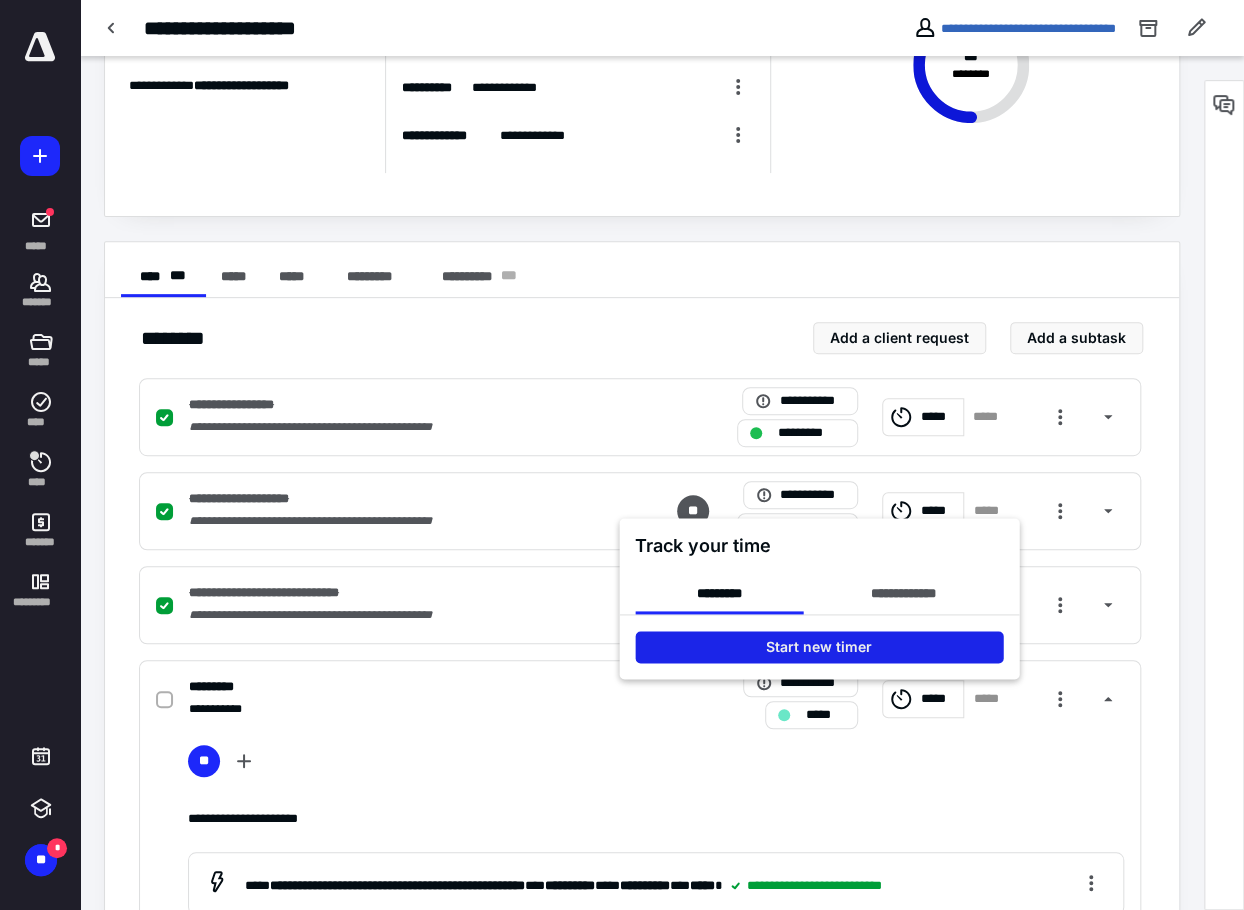 click on "Start new timer" at bounding box center [819, 647] 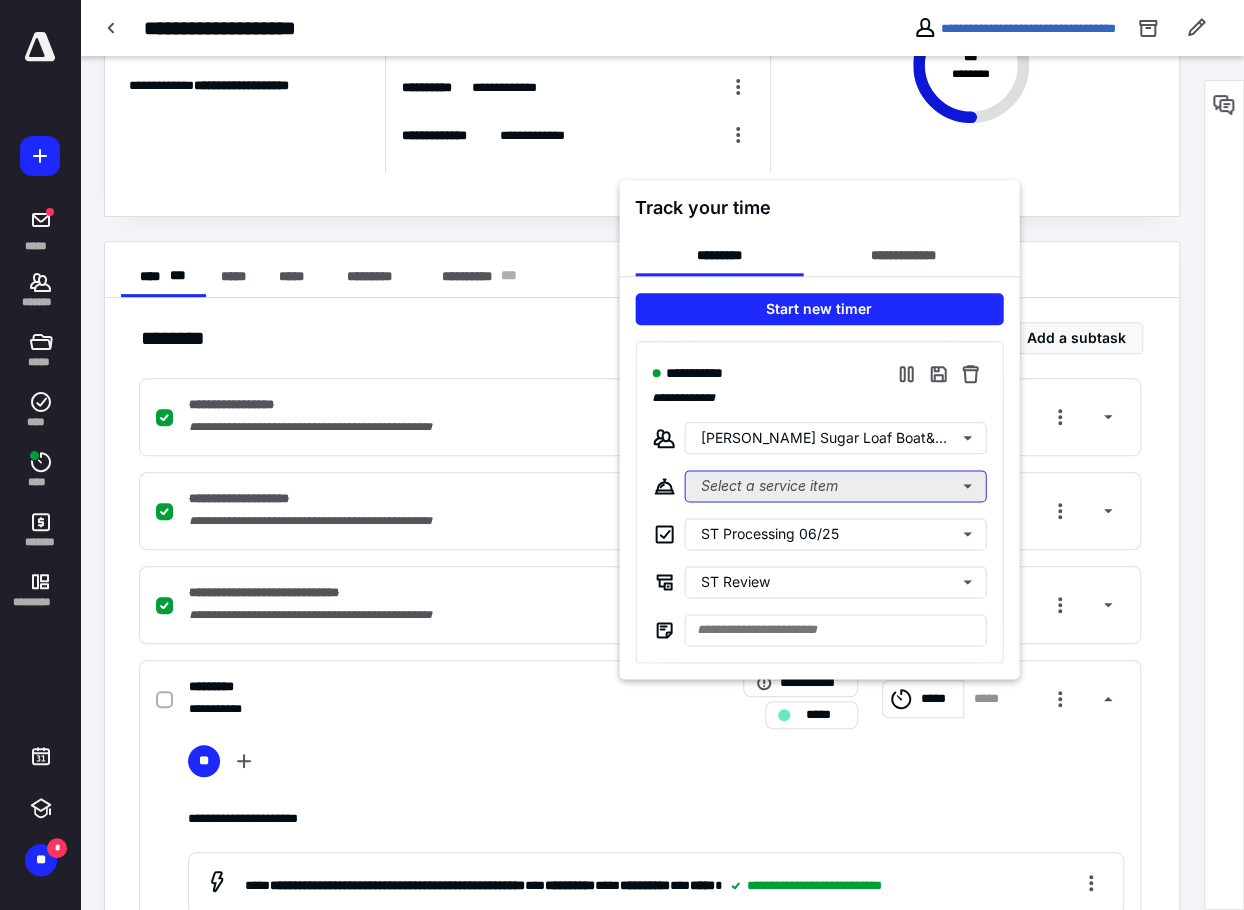 click on "Select a service item" at bounding box center [835, 486] 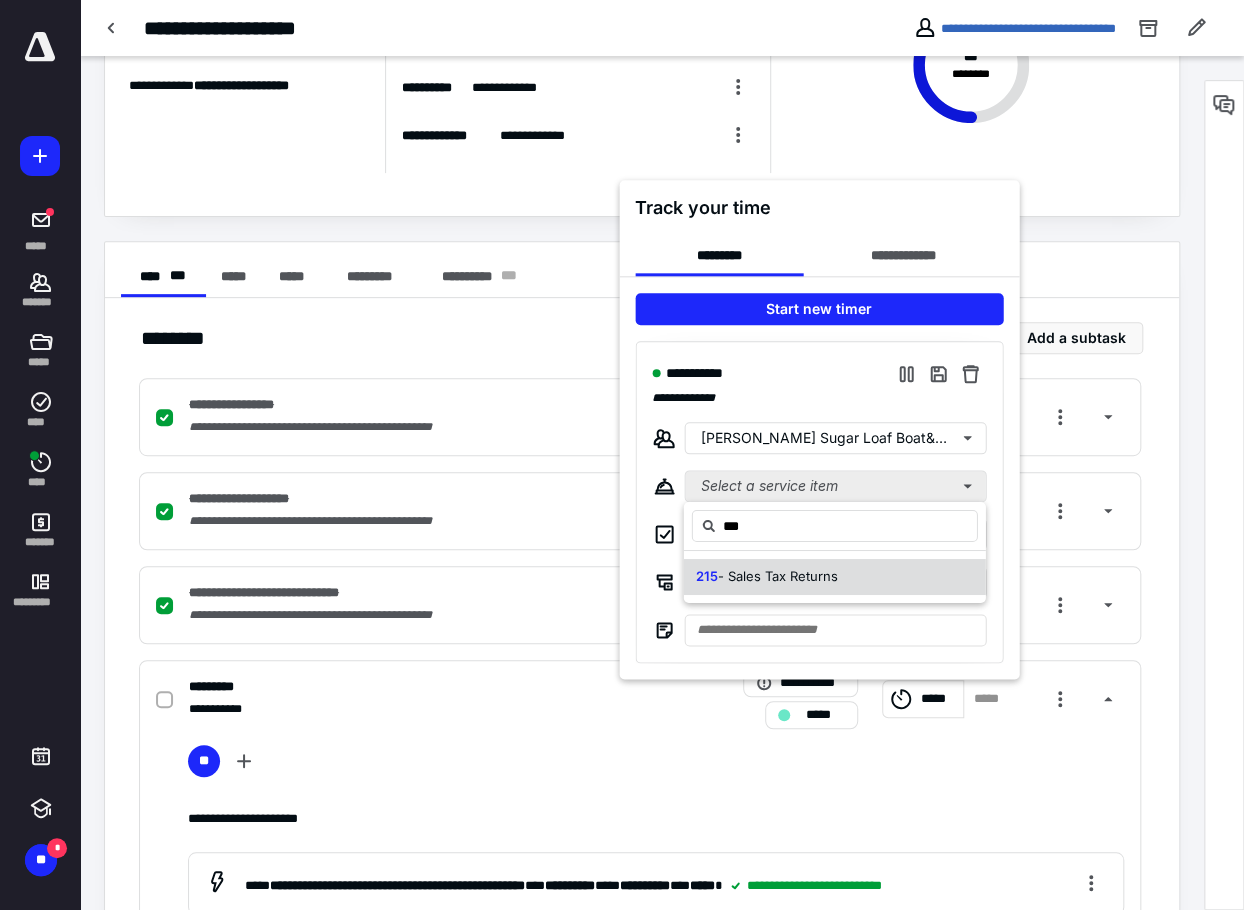 type on "***" 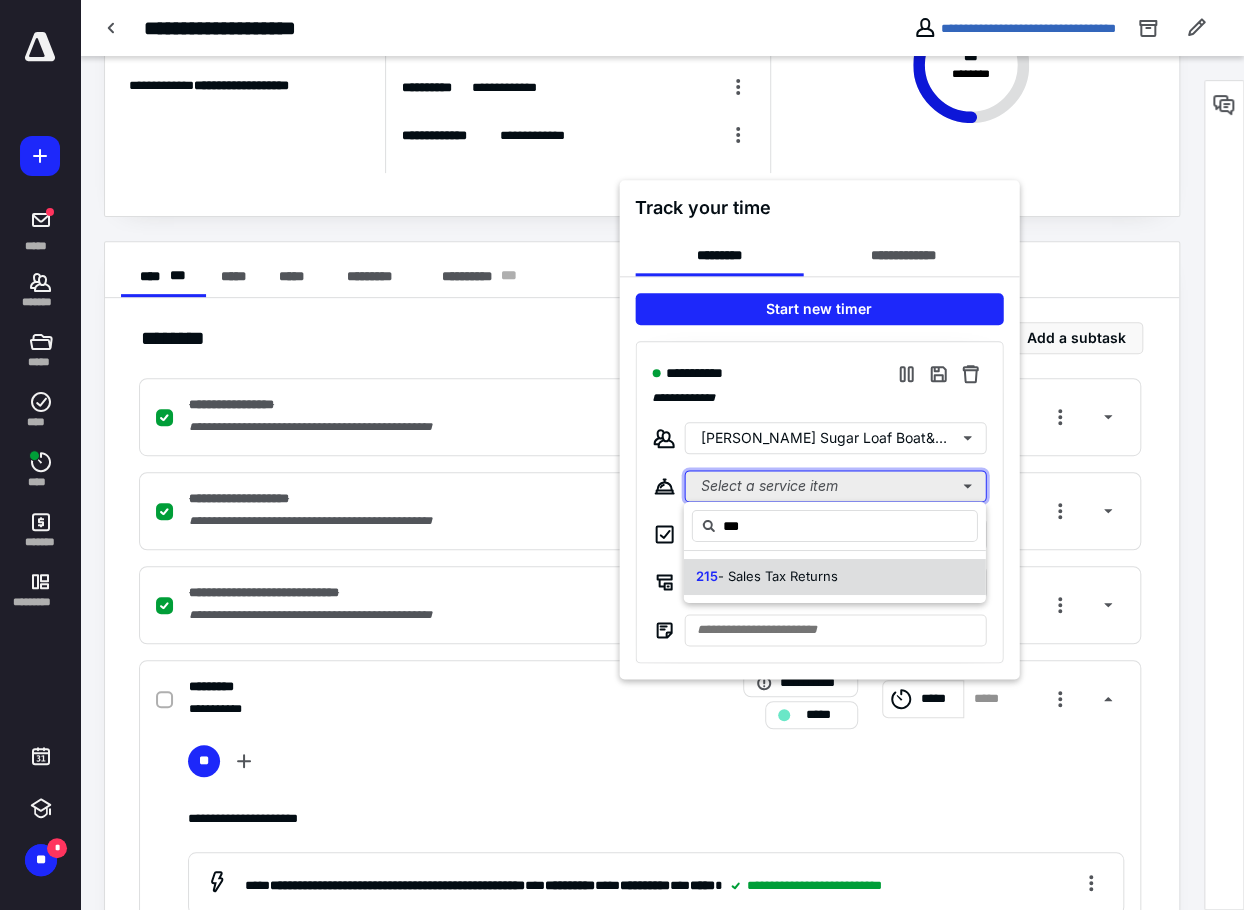 type 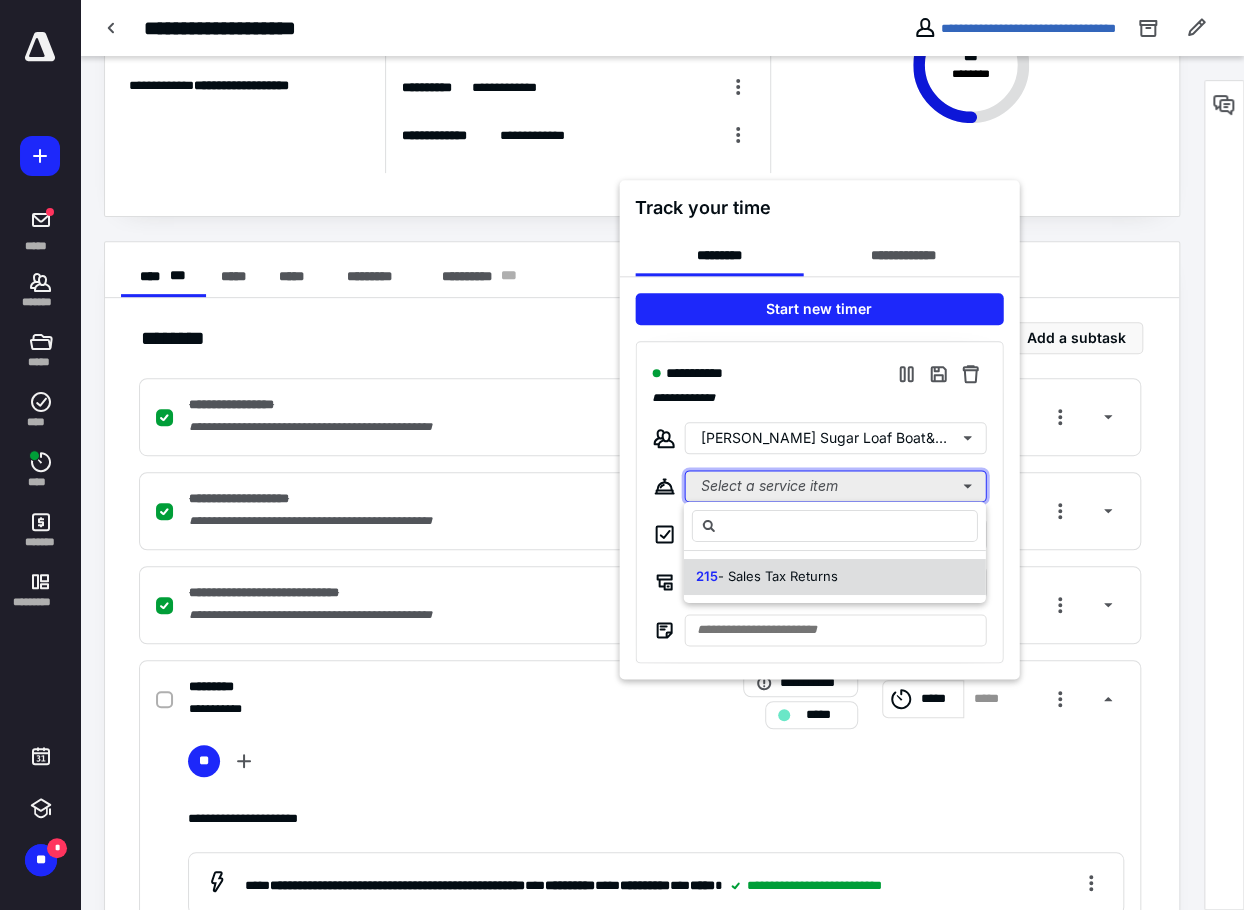 type 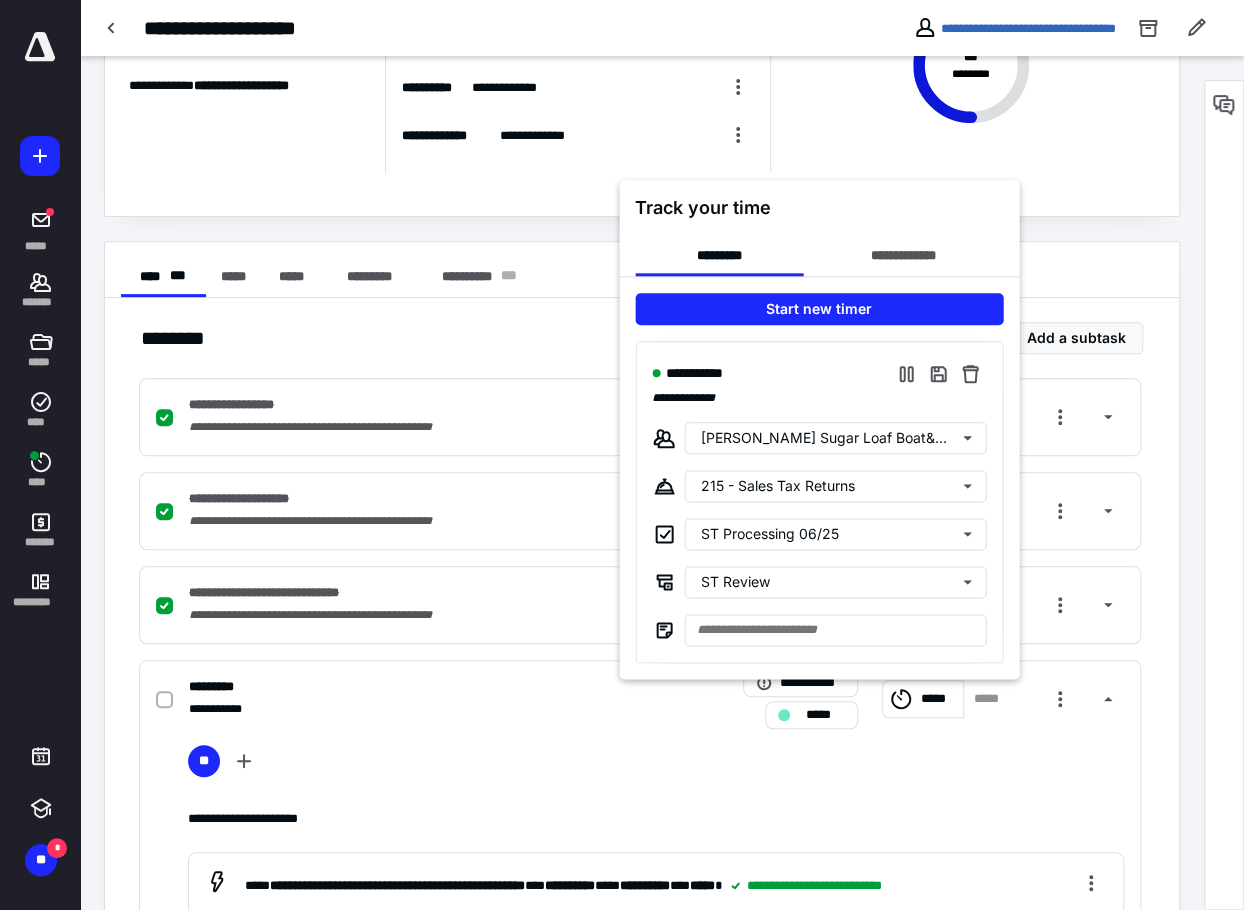 drag, startPoint x: 1159, startPoint y: 189, endPoint x: 1136, endPoint y: 147, distance: 47.88528 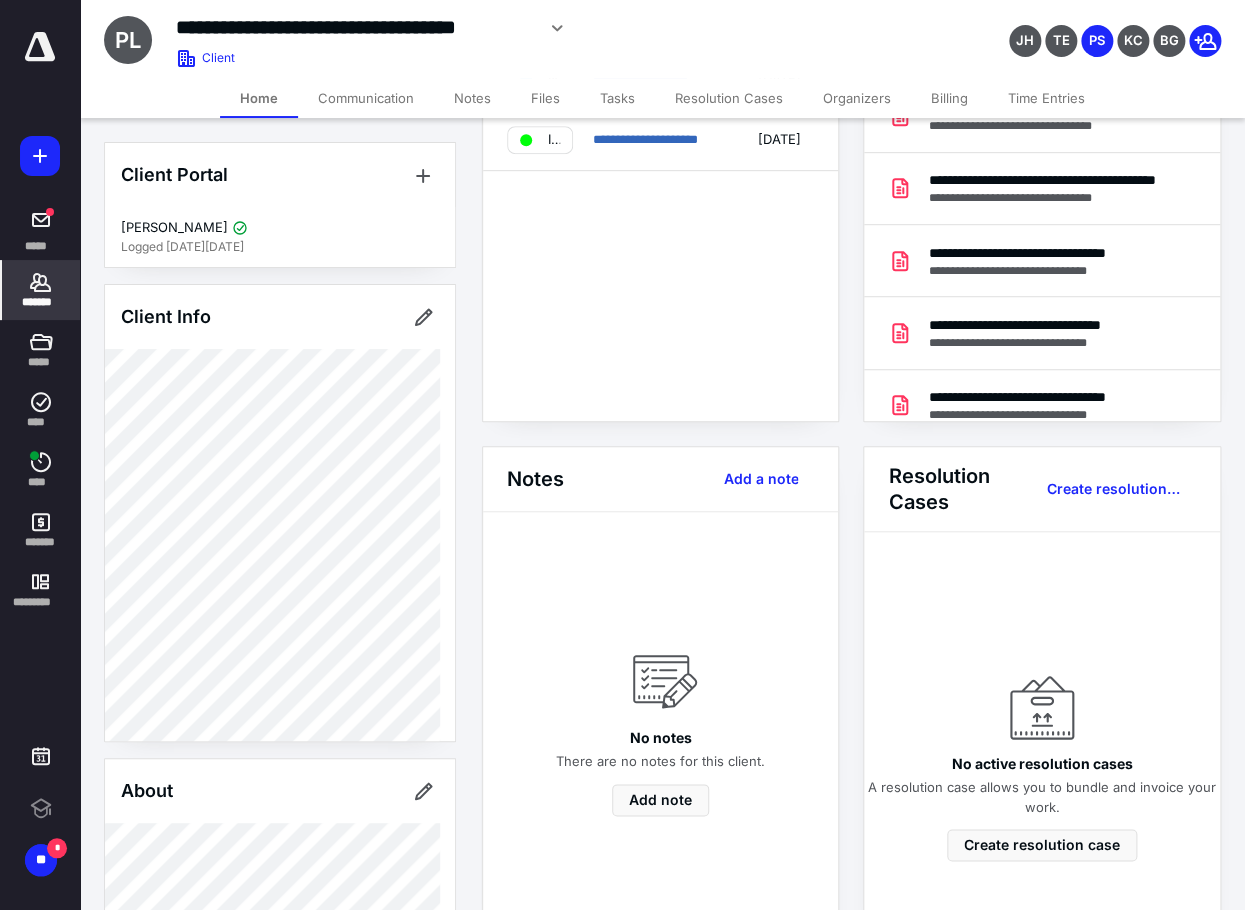 scroll, scrollTop: 0, scrollLeft: 0, axis: both 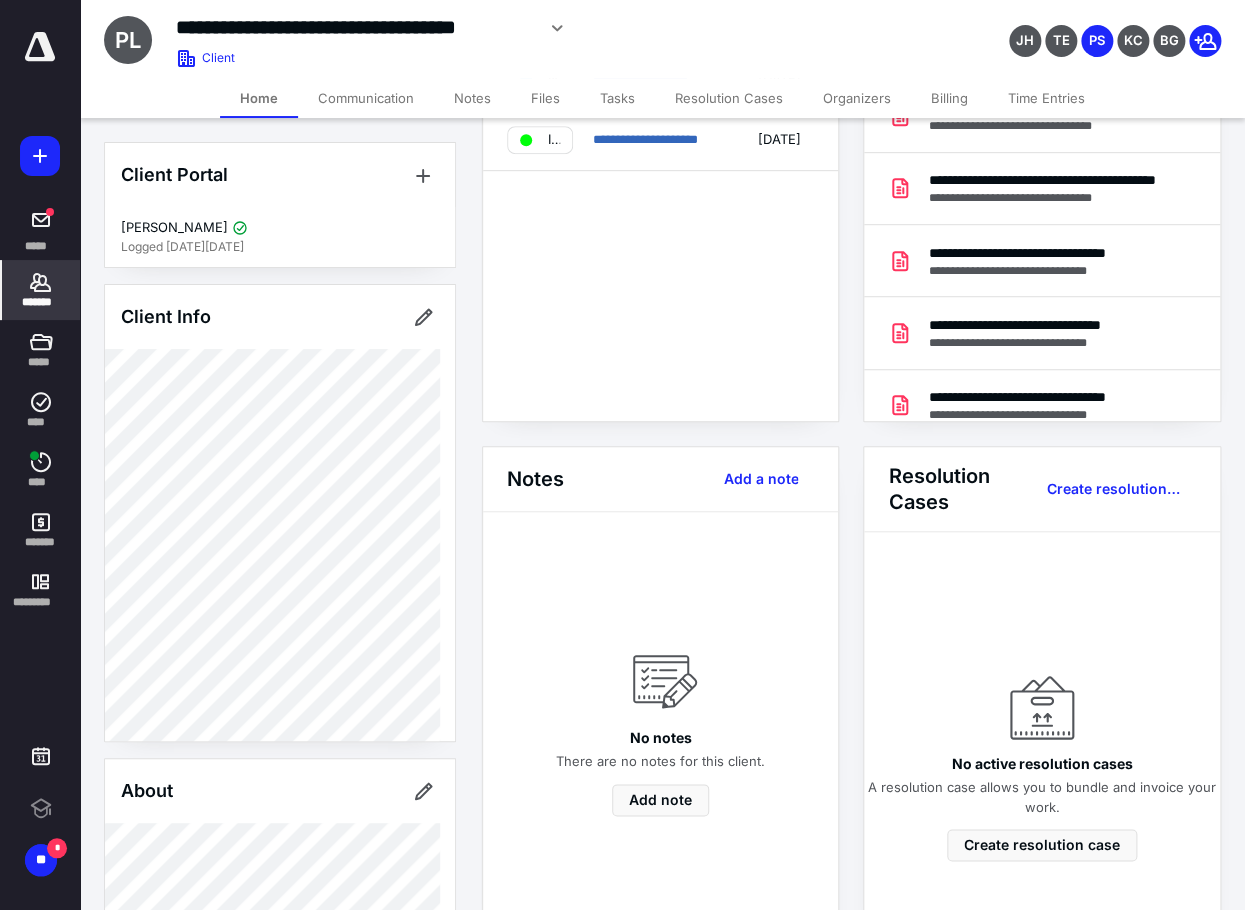 click on "Files" at bounding box center (545, 98) 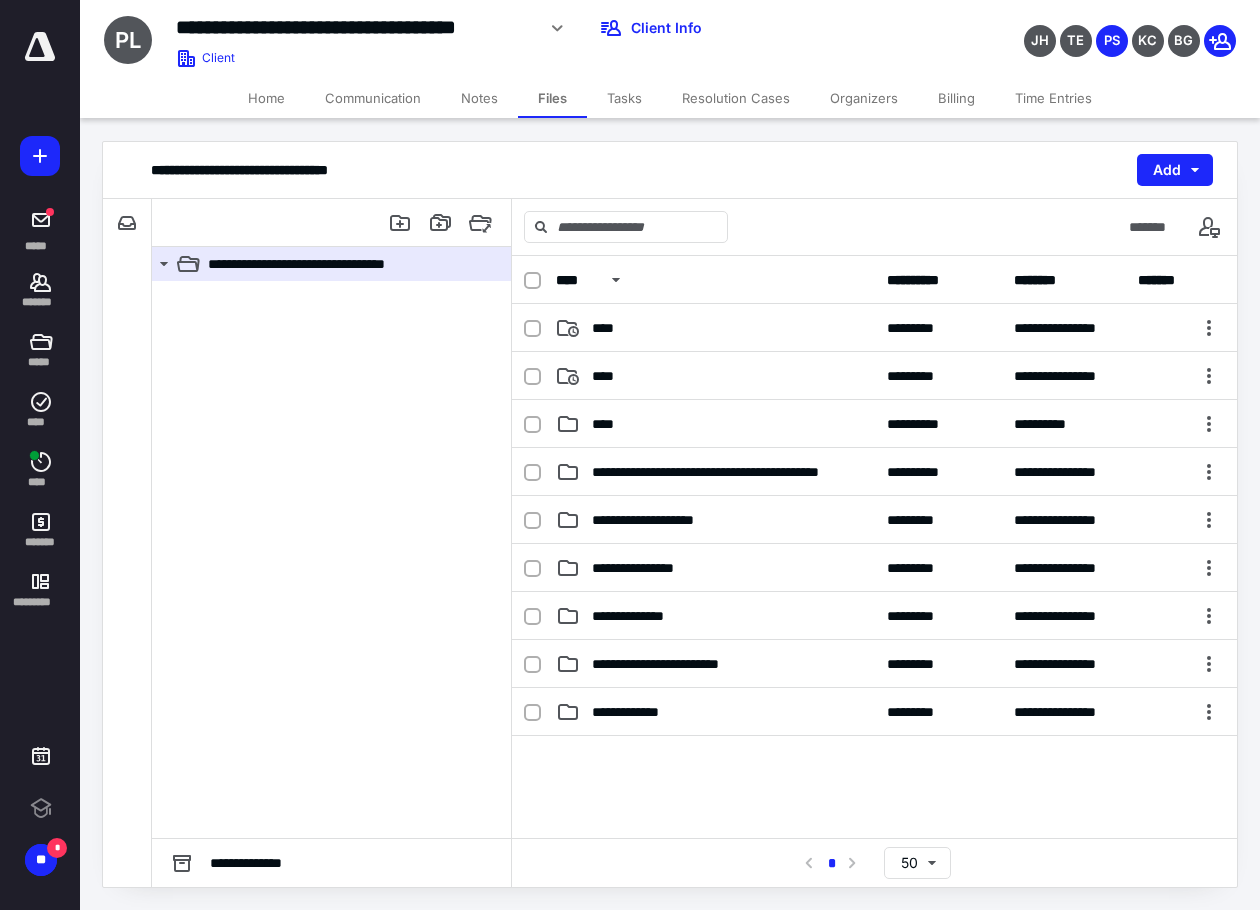 scroll, scrollTop: 0, scrollLeft: 0, axis: both 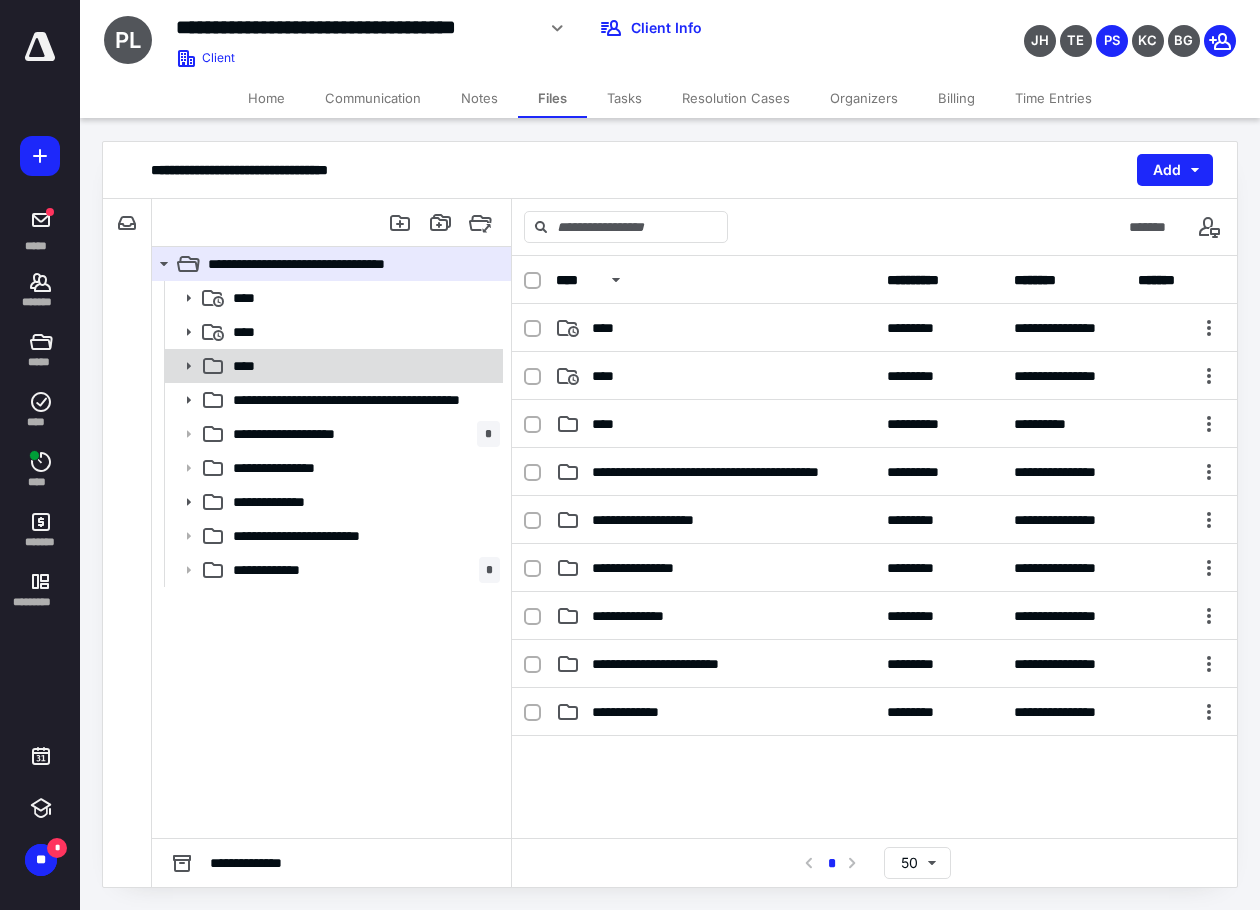 click 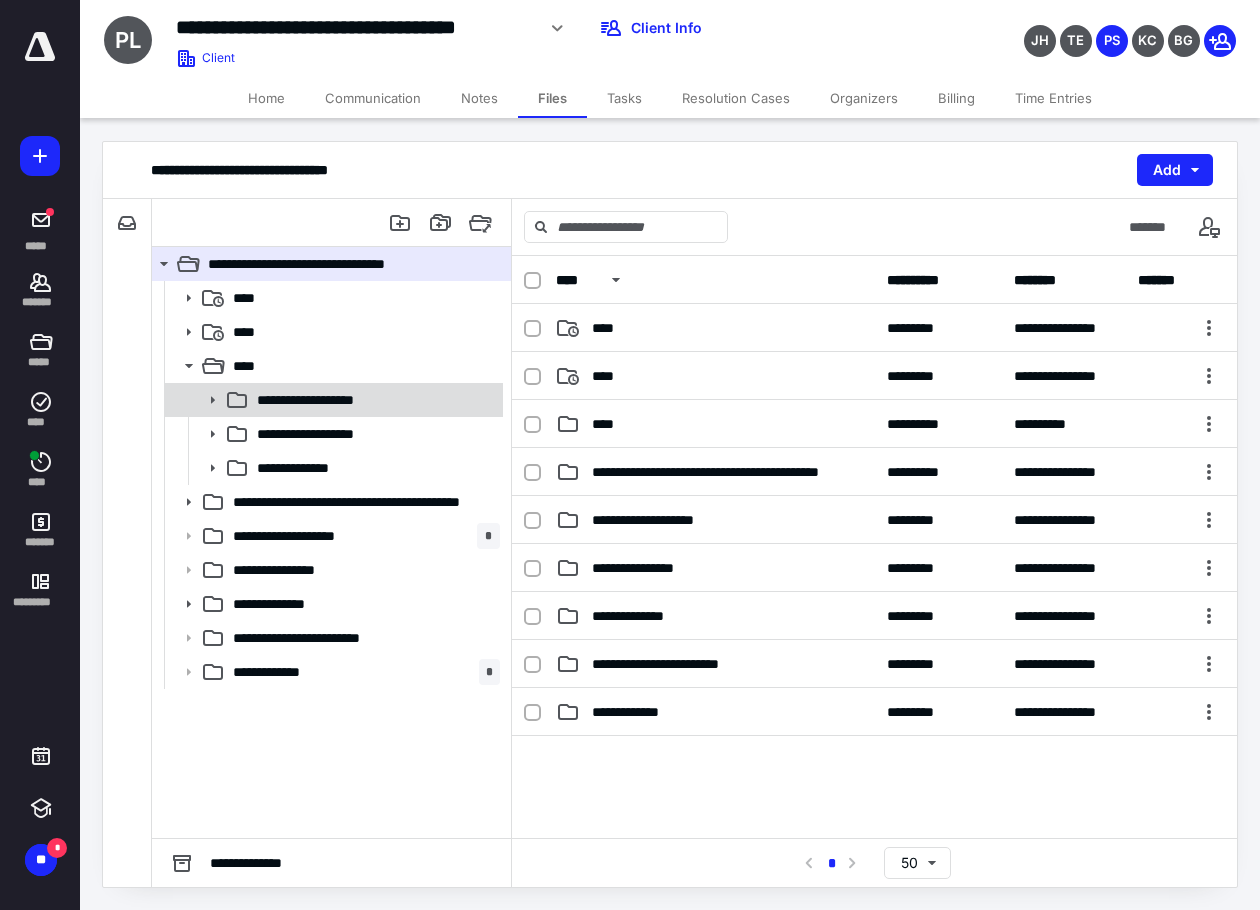 click 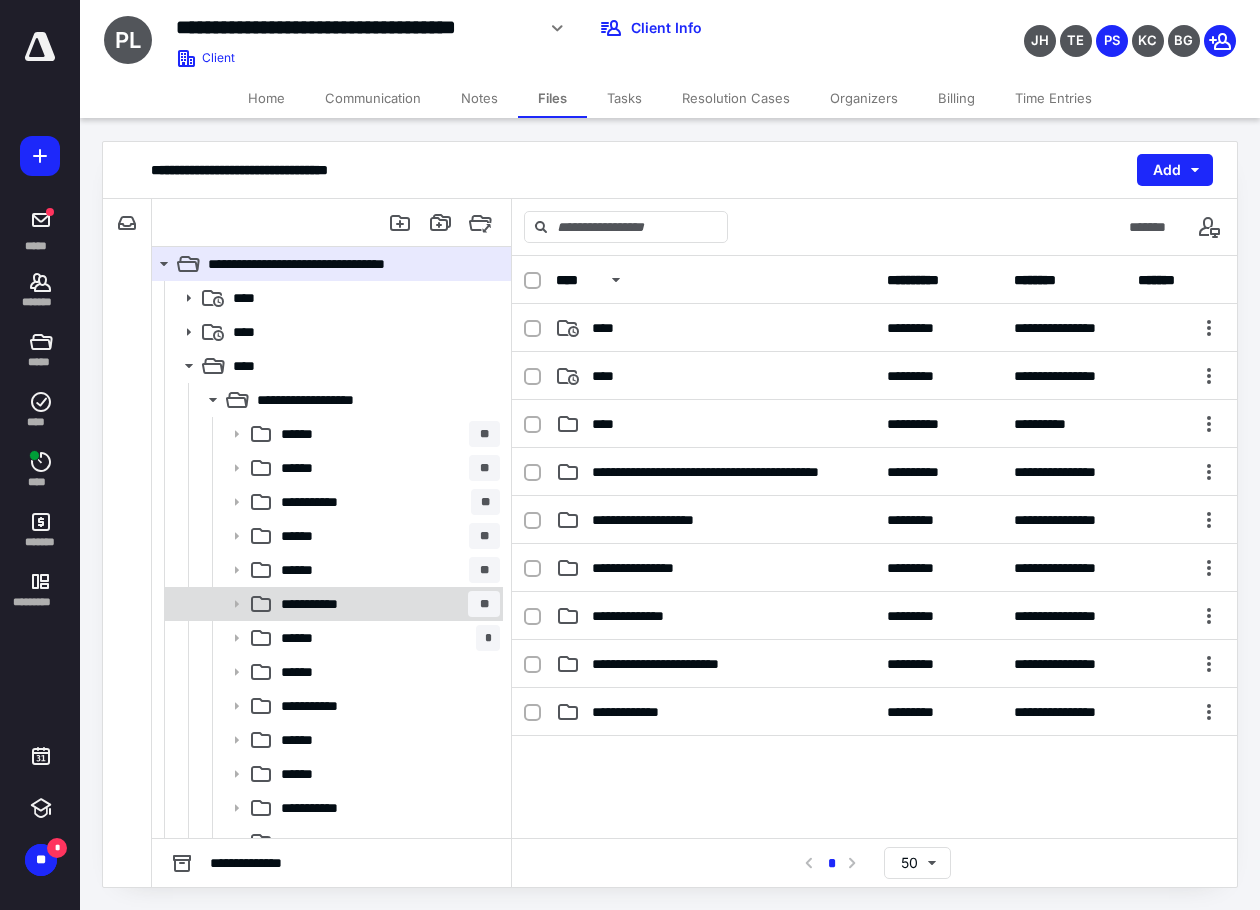 click on "**********" at bounding box center (320, 604) 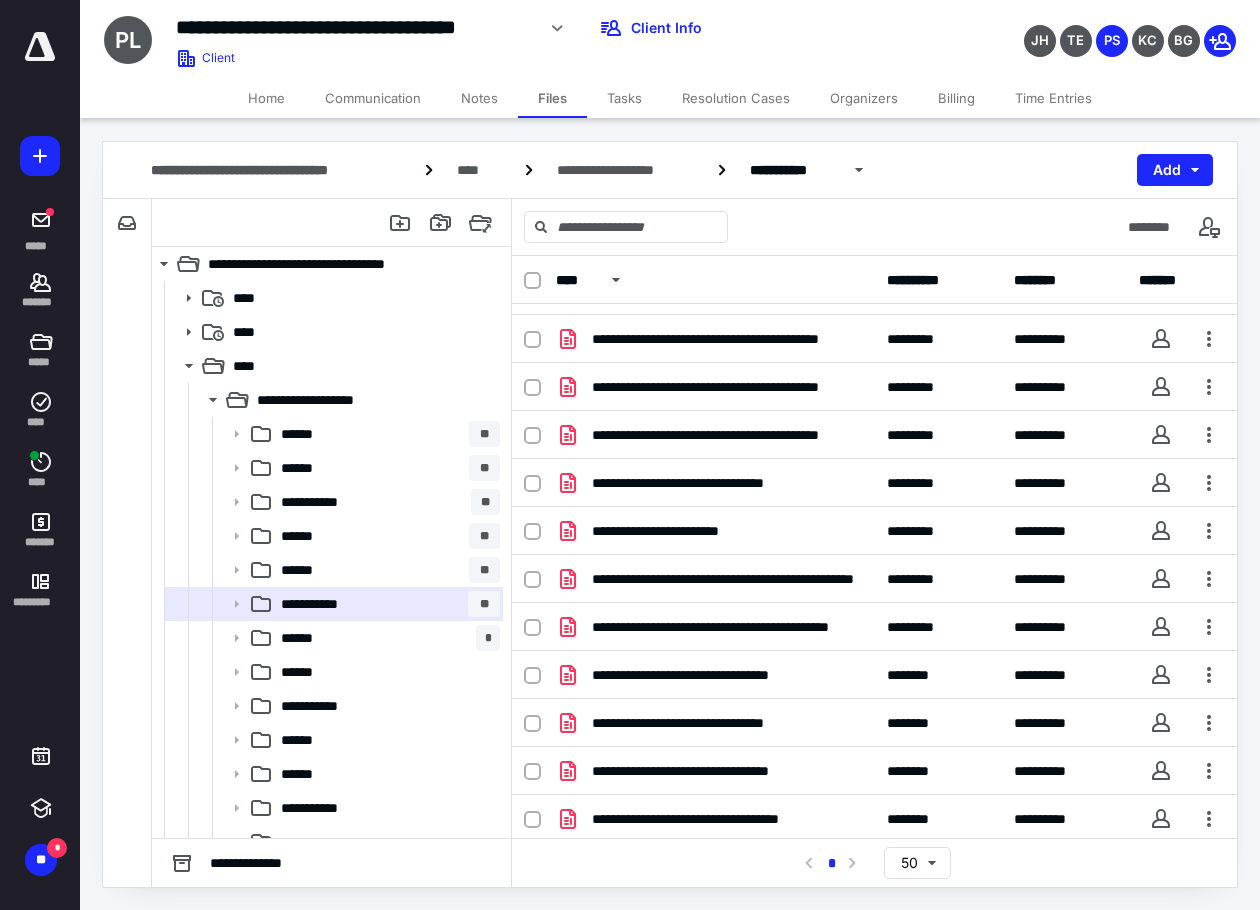 scroll, scrollTop: 1000, scrollLeft: 0, axis: vertical 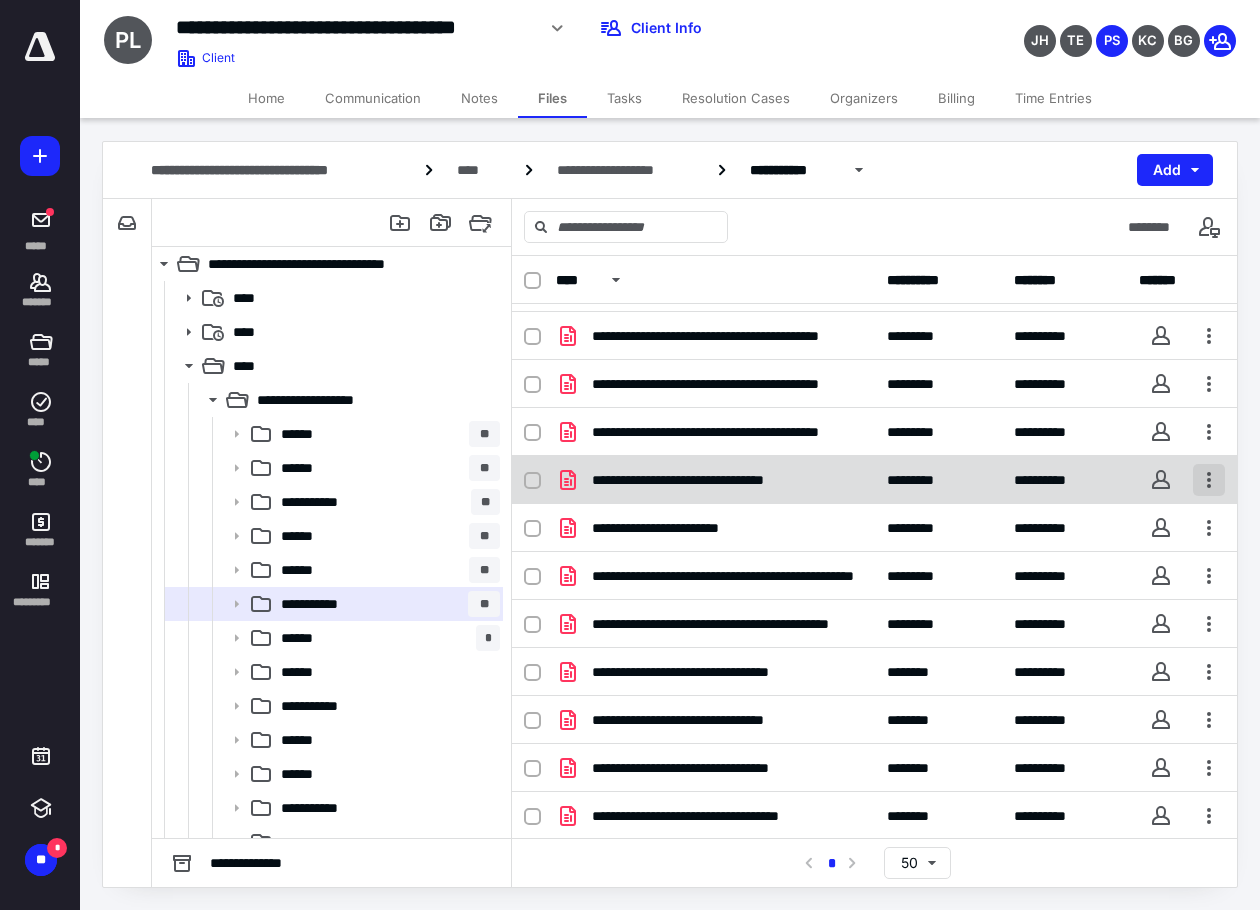 click at bounding box center (1209, 480) 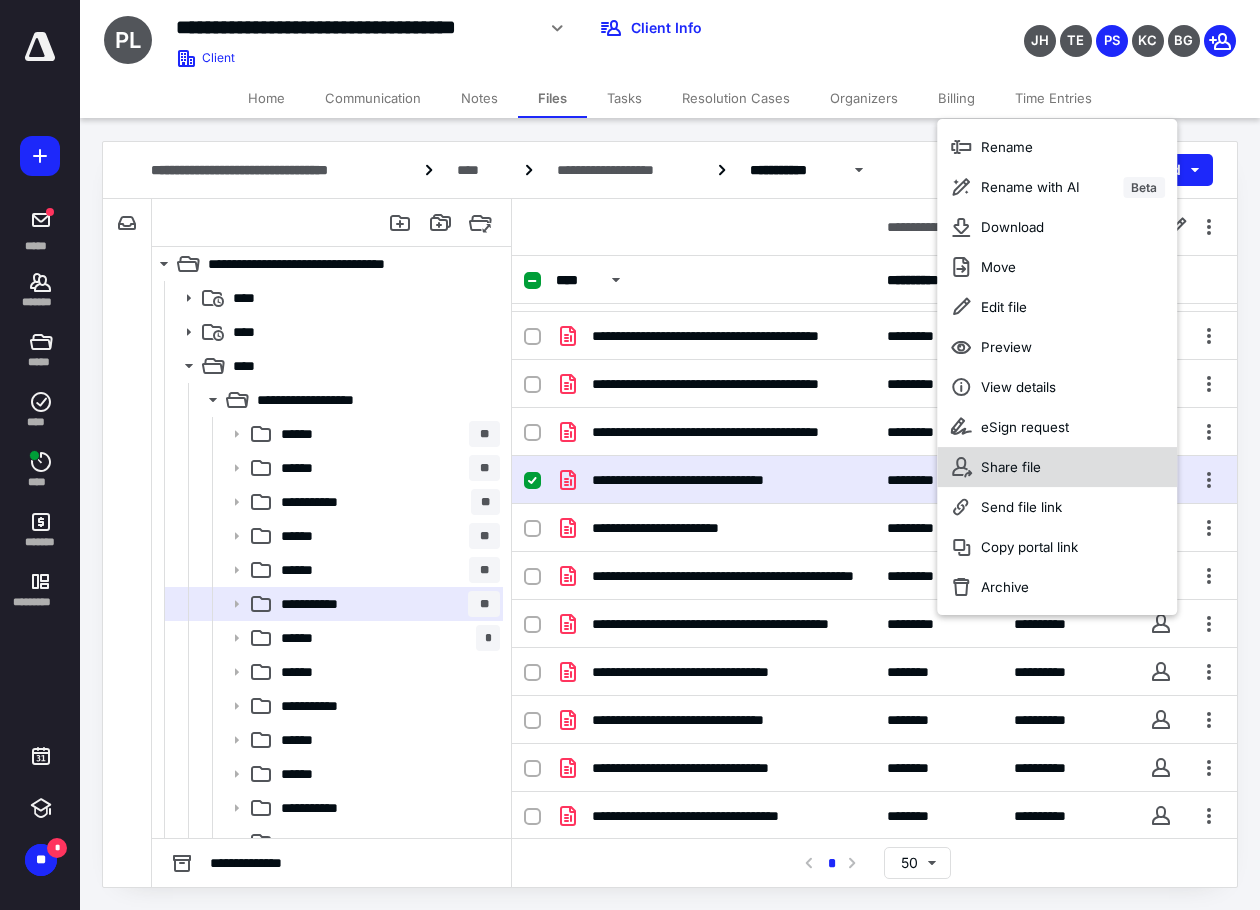 click on "Share file" at bounding box center (1057, 467) 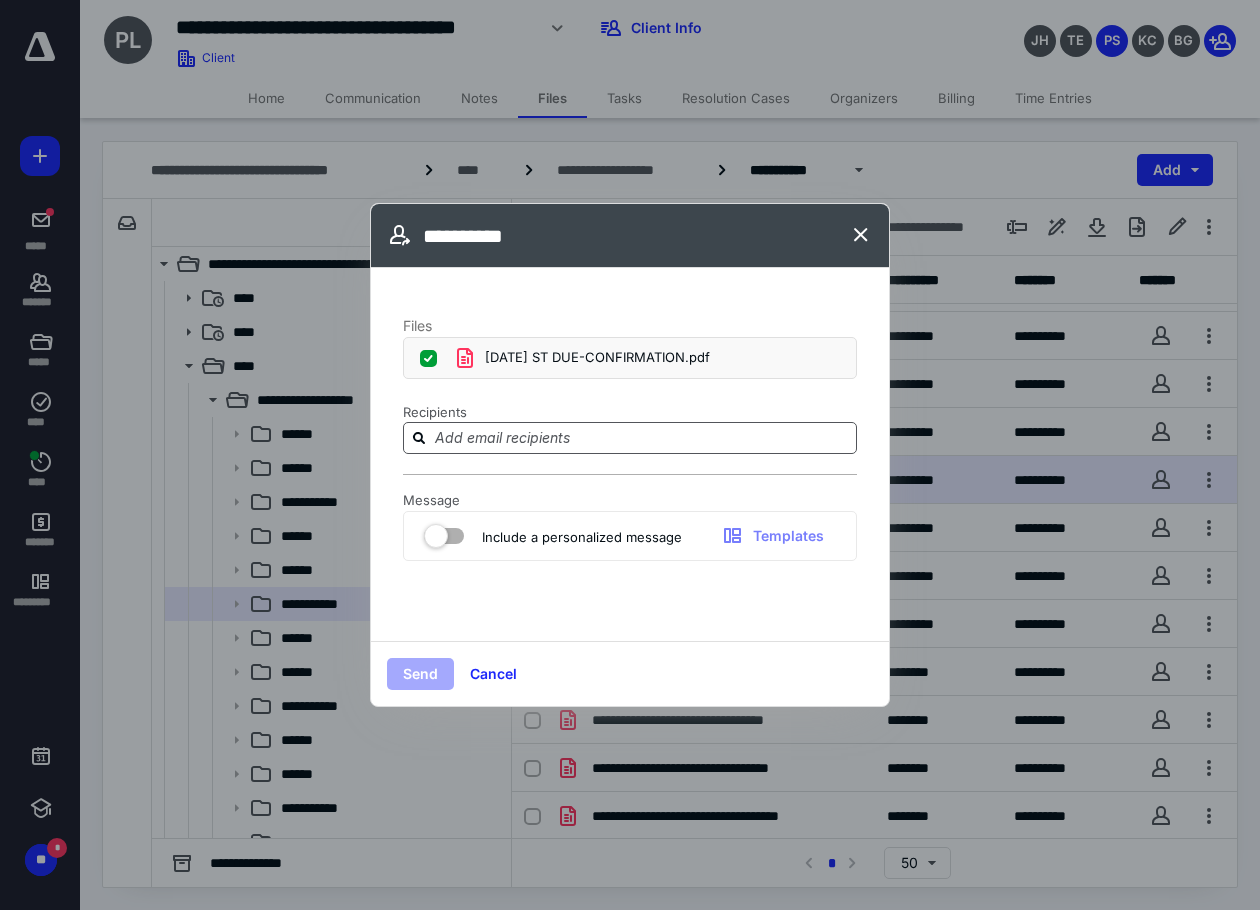 click at bounding box center (642, 437) 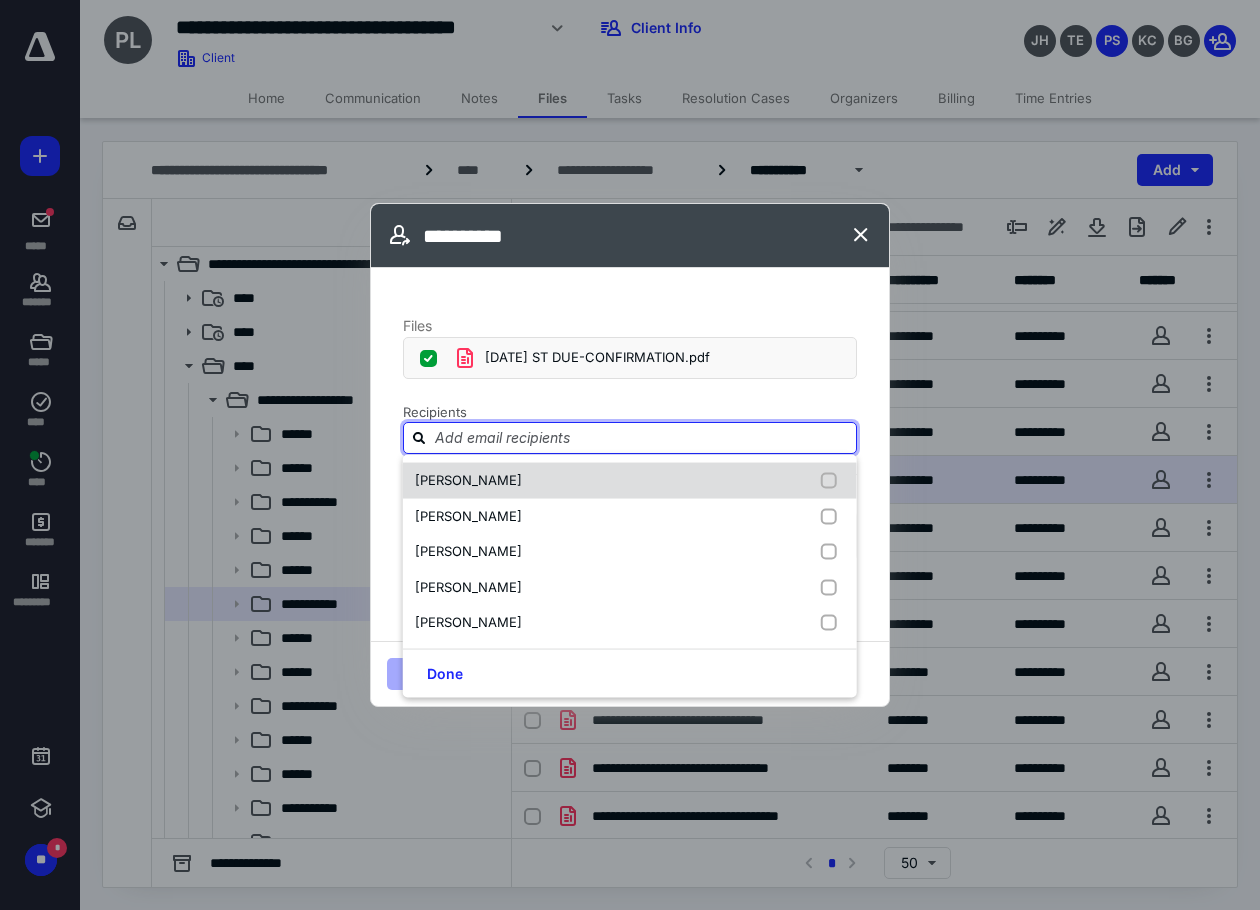 click on "[PERSON_NAME]" at bounding box center (630, 481) 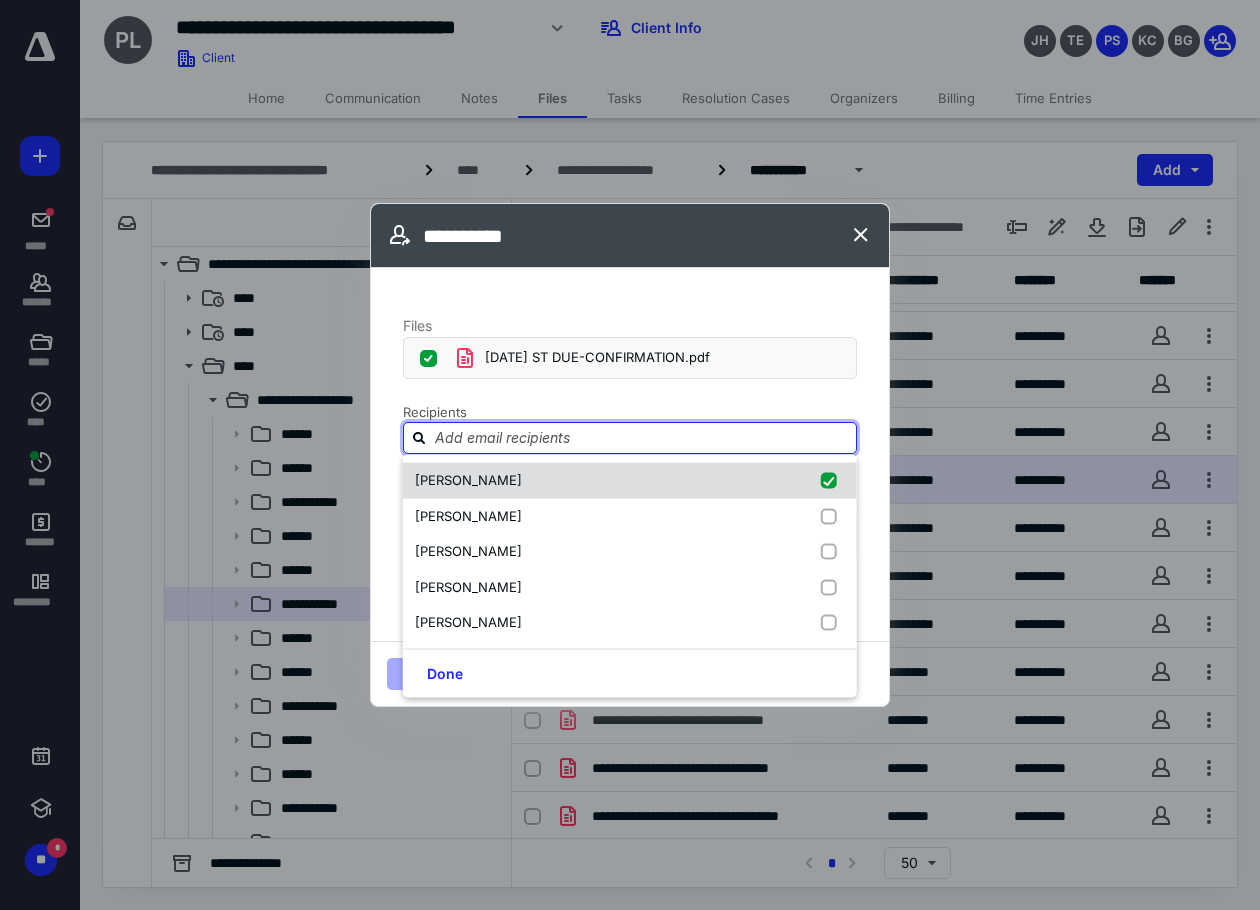 checkbox on "true" 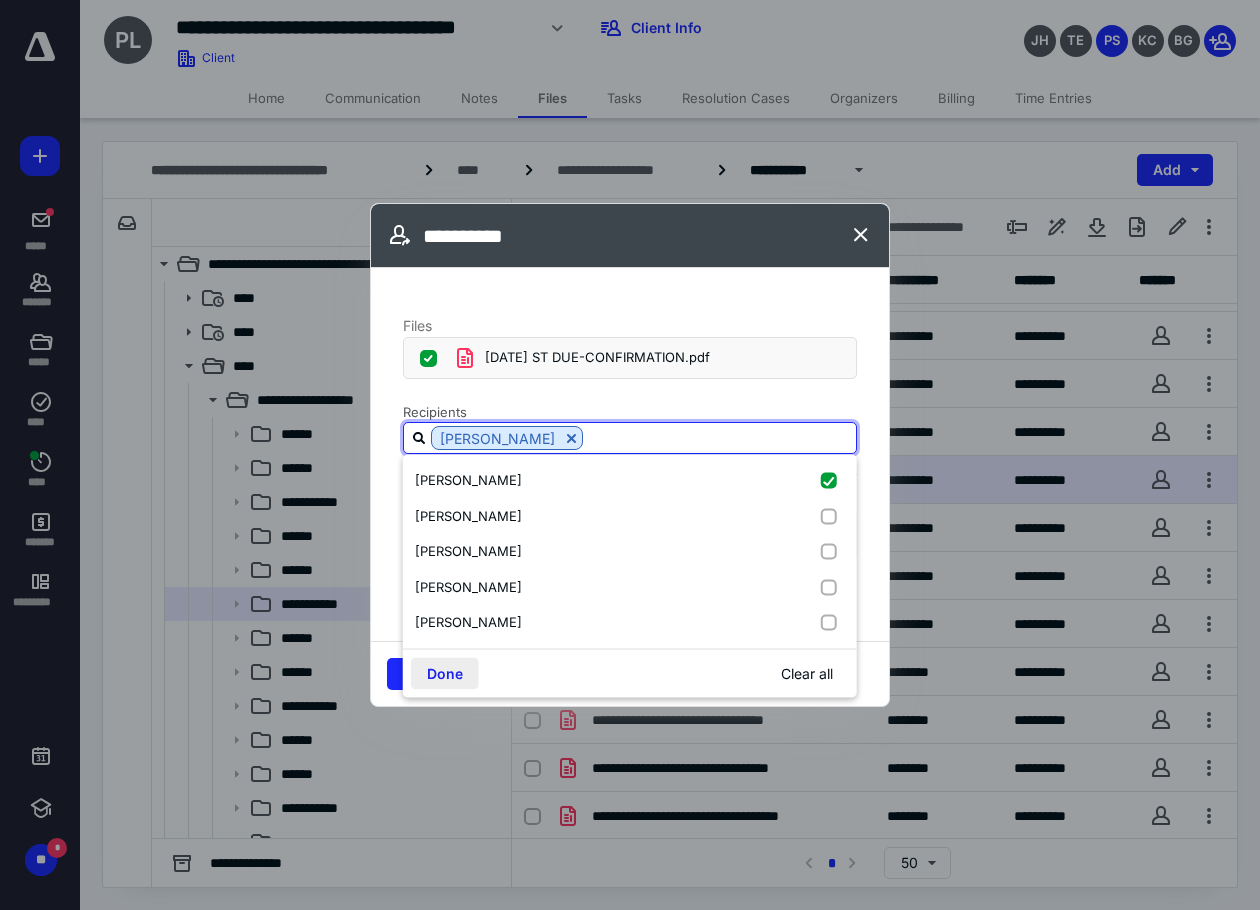 click on "Done" at bounding box center (445, 673) 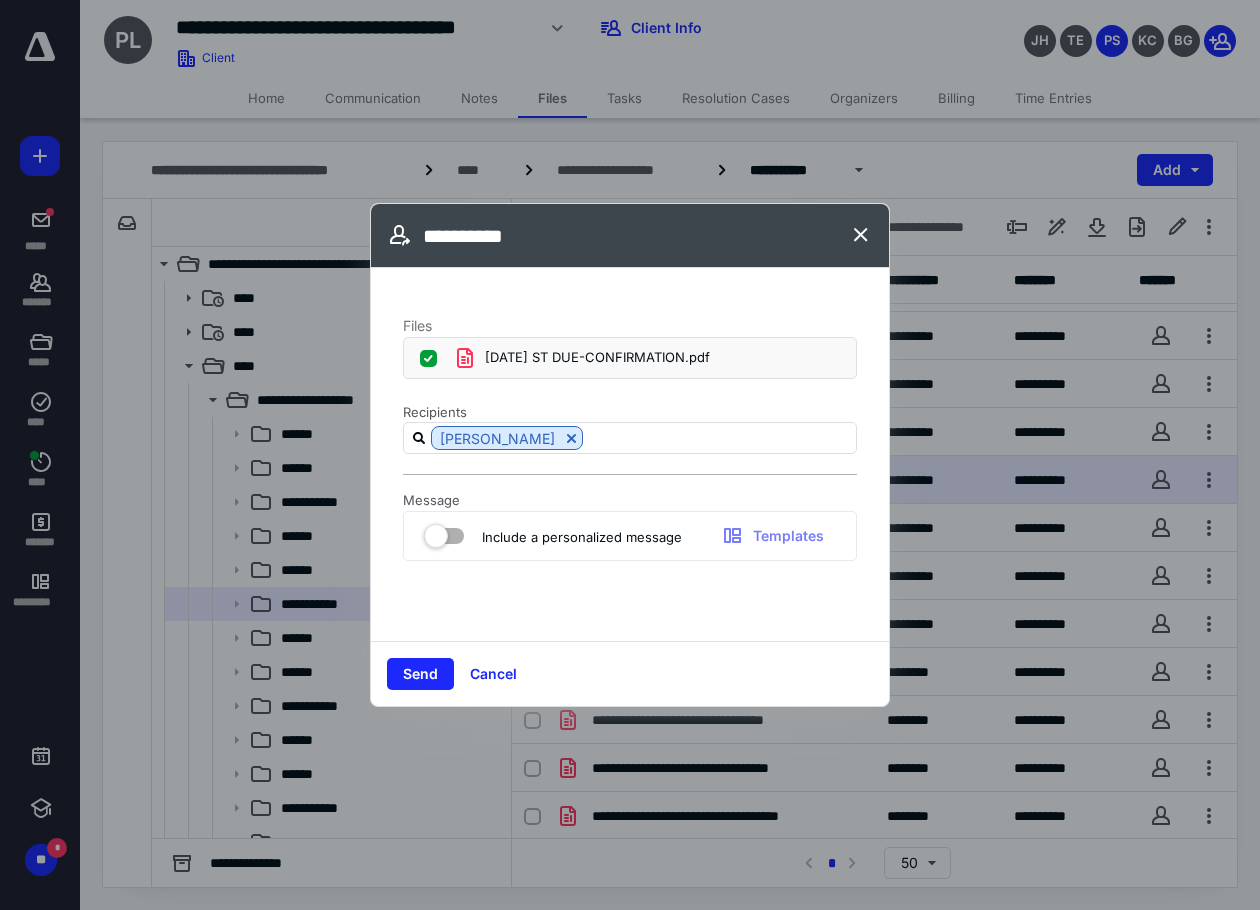 click on "Include a personalized message Templates" at bounding box center [630, 536] 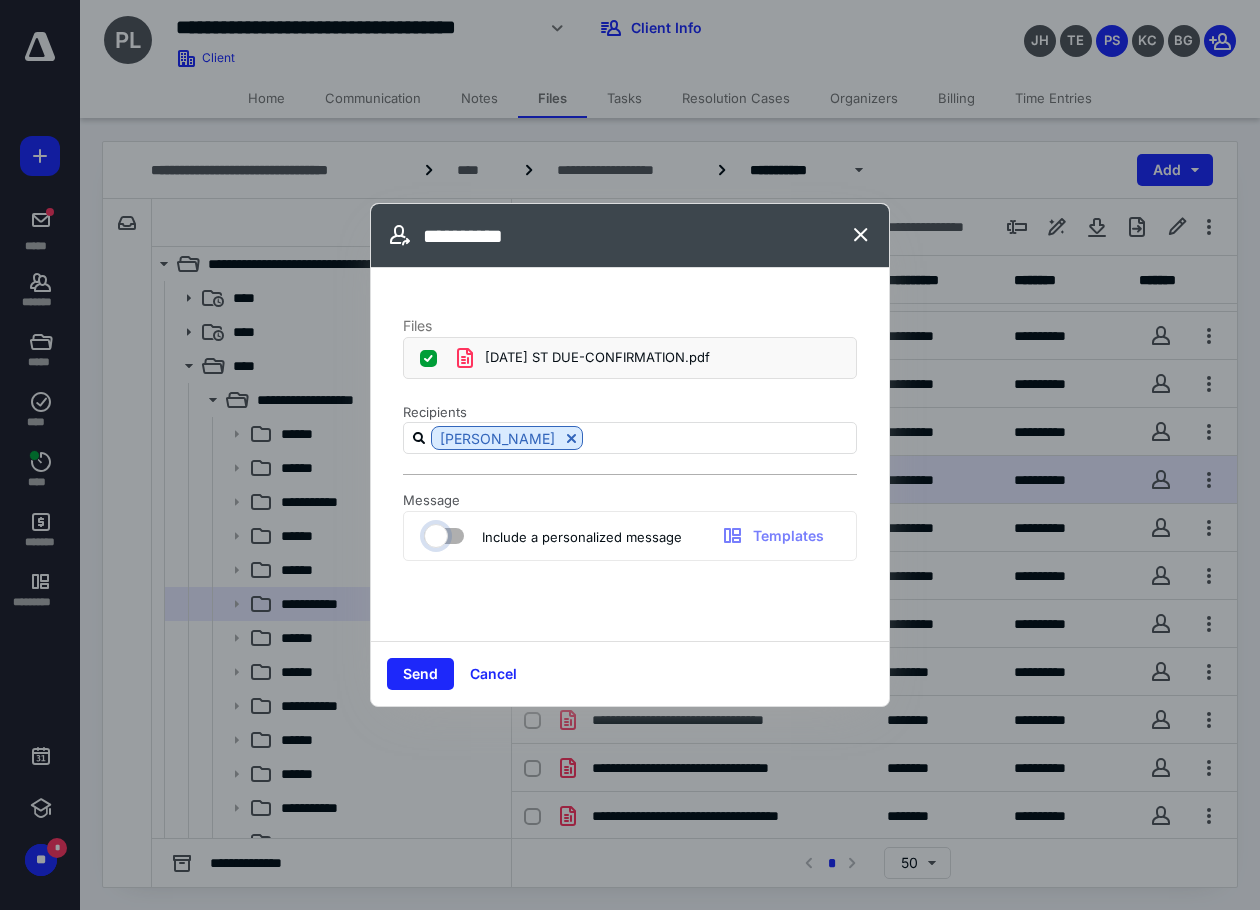 click at bounding box center [434, 533] 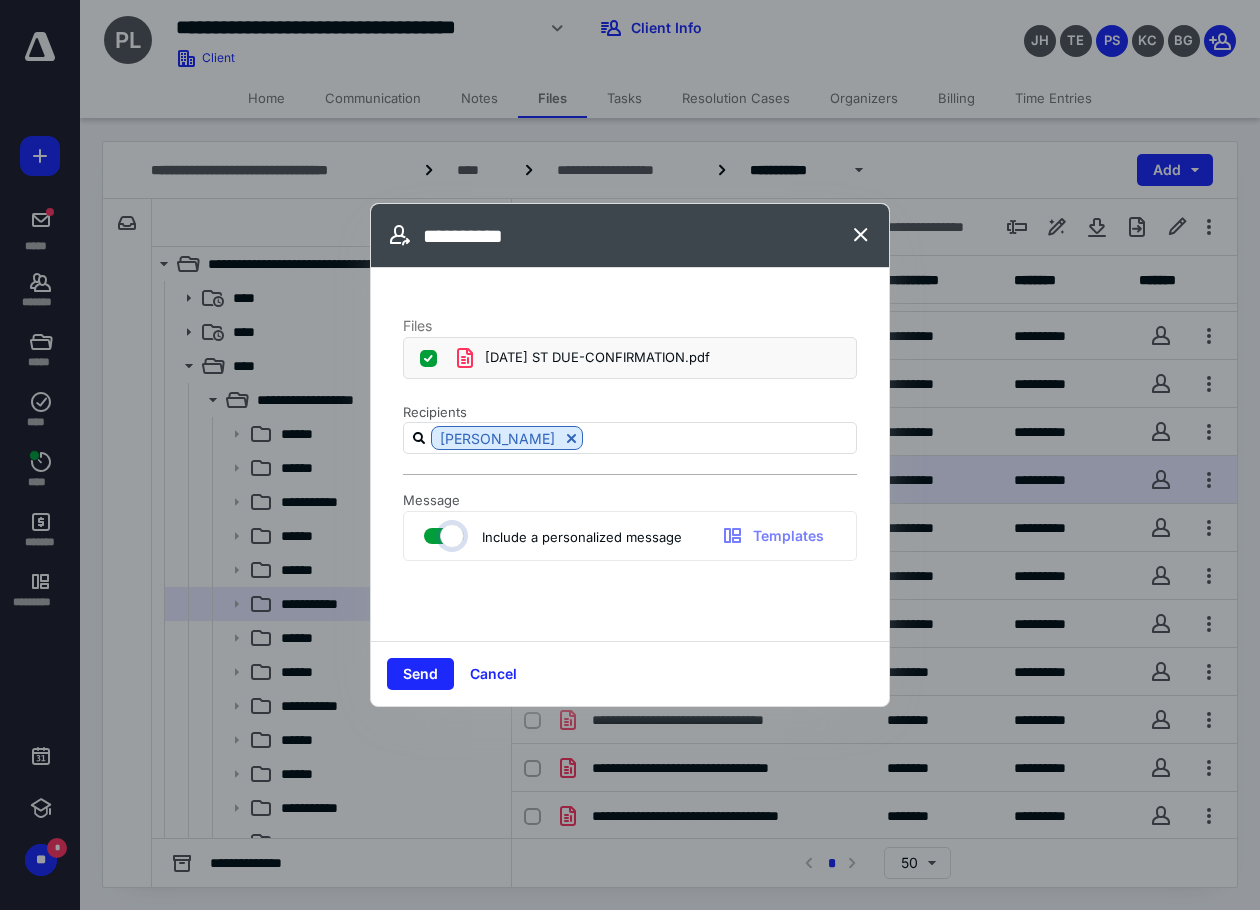 checkbox on "true" 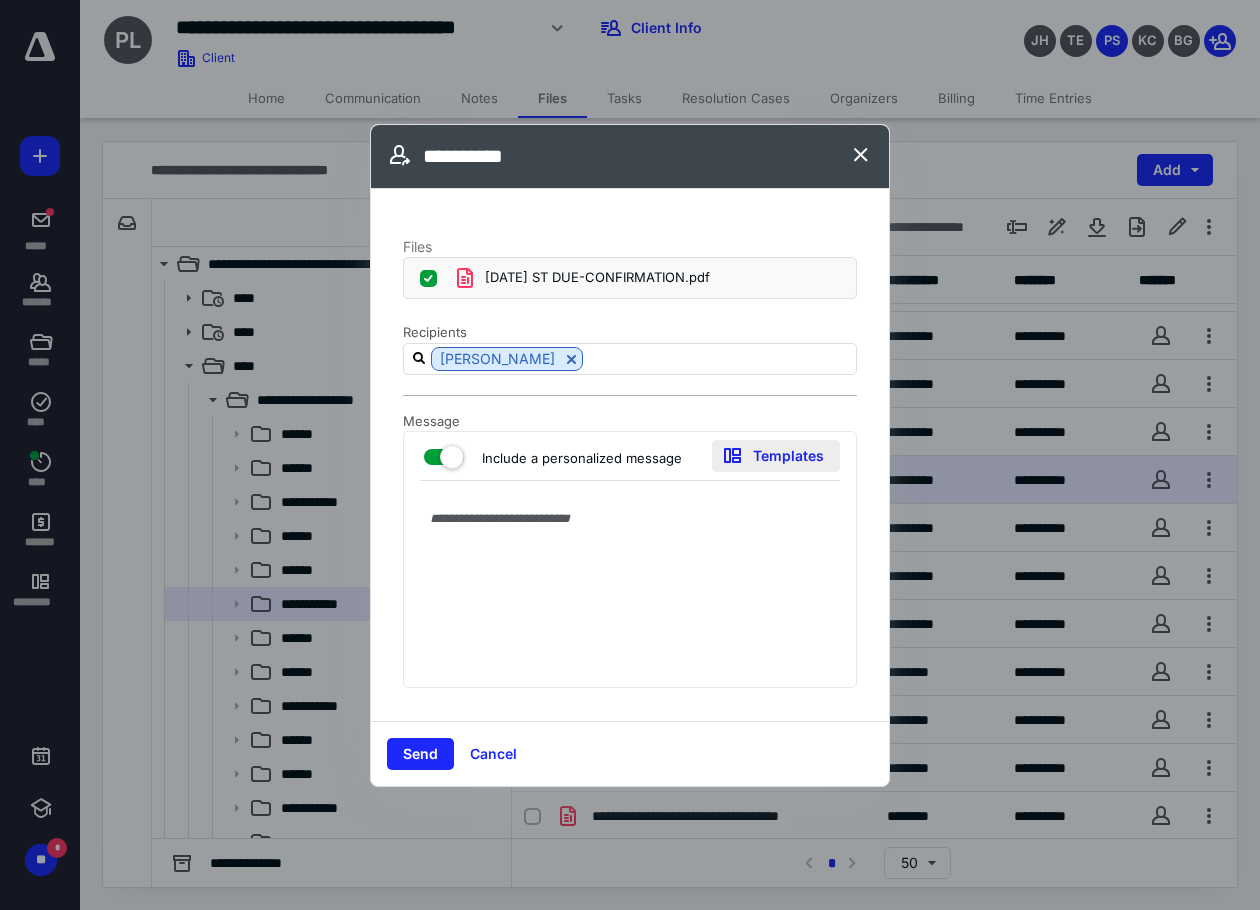 click on "Templates" at bounding box center [776, 456] 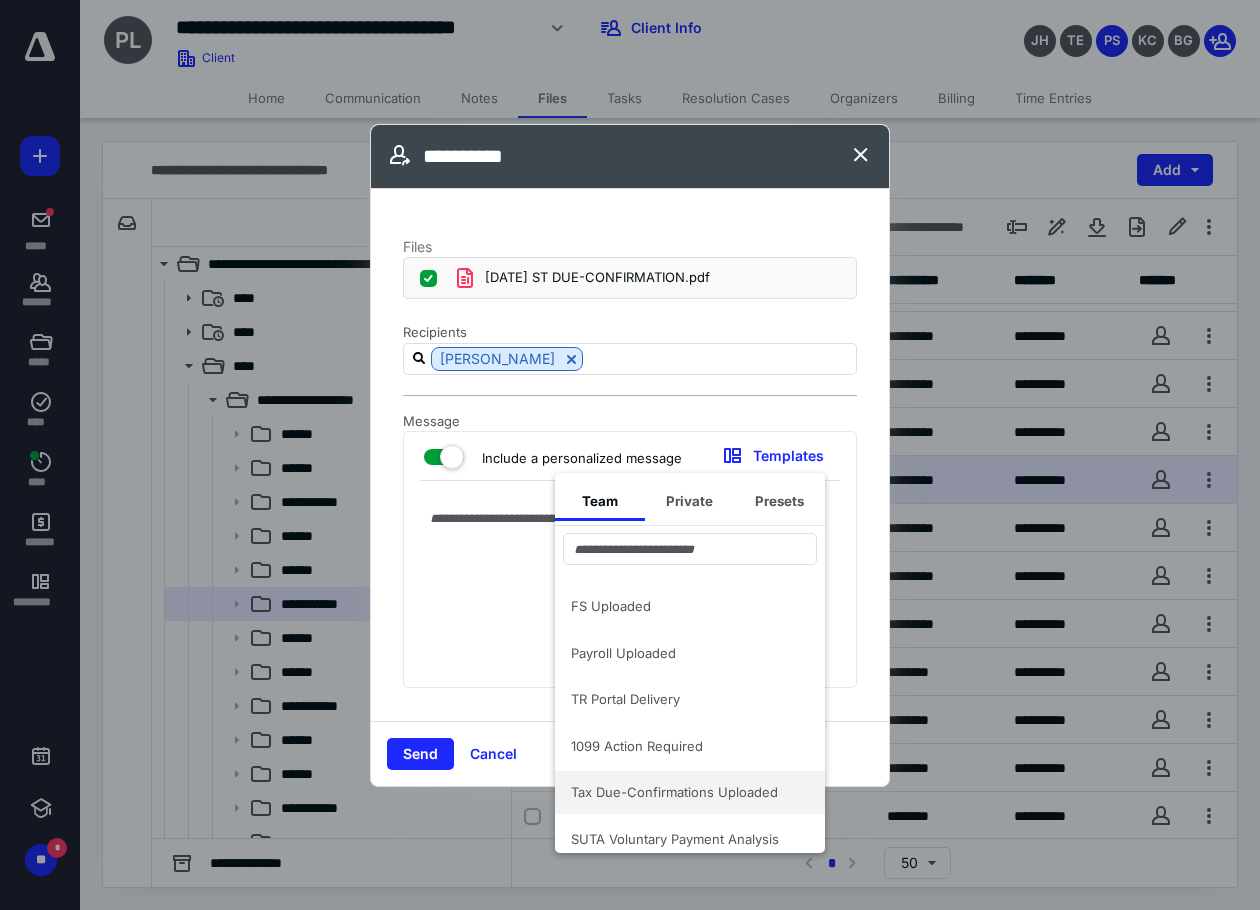 click on "Tax Due-Confirmations Uploaded" at bounding box center (690, 792) 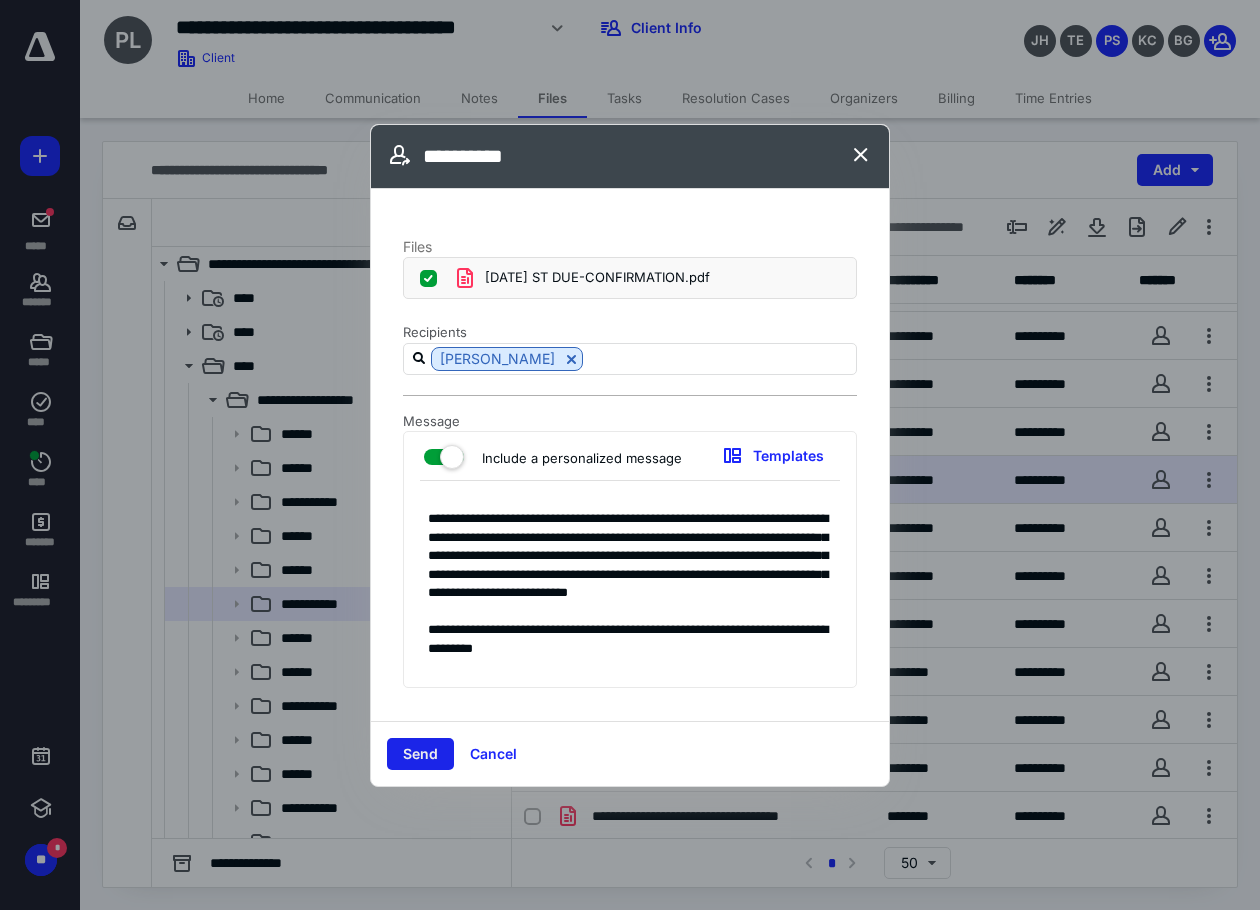 click on "Send" at bounding box center [420, 754] 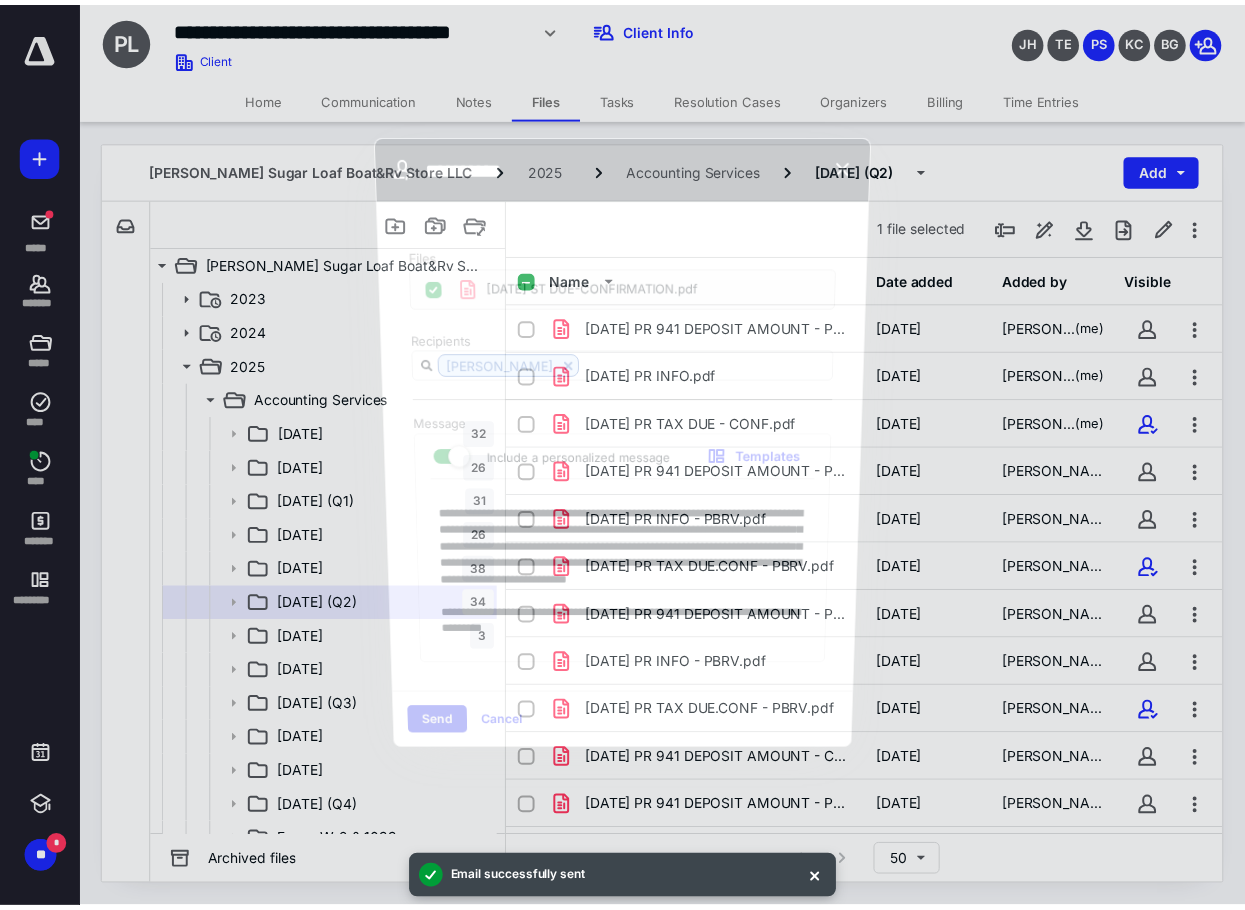 scroll, scrollTop: 1000, scrollLeft: 0, axis: vertical 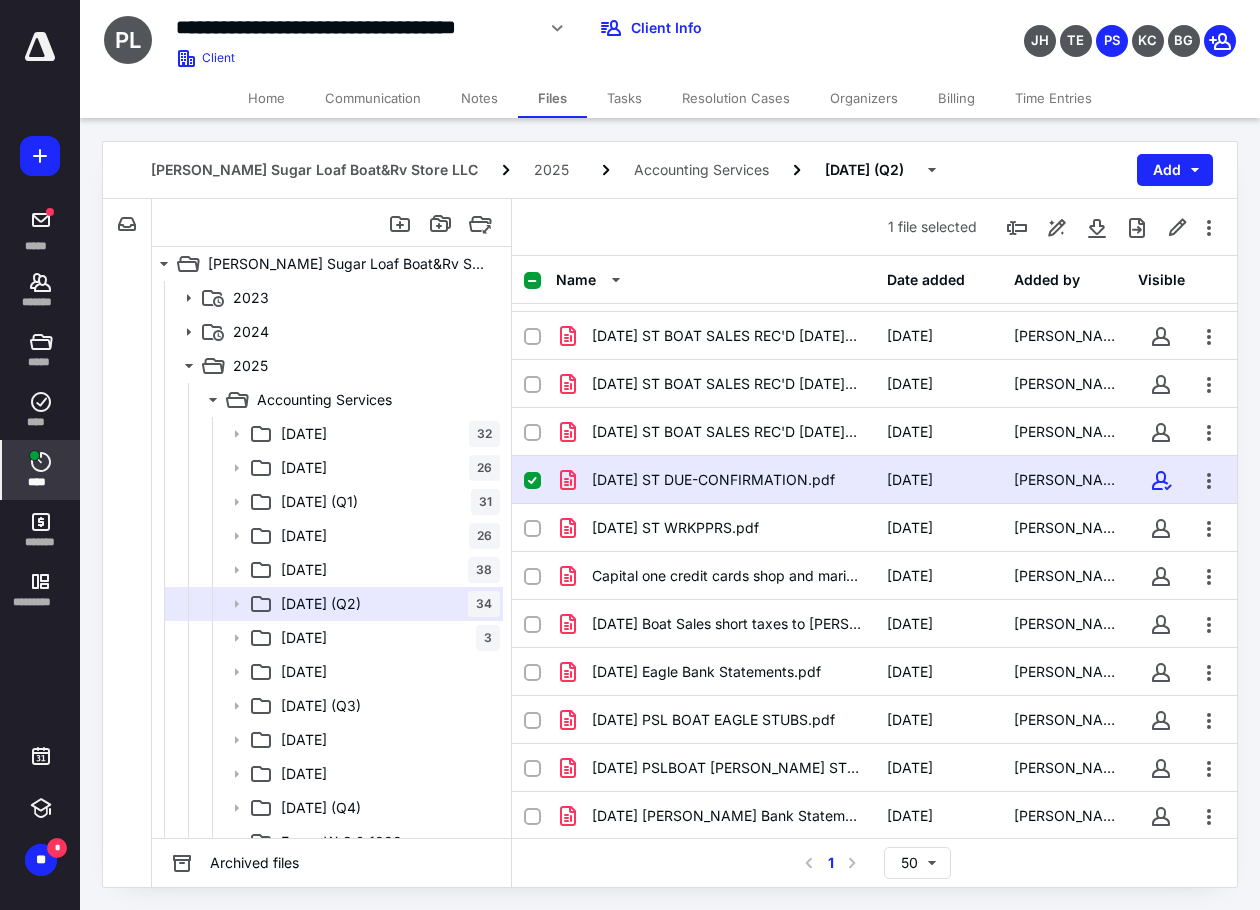 click on "****" at bounding box center (41, 470) 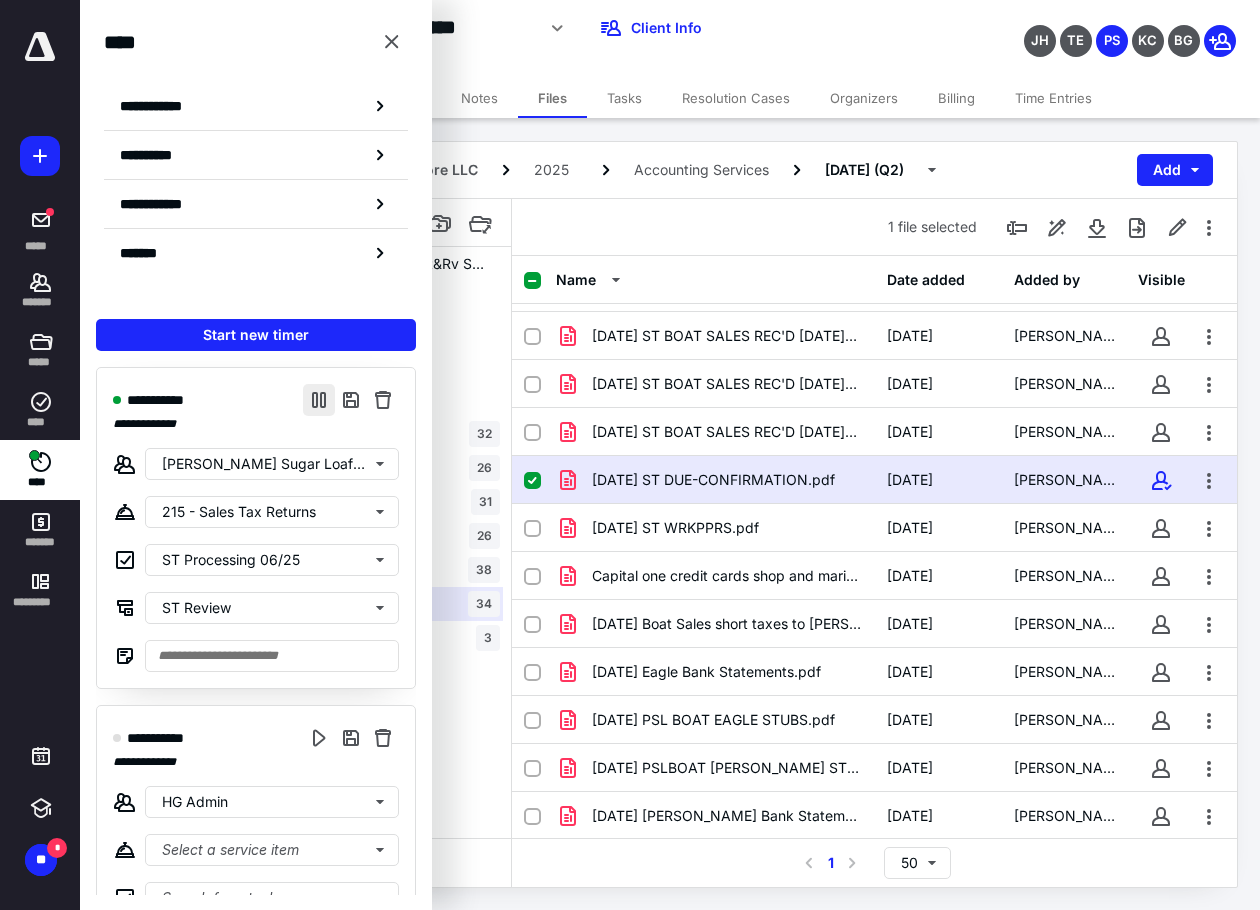 click at bounding box center (319, 400) 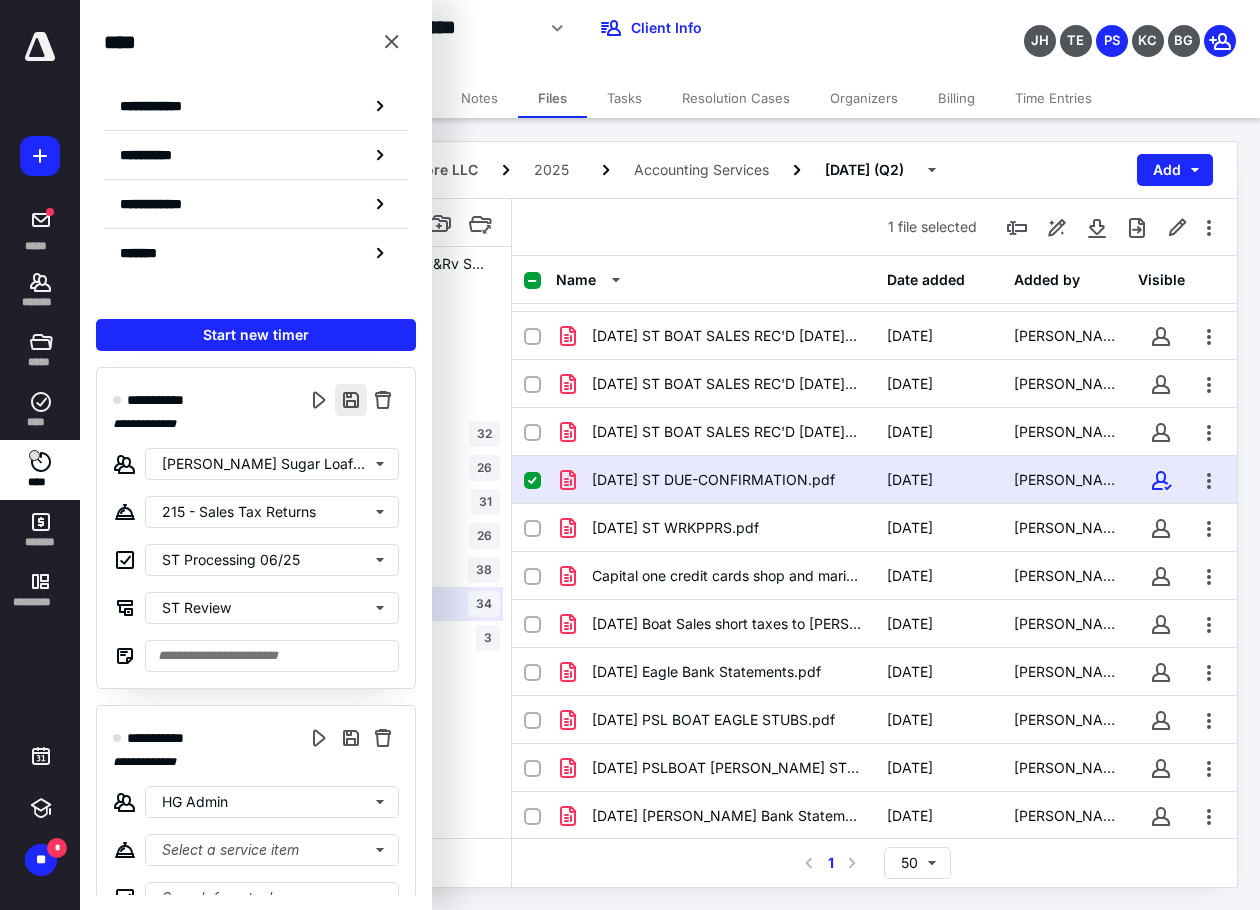 click at bounding box center [351, 400] 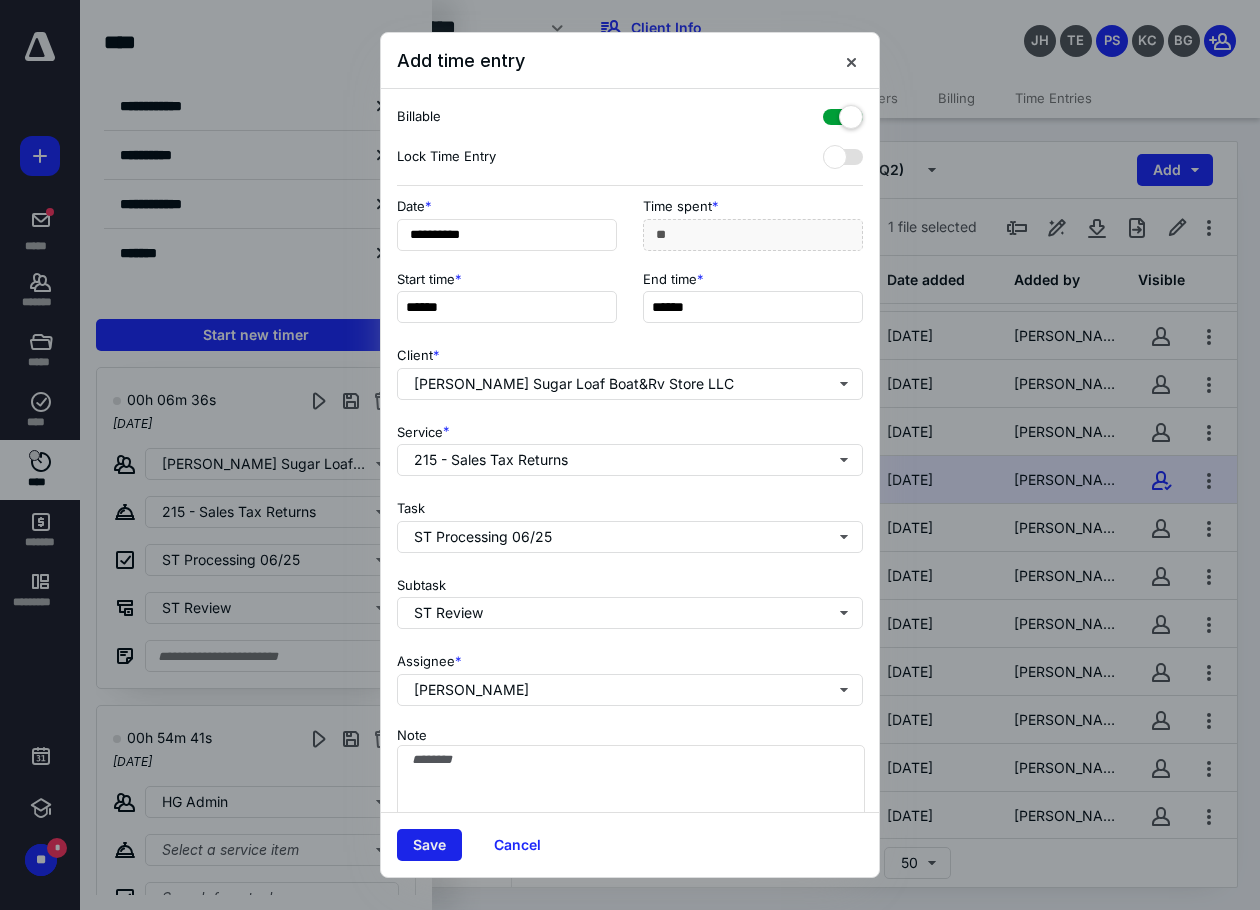 click on "Save" at bounding box center [429, 845] 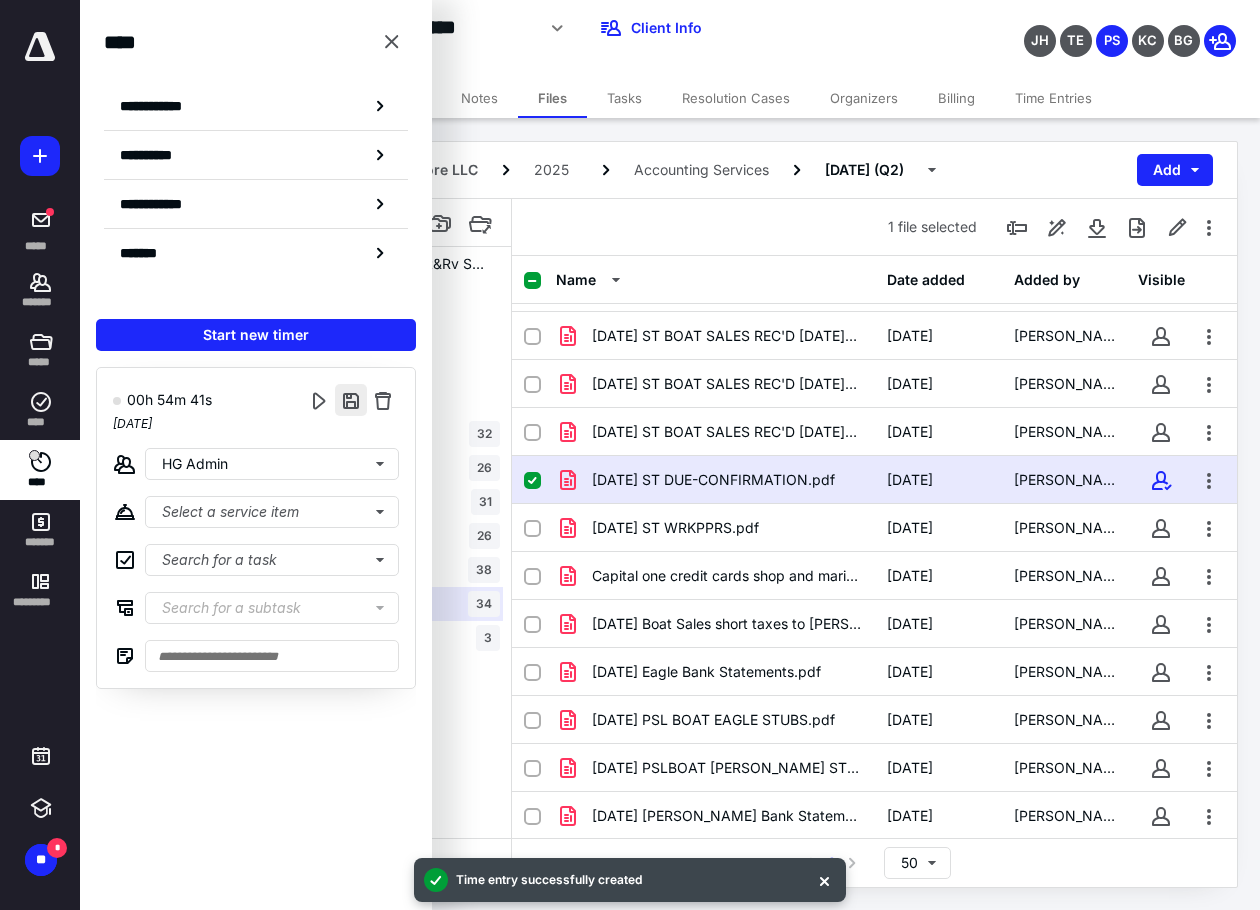 click at bounding box center (351, 400) 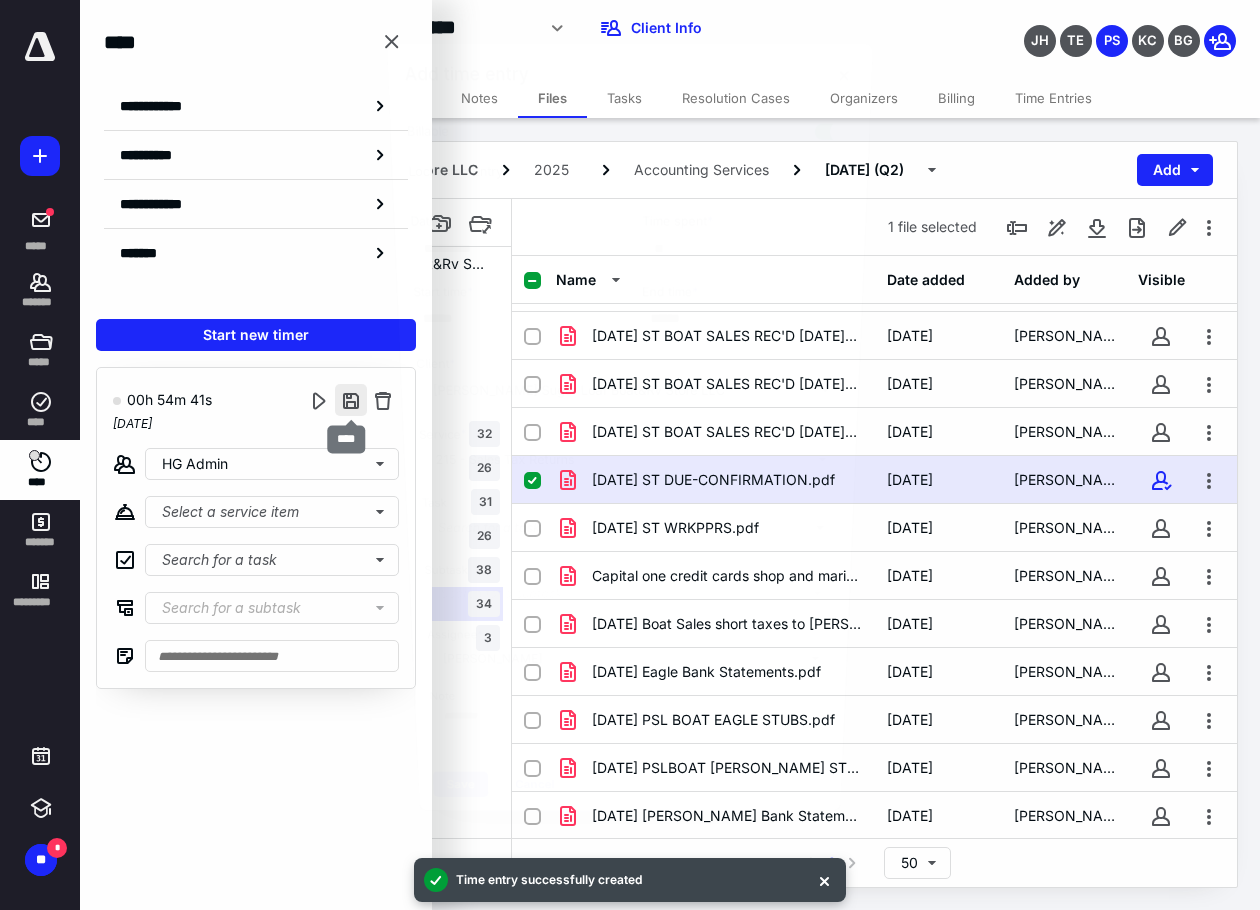type on "***" 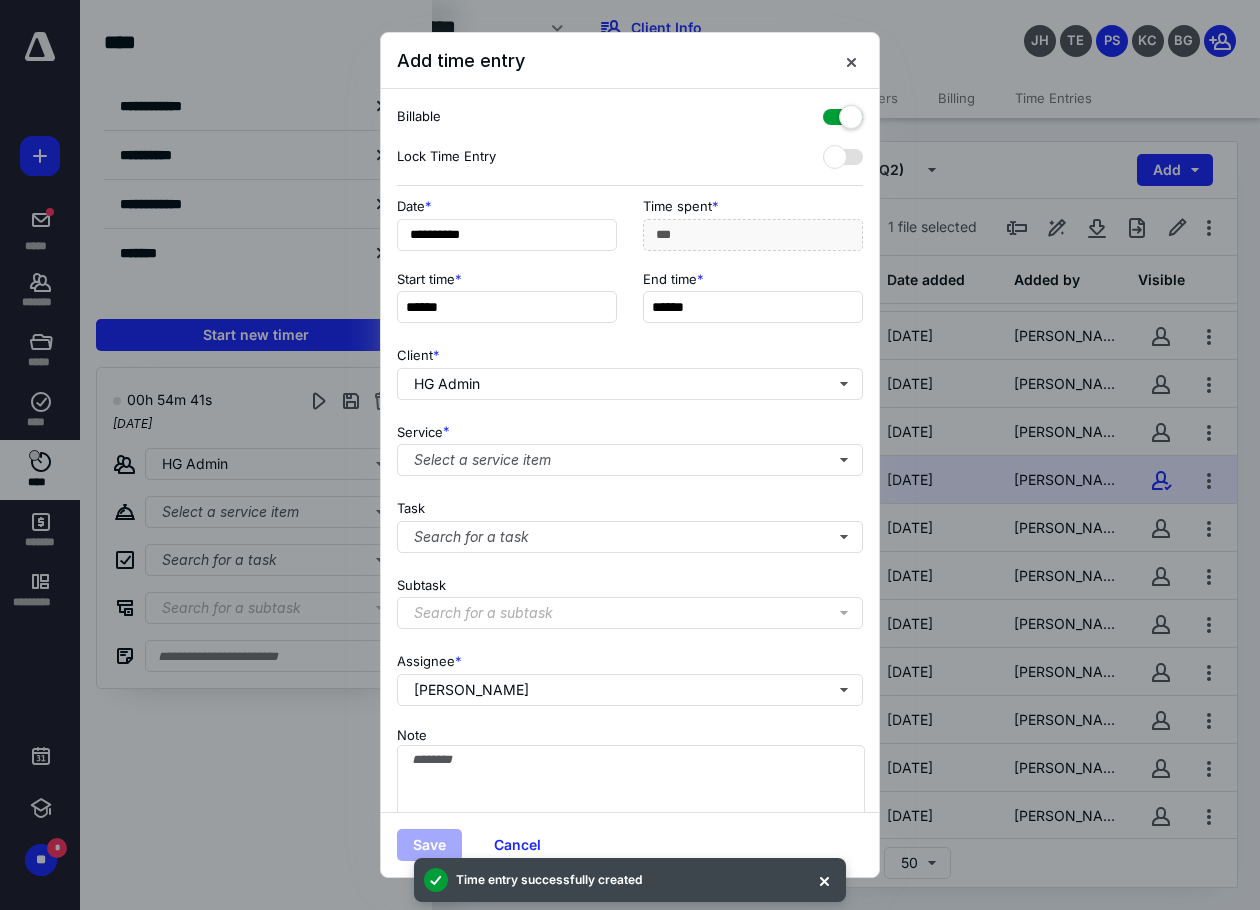 click at bounding box center (843, 117) 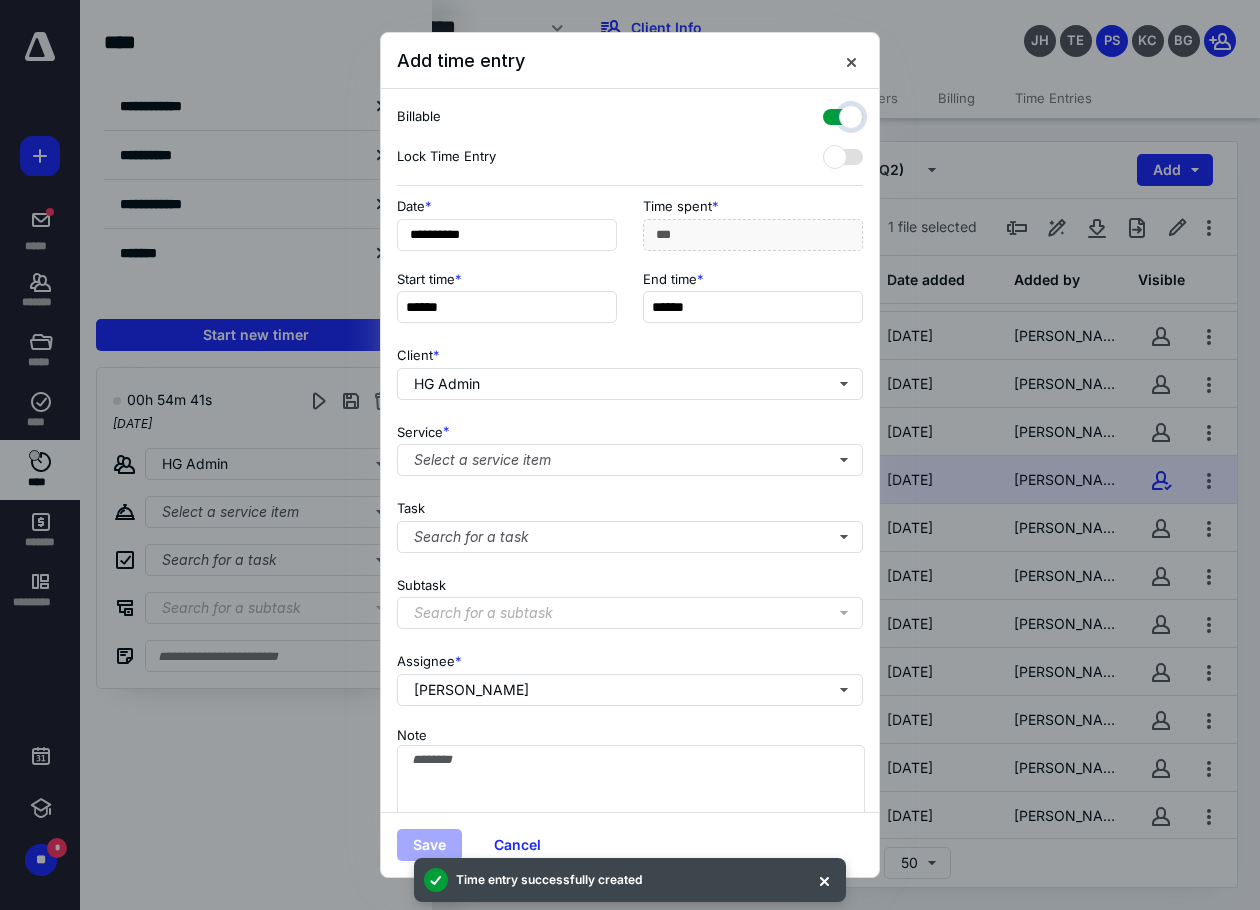 click at bounding box center [833, 114] 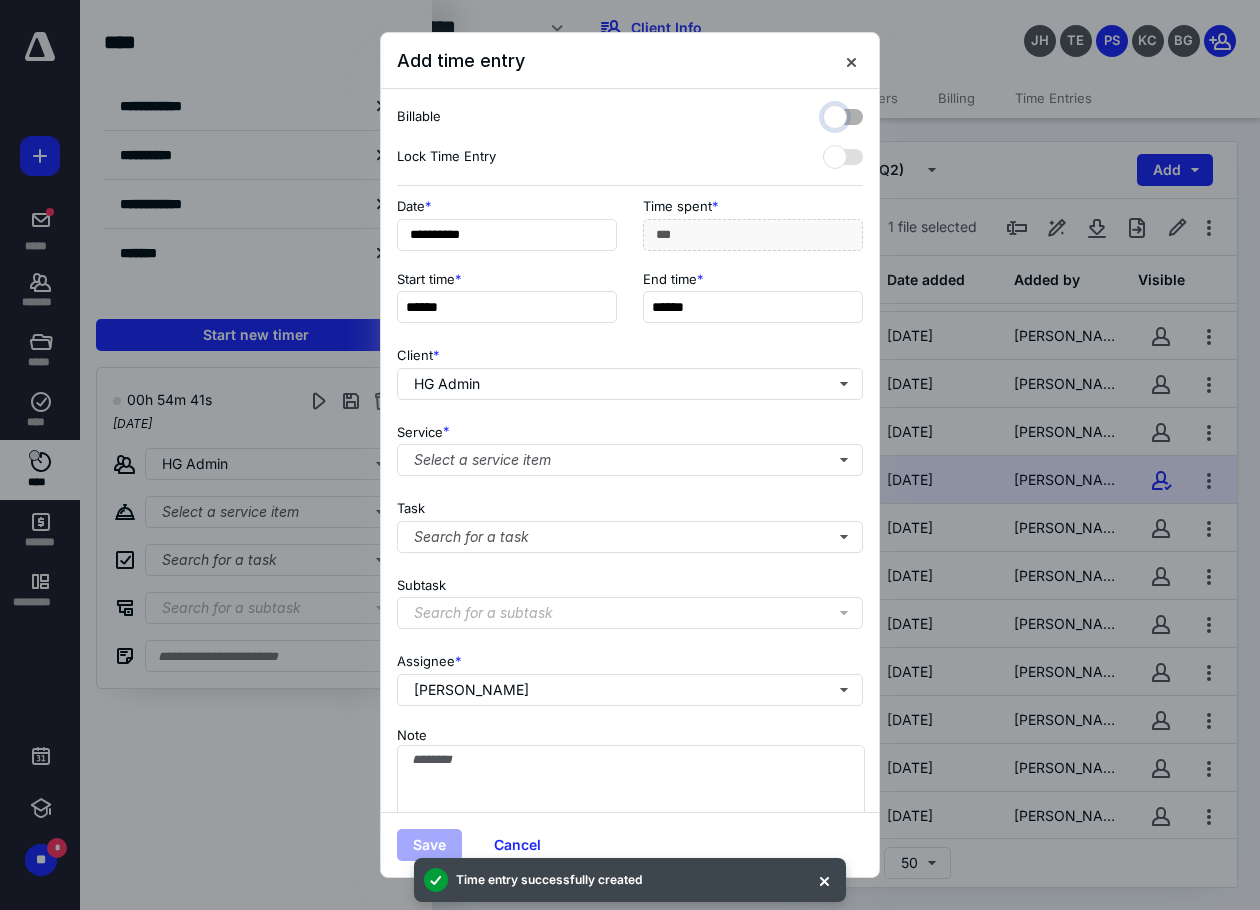 checkbox on "false" 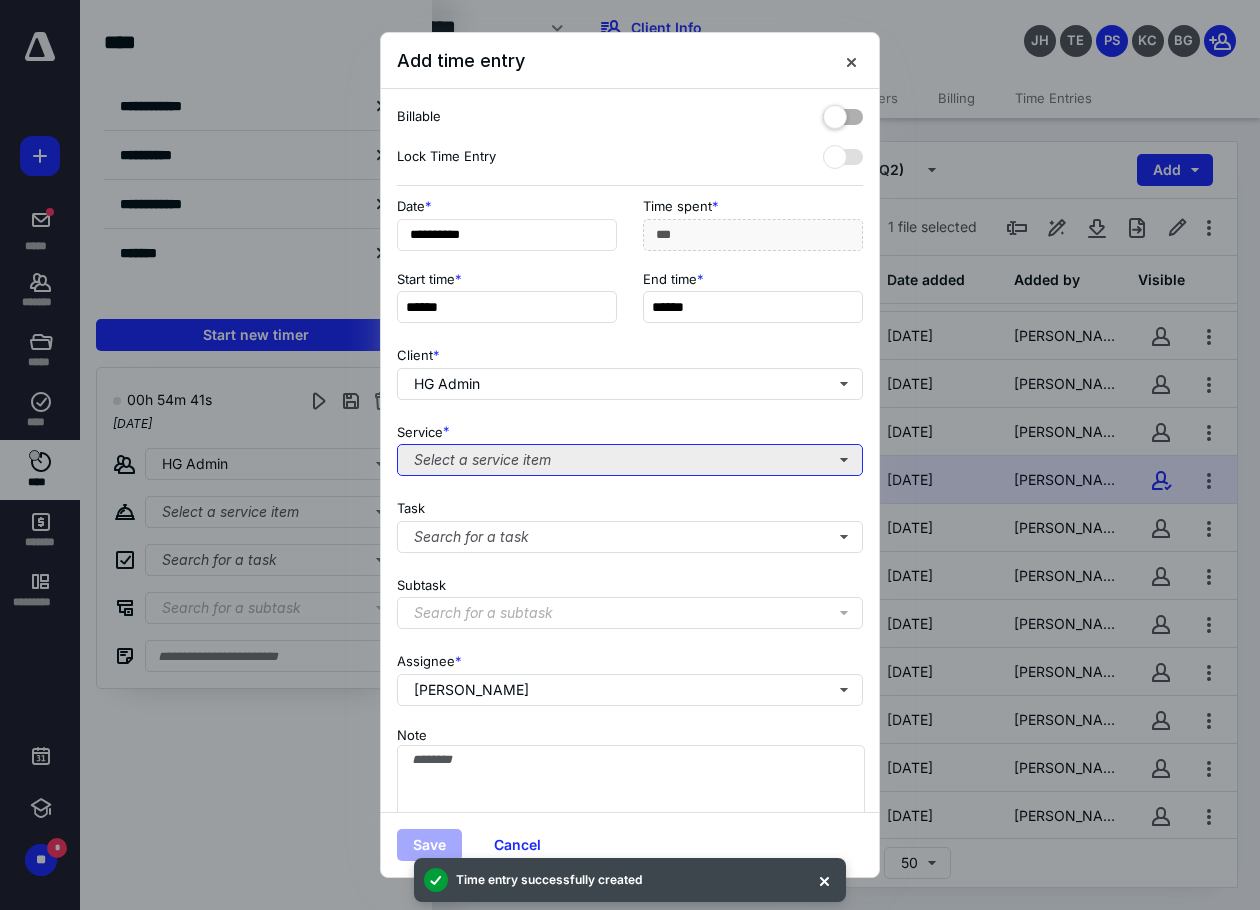 click on "Select a service item" at bounding box center [630, 460] 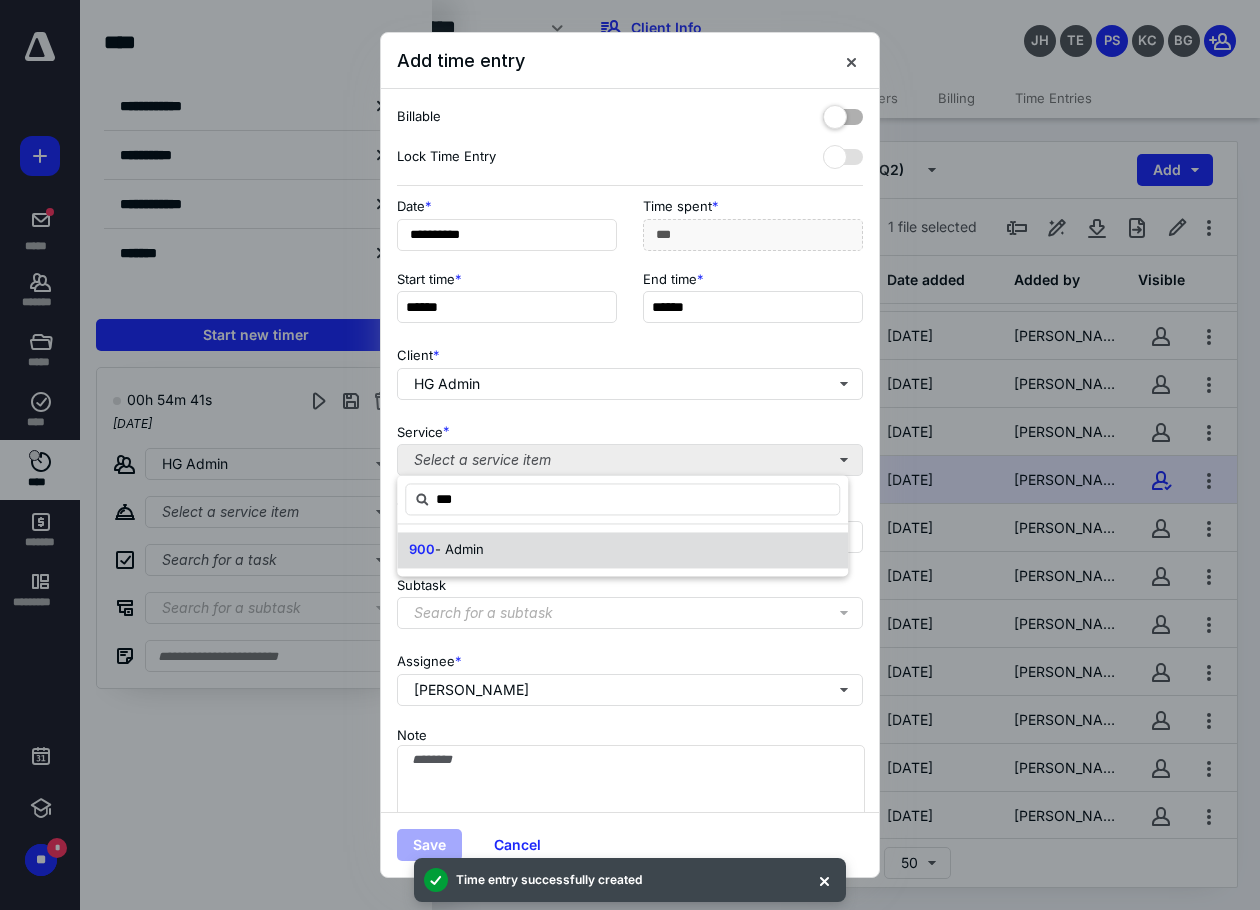 type on "***" 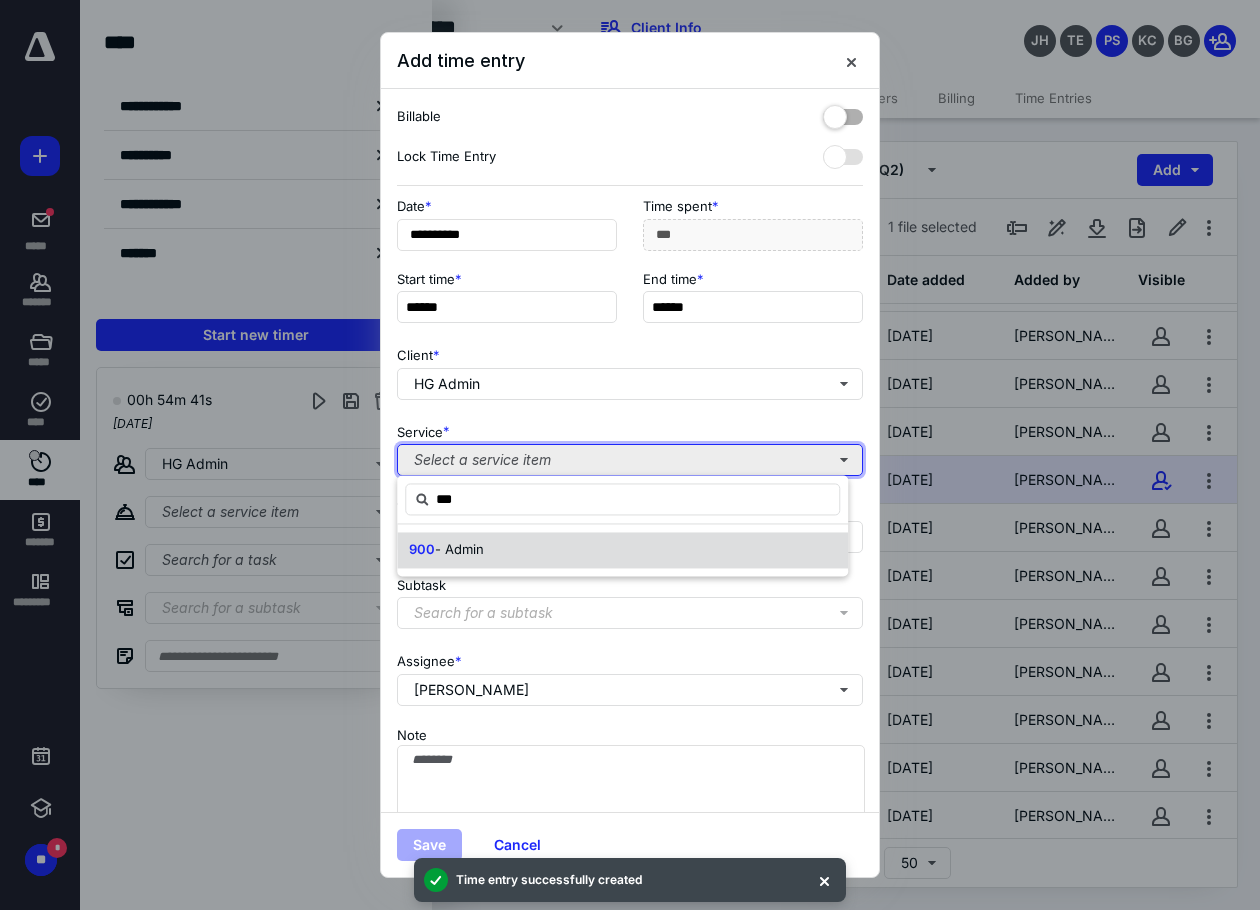 type 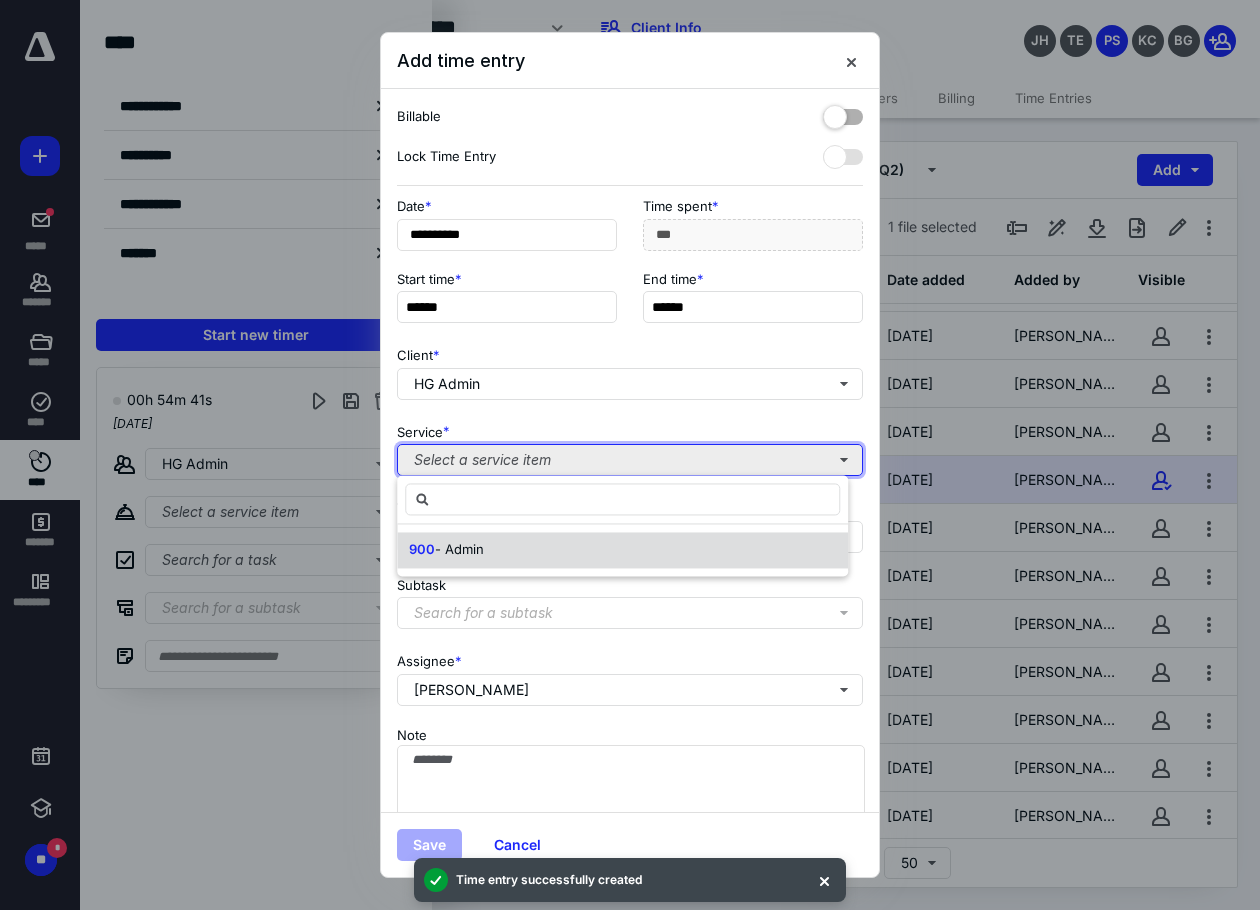 type 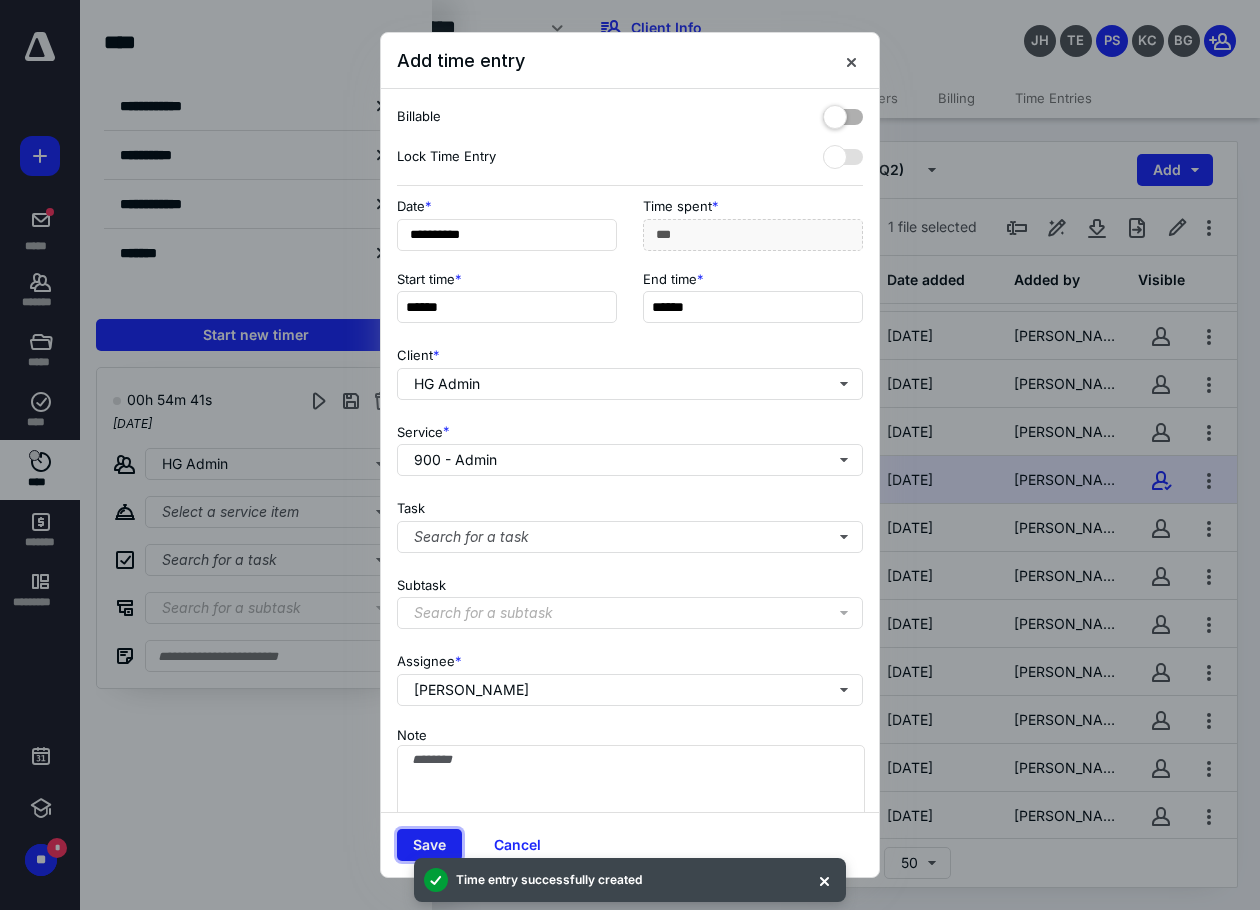 click on "Save" at bounding box center (429, 845) 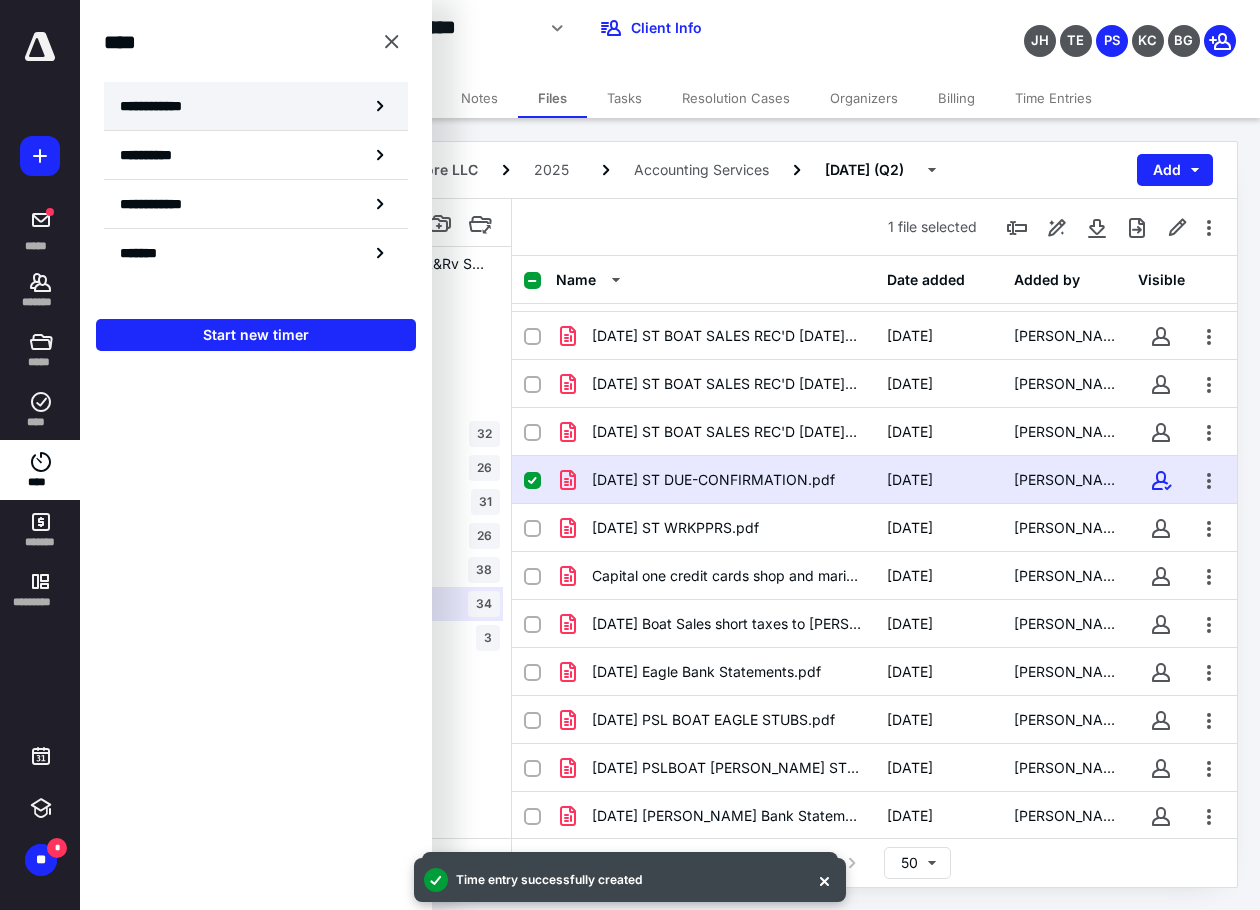 click on "**********" at bounding box center [256, 106] 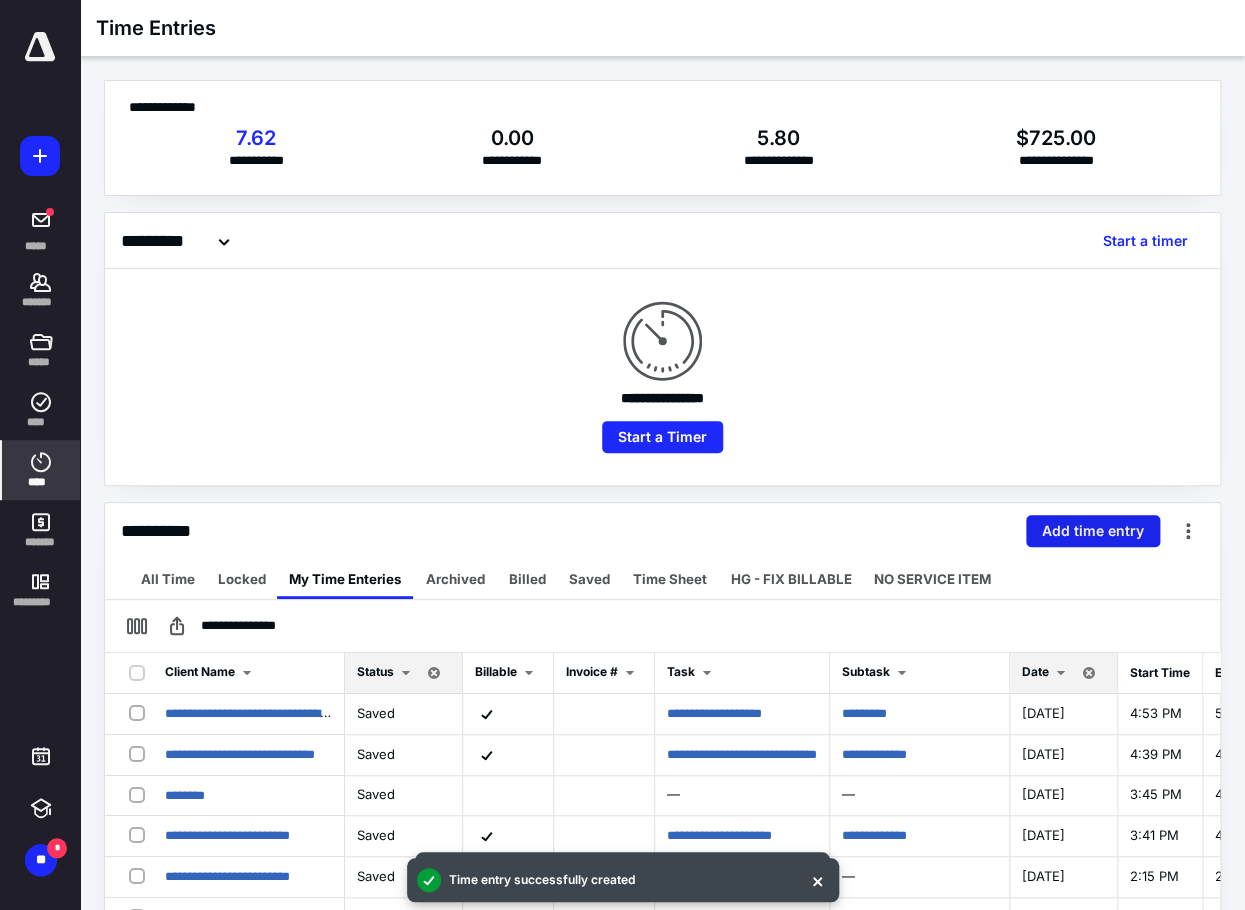 click on "Add time entry" at bounding box center (1093, 531) 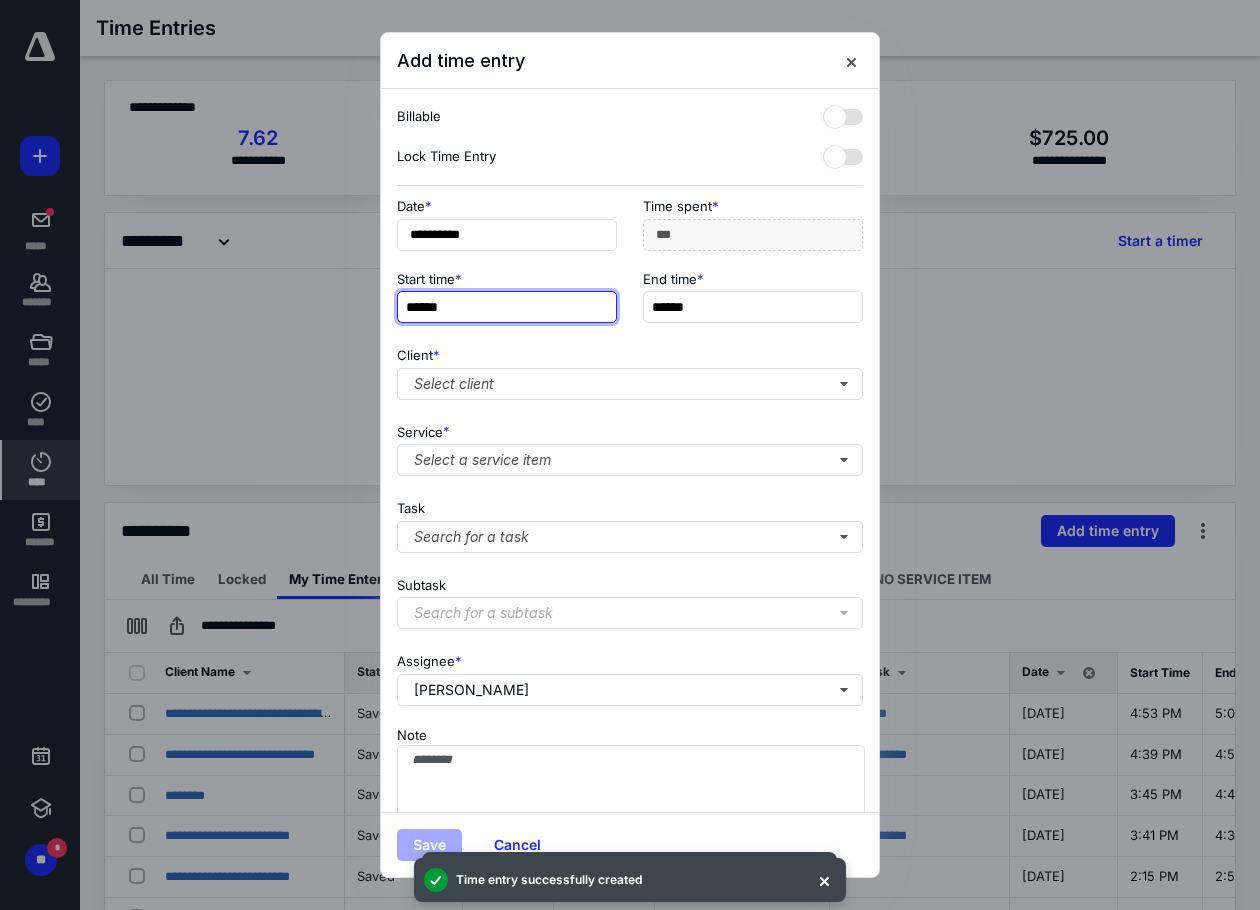 click on "******" at bounding box center [507, 307] 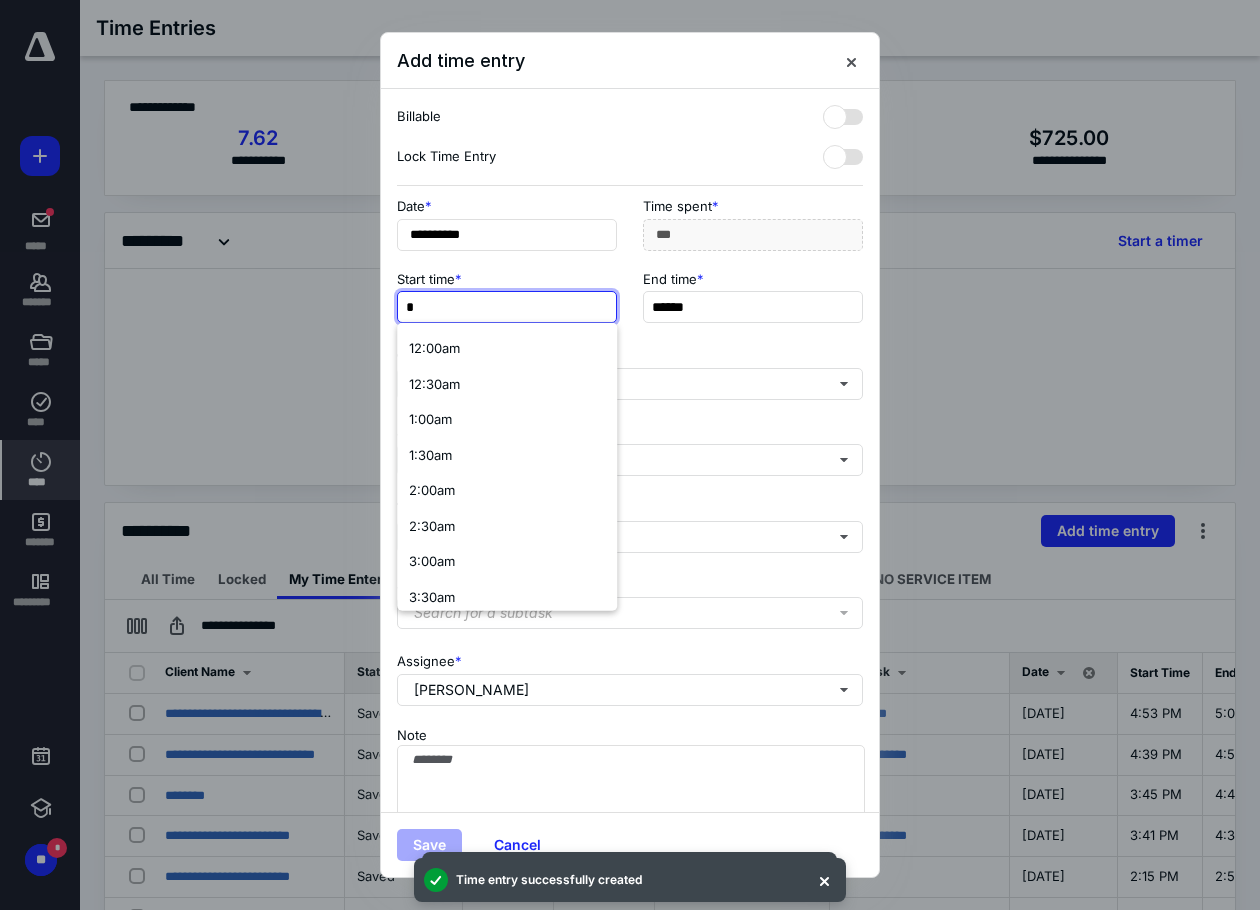 type on "**" 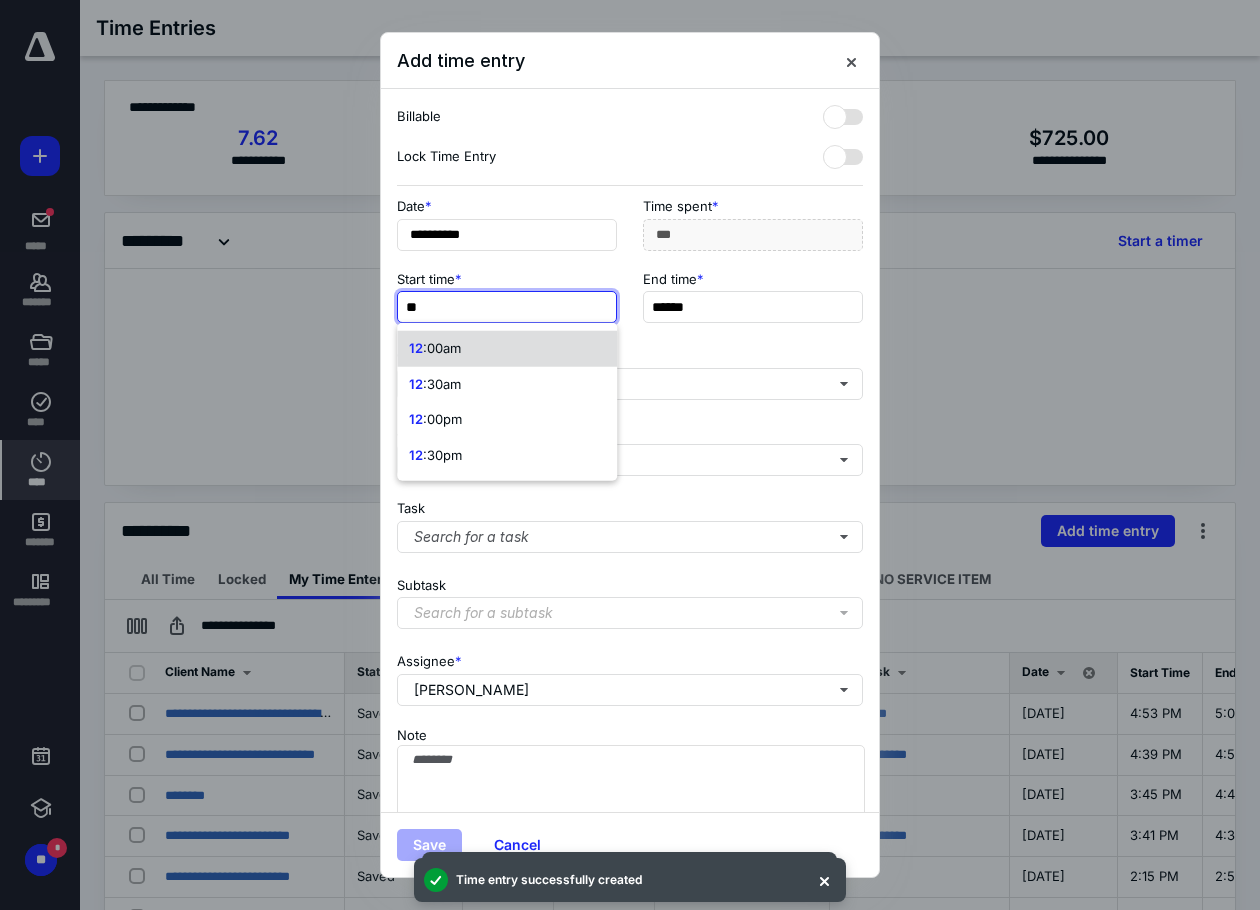 type on "***" 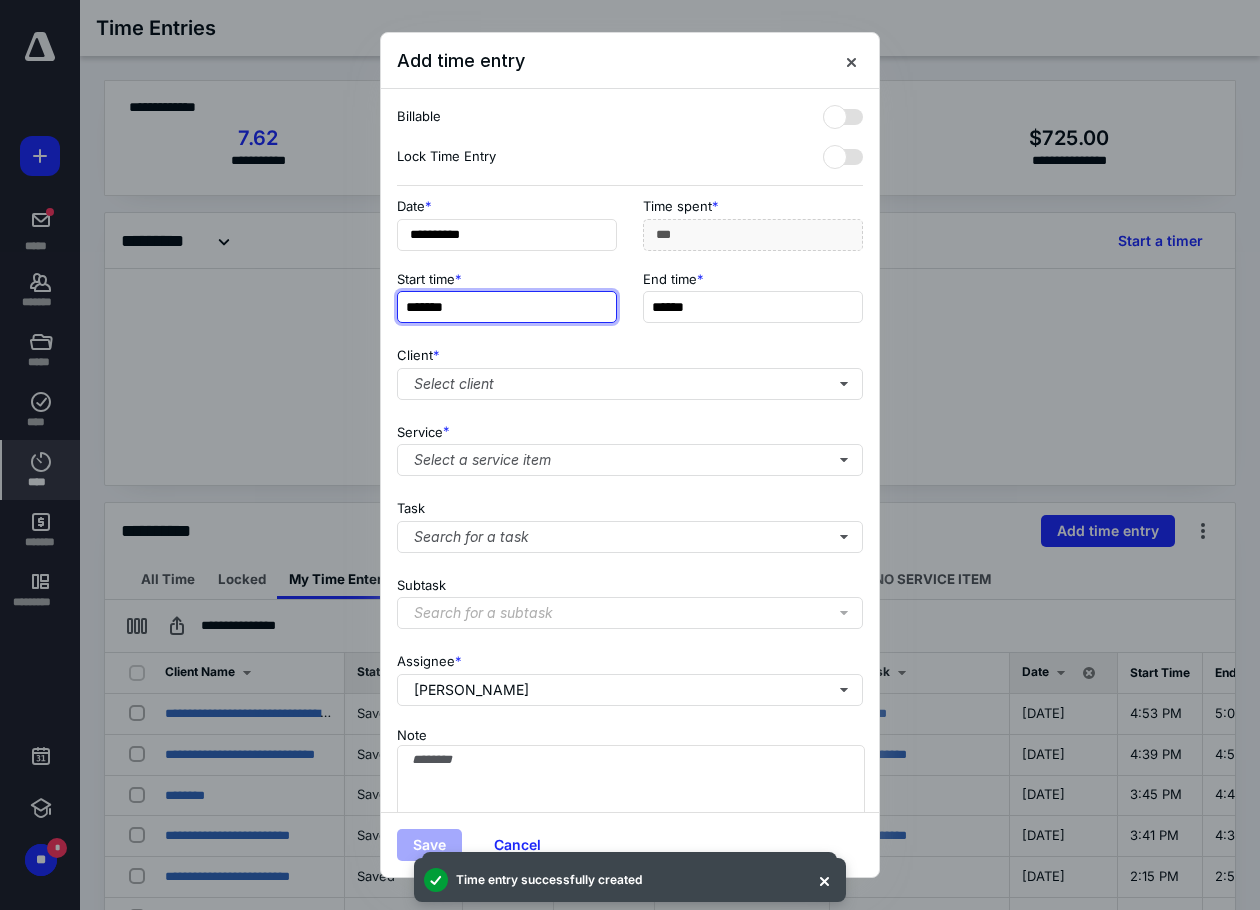 type on "*******" 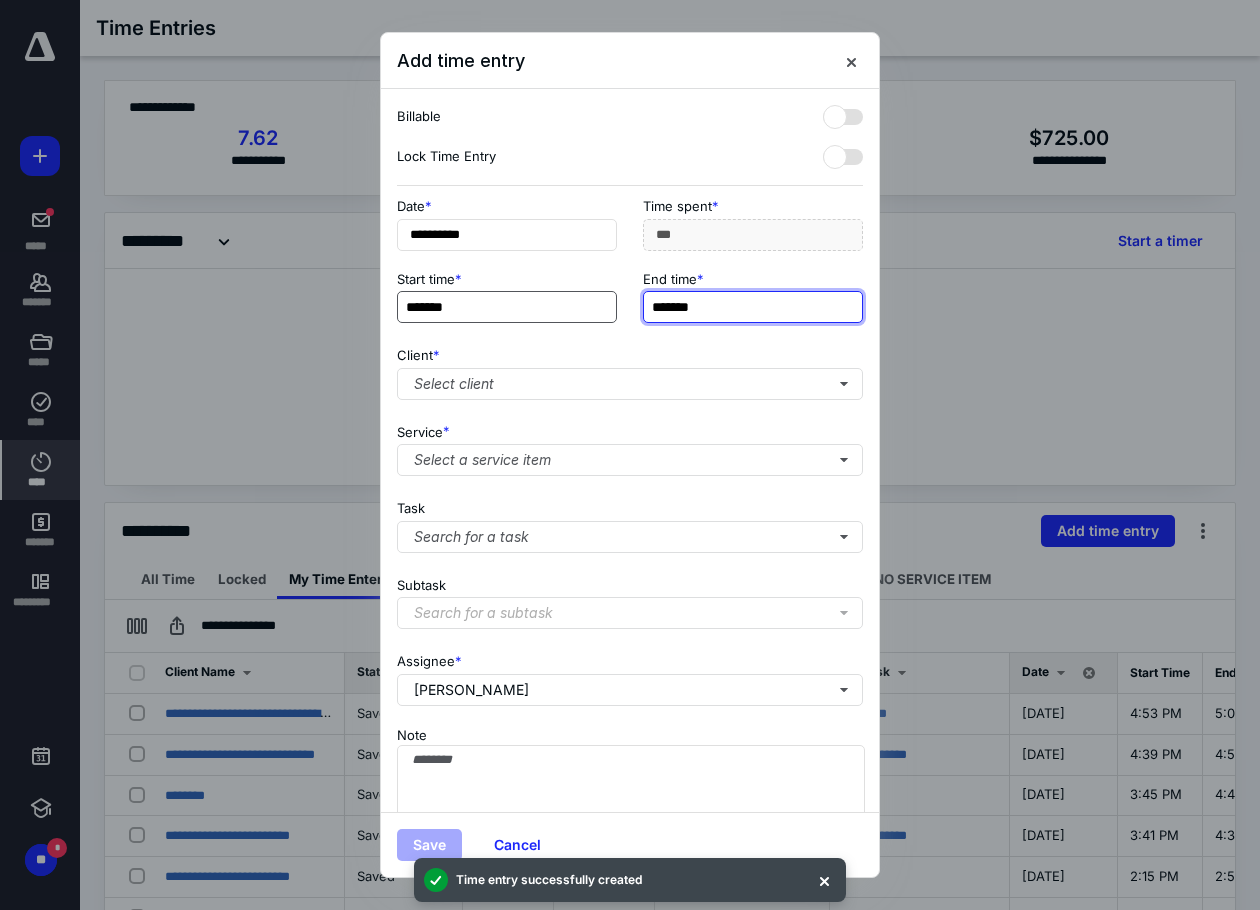 type on "*******" 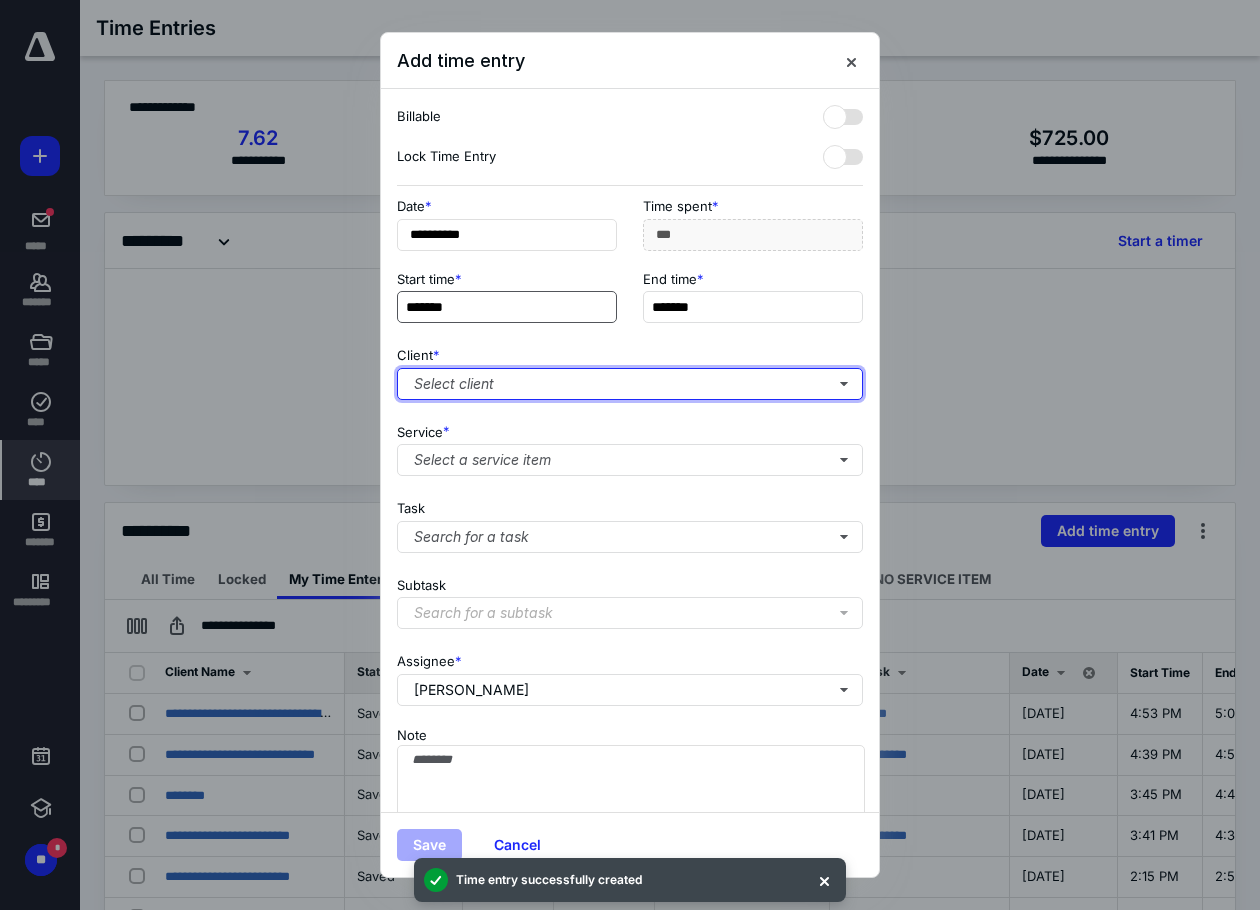 type on "***" 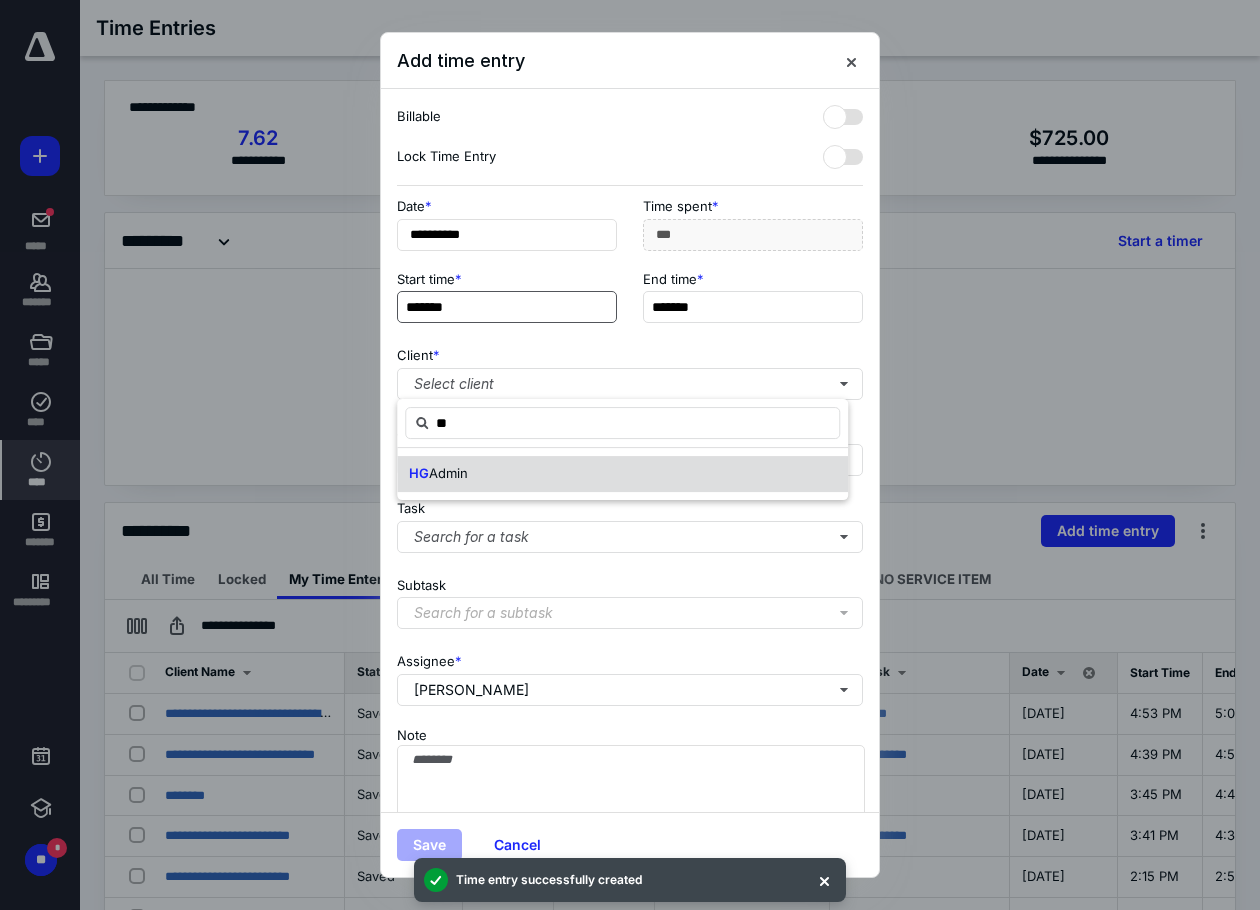 type on "**" 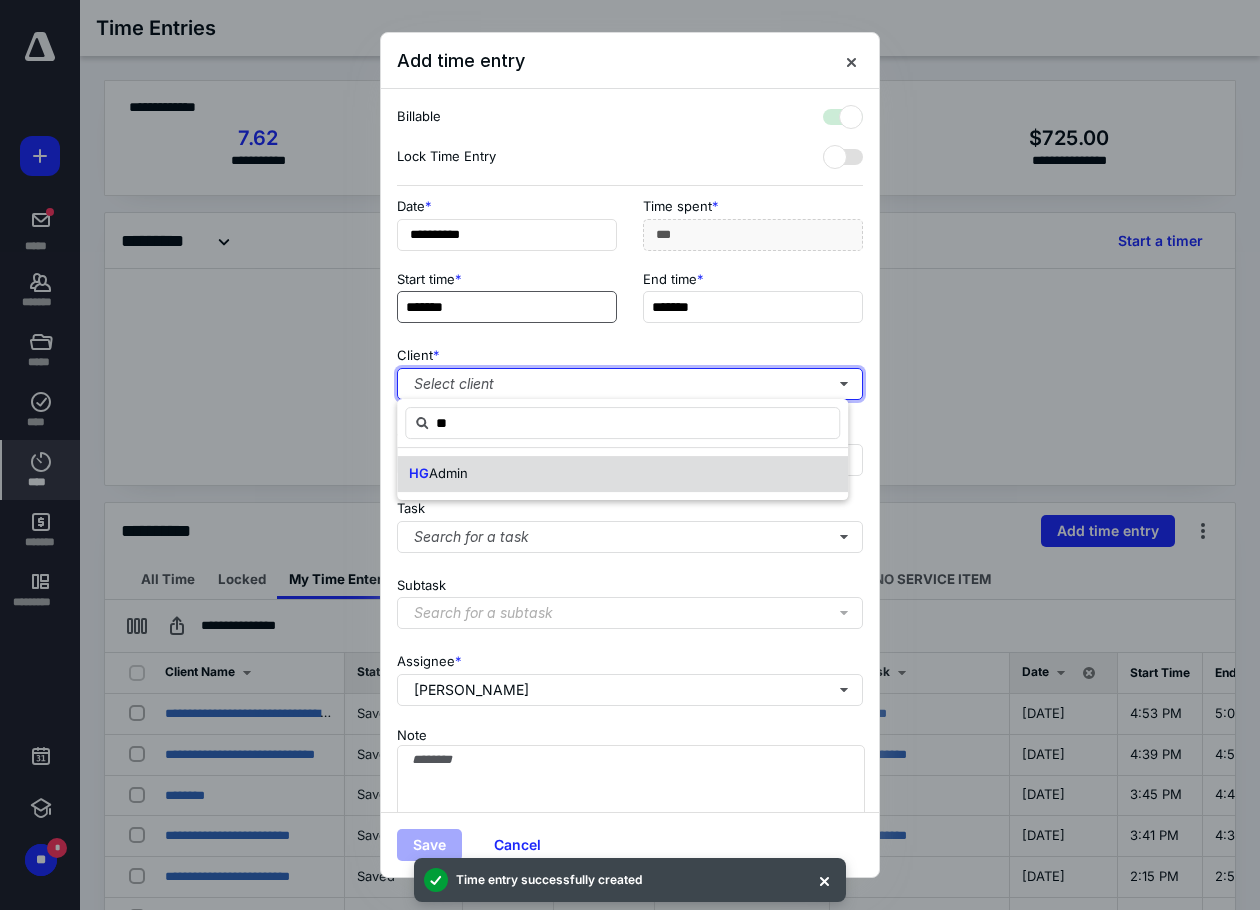 checkbox on "true" 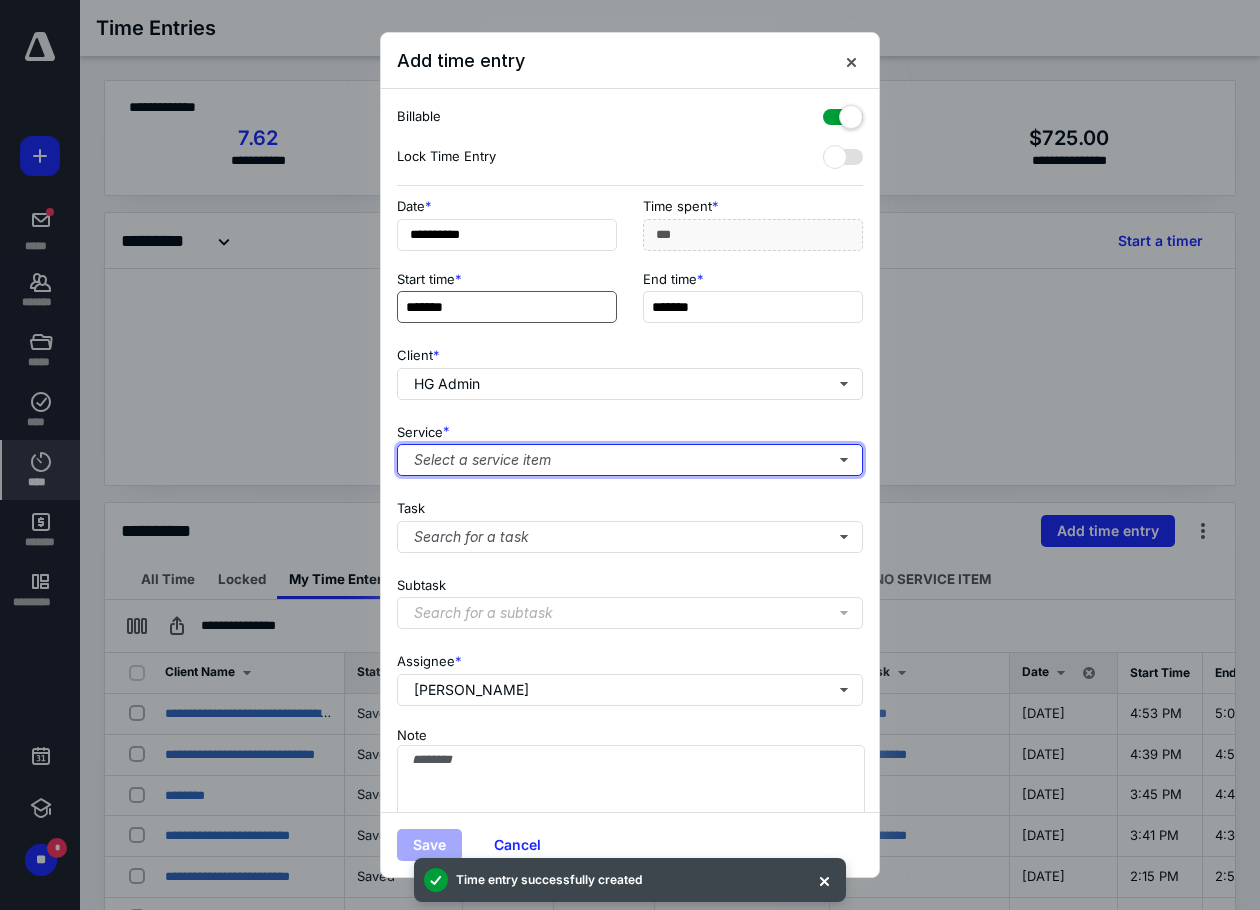 type 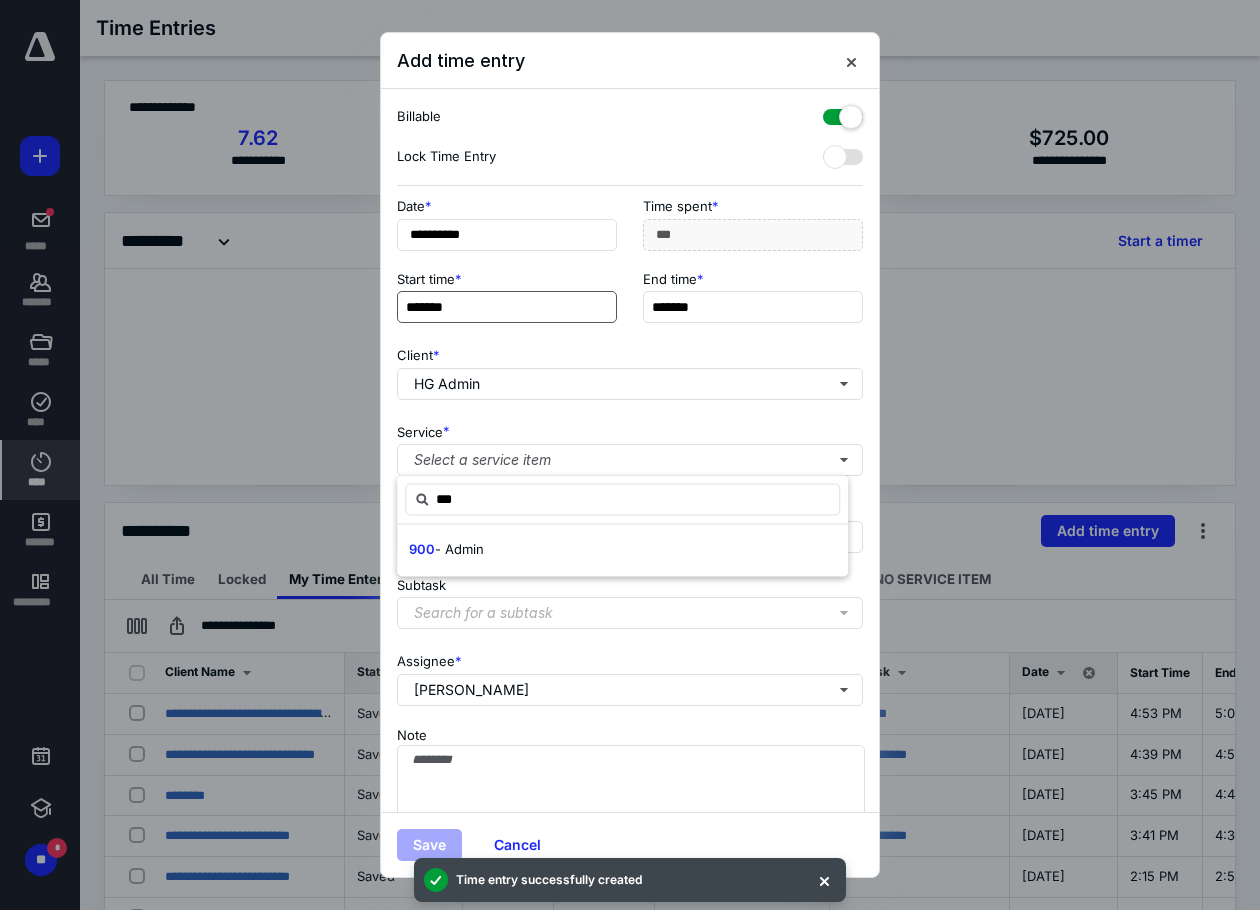 type on "***" 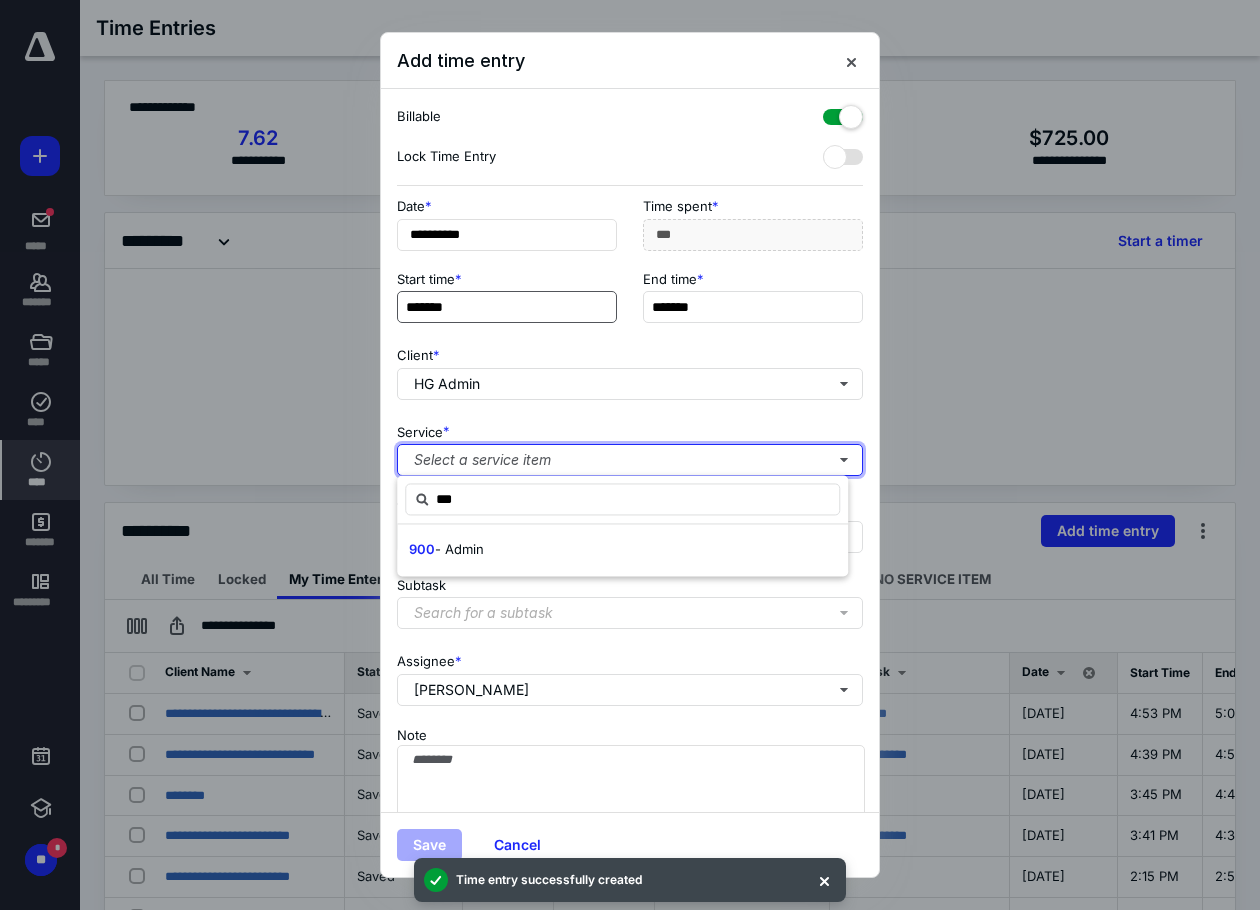 type 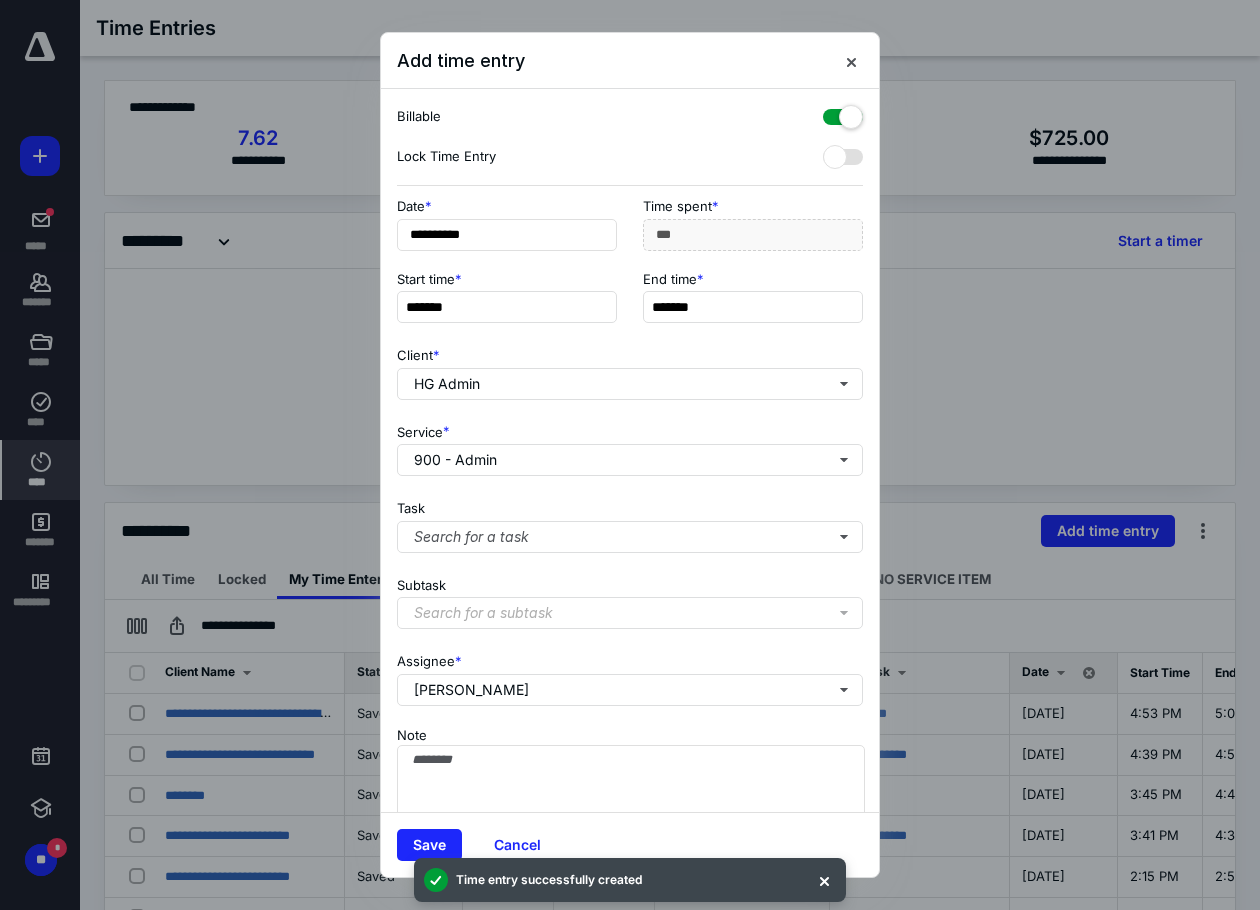 click at bounding box center (843, 113) 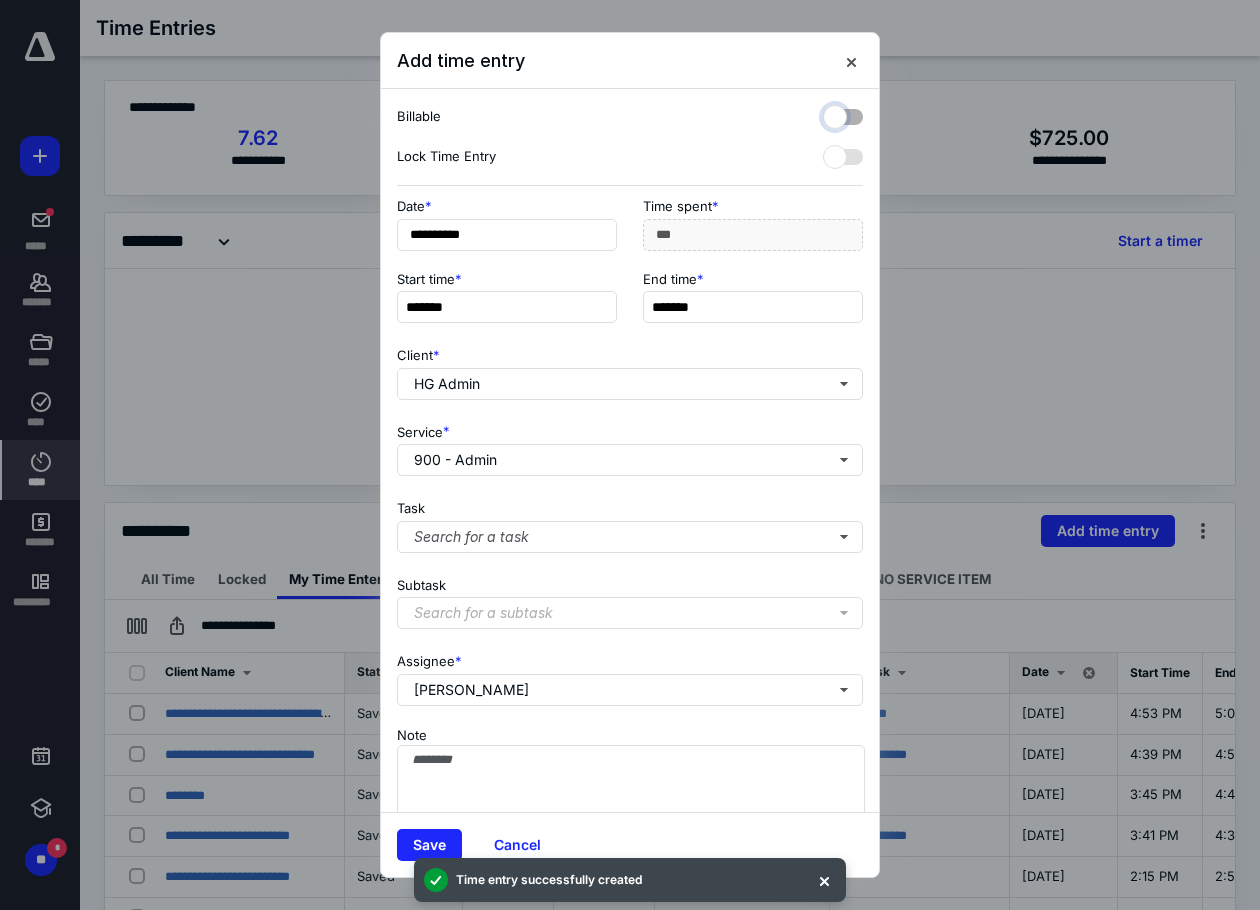 checkbox on "false" 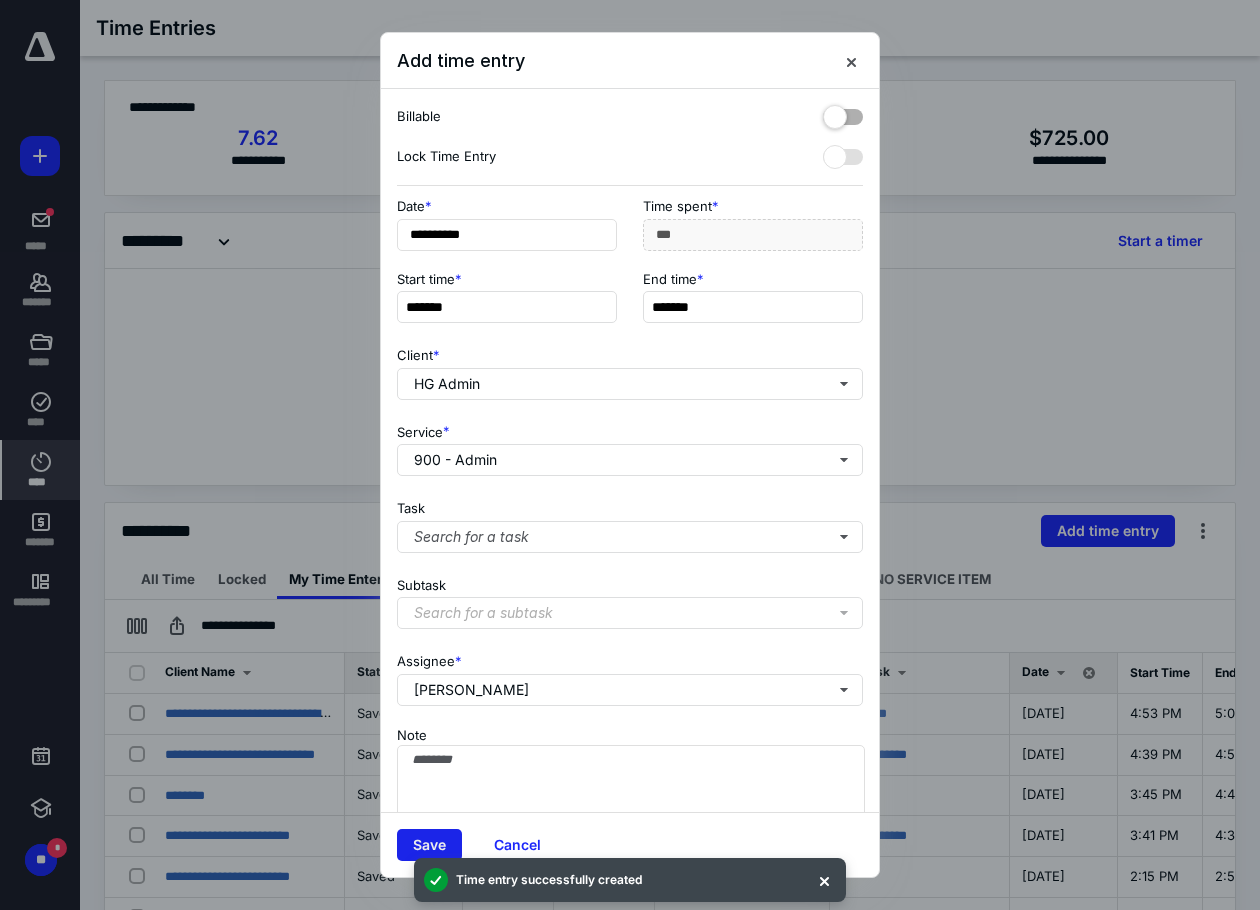click on "Save" at bounding box center (429, 845) 